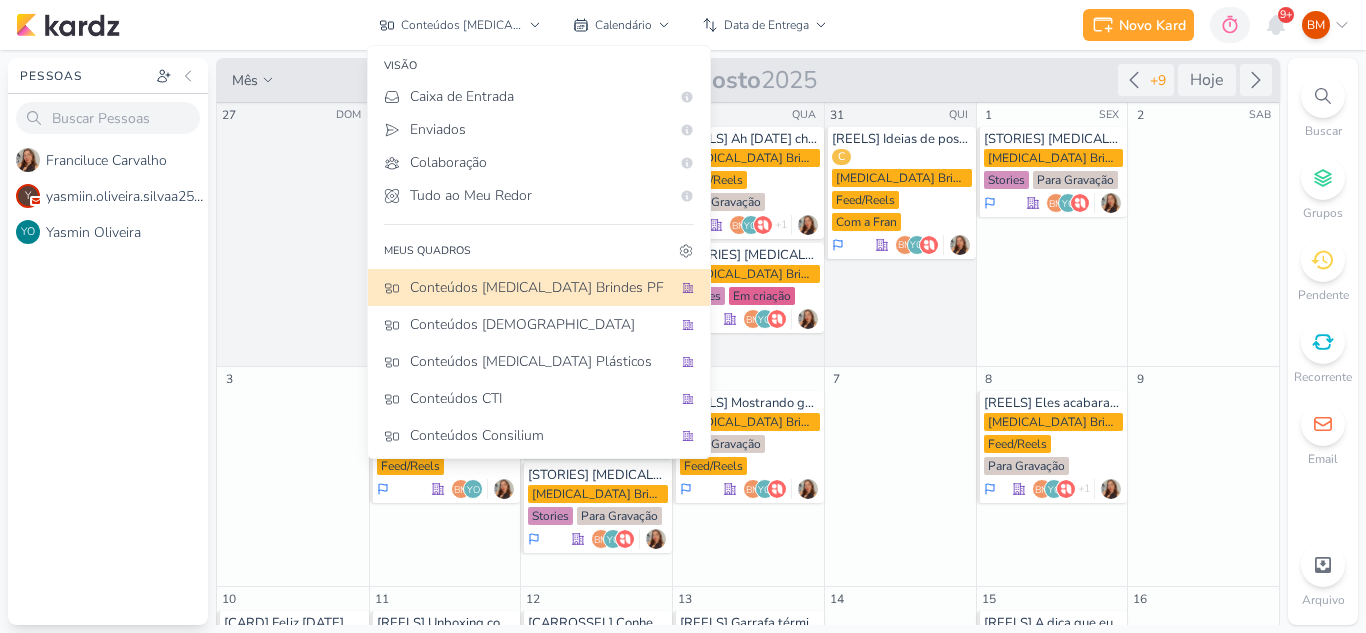 scroll, scrollTop: 0, scrollLeft: 0, axis: both 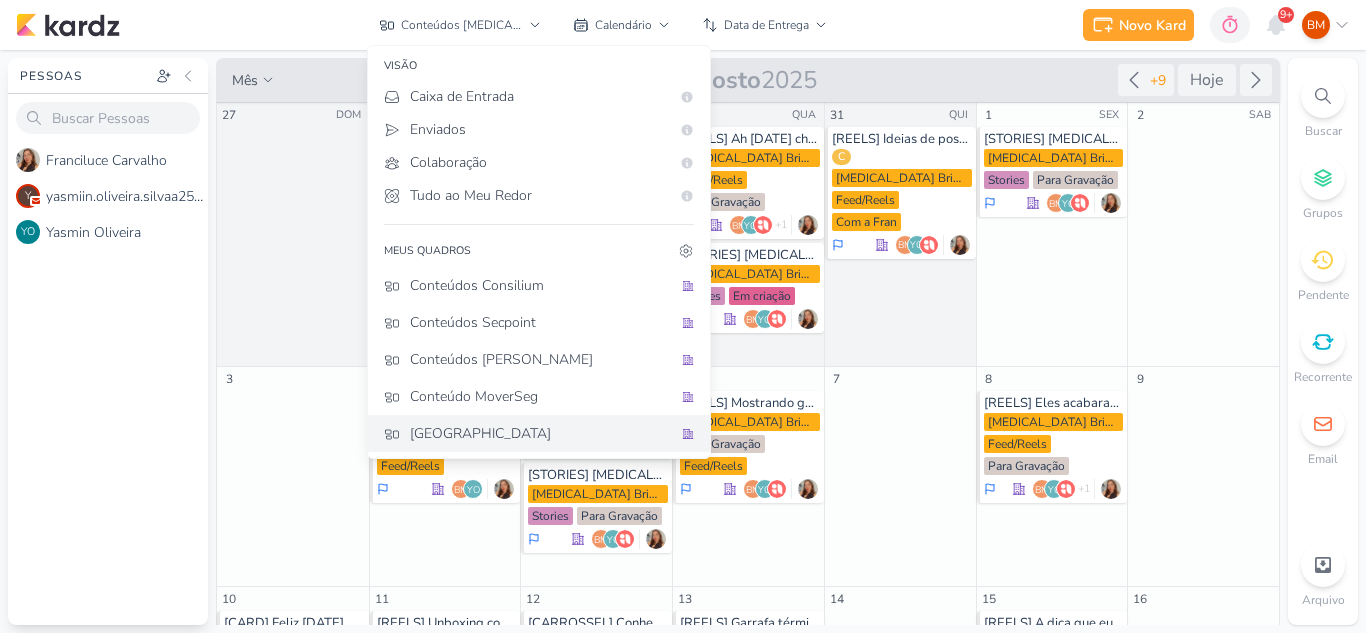 click on "[GEOGRAPHIC_DATA]" at bounding box center (541, 433) 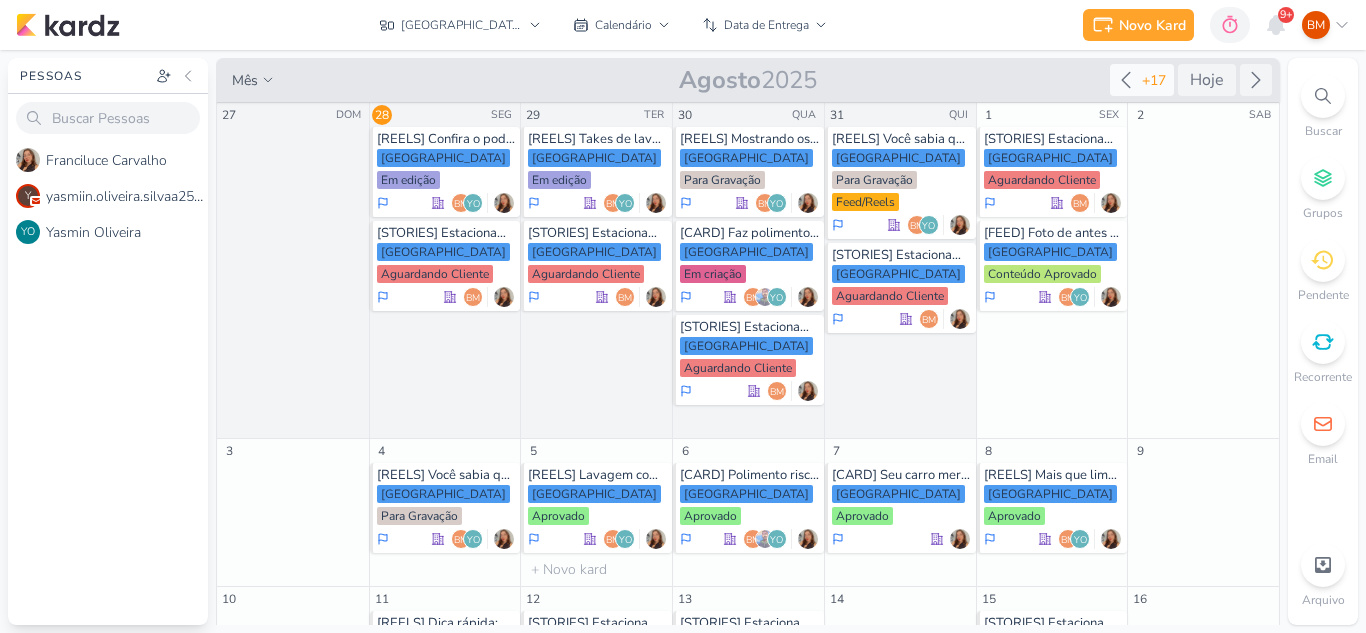 click 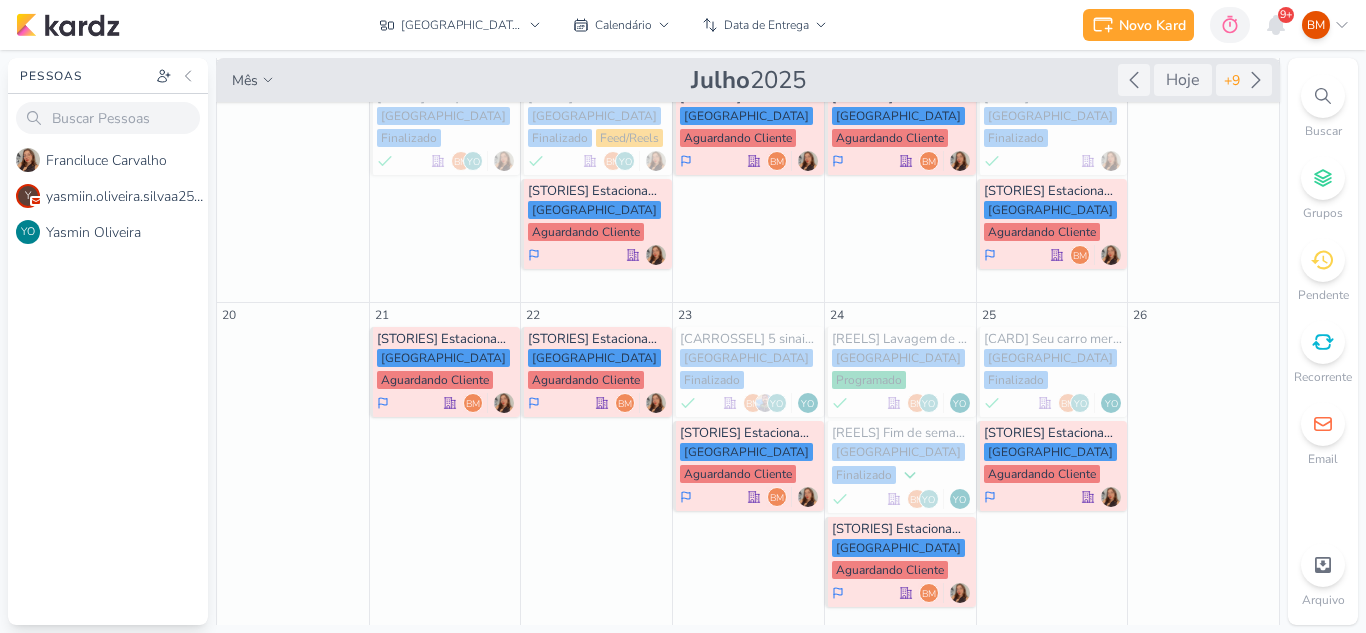 scroll, scrollTop: 0, scrollLeft: 0, axis: both 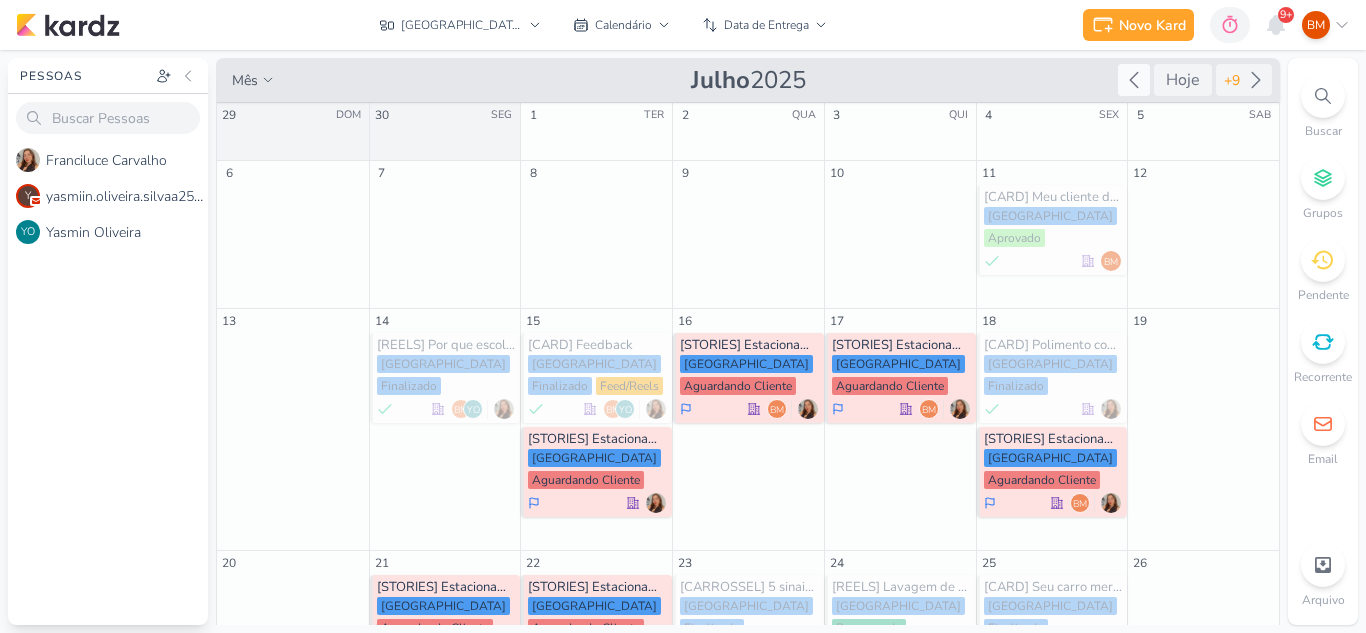 click at bounding box center (1134, 80) 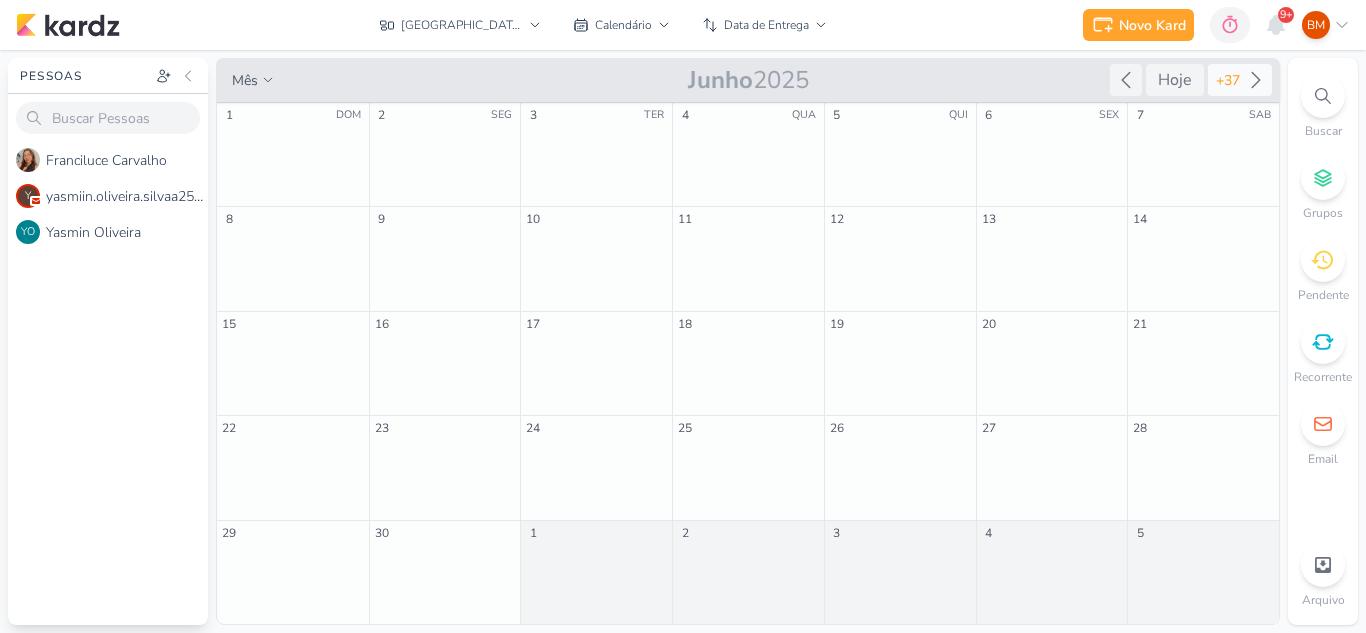 click 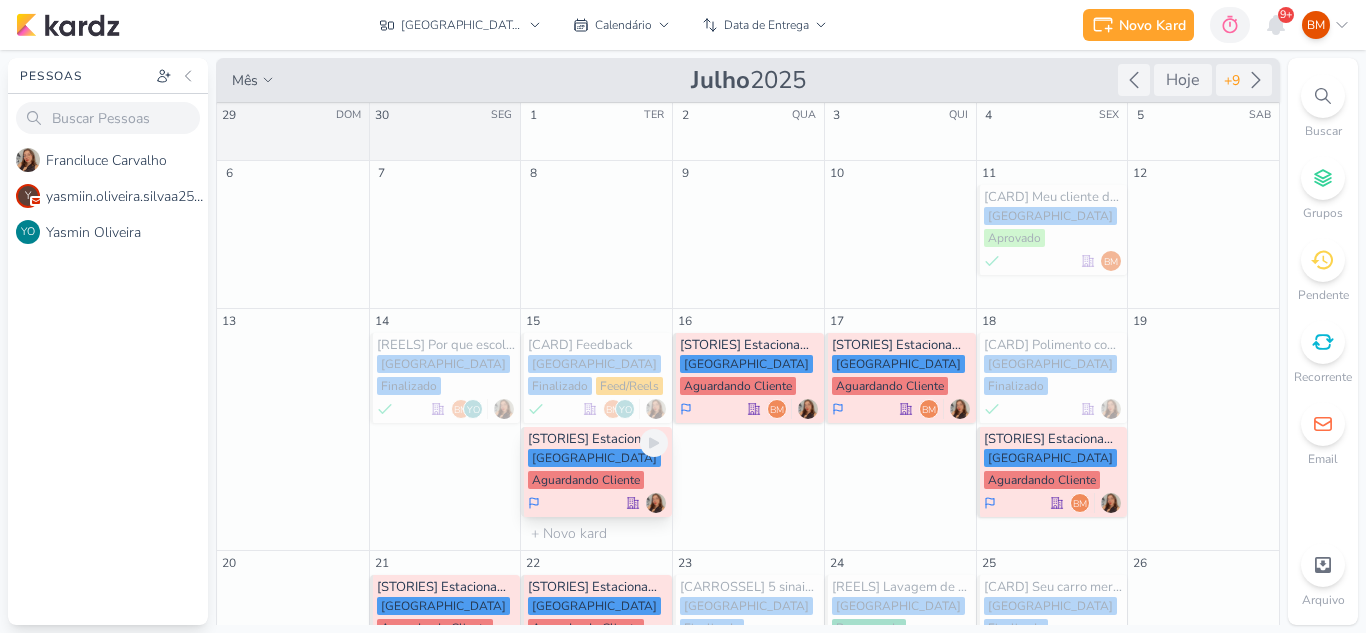 click on "[STORIES] Estacionamento
[GEOGRAPHIC_DATA]
Aguardando Cliente" at bounding box center (596, 472) 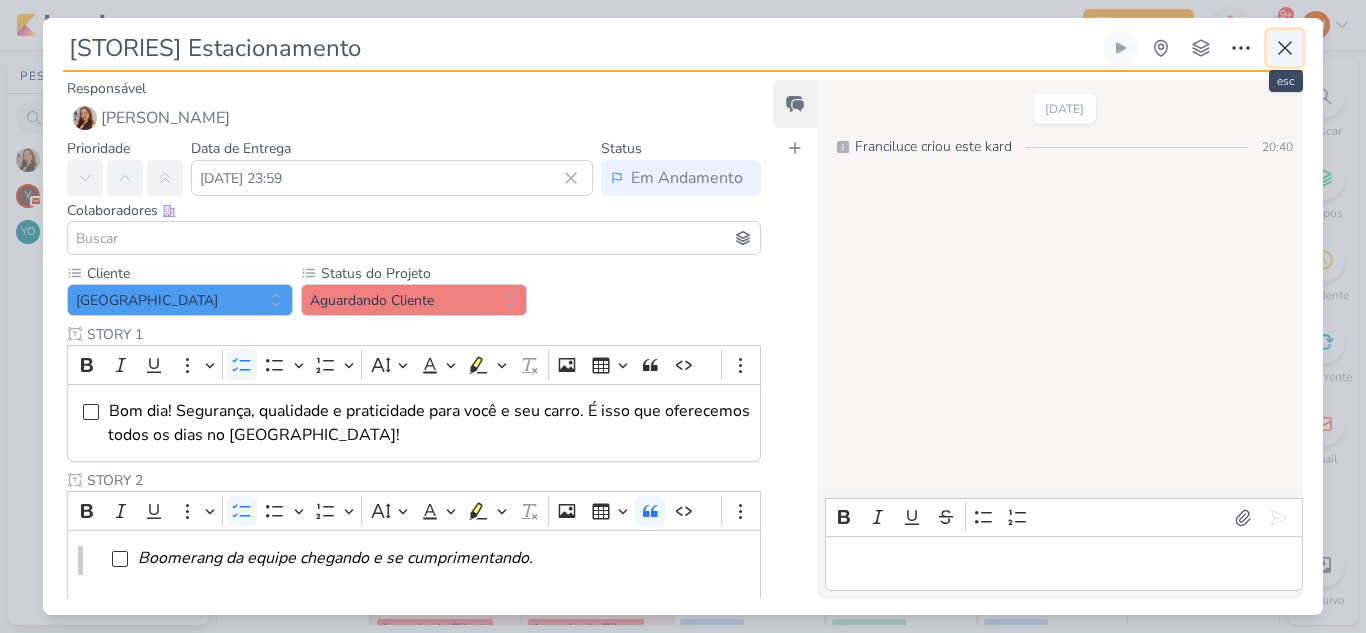 click 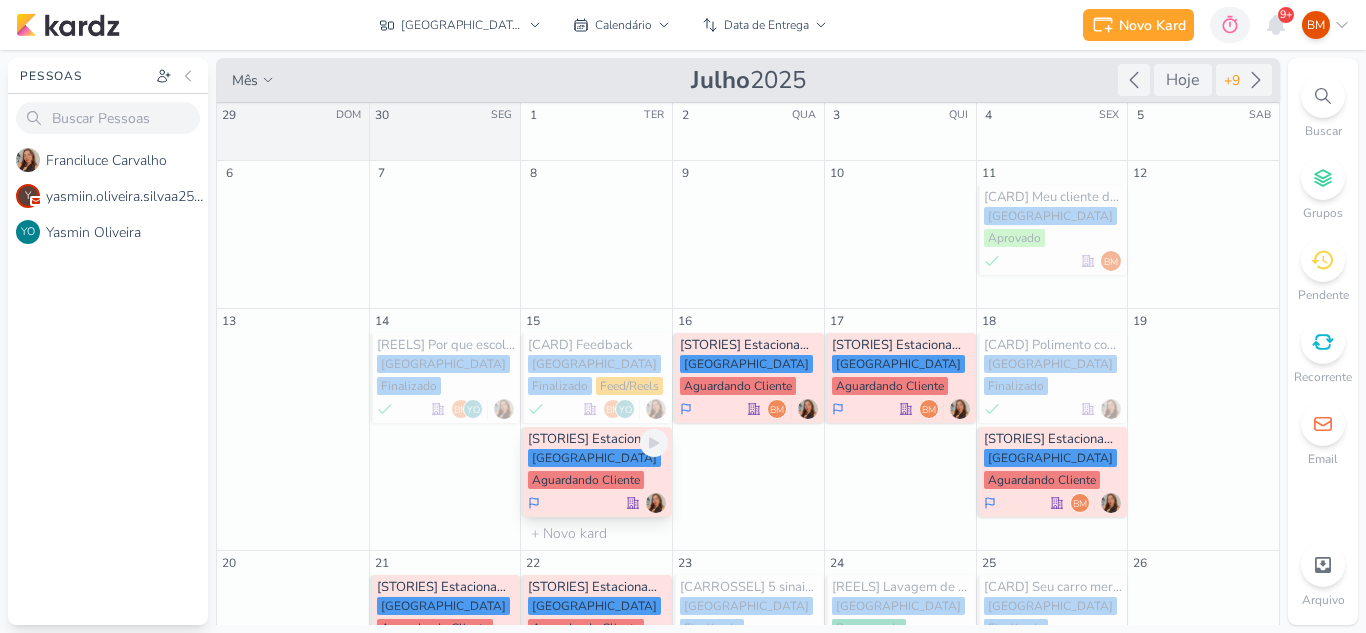 click on "[GEOGRAPHIC_DATA]
Aguardando Cliente" at bounding box center (598, 470) 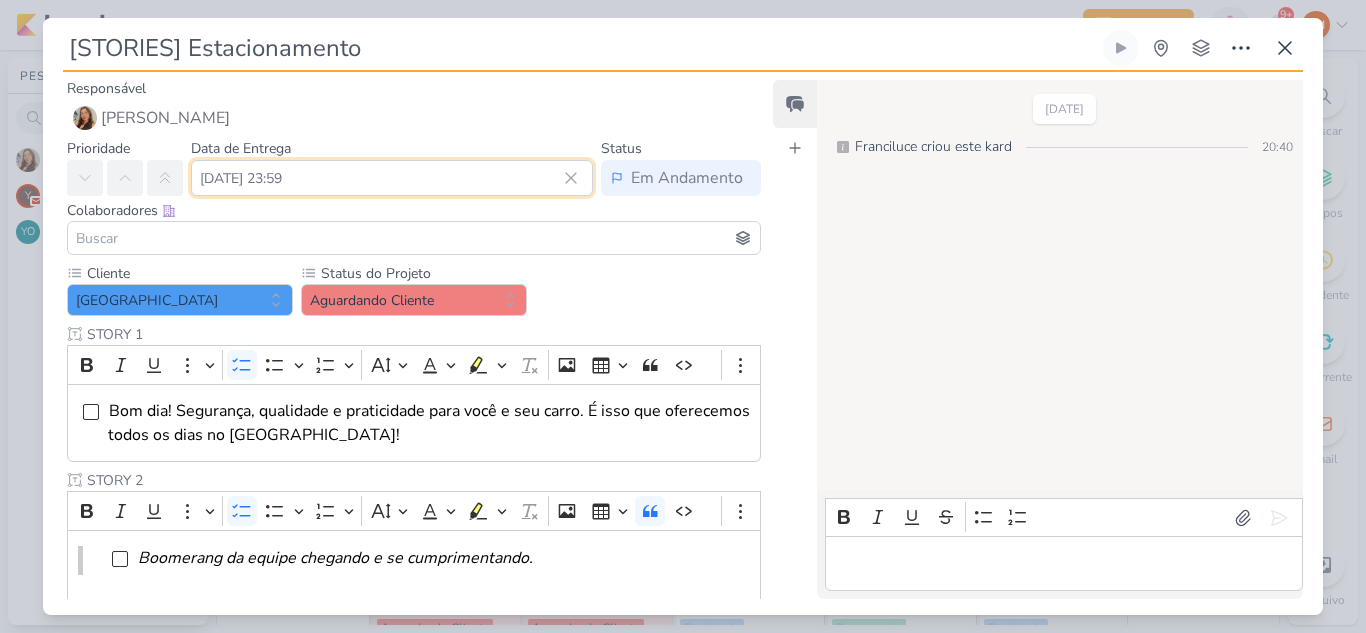 click on "[DATE] 23:59" at bounding box center [392, 178] 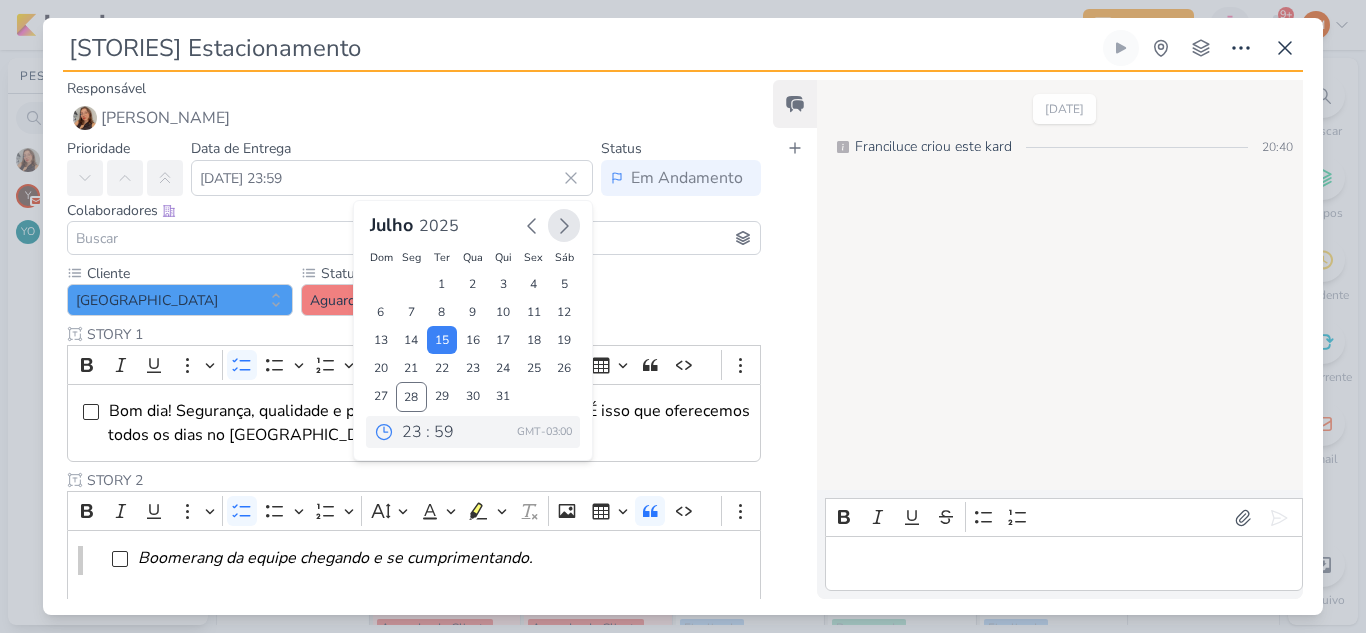 click 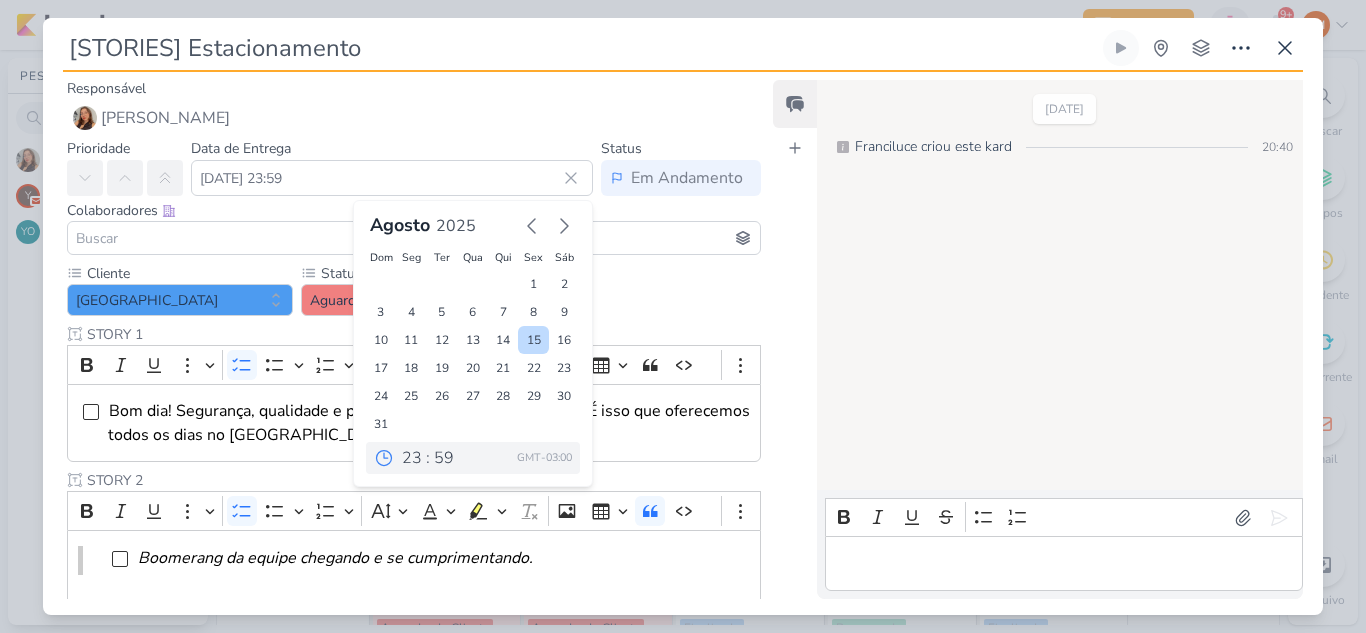 click on "15" at bounding box center (533, 340) 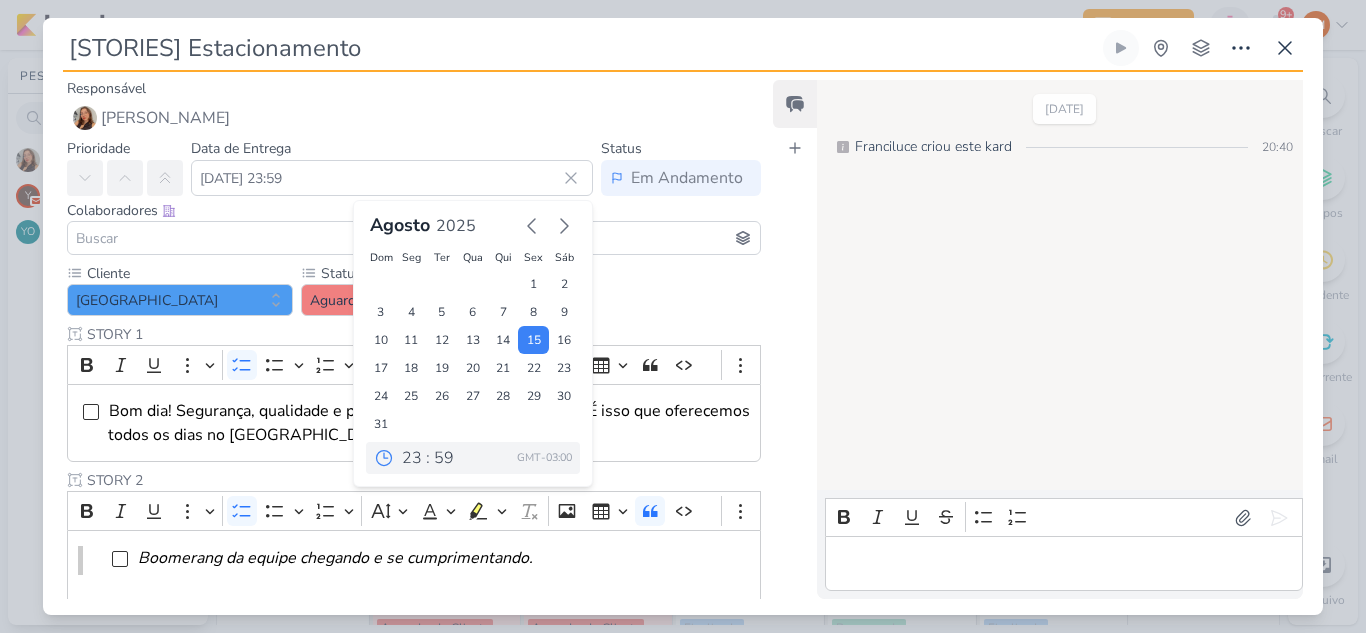 click on "Cliente
[GEOGRAPHIC_DATA]
Status do Projeto" at bounding box center (414, 820) 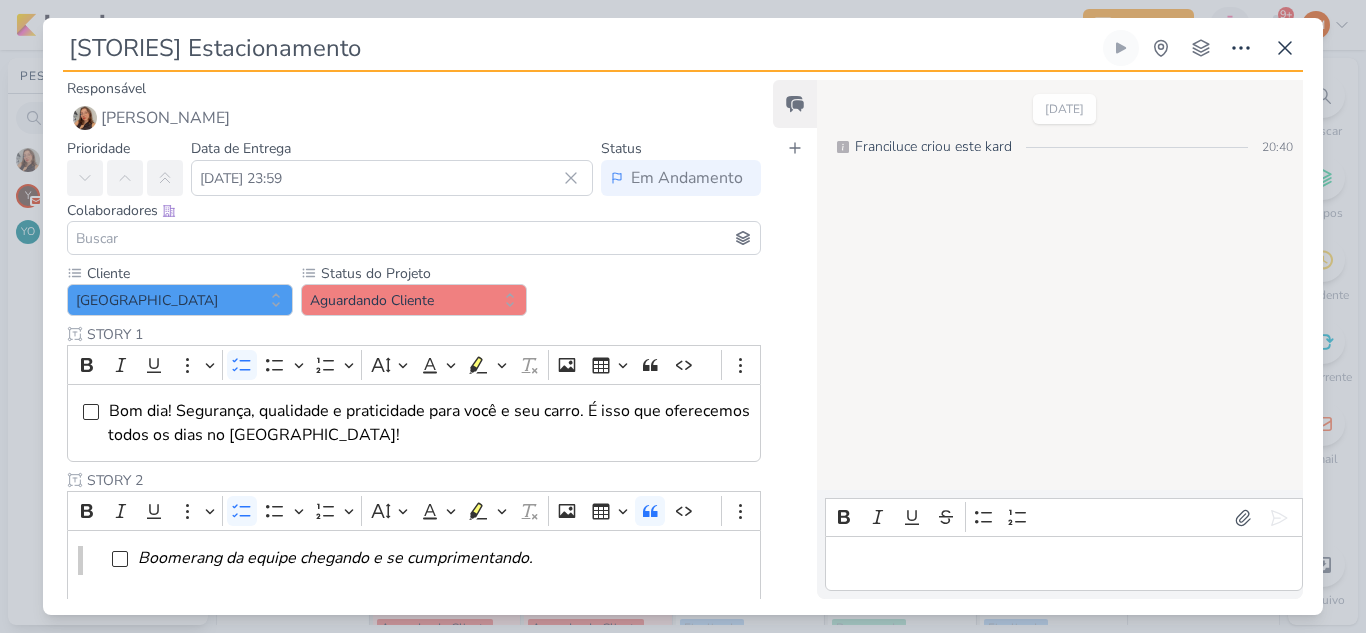 scroll, scrollTop: 890, scrollLeft: 0, axis: vertical 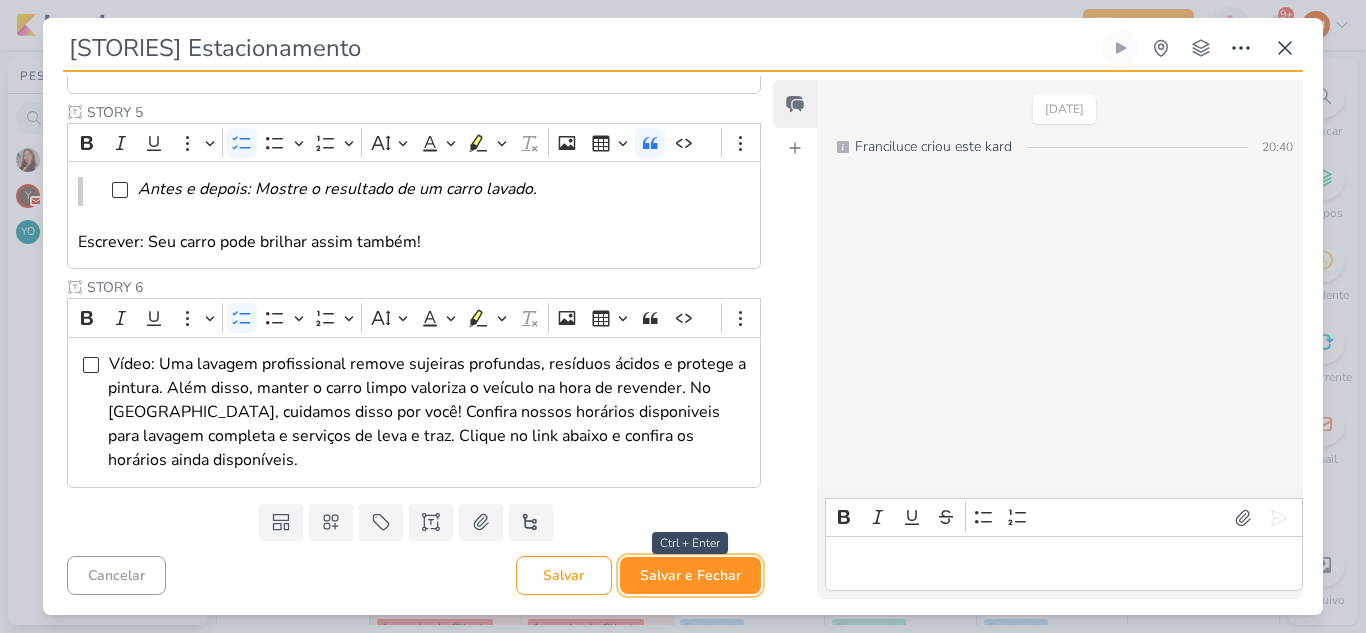 click on "Salvar e Fechar" at bounding box center [690, 575] 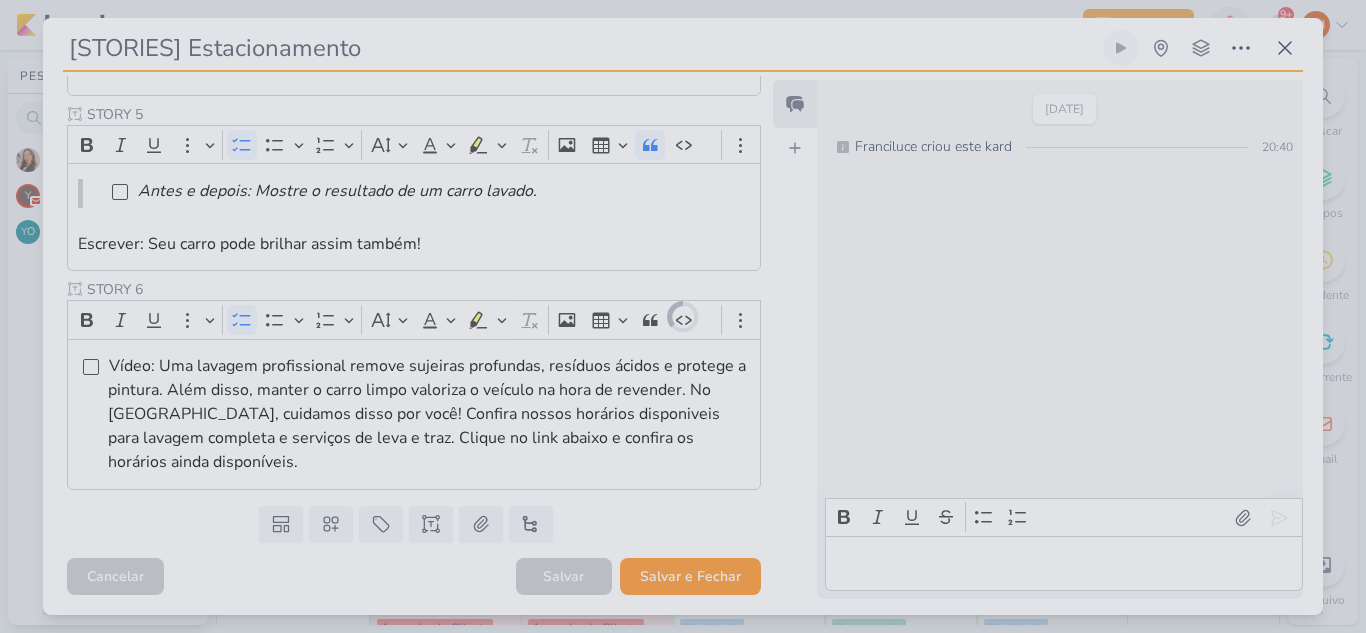 scroll, scrollTop: 888, scrollLeft: 0, axis: vertical 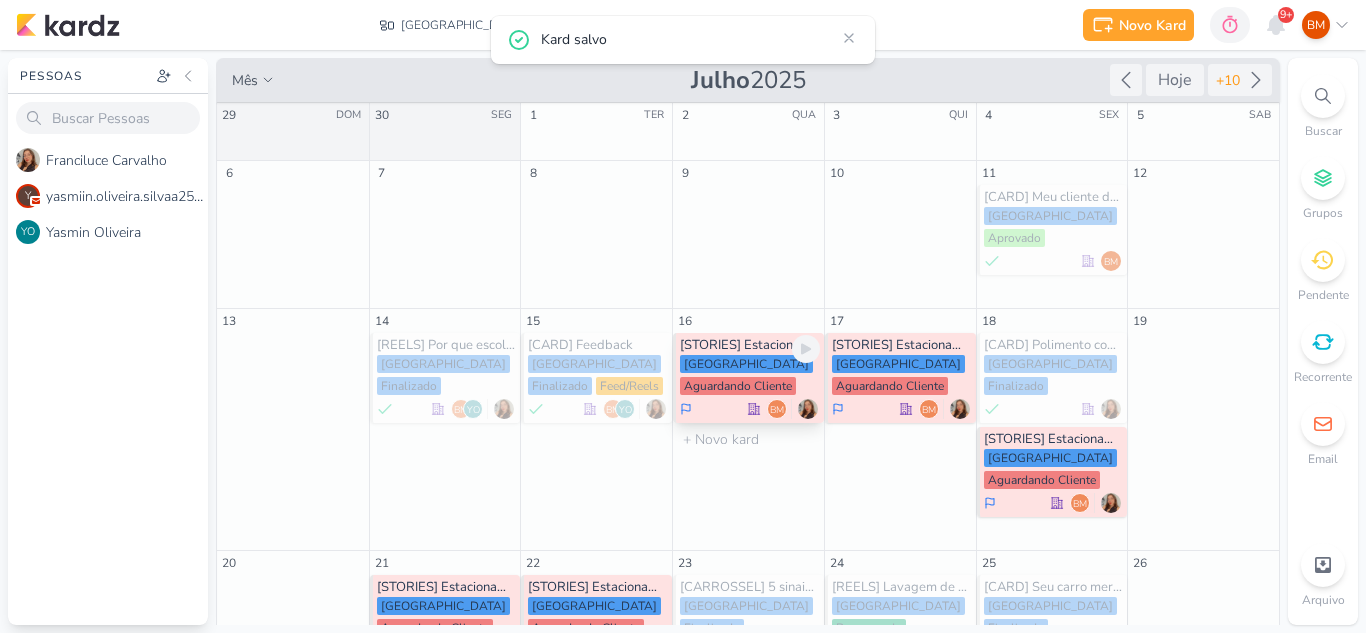click on "Aguardando Cliente" at bounding box center (738, 386) 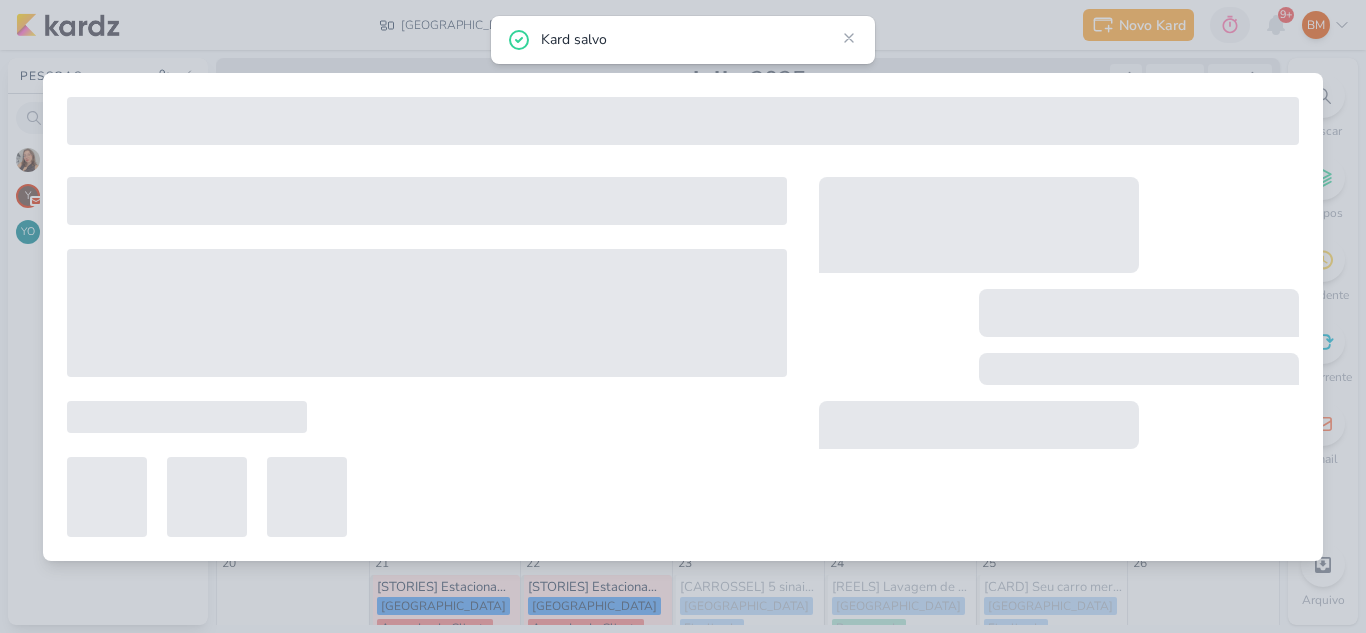 type on "[DATE] 23:59" 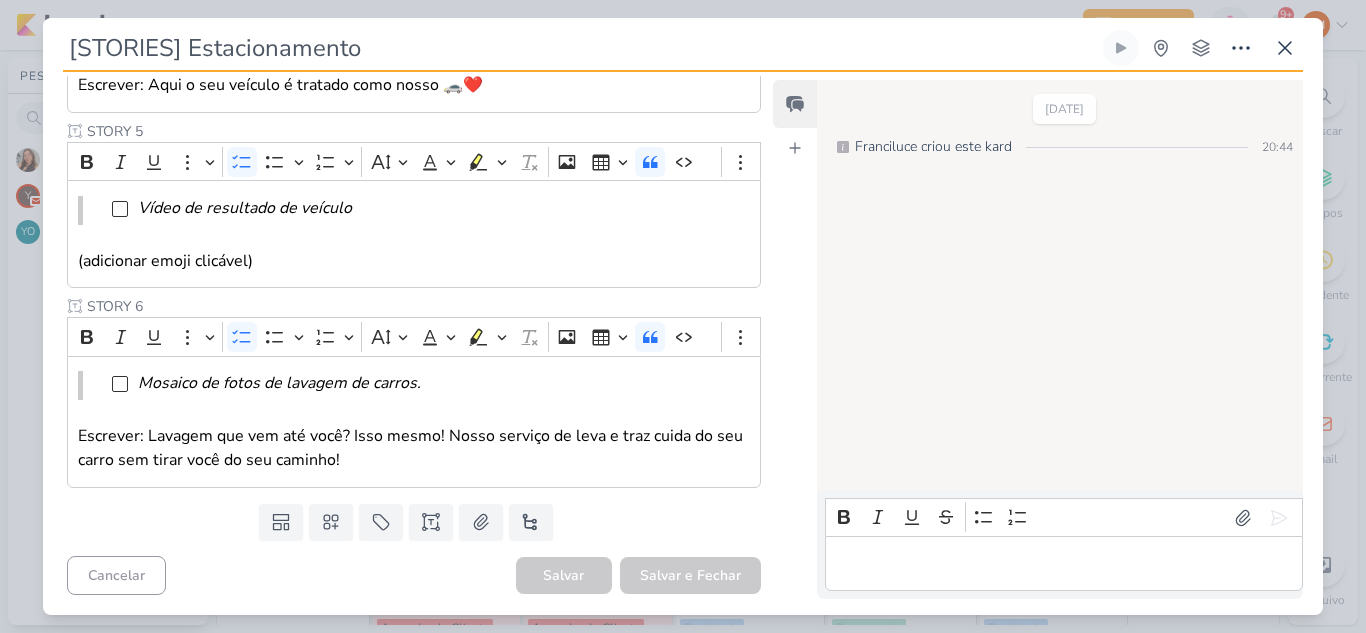scroll, scrollTop: 2, scrollLeft: 0, axis: vertical 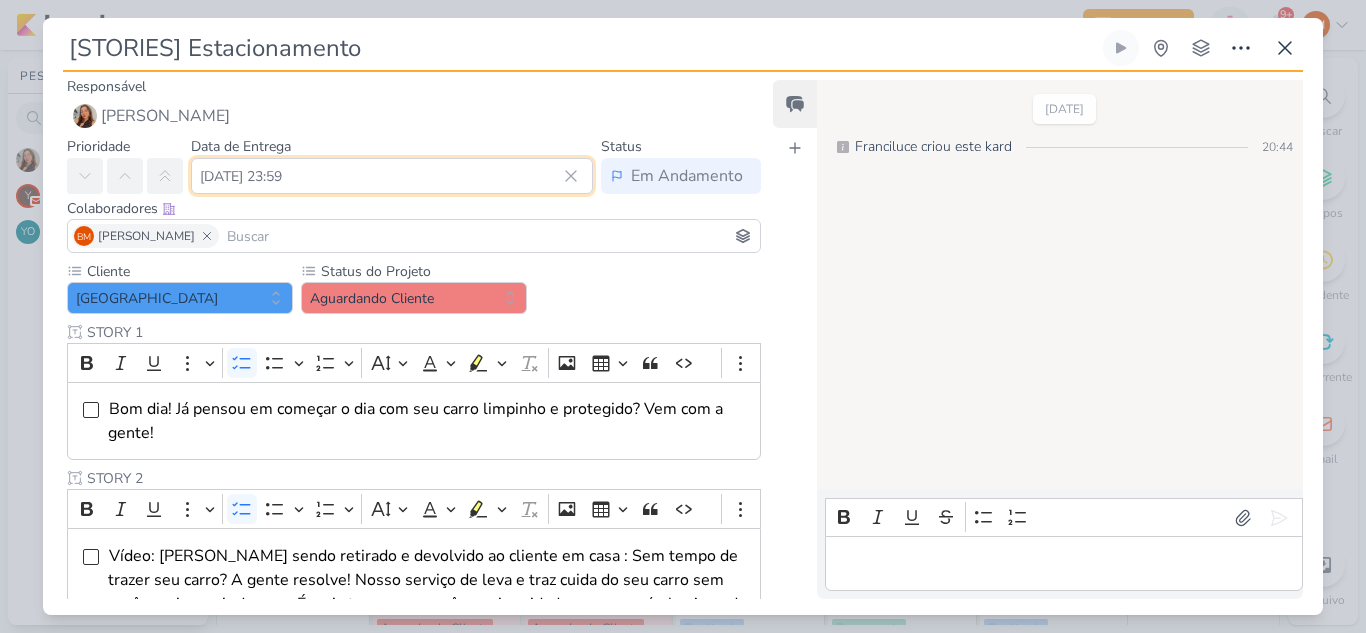 click on "[DATE] 23:59" at bounding box center (392, 176) 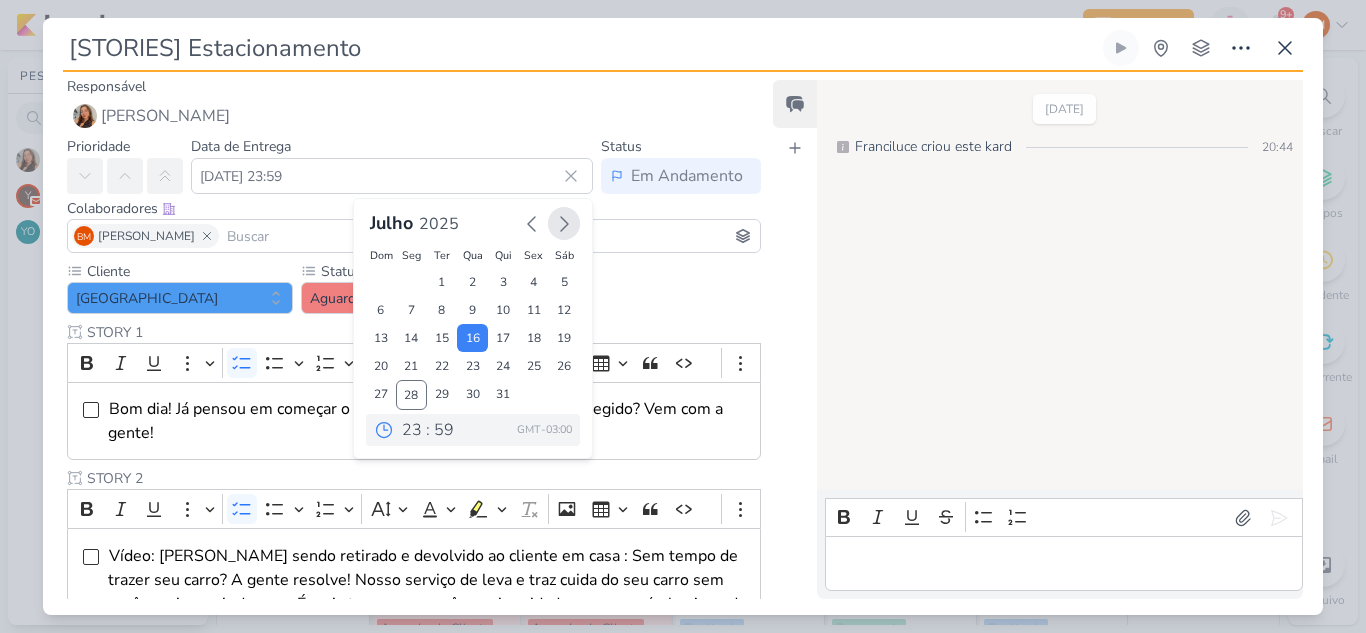 click 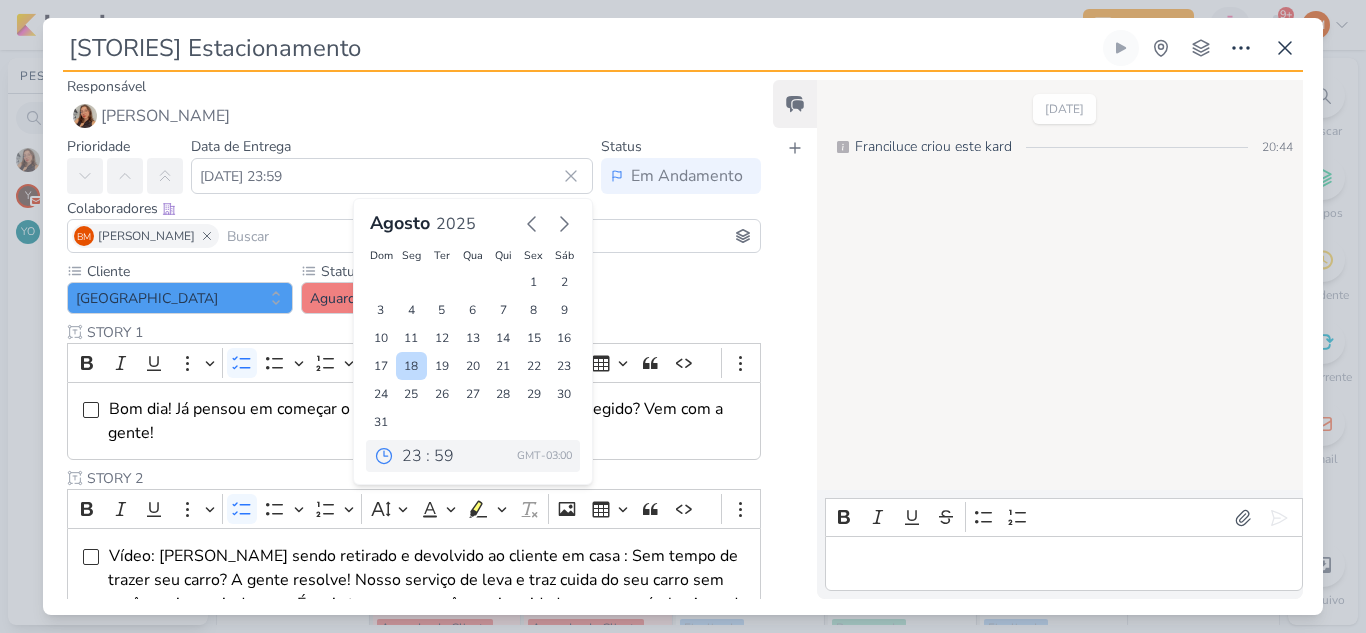 click on "18" at bounding box center (411, 366) 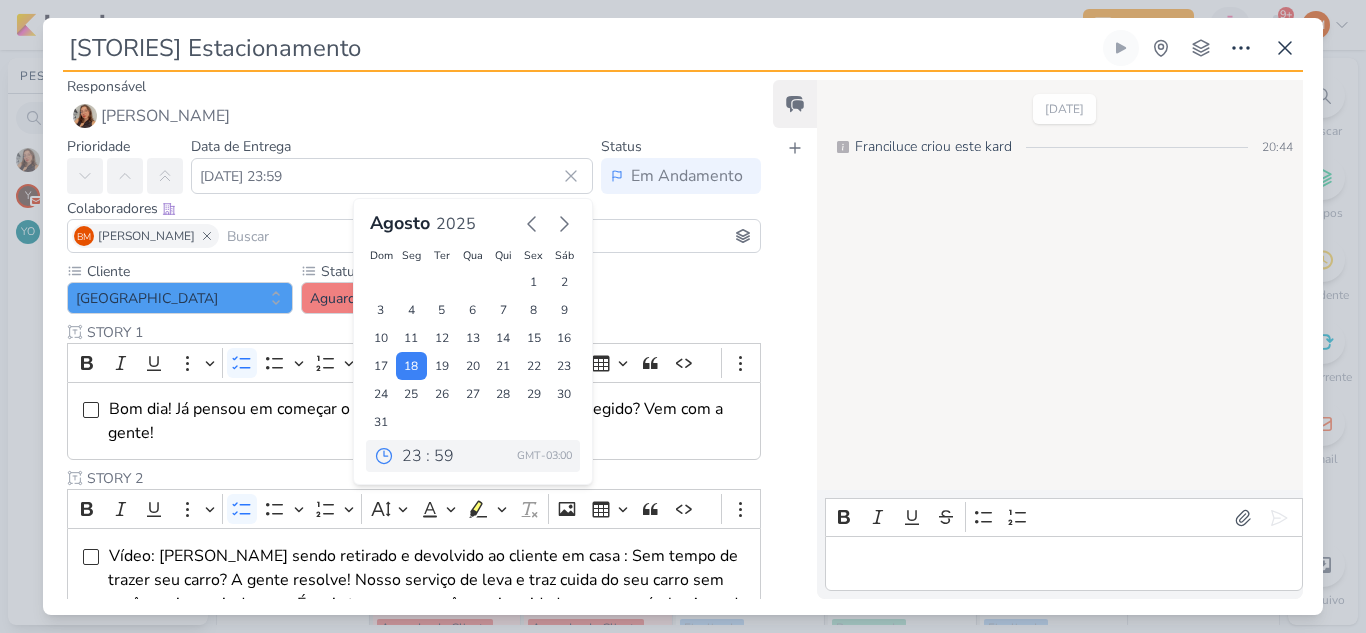 click on "Cliente
[GEOGRAPHIC_DATA]
Status do Projeto" at bounding box center (414, 806) 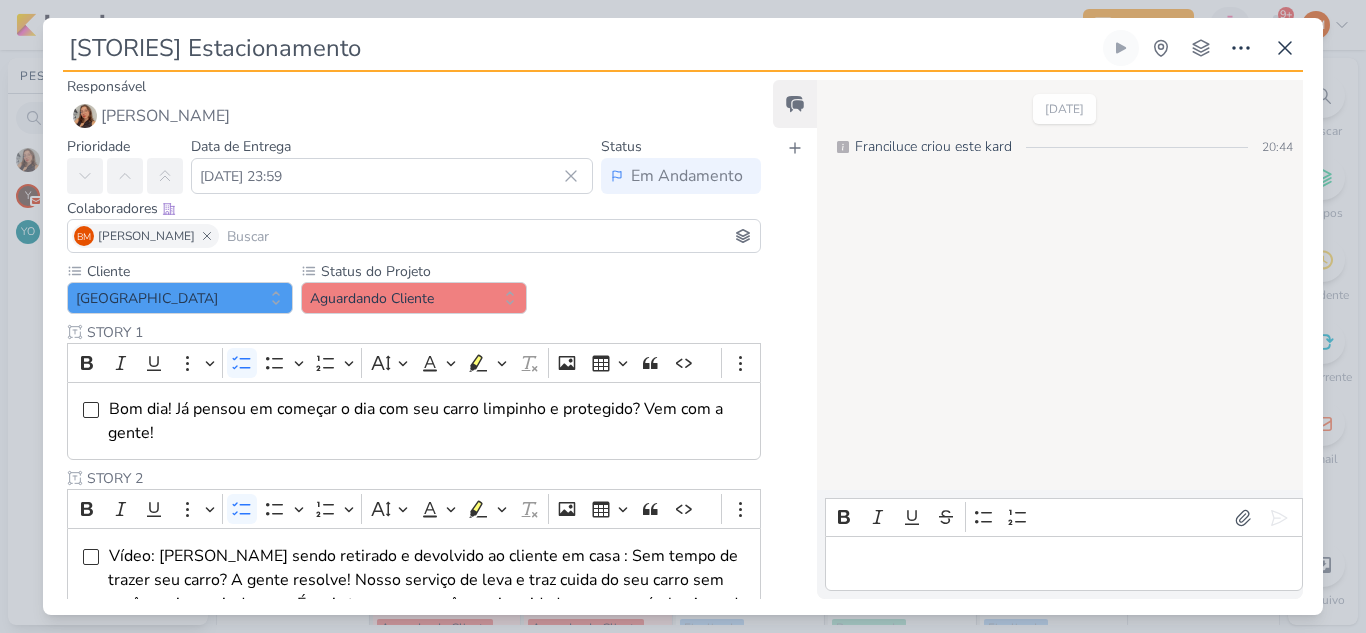 scroll, scrollTop: 866, scrollLeft: 0, axis: vertical 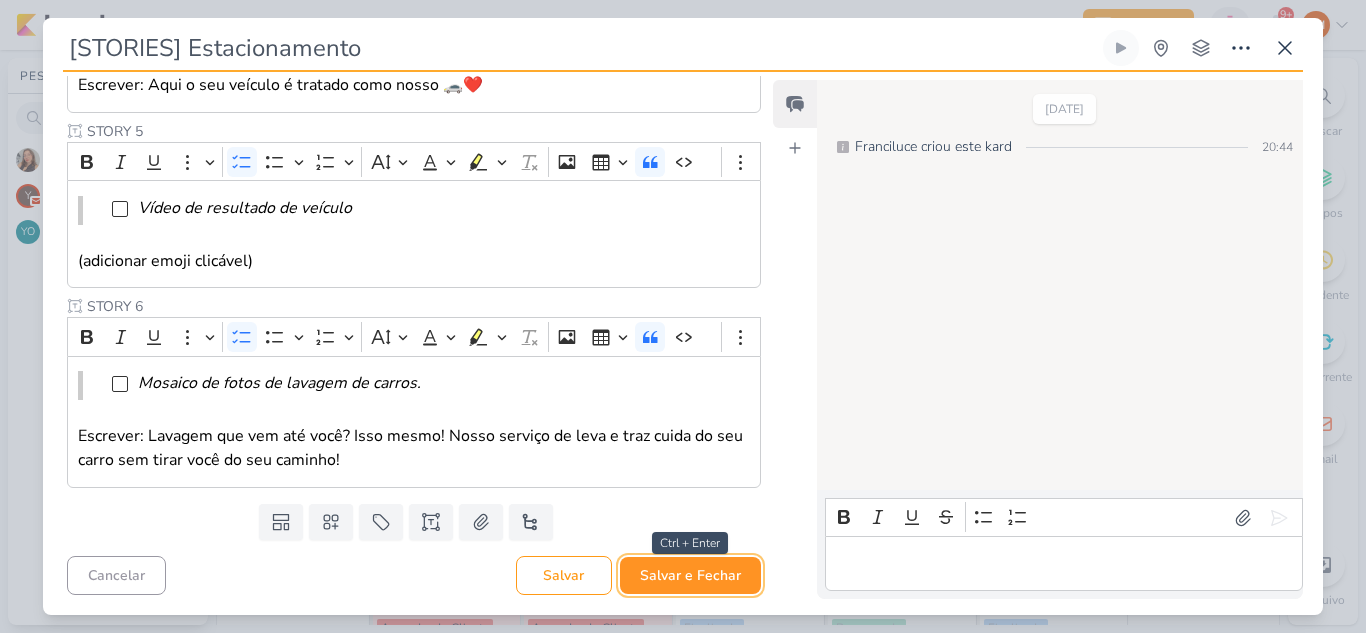 click on "Salvar e Fechar" at bounding box center [690, 575] 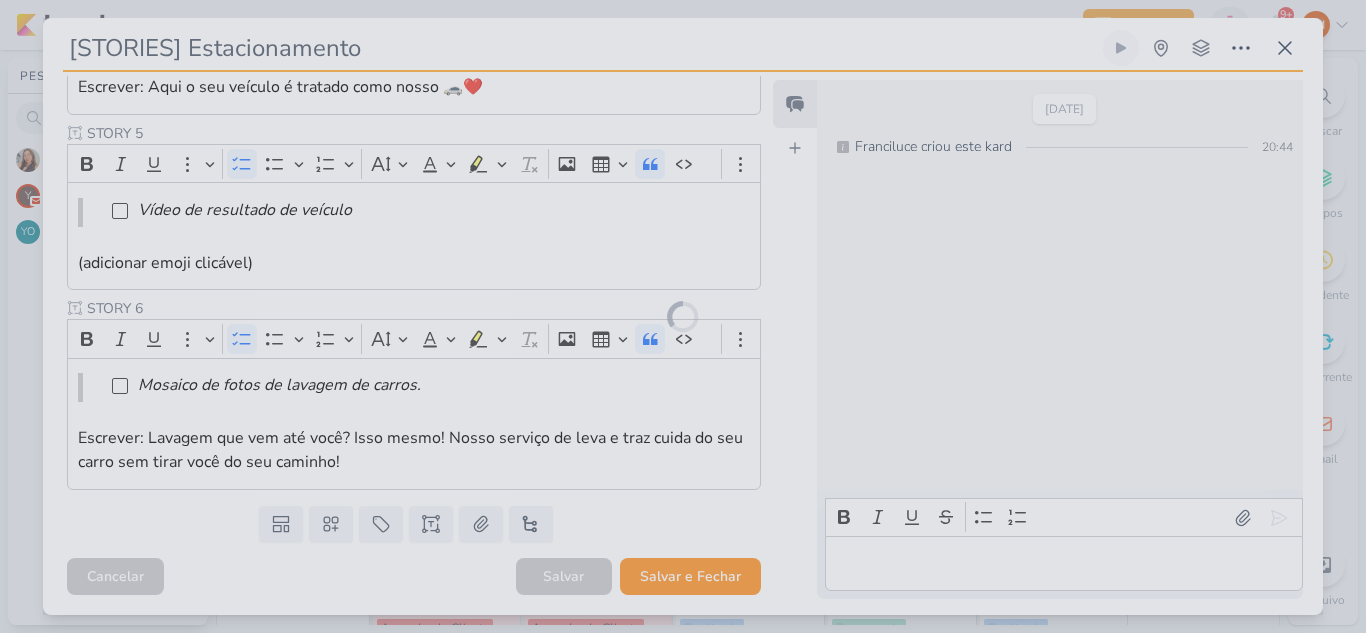 scroll, scrollTop: 864, scrollLeft: 0, axis: vertical 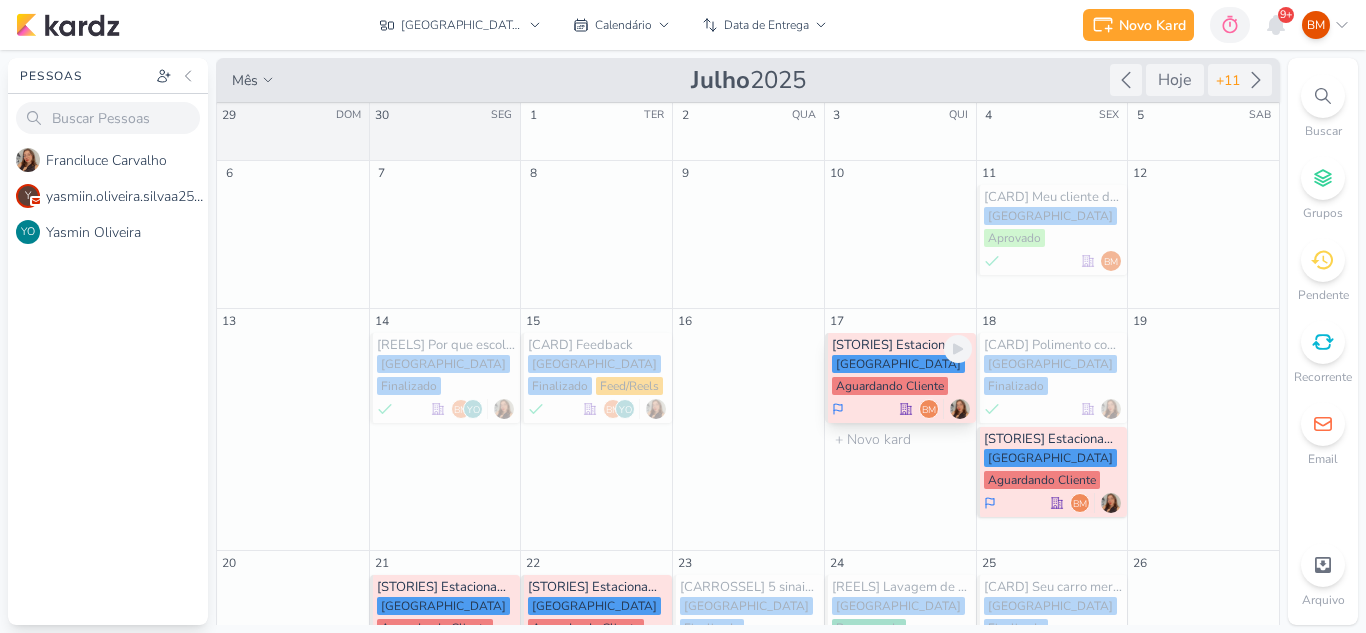 click on "Aguardando Cliente" at bounding box center [890, 386] 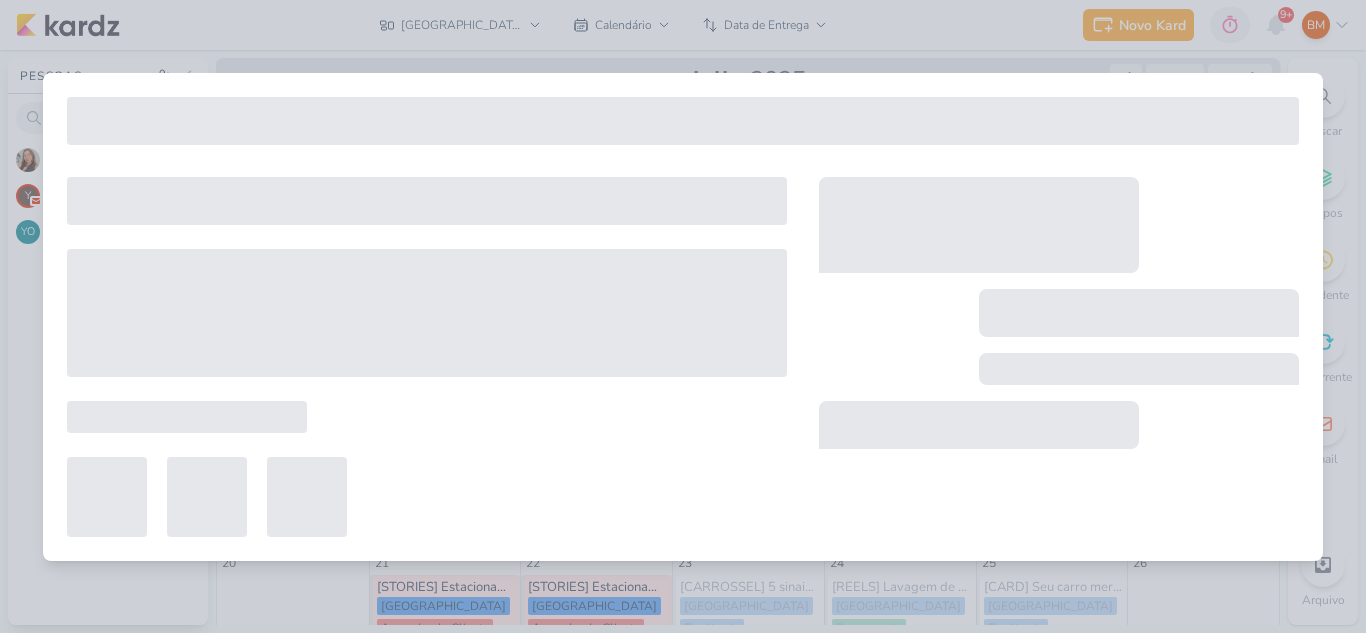 type on "[DATE] 23:59" 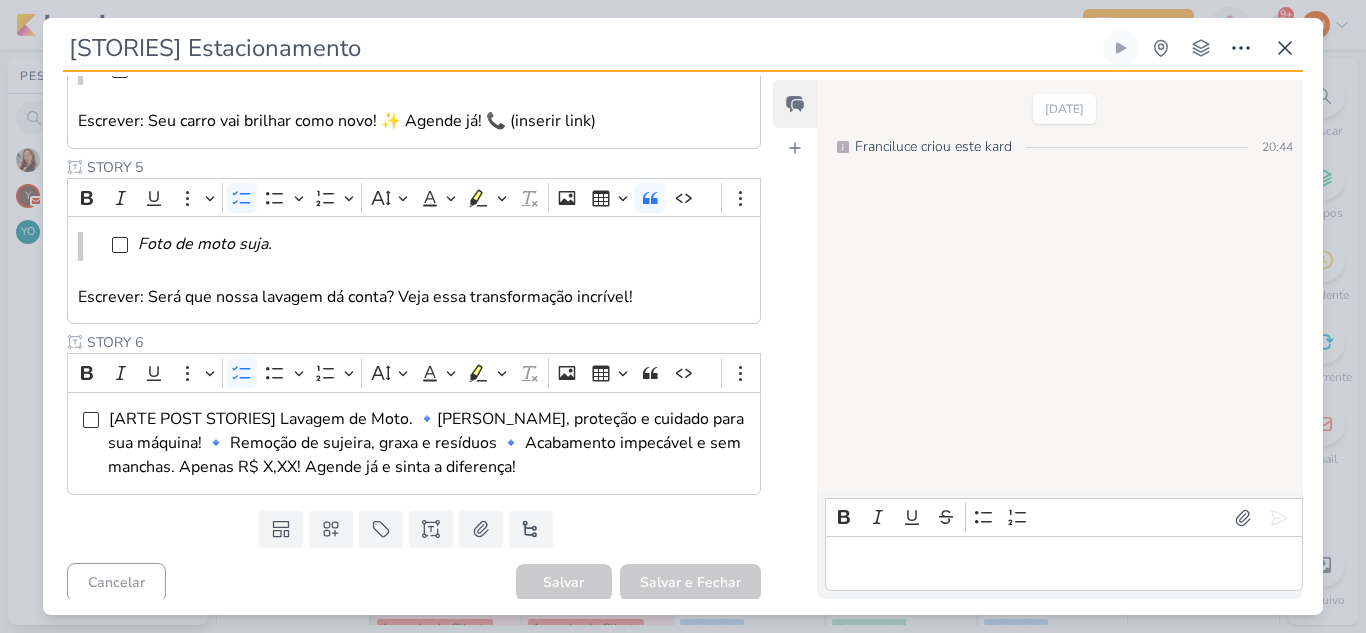scroll, scrollTop: 2, scrollLeft: 0, axis: vertical 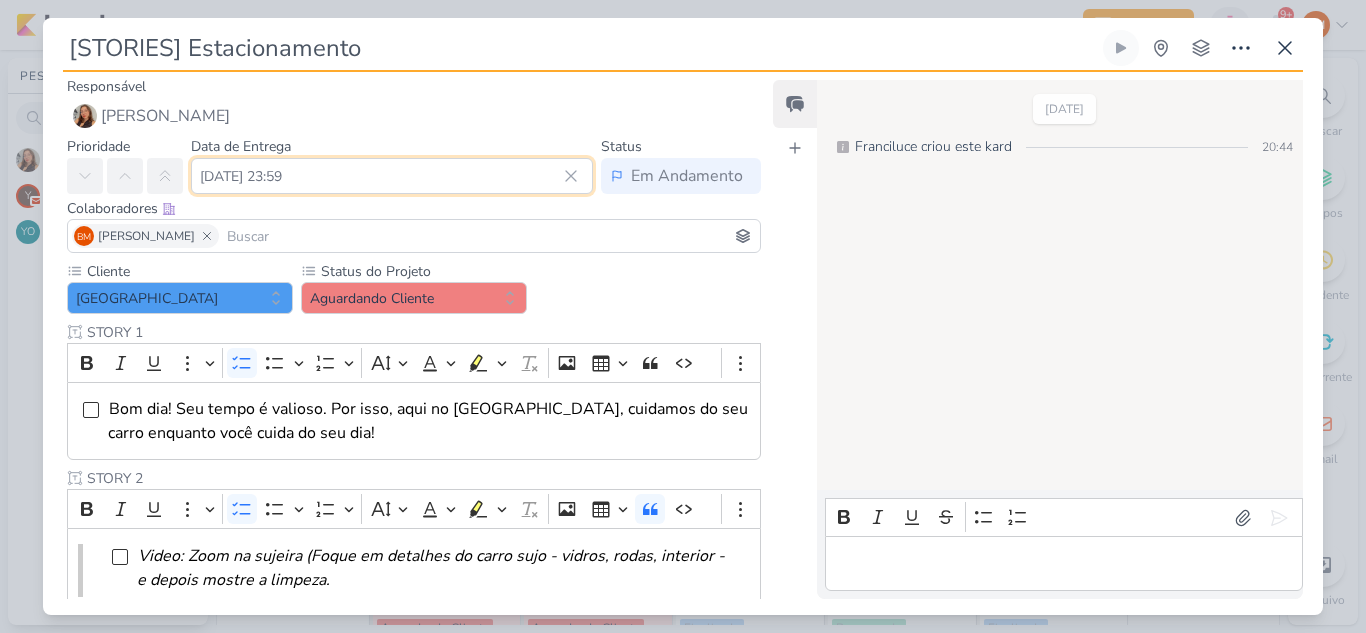 click on "[DATE] 23:59" at bounding box center [392, 176] 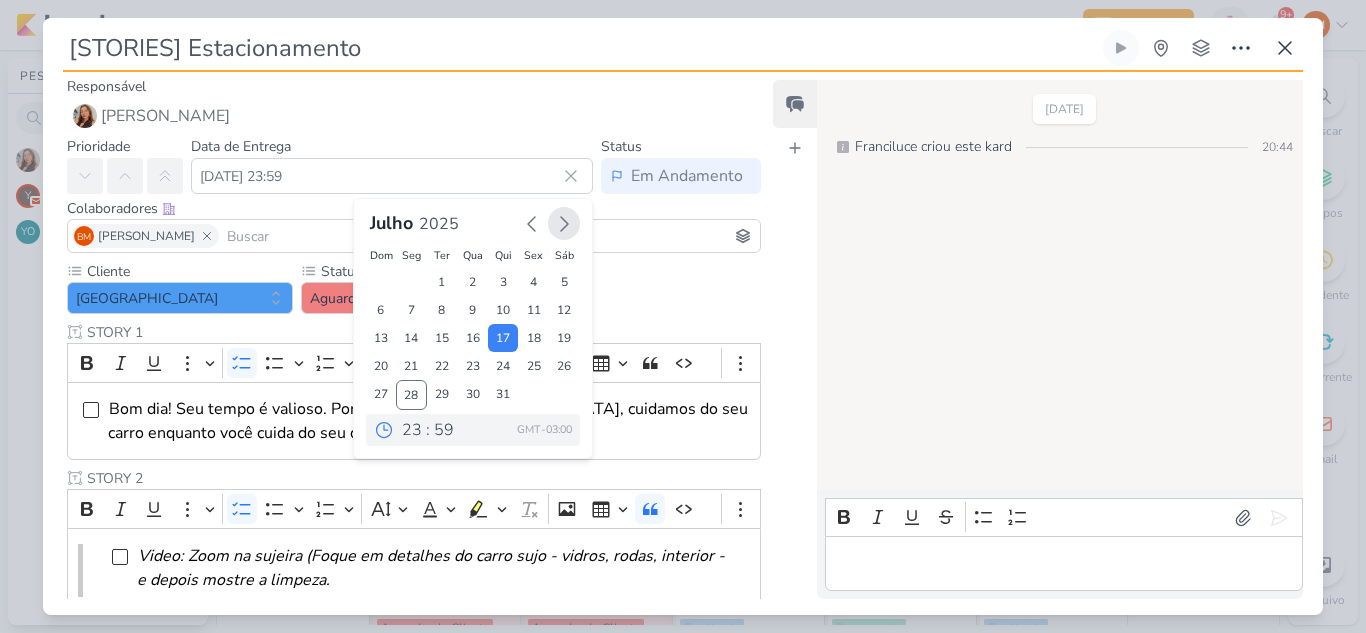 click 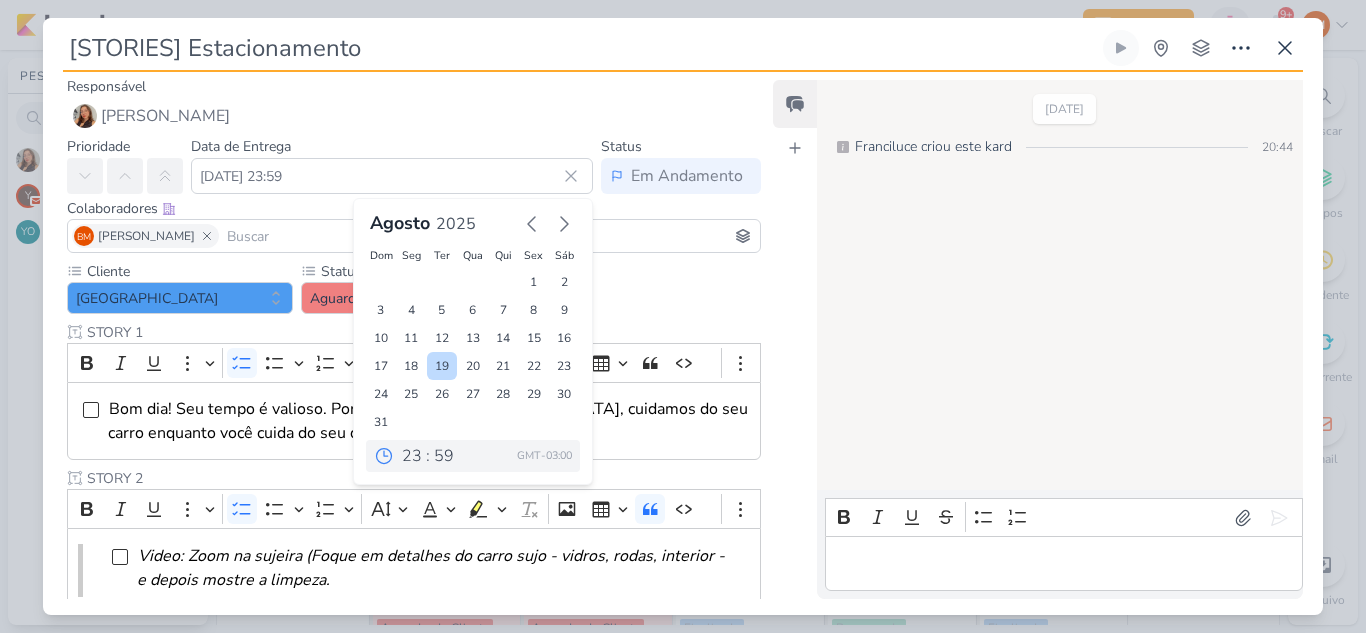 click on "19" at bounding box center [442, 366] 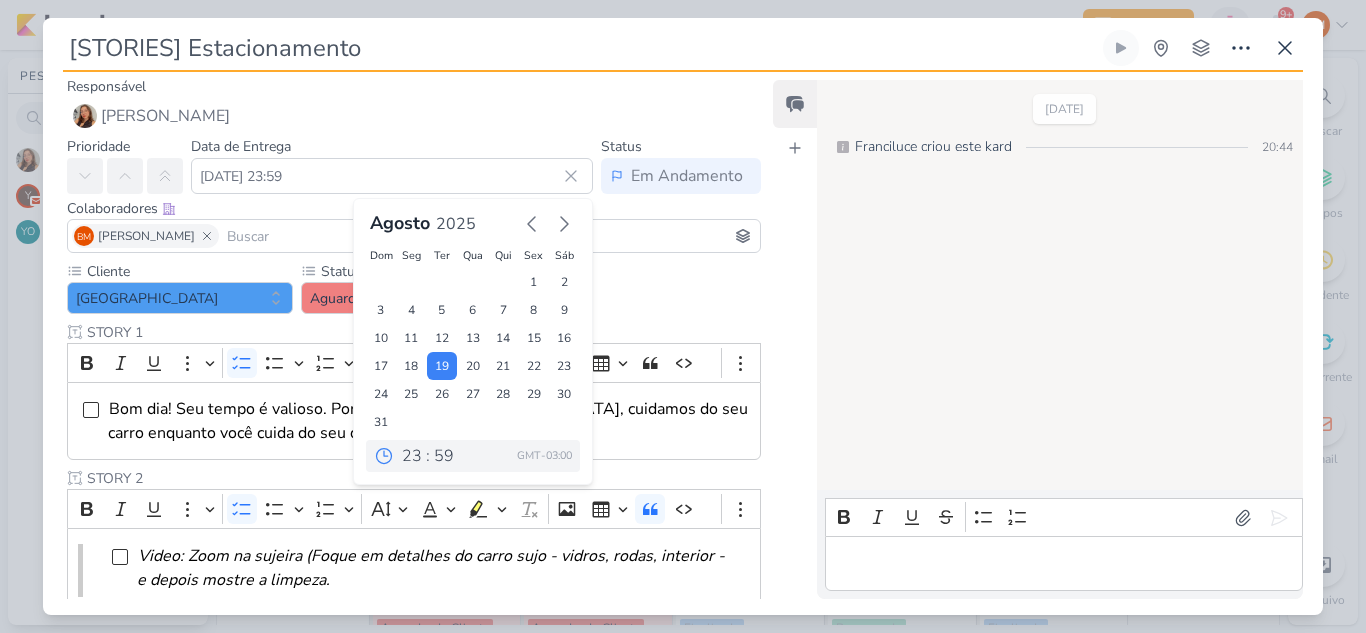 click on "Cliente
[GEOGRAPHIC_DATA]
Status do Projeto" at bounding box center [414, 809] 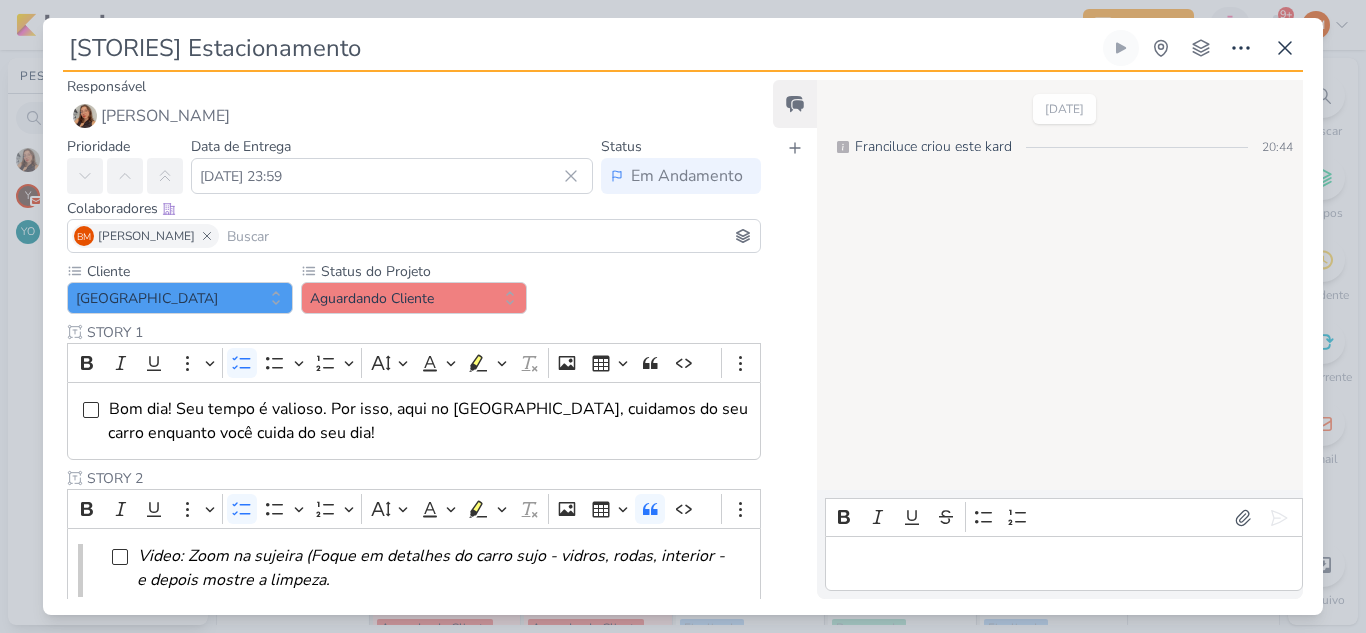 scroll, scrollTop: 871, scrollLeft: 0, axis: vertical 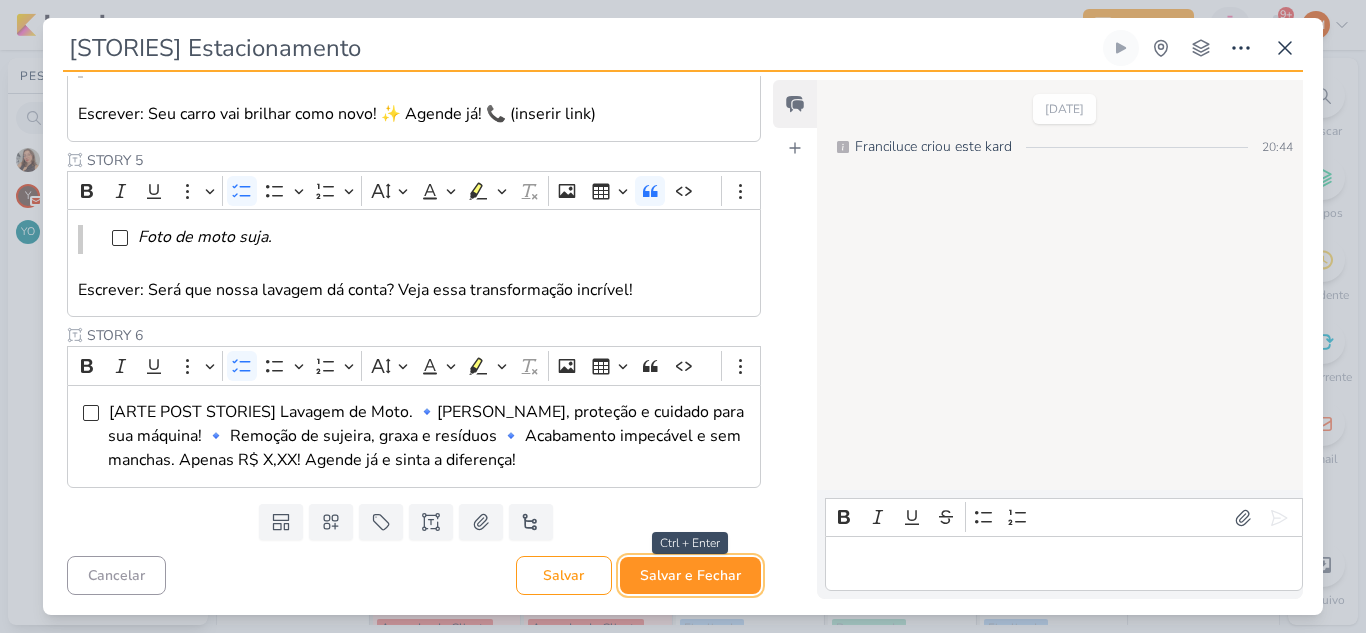 click on "Salvar e Fechar" at bounding box center [690, 575] 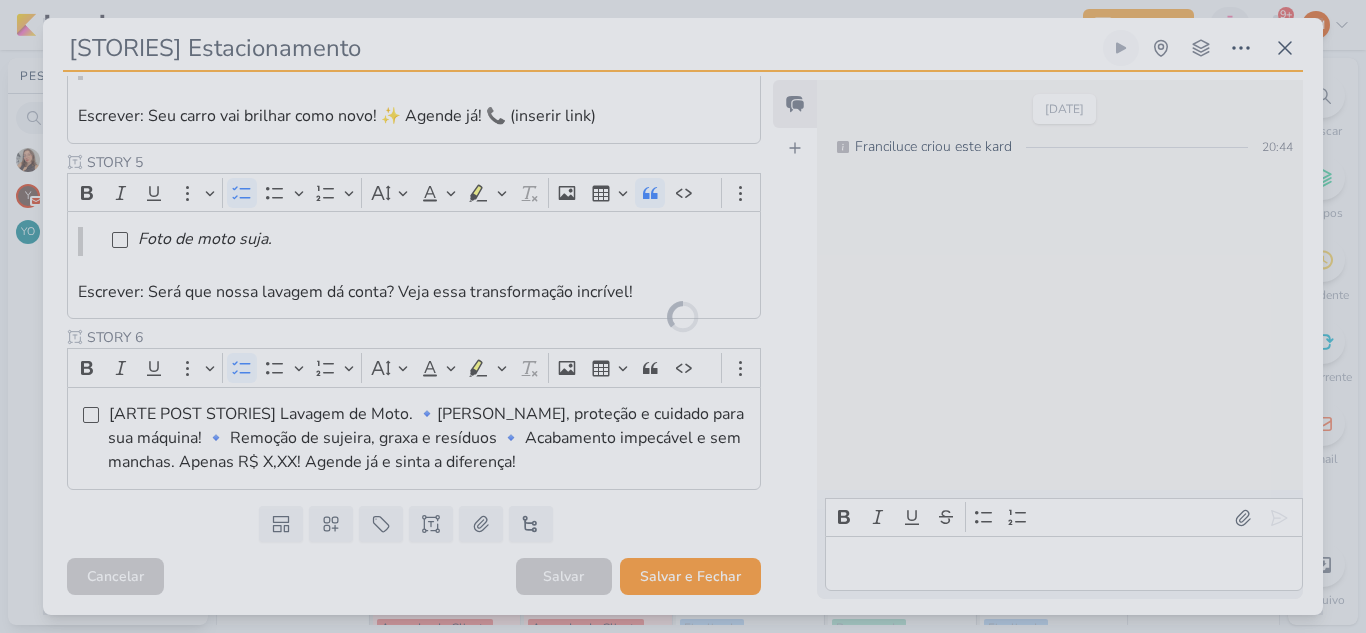 scroll, scrollTop: 869, scrollLeft: 0, axis: vertical 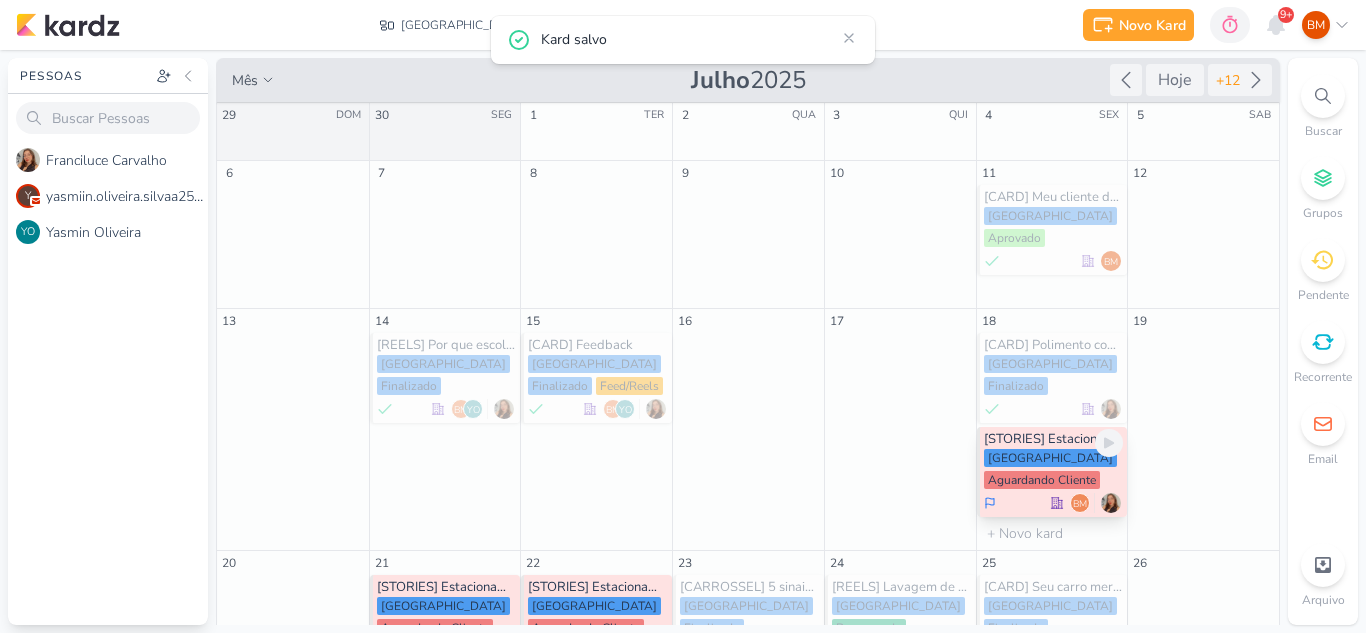 click on "[GEOGRAPHIC_DATA]
Aguardando Cliente" at bounding box center [1054, 470] 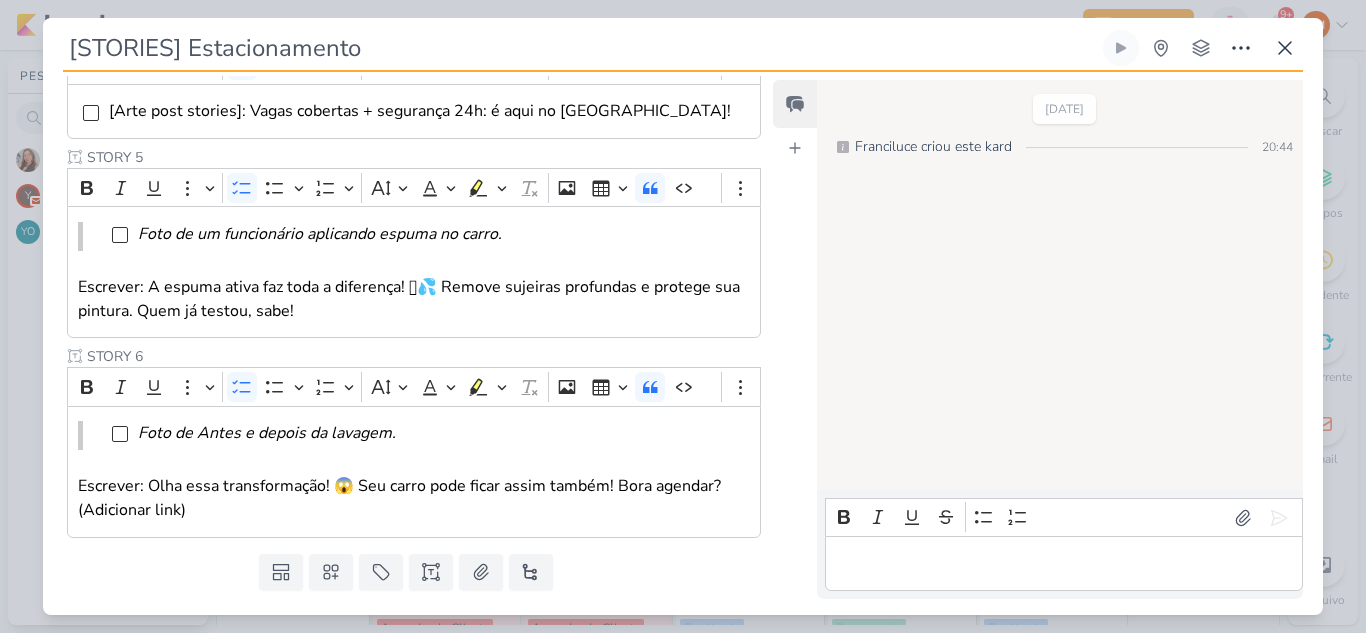 scroll, scrollTop: 2, scrollLeft: 0, axis: vertical 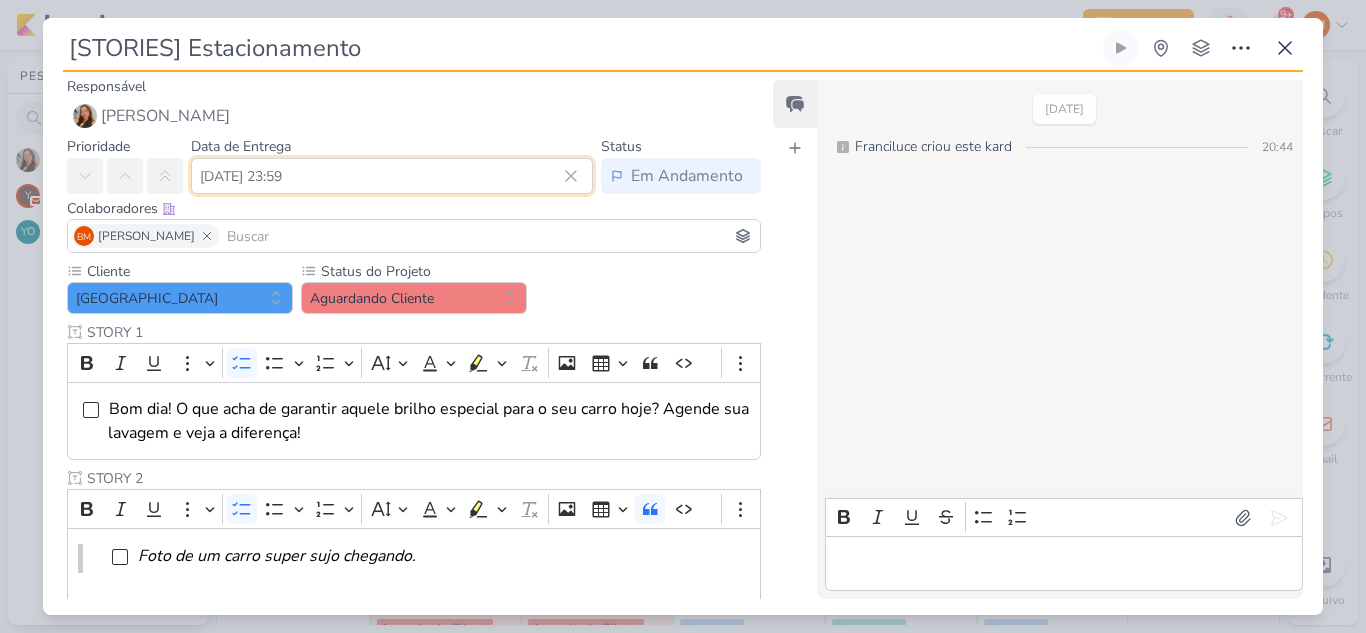 click on "[DATE] 23:59" at bounding box center [392, 176] 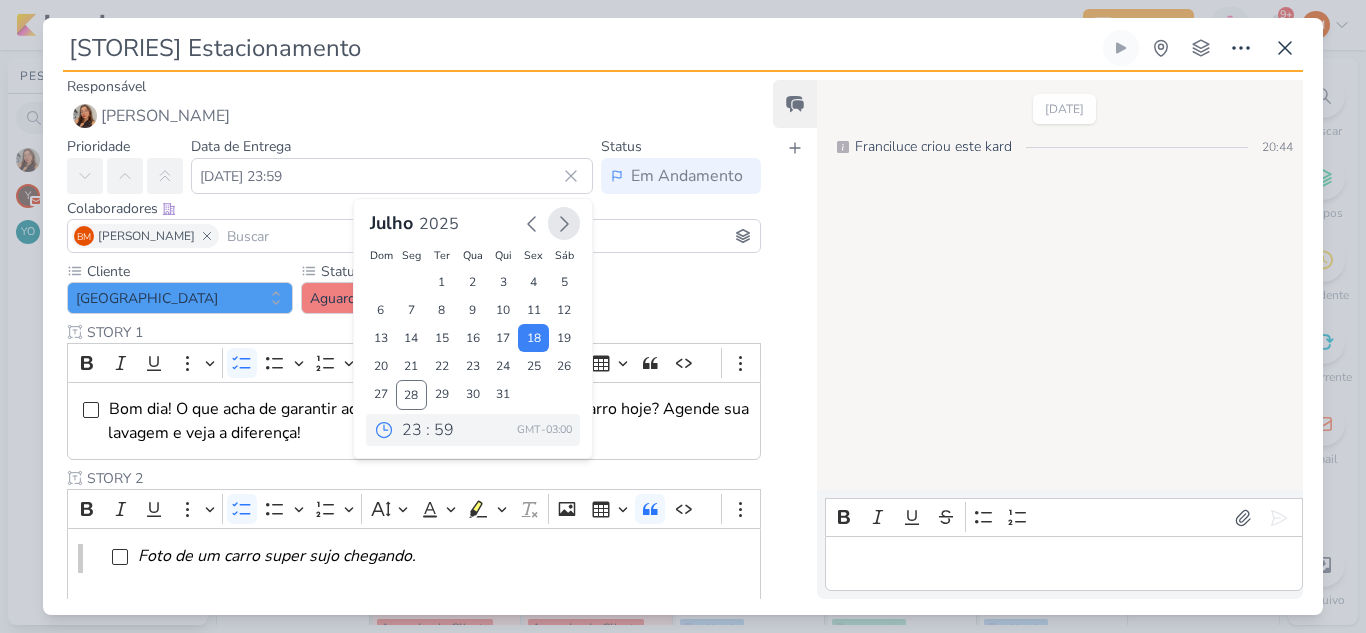 click 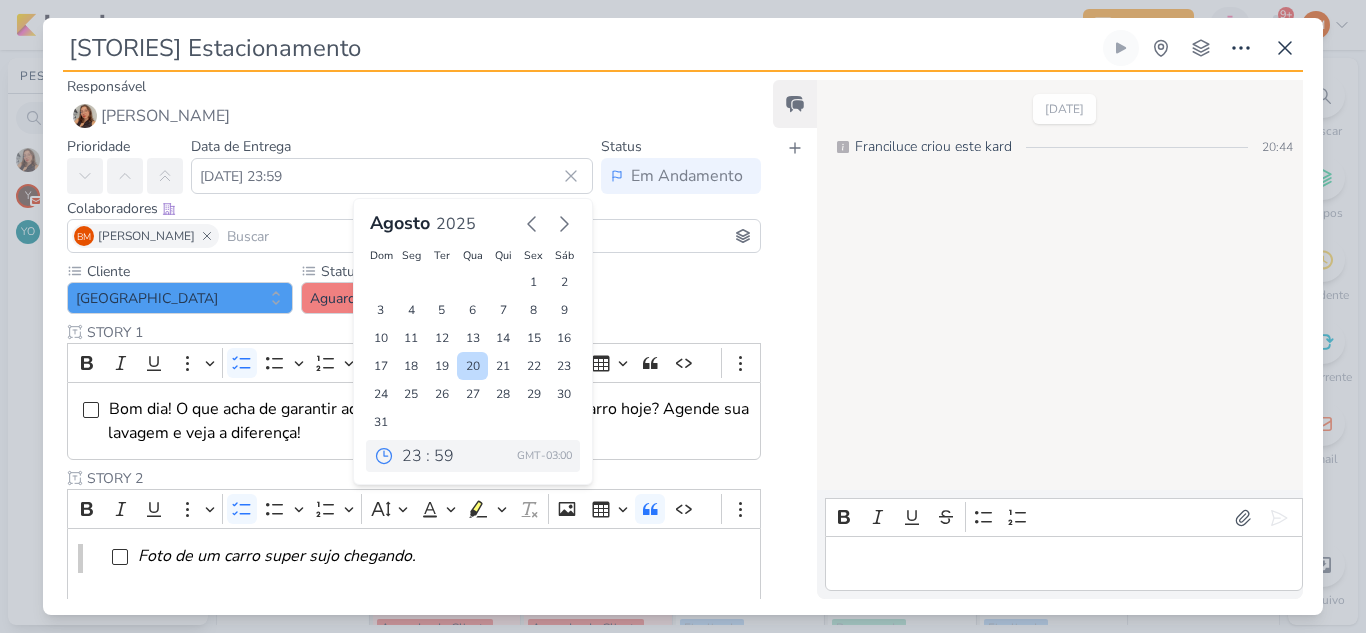 click on "20" at bounding box center (472, 366) 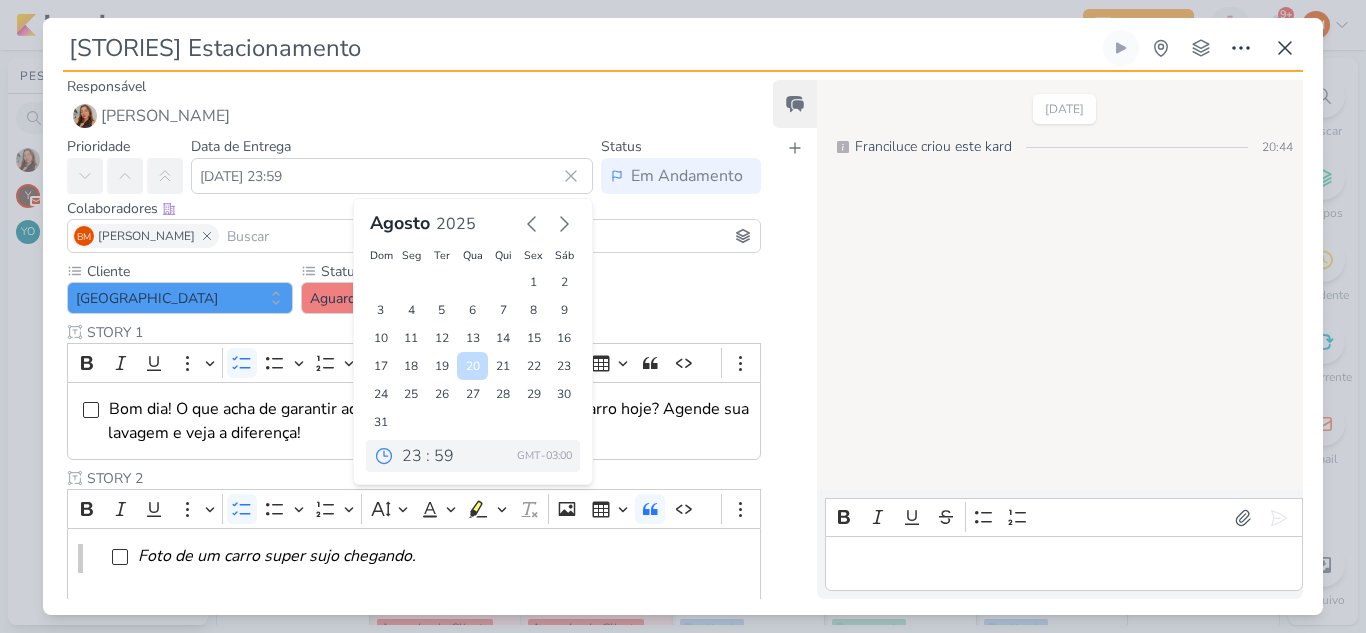 type on "[DATE] 23:59" 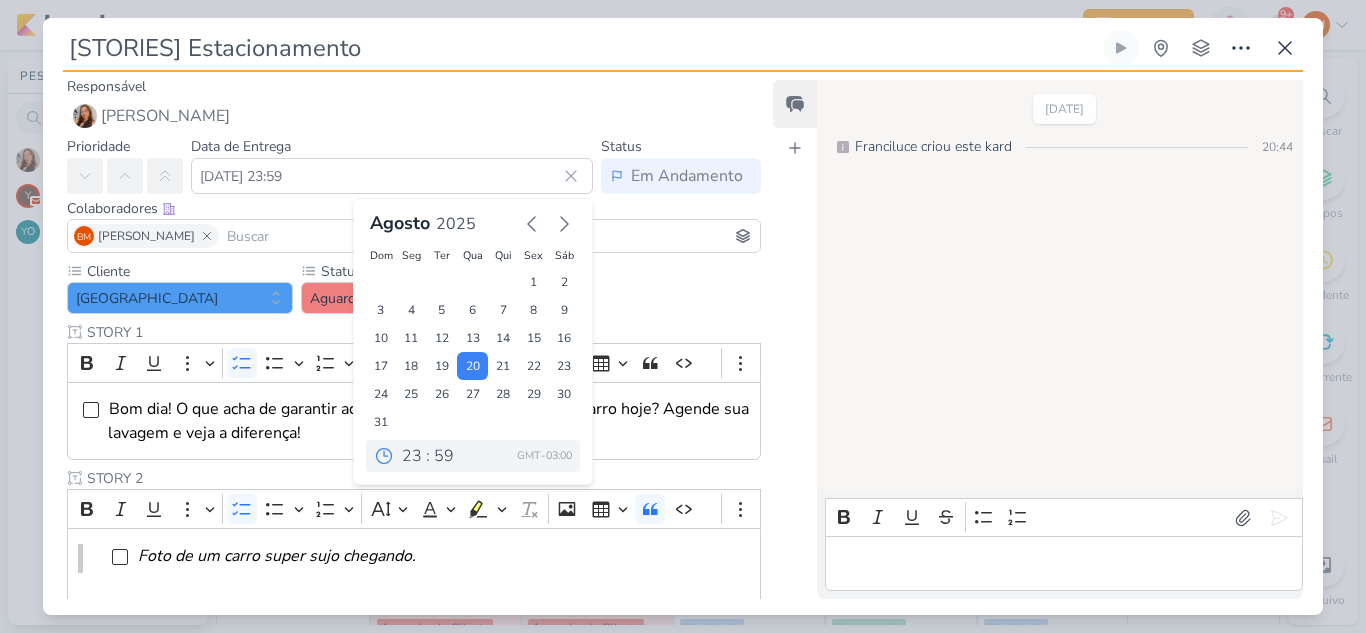 click on "Cliente
[GEOGRAPHIC_DATA]
Status do Projeto" at bounding box center (414, 833) 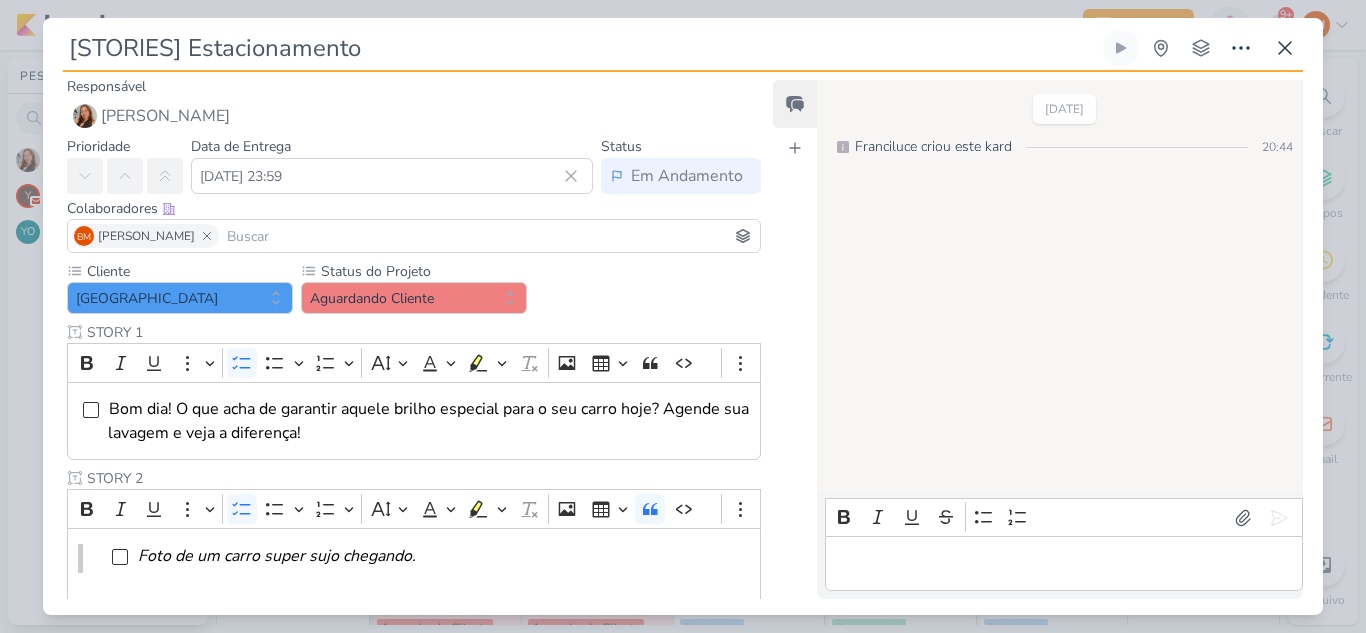drag, startPoint x: 759, startPoint y: 218, endPoint x: 768, endPoint y: 332, distance: 114.35471 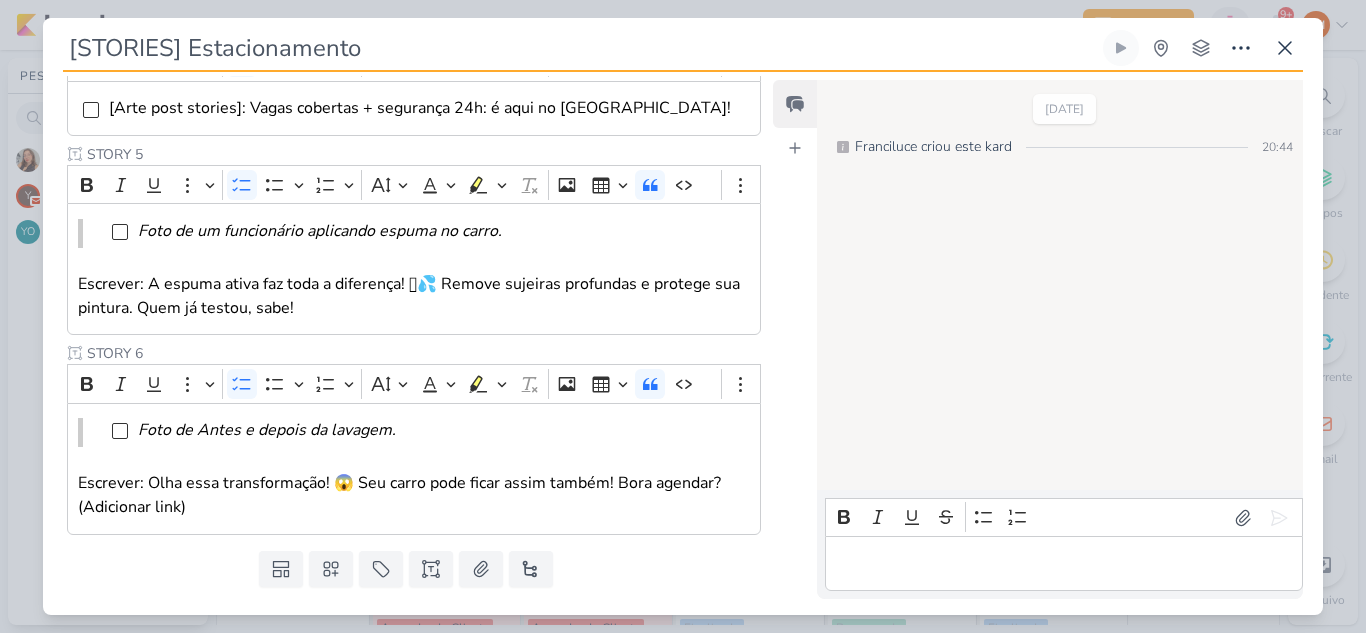 scroll, scrollTop: 919, scrollLeft: 0, axis: vertical 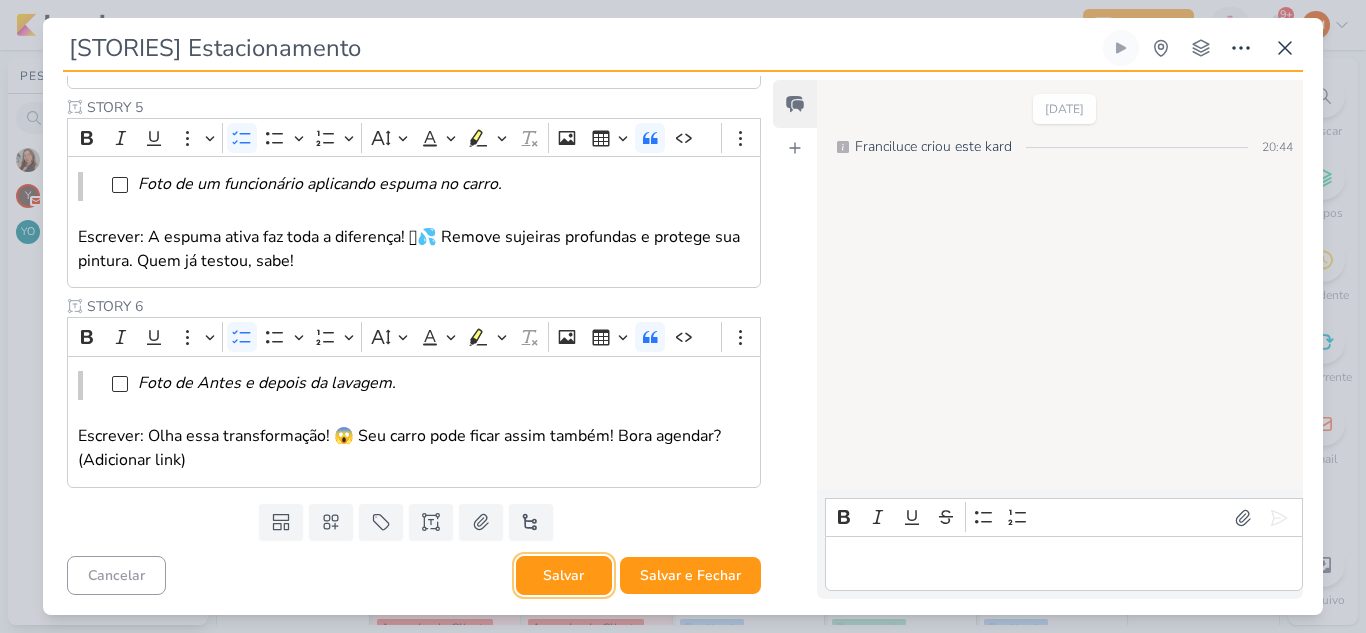 click on "Salvar" at bounding box center (564, 575) 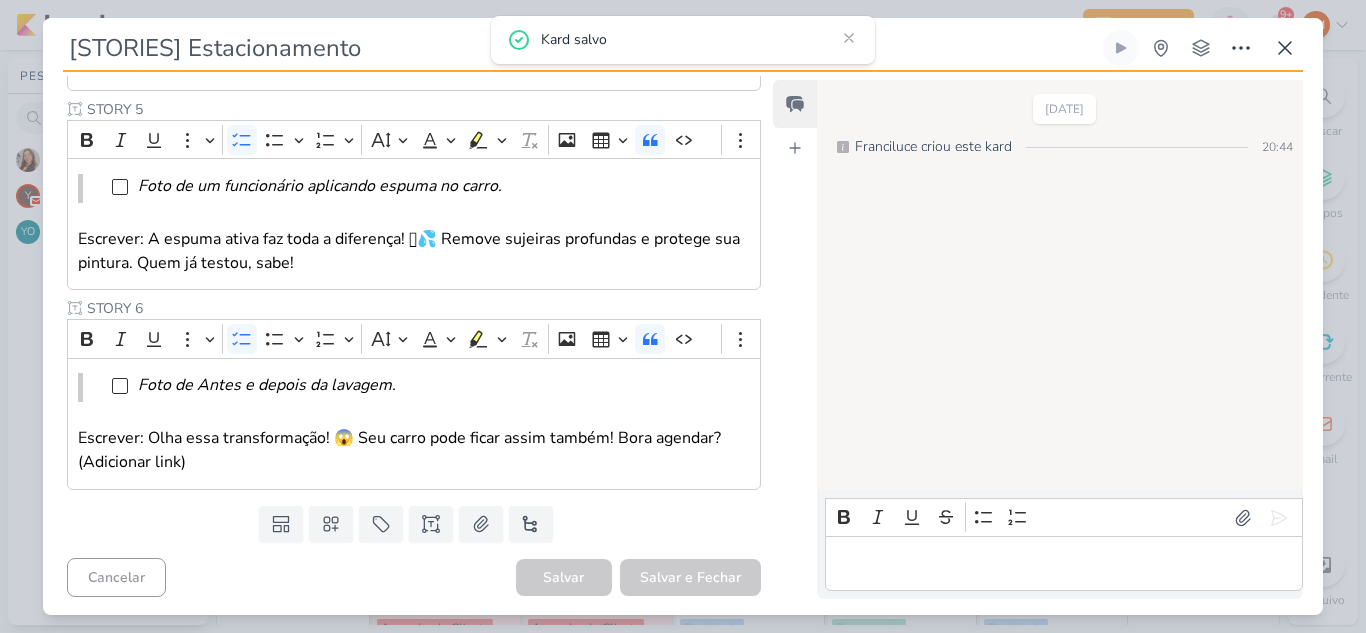 scroll, scrollTop: 919, scrollLeft: 0, axis: vertical 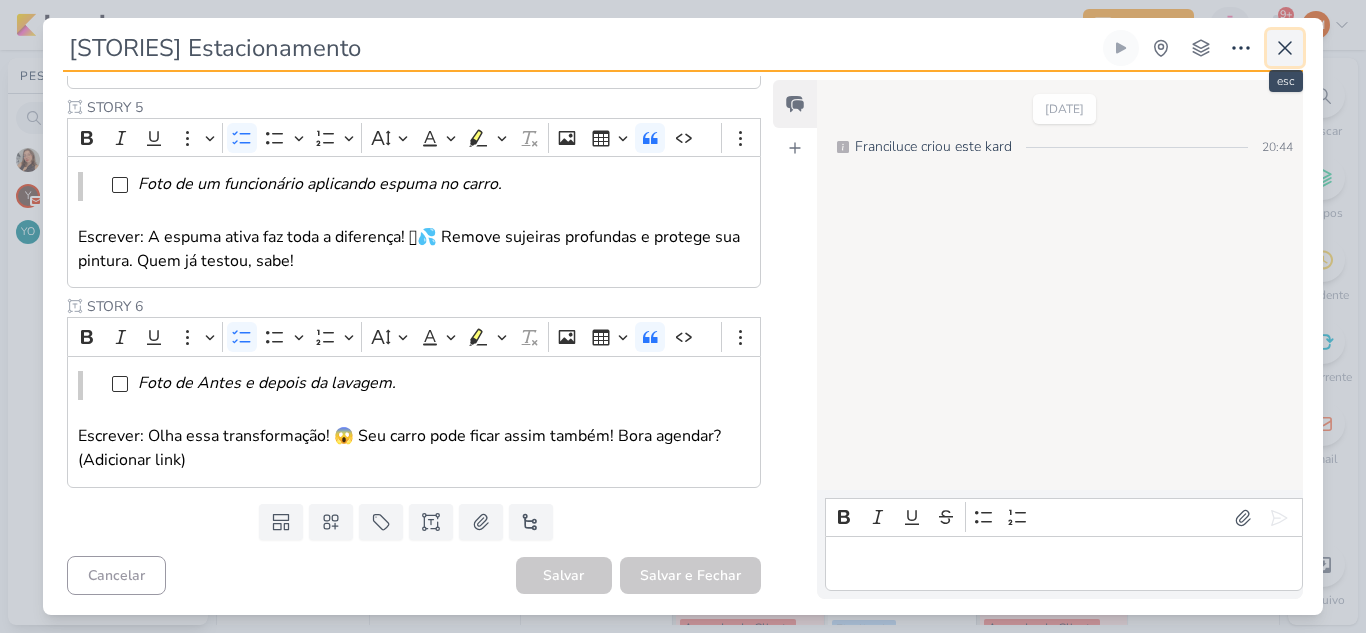 click at bounding box center (1285, 48) 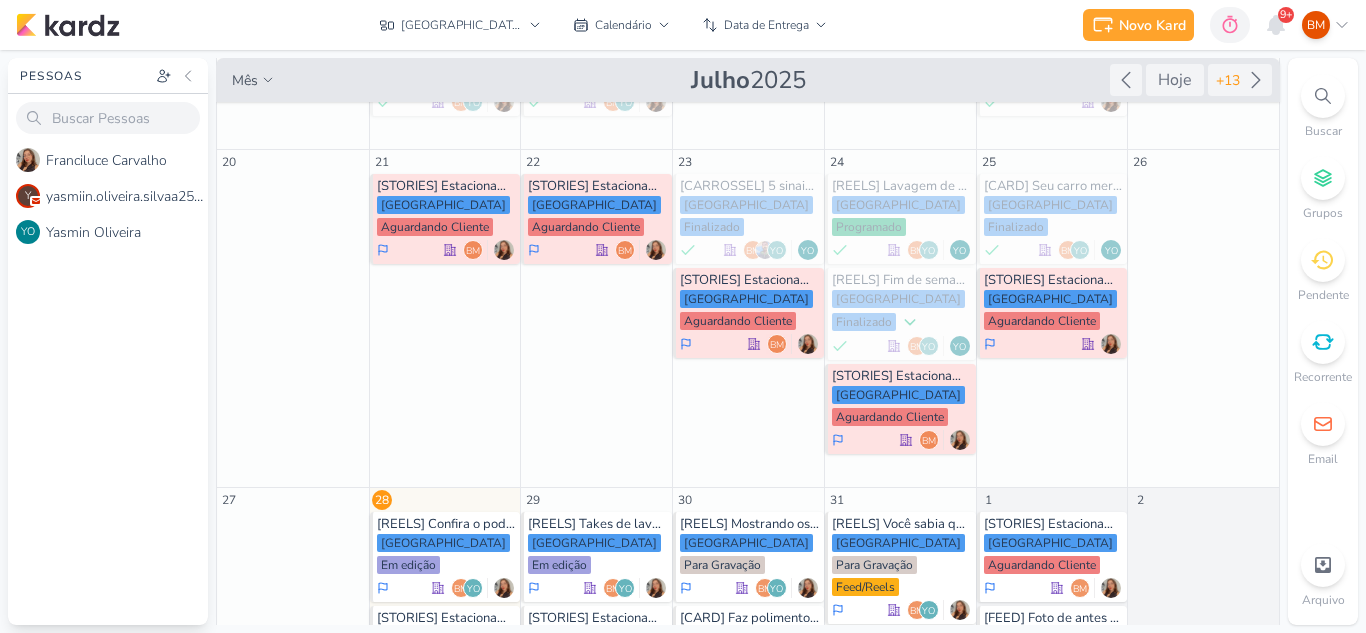 scroll, scrollTop: 293, scrollLeft: 0, axis: vertical 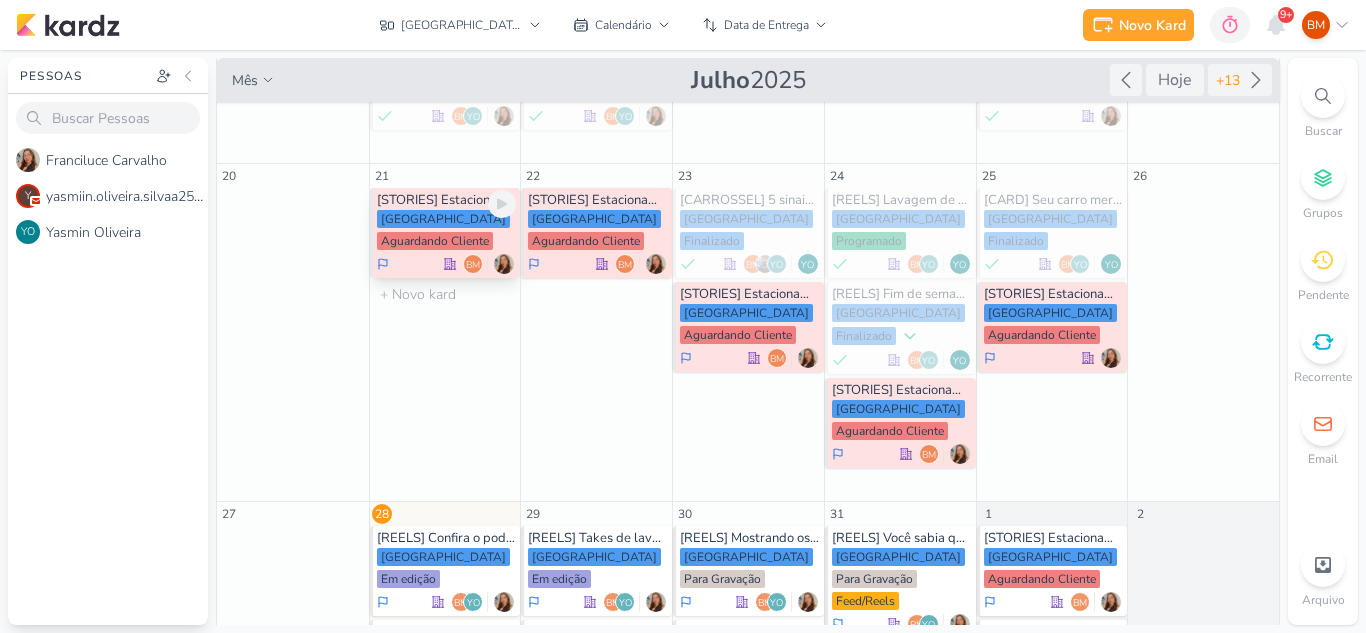 click on "[GEOGRAPHIC_DATA]" at bounding box center [443, 219] 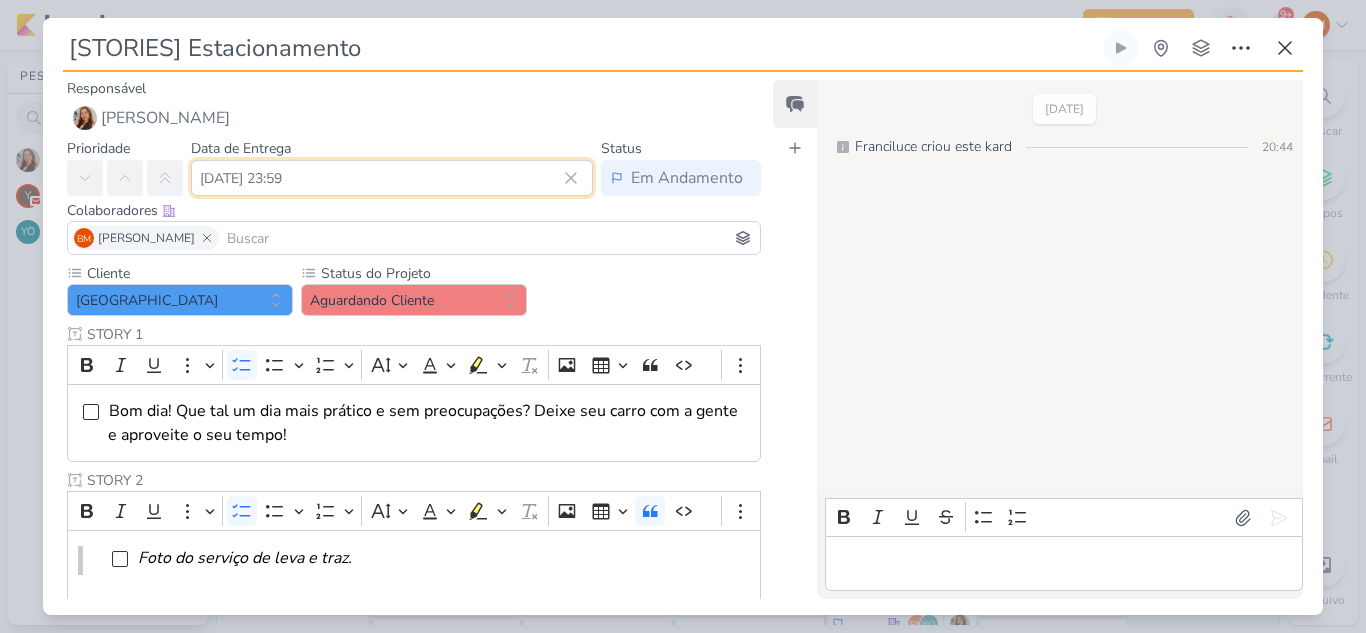 click on "[DATE] 23:59" at bounding box center [392, 178] 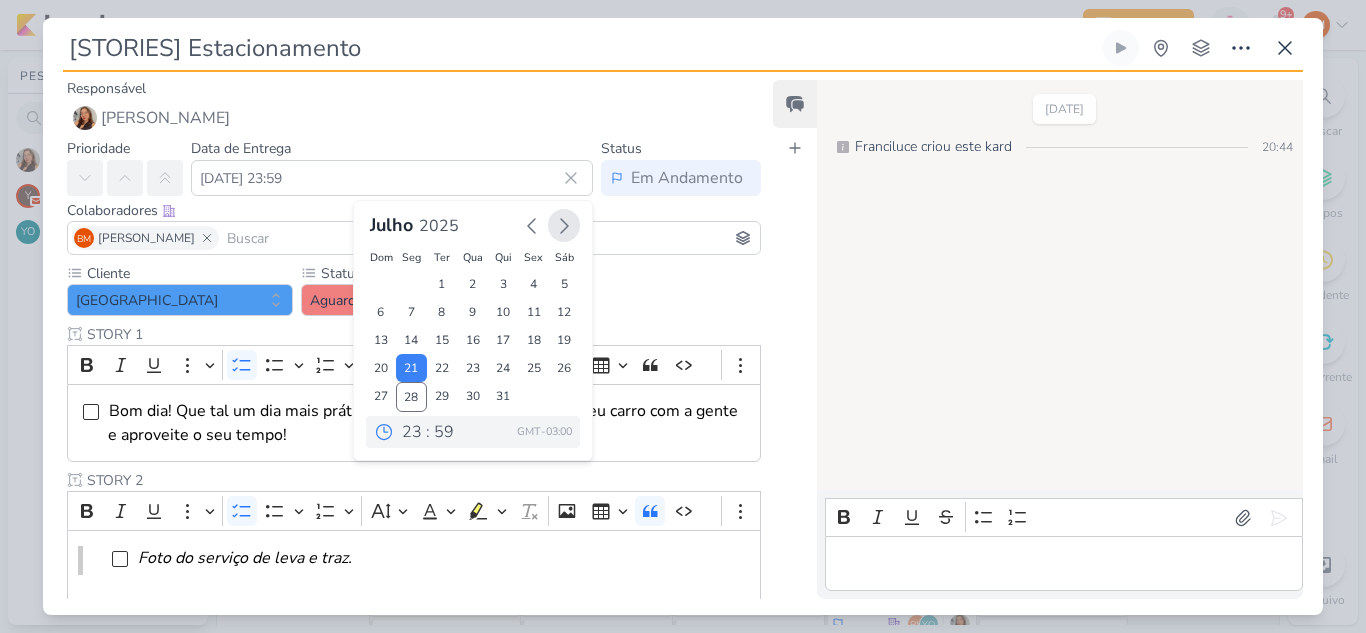 click 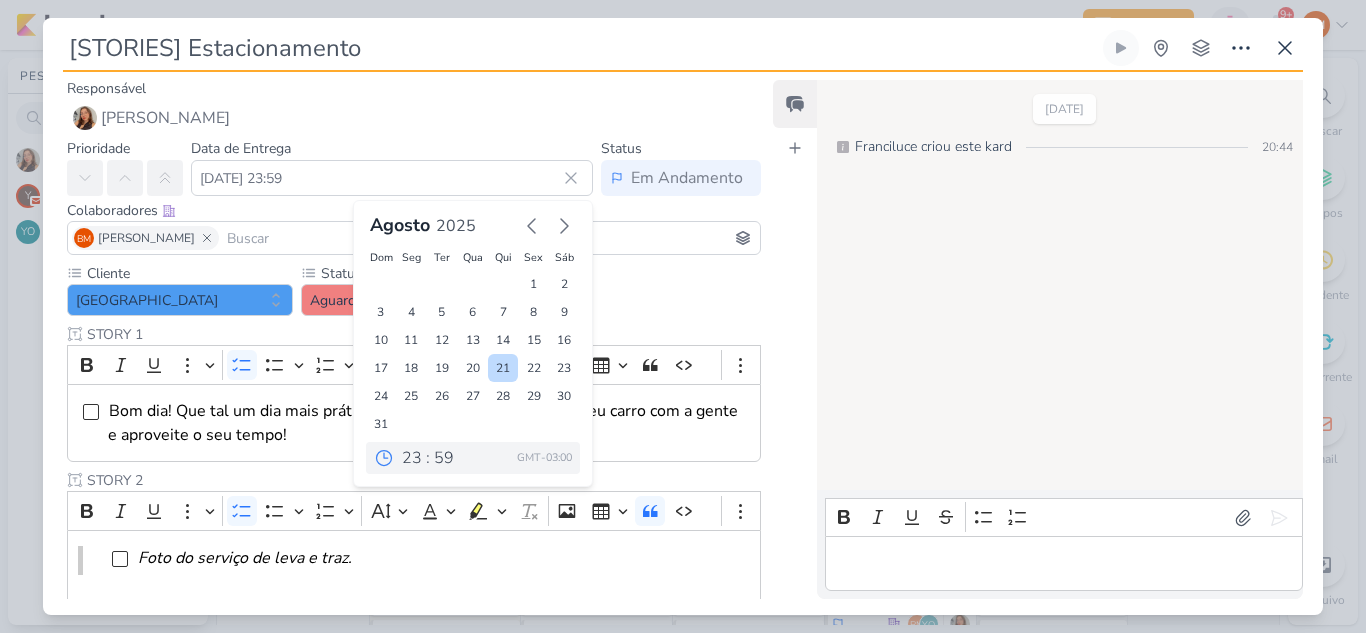 click on "21" at bounding box center (503, 368) 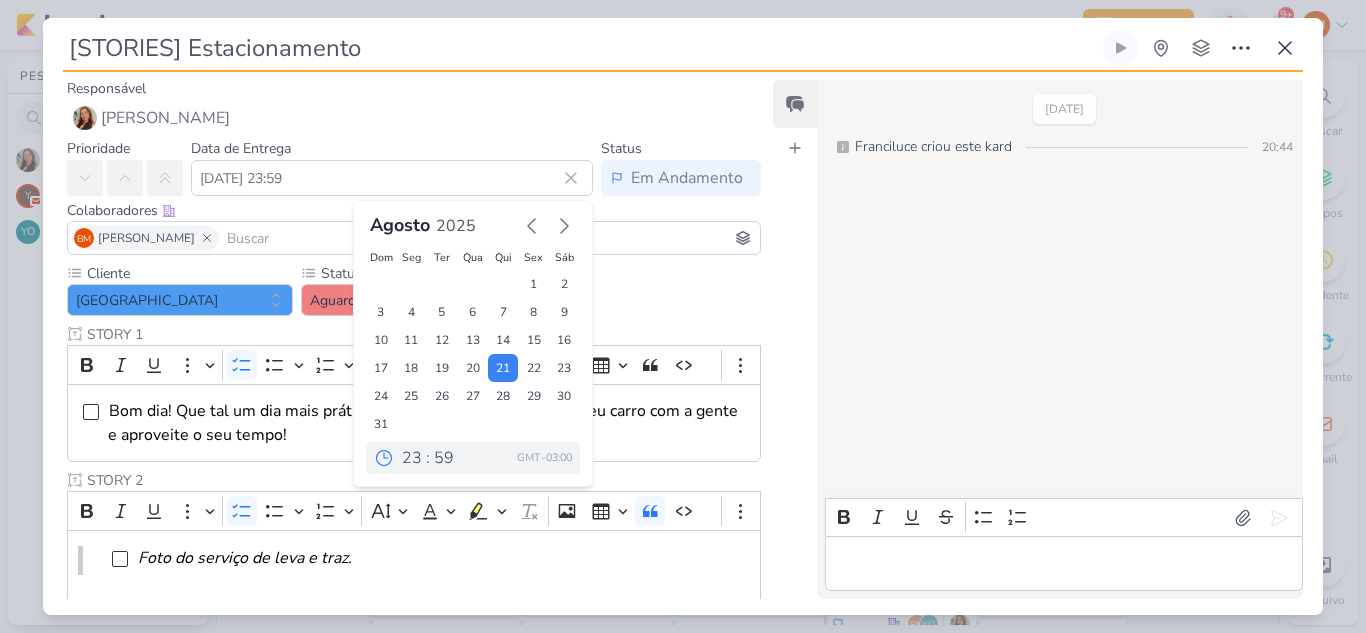 click on "Cliente
[GEOGRAPHIC_DATA]
Status do Projeto" at bounding box center [414, 799] 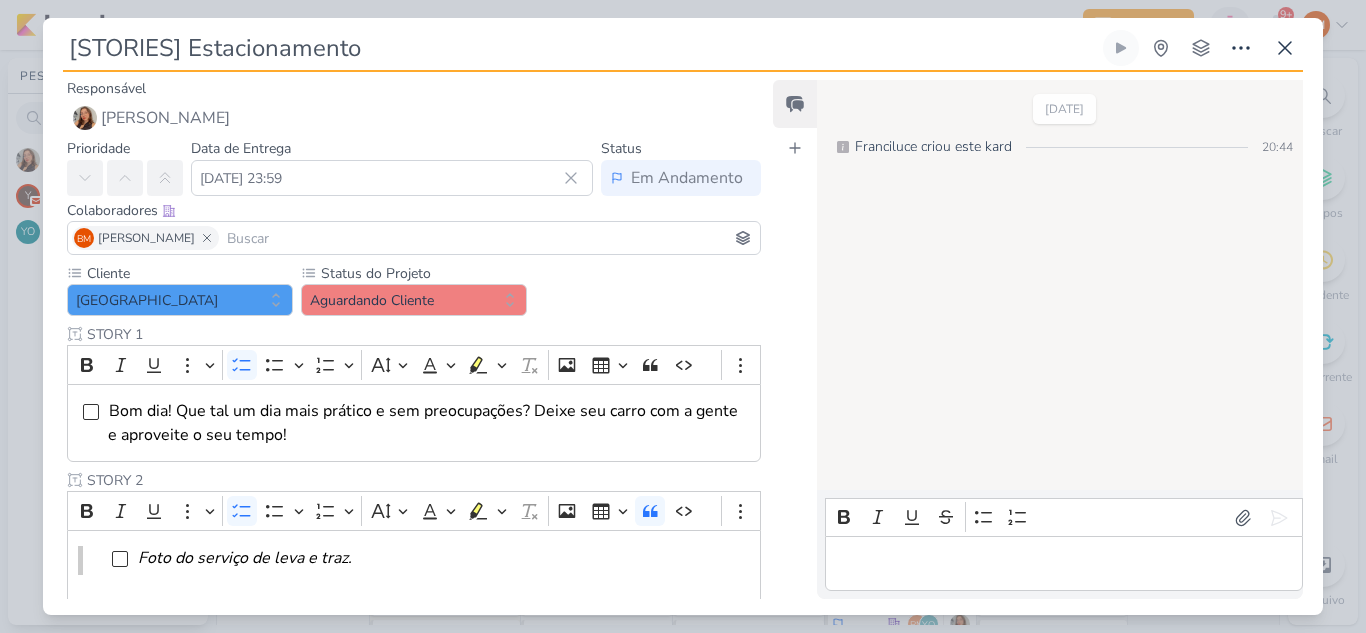 scroll, scrollTop: 799, scrollLeft: 0, axis: vertical 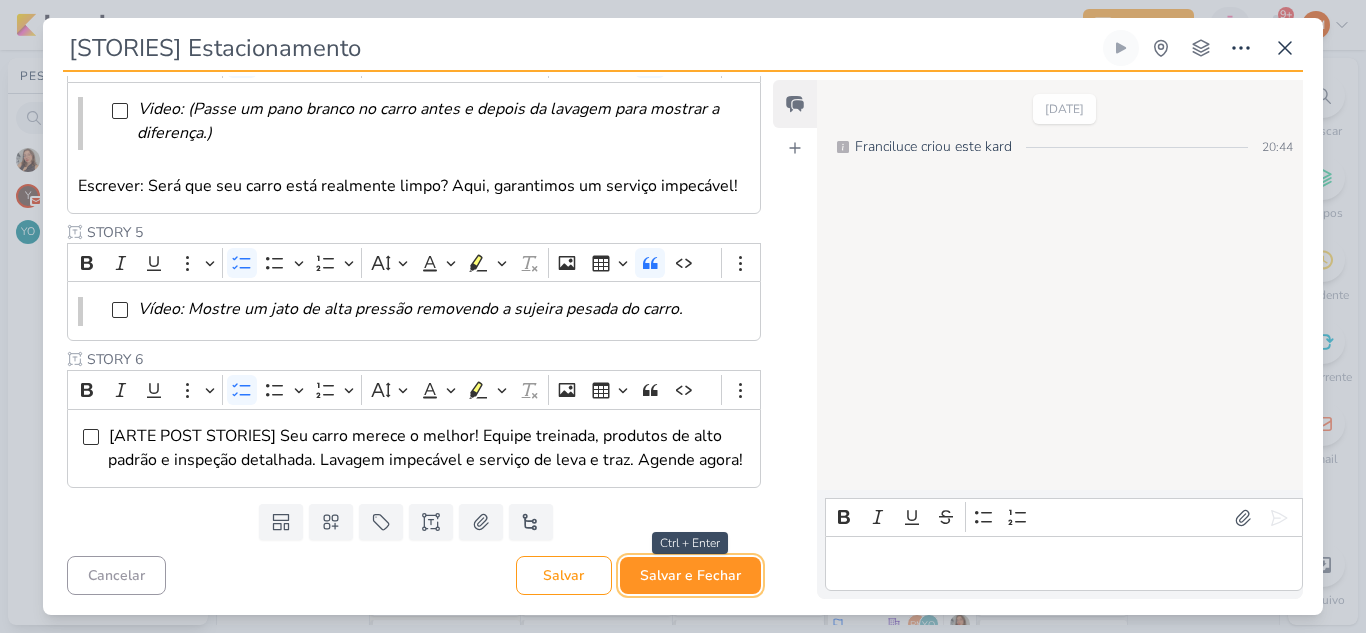 click on "Salvar e Fechar" at bounding box center (690, 575) 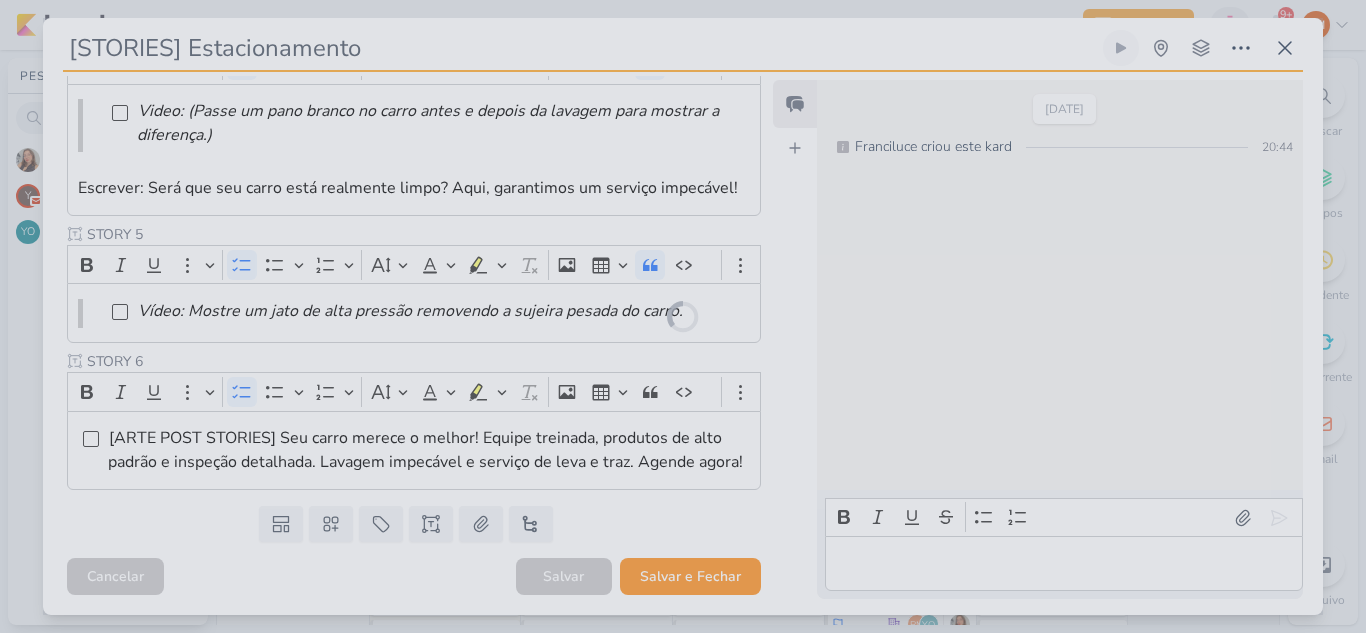 scroll, scrollTop: 869, scrollLeft: 0, axis: vertical 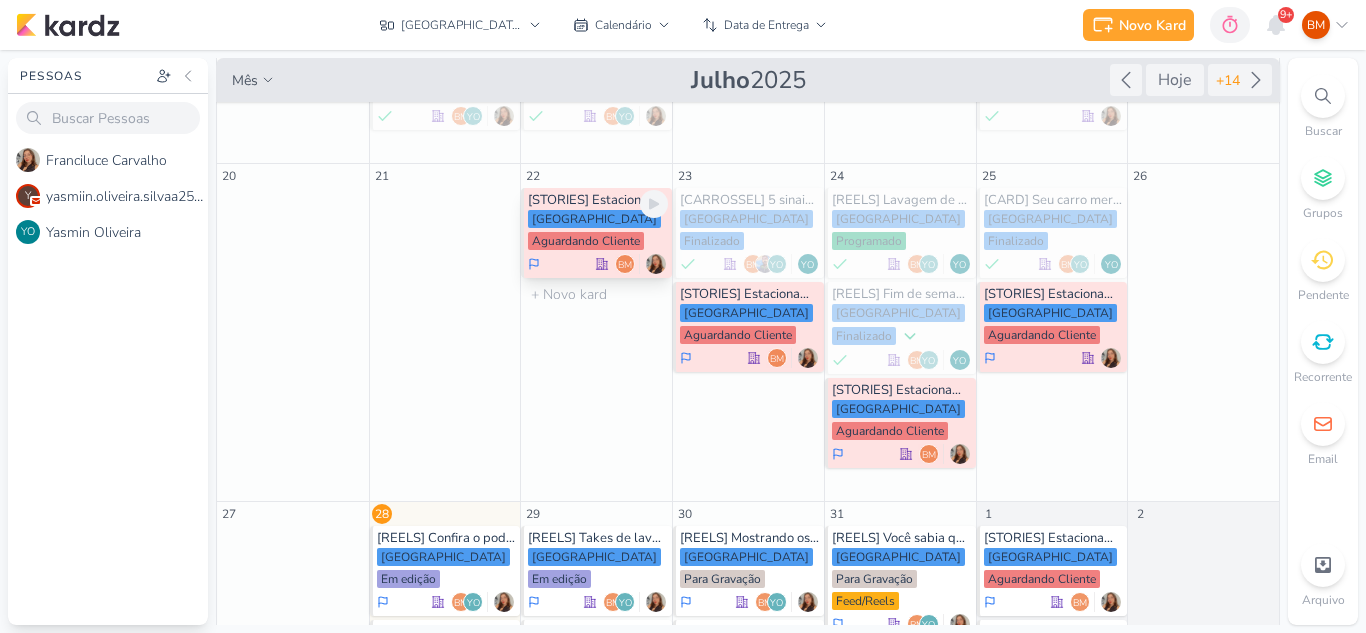 click on "Aguardando Cliente" at bounding box center (586, 241) 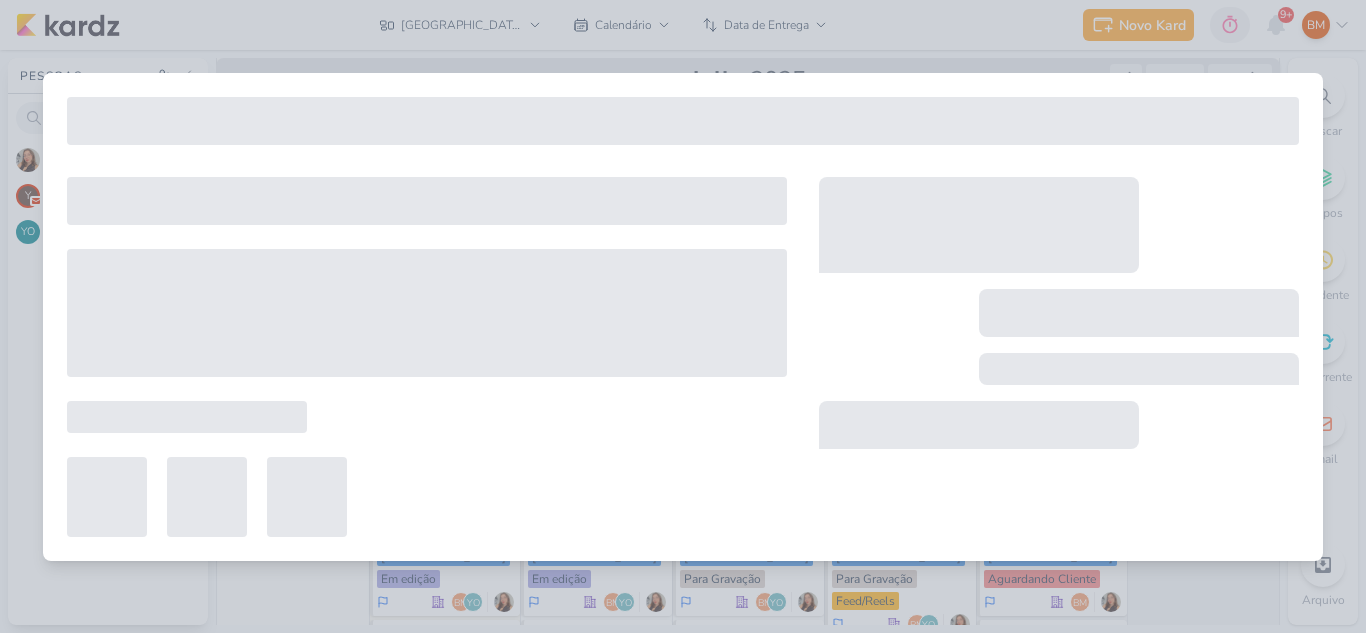 type on "[DATE] 23:59" 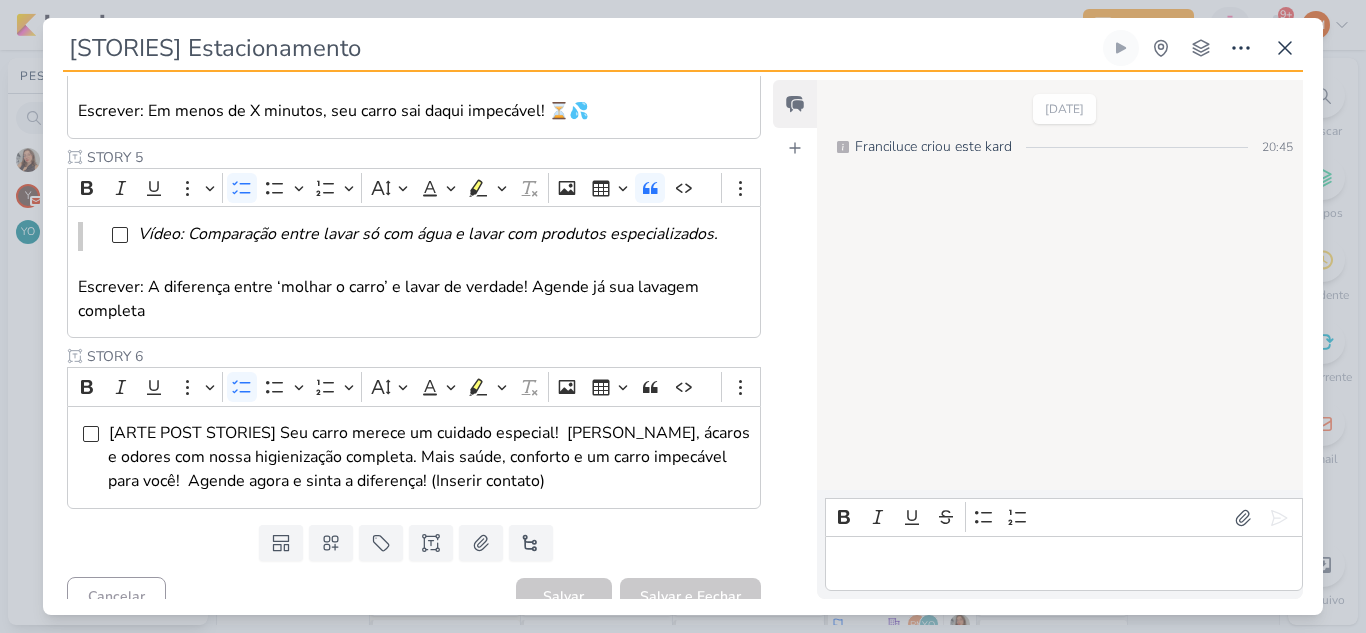 click on "[DATE] 23:59" at bounding box center [392, -691] 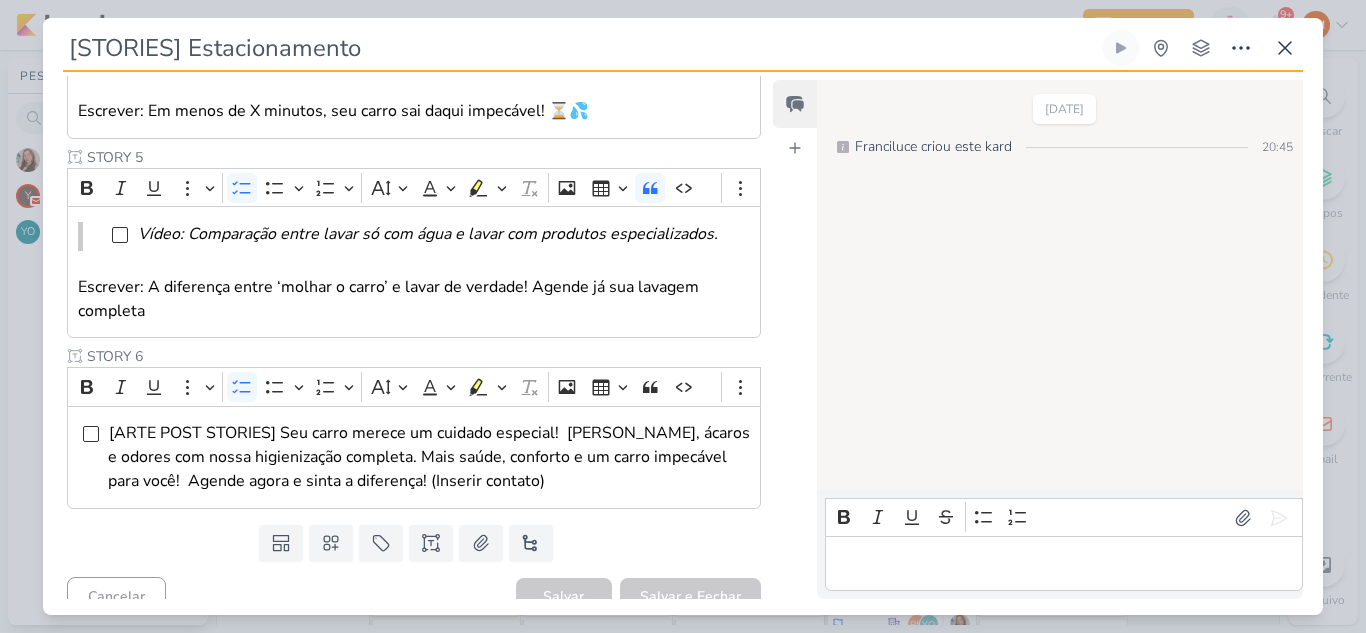 scroll, scrollTop: 2, scrollLeft: 0, axis: vertical 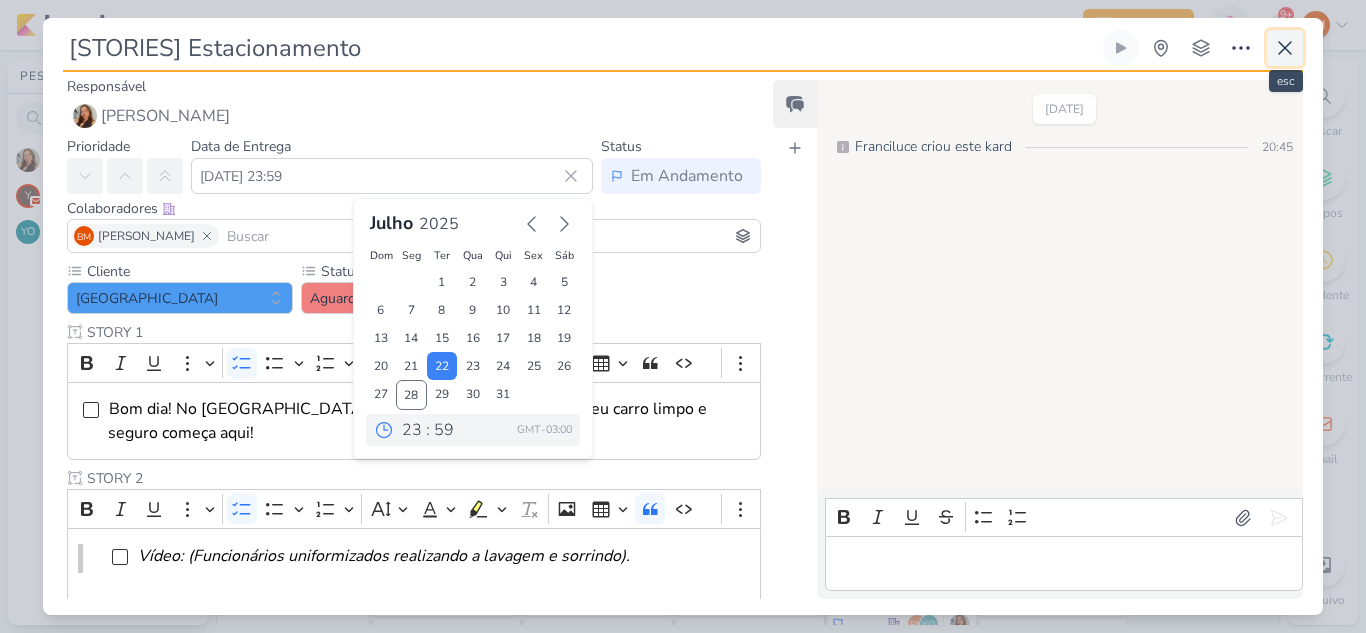 click 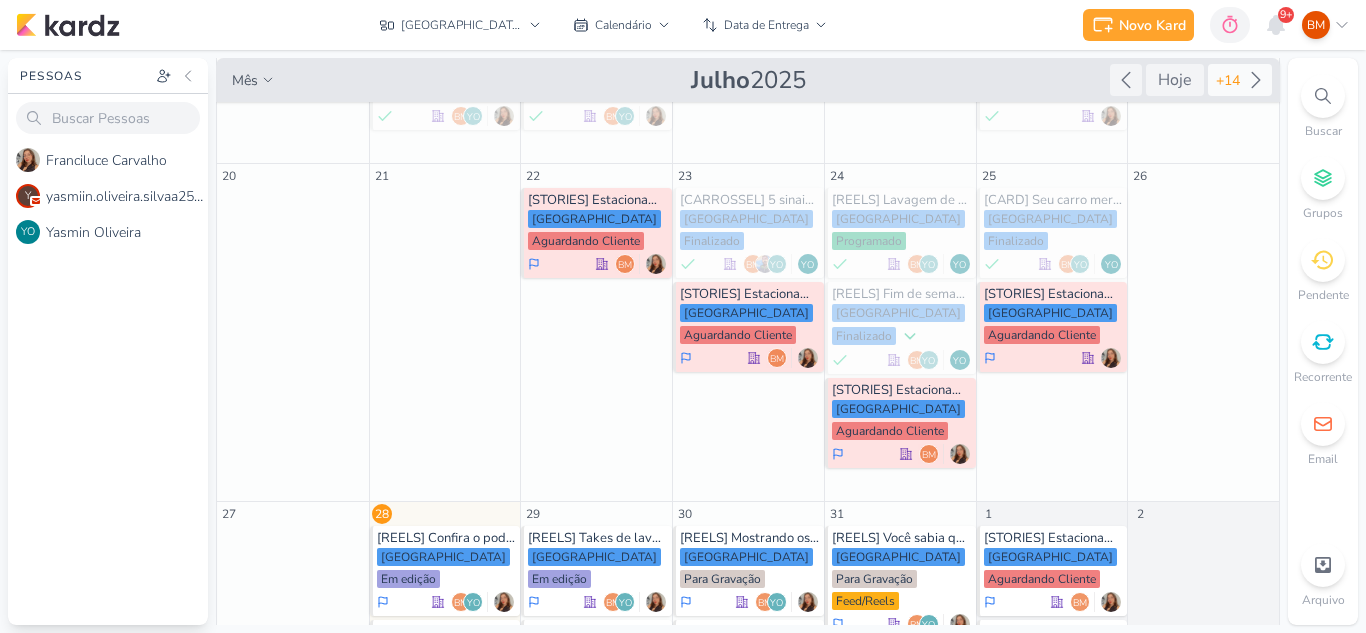 click 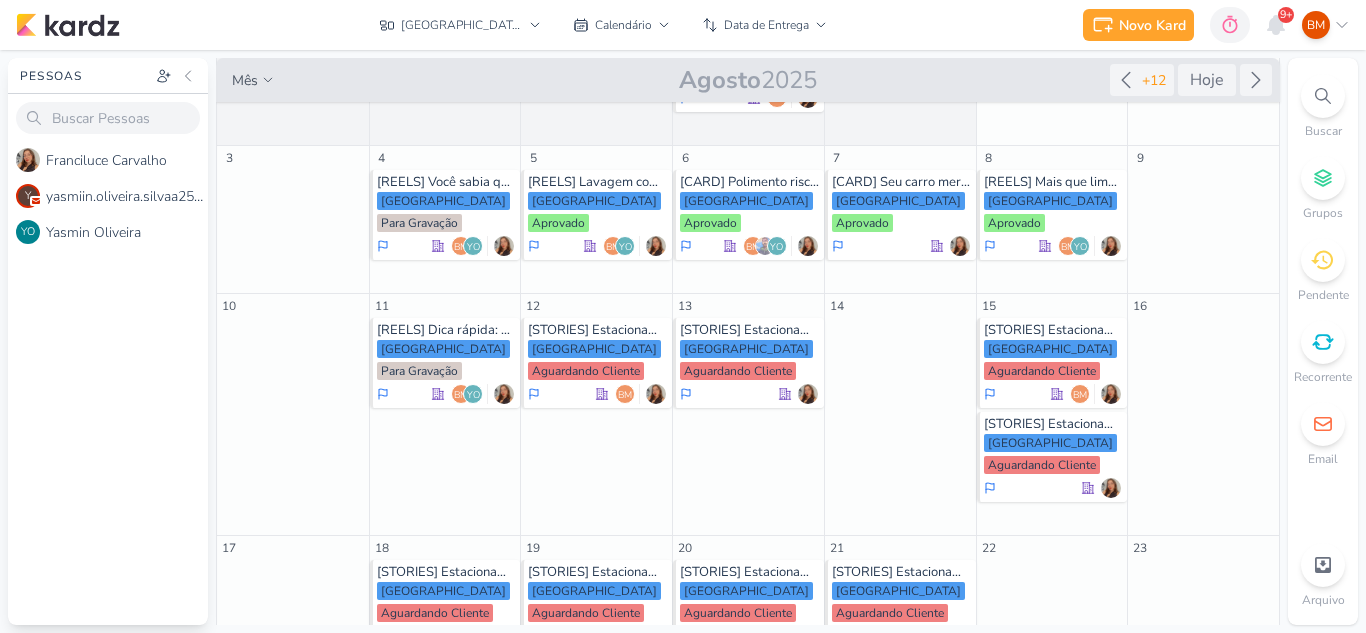 scroll, scrollTop: 302, scrollLeft: 0, axis: vertical 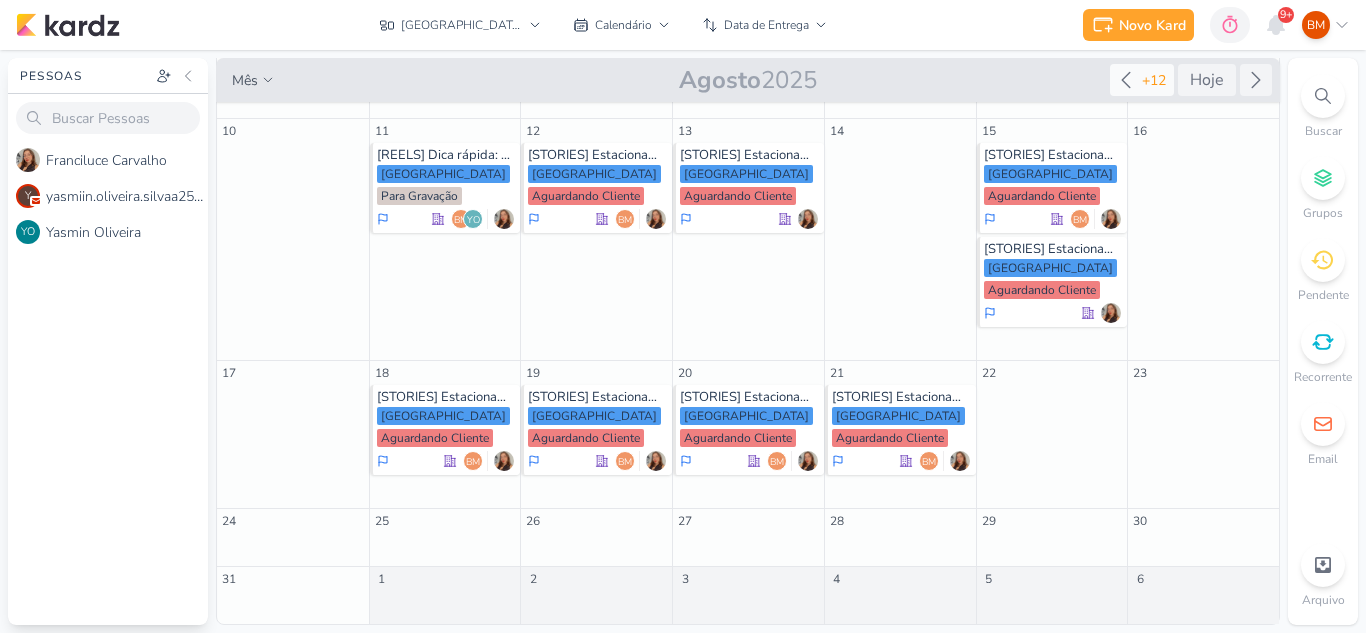 click 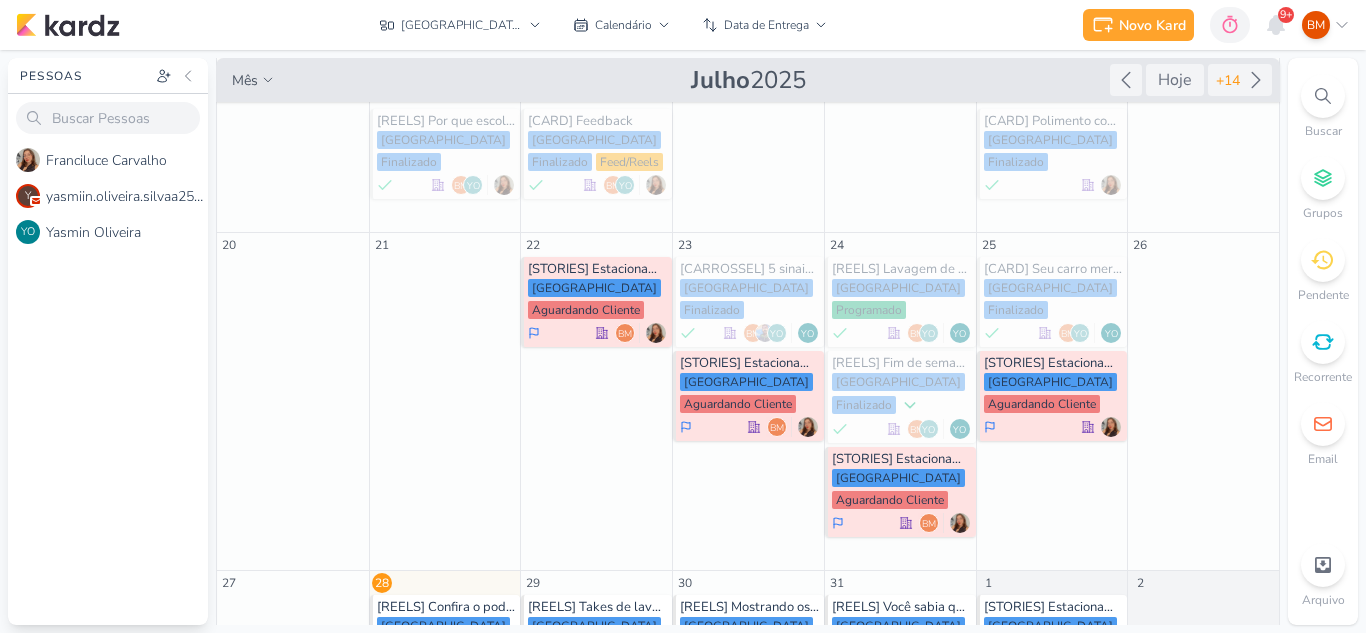 scroll, scrollTop: 216, scrollLeft: 0, axis: vertical 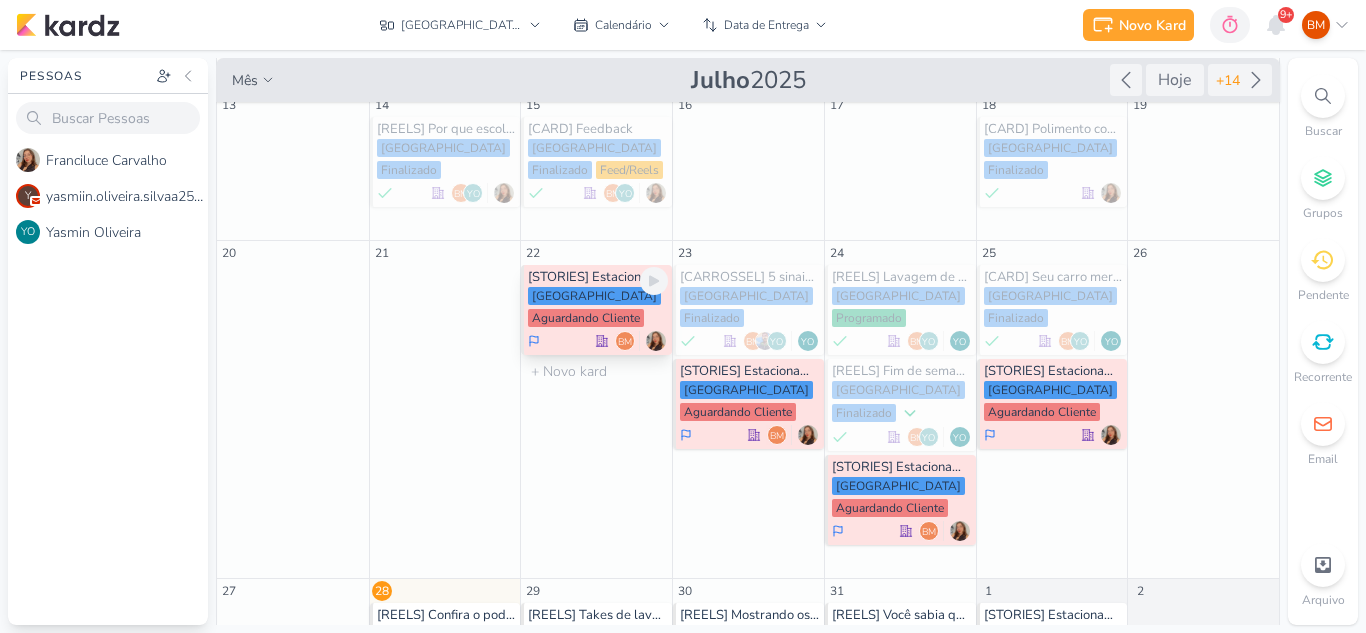 click on "Aguardando Cliente" at bounding box center (586, 318) 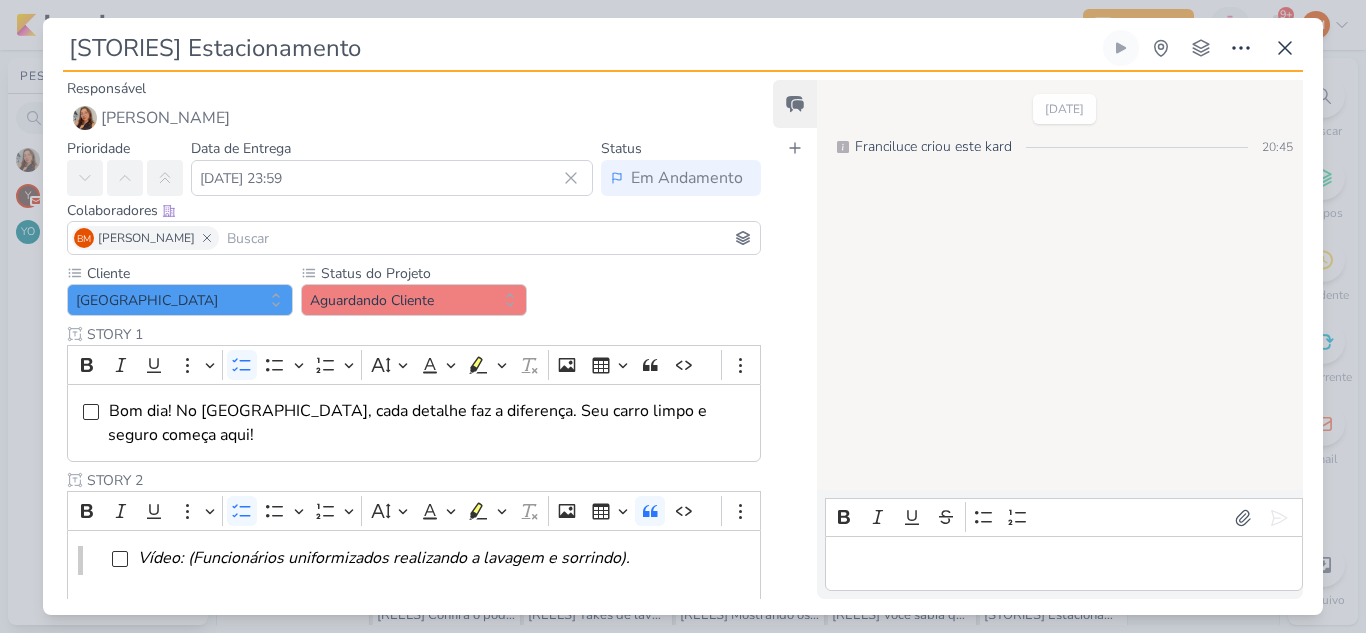drag, startPoint x: 476, startPoint y: 202, endPoint x: 480, endPoint y: 185, distance: 17.464249 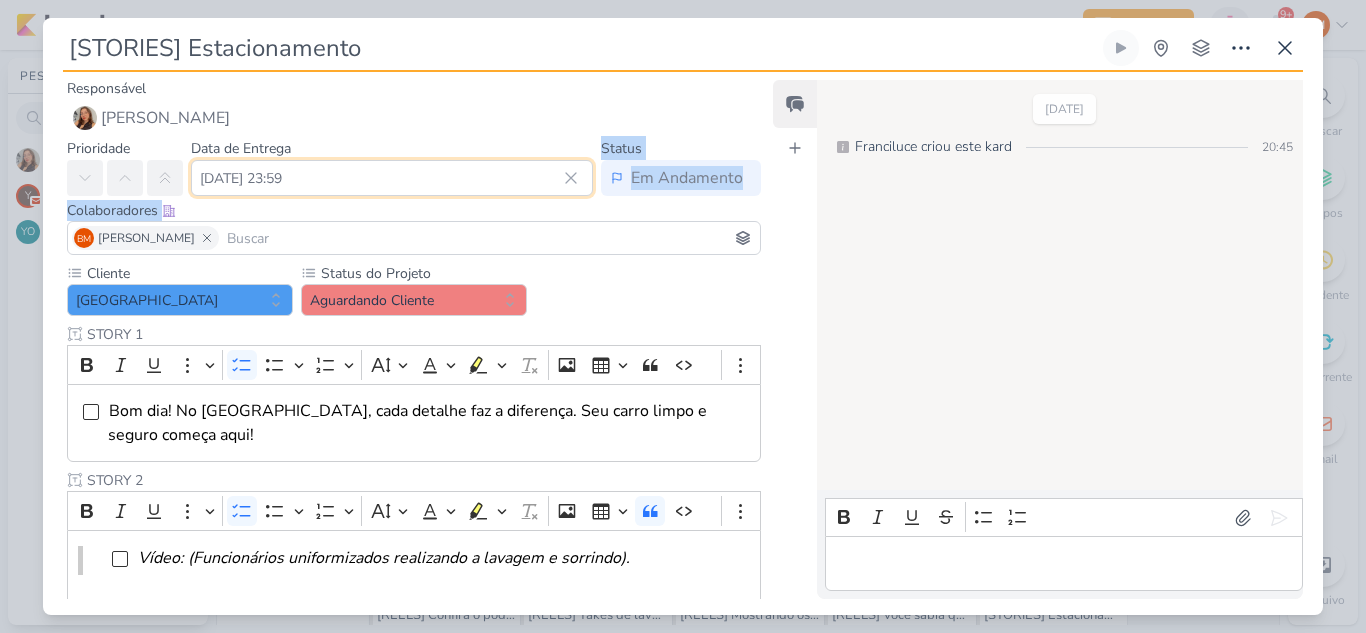 click on "[DATE] 23:59" at bounding box center [392, 178] 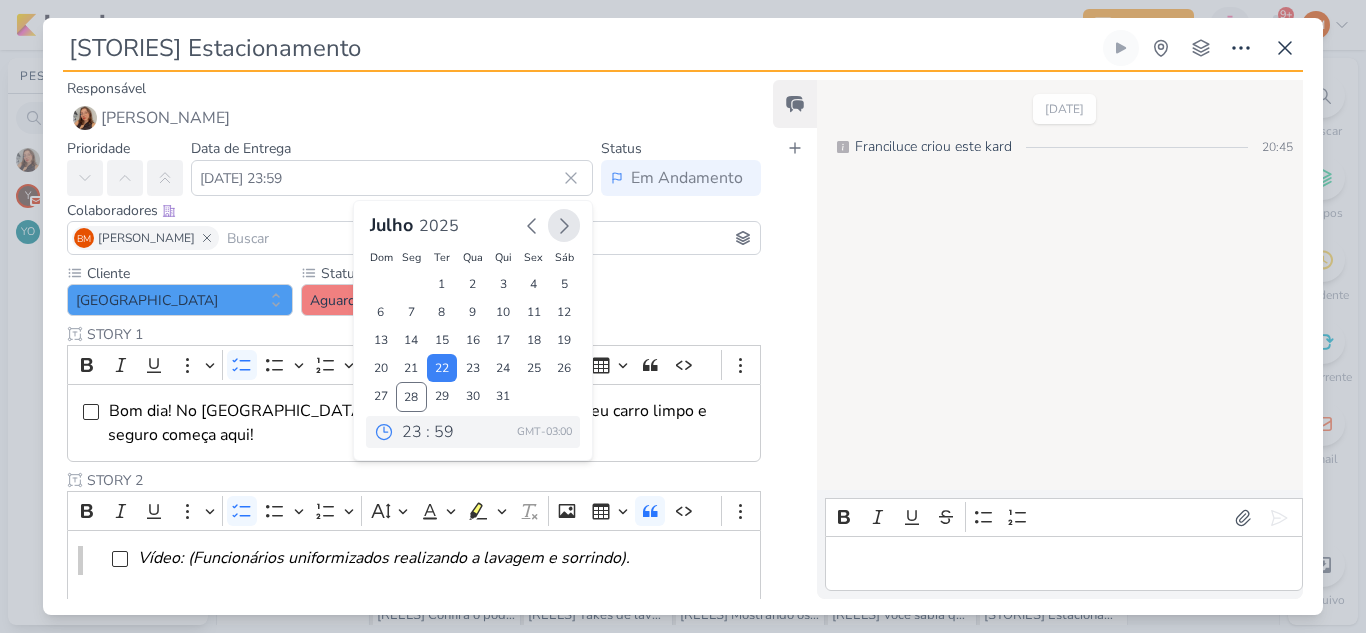 click 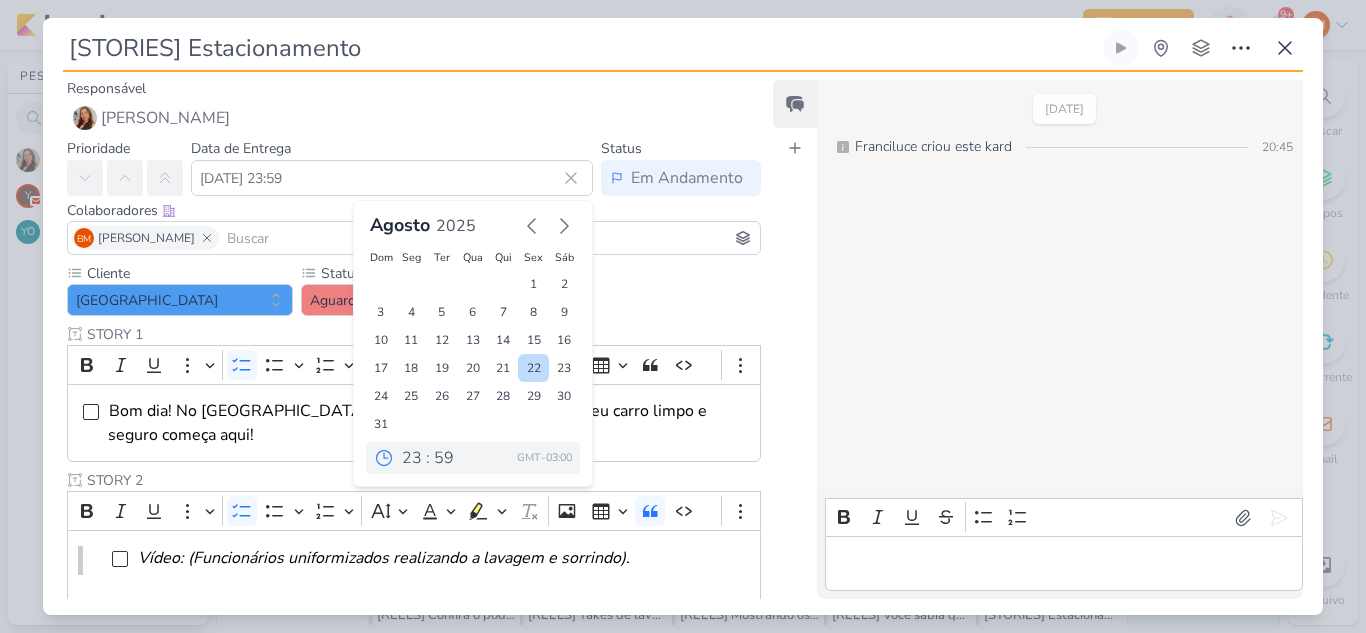 click on "22" at bounding box center [533, 368] 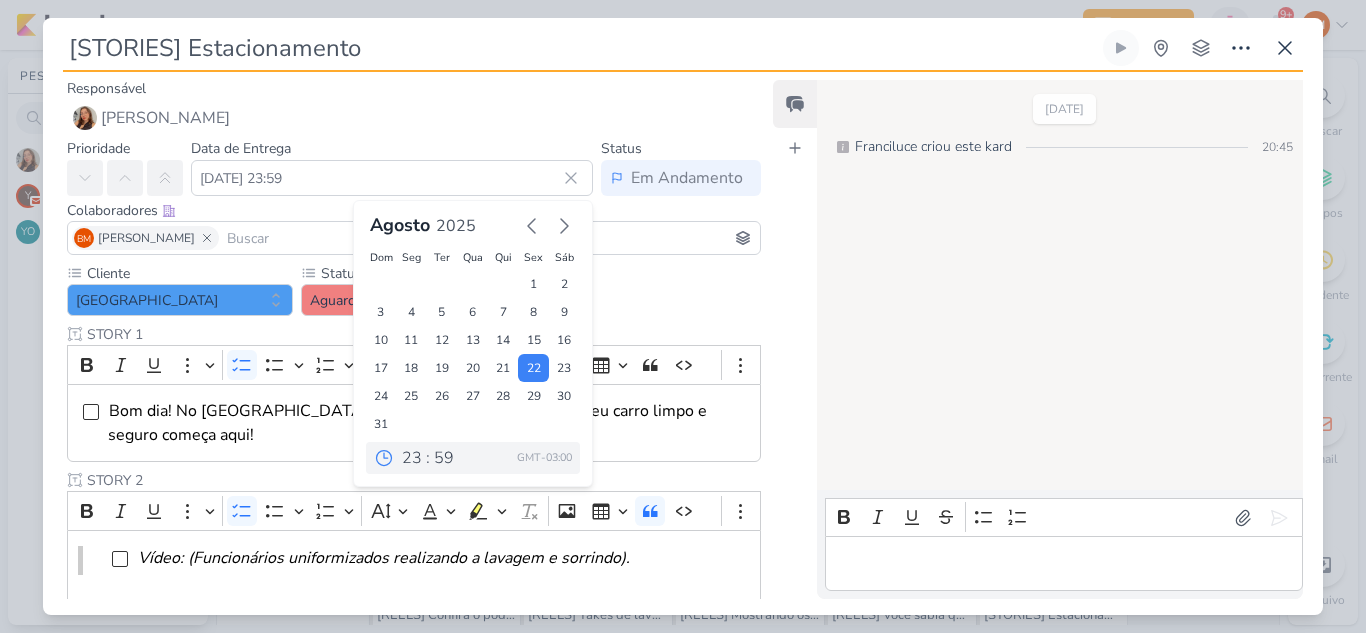 click on "Cliente
[GEOGRAPHIC_DATA]
Status do Projeto" at bounding box center [414, 820] 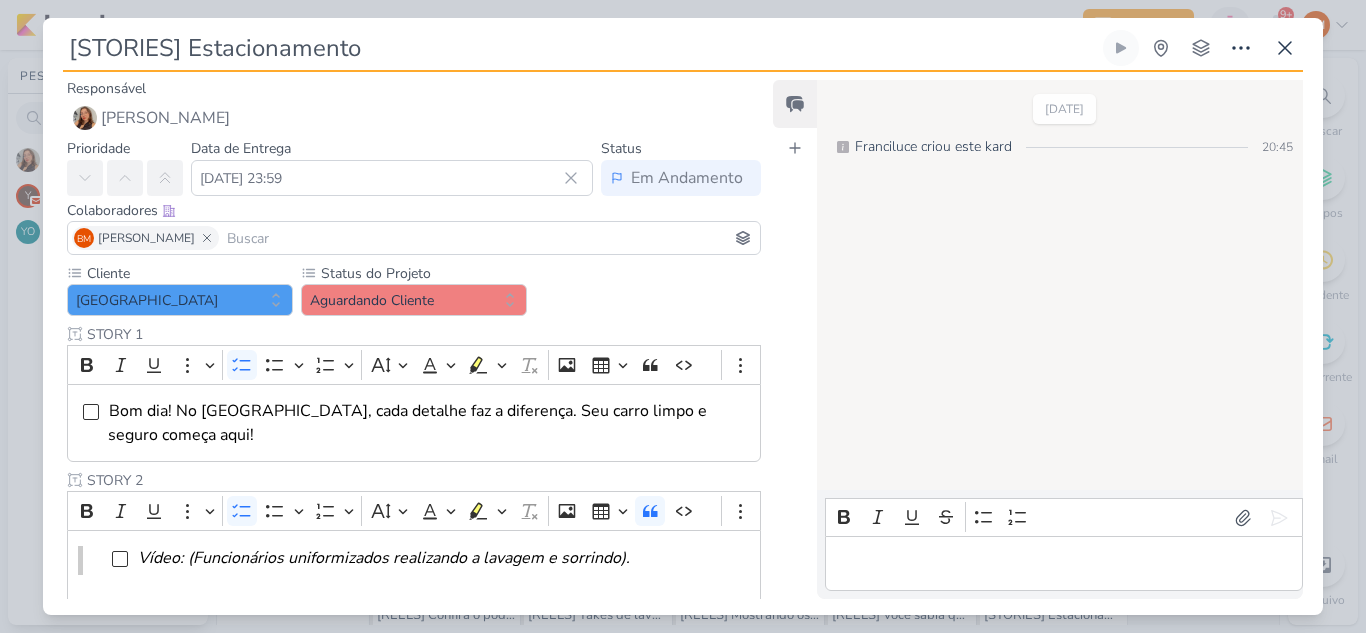 scroll, scrollTop: 890, scrollLeft: 0, axis: vertical 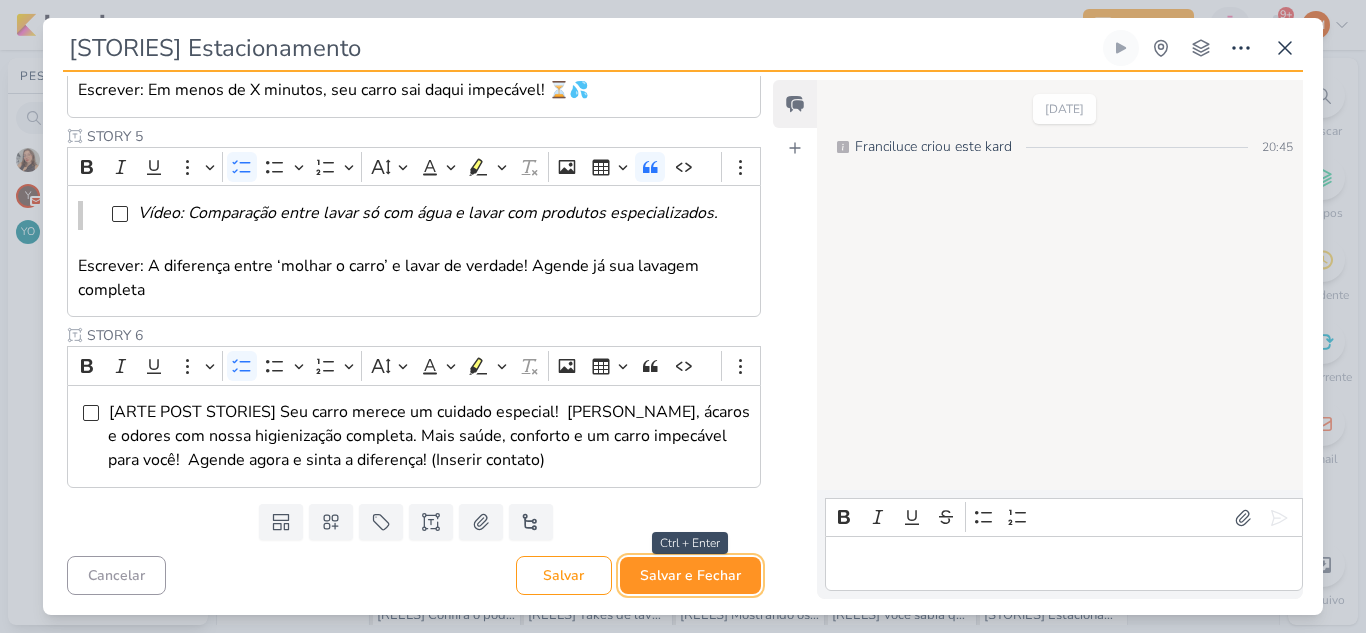 click on "Salvar e Fechar" at bounding box center (690, 575) 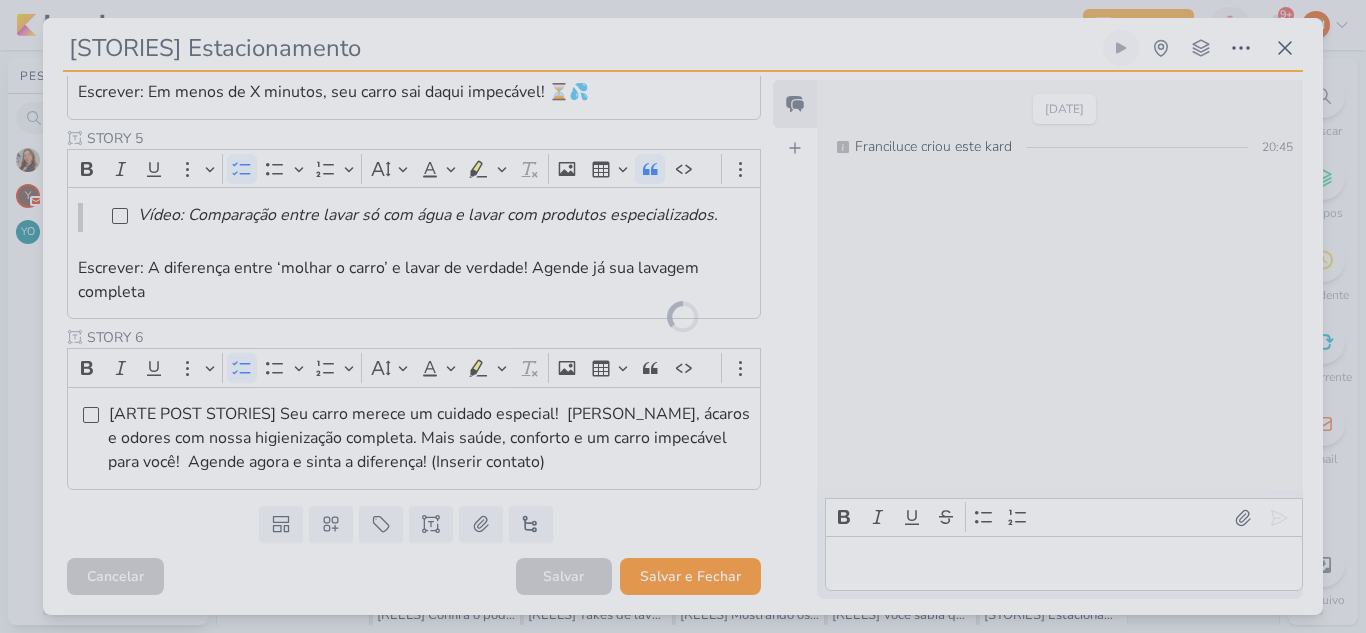 scroll, scrollTop: 888, scrollLeft: 0, axis: vertical 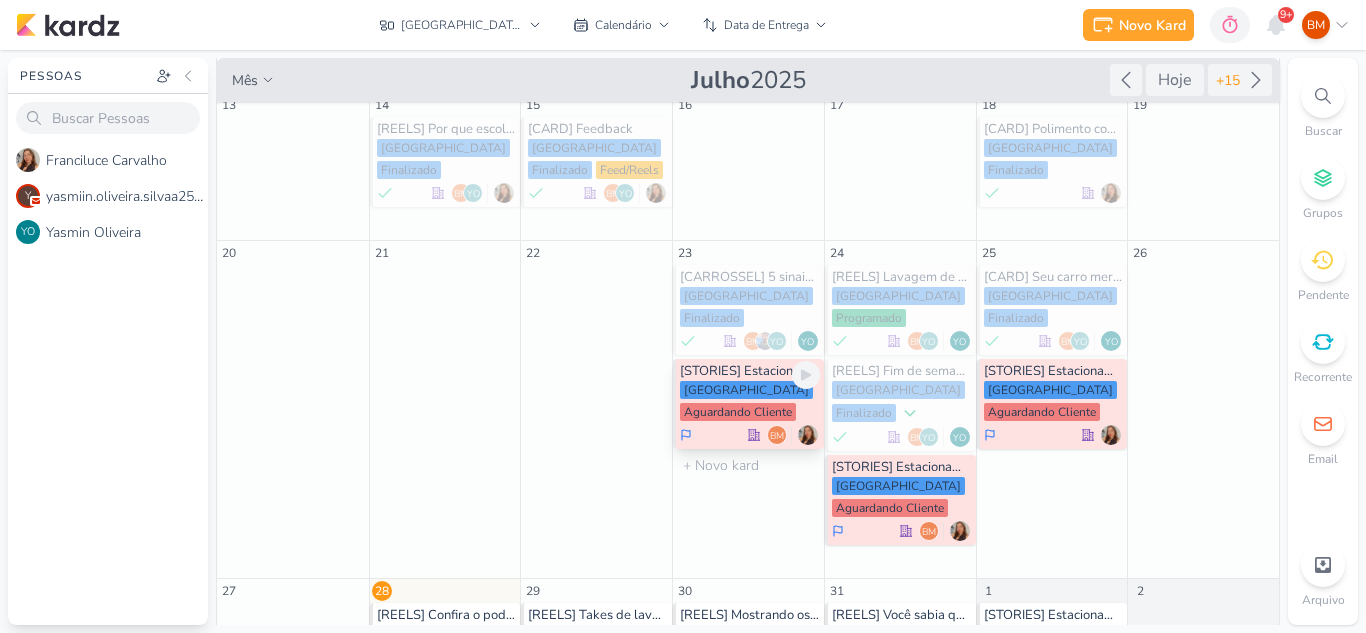 click on "[GEOGRAPHIC_DATA]
Aguardando Cliente" at bounding box center (750, 402) 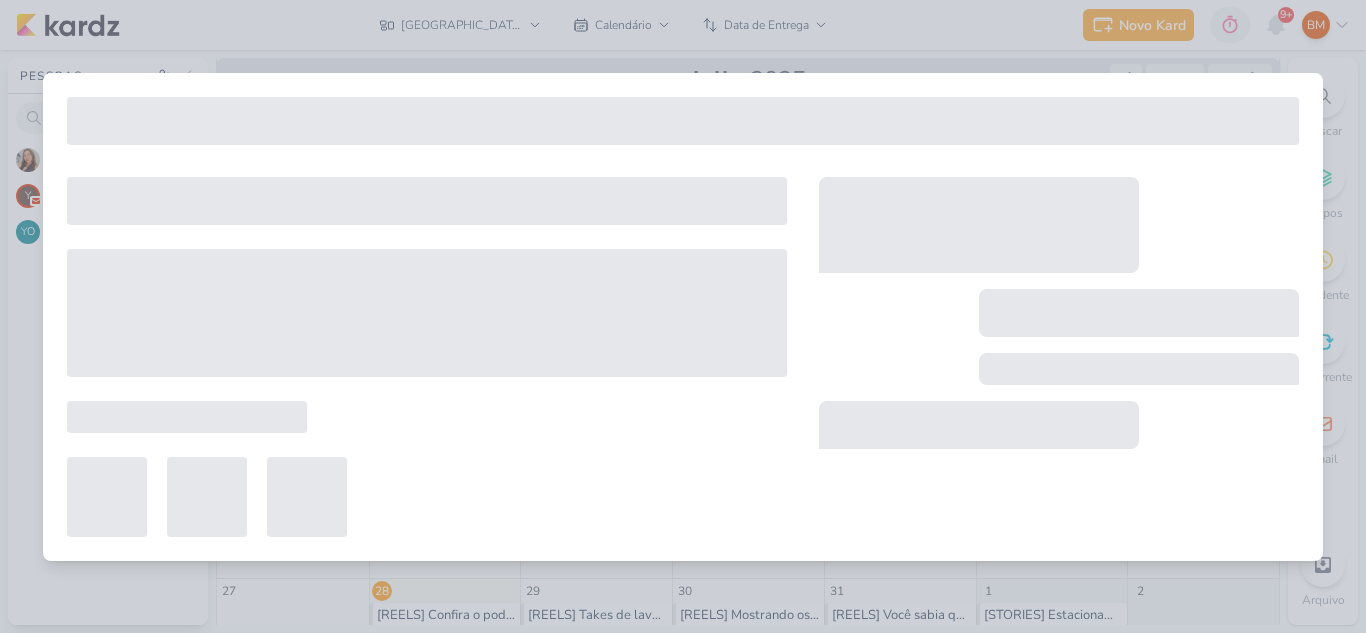 type on "[DATE] 23:59" 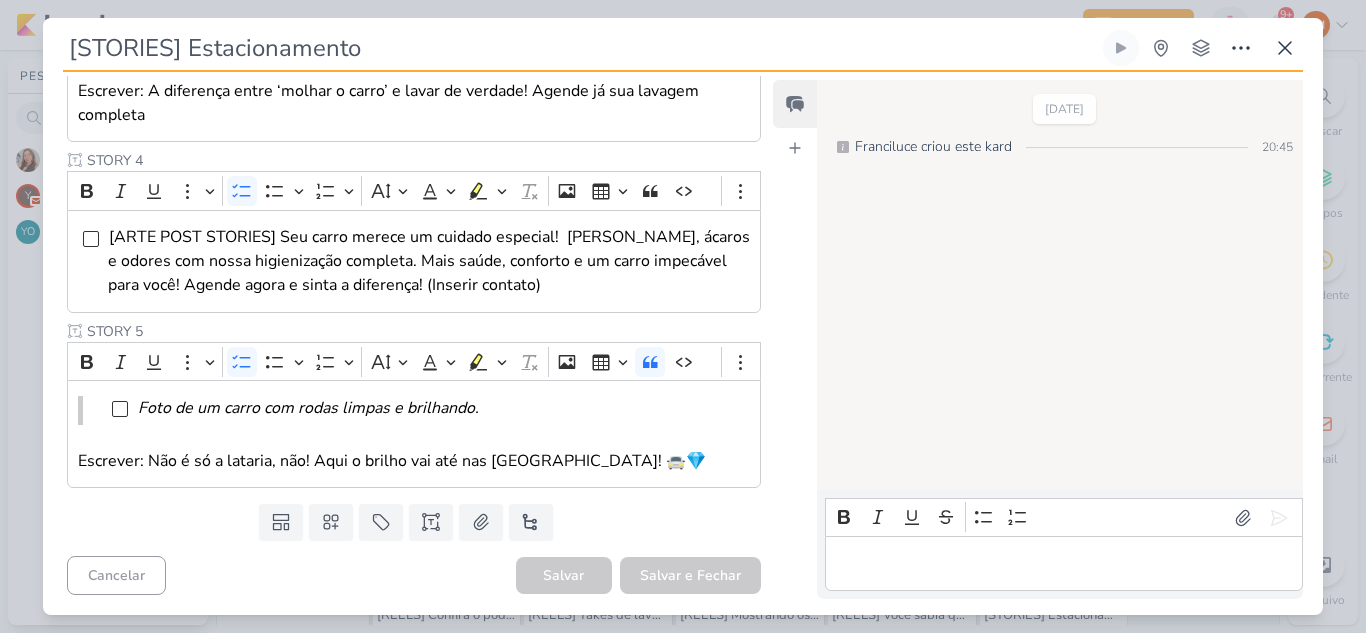 scroll, scrollTop: 0, scrollLeft: 0, axis: both 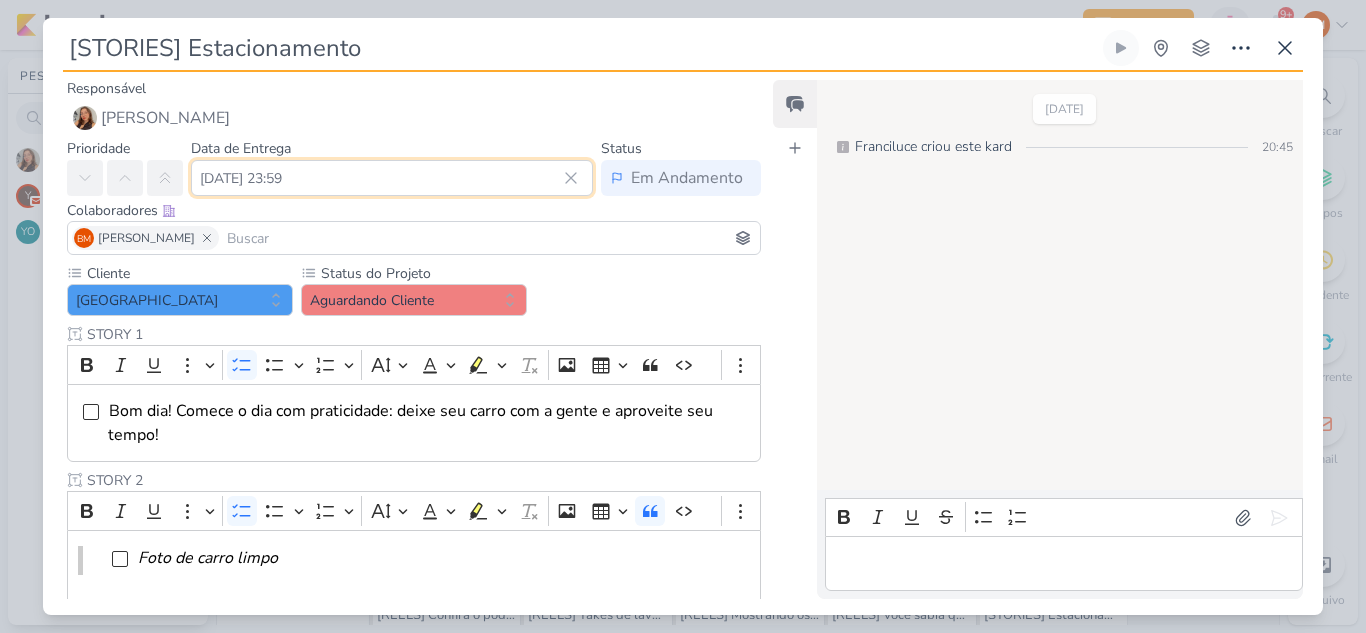 click on "[DATE] 23:59" at bounding box center [392, 178] 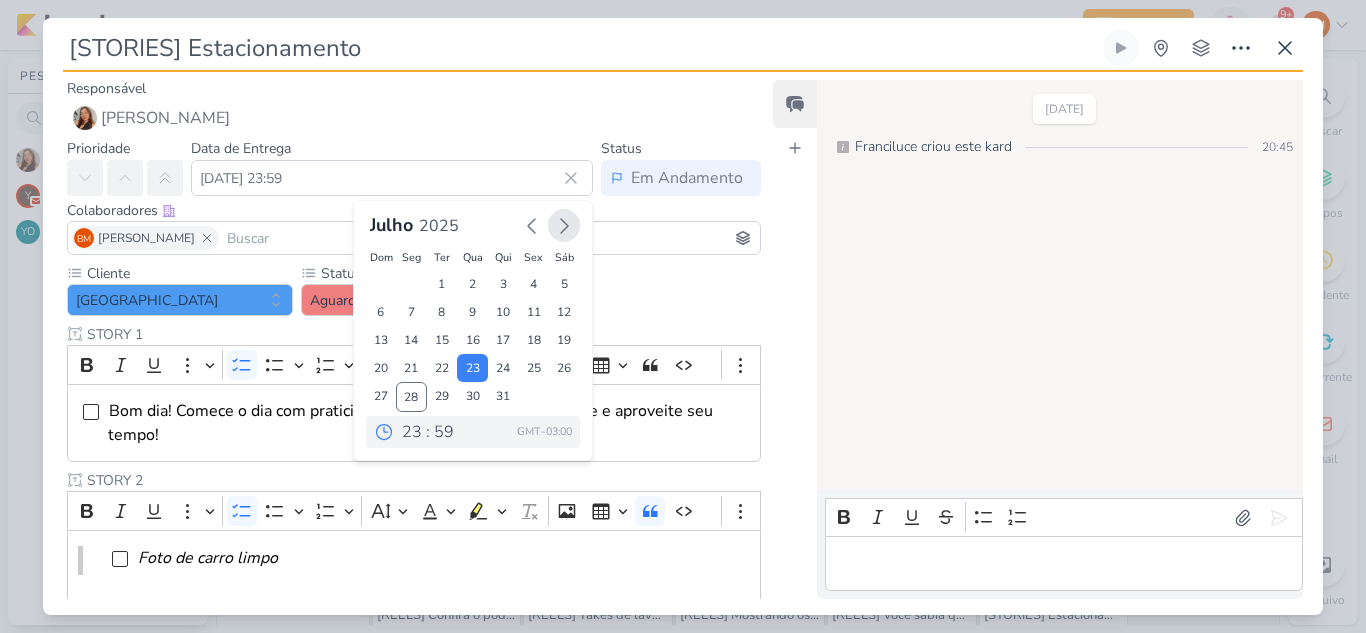 click 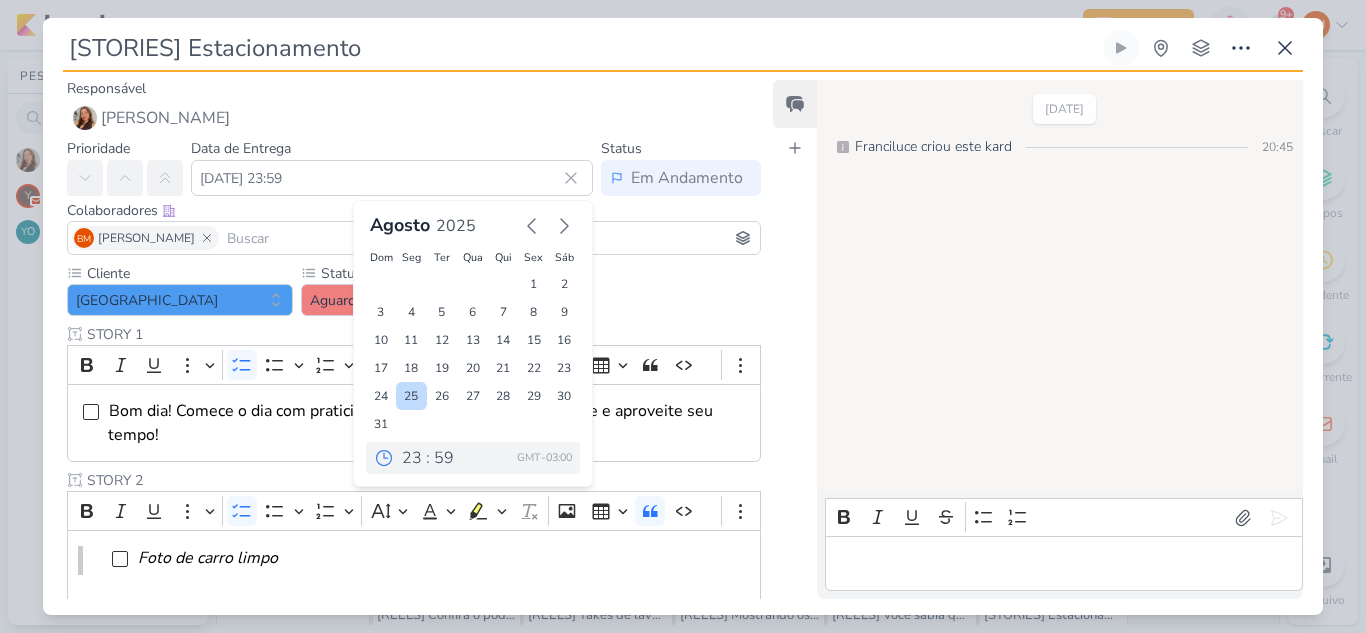 click on "25" at bounding box center (411, 396) 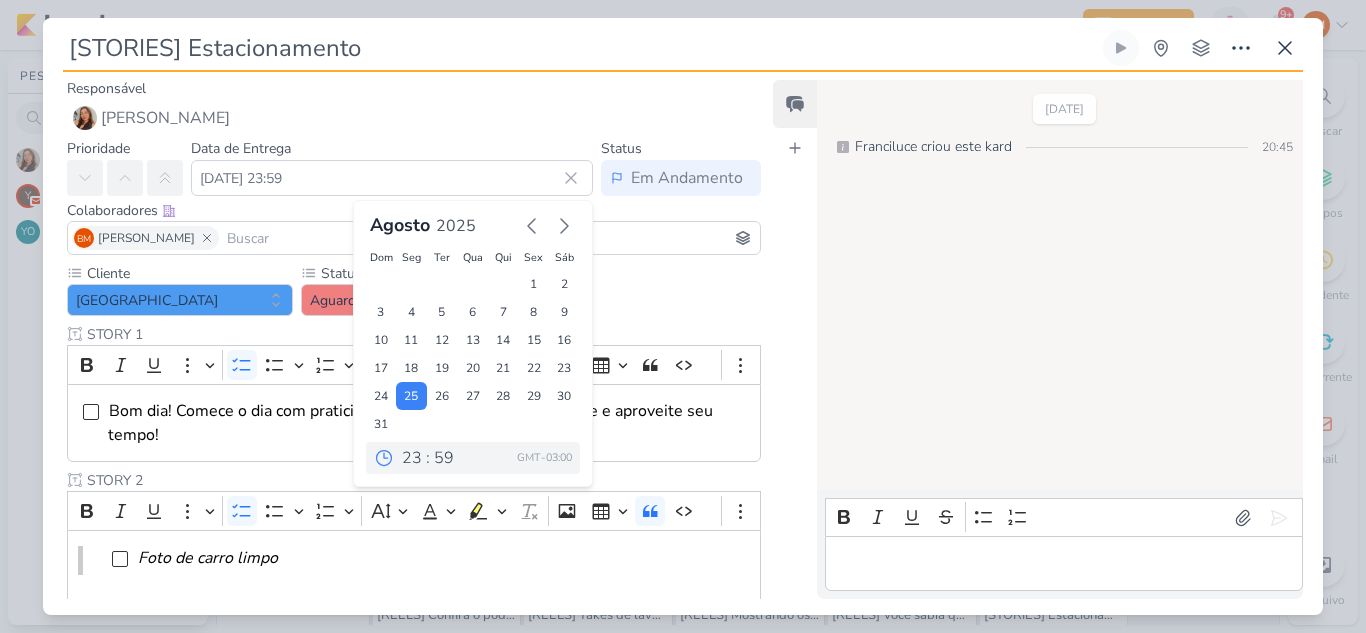 click on "Cliente
[GEOGRAPHIC_DATA]
Status do Projeto" at bounding box center [414, 735] 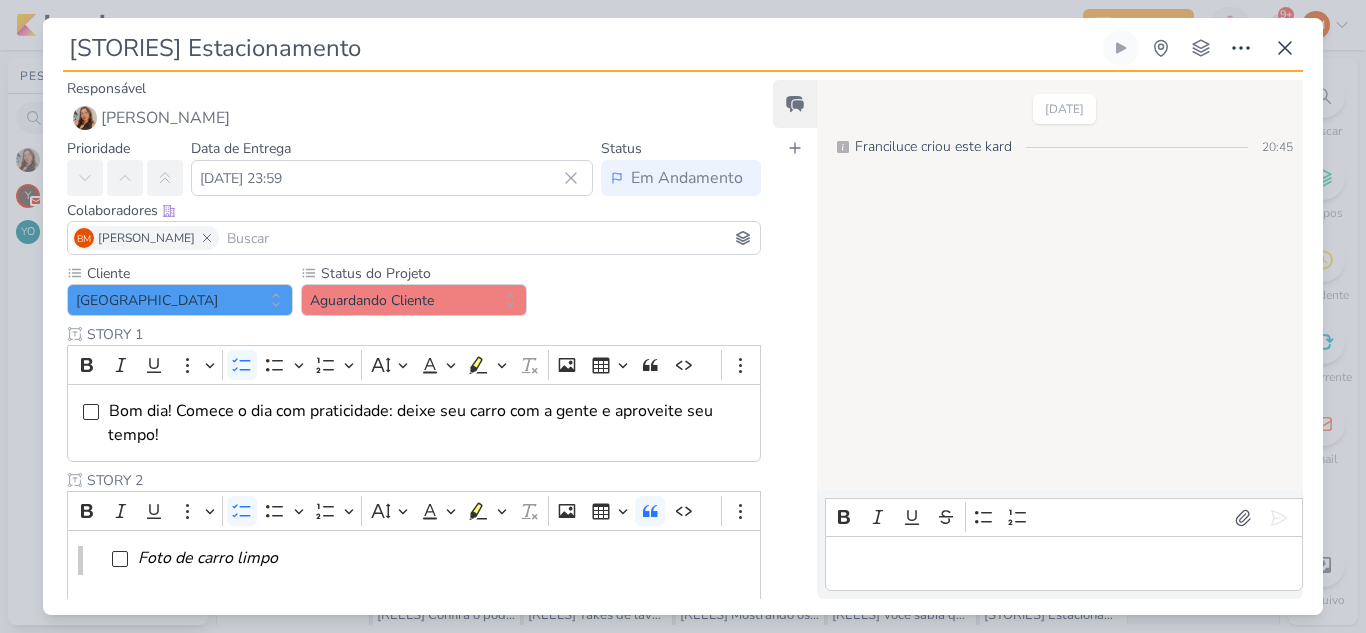 scroll, scrollTop: 719, scrollLeft: 0, axis: vertical 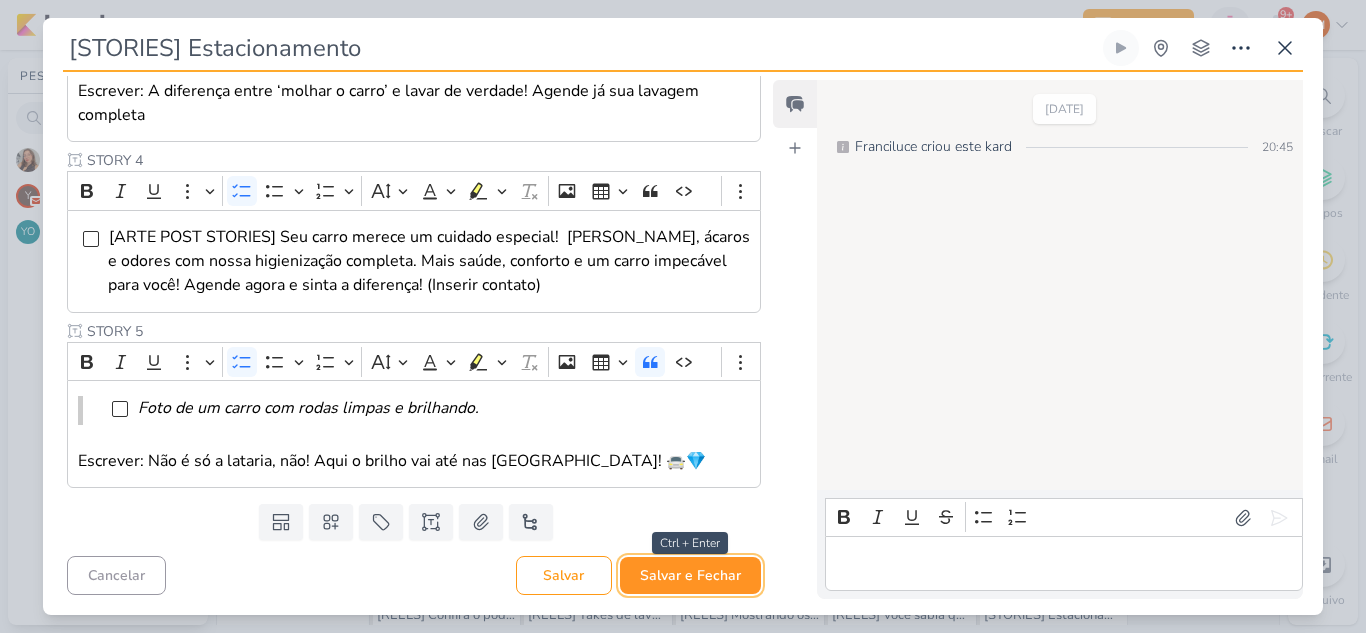 click on "Salvar e Fechar" at bounding box center (690, 575) 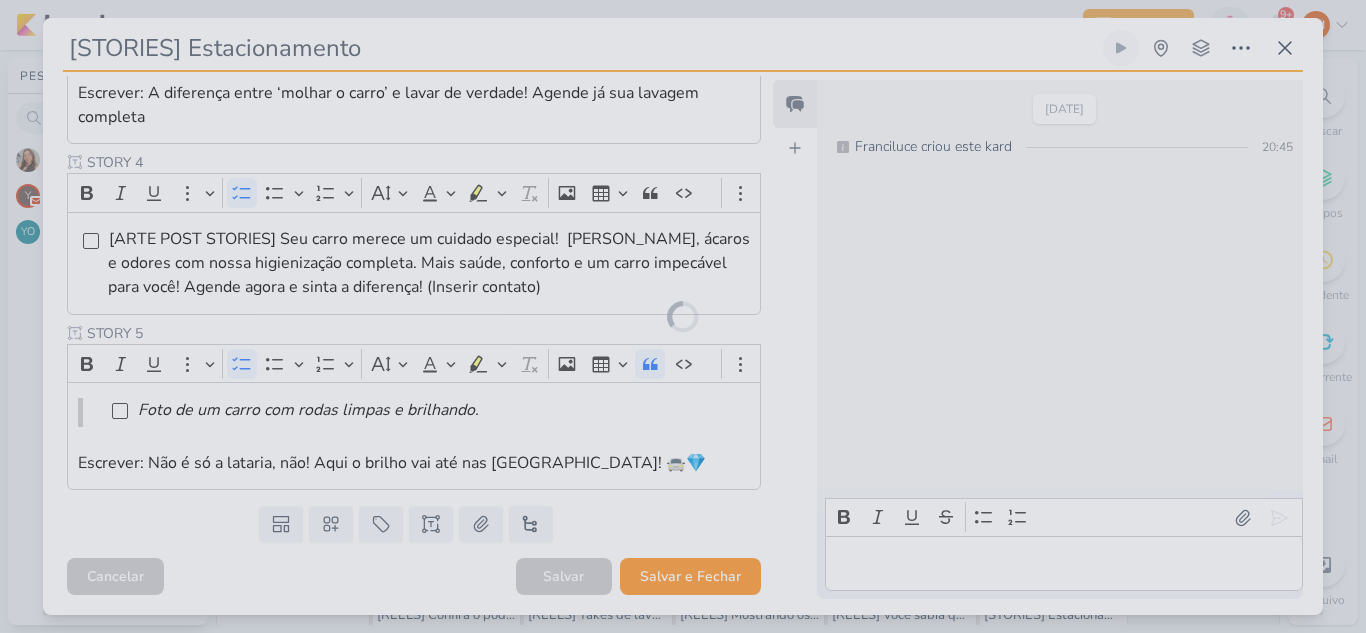 scroll, scrollTop: 717, scrollLeft: 0, axis: vertical 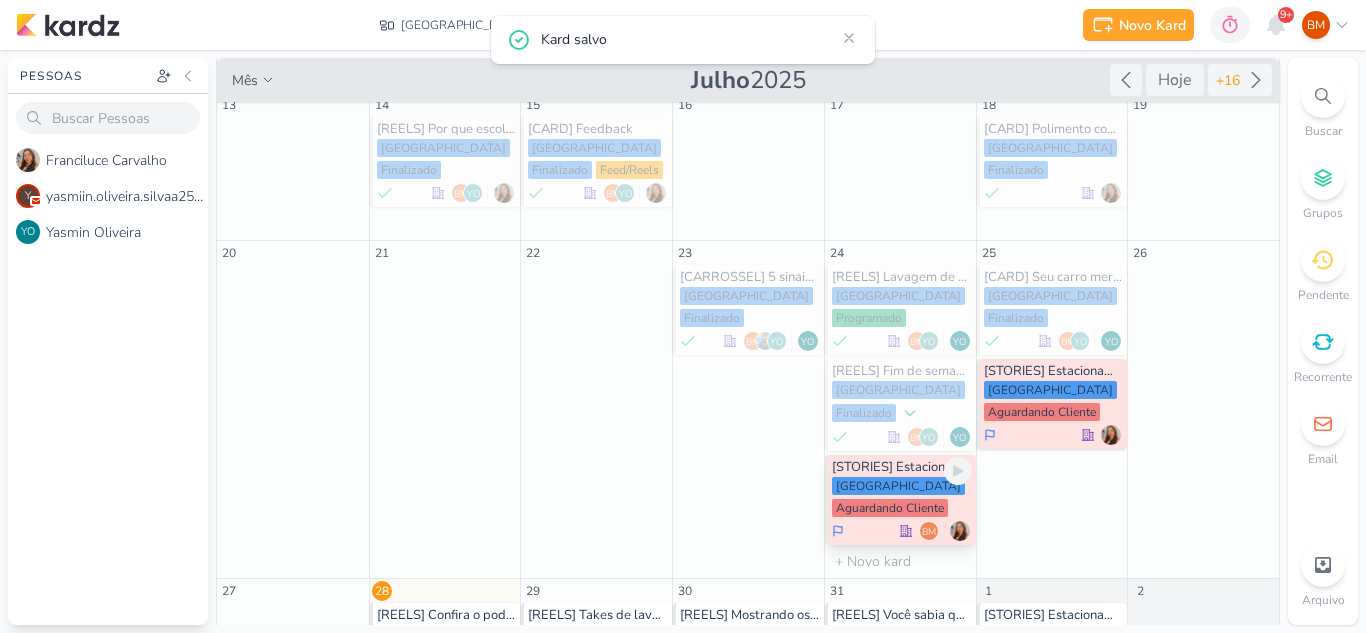 click on "[GEOGRAPHIC_DATA]
Aguardando Cliente" at bounding box center [902, 498] 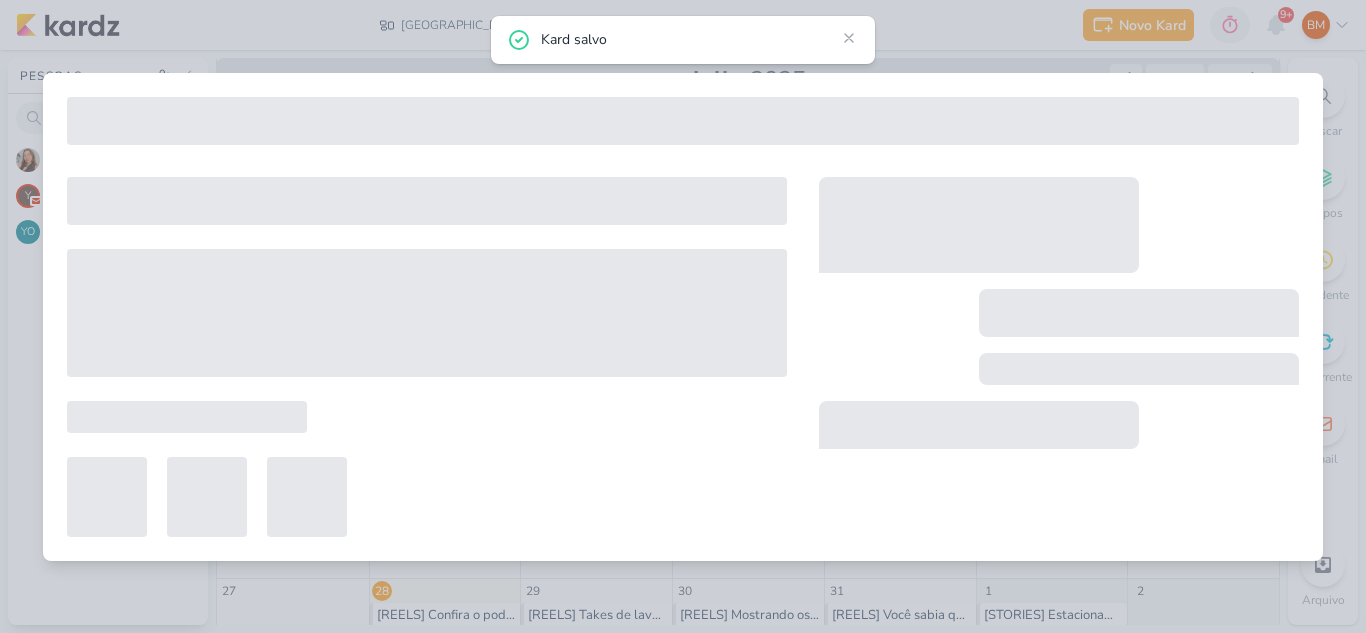 type on "[DATE] 23:59" 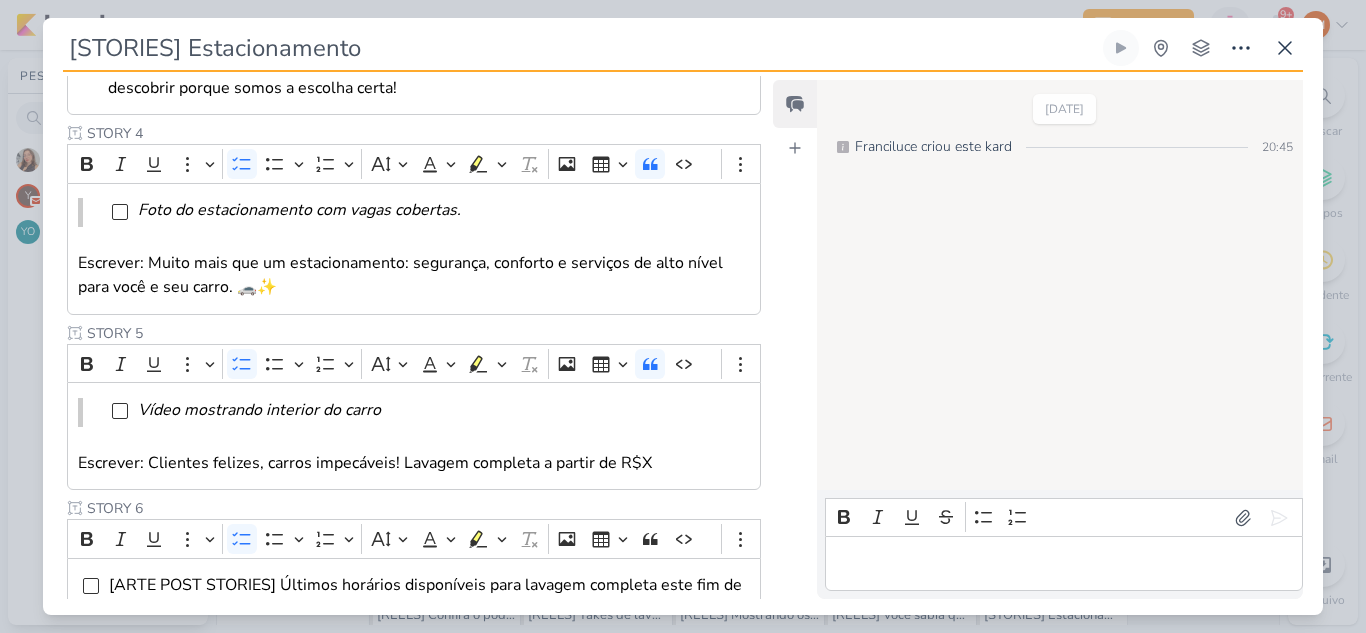 scroll, scrollTop: 2, scrollLeft: 0, axis: vertical 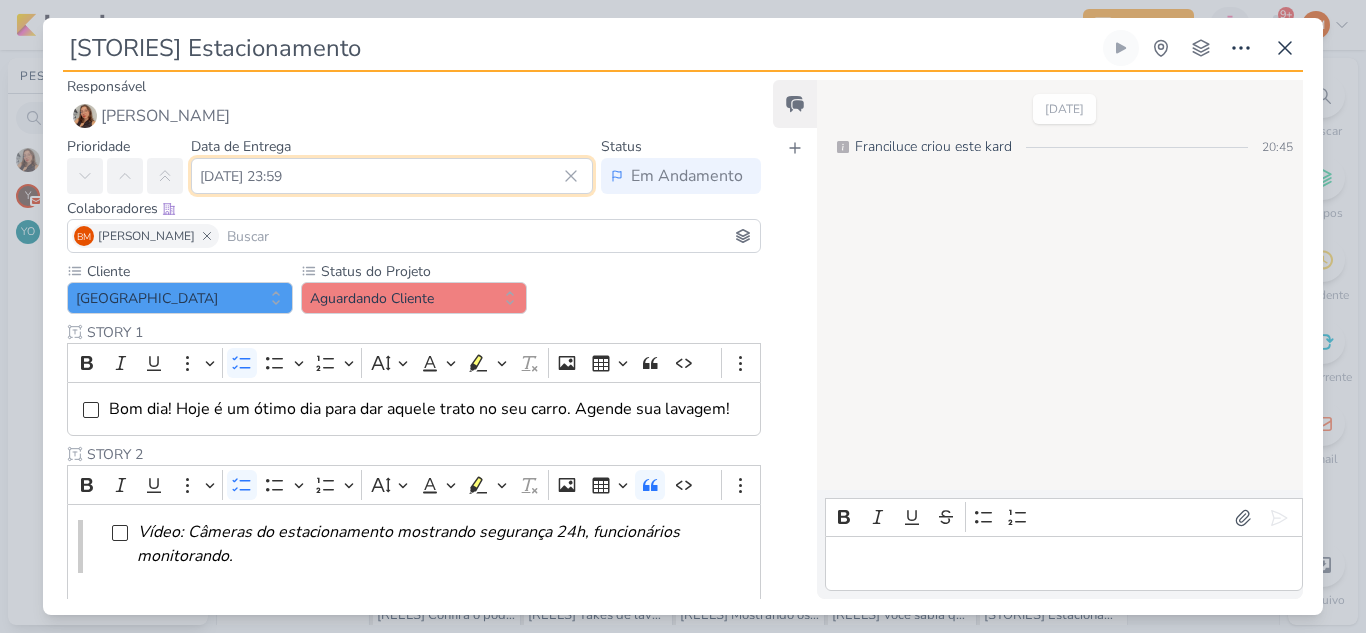 click on "[DATE] 23:59" at bounding box center (392, 176) 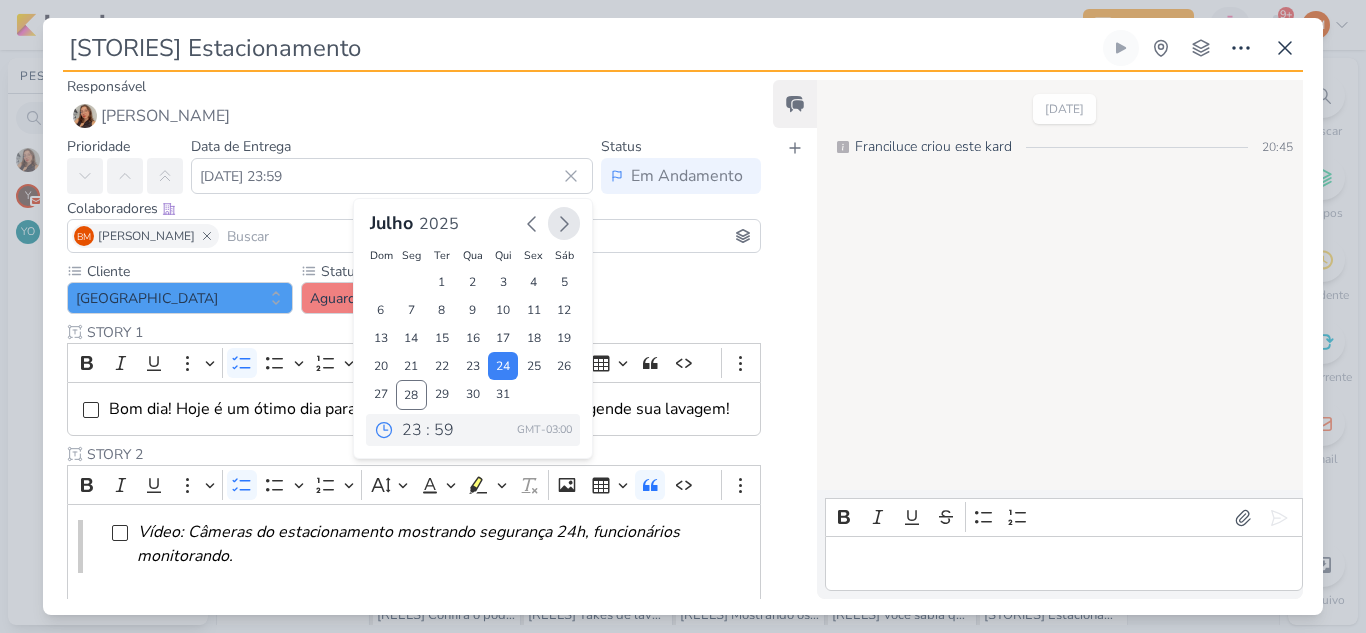 click 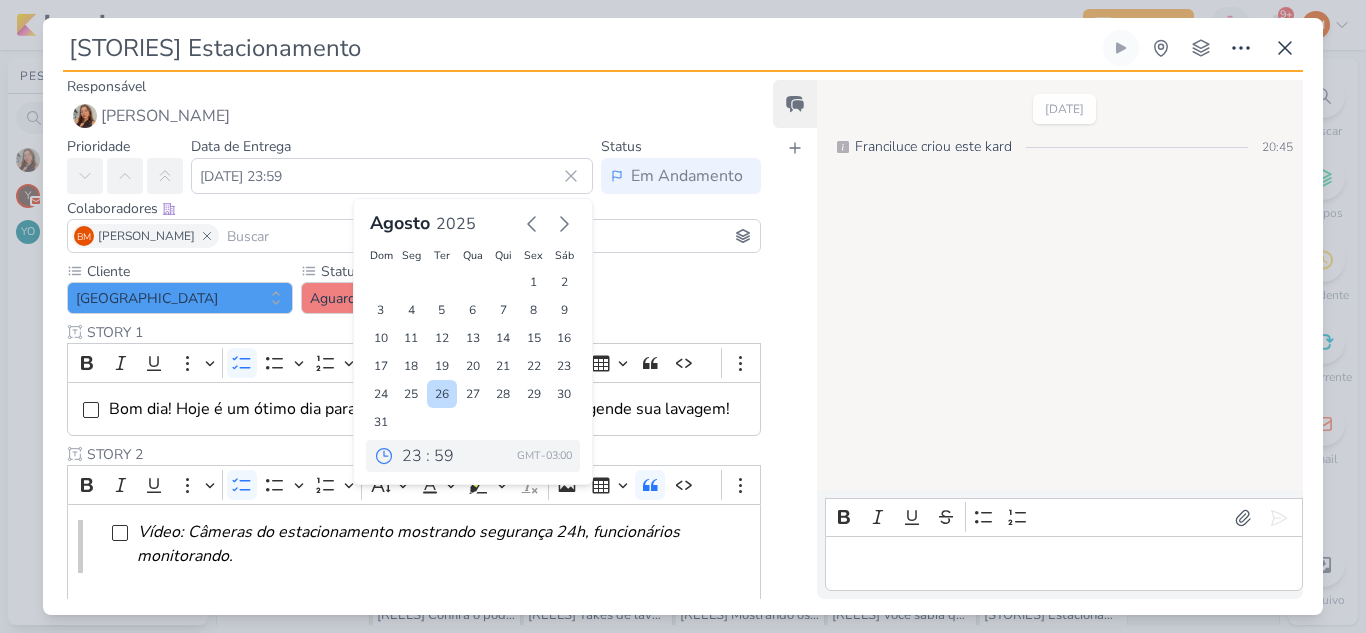 click on "26" at bounding box center (442, 394) 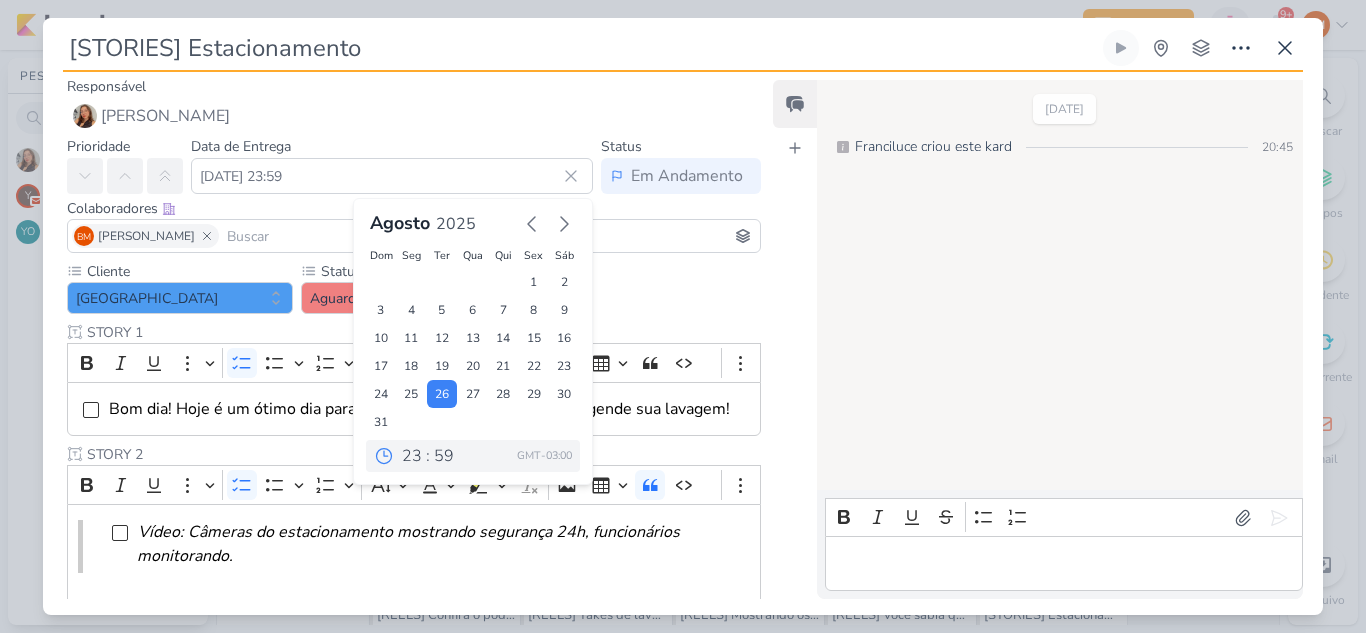click on "Cliente
[GEOGRAPHIC_DATA]
Status do Projeto" at bounding box center (414, 806) 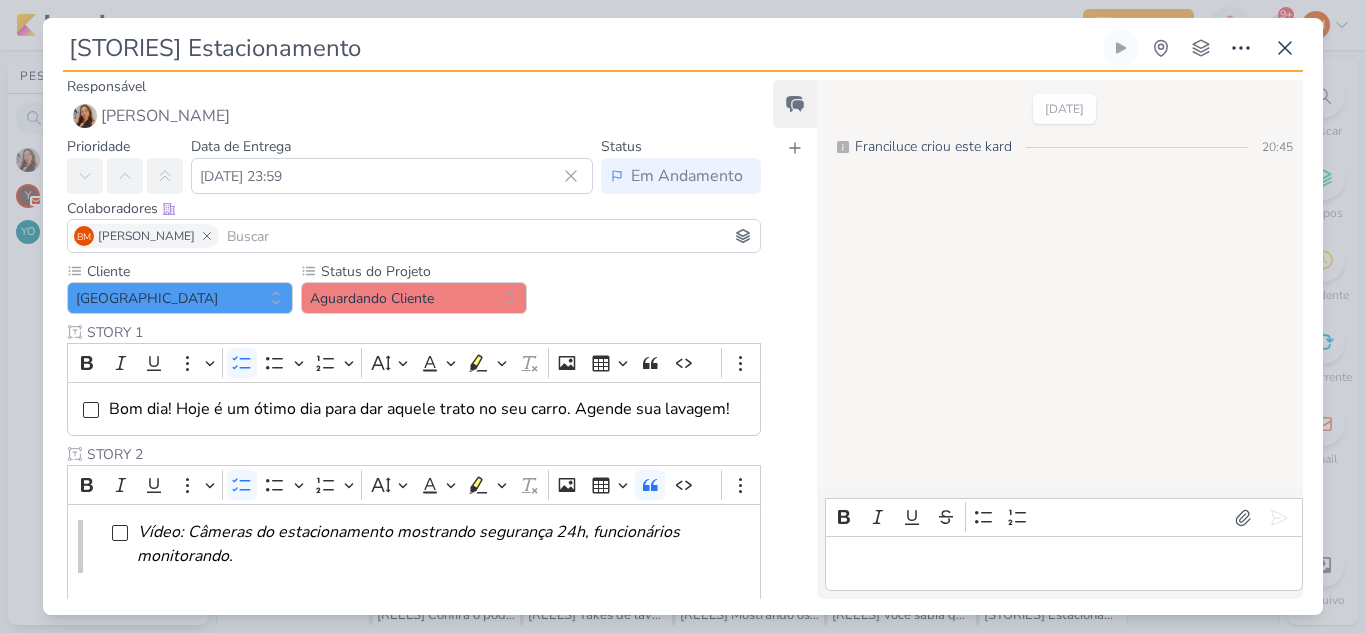 scroll, scrollTop: 866, scrollLeft: 0, axis: vertical 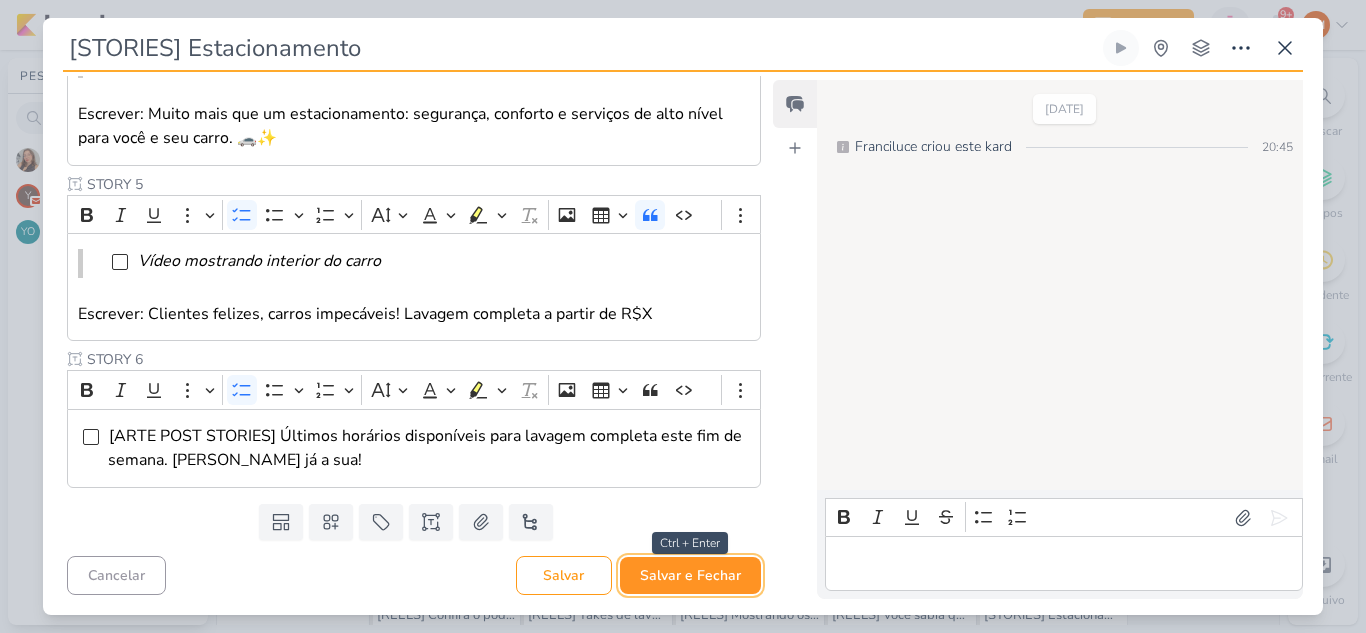 click on "Salvar e Fechar" at bounding box center (690, 575) 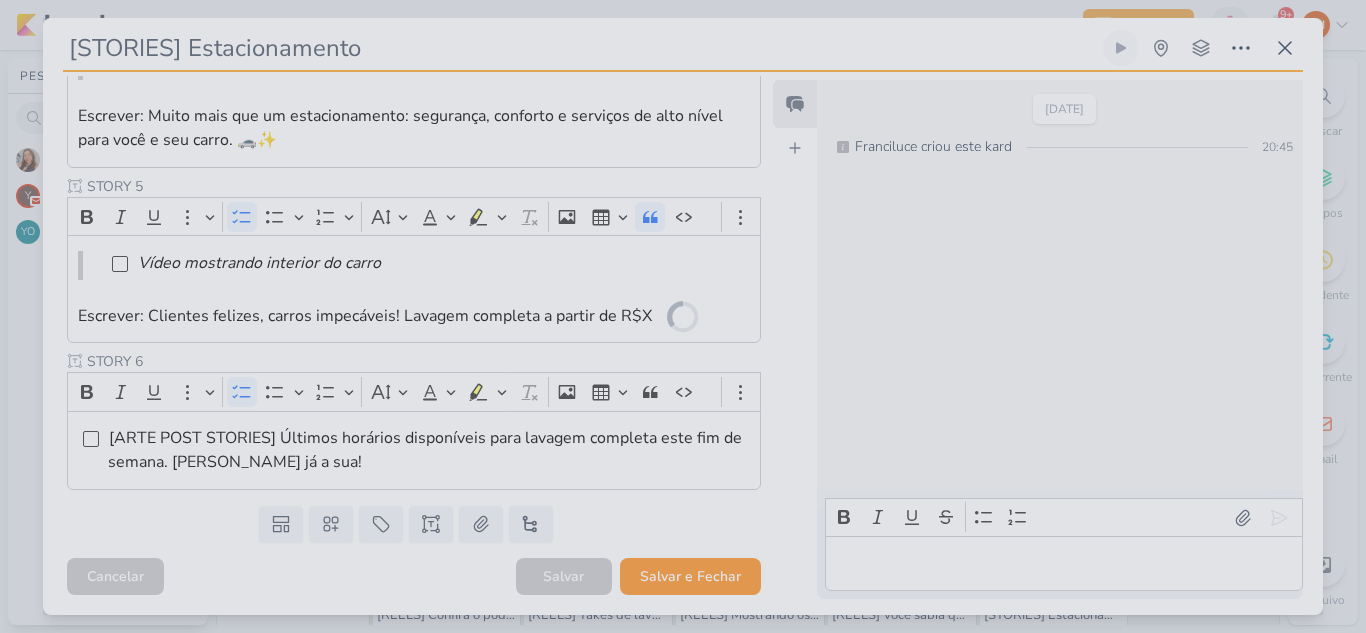 scroll, scrollTop: 864, scrollLeft: 0, axis: vertical 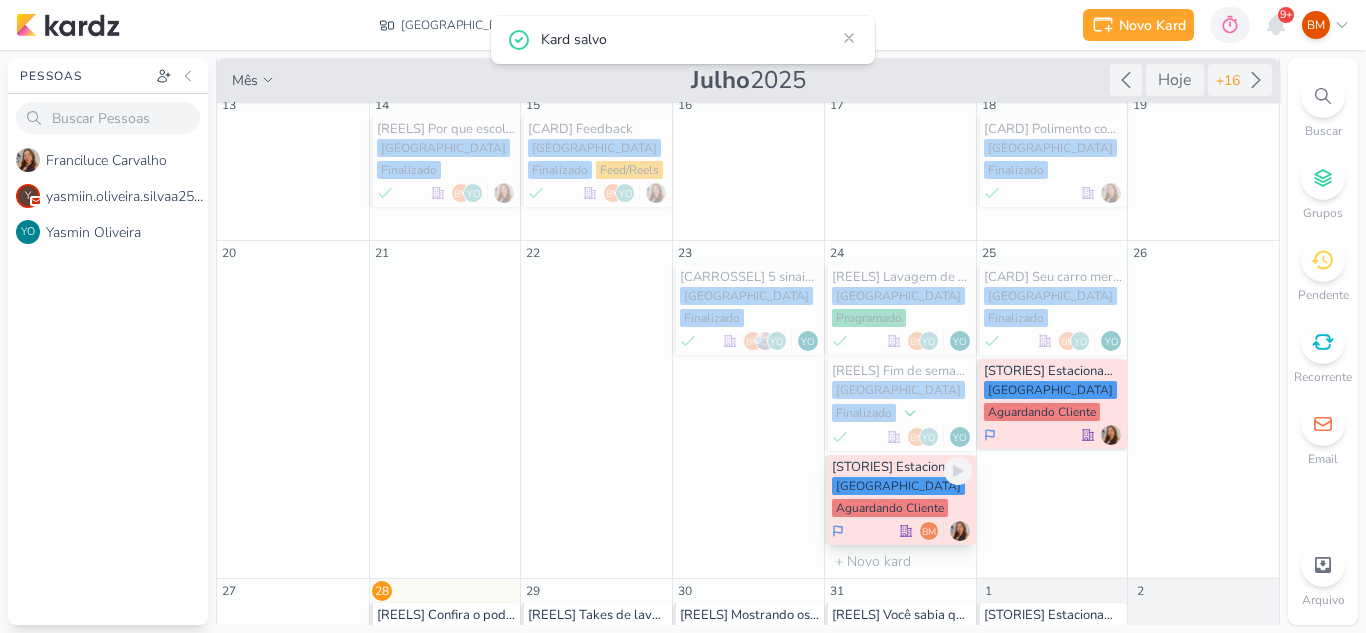 click on "[GEOGRAPHIC_DATA]
Aguardando Cliente" at bounding box center (902, 498) 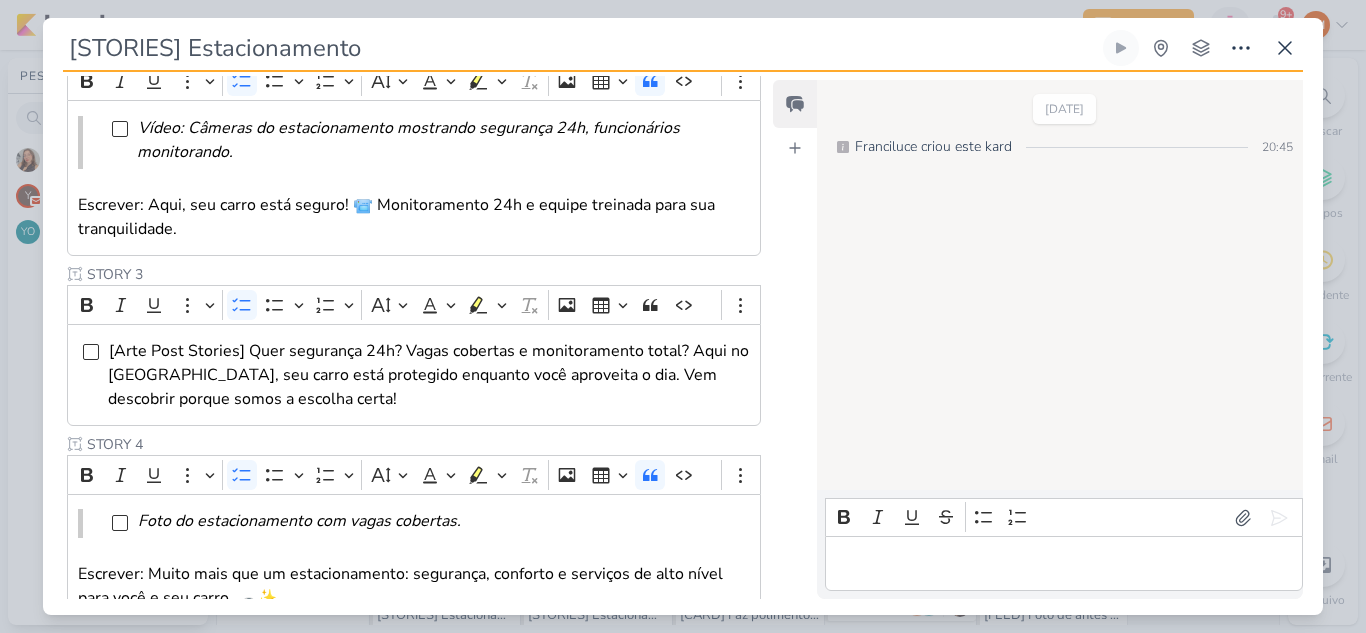 scroll, scrollTop: 0, scrollLeft: 0, axis: both 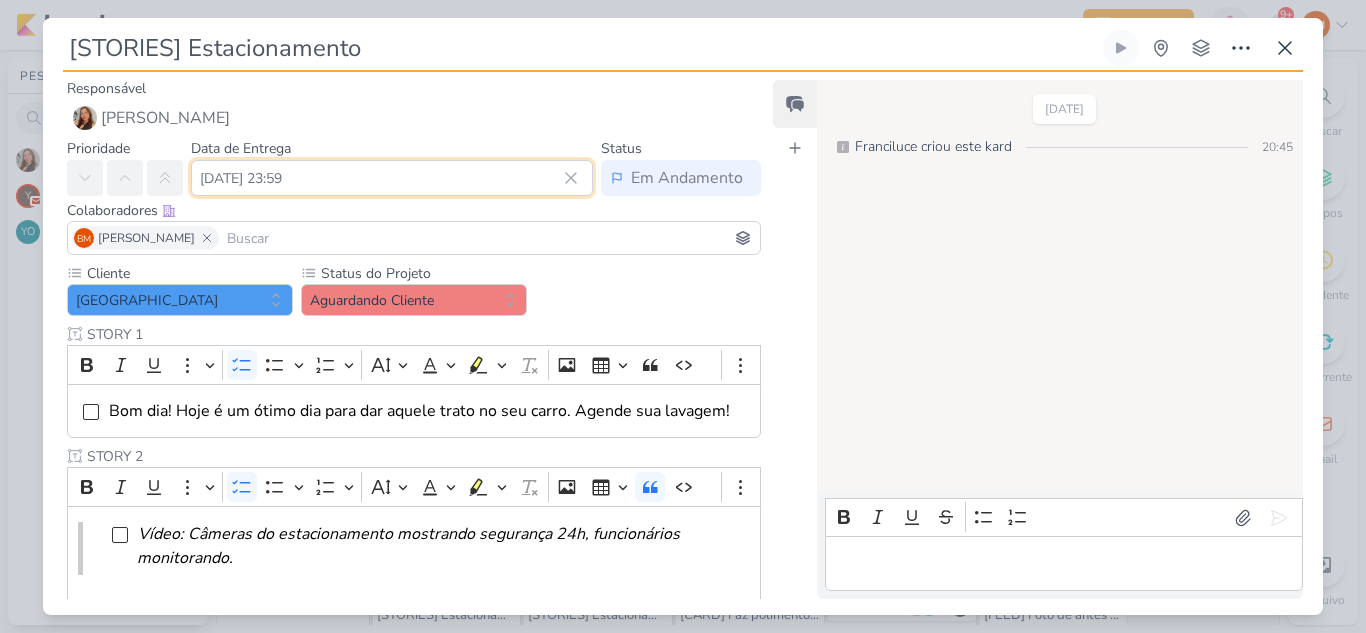 click on "[DATE] 23:59" at bounding box center (392, 178) 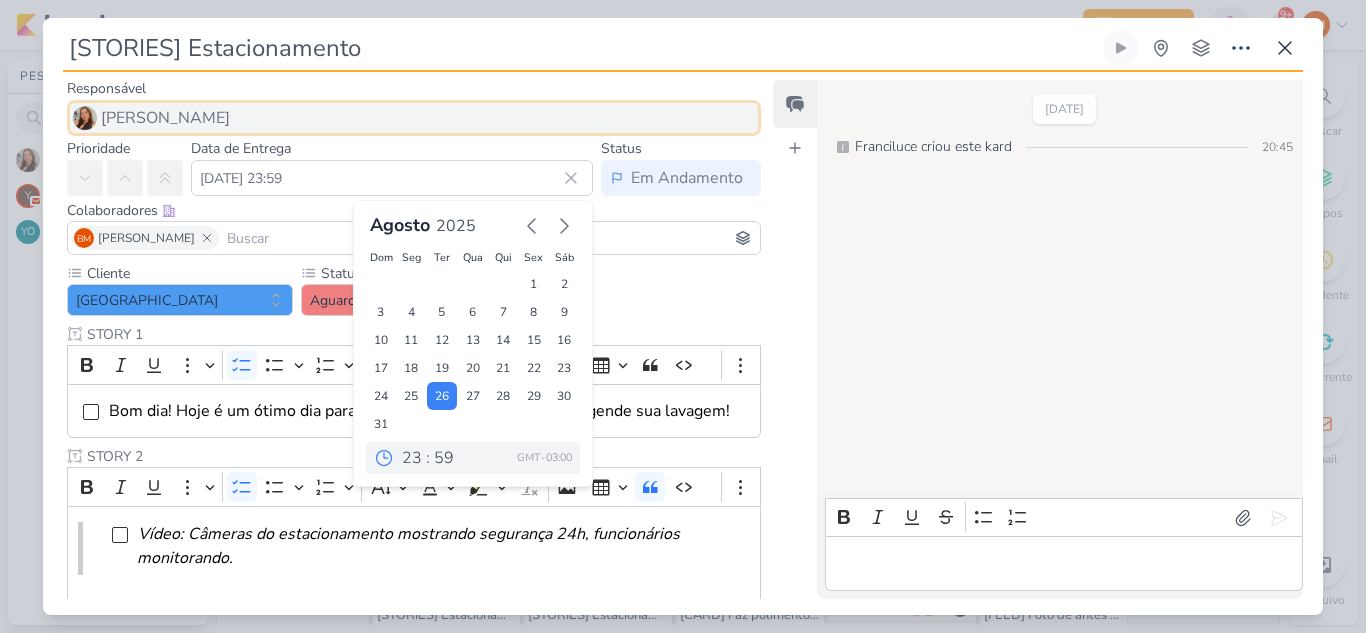 click on "[PERSON_NAME]" at bounding box center [414, 118] 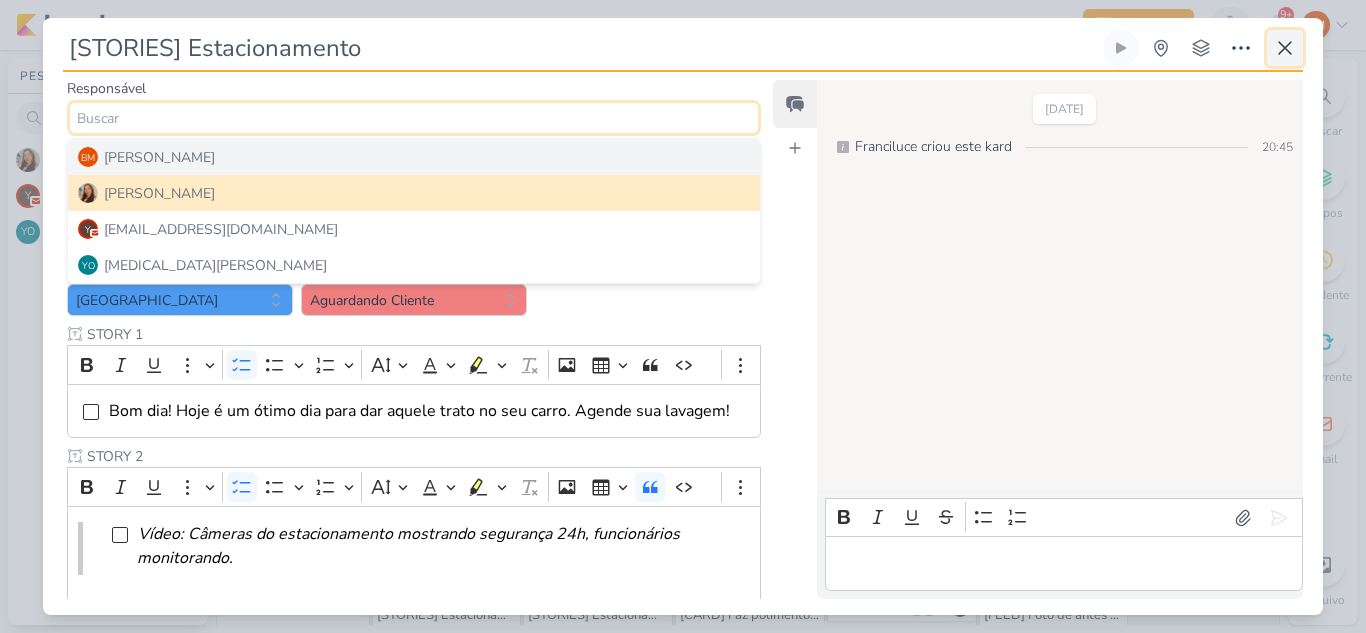 click 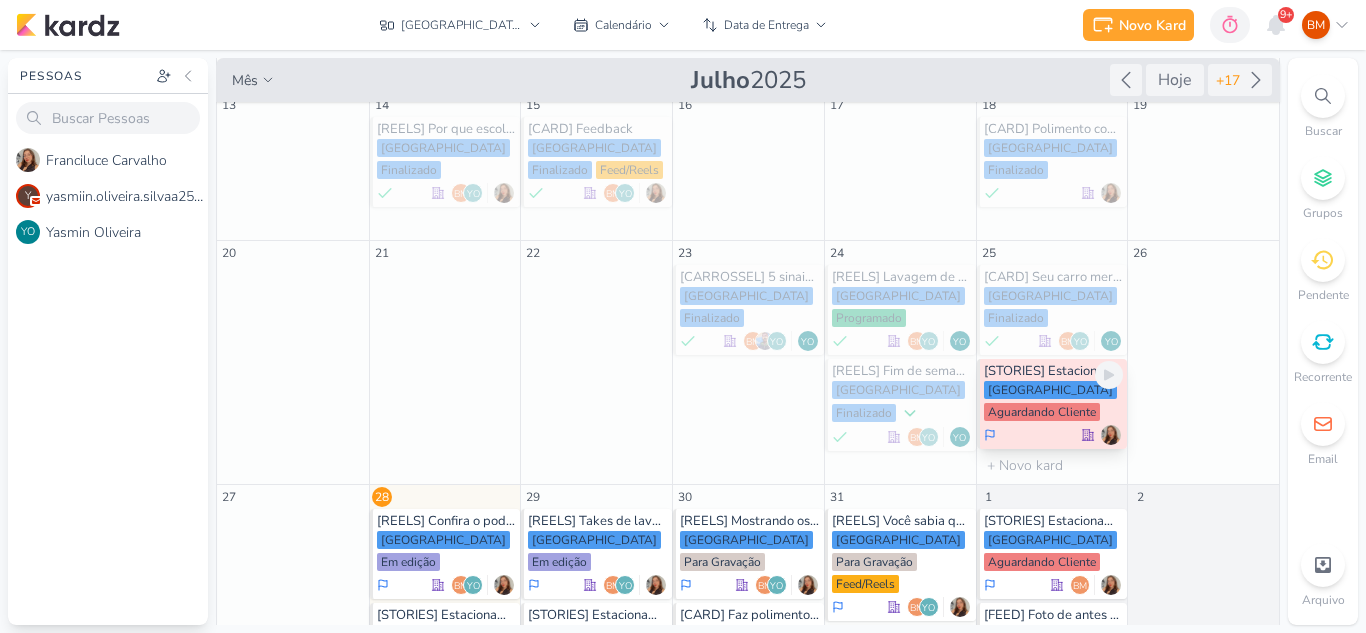 click on "Aguardando Cliente" at bounding box center (1042, 412) 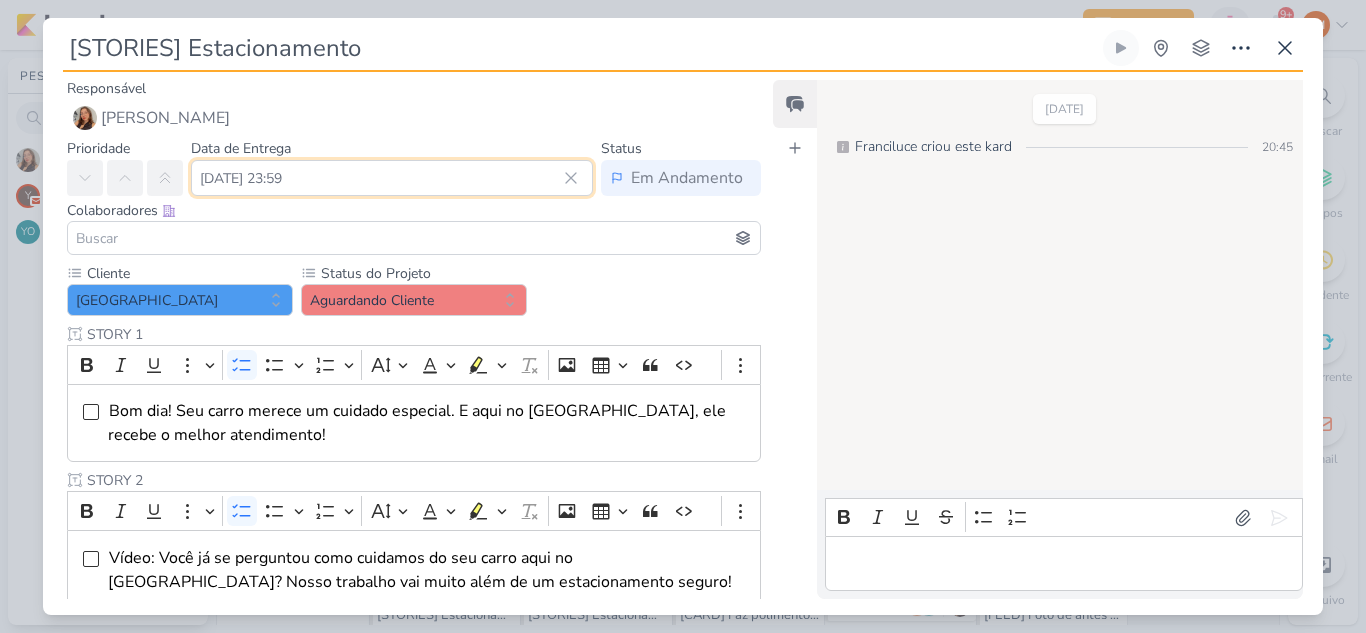 click on "[DATE] 23:59" at bounding box center [392, 178] 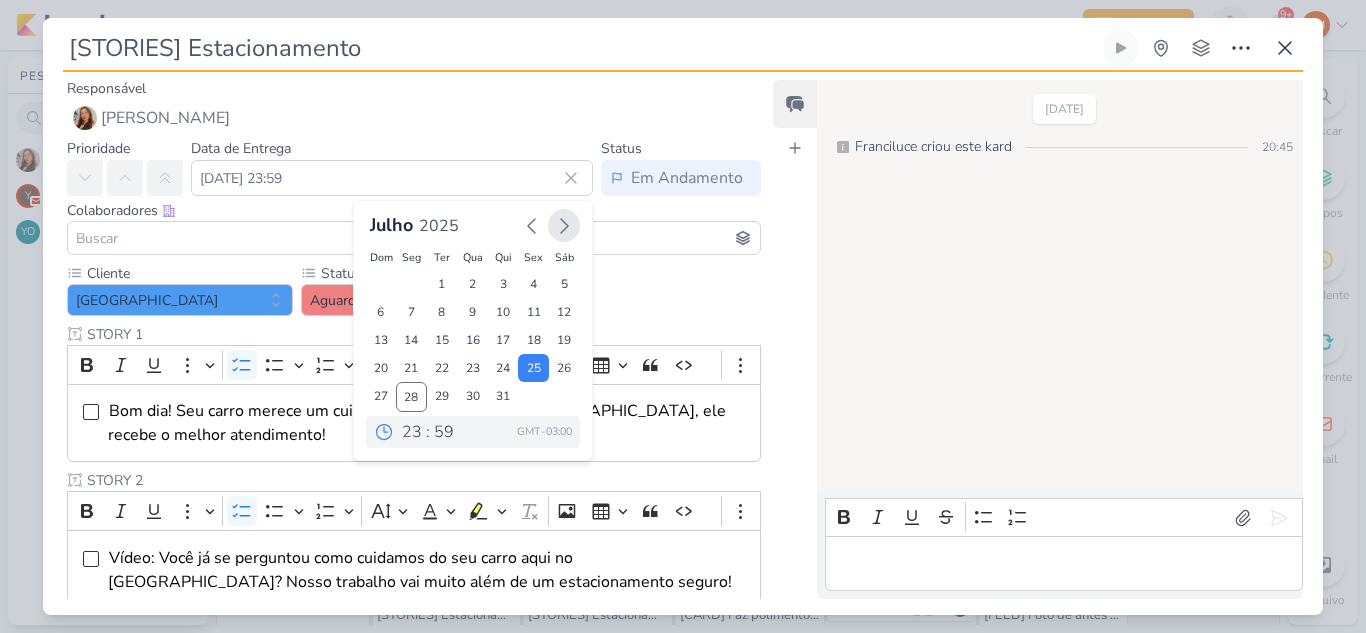 click 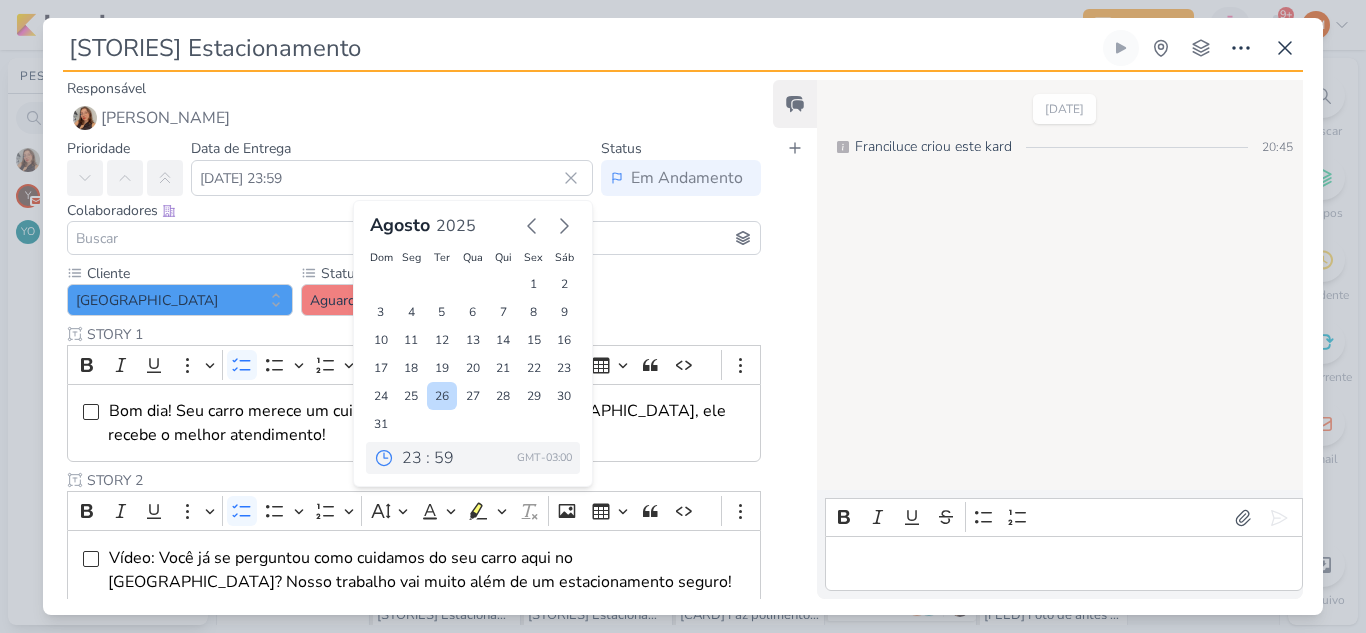 click on "26" at bounding box center (442, 396) 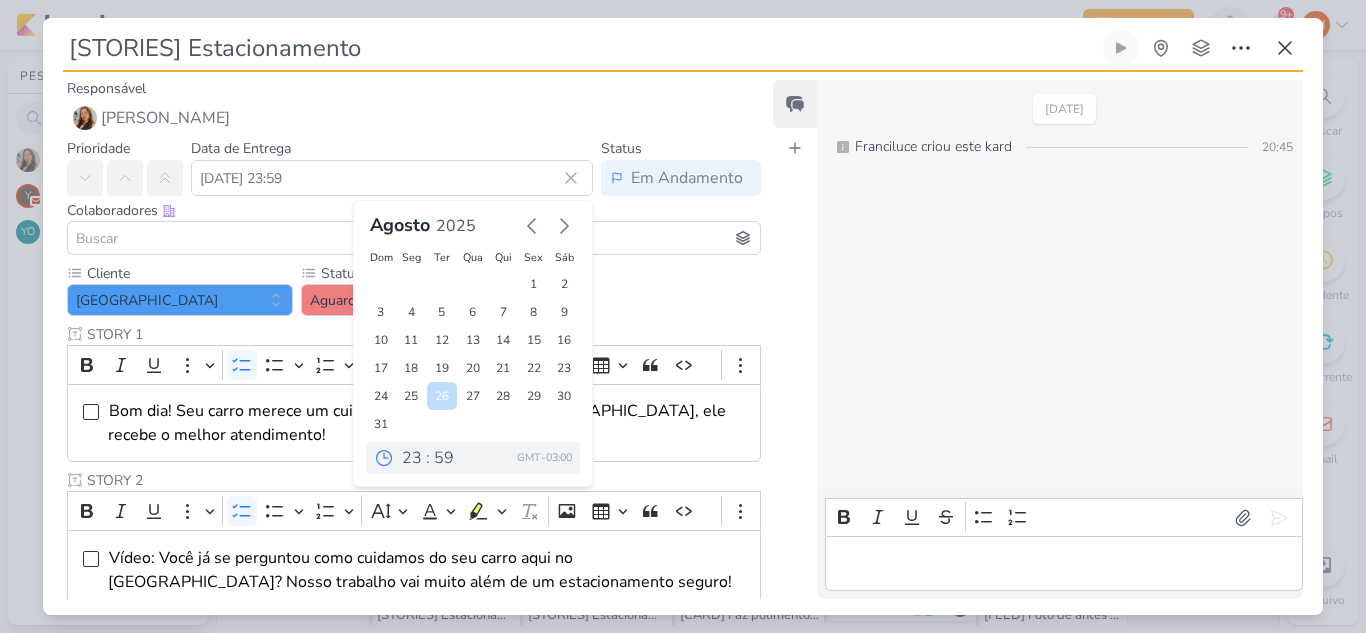 type on "[DATE] 23:59" 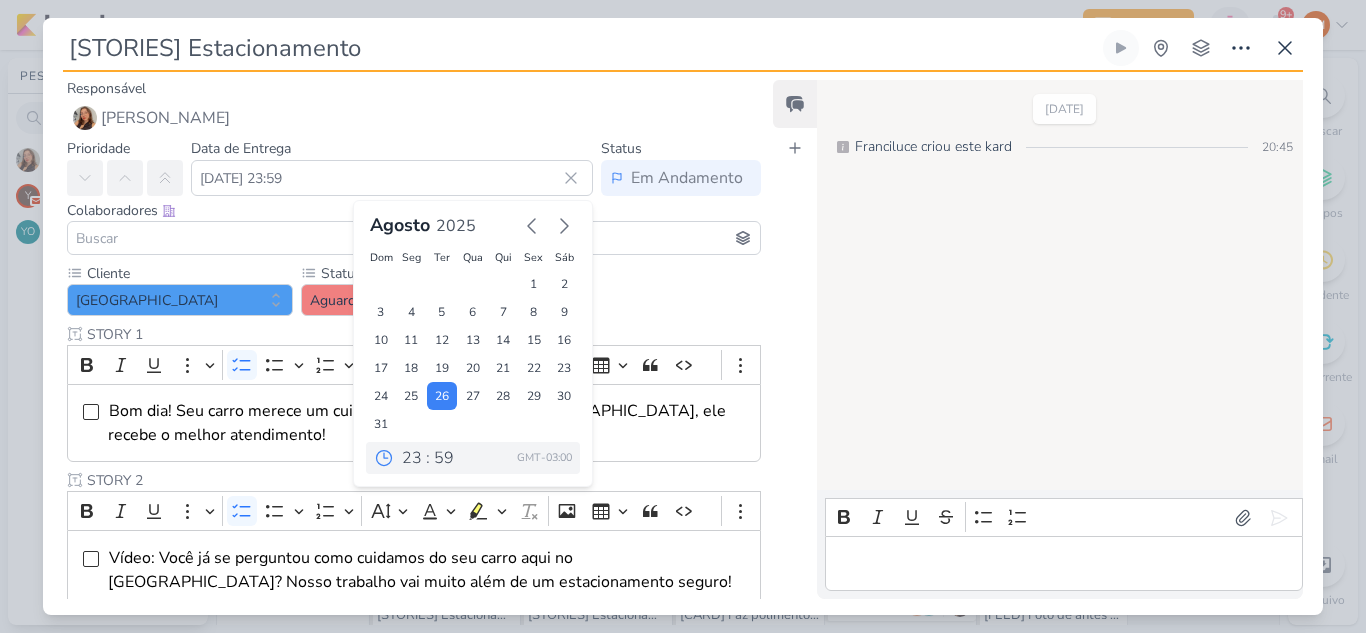 click on "Cliente
[GEOGRAPHIC_DATA]
Status do Projeto" at bounding box center [414, 756] 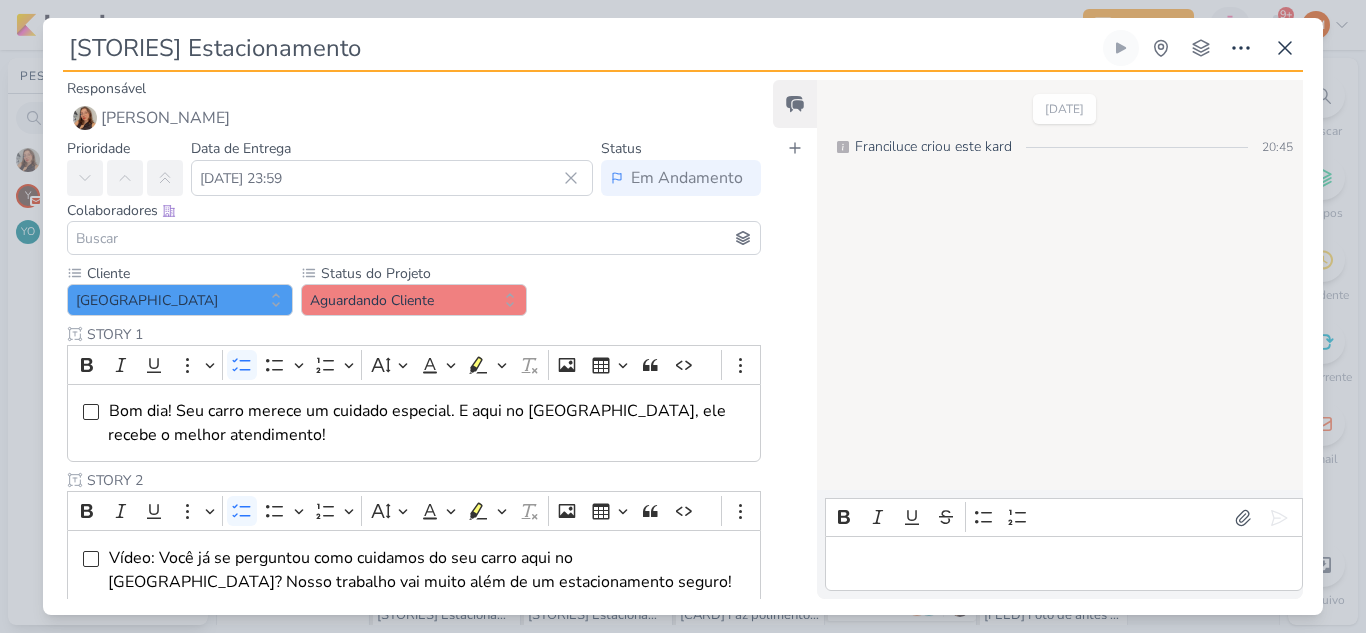 scroll, scrollTop: 762, scrollLeft: 0, axis: vertical 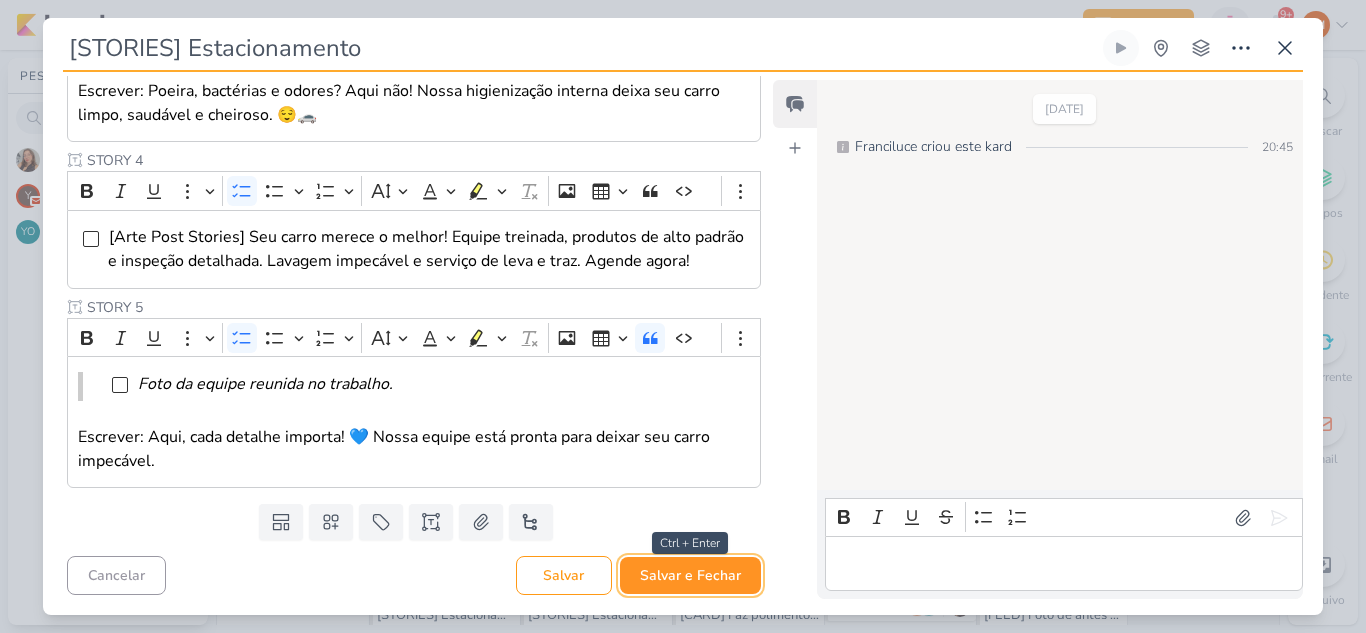 click on "Salvar e Fechar" at bounding box center (690, 575) 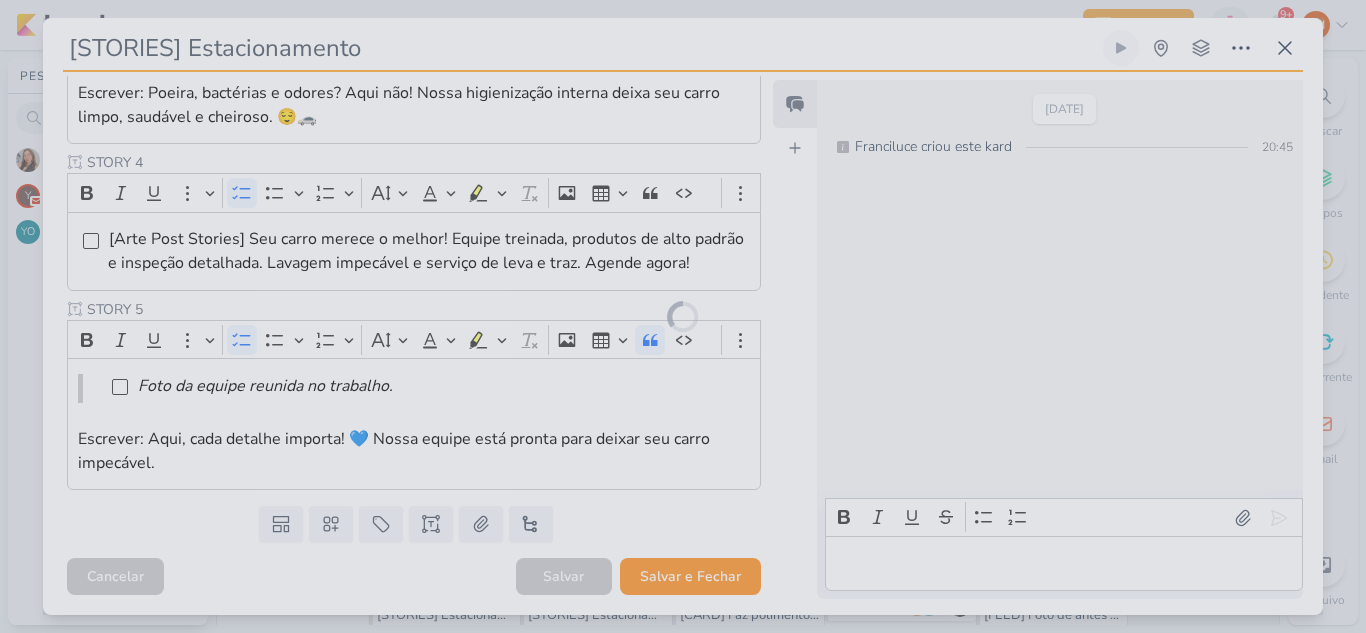 scroll, scrollTop: 760, scrollLeft: 0, axis: vertical 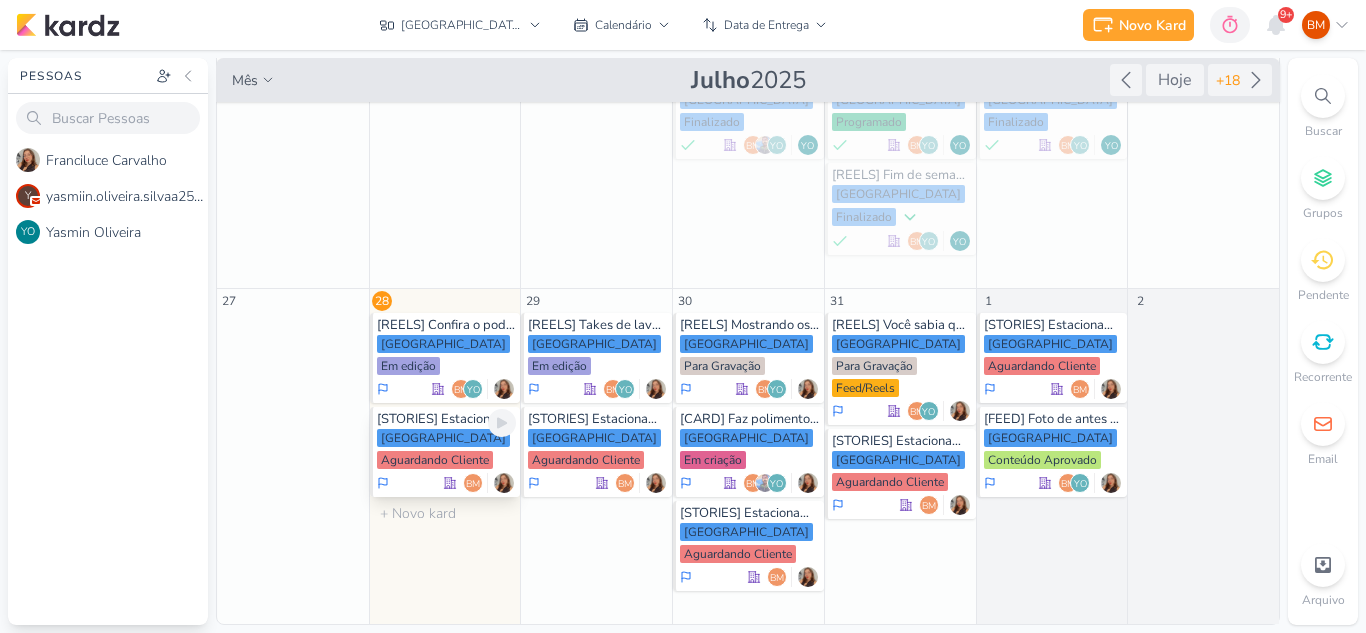 click on "Aguardando Cliente" at bounding box center (435, 460) 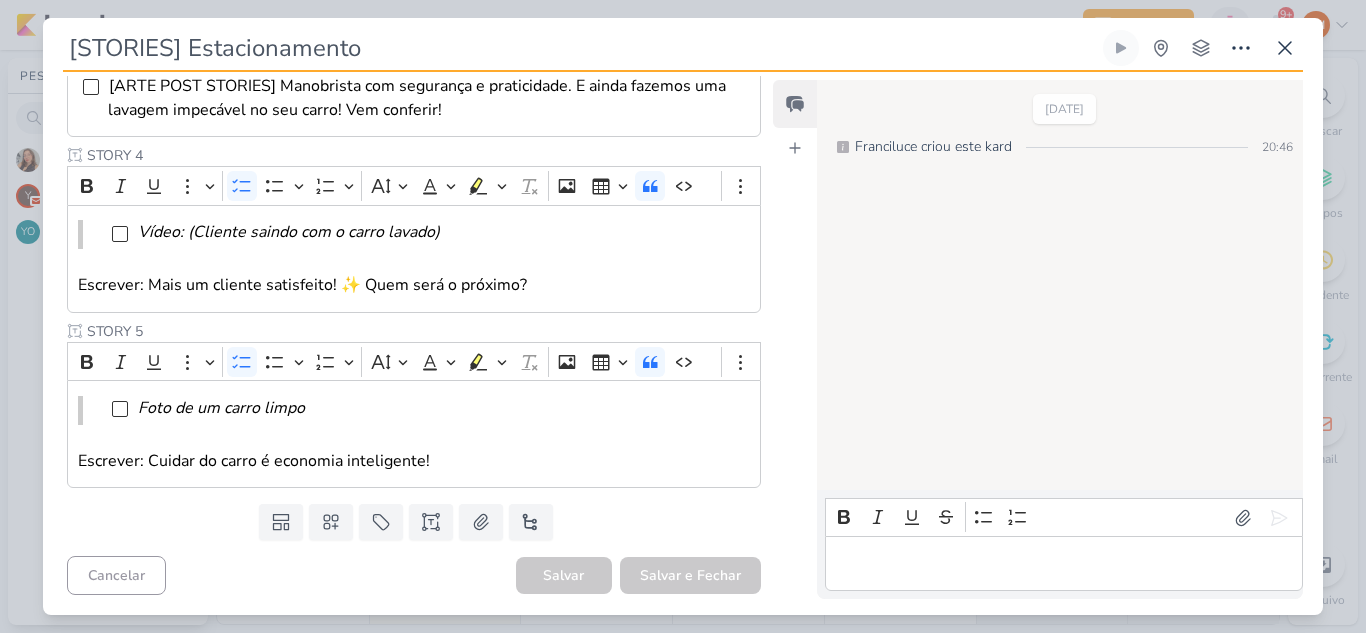 scroll, scrollTop: 0, scrollLeft: 0, axis: both 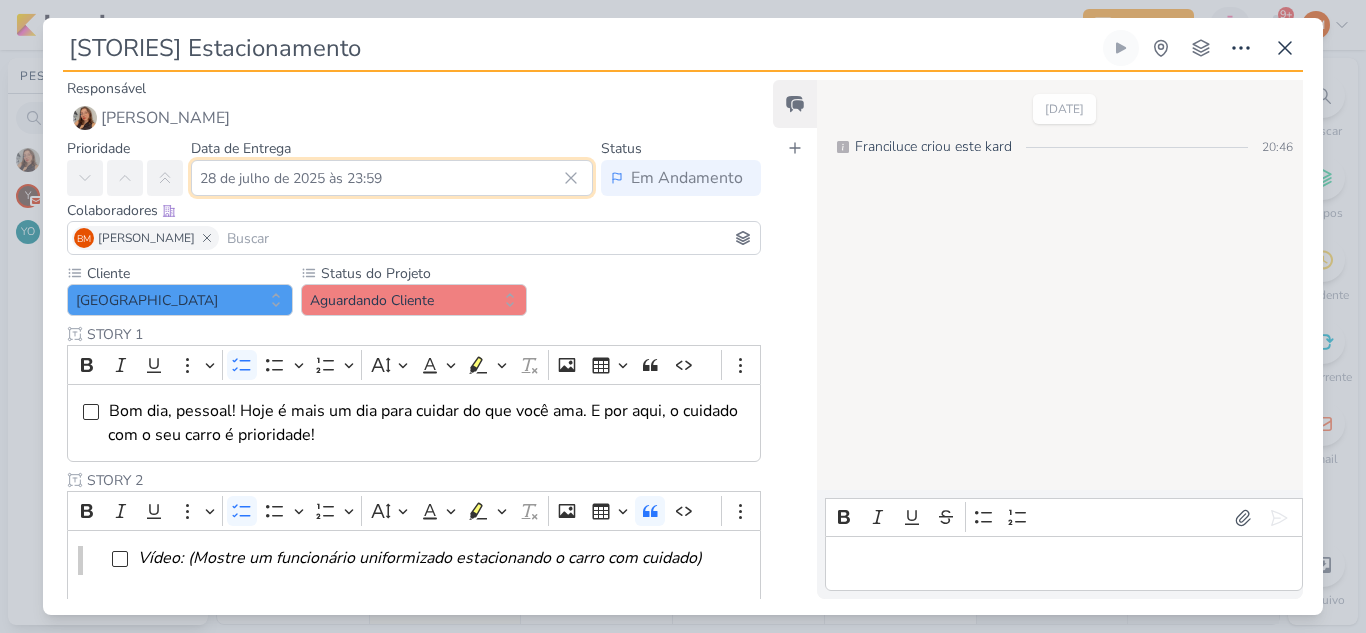 click on "28 de julho de 2025 às 23:59" at bounding box center [392, 178] 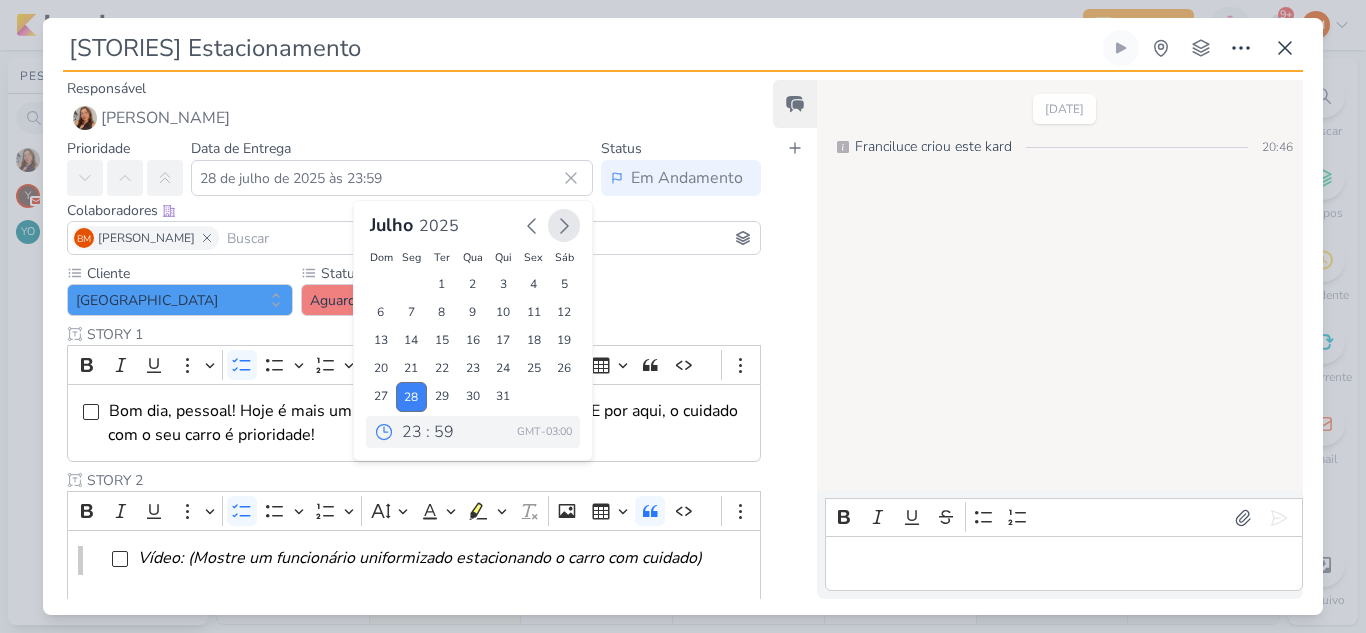click 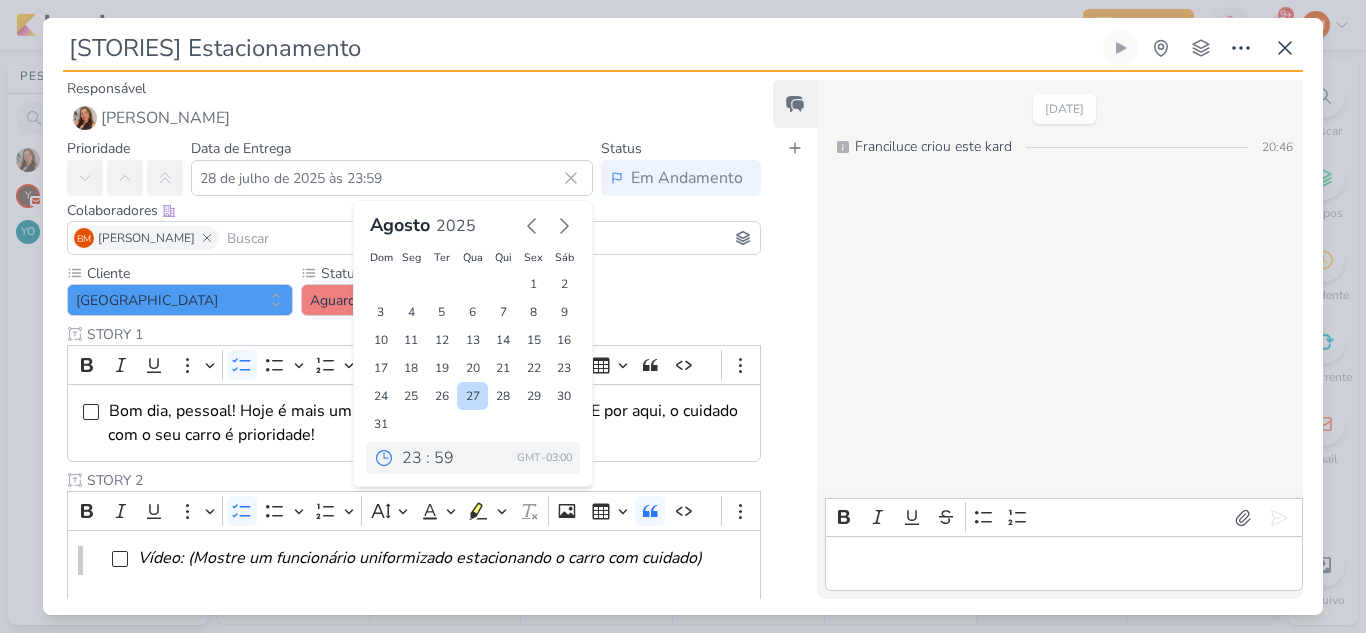 click on "27" at bounding box center (472, 396) 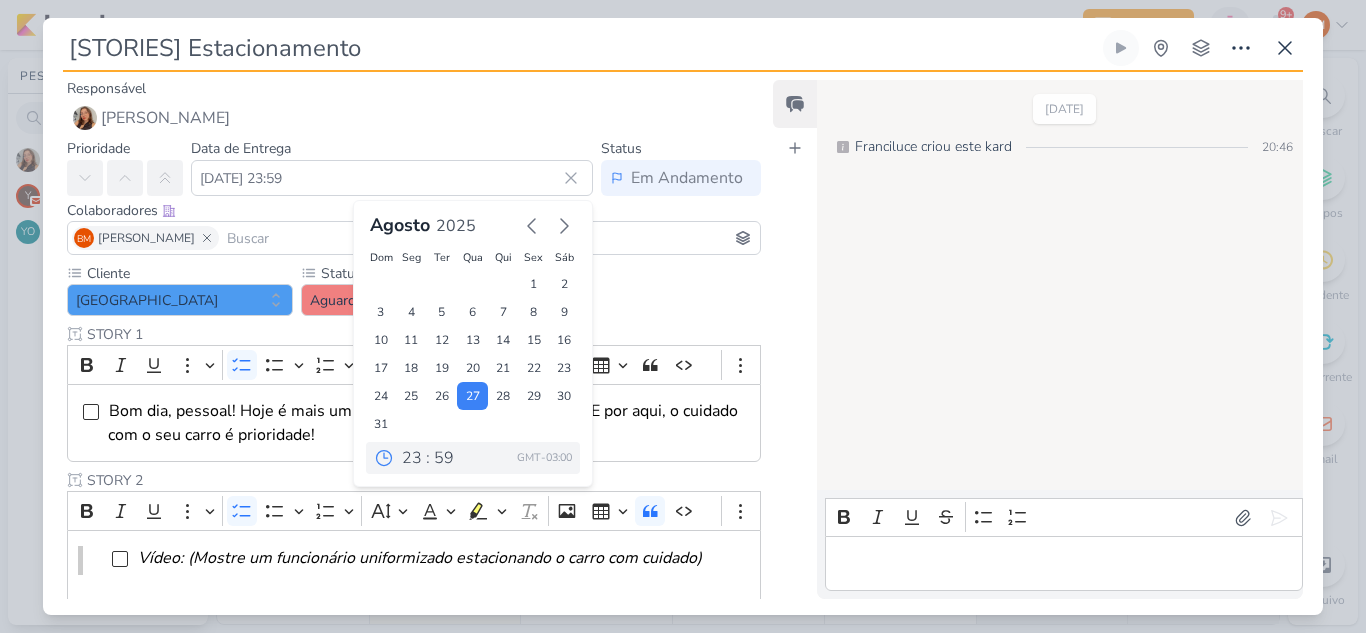click on "Cliente
[GEOGRAPHIC_DATA]
Status do Projeto" at bounding box center (414, 723) 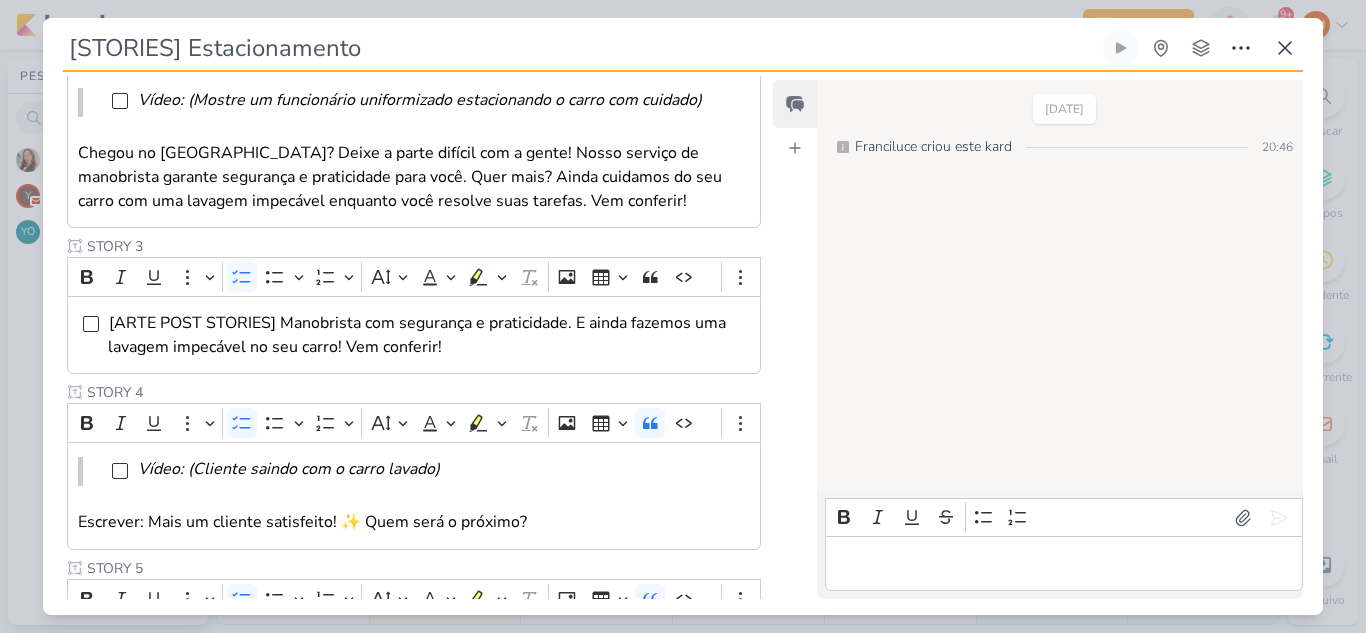 scroll, scrollTop: 695, scrollLeft: 0, axis: vertical 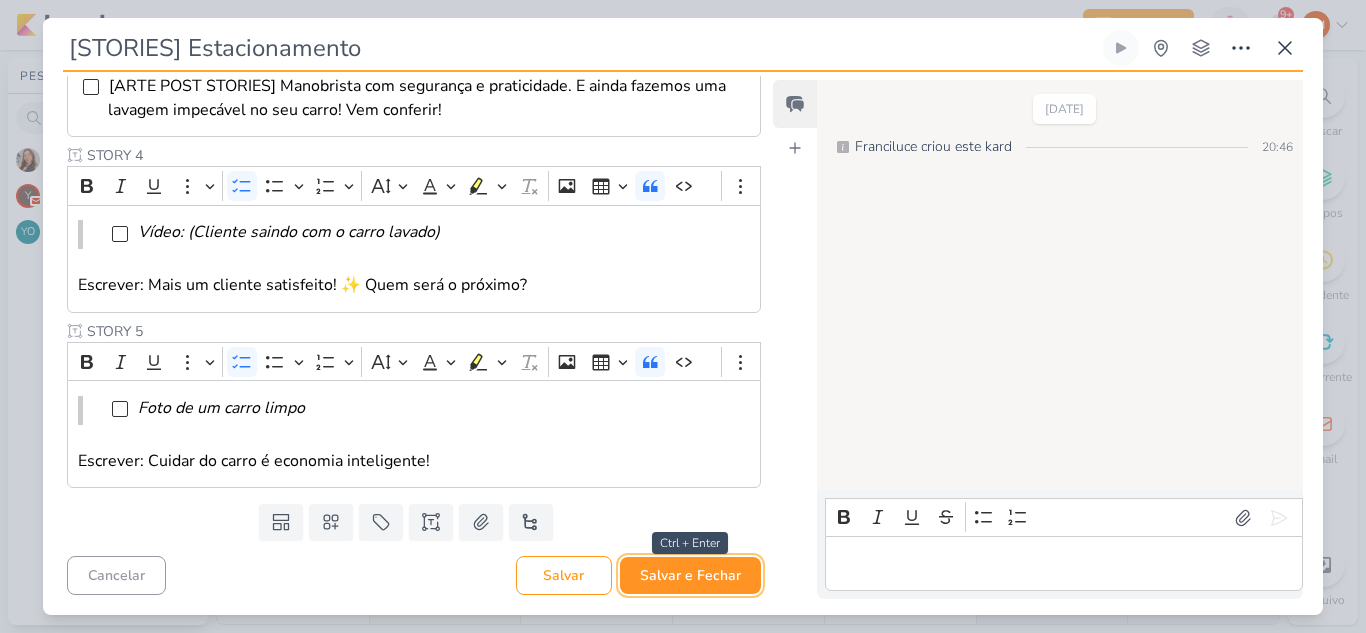 click on "Salvar e Fechar" at bounding box center (690, 575) 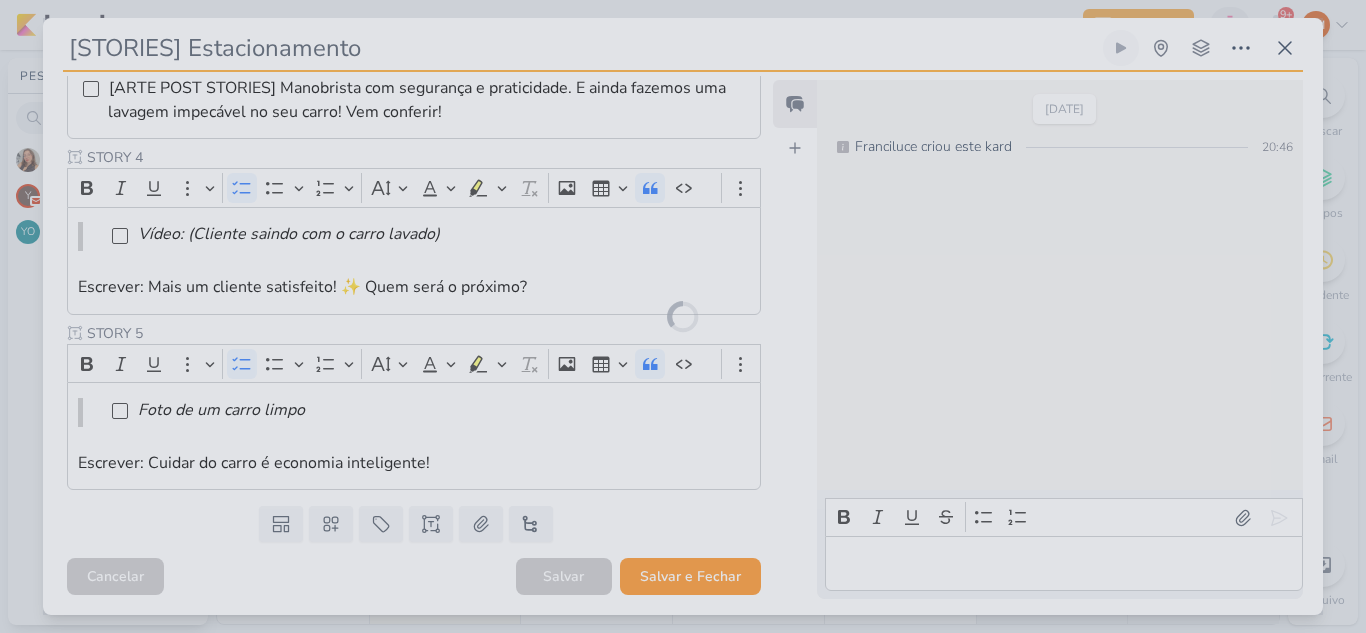 scroll, scrollTop: 693, scrollLeft: 0, axis: vertical 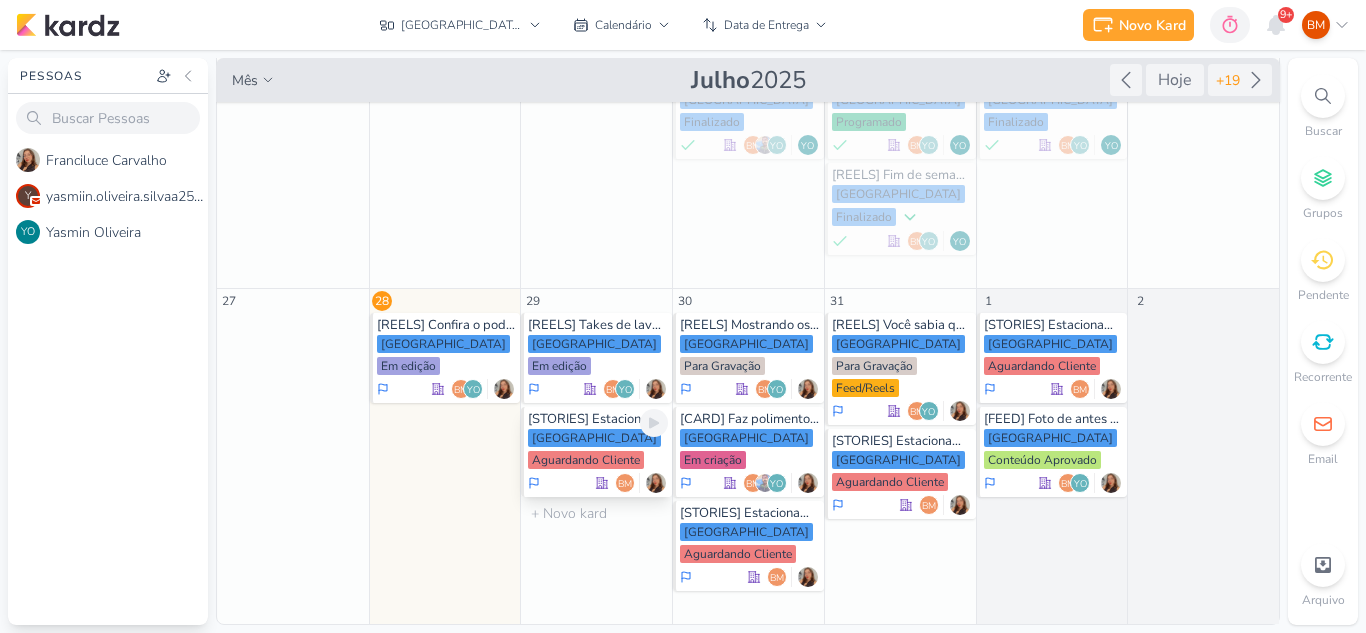 click on "[GEOGRAPHIC_DATA]
Aguardando Cliente" at bounding box center (598, 450) 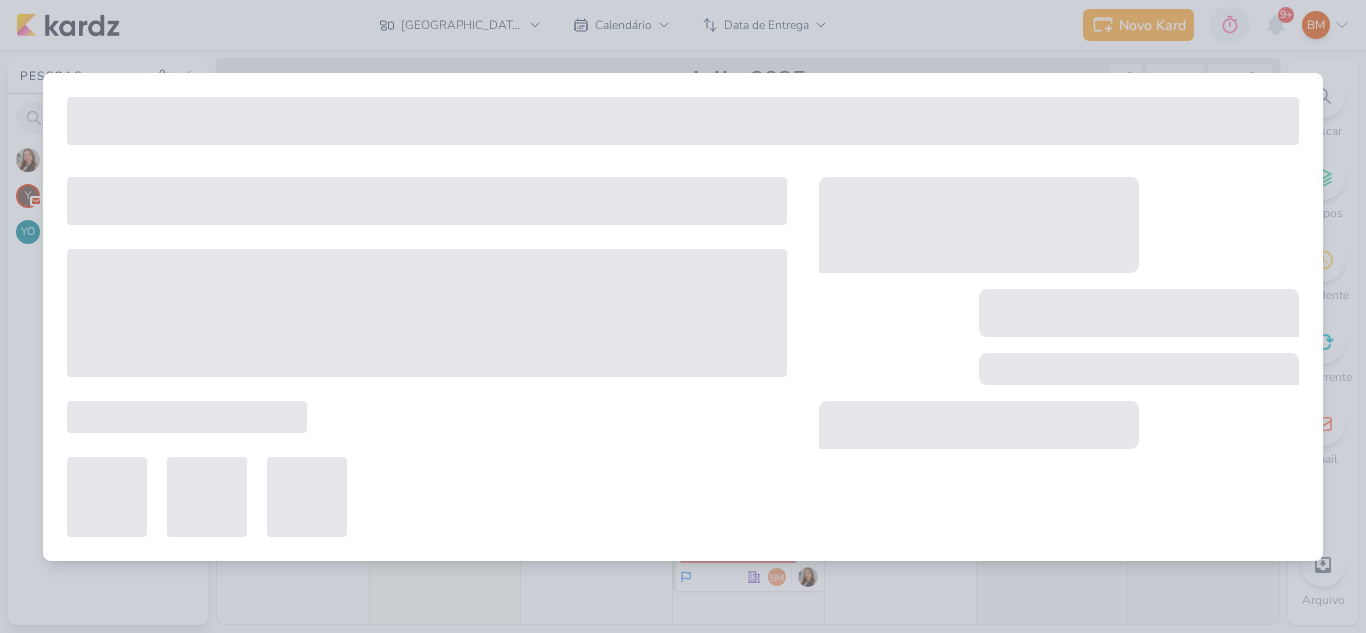 type on "[DATE] 23:59" 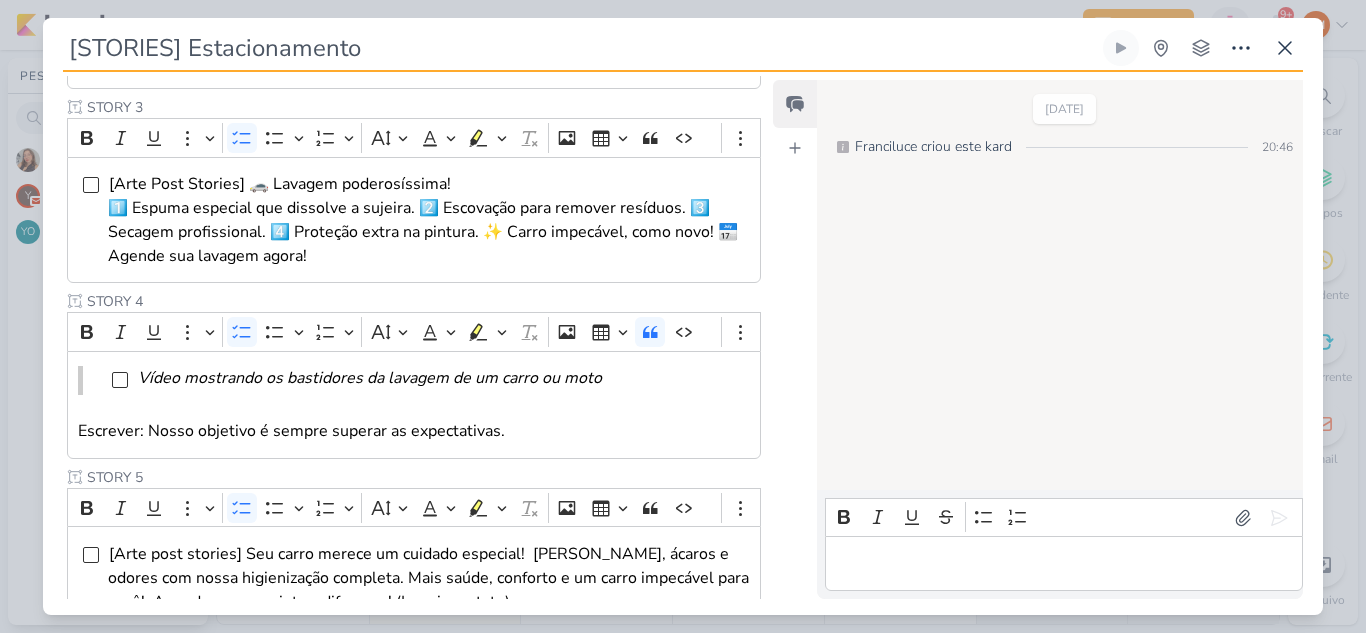 scroll, scrollTop: 0, scrollLeft: 0, axis: both 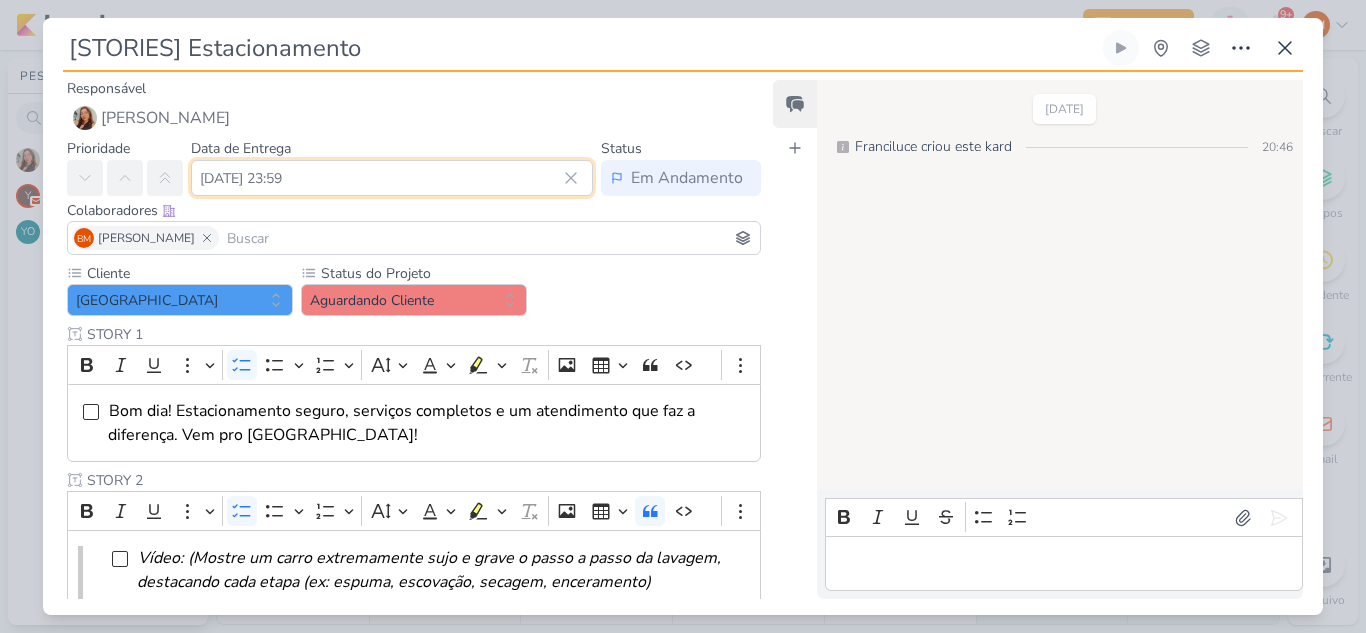 click on "[DATE] 23:59" at bounding box center [392, 178] 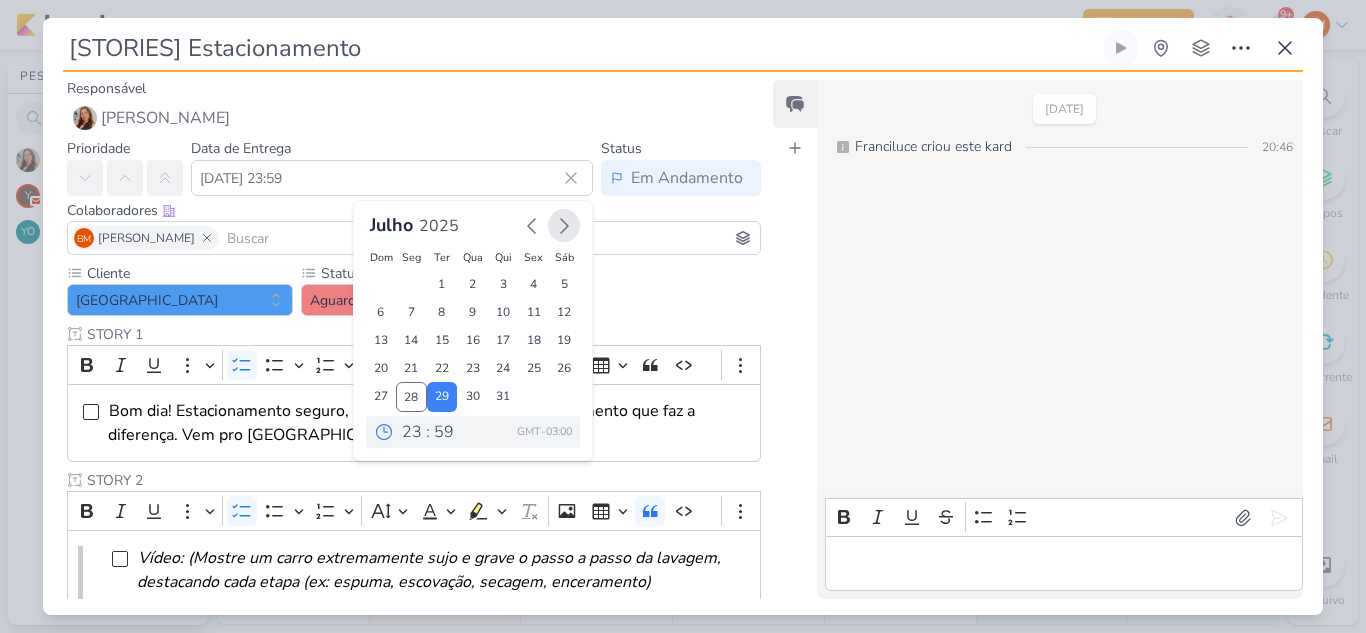 click 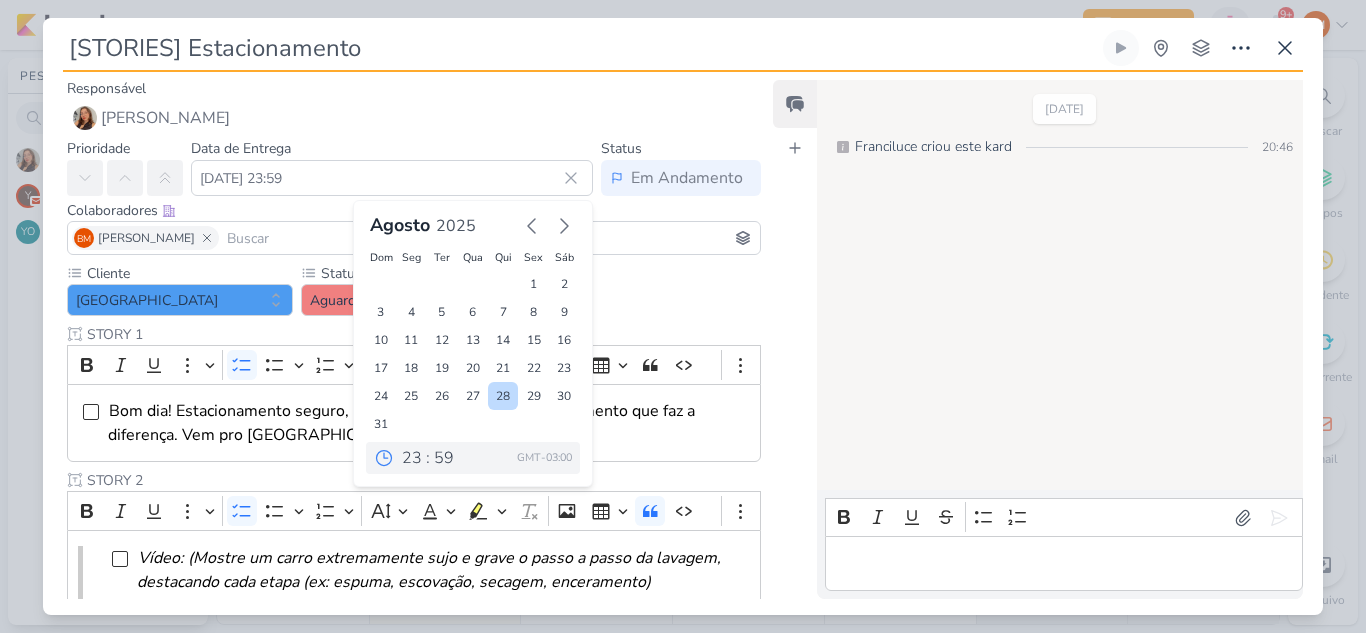 click on "28" at bounding box center (503, 396) 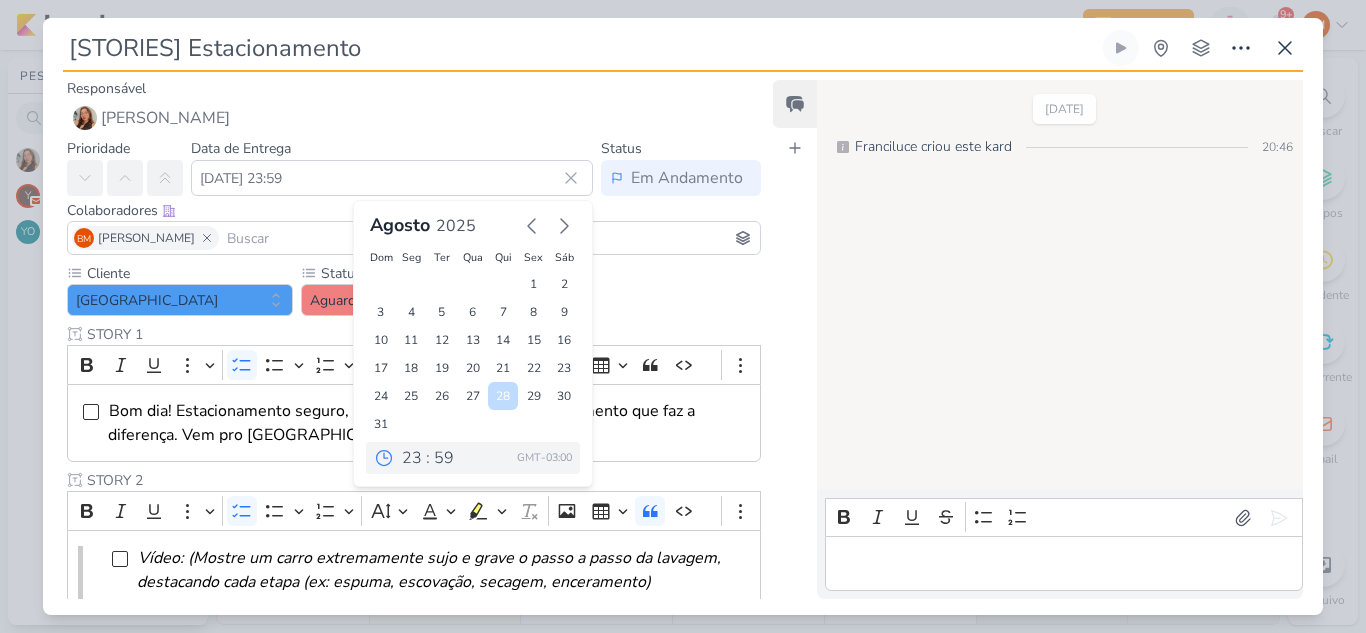click on "28" at bounding box center [503, 396] 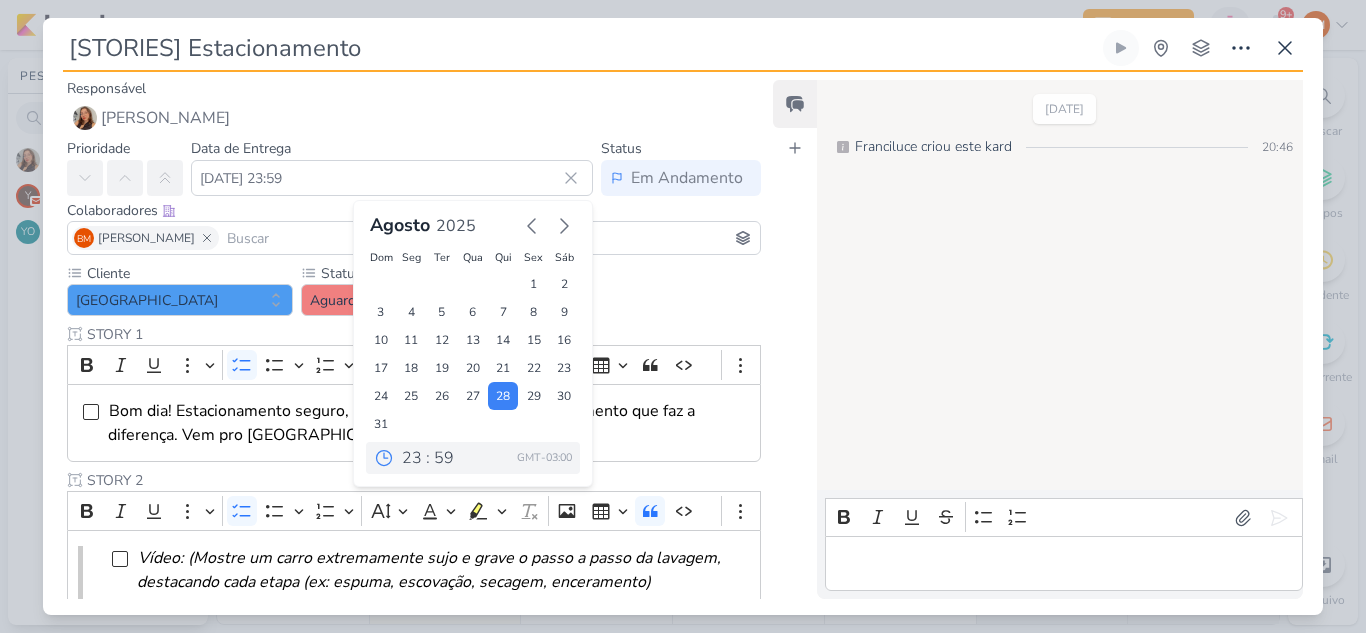 click on "Cliente
[GEOGRAPHIC_DATA]
Status do Projeto" at bounding box center [414, 792] 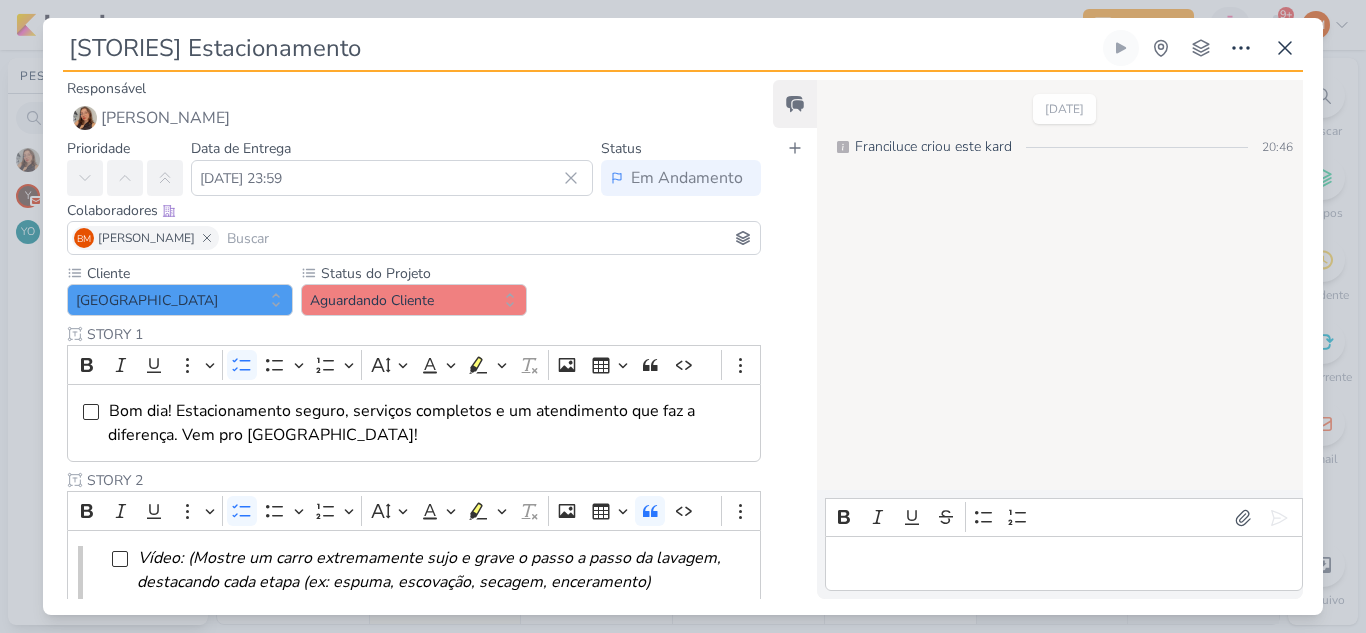 scroll, scrollTop: 834, scrollLeft: 0, axis: vertical 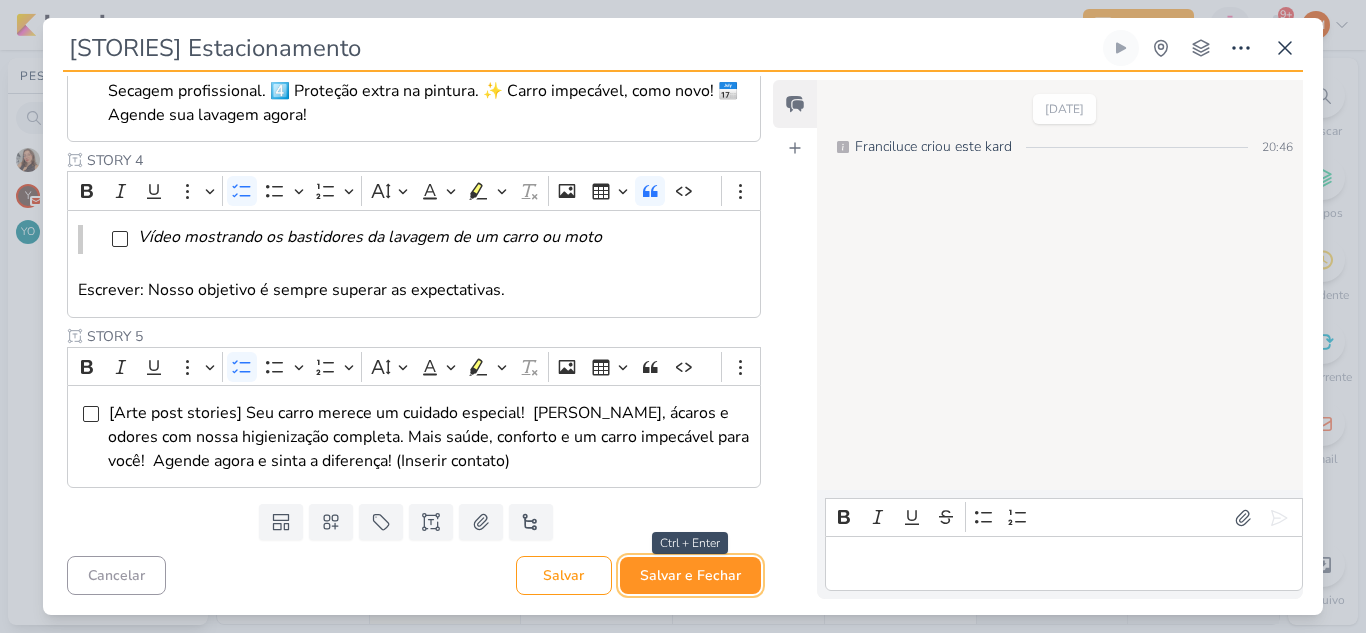 click on "Salvar e Fechar" at bounding box center [690, 575] 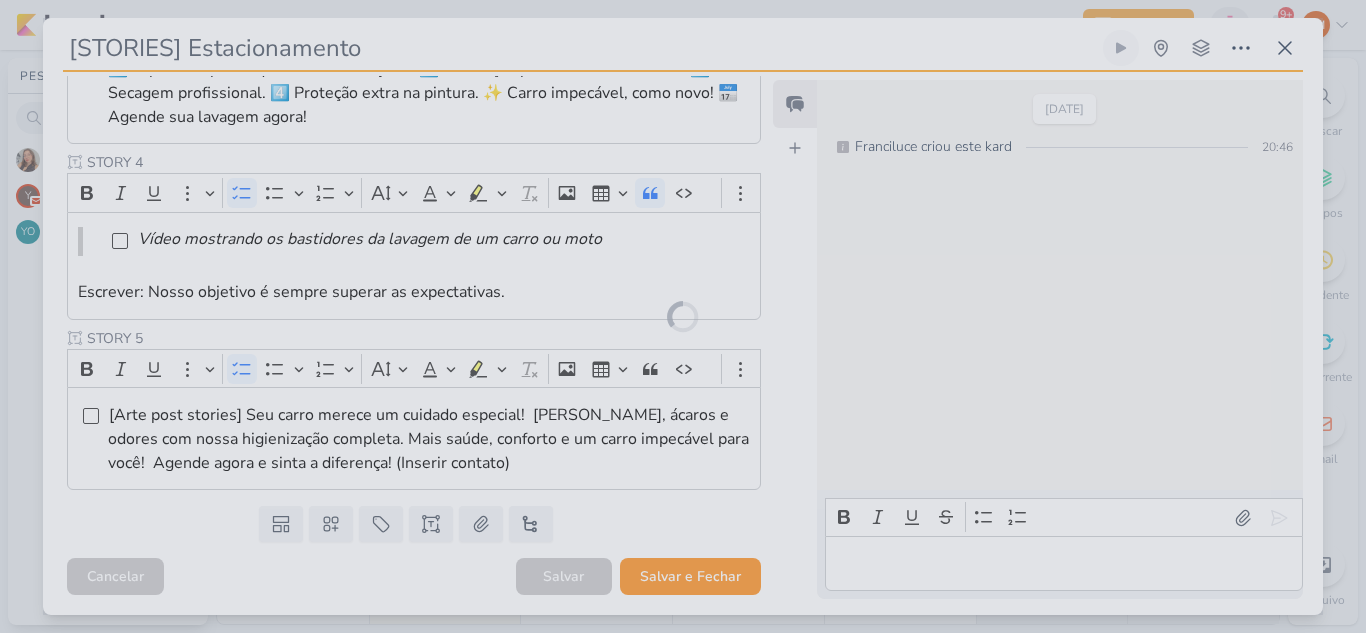 scroll, scrollTop: 832, scrollLeft: 0, axis: vertical 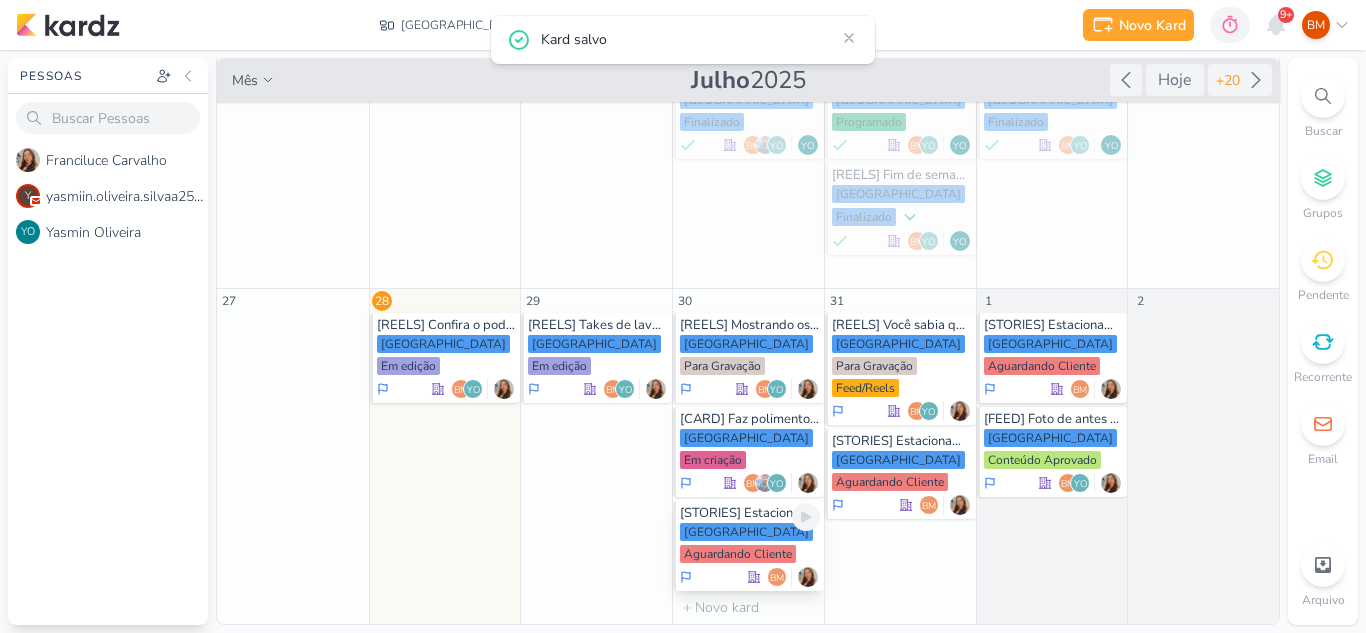 click on "Aguardando Cliente" at bounding box center (738, 554) 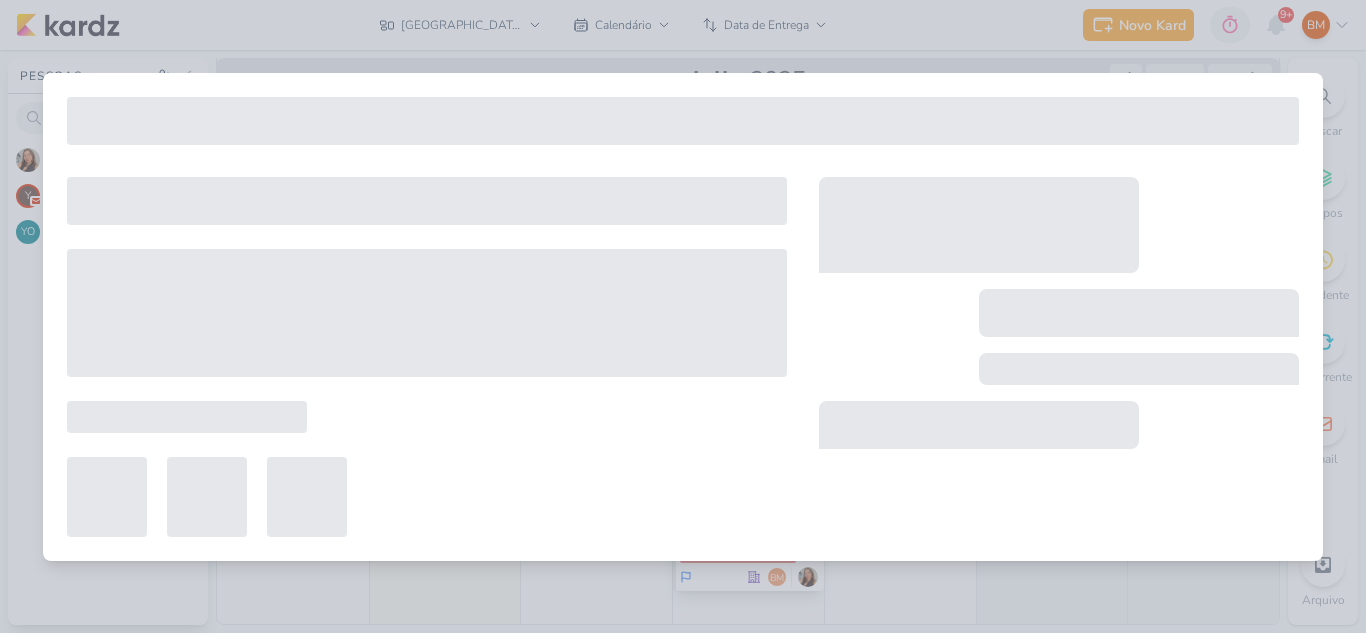 type on "[DATE] 23:59" 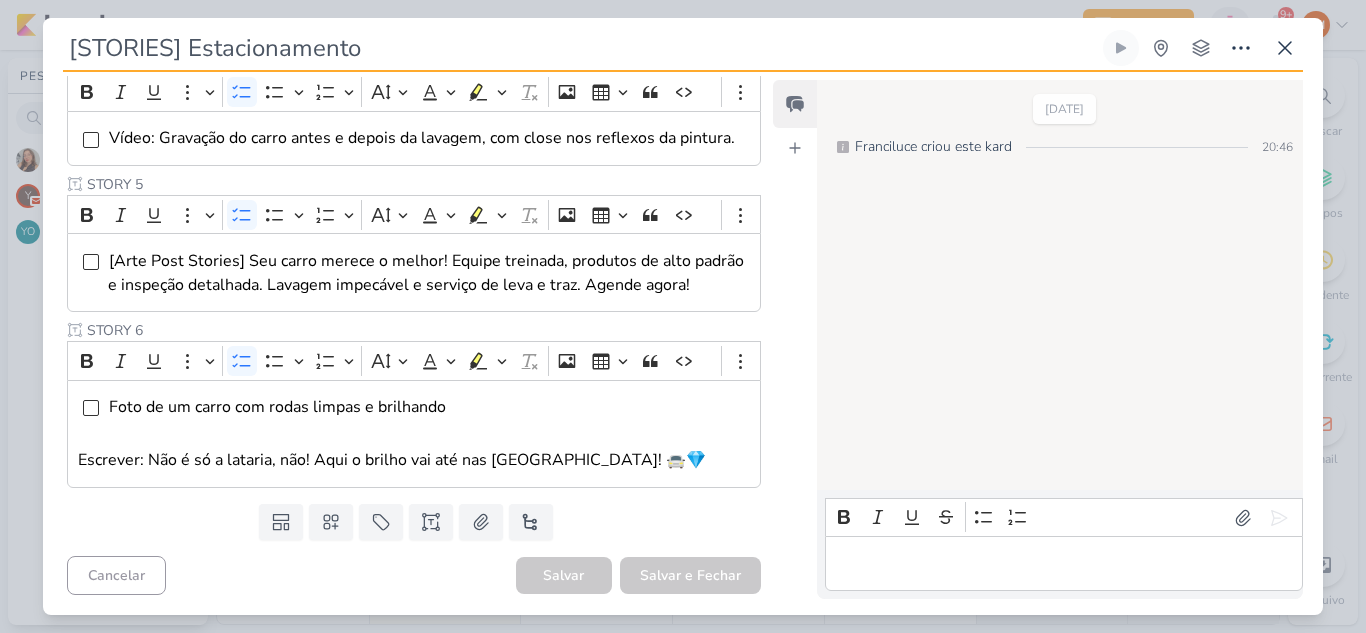 scroll, scrollTop: 2, scrollLeft: 0, axis: vertical 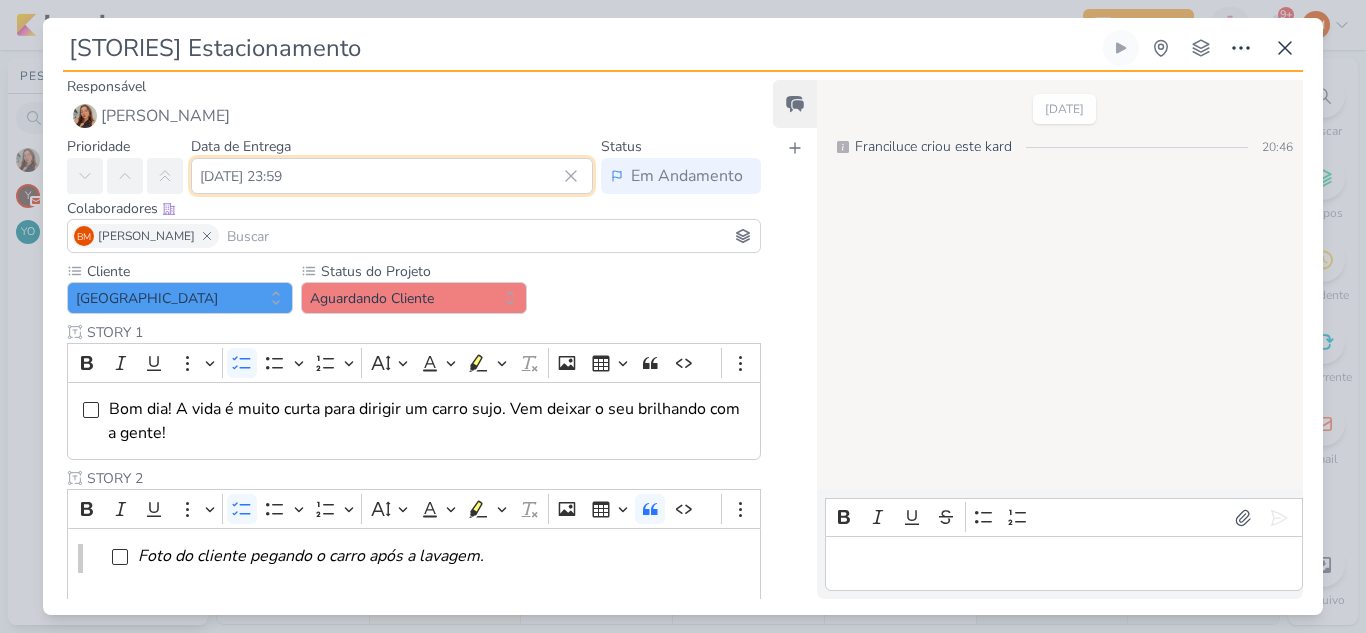 click on "[DATE] 23:59" at bounding box center (392, 176) 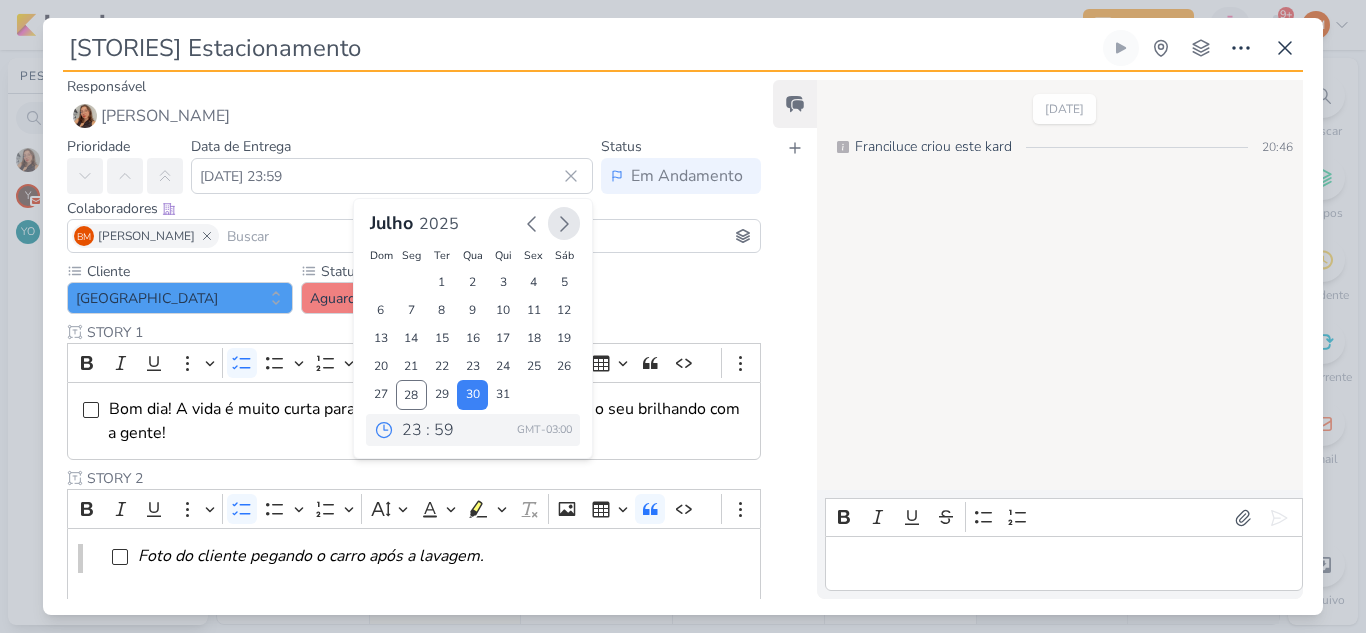 click 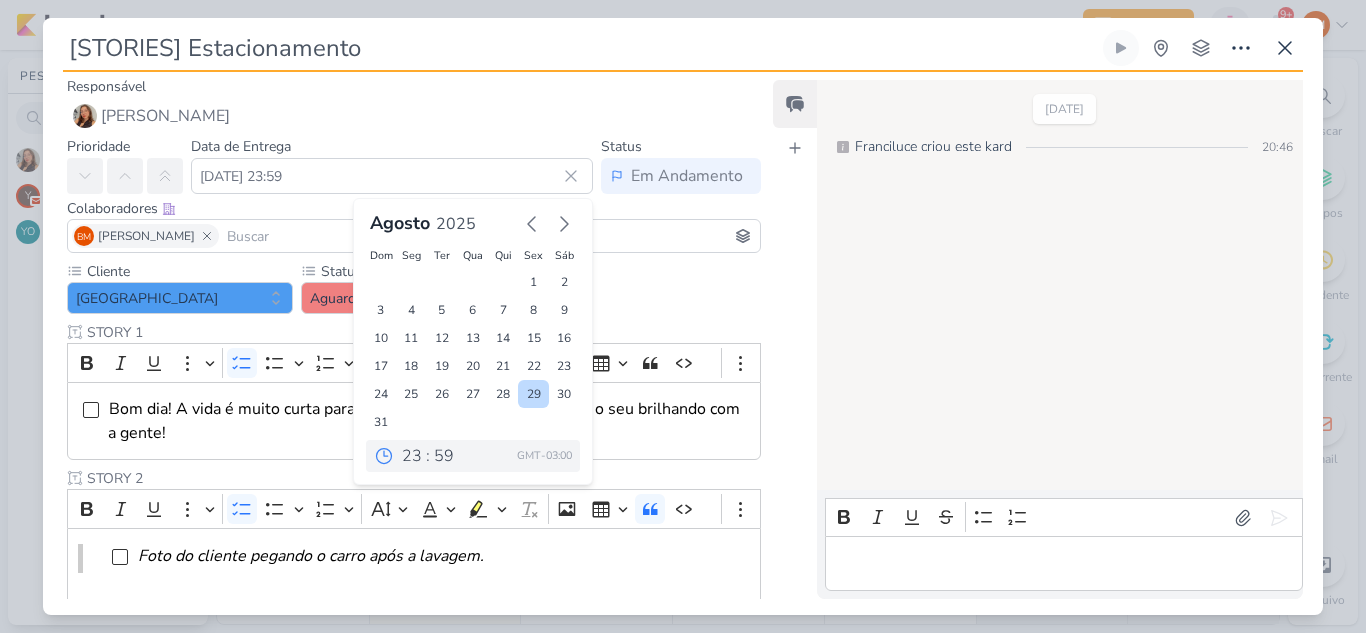 click on "29" at bounding box center [533, 394] 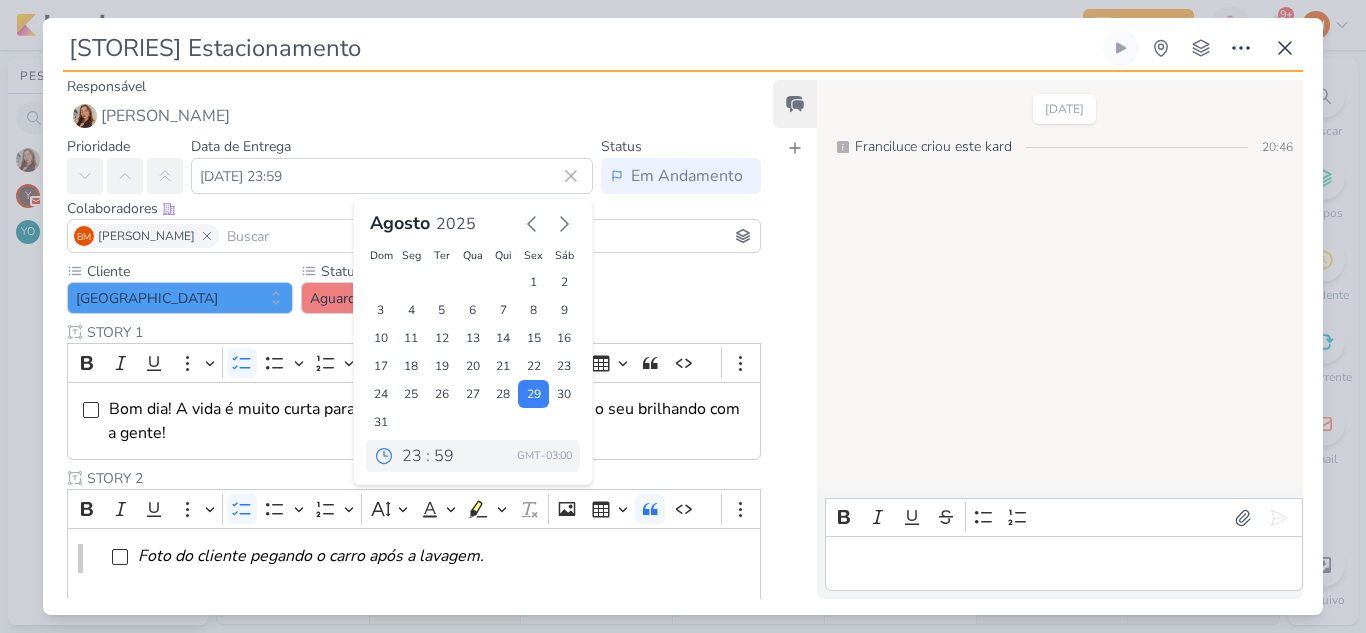 click on "Cliente
[GEOGRAPHIC_DATA]
Status do Projeto" at bounding box center (414, 744) 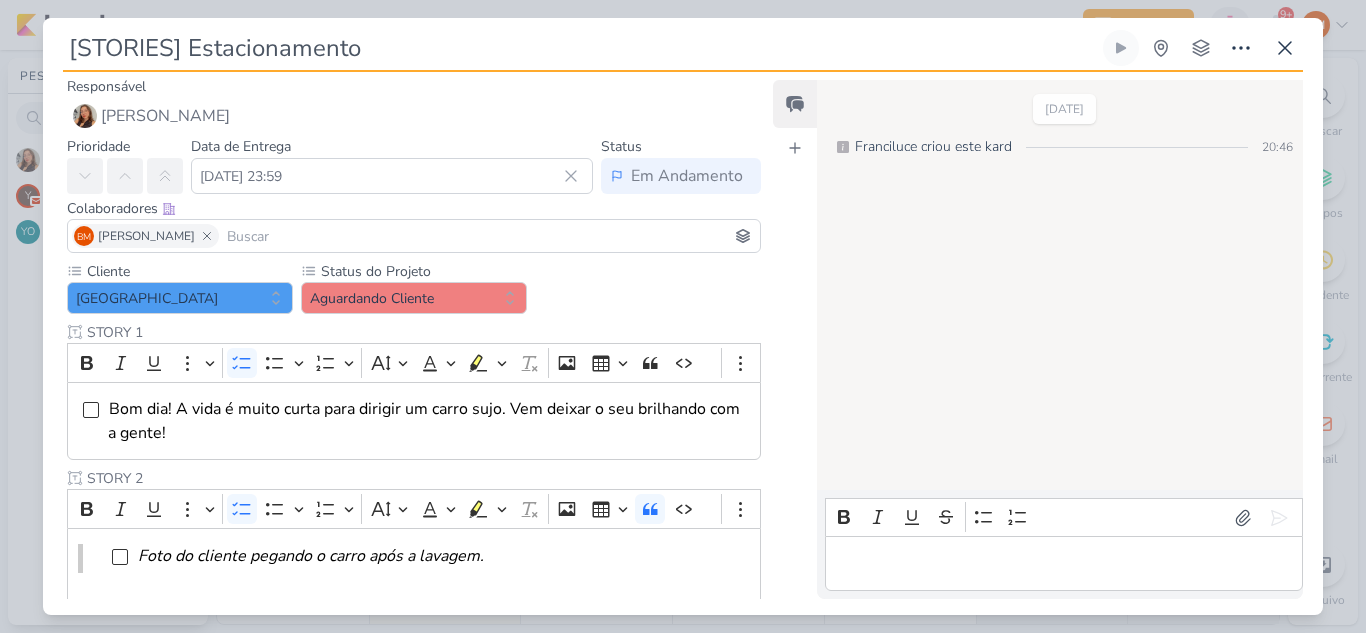 scroll, scrollTop: 741, scrollLeft: 0, axis: vertical 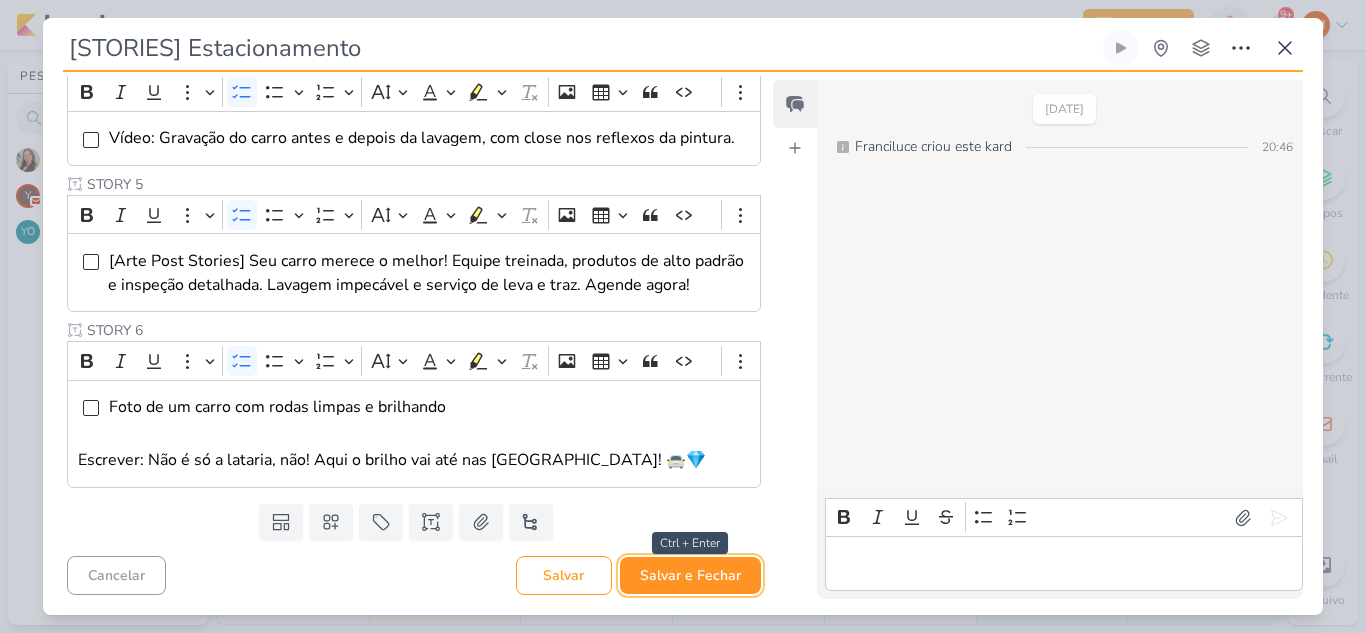 click on "Salvar e Fechar" at bounding box center (690, 575) 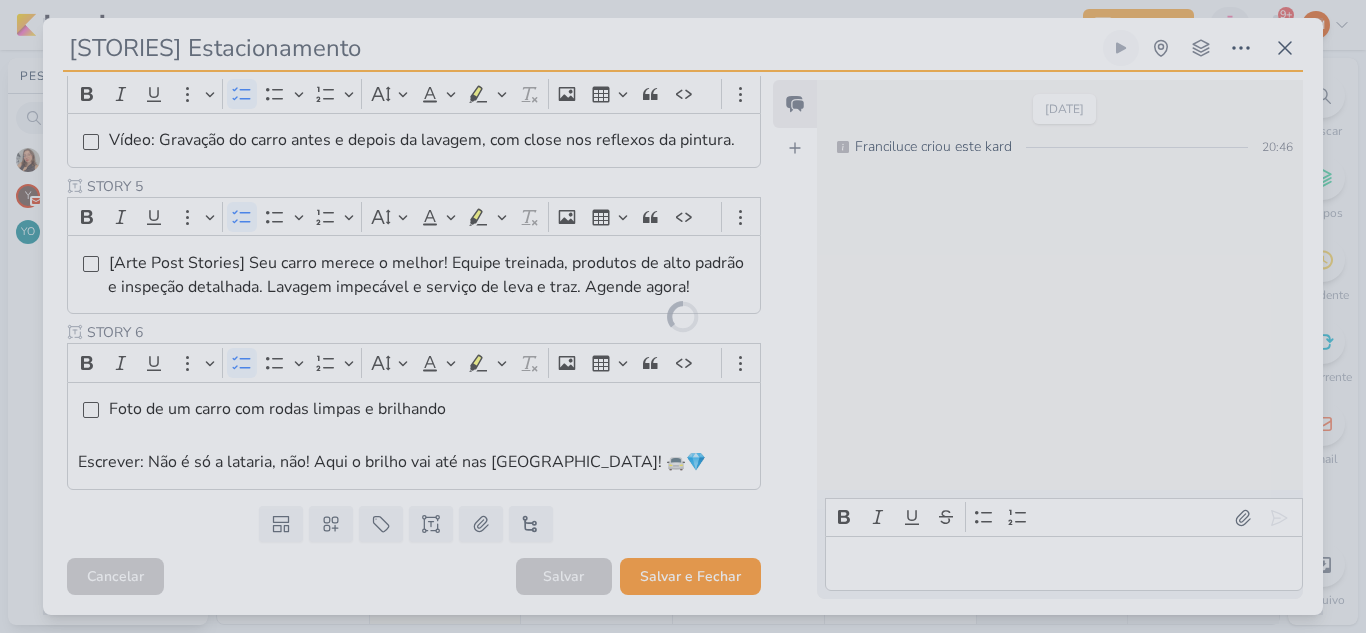 scroll, scrollTop: 739, scrollLeft: 0, axis: vertical 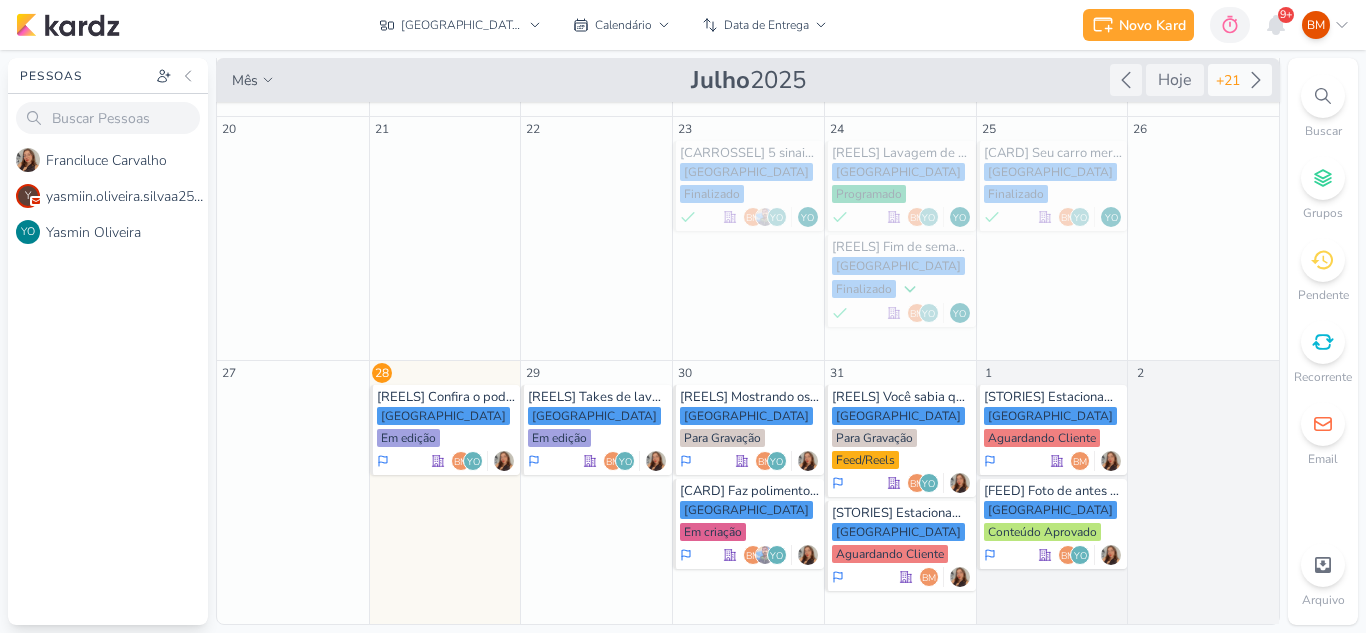 click 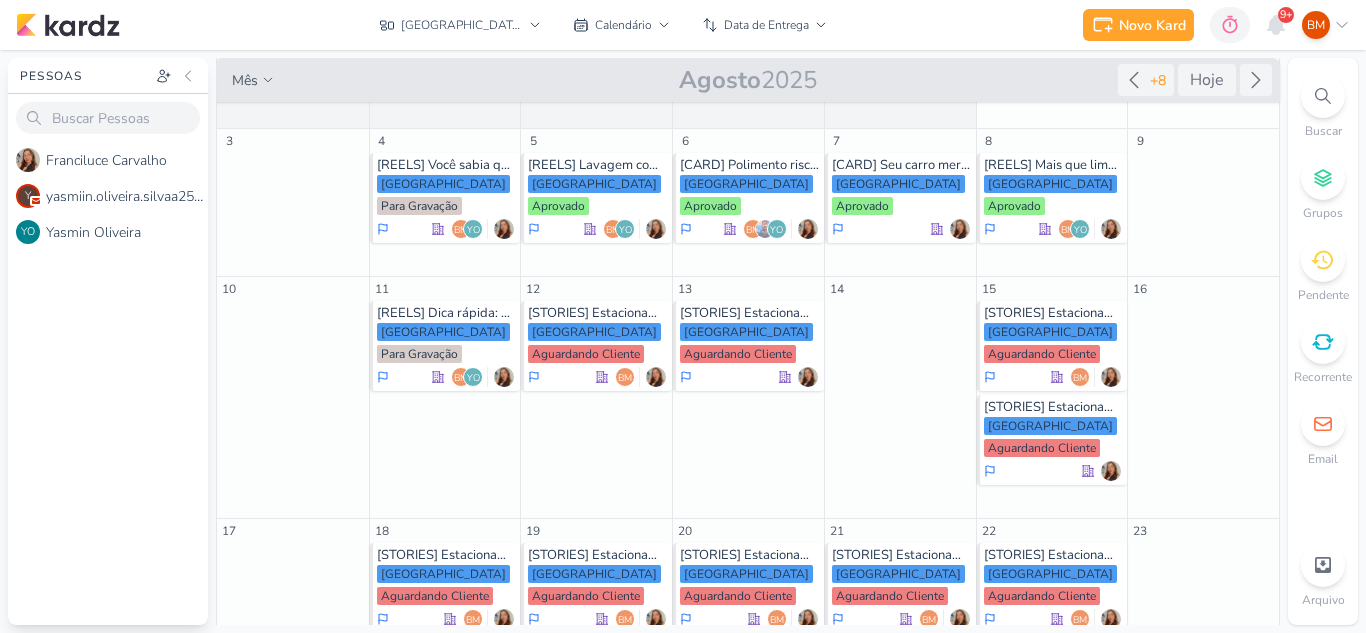 scroll, scrollTop: 265, scrollLeft: 0, axis: vertical 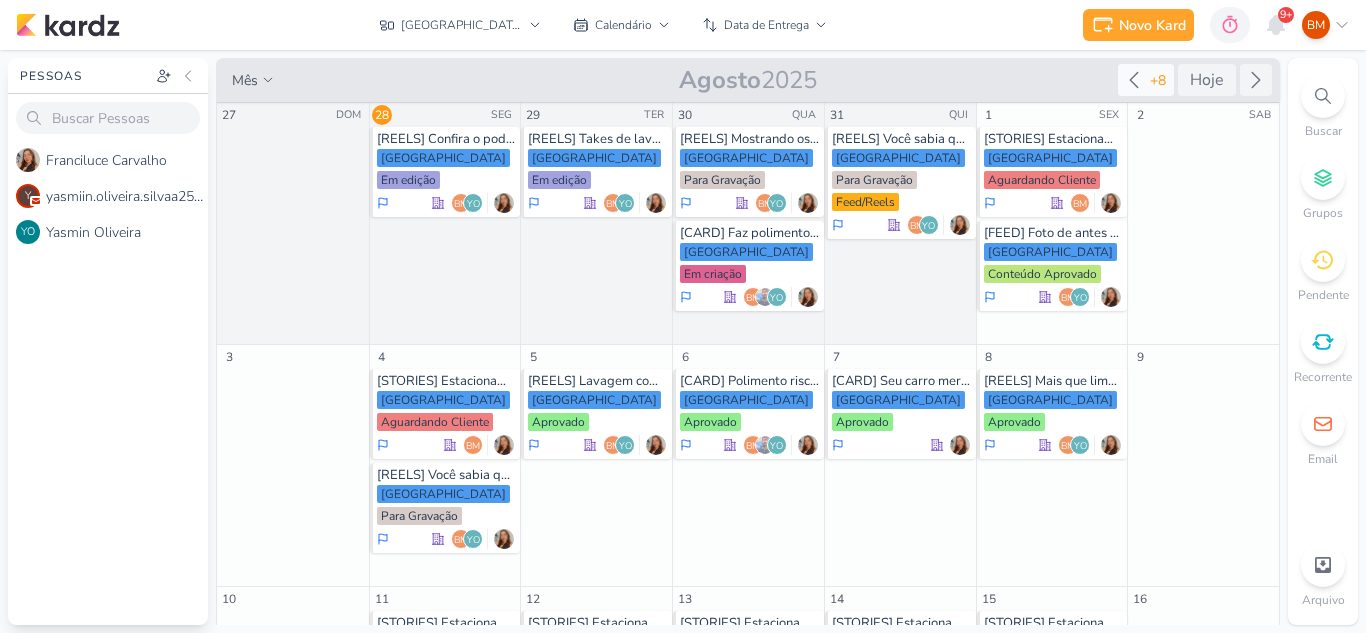click 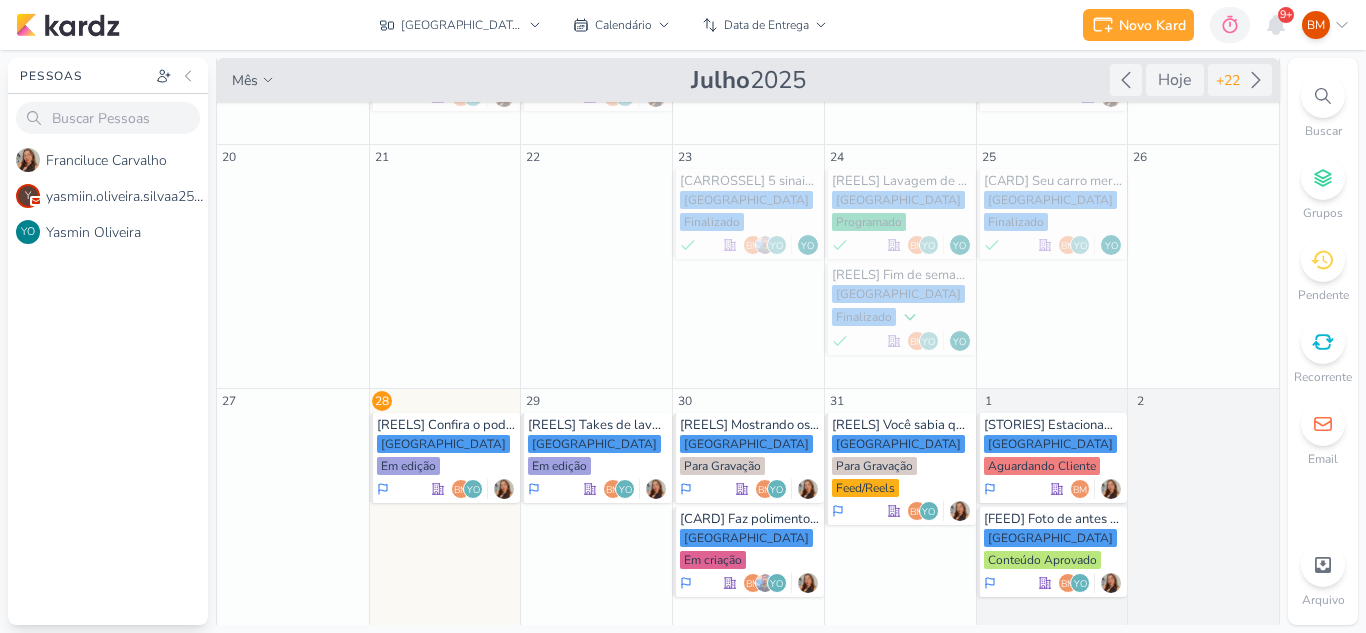 scroll, scrollTop: 318, scrollLeft: 0, axis: vertical 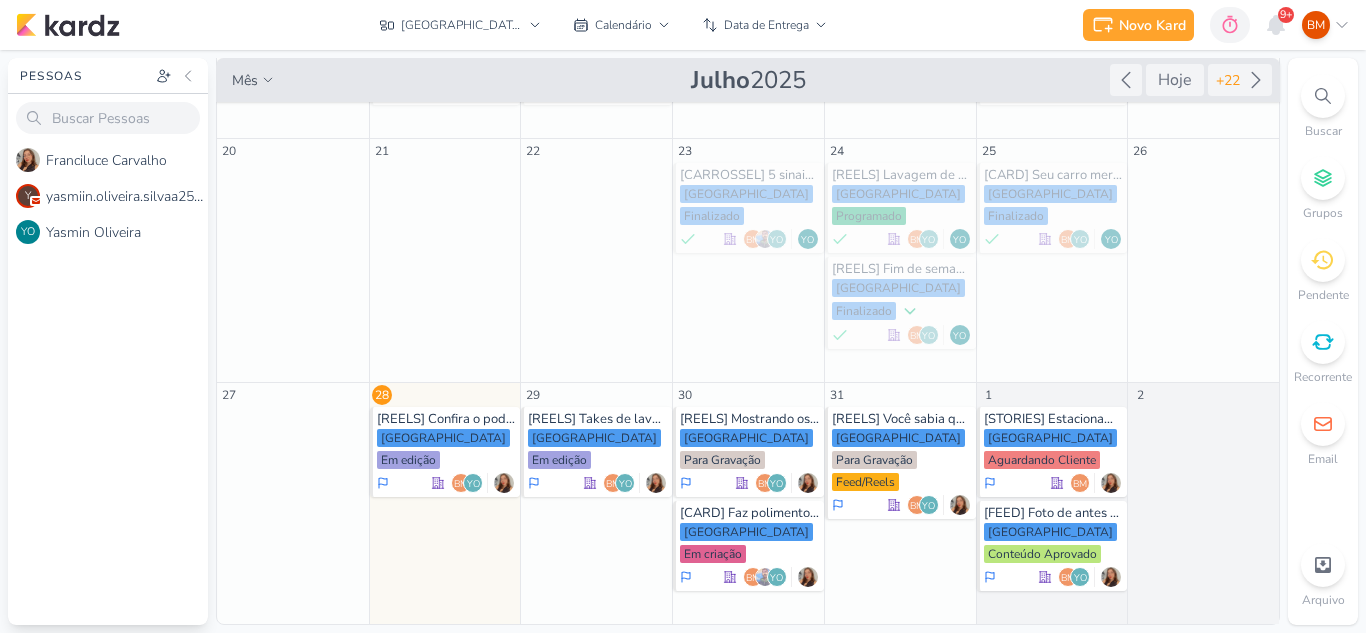 drag, startPoint x: 1301, startPoint y: 566, endPoint x: 1277, endPoint y: 401, distance: 166.73631 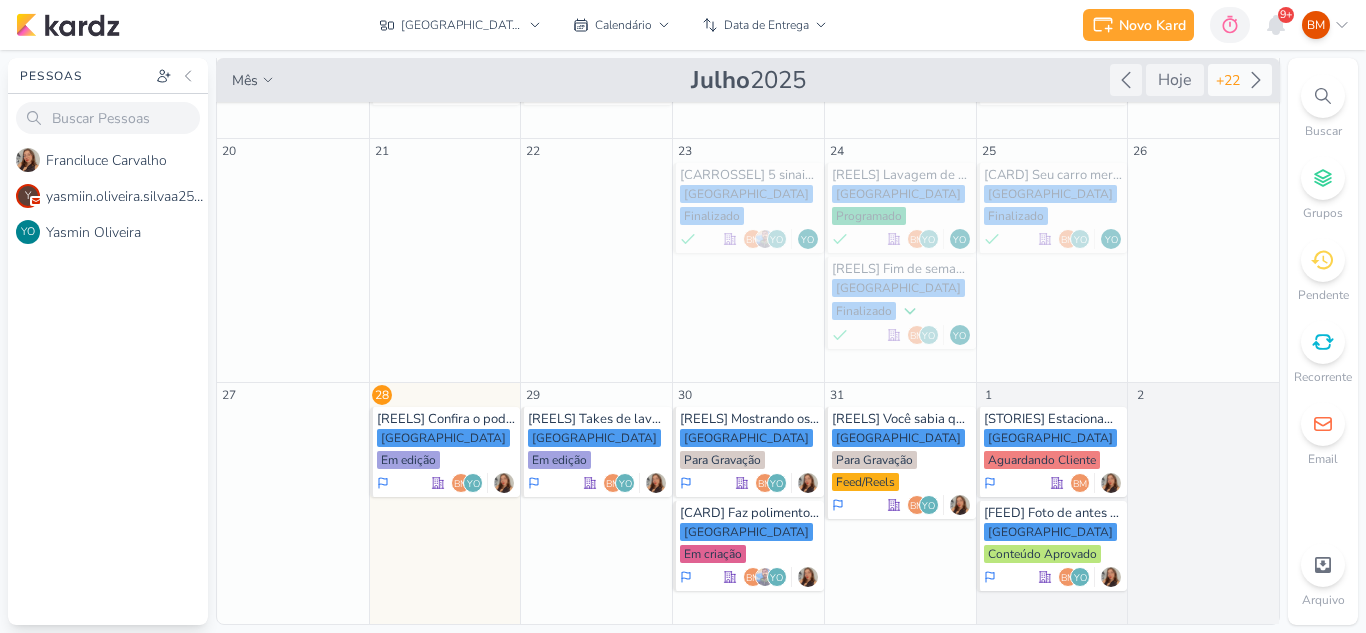 click on "+22" at bounding box center (1240, 80) 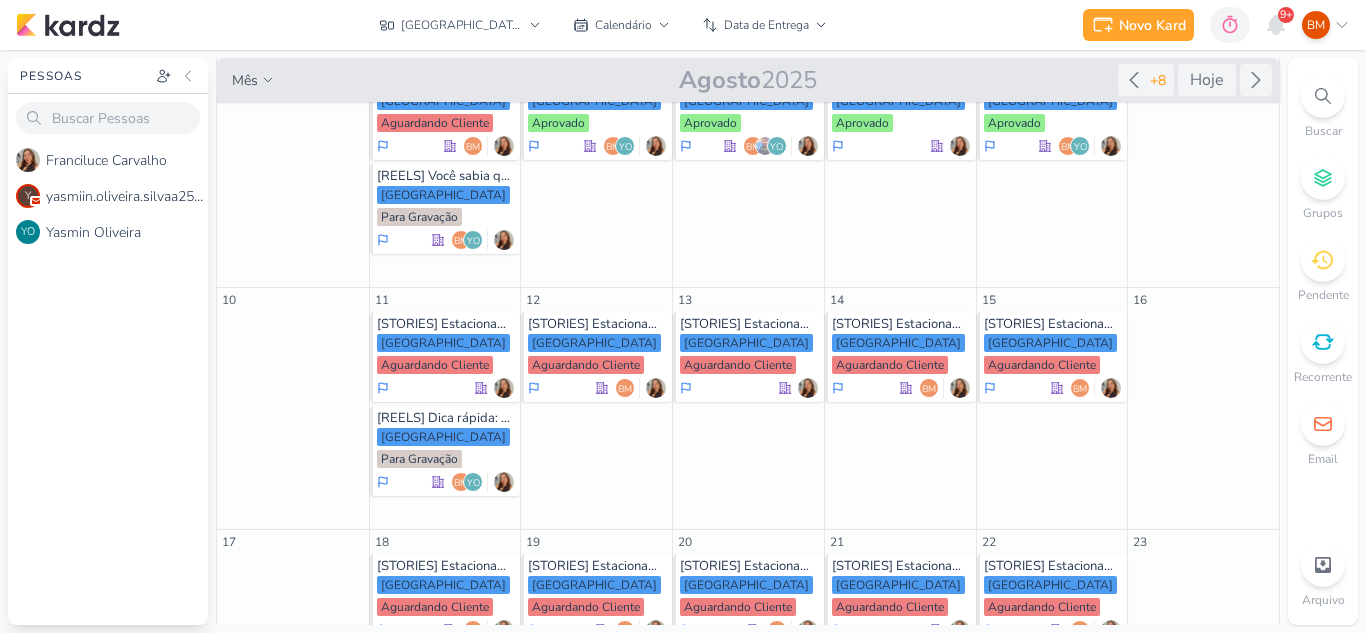 scroll, scrollTop: 0, scrollLeft: 0, axis: both 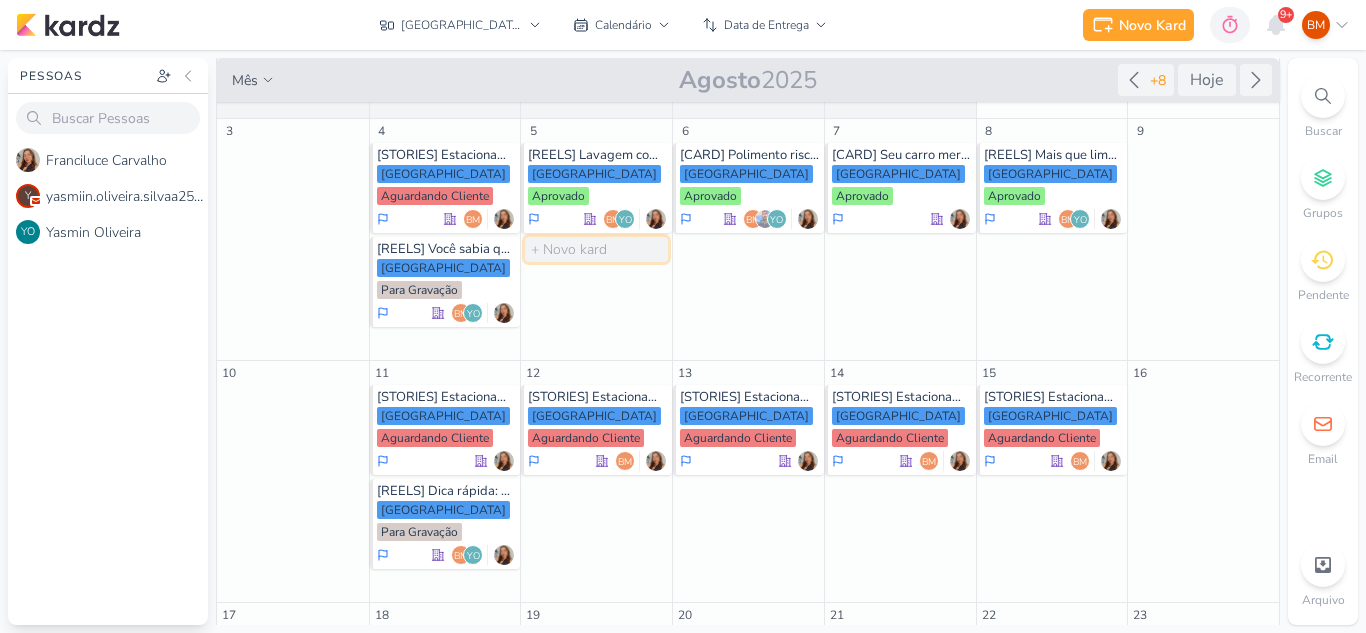 click at bounding box center [596, 249] 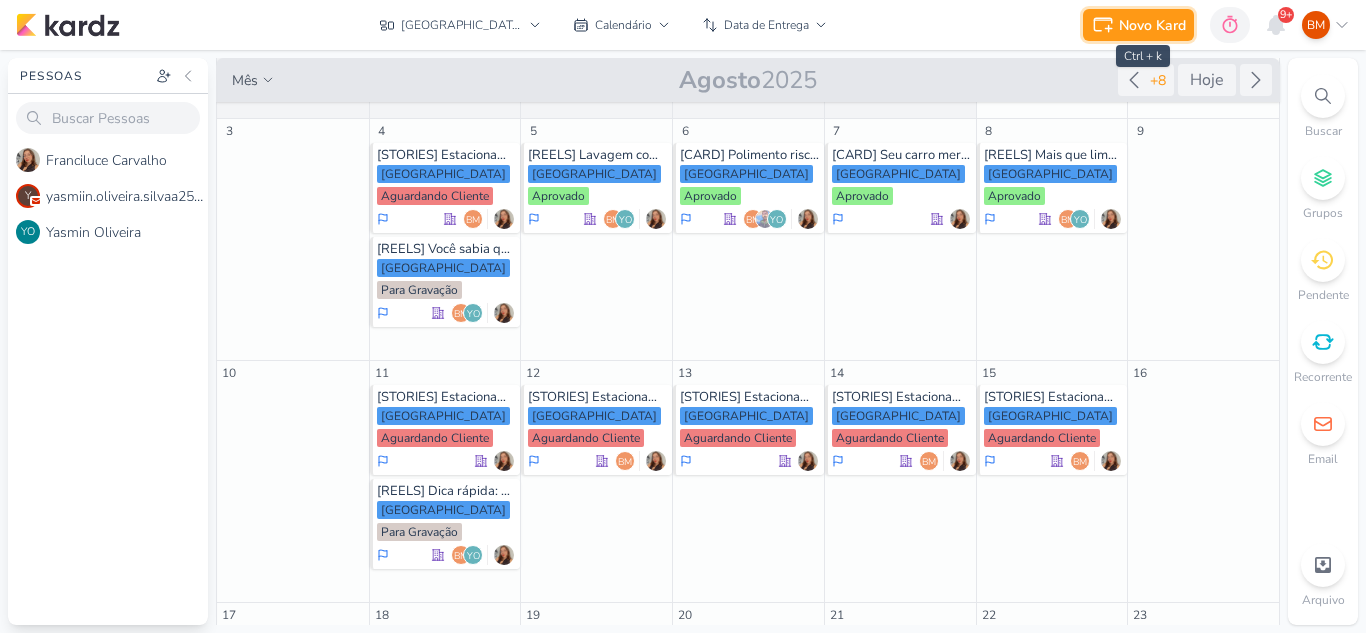 click on "Novo Kard" at bounding box center (1152, 25) 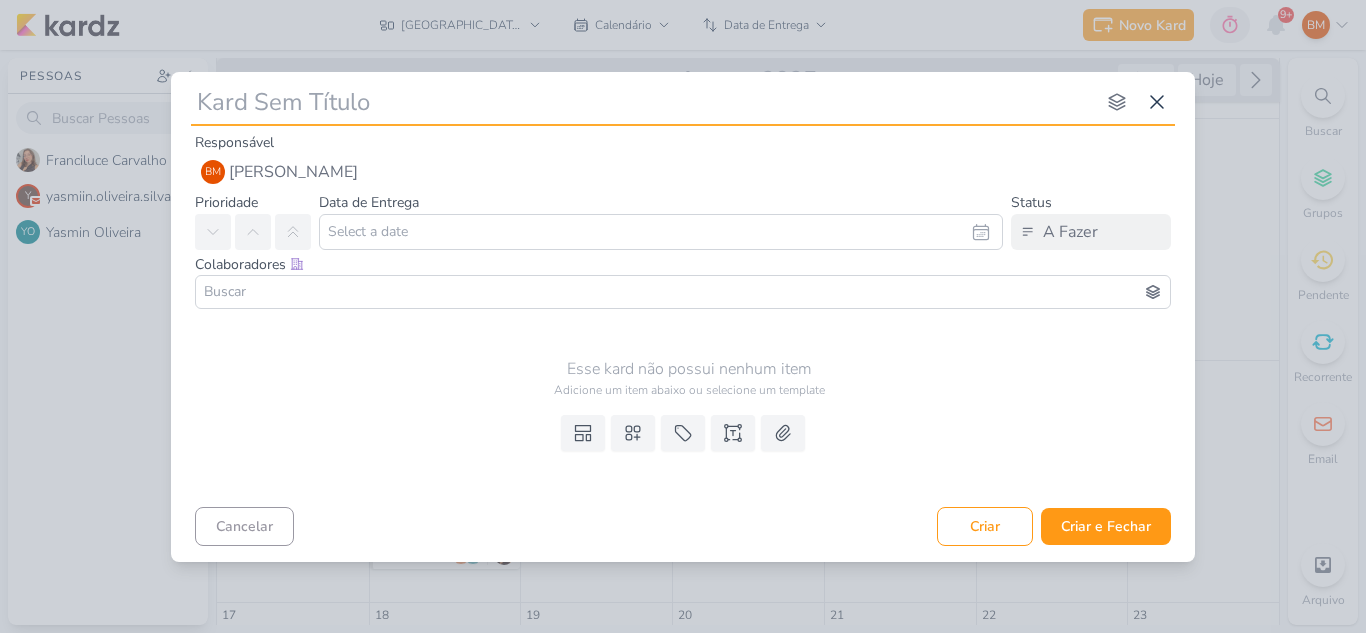 type on "[" 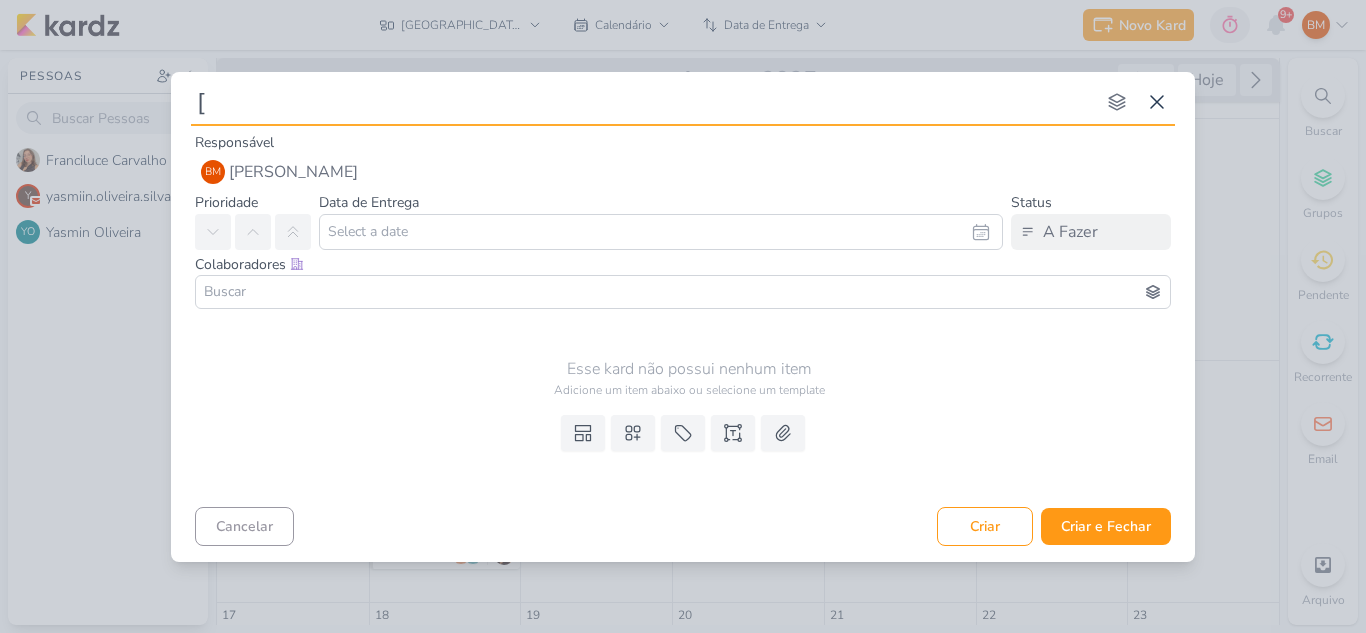 type 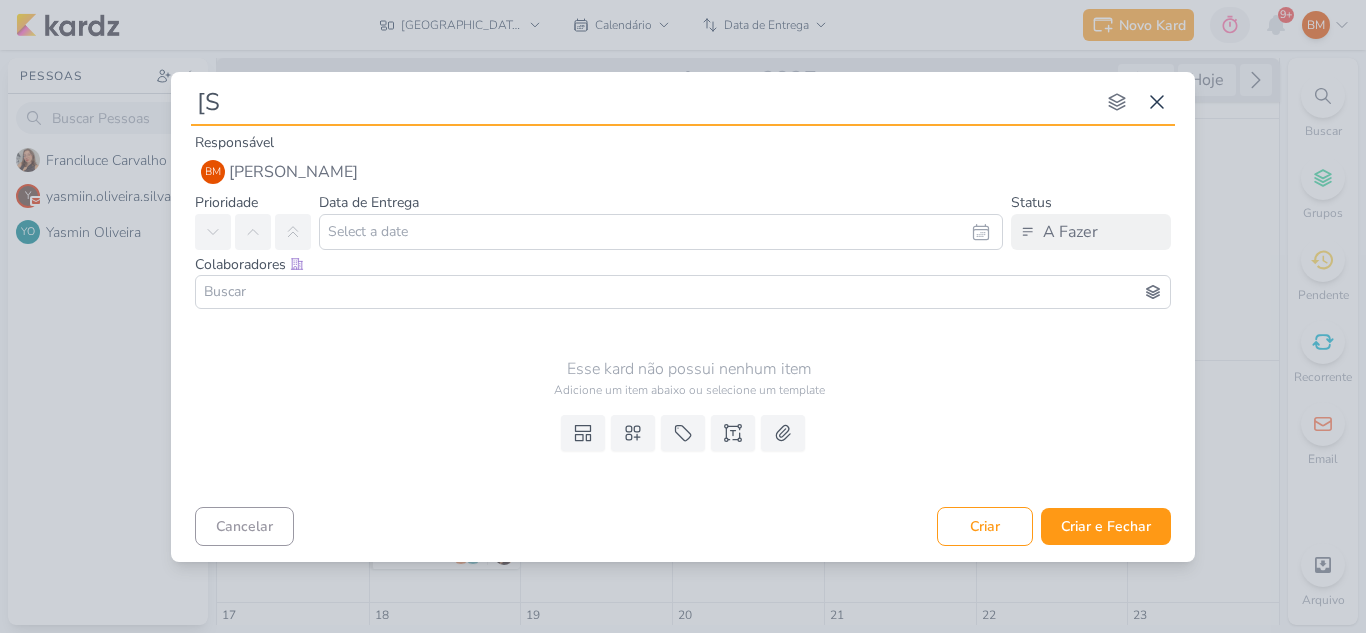 type on "[ST" 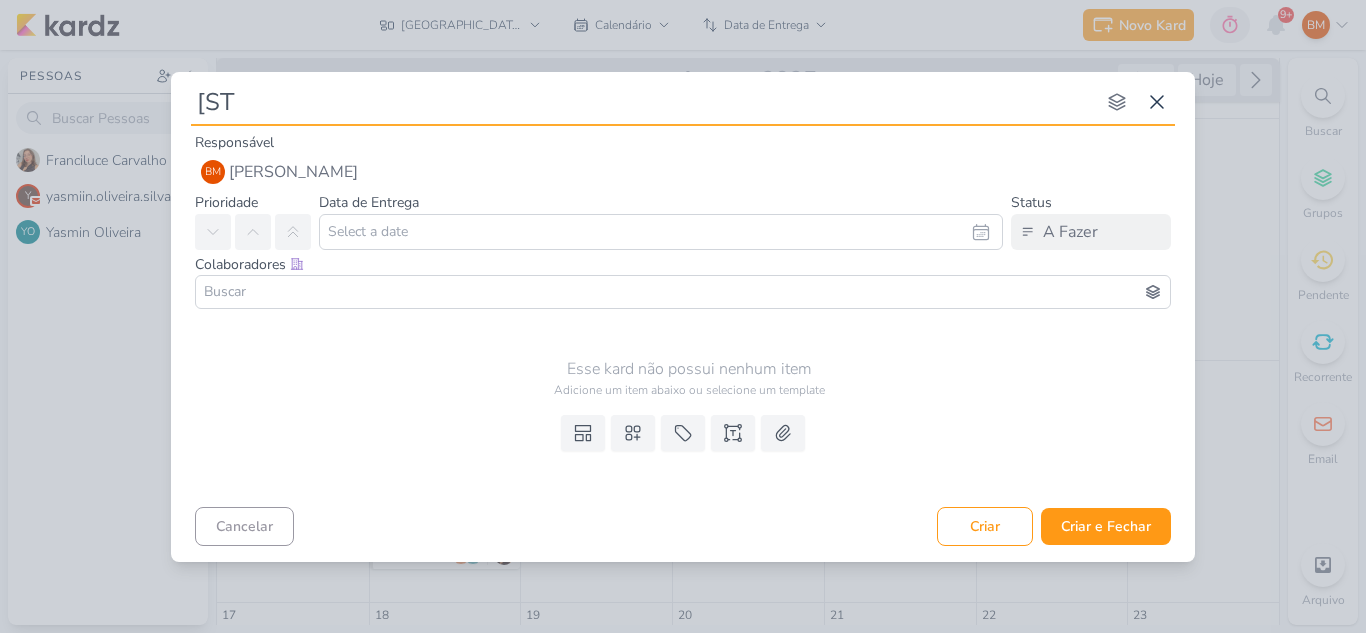 type 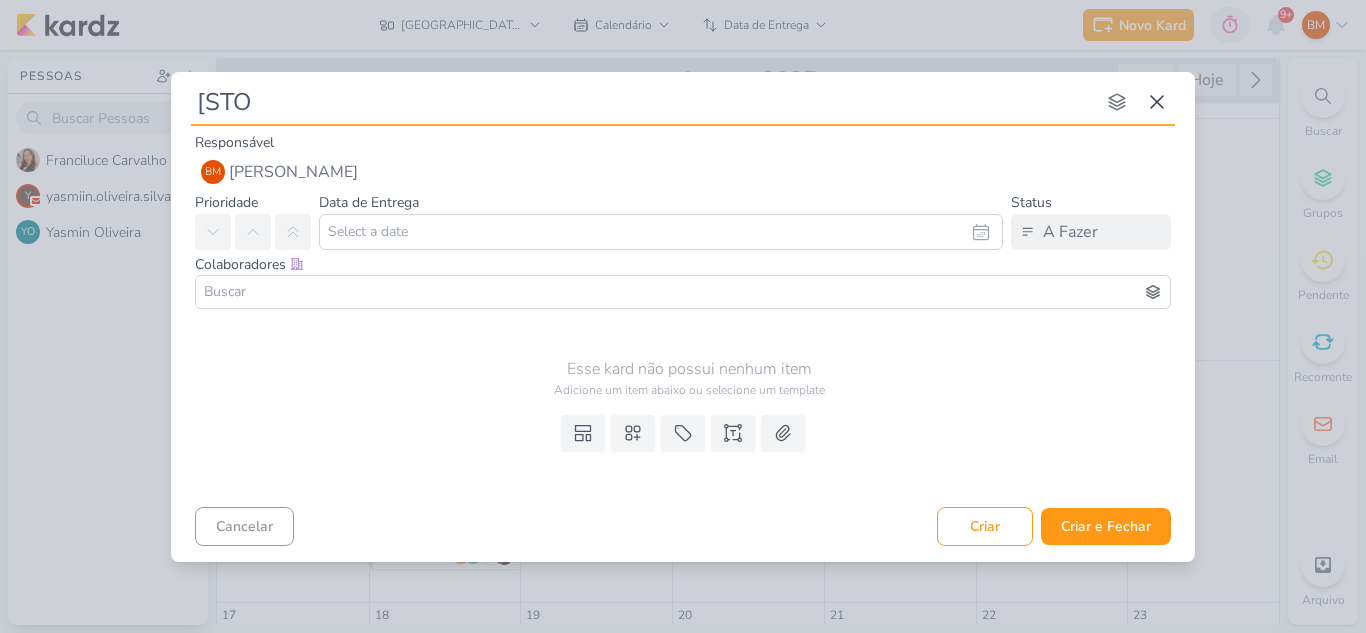 type 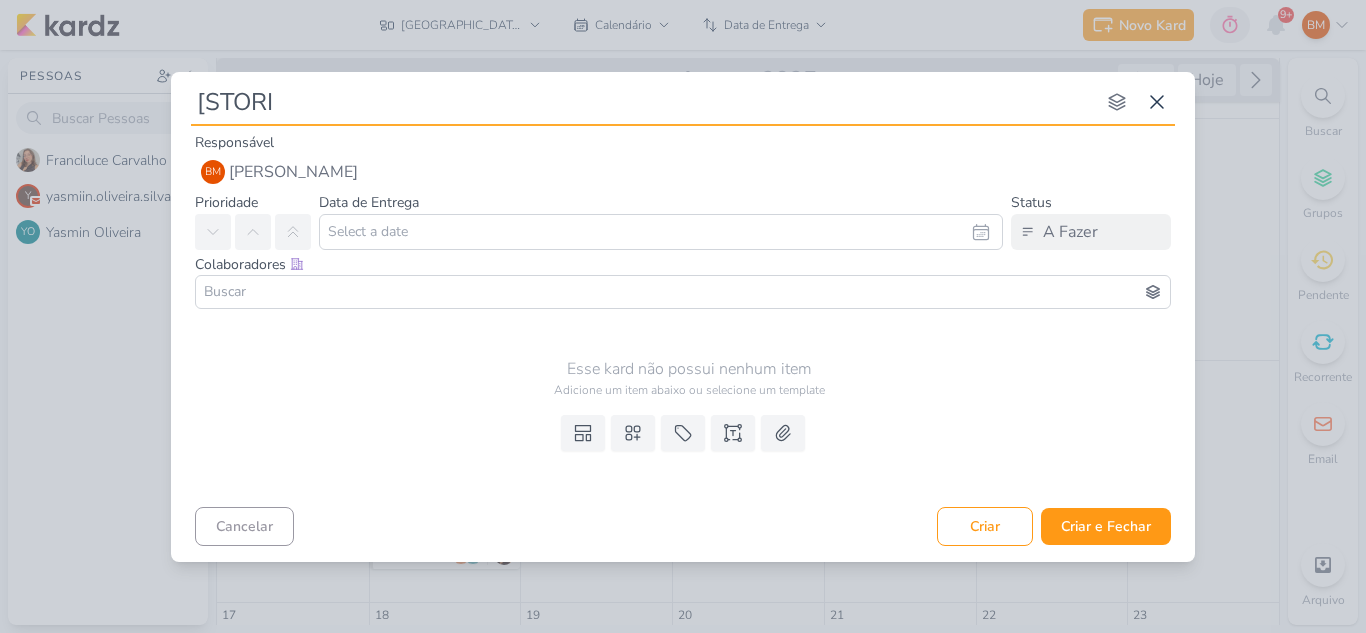 type on "[STORIE" 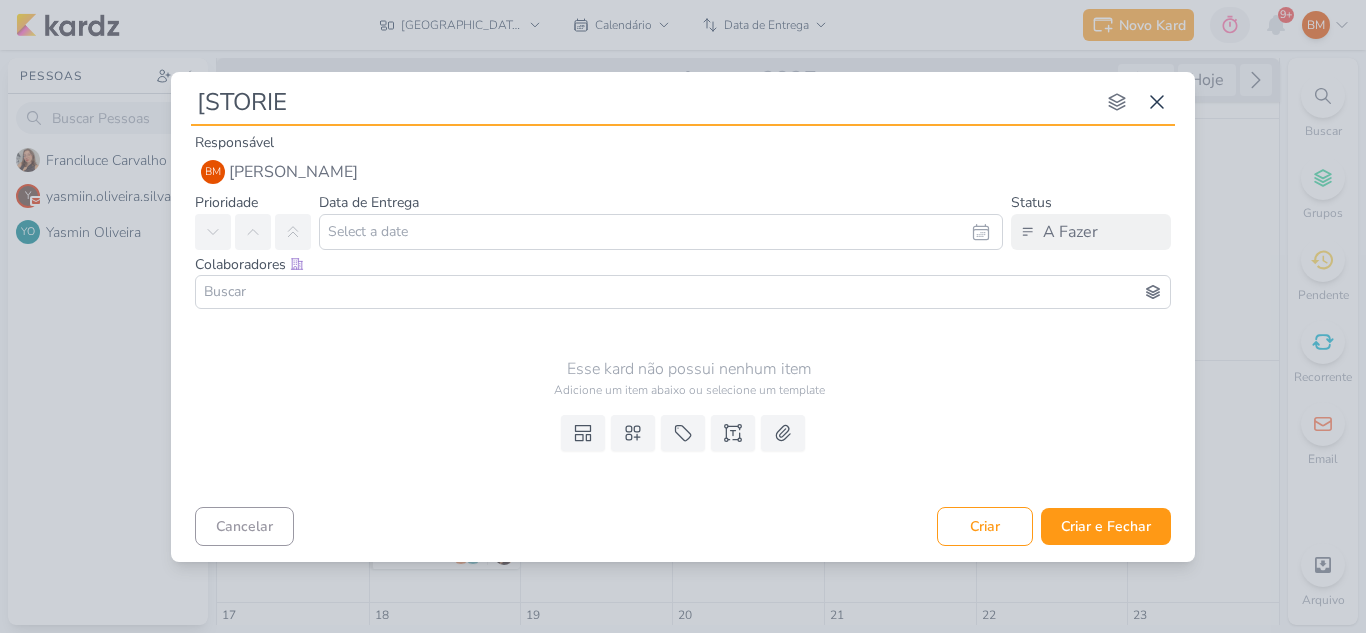 type 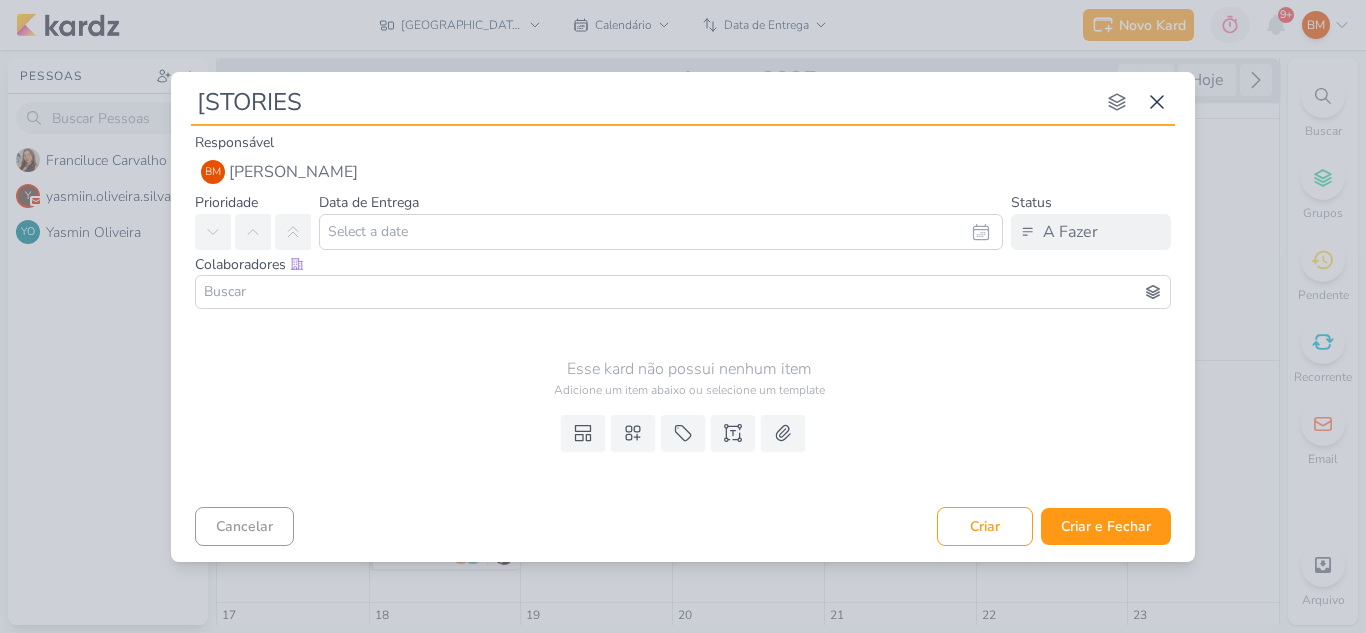 type 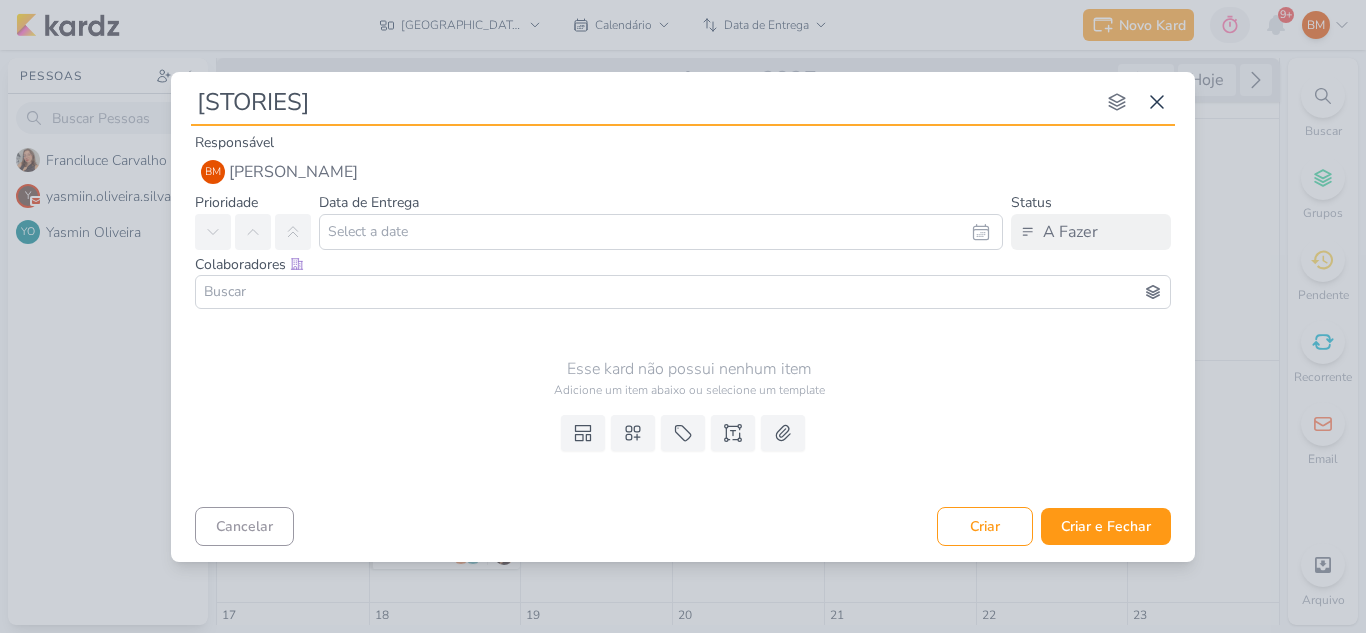 type 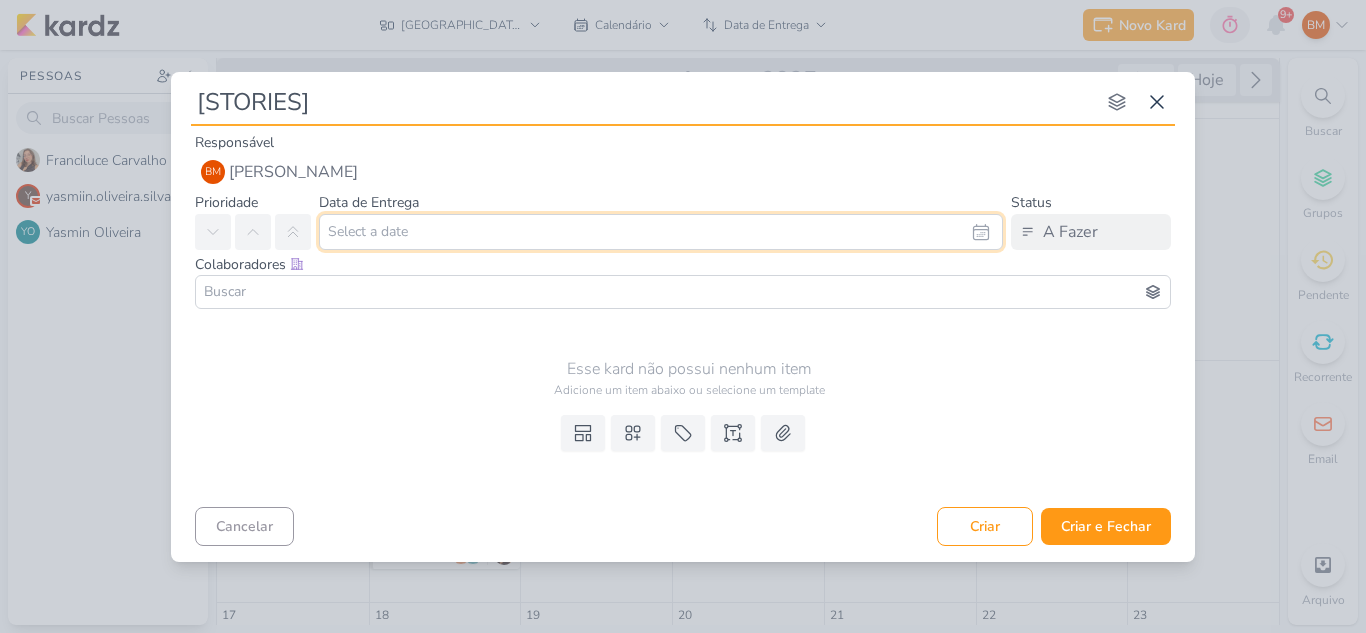 click at bounding box center [661, 232] 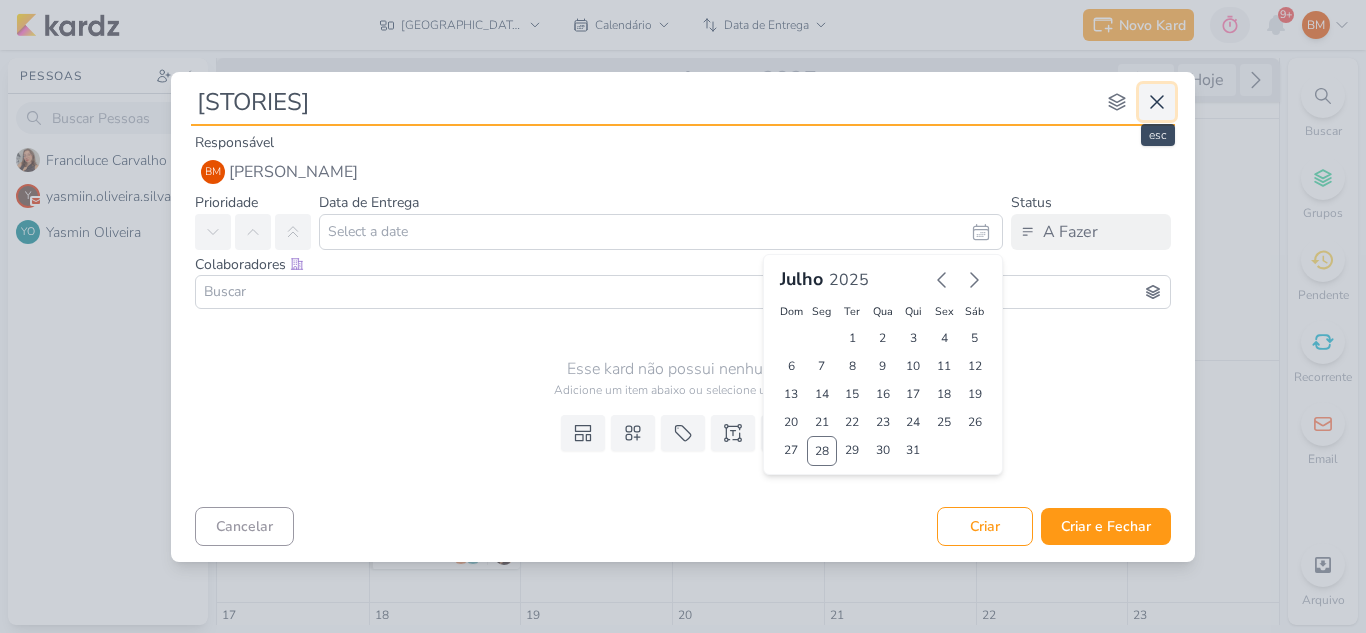 click at bounding box center (1157, 102) 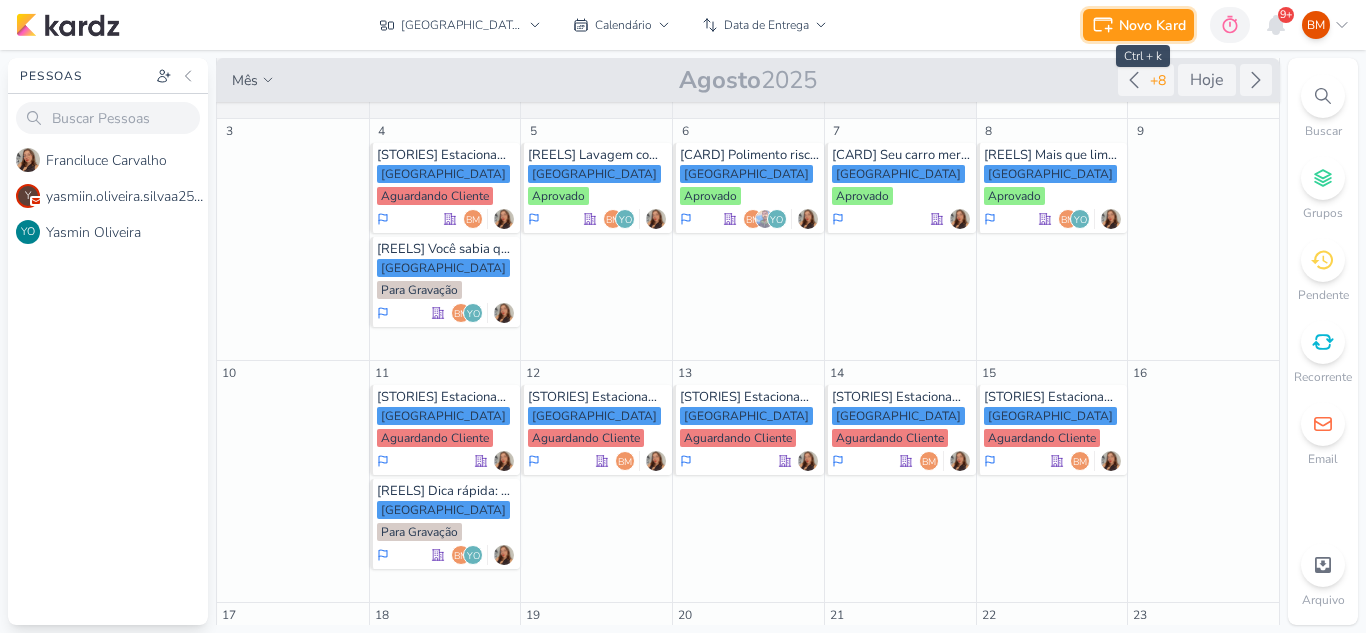 click 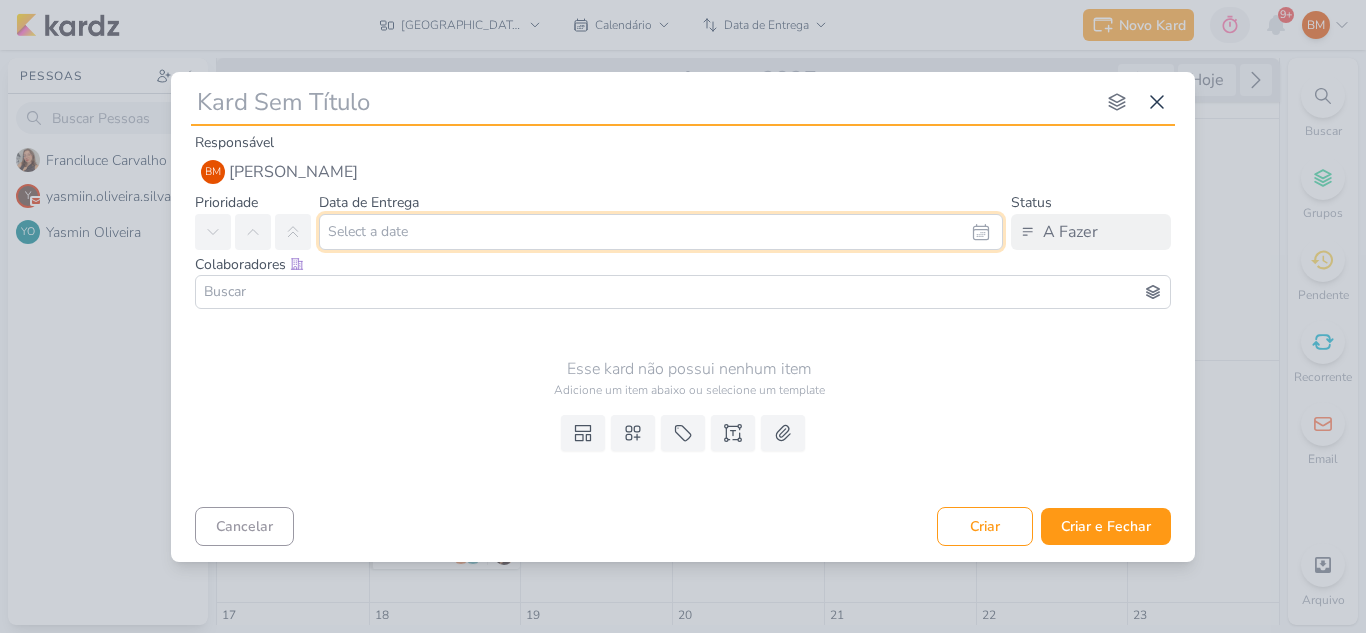 click at bounding box center [661, 232] 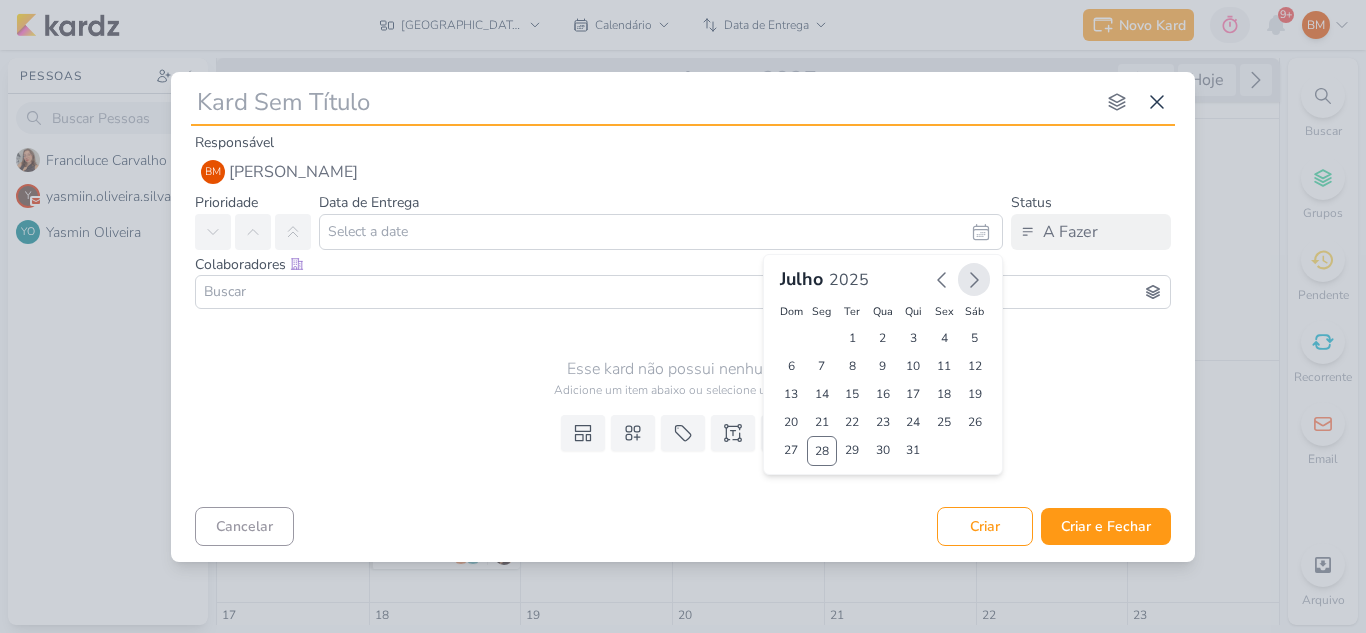 click 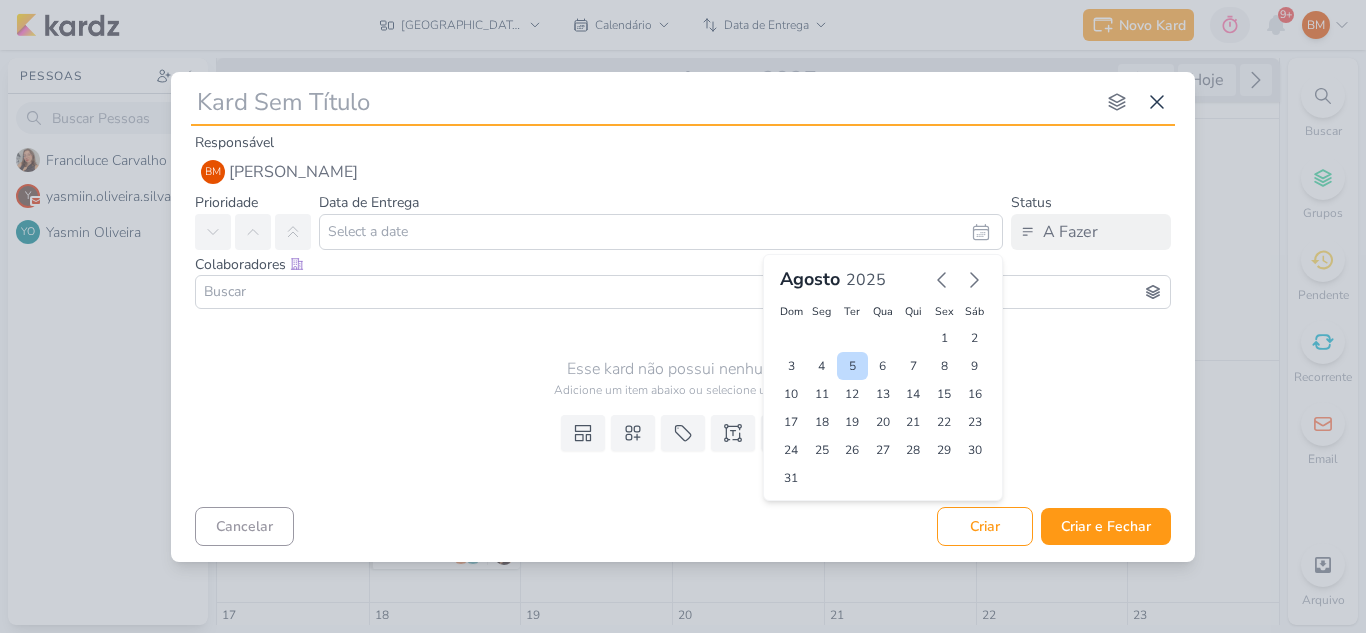 click on "5" at bounding box center (852, 366) 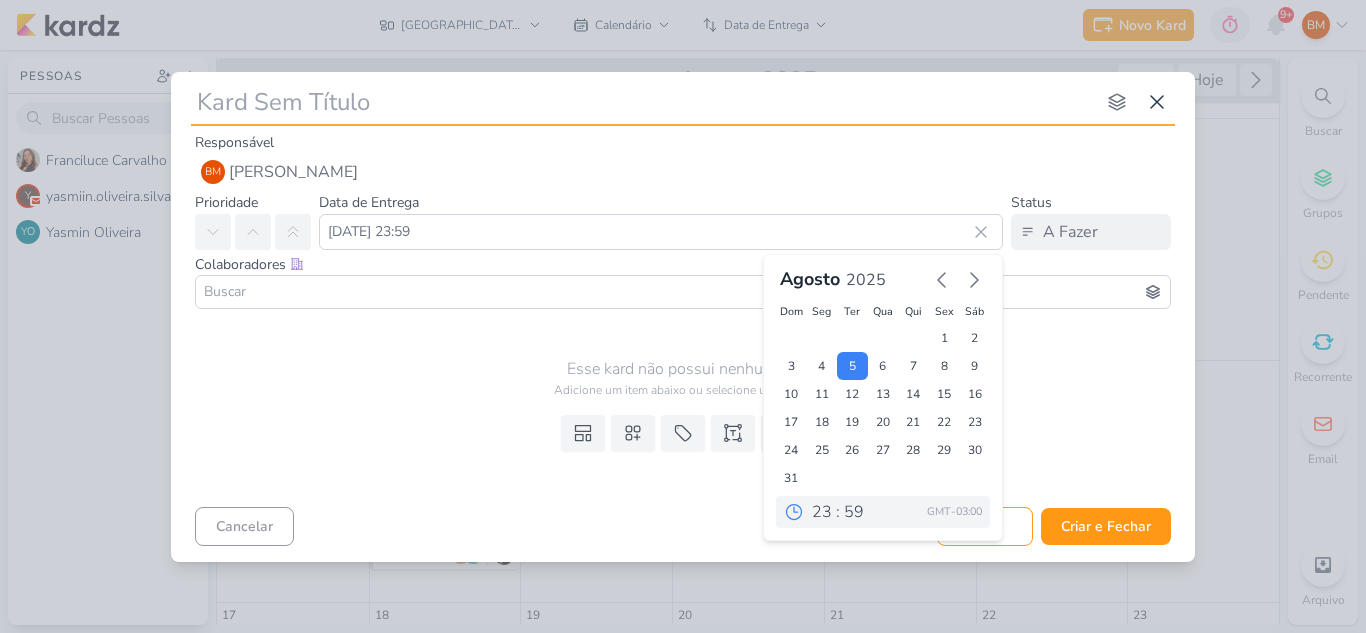 click at bounding box center [683, 292] 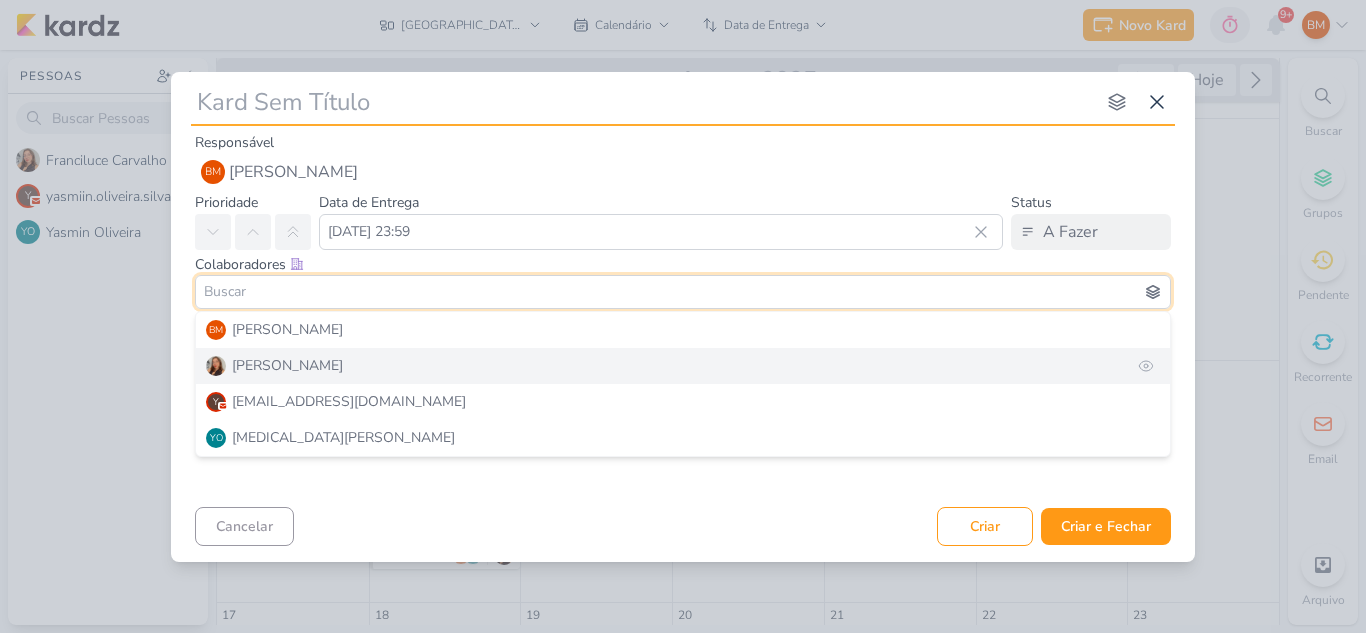 click on "[PERSON_NAME]" at bounding box center [683, 366] 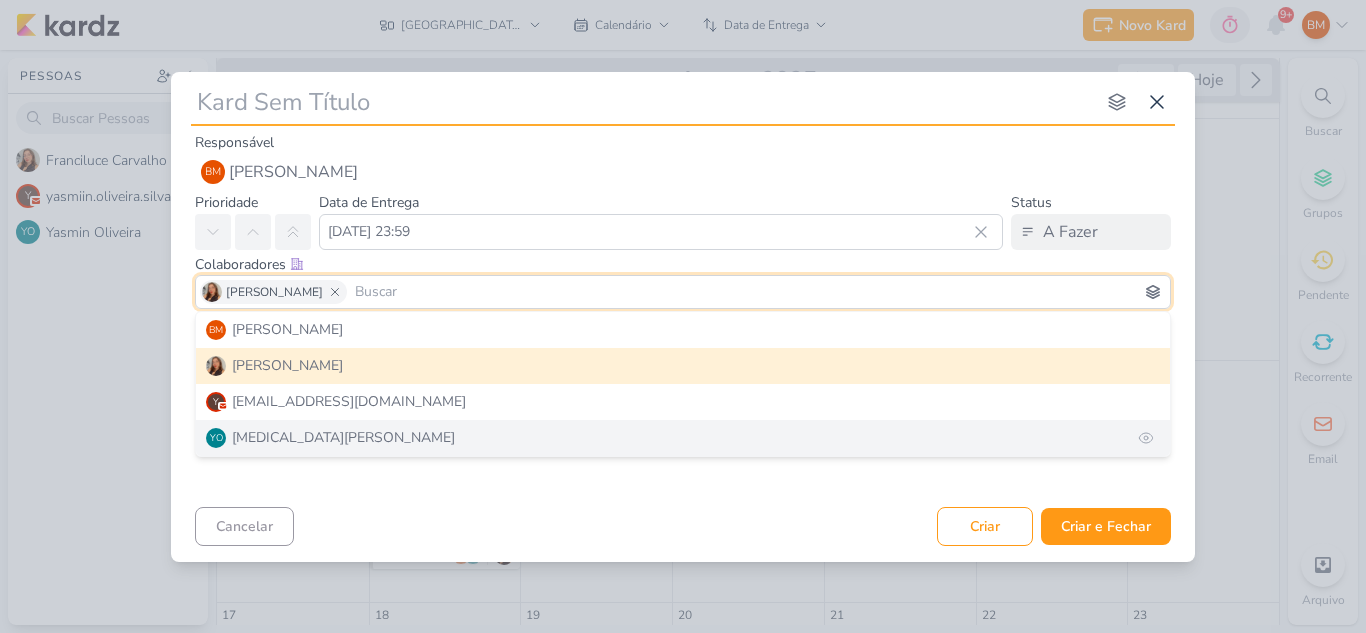 click on "YO
[MEDICAL_DATA][PERSON_NAME]" at bounding box center [683, 438] 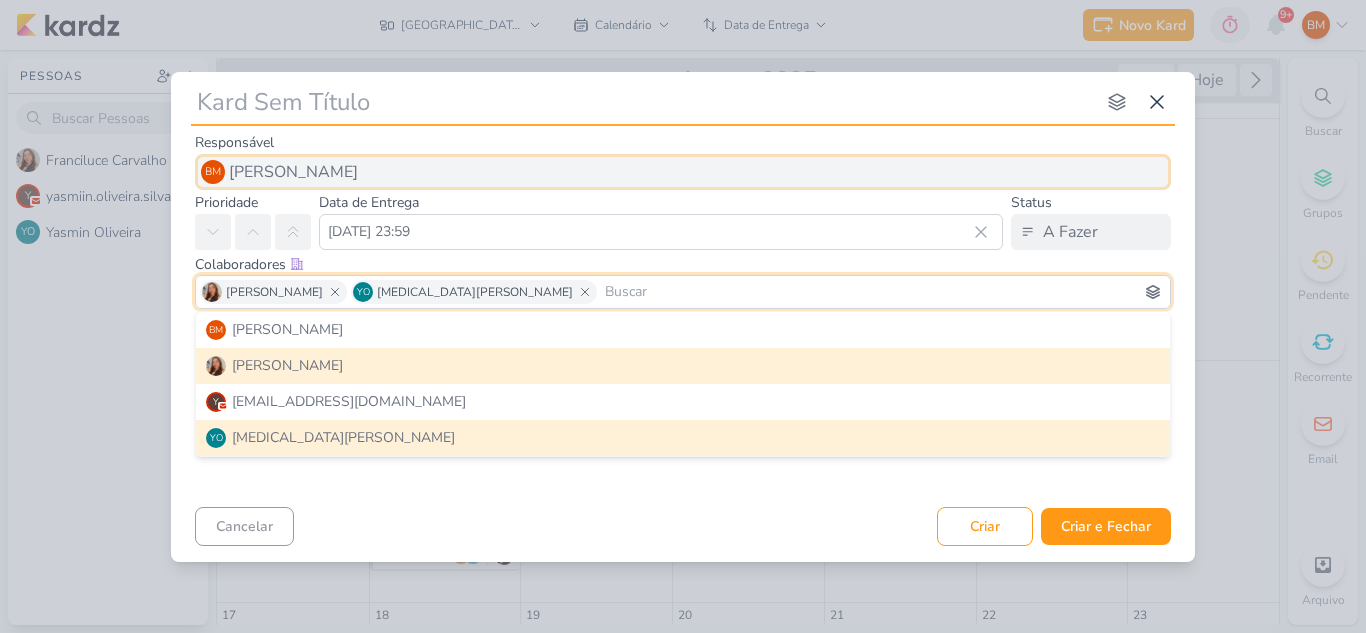 click on "BM
[GEOGRAPHIC_DATA]" at bounding box center (683, 172) 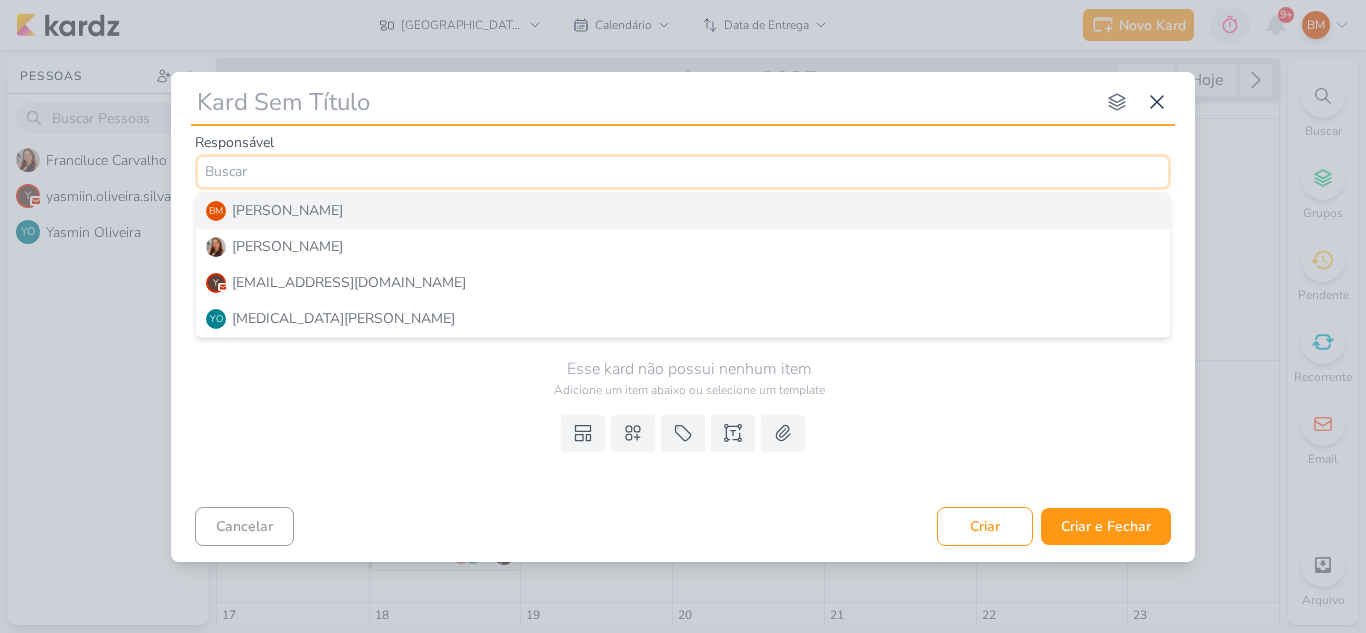 click at bounding box center (643, 102) 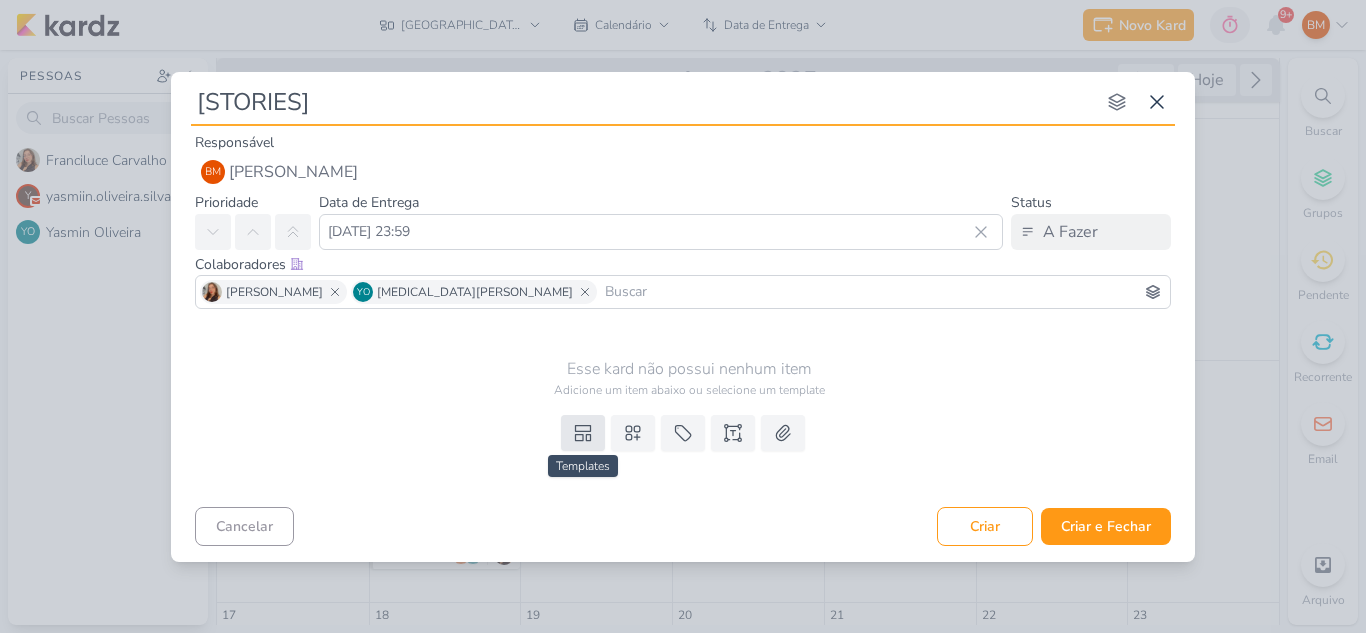 type on "[STORIES]" 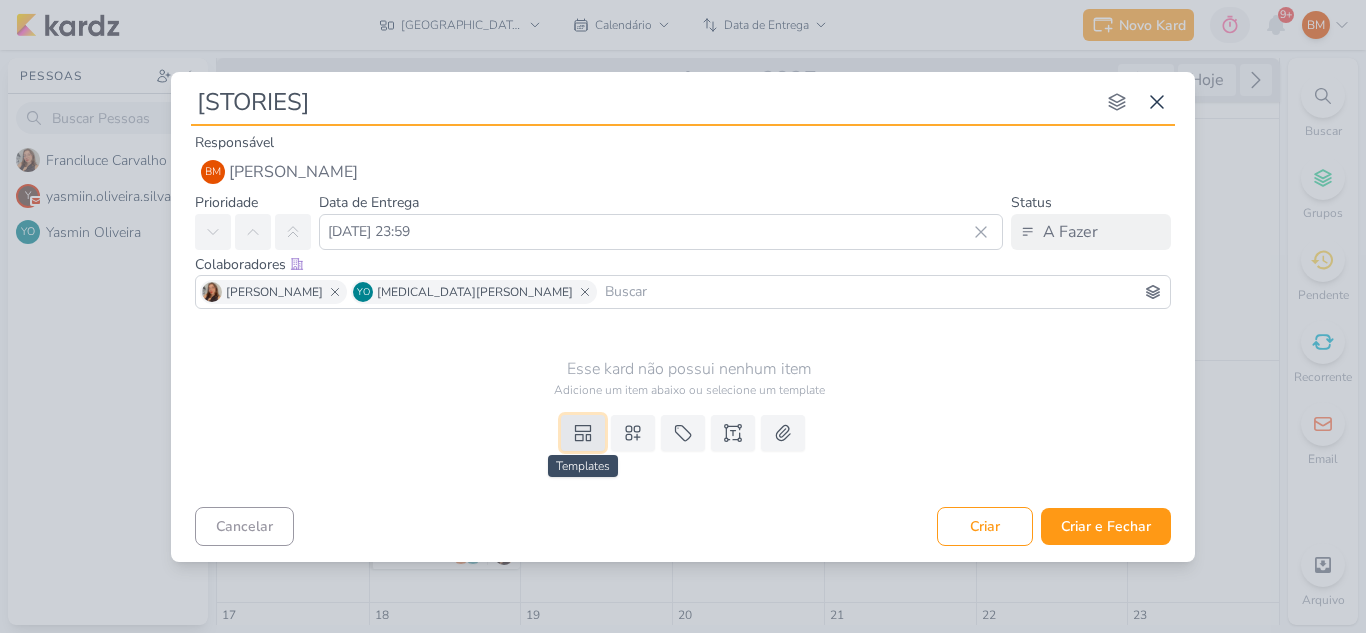 click 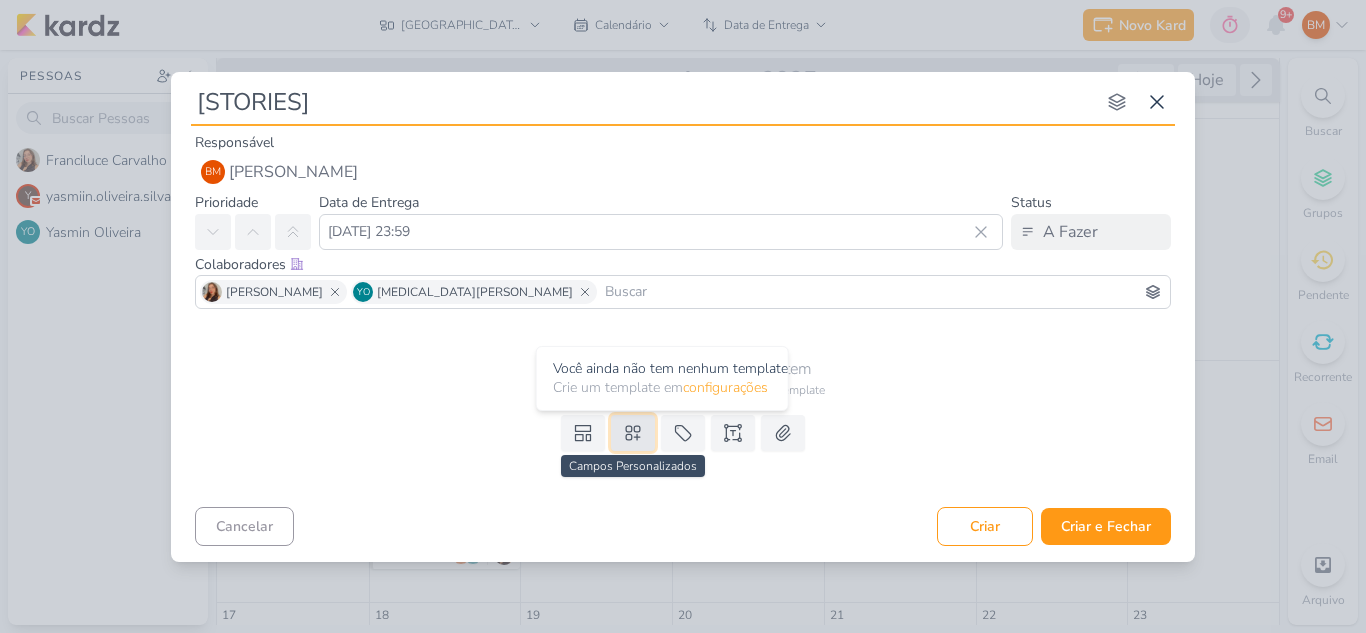click 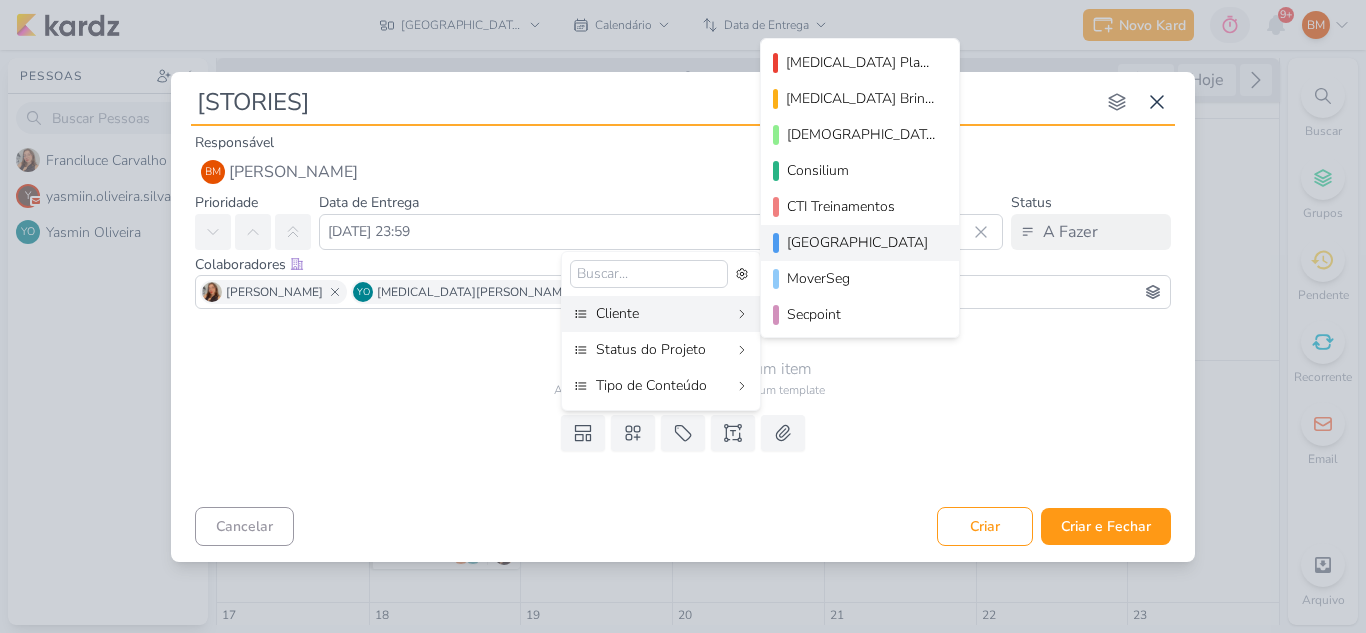 click on "[GEOGRAPHIC_DATA]" at bounding box center [860, 243] 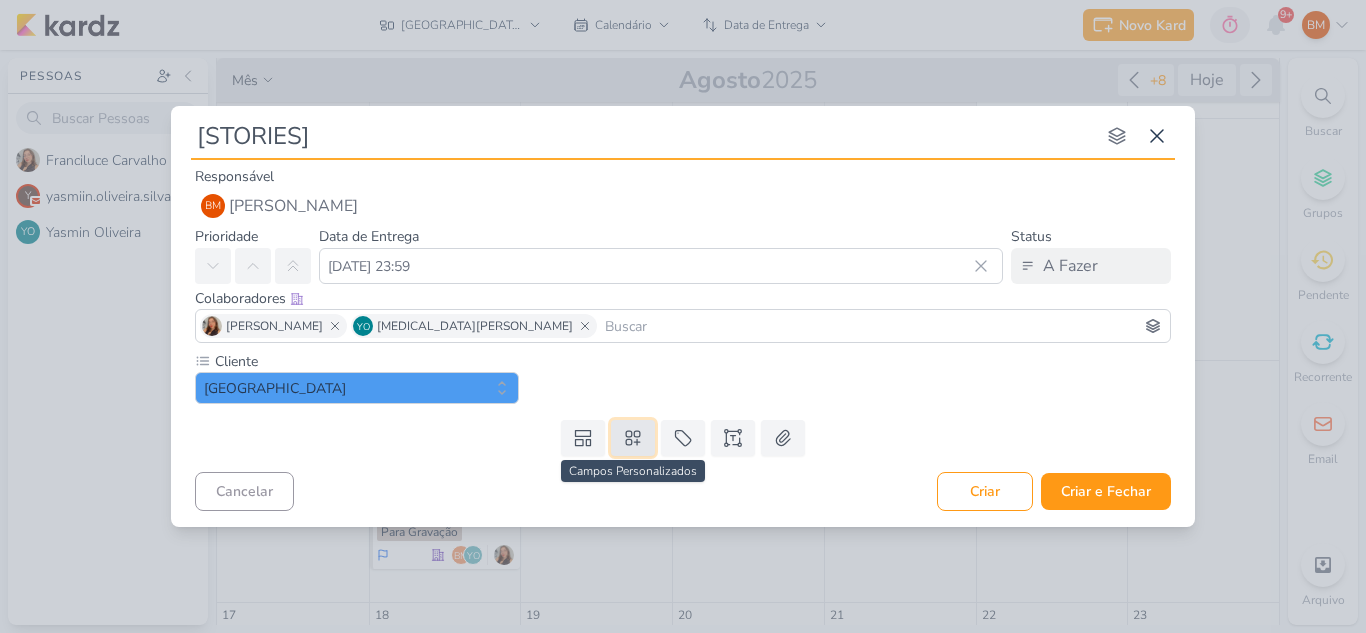 click 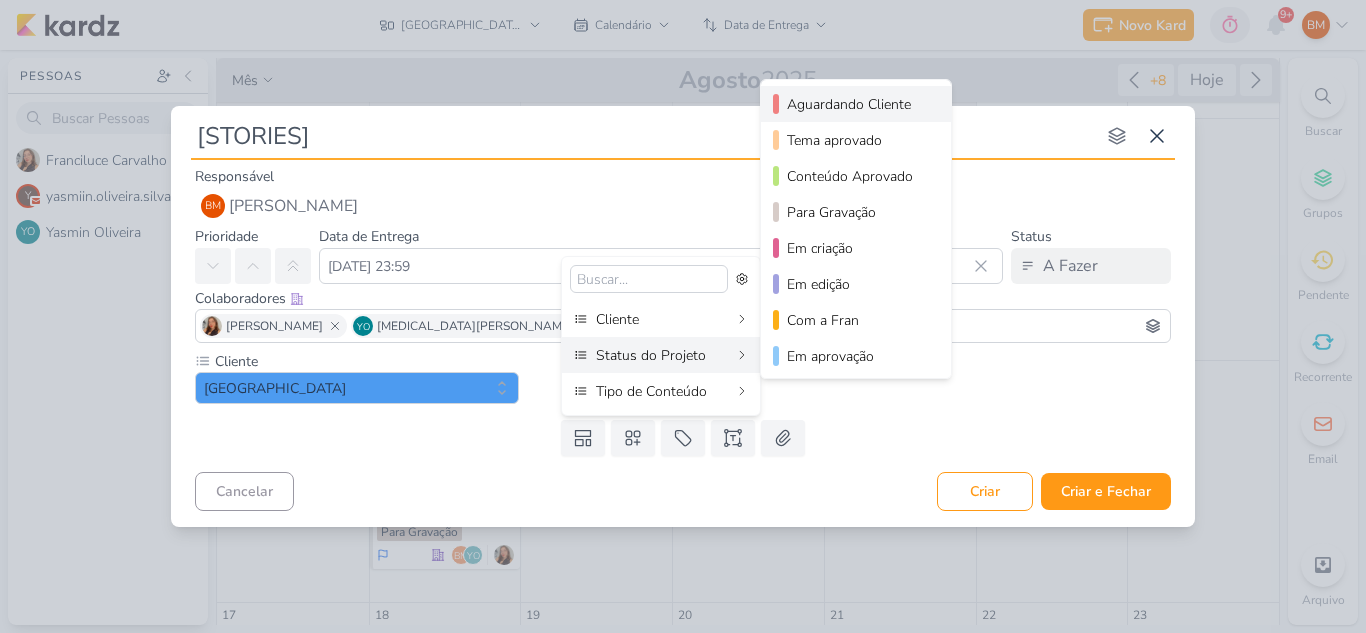 click on "Aguardando Cliente" at bounding box center [857, 104] 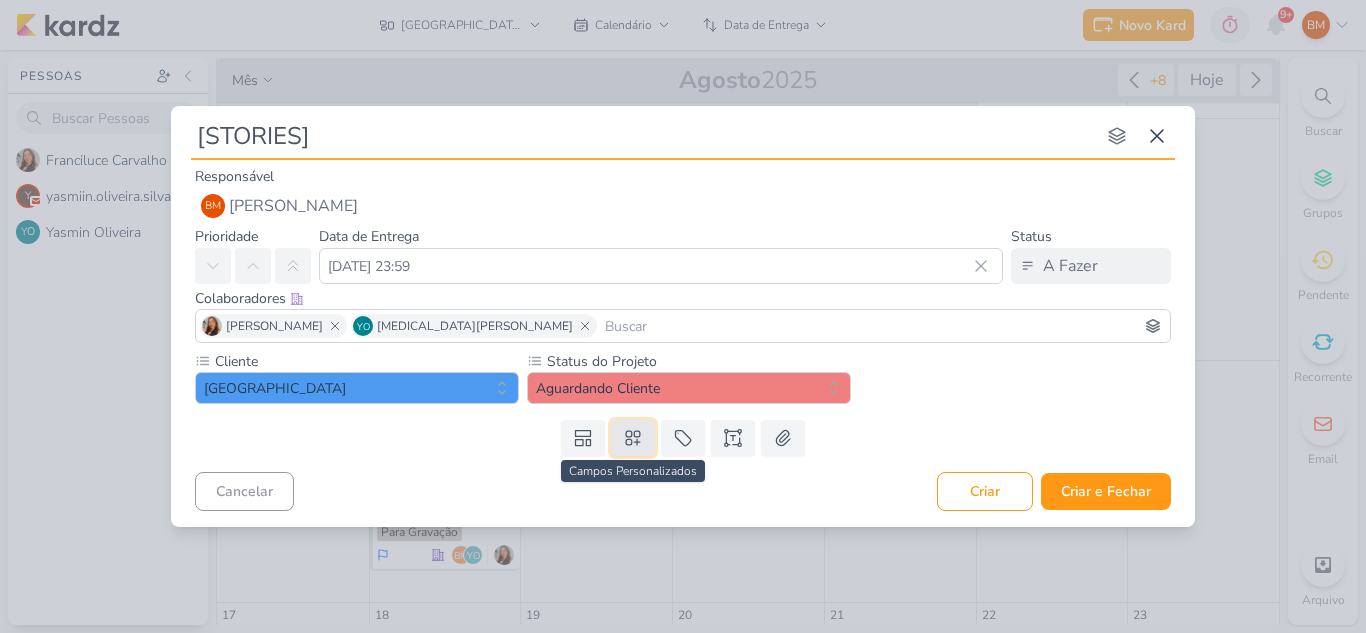 click at bounding box center [633, 438] 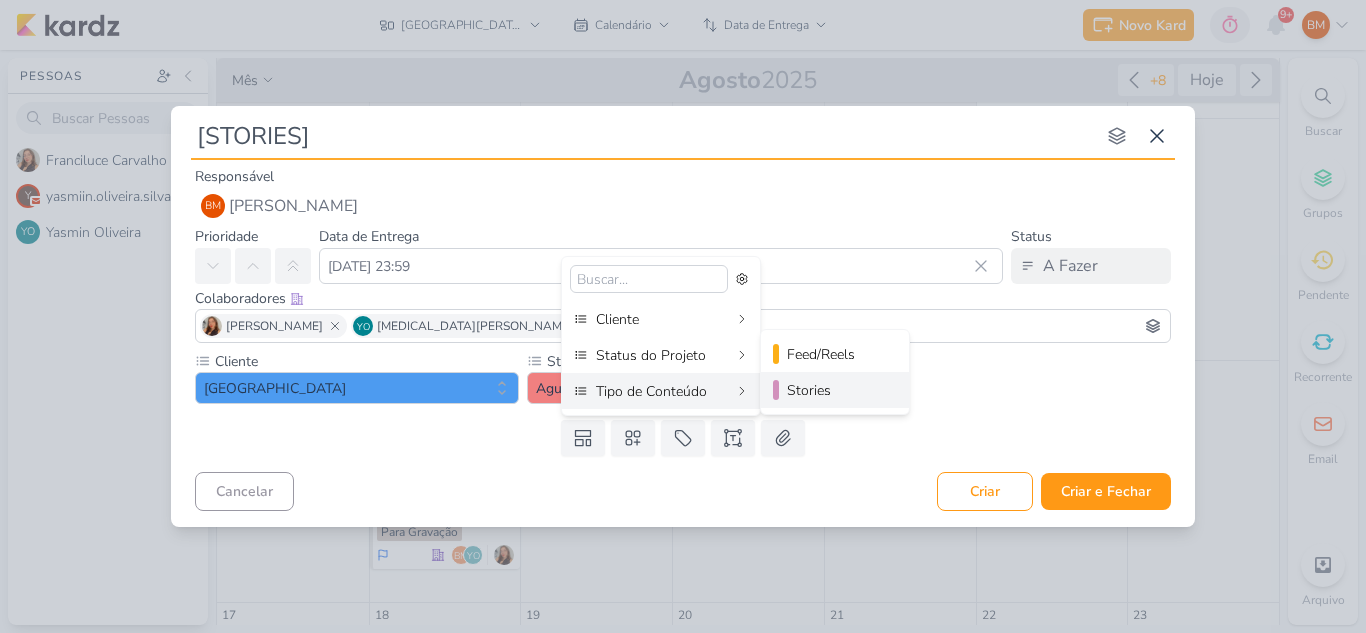 click on "Stories" at bounding box center (836, 390) 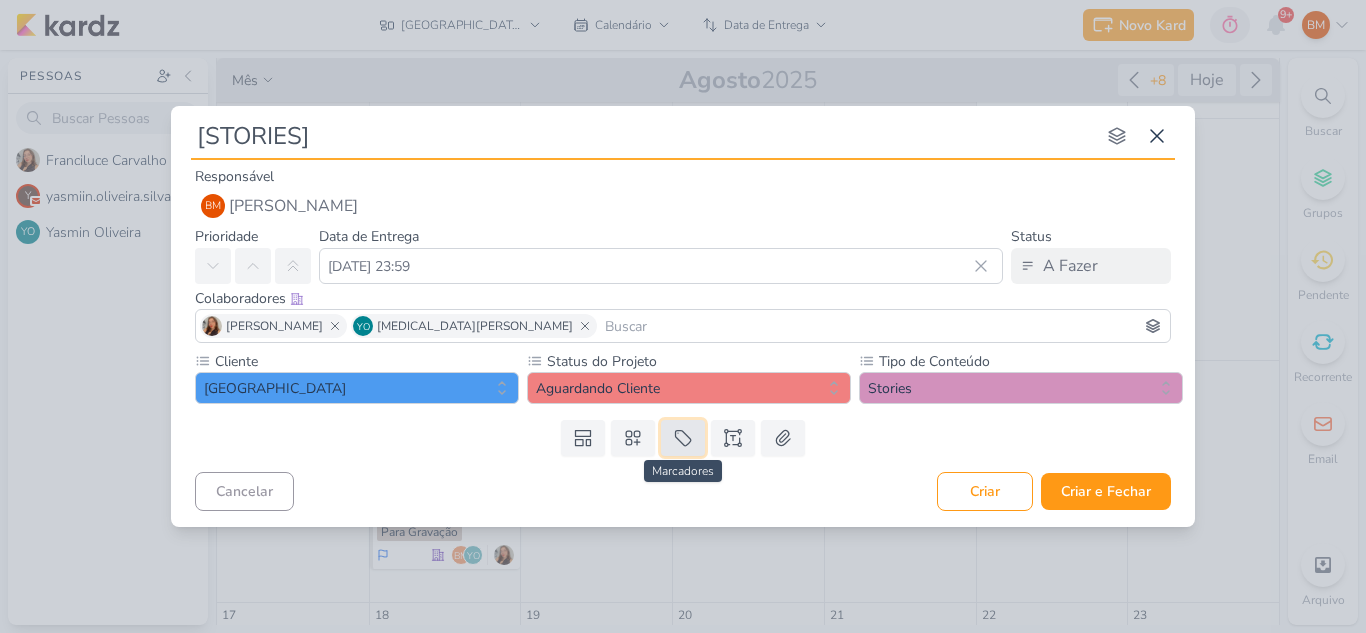click 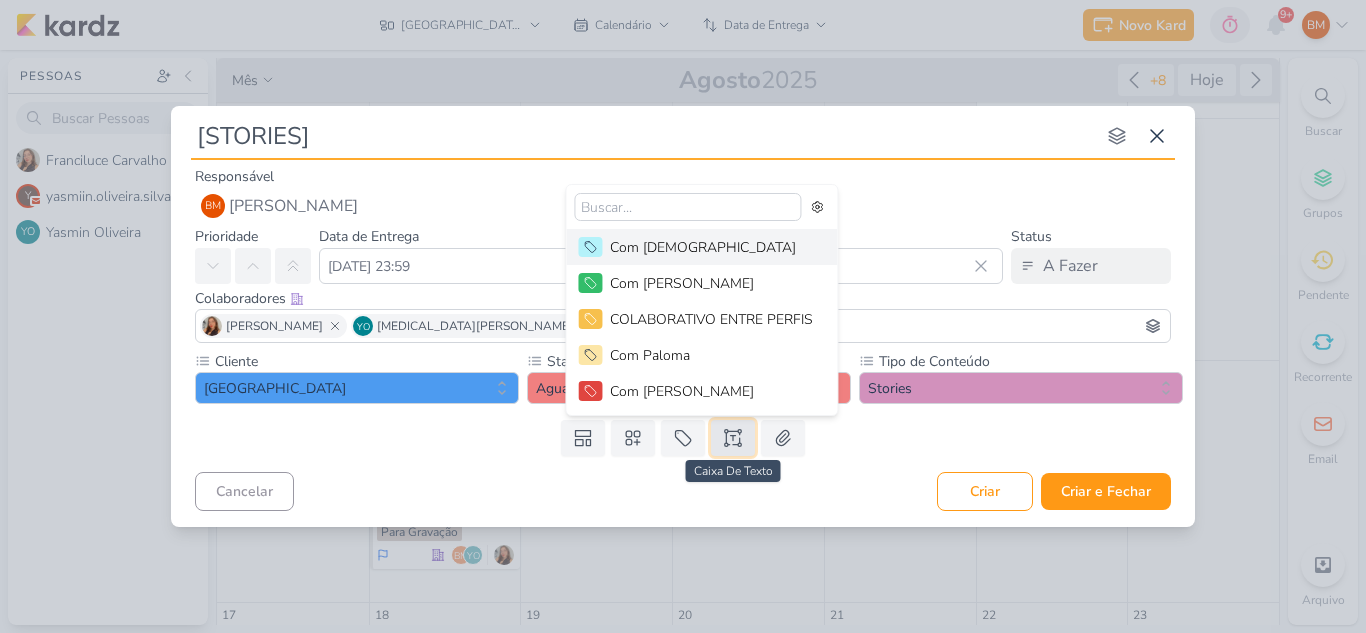 click at bounding box center [733, 438] 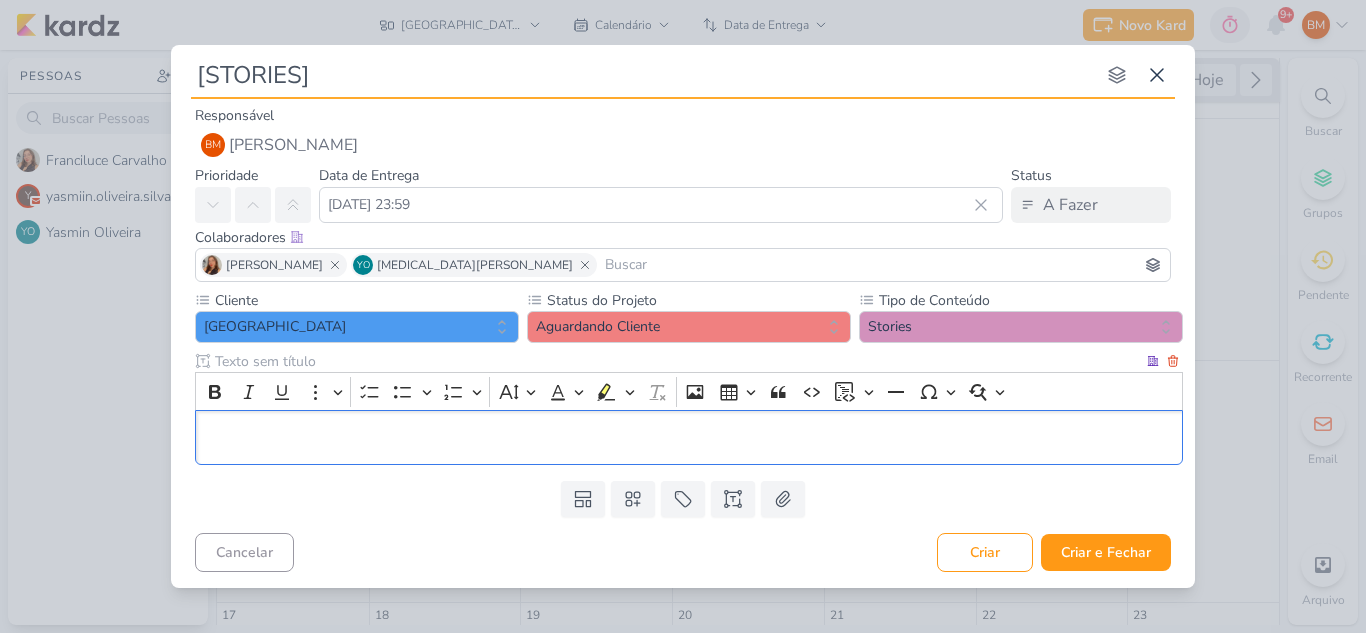 click at bounding box center [677, 361] 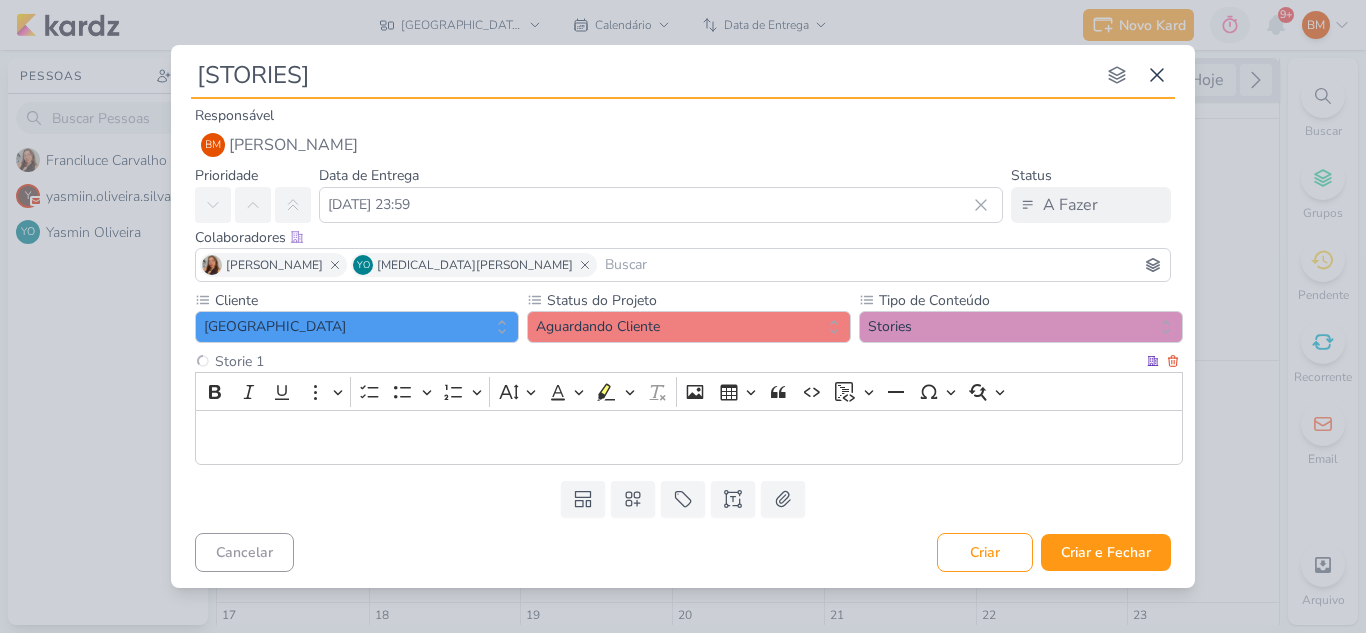 type on "Storie 1" 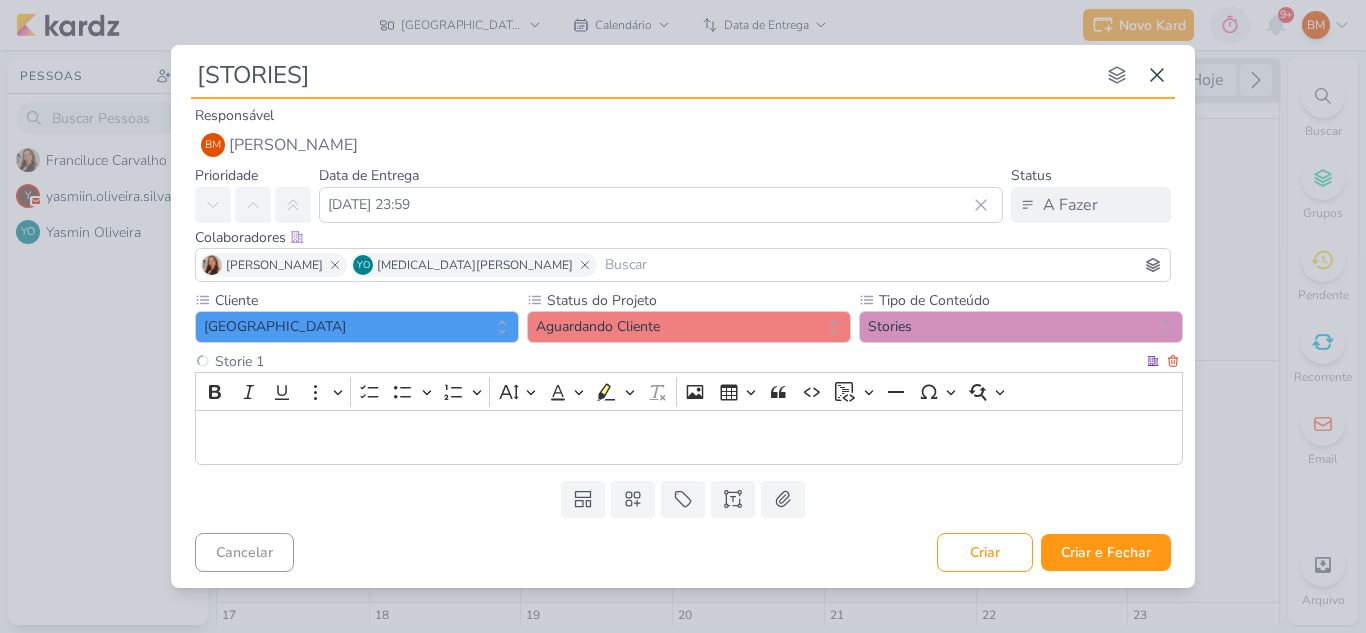 click at bounding box center [689, 438] 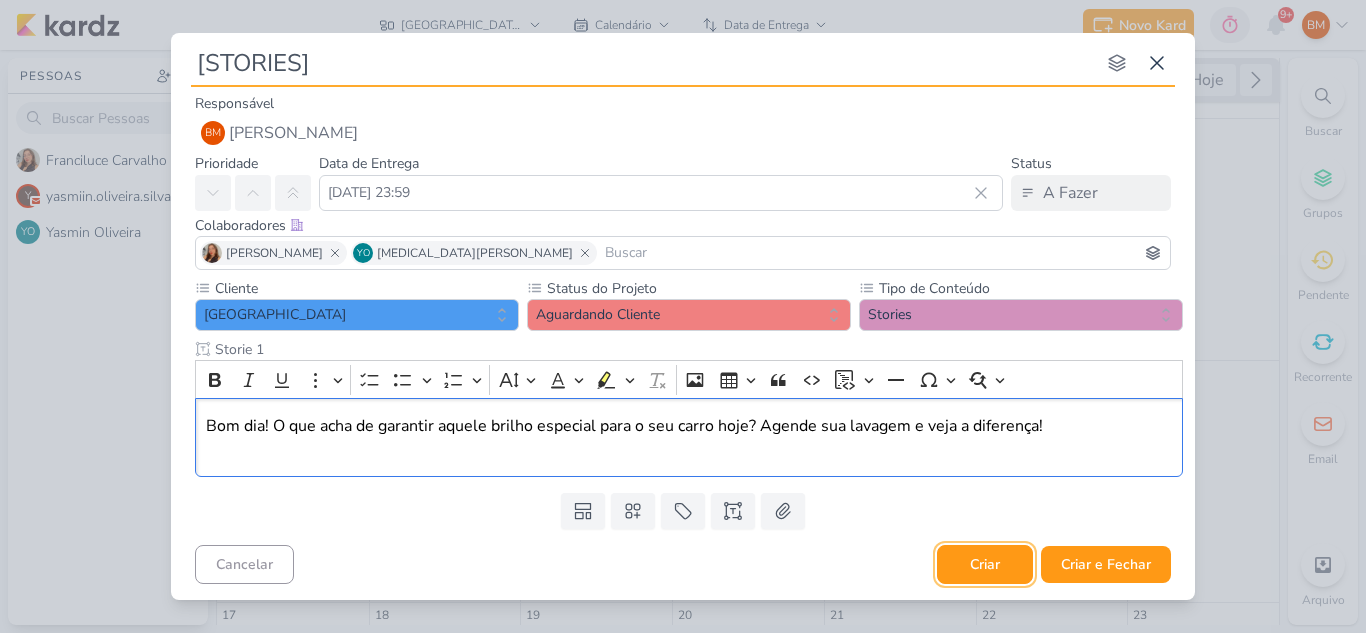 click on "Criar" at bounding box center [985, 564] 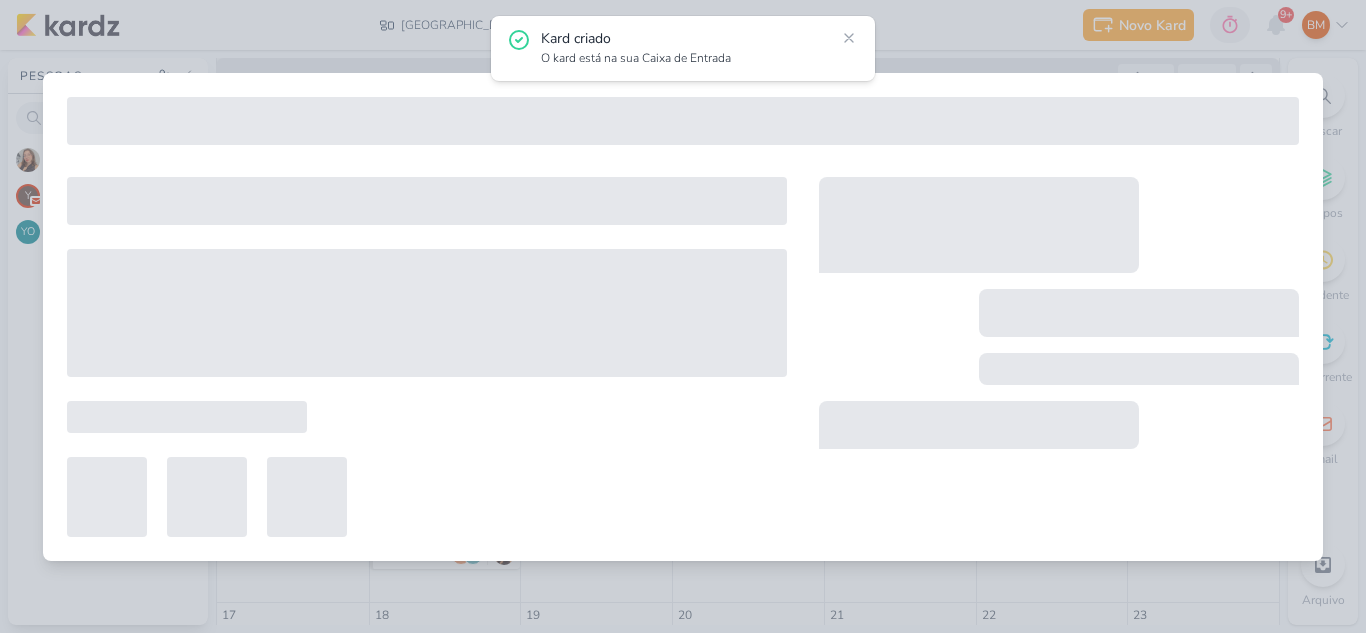 type on "[STORIES]" 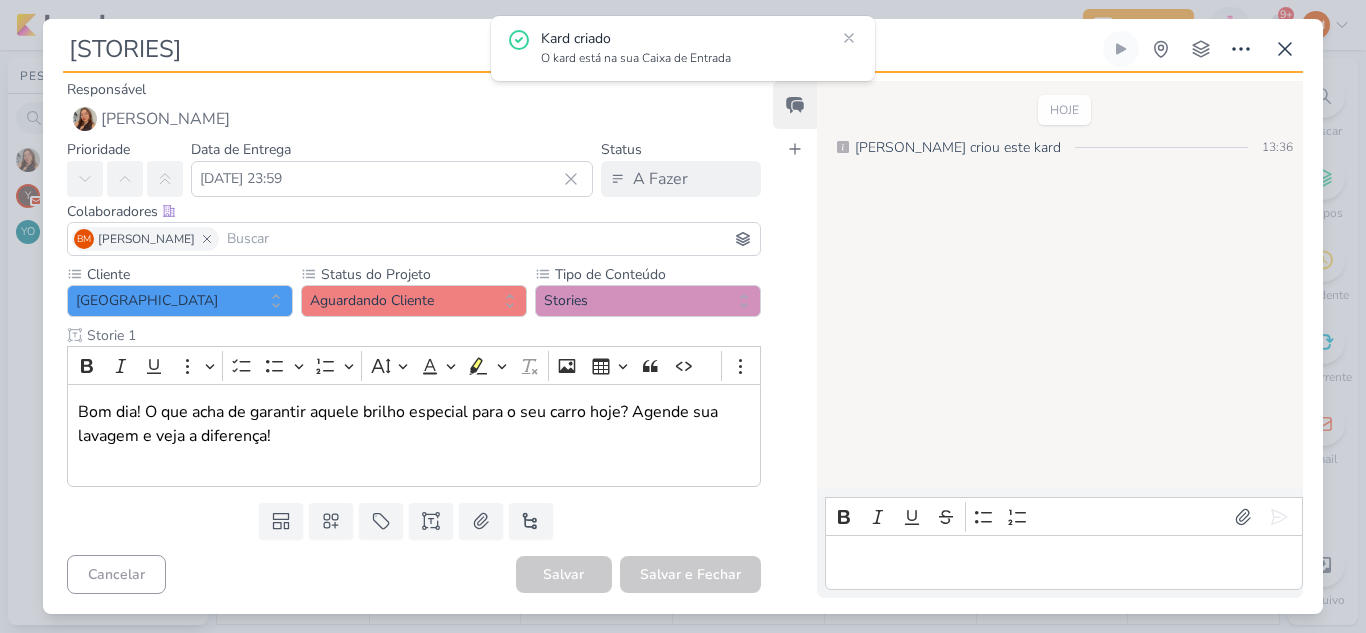 scroll, scrollTop: 0, scrollLeft: 0, axis: both 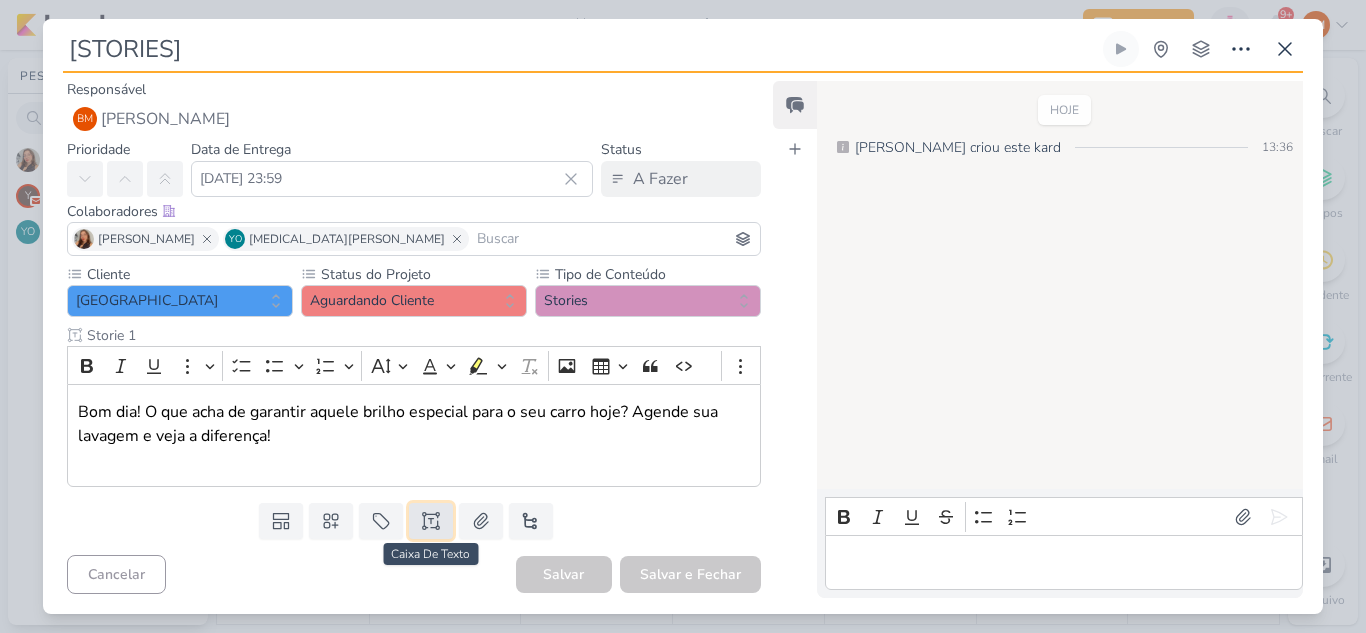 click 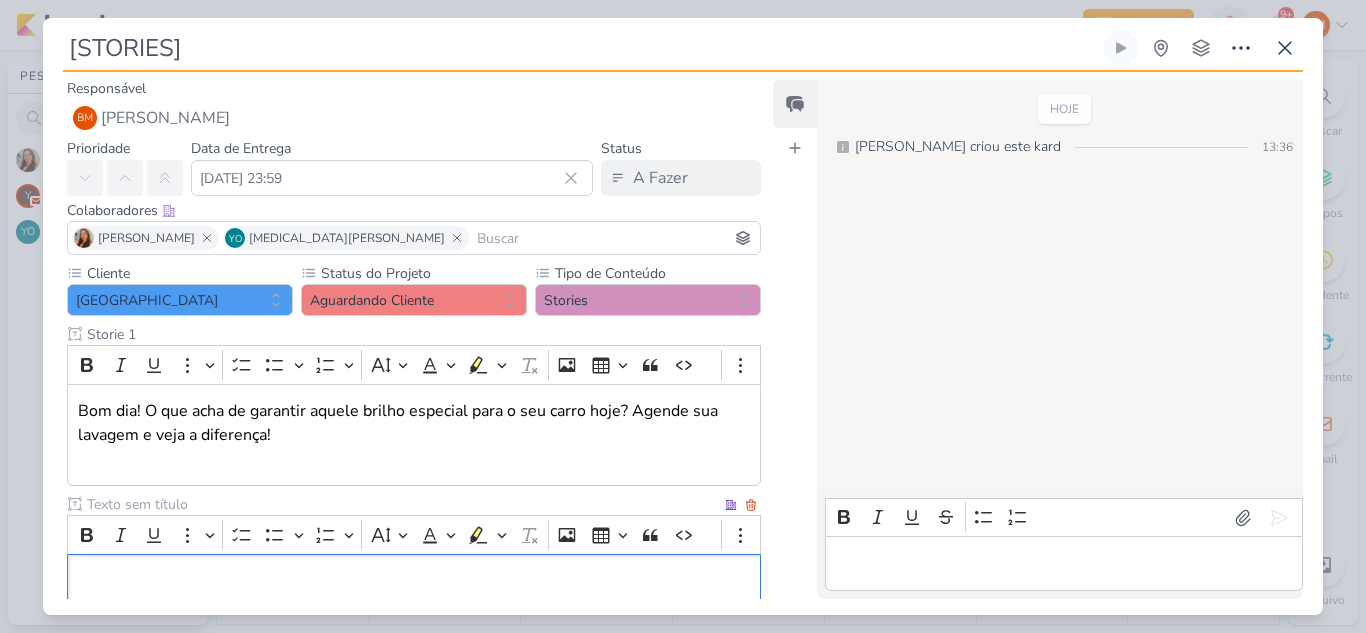 click at bounding box center [402, 504] 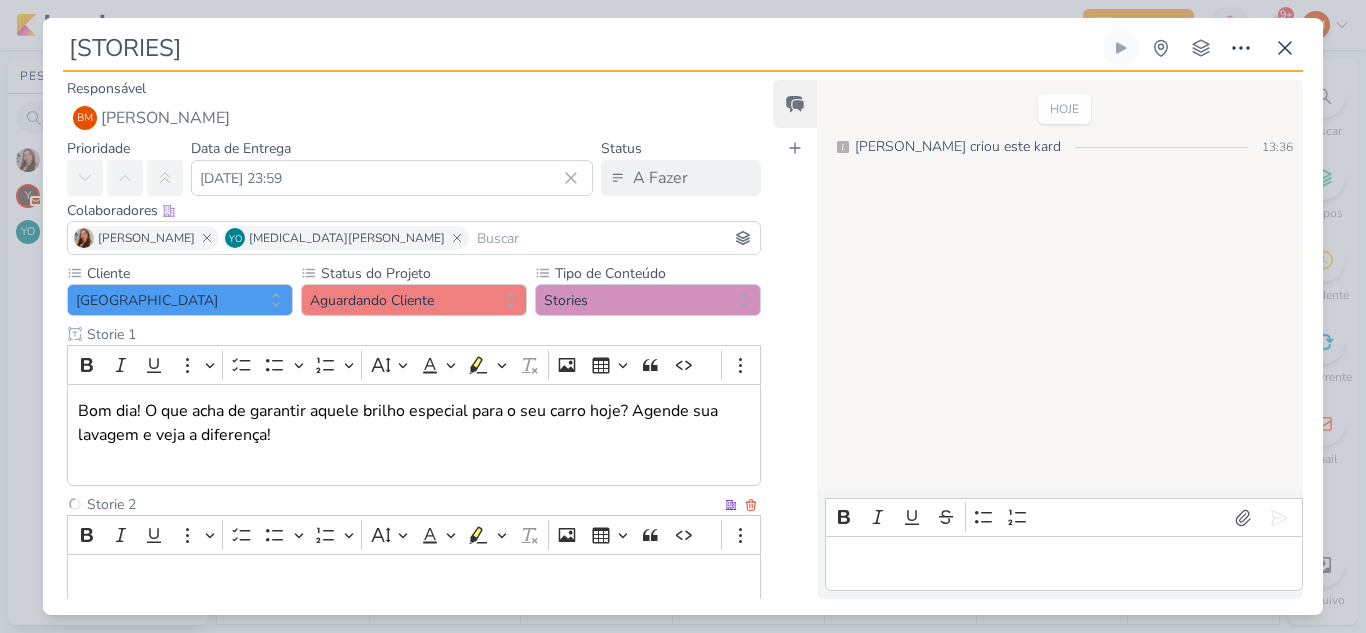 type on "Storie 2" 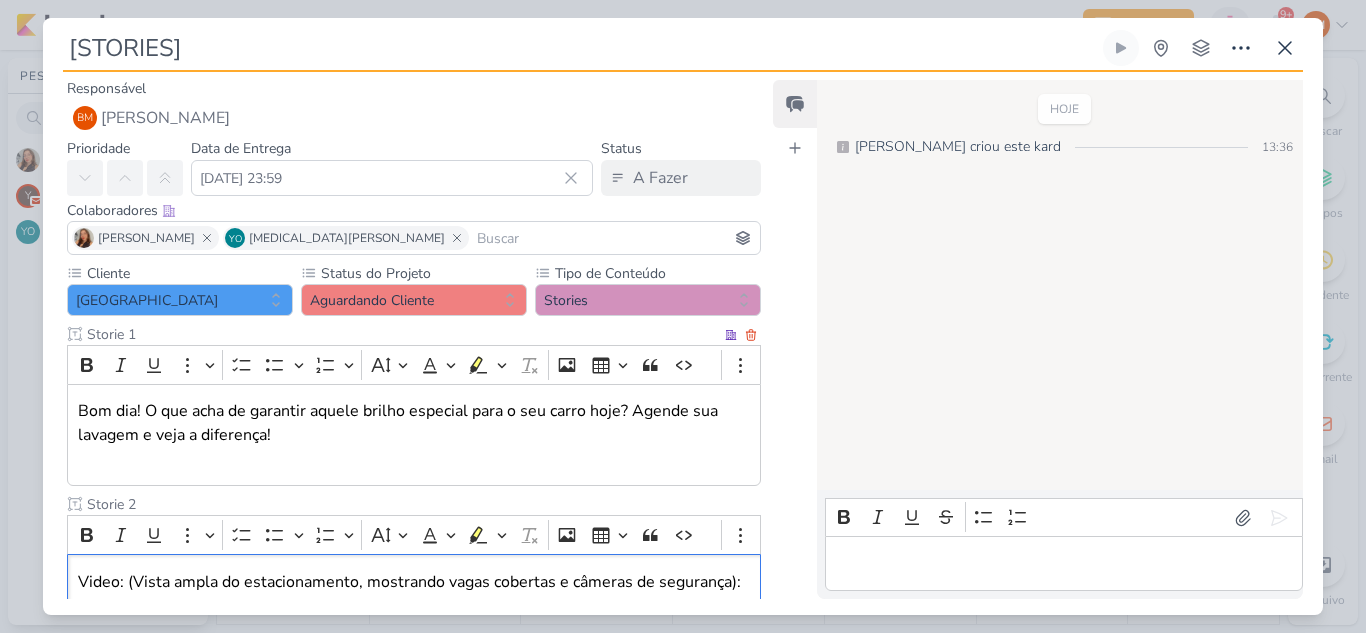 scroll, scrollTop: 66, scrollLeft: 0, axis: vertical 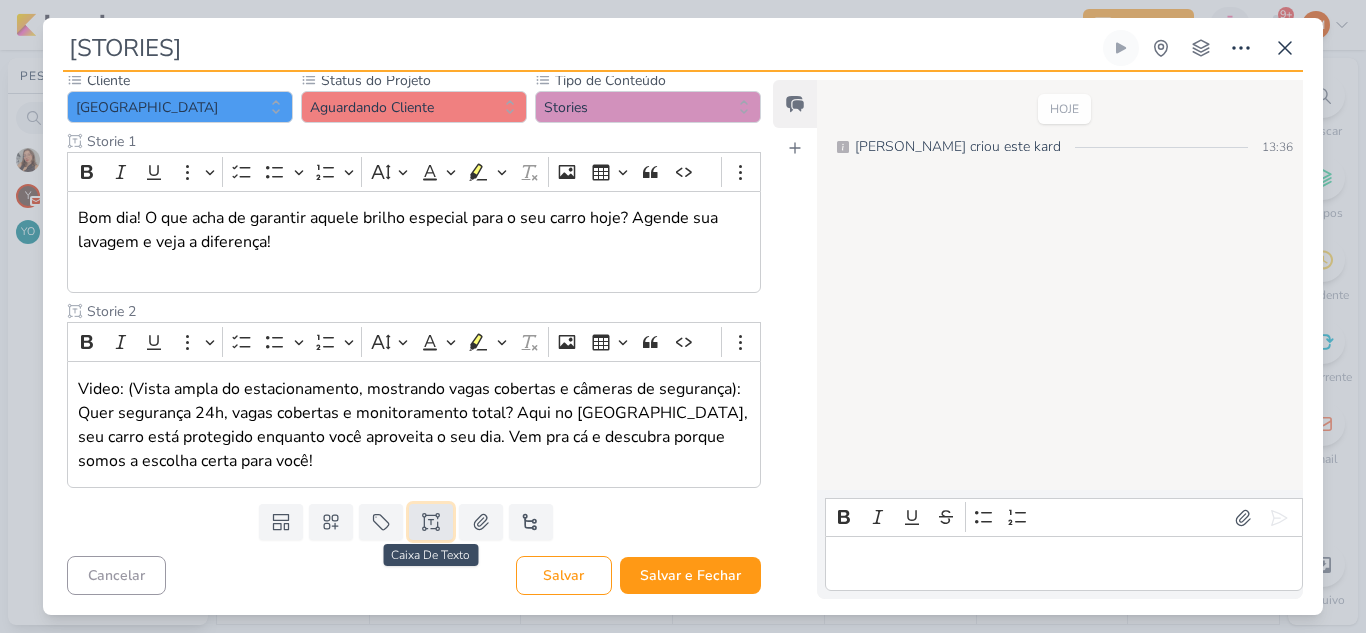 click 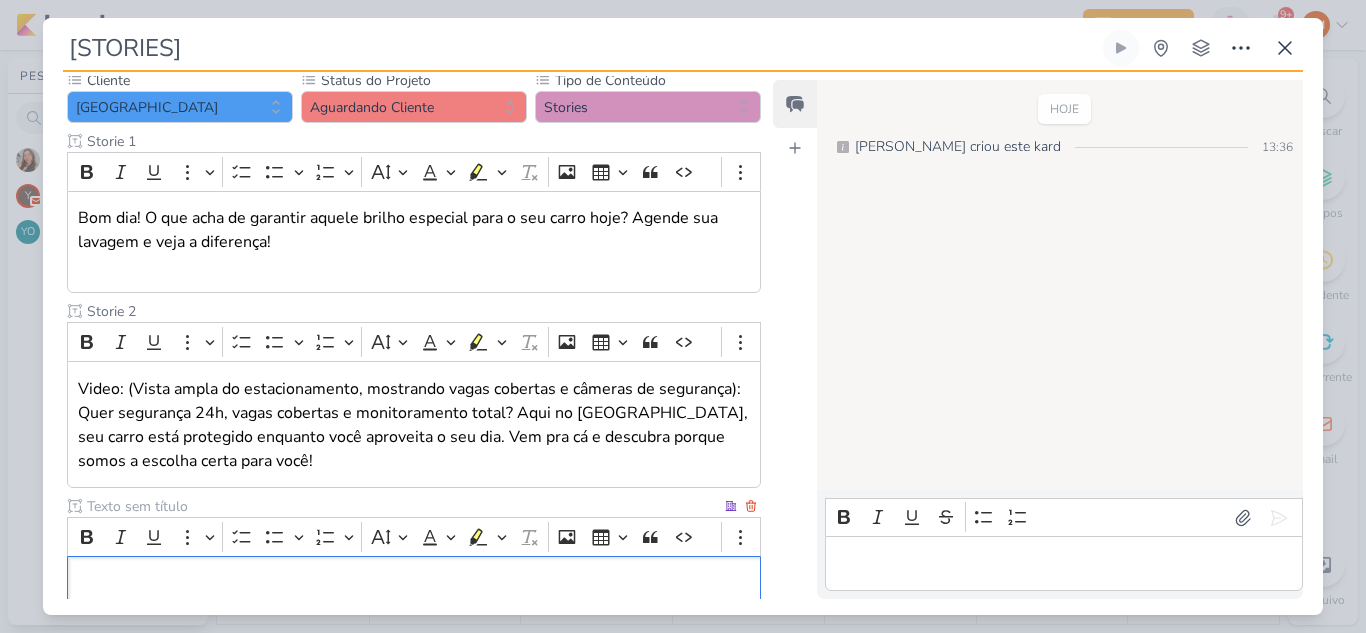 click at bounding box center [402, 506] 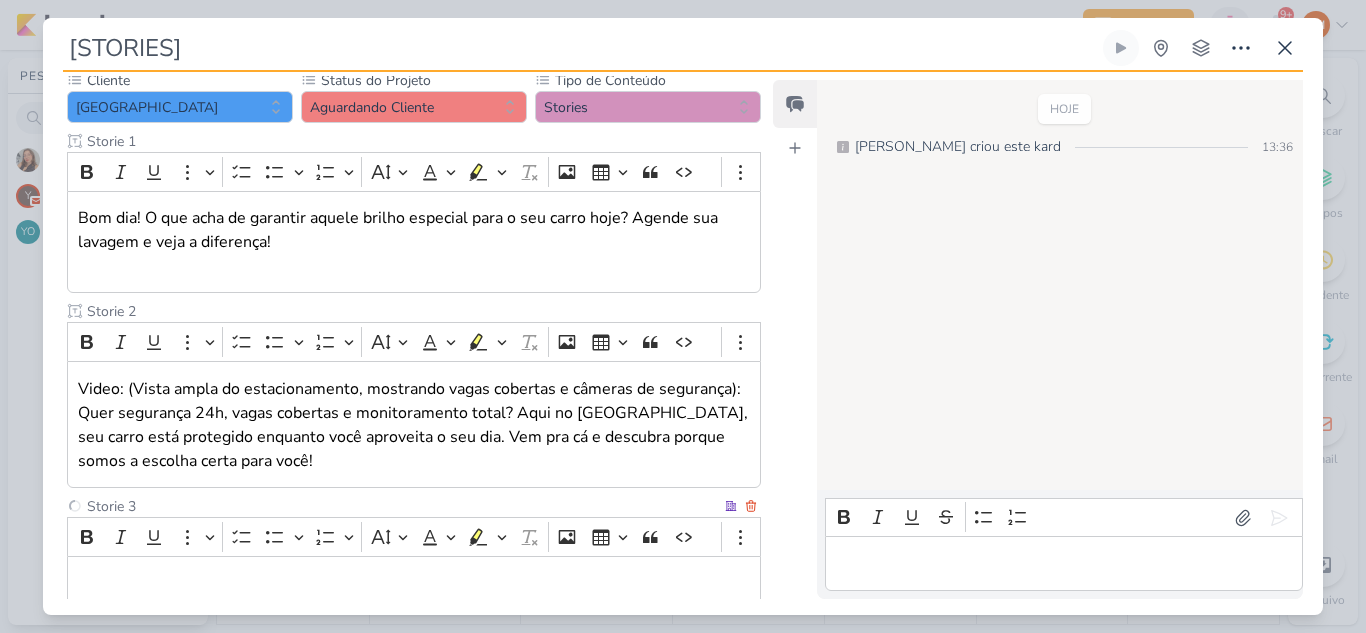 type on "Storie 3" 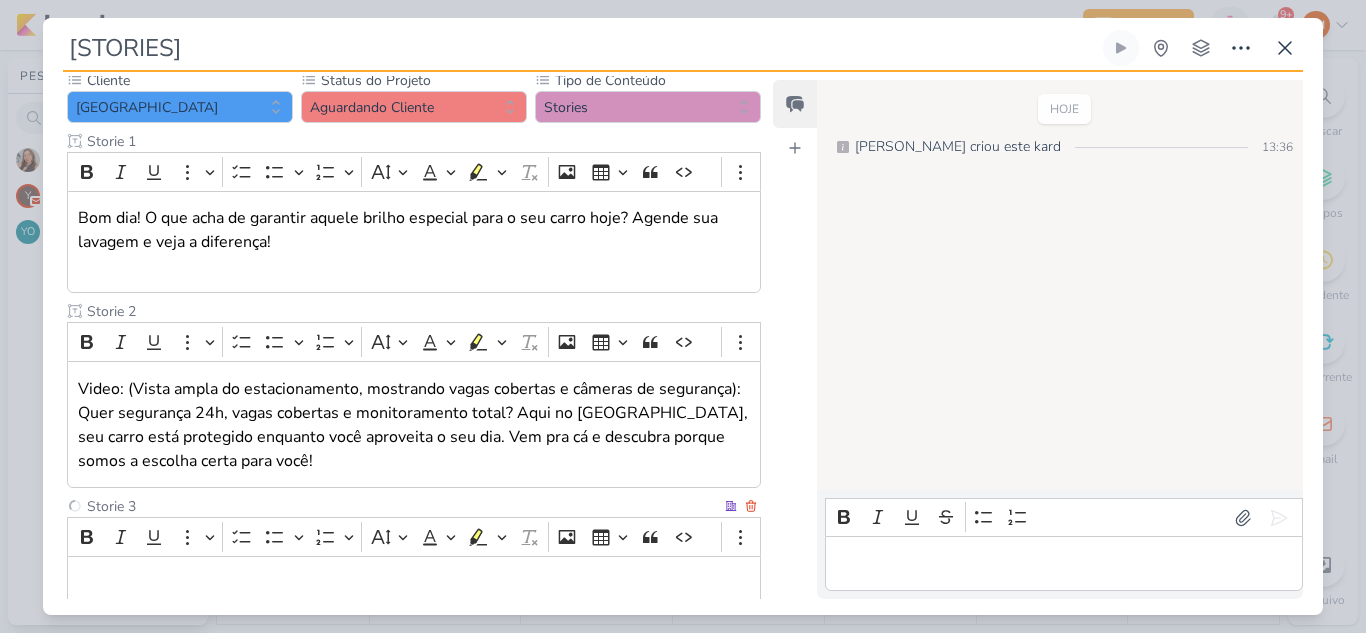 click at bounding box center [414, 583] 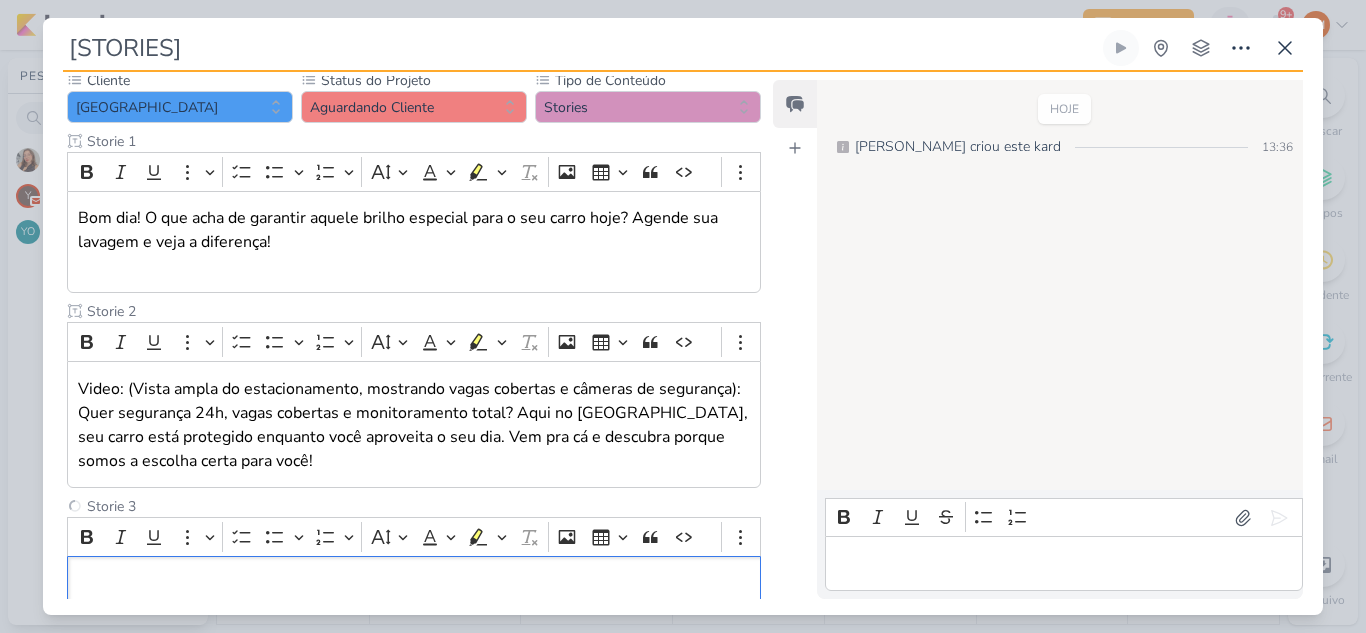 drag, startPoint x: 606, startPoint y: 603, endPoint x: 610, endPoint y: 582, distance: 21.377558 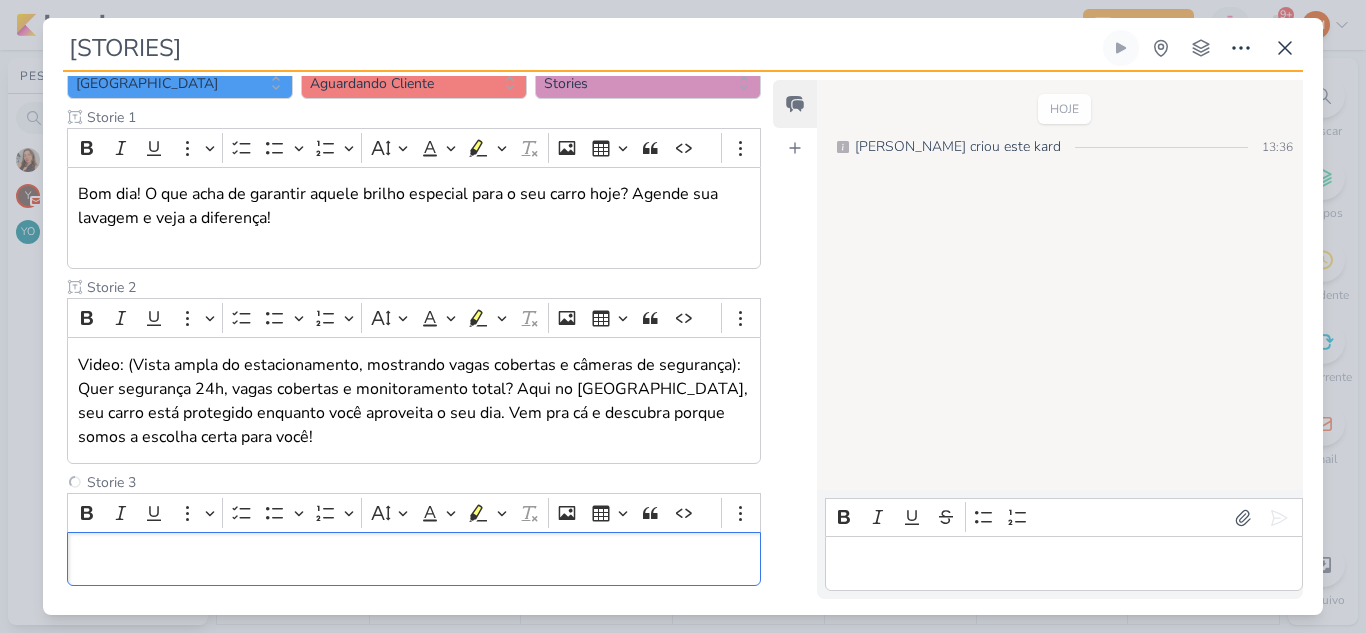 click at bounding box center (414, 559) 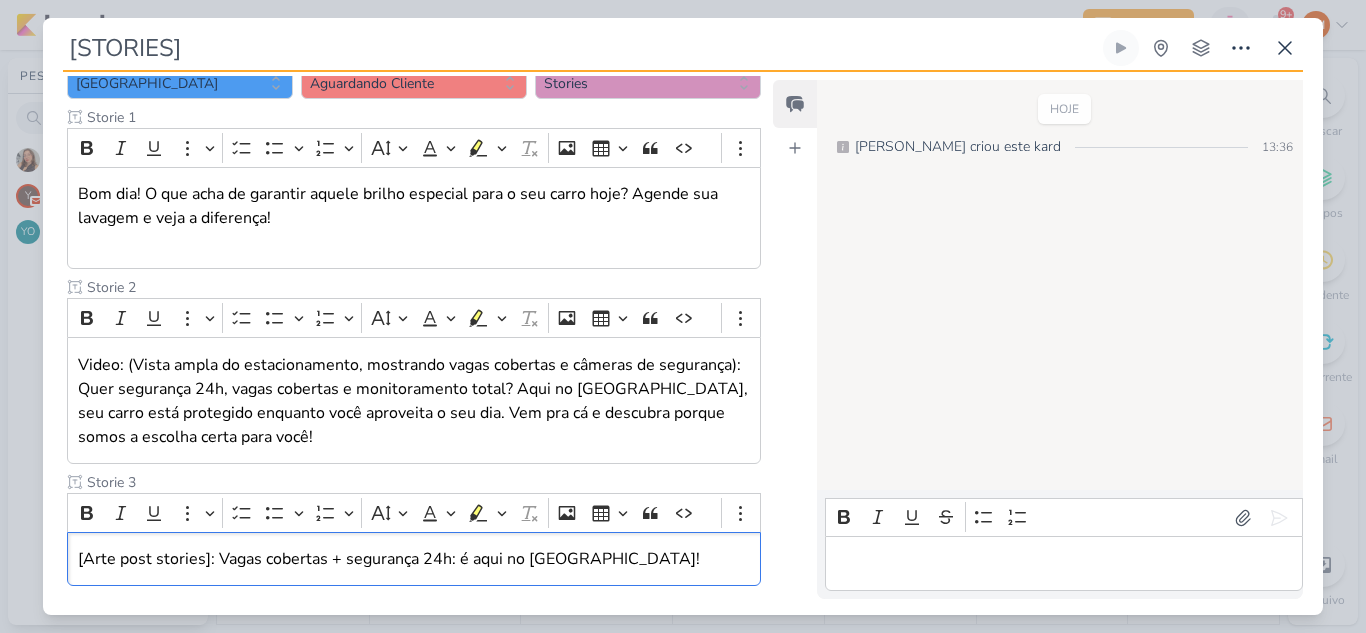 scroll, scrollTop: 315, scrollLeft: 0, axis: vertical 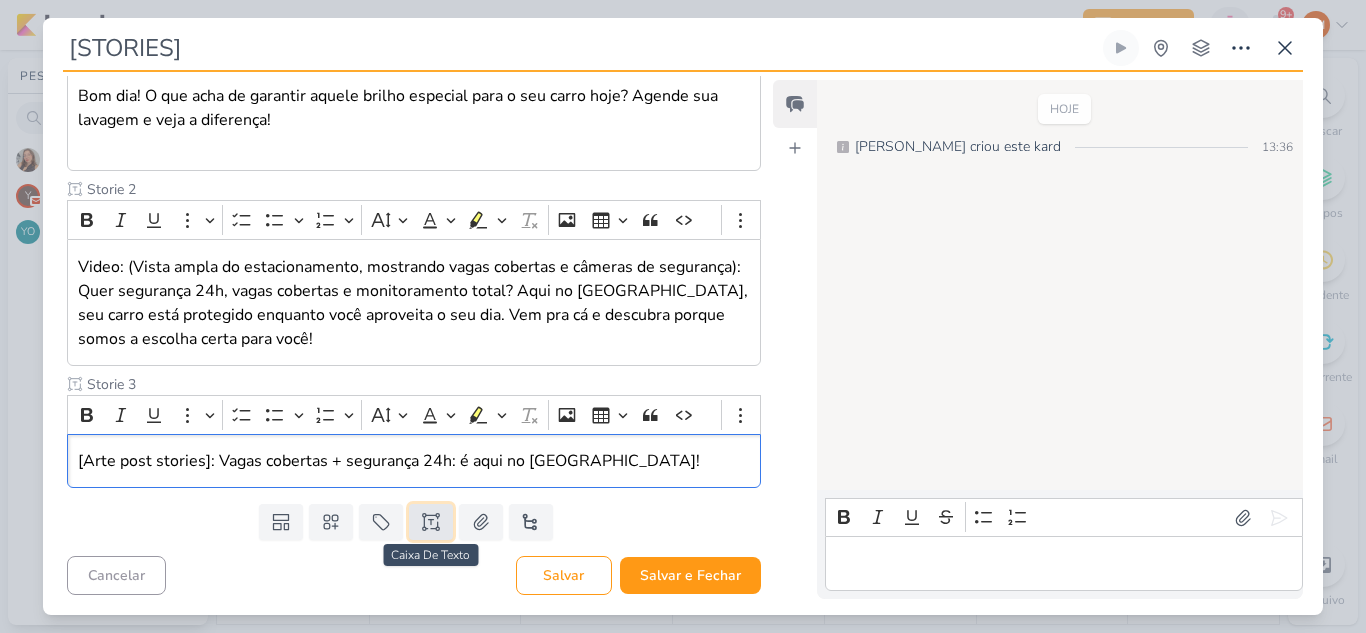 click at bounding box center [431, 522] 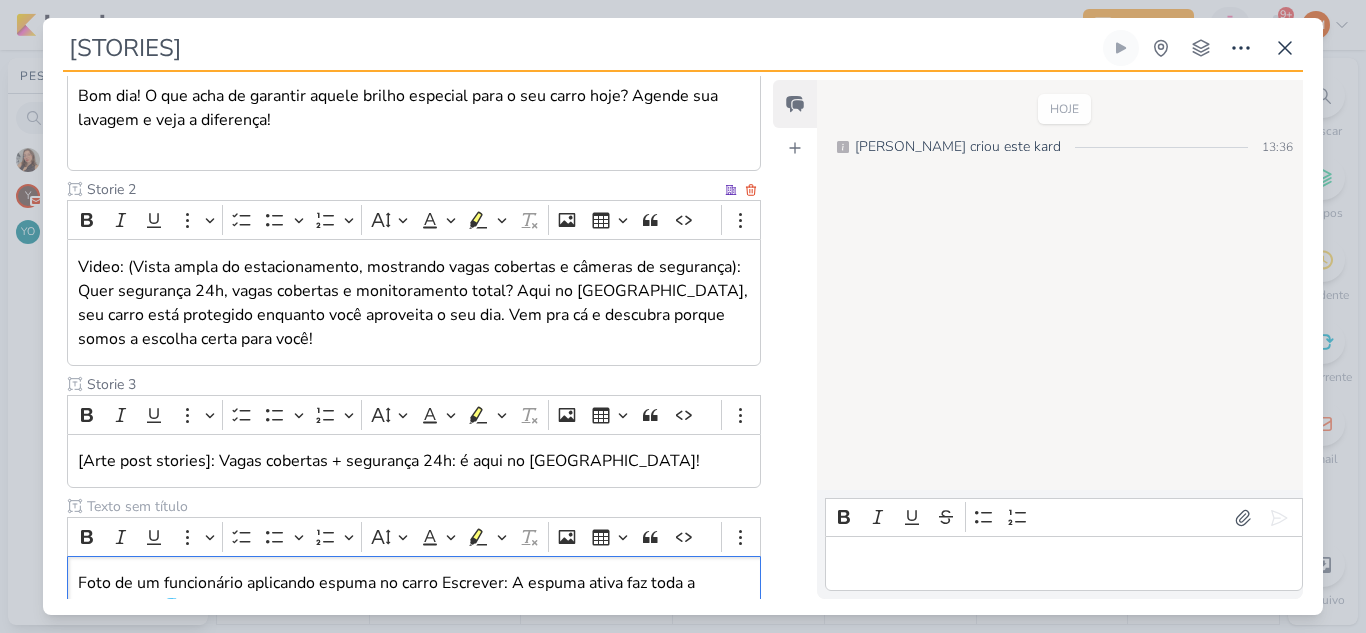 scroll, scrollTop: 334, scrollLeft: 0, axis: vertical 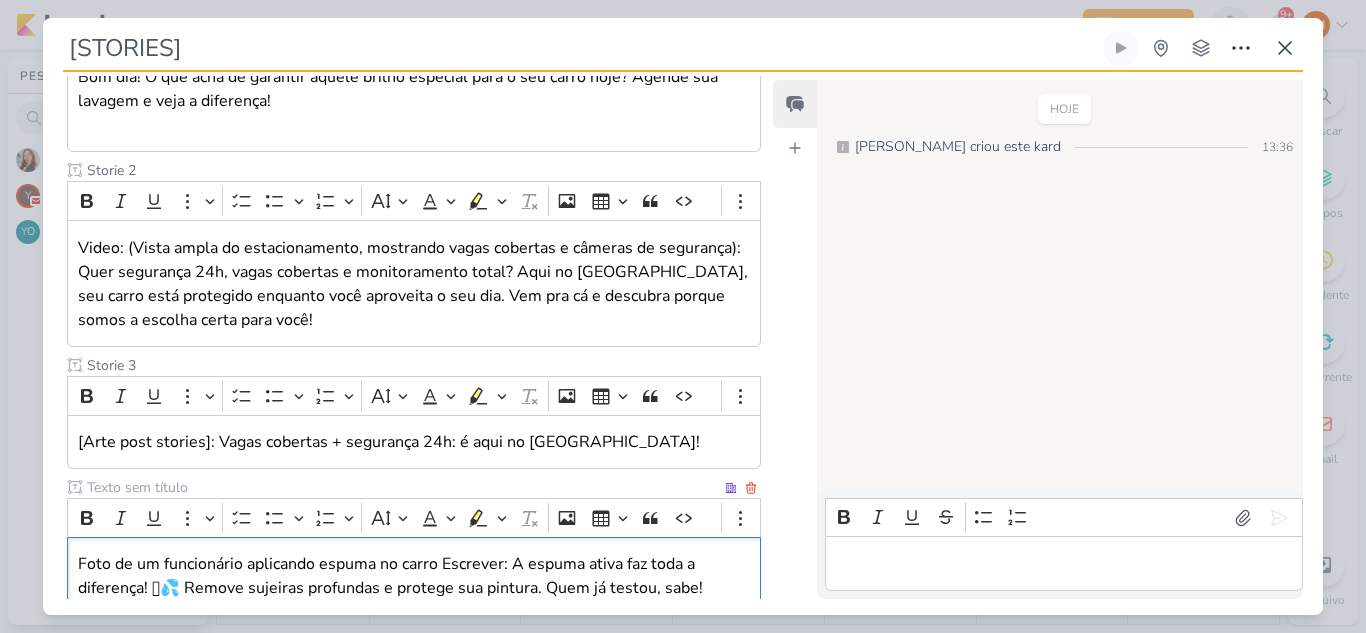 click at bounding box center [402, 487] 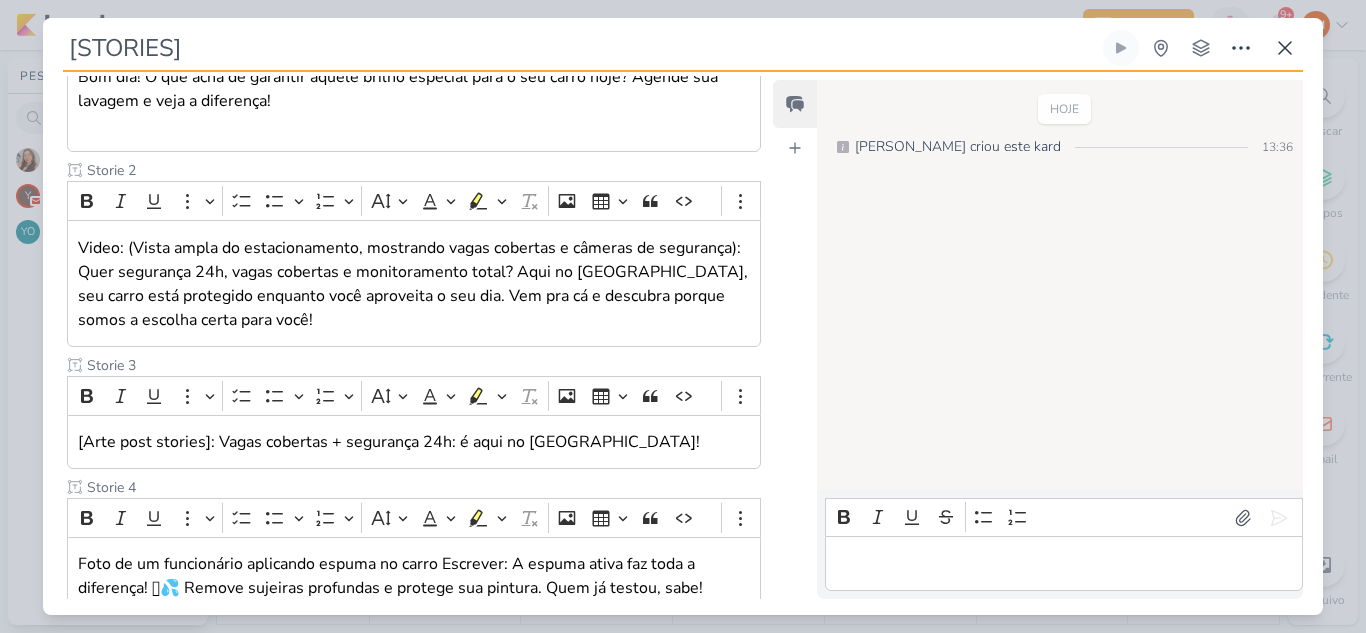 scroll, scrollTop: 462, scrollLeft: 0, axis: vertical 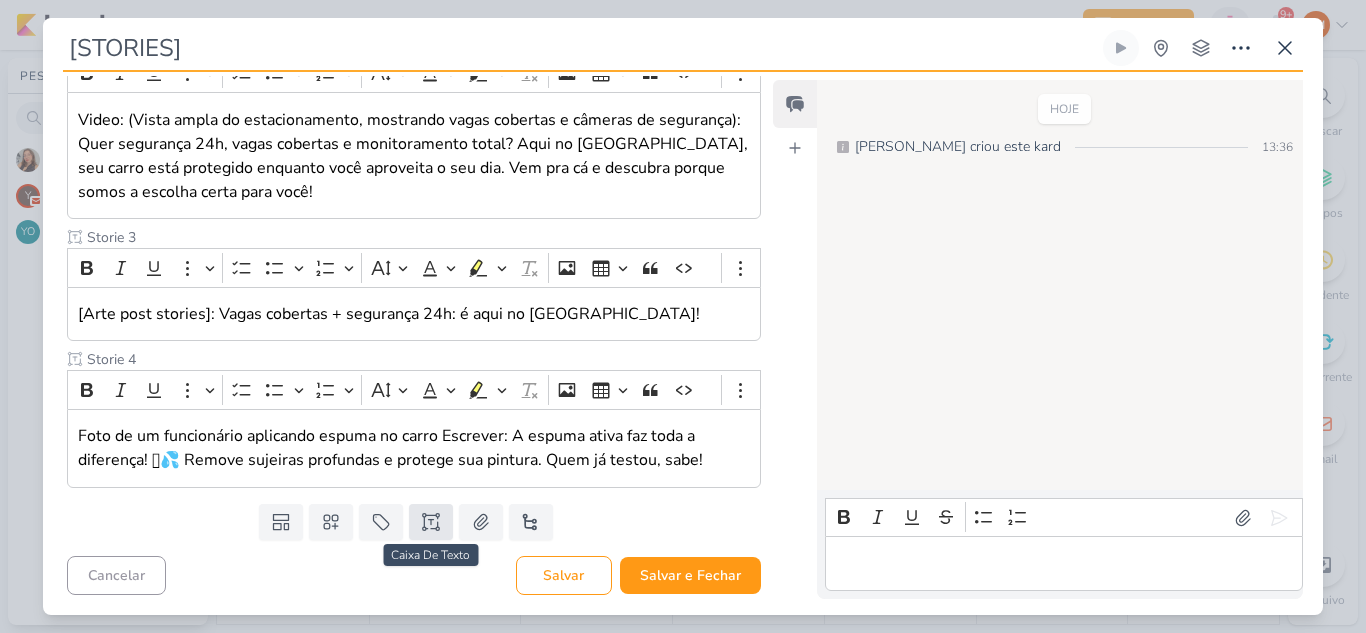 type on "Storie 4" 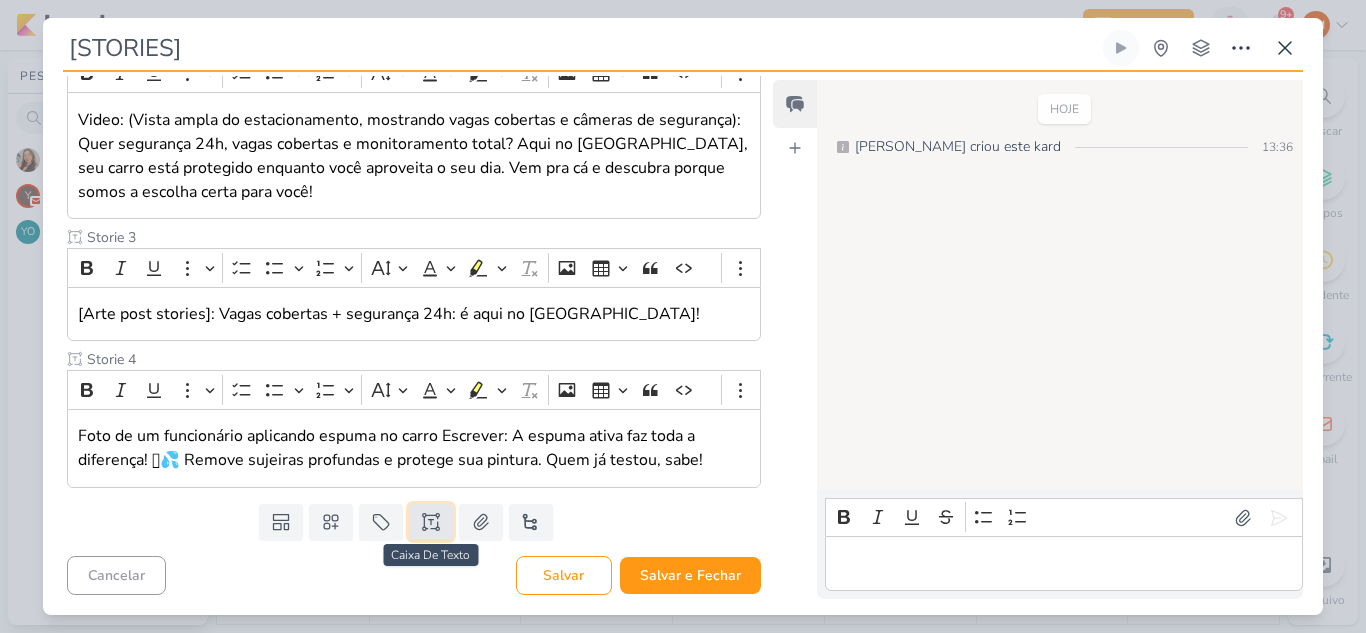 click at bounding box center [431, 522] 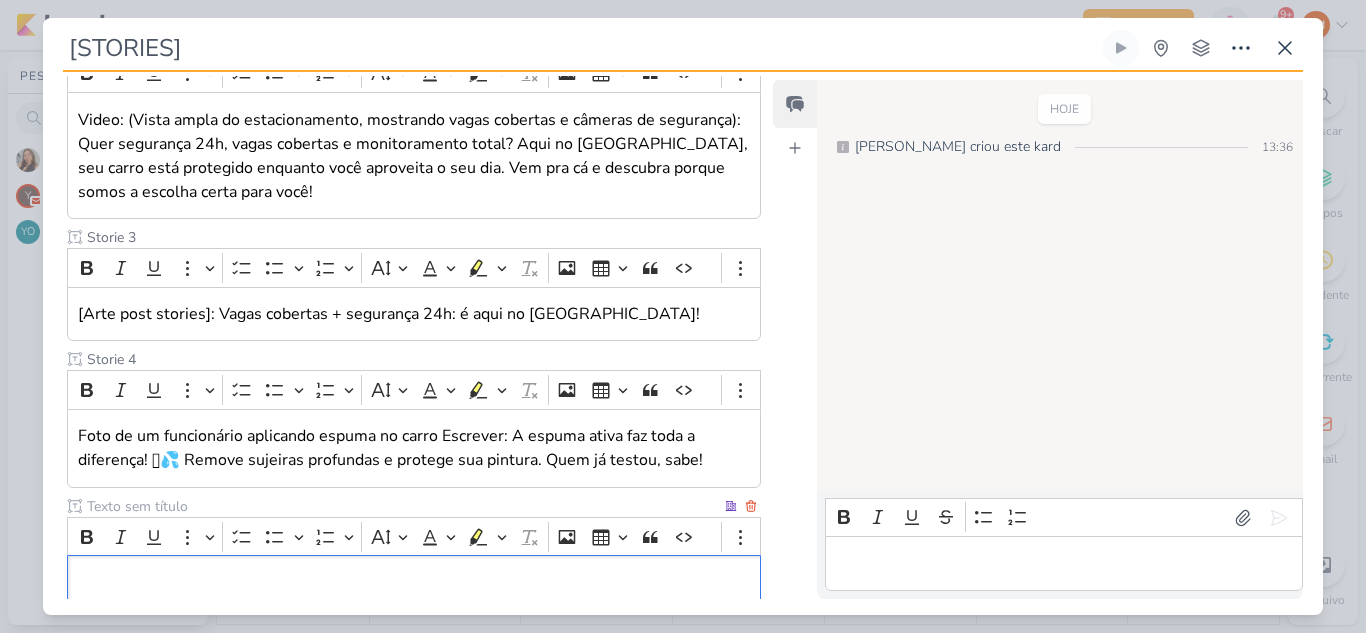click at bounding box center [402, 506] 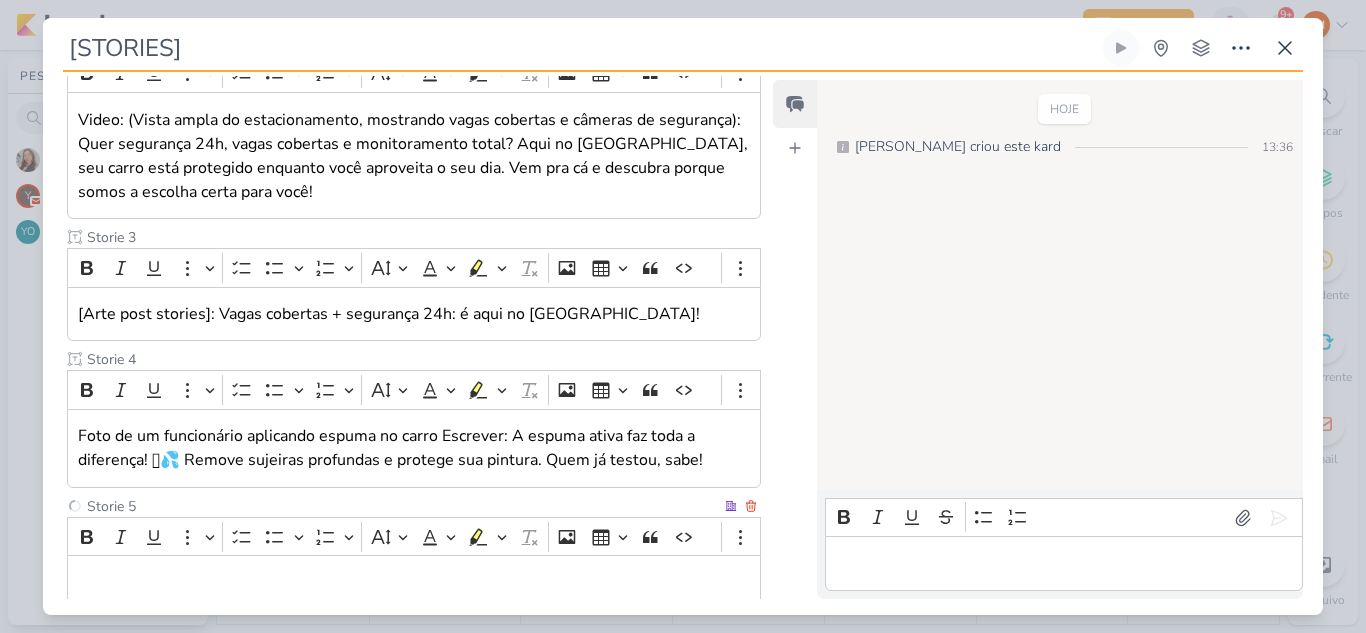 type on "Storie 5" 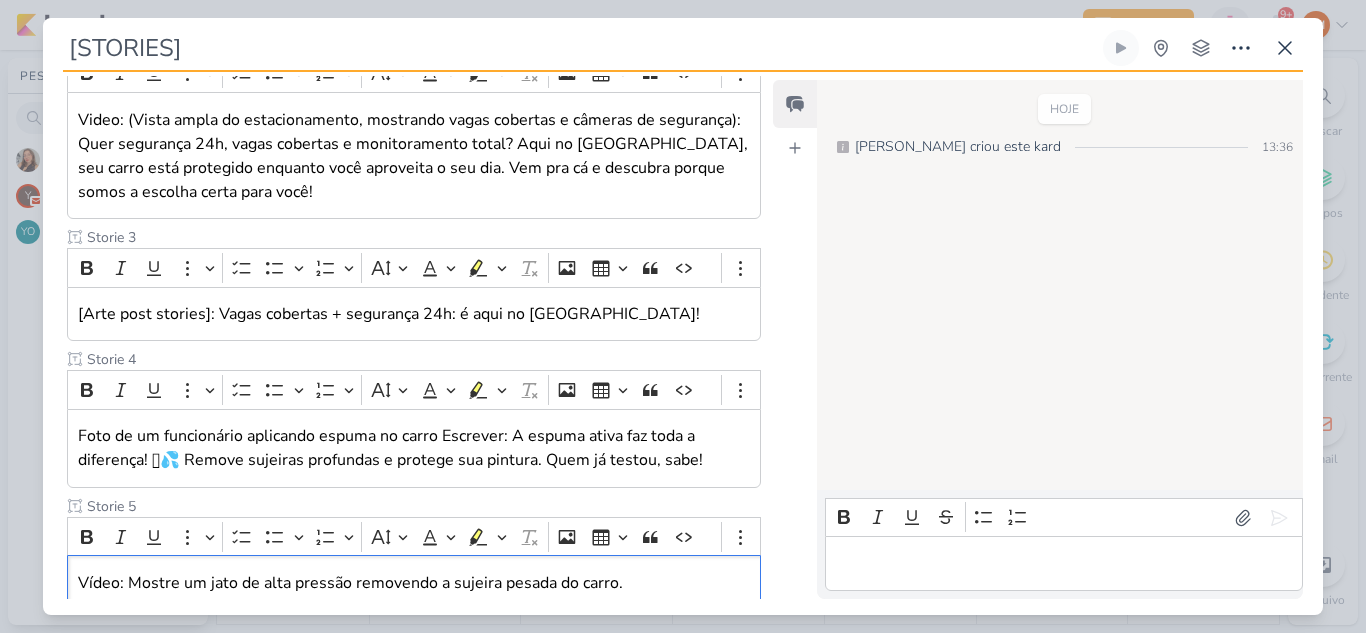 scroll, scrollTop: 584, scrollLeft: 0, axis: vertical 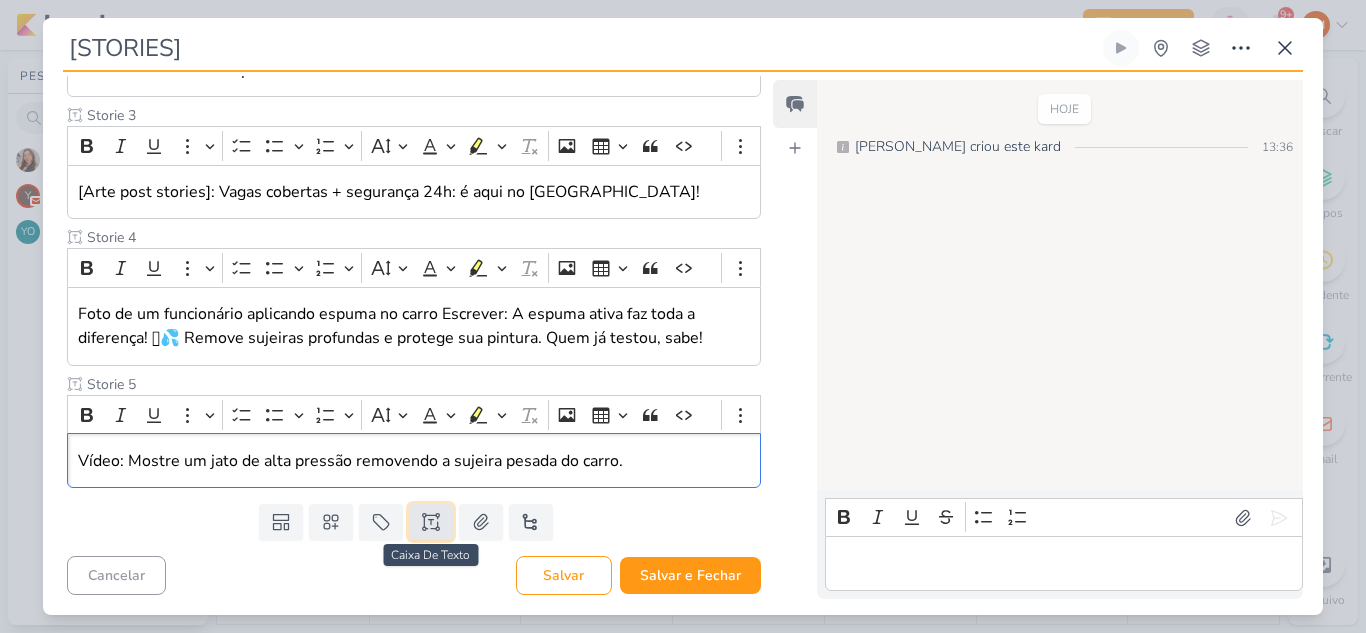 click at bounding box center (431, 522) 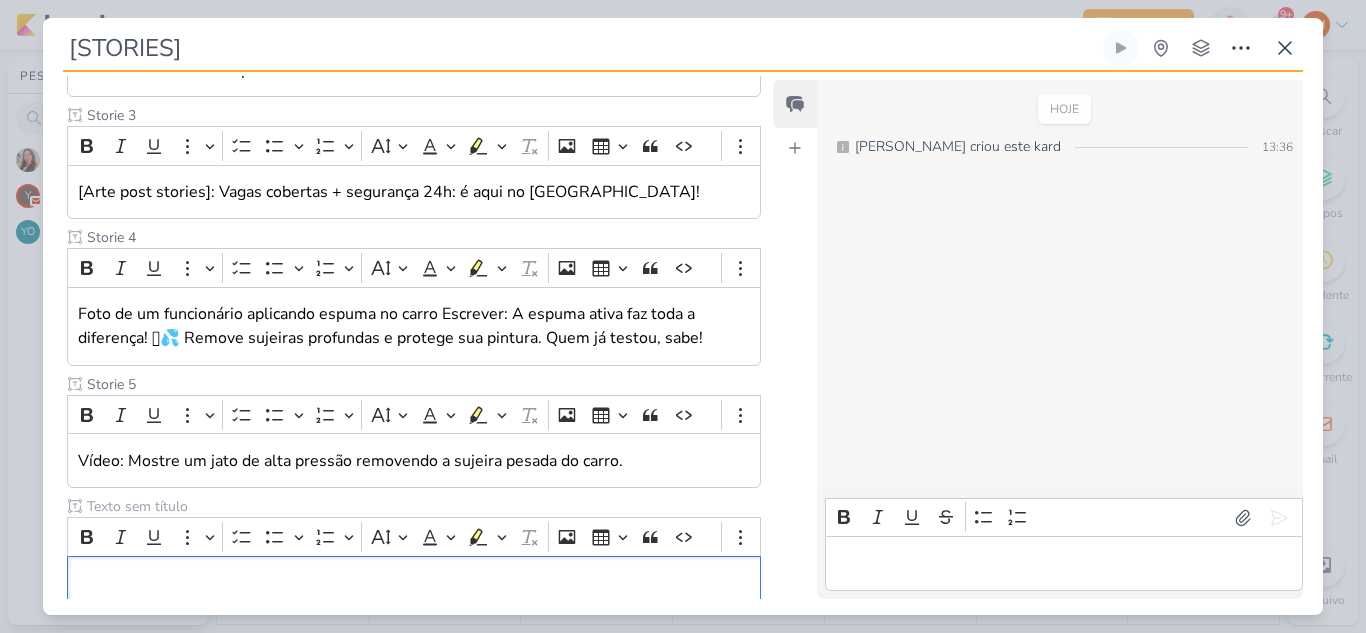 click at bounding box center (402, 506) 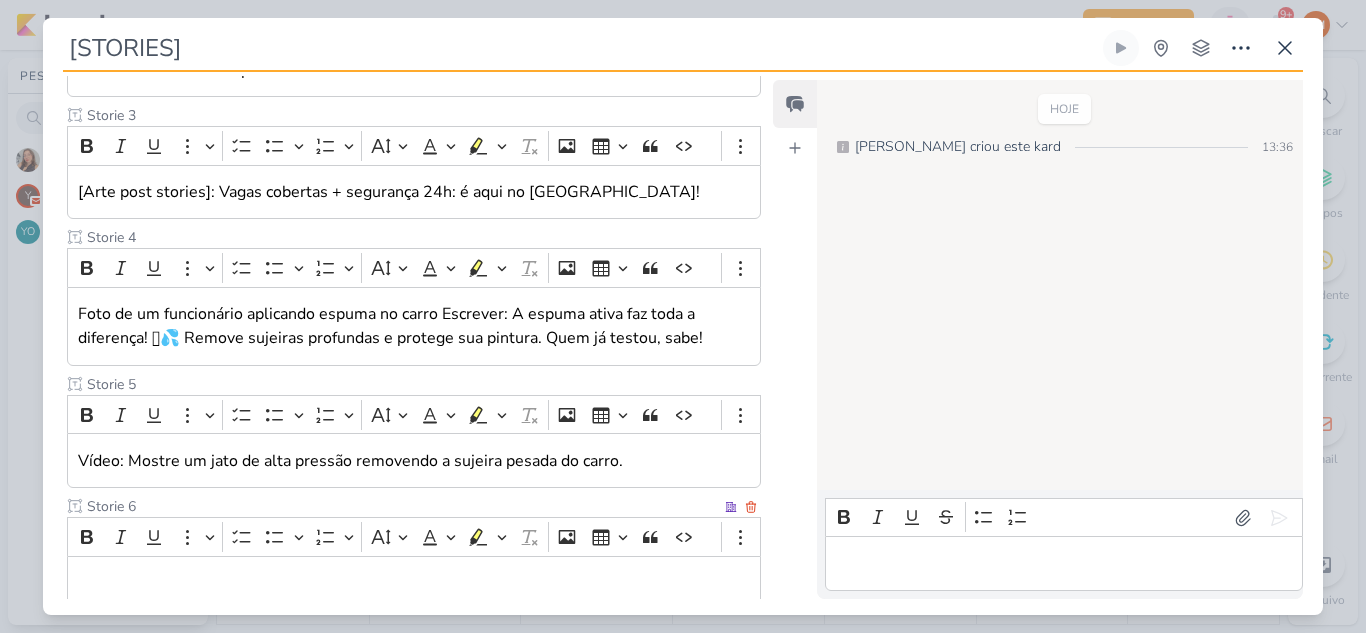 type on "Storie 6" 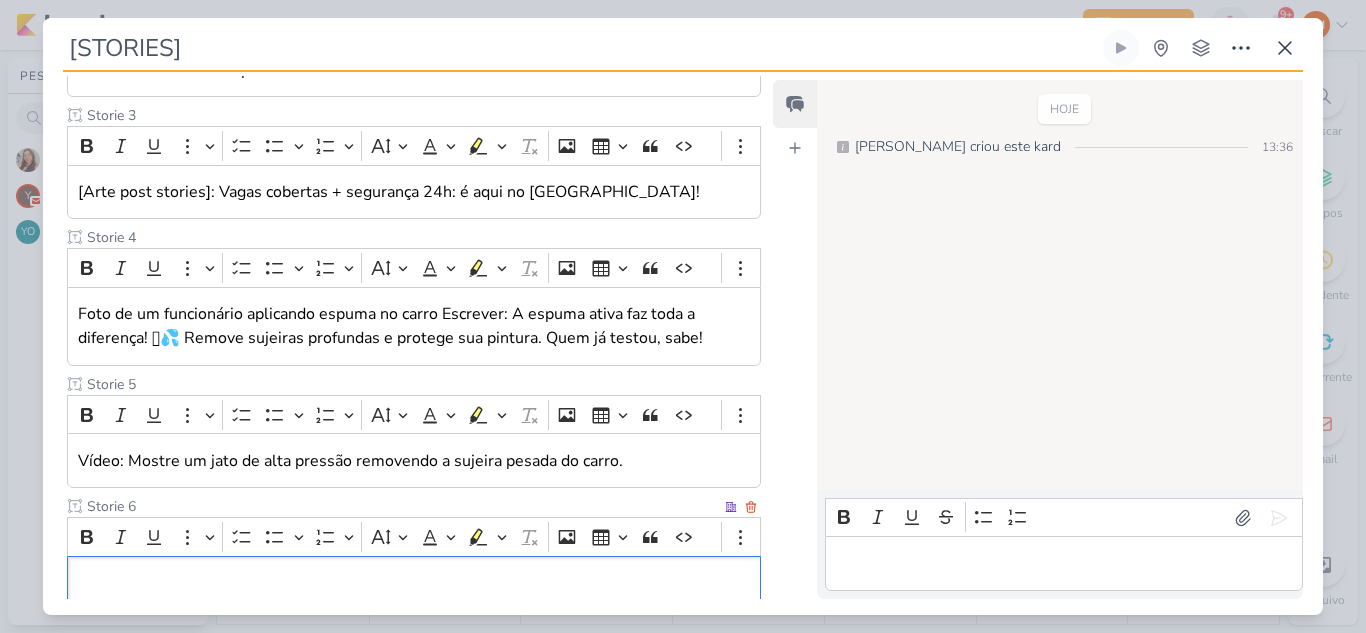 click at bounding box center [414, 583] 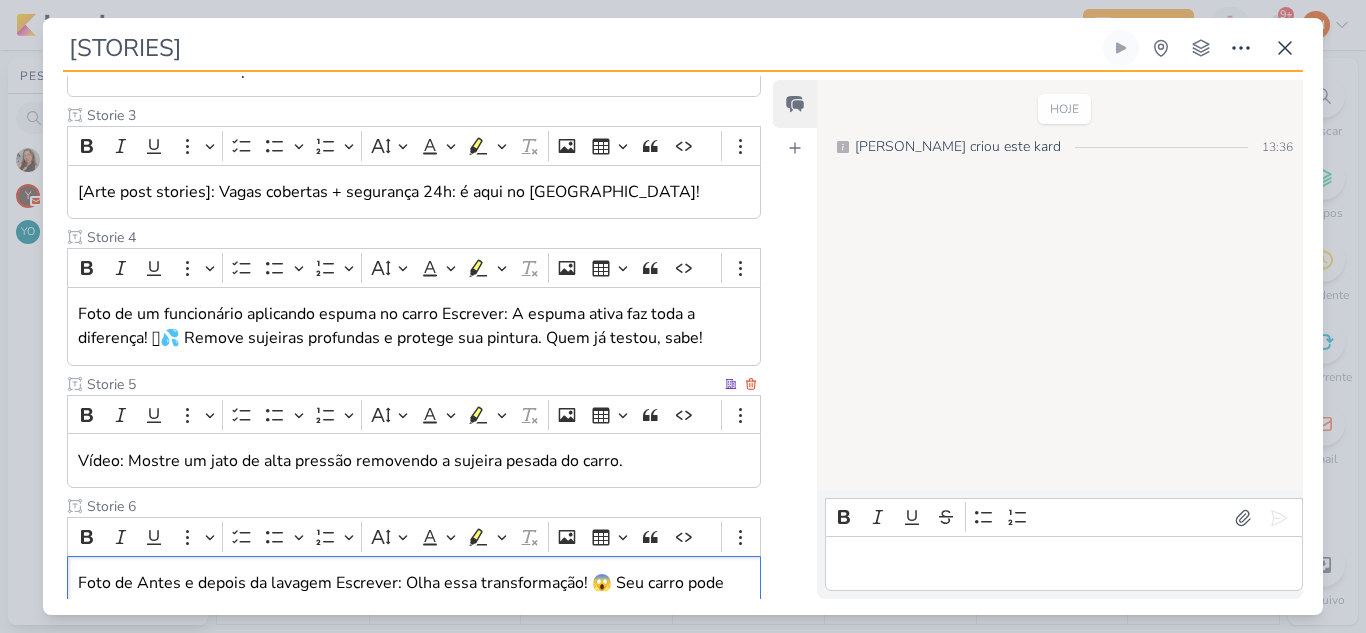 scroll, scrollTop: 603, scrollLeft: 0, axis: vertical 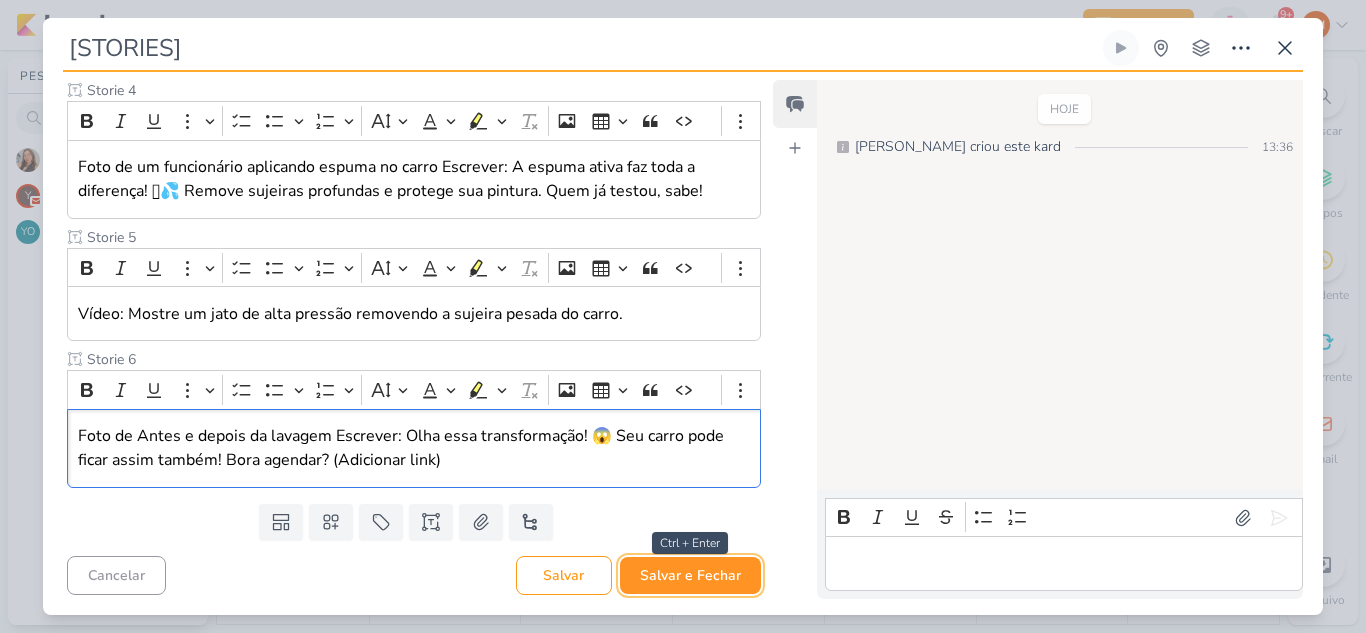 click on "Salvar e Fechar" at bounding box center (690, 575) 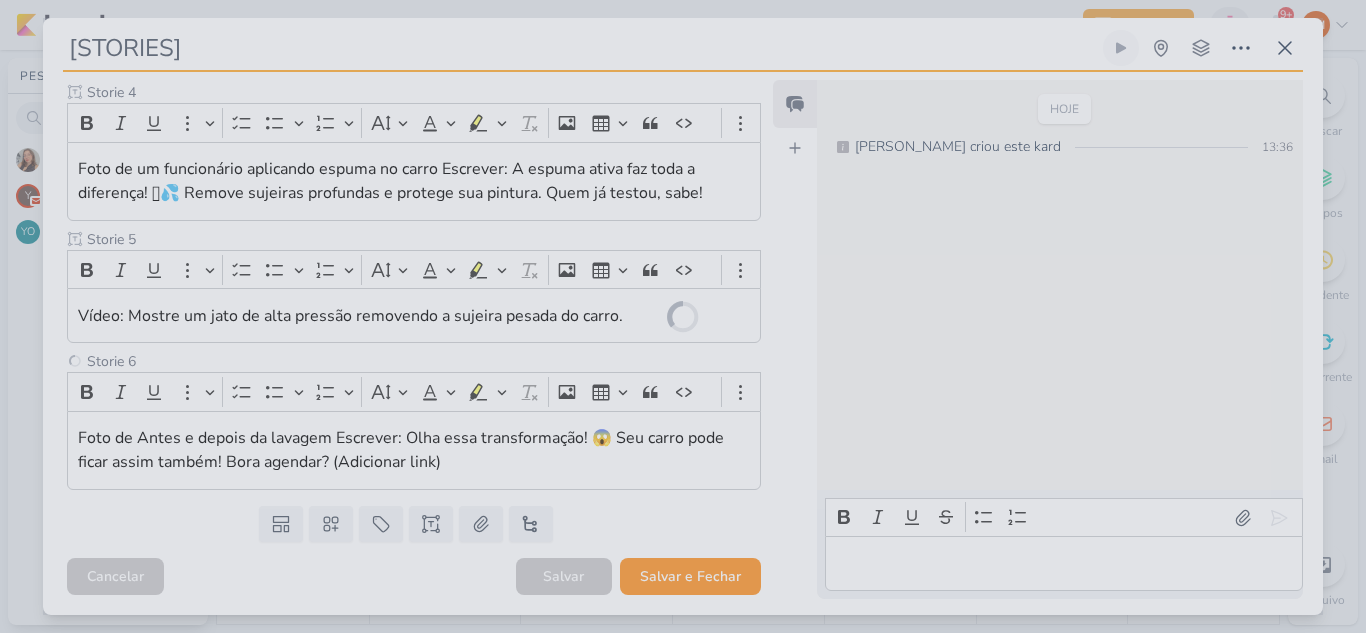 scroll, scrollTop: 729, scrollLeft: 0, axis: vertical 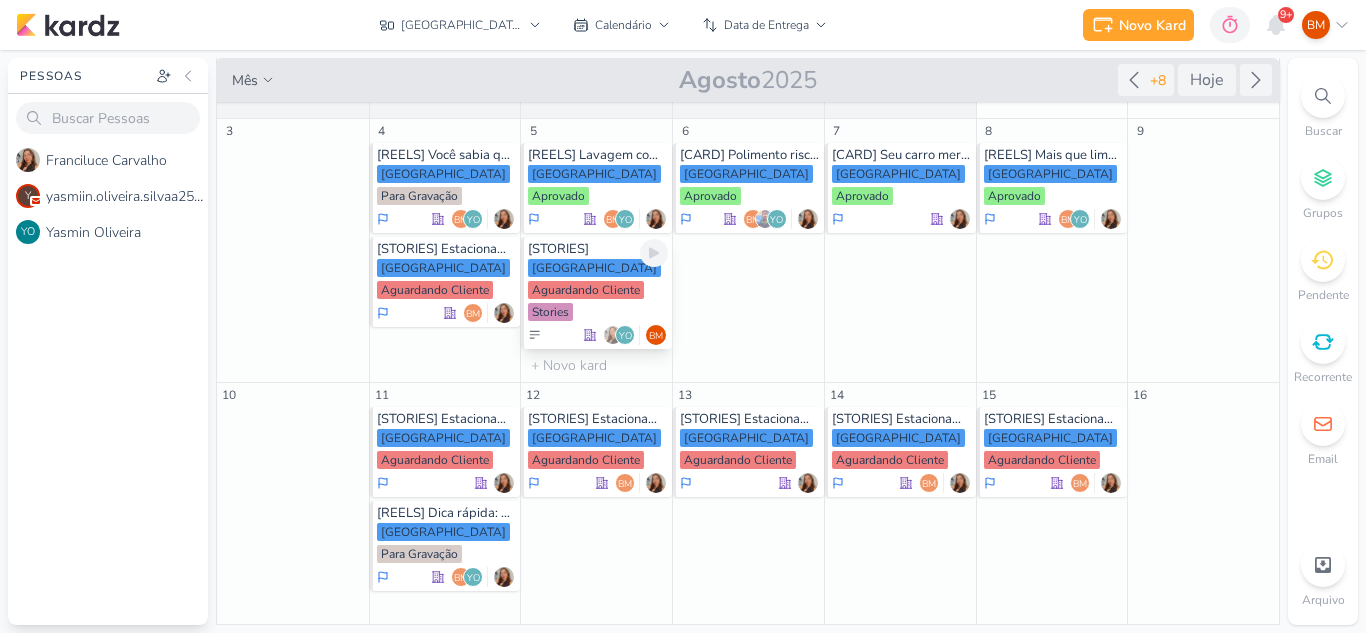 click on "[GEOGRAPHIC_DATA]" at bounding box center [594, 268] 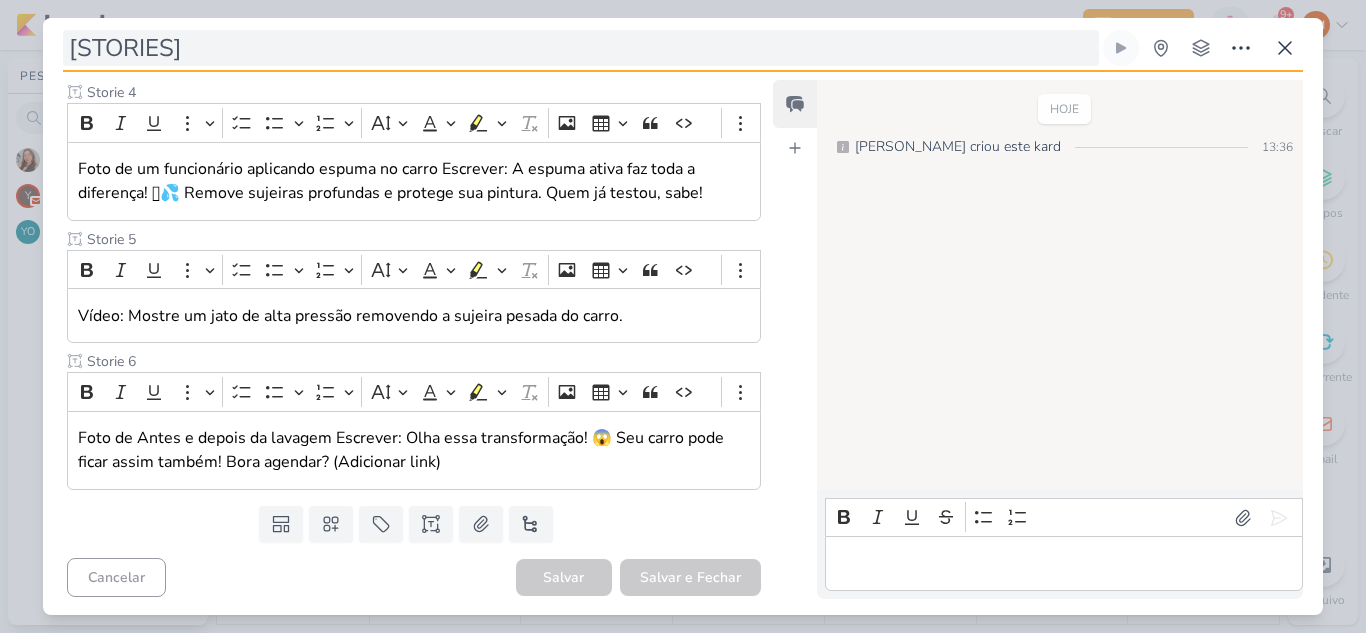 click on "[STORIES]" at bounding box center [581, 48] 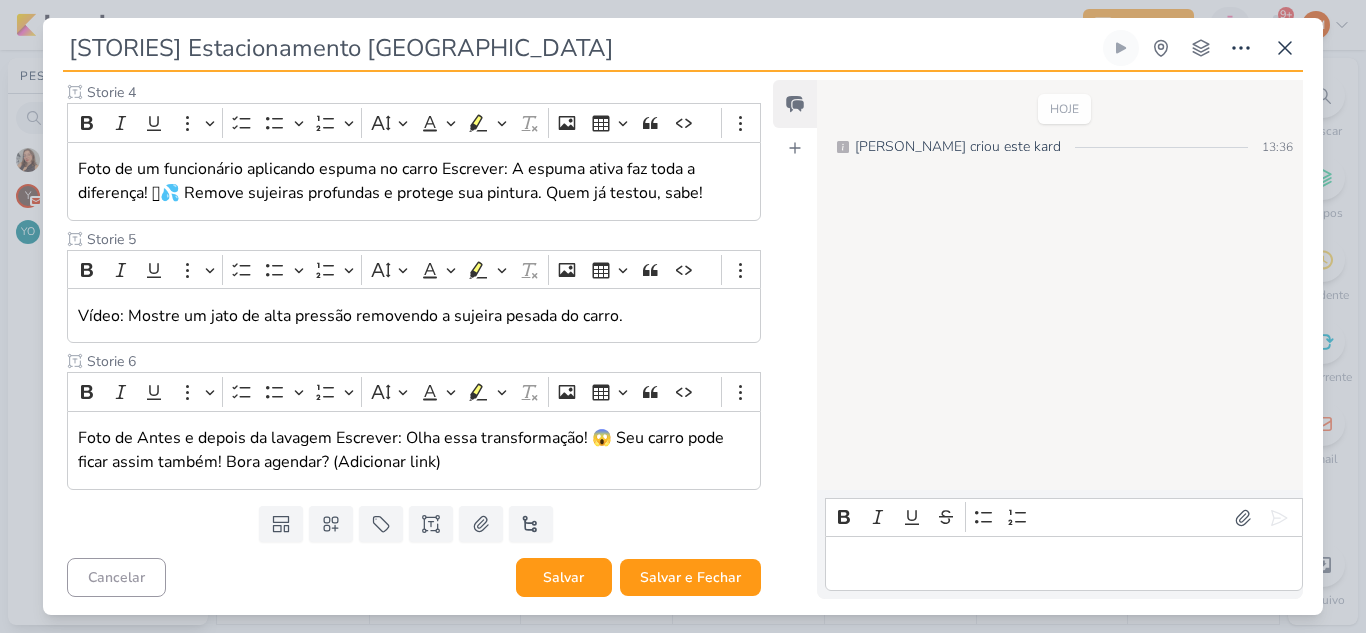 type on "[STORIES] Estacionamento [GEOGRAPHIC_DATA]" 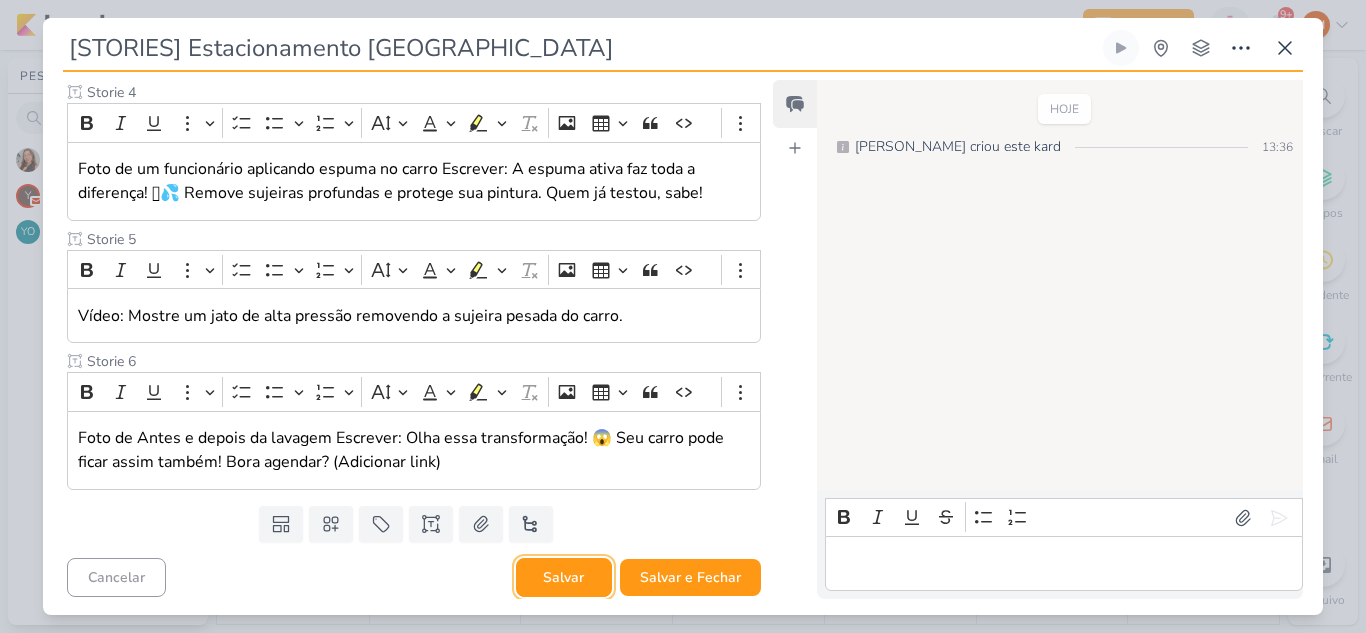 click on "Salvar" at bounding box center (564, 577) 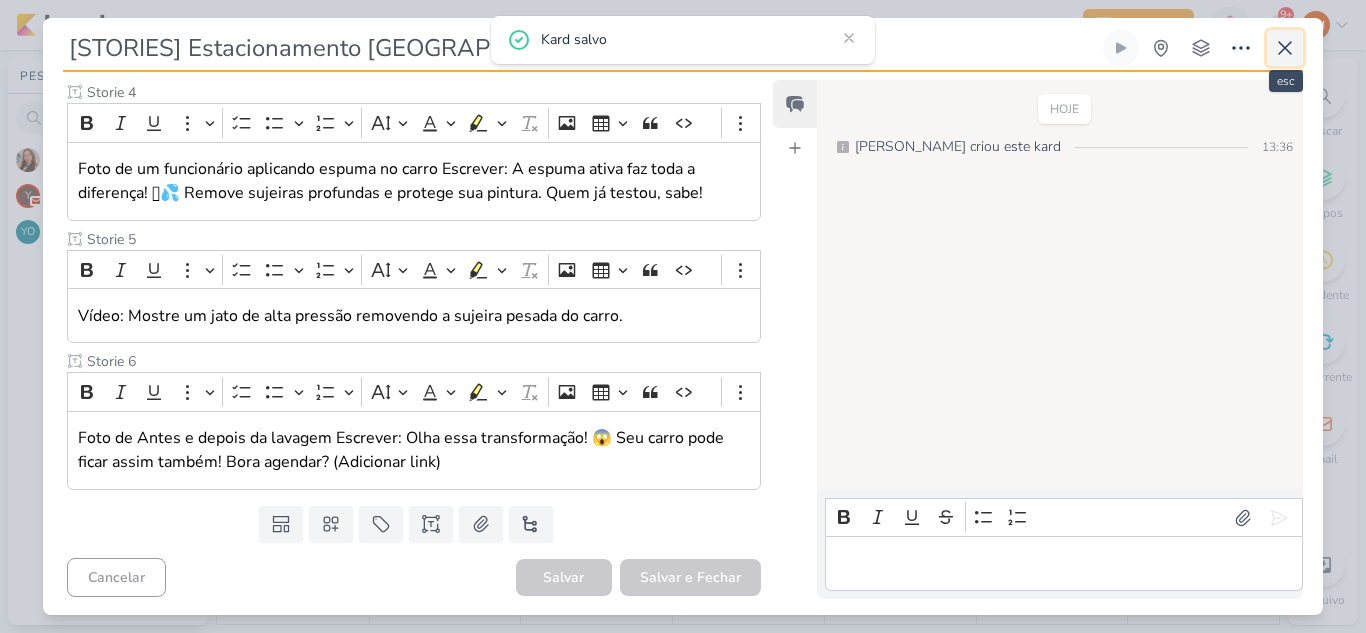 click 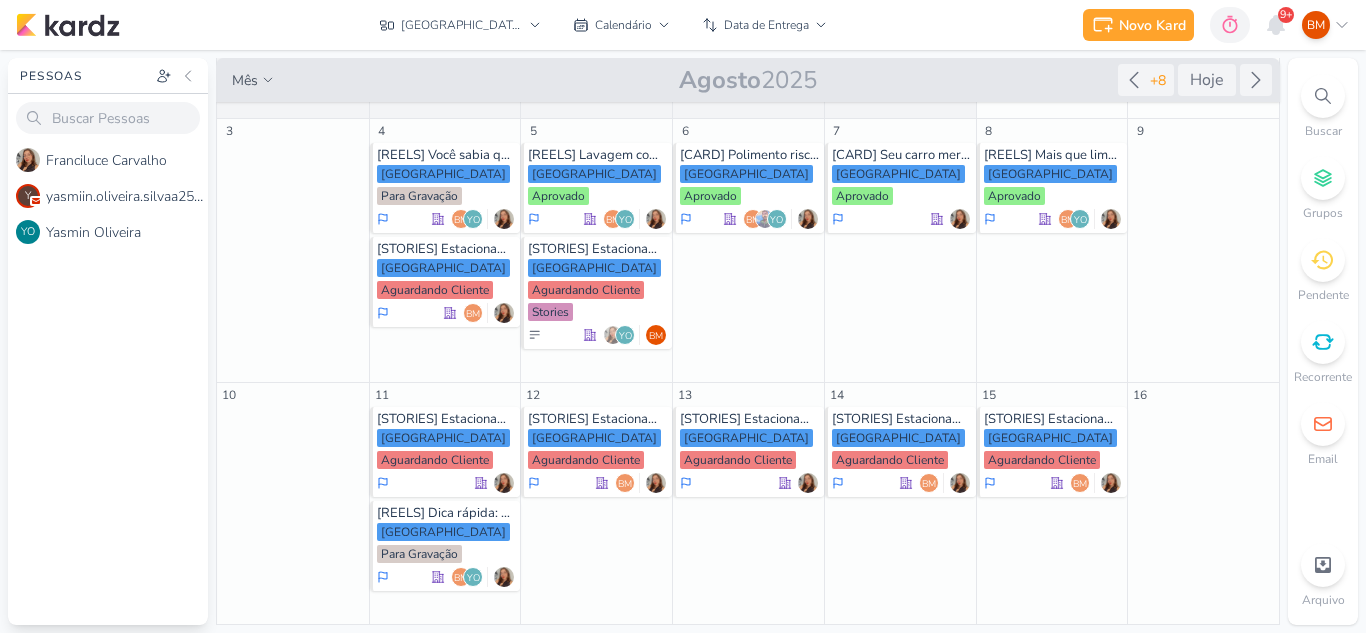 drag, startPoint x: 1283, startPoint y: 201, endPoint x: 1279, endPoint y: 168, distance: 33.24154 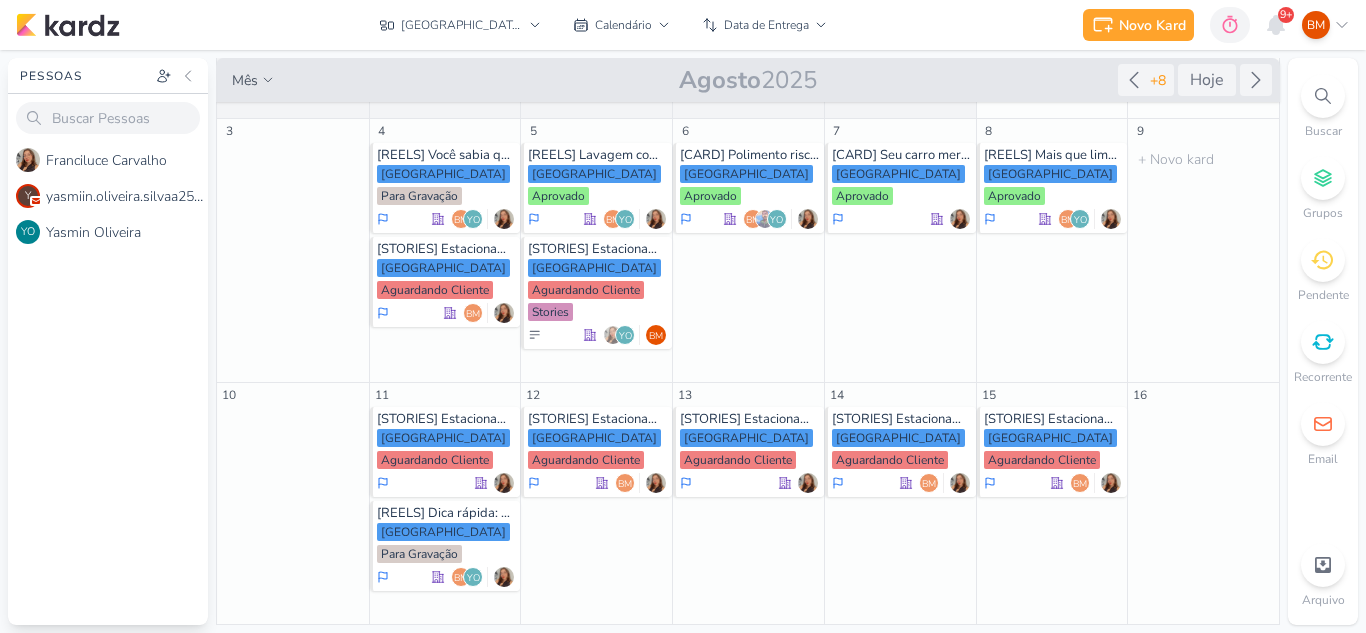 click on "9
O título do kard deve ter menos que 100 caracteres" at bounding box center (1203, 251) 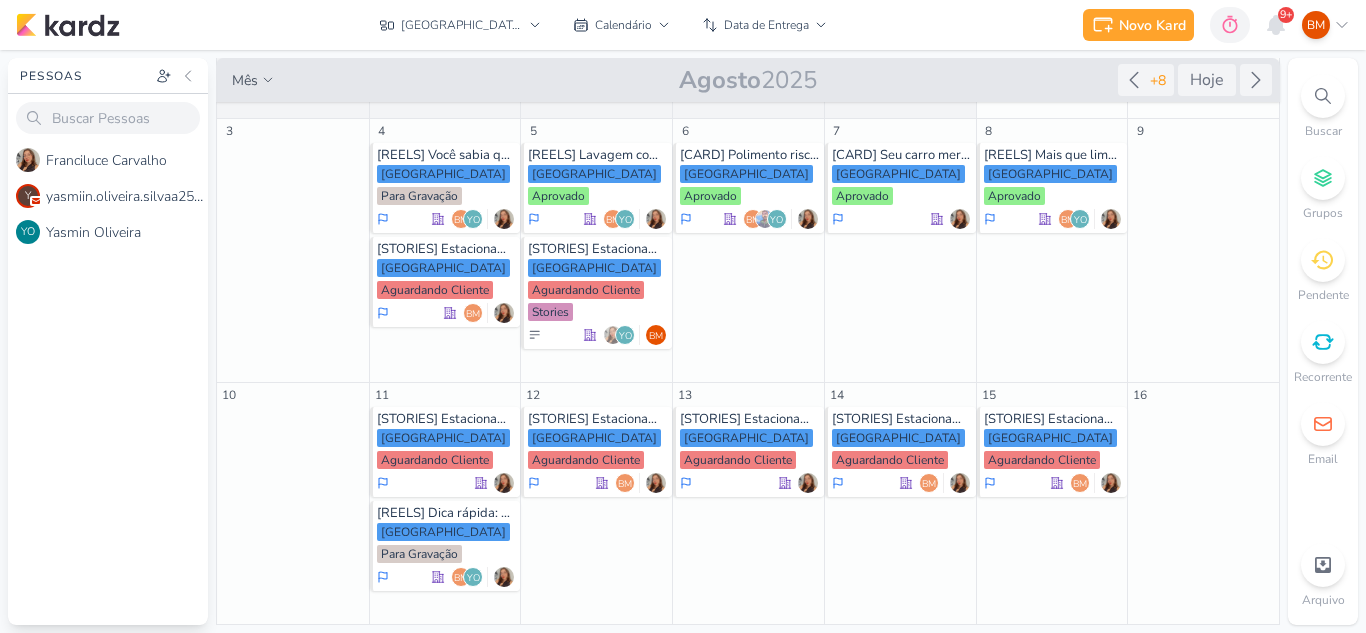 click on "F r a n c i l u c e   C a r v a l h o
y
y a s m i i n . o l i v e i r a . s i l v a a 2 5 @ g m a i l . c o m
YO
Y a s m i n   O l i v e i r a" at bounding box center [108, 383] 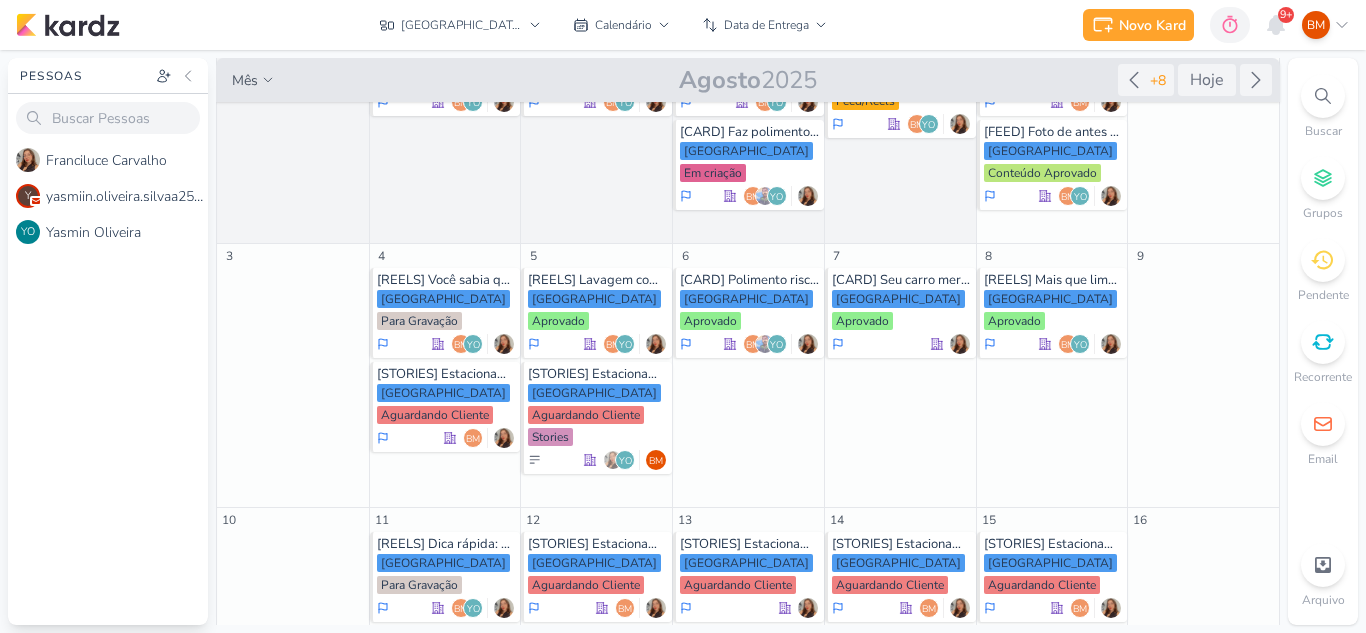 scroll, scrollTop: 0, scrollLeft: 0, axis: both 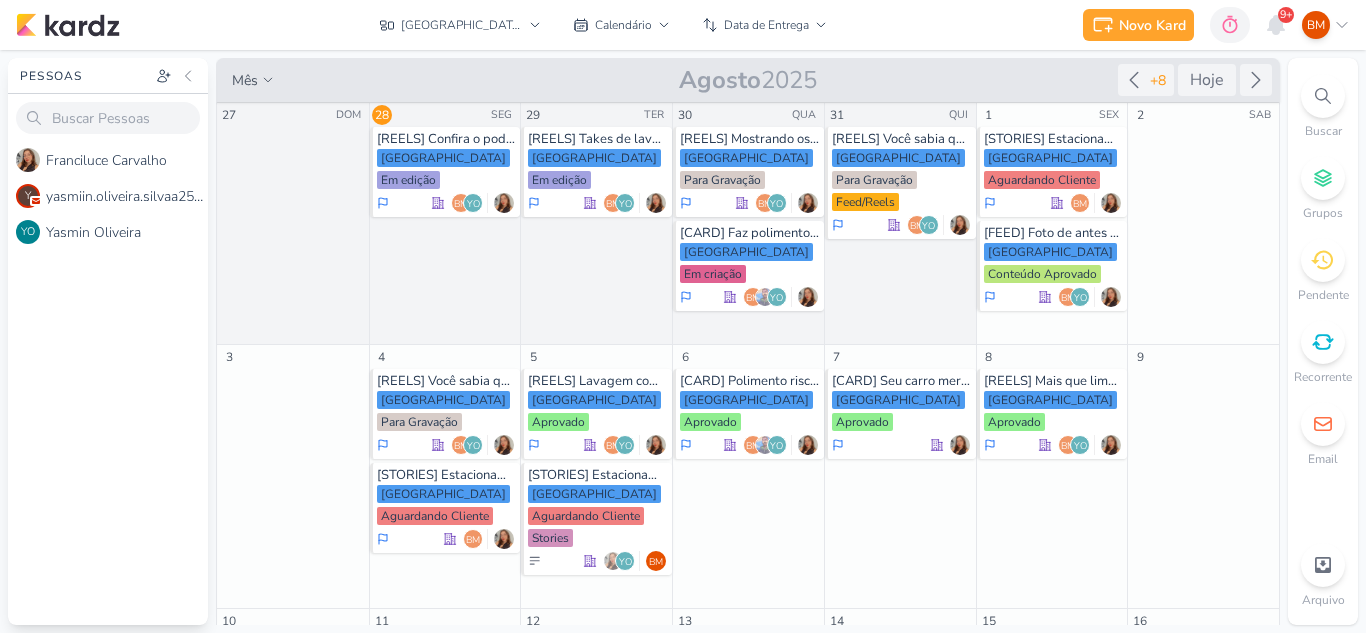 drag, startPoint x: 1273, startPoint y: 113, endPoint x: 1280, endPoint y: 147, distance: 34.713108 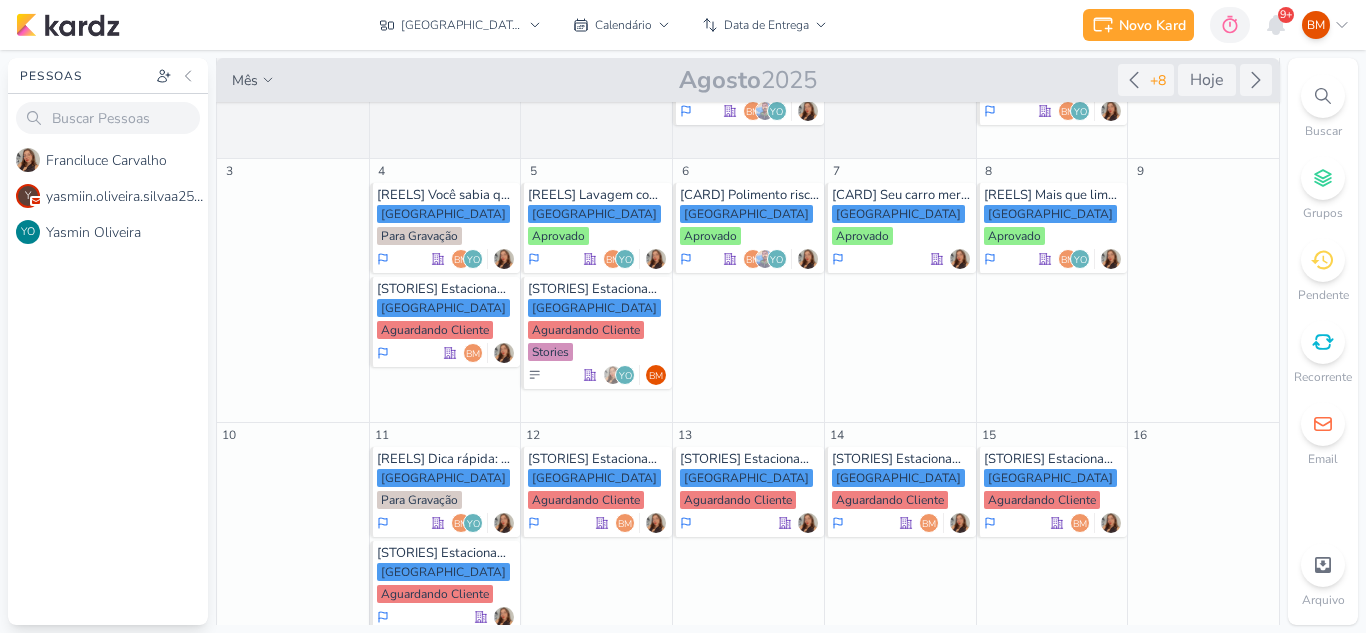 scroll, scrollTop: 212, scrollLeft: 0, axis: vertical 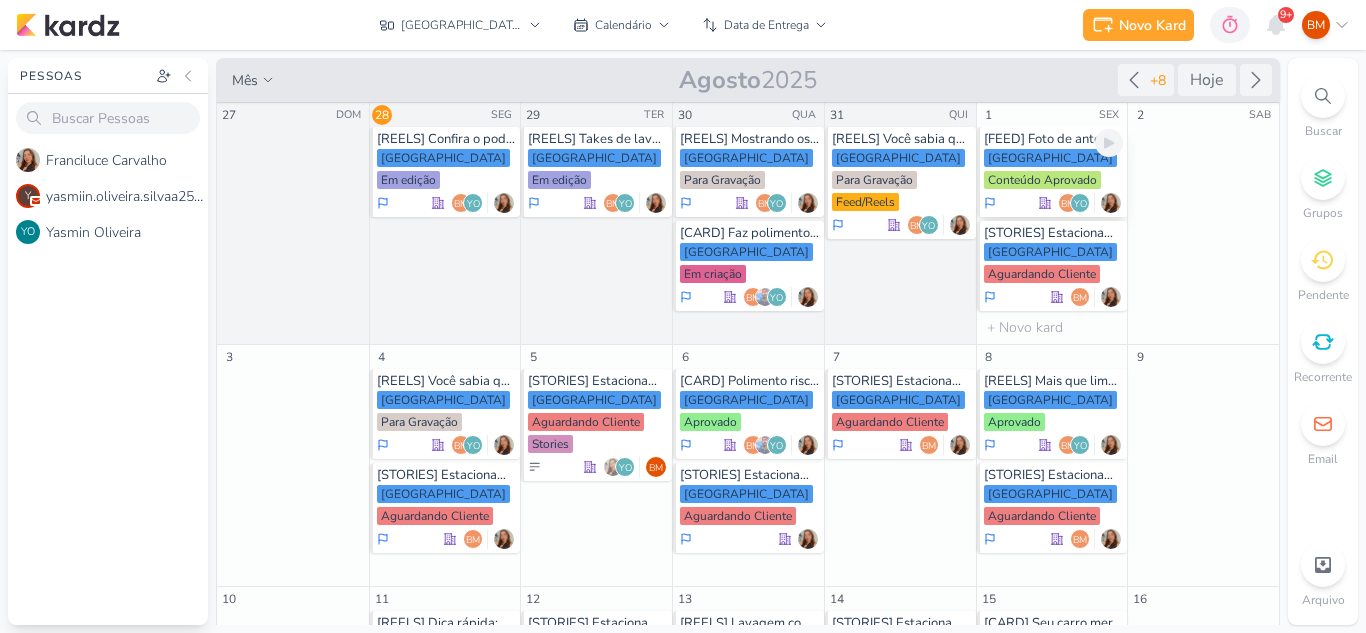 click on "Conteúdo Aprovado" at bounding box center [1042, 180] 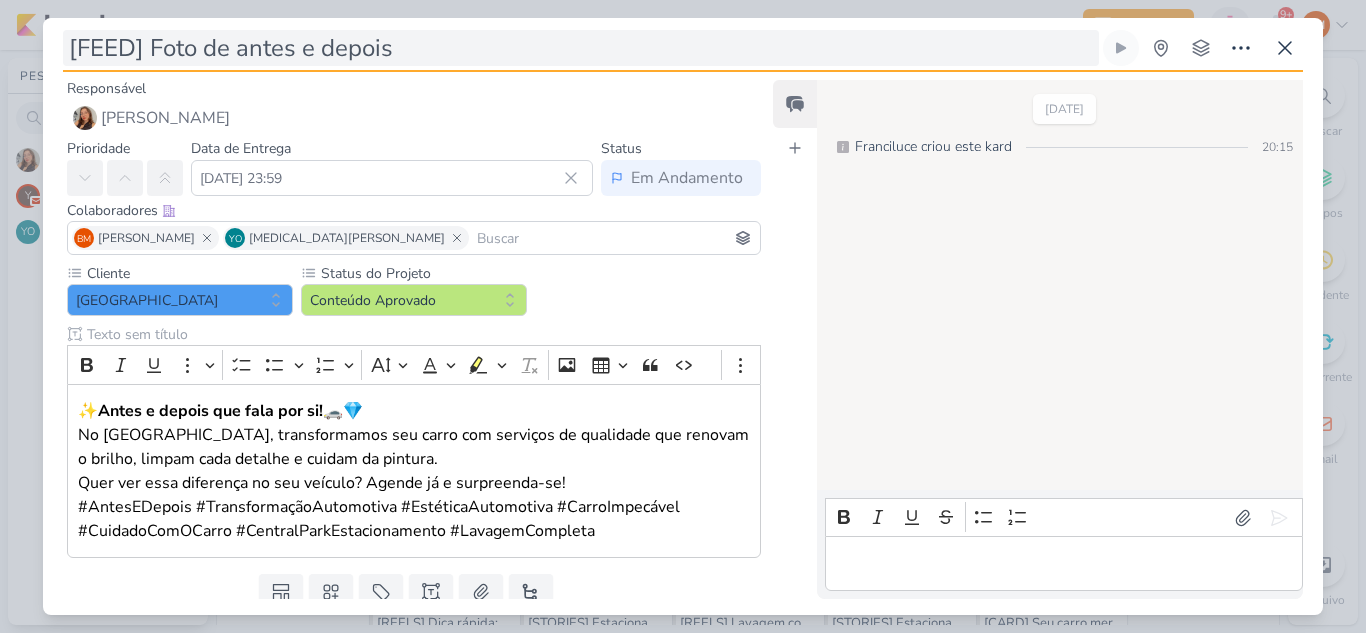 click on "[FEED] Foto de antes e depois" at bounding box center [581, 48] 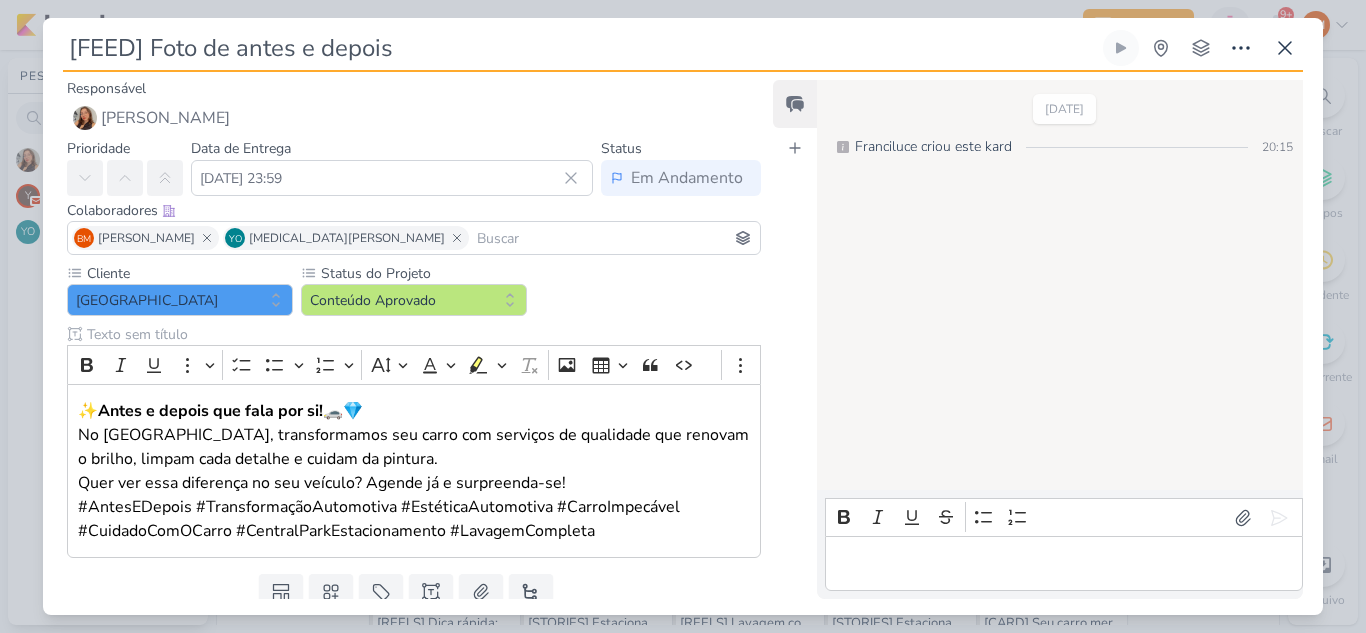 click on "[FEED] Foto de antes e depois" at bounding box center (581, 48) 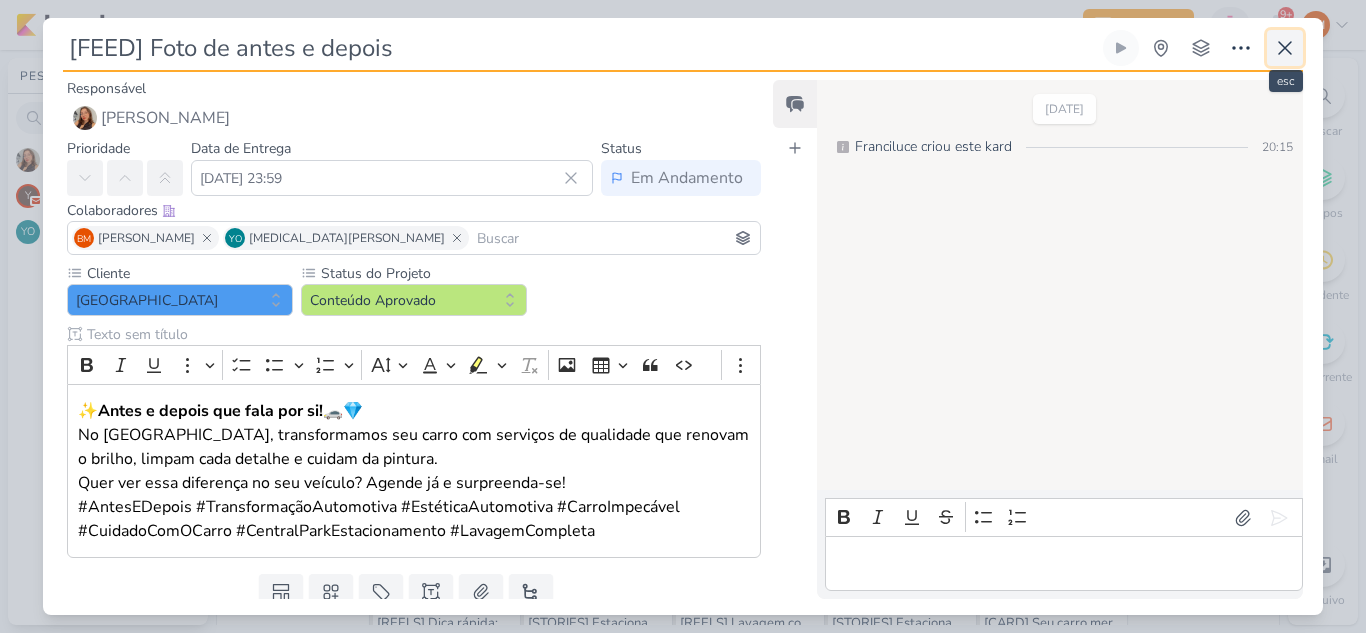click 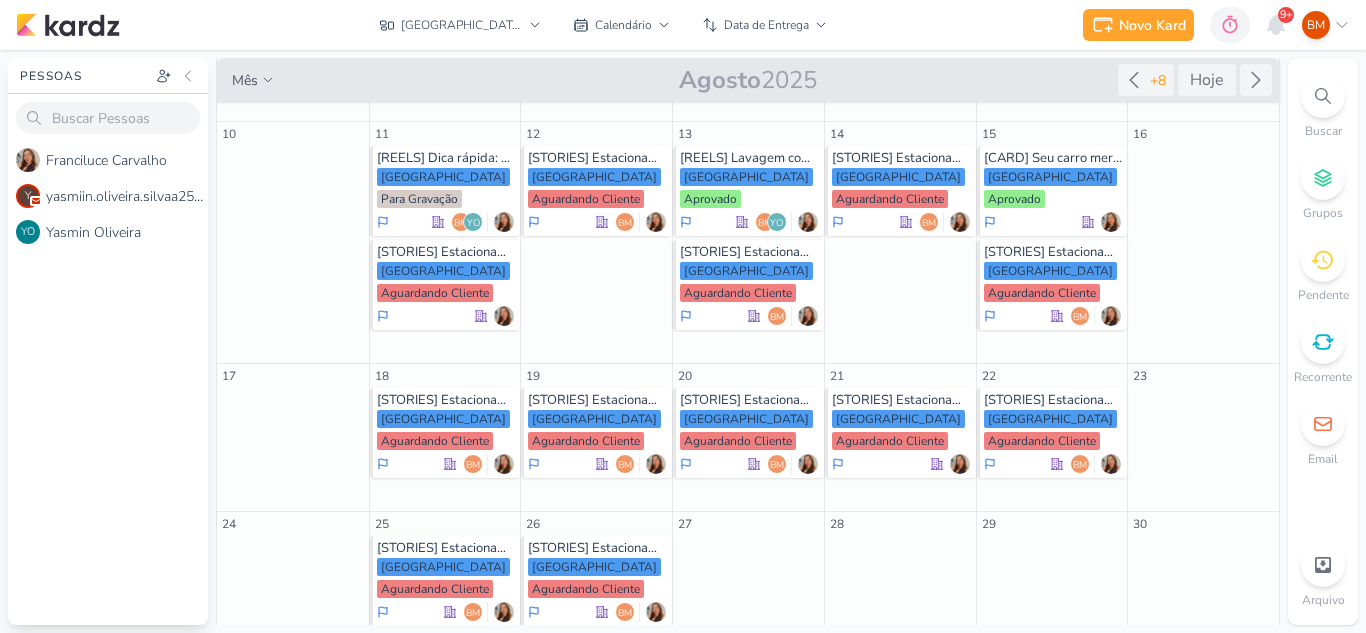 scroll, scrollTop: 558, scrollLeft: 0, axis: vertical 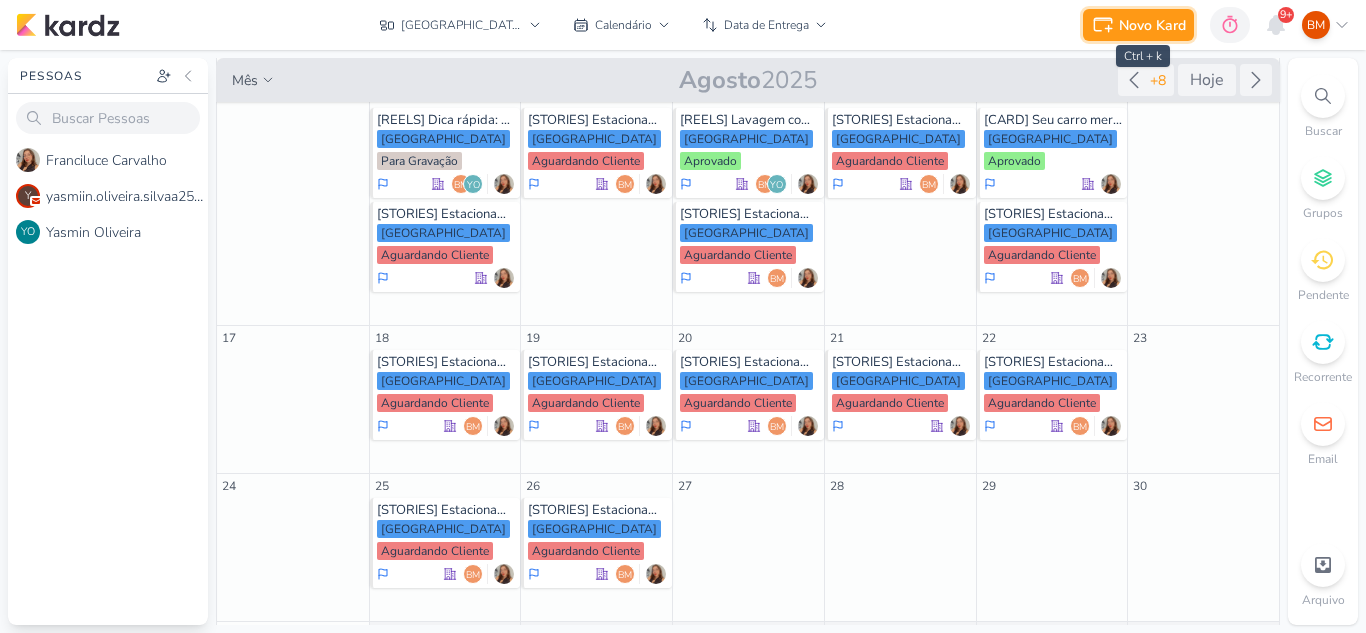 click on "Novo Kard" at bounding box center [1152, 25] 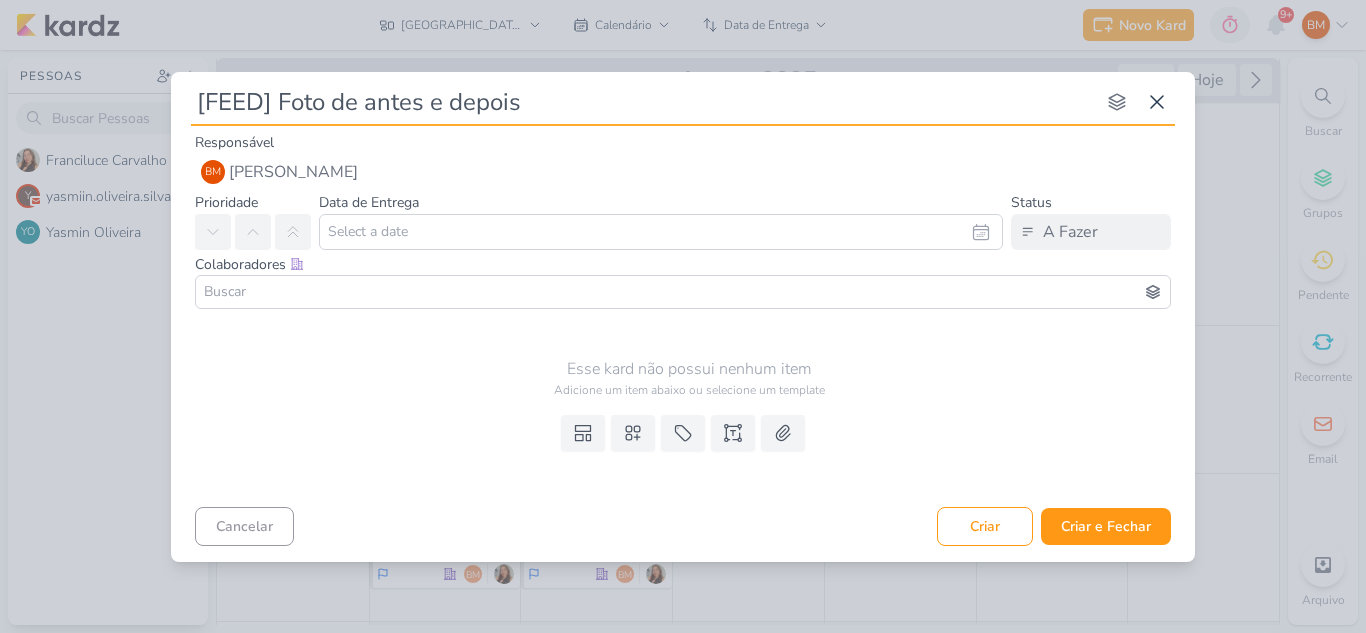 type on "[FEED] Foto de antes e depois" 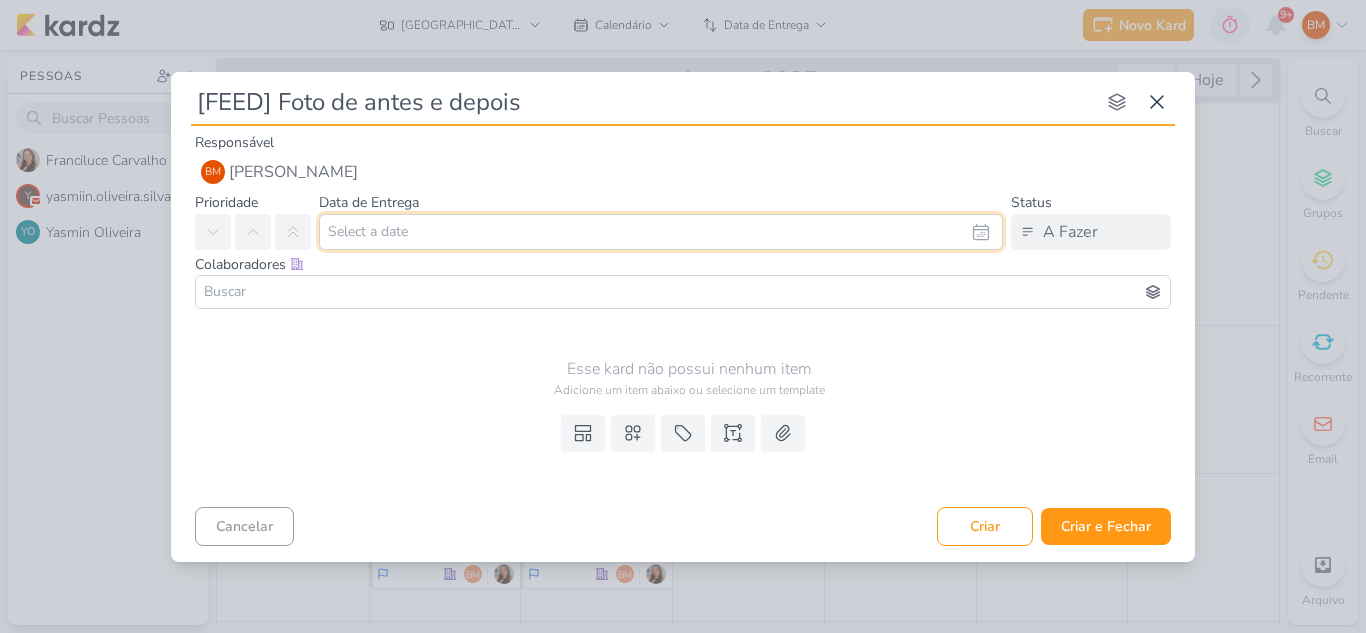 click at bounding box center [661, 232] 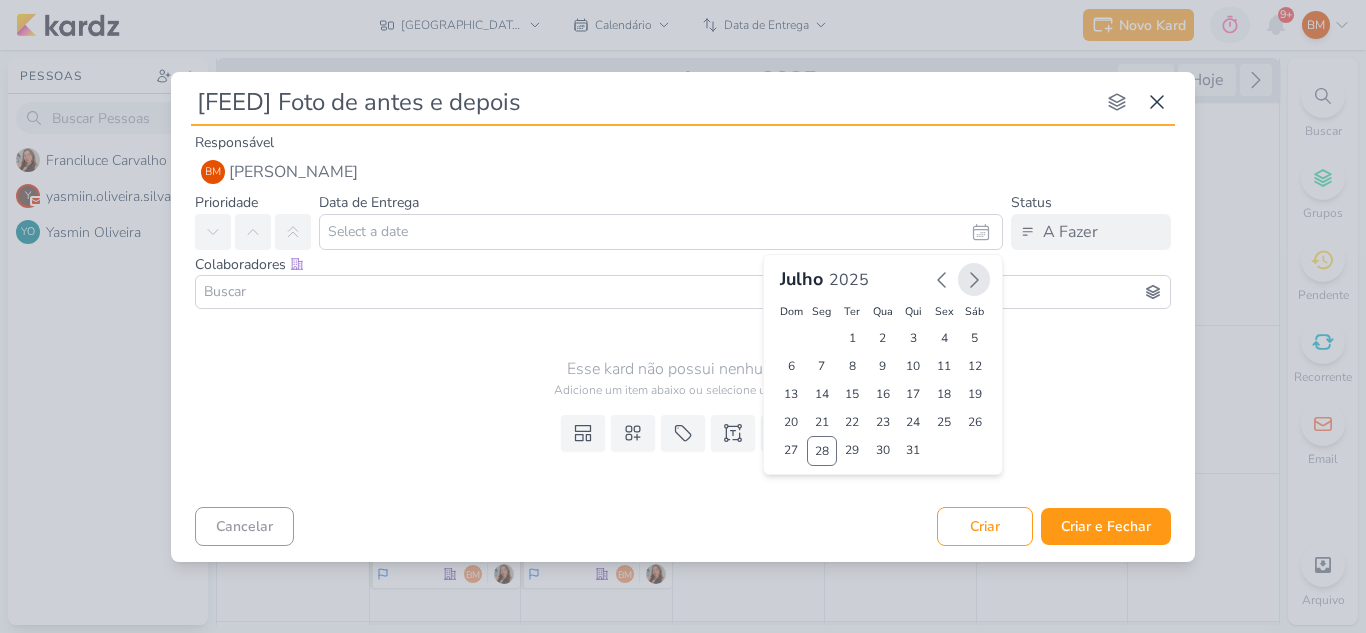 click 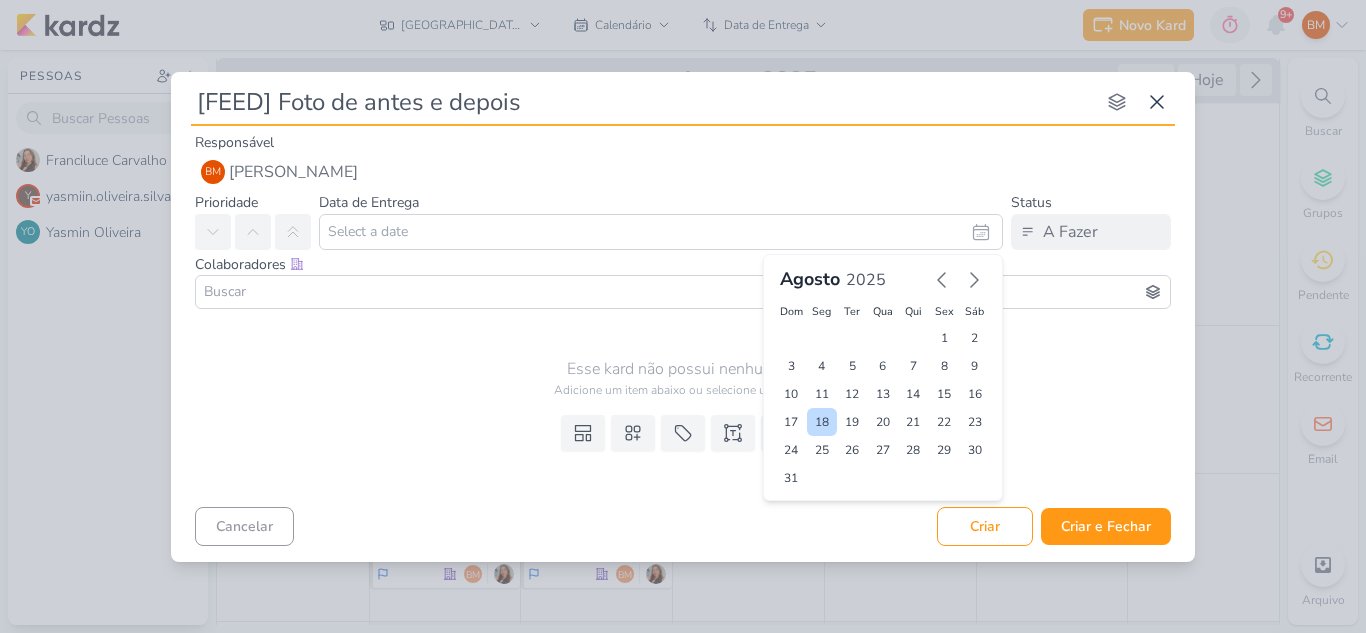 click on "18" at bounding box center [822, 422] 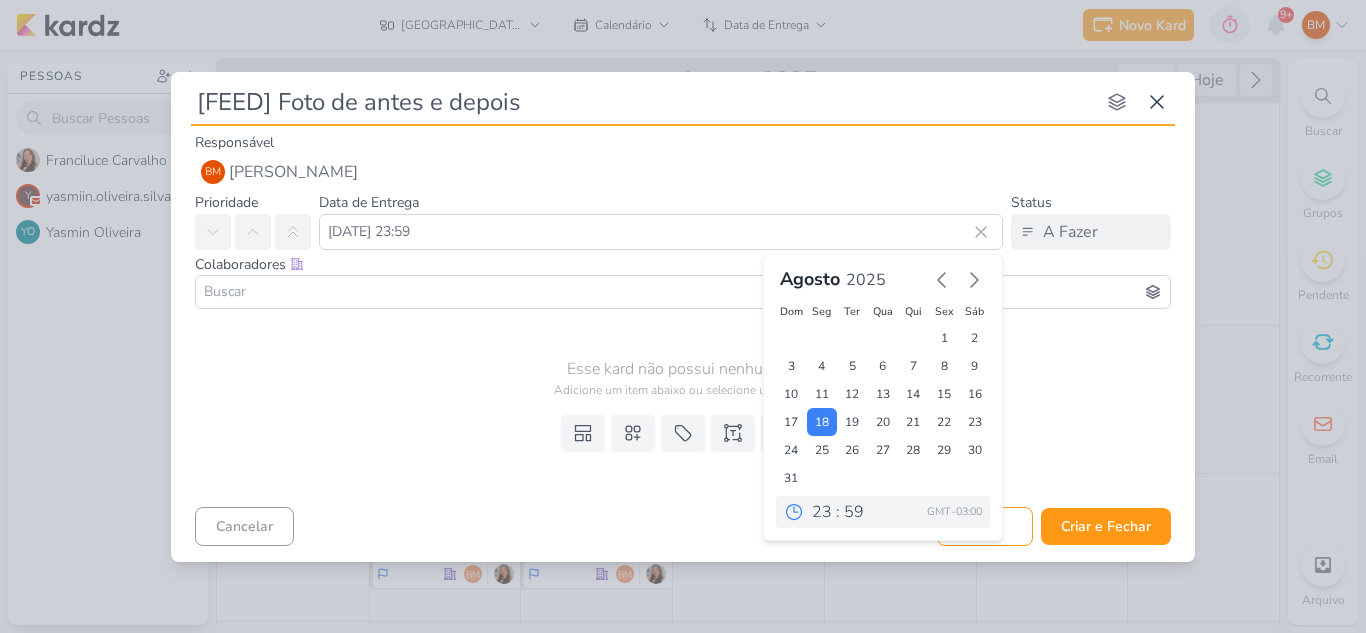click on "Esse kard não possui nenhum item
Adicione um item abaixo ou selecione um template" at bounding box center (689, 358) 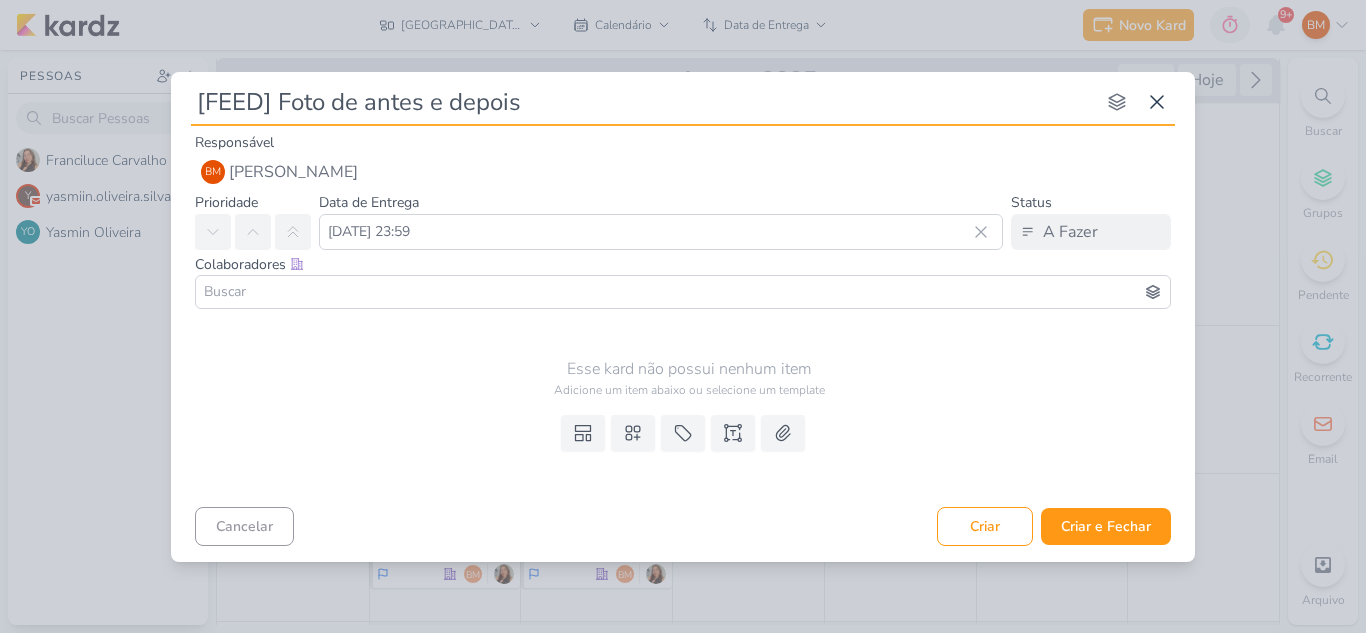 click at bounding box center [683, 292] 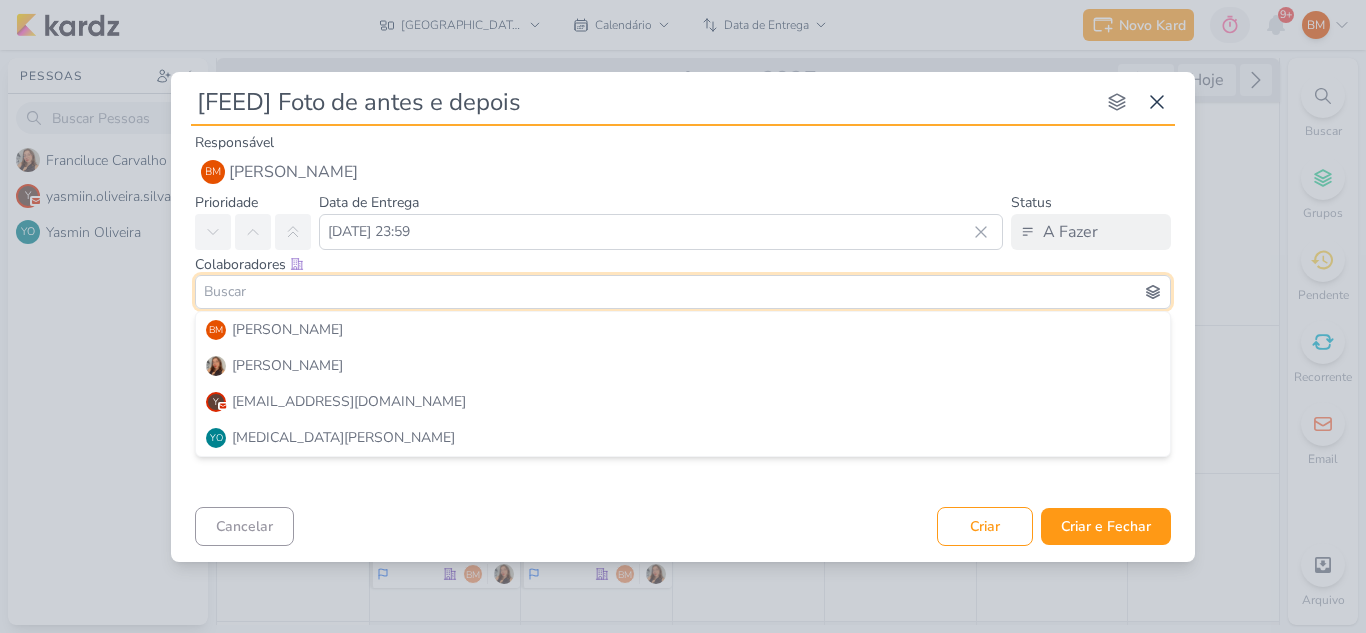 click at bounding box center (683, 292) 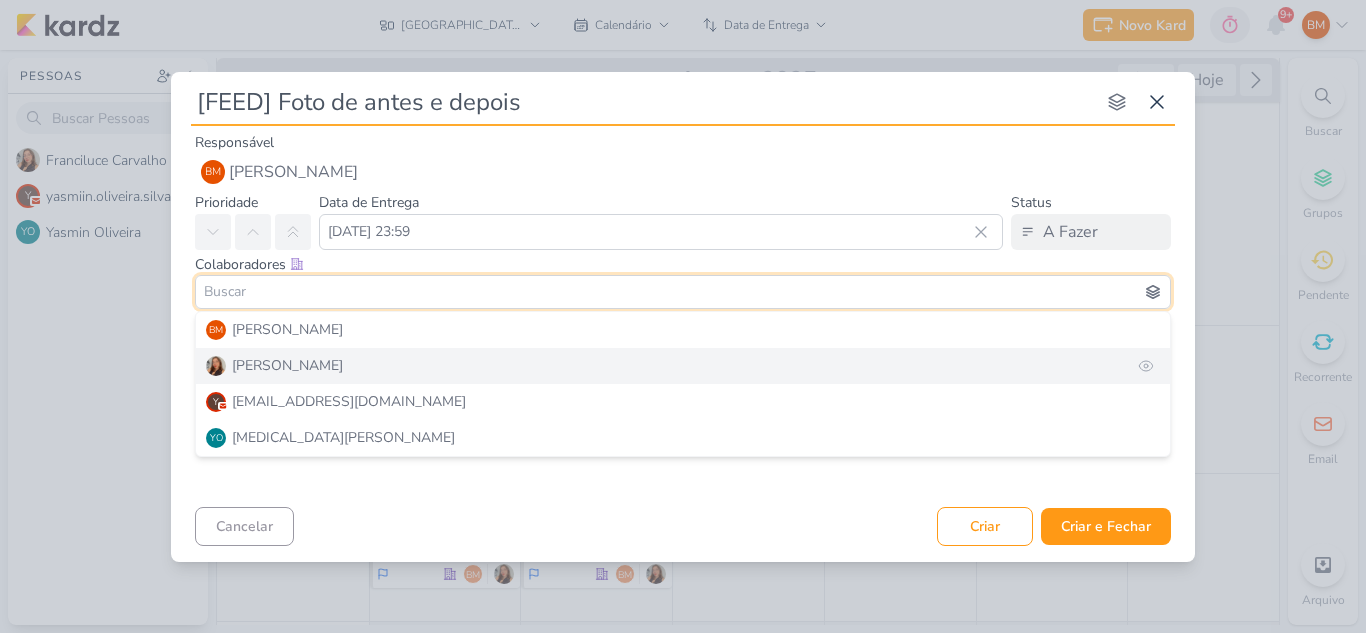 click on "[PERSON_NAME]" at bounding box center [683, 366] 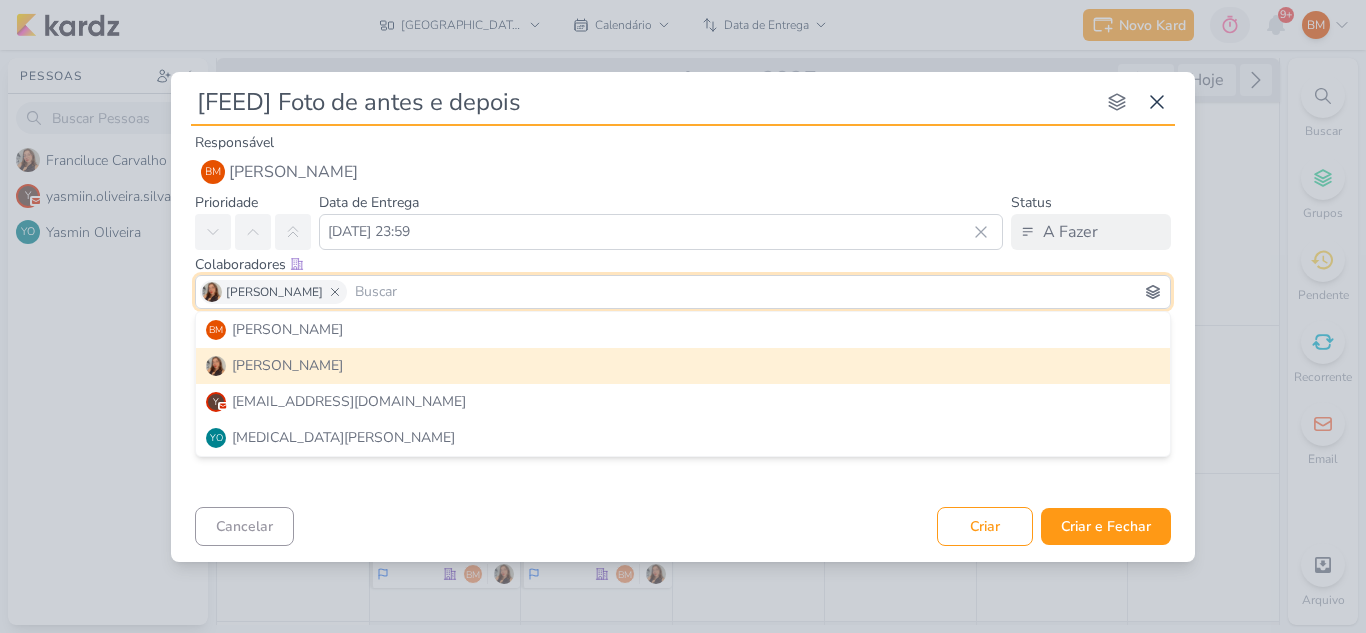 click at bounding box center (758, 292) 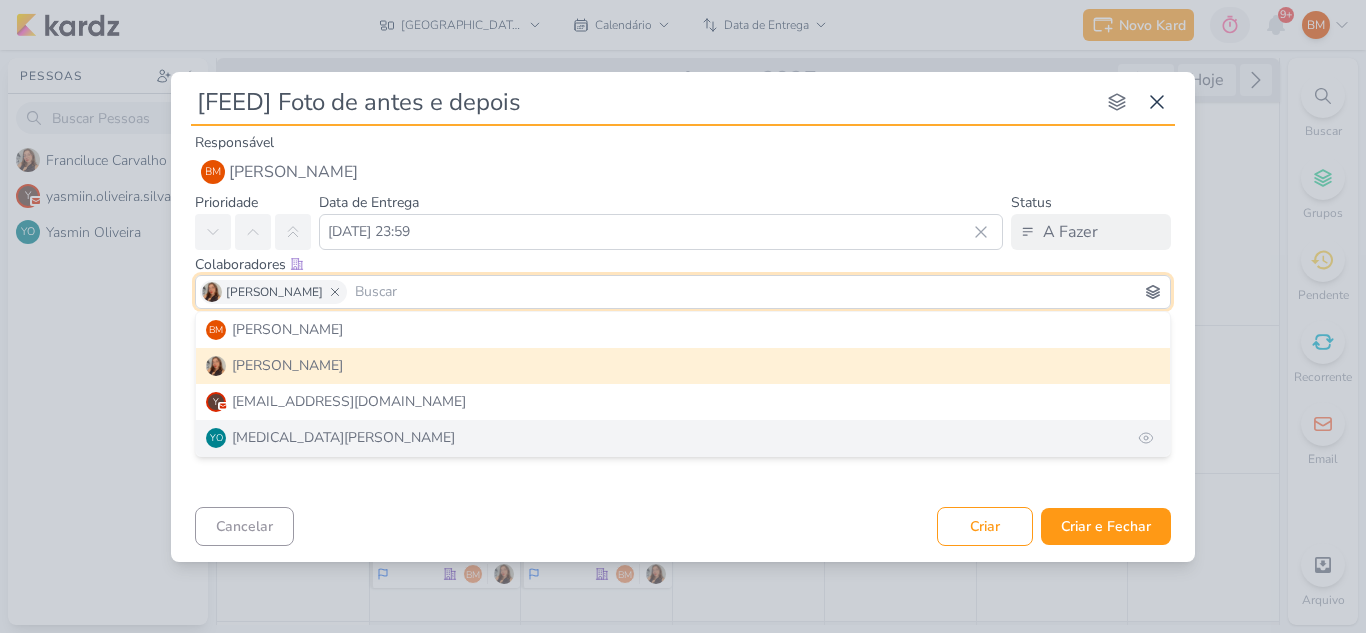 click on "YO
[MEDICAL_DATA][PERSON_NAME]" at bounding box center [683, 438] 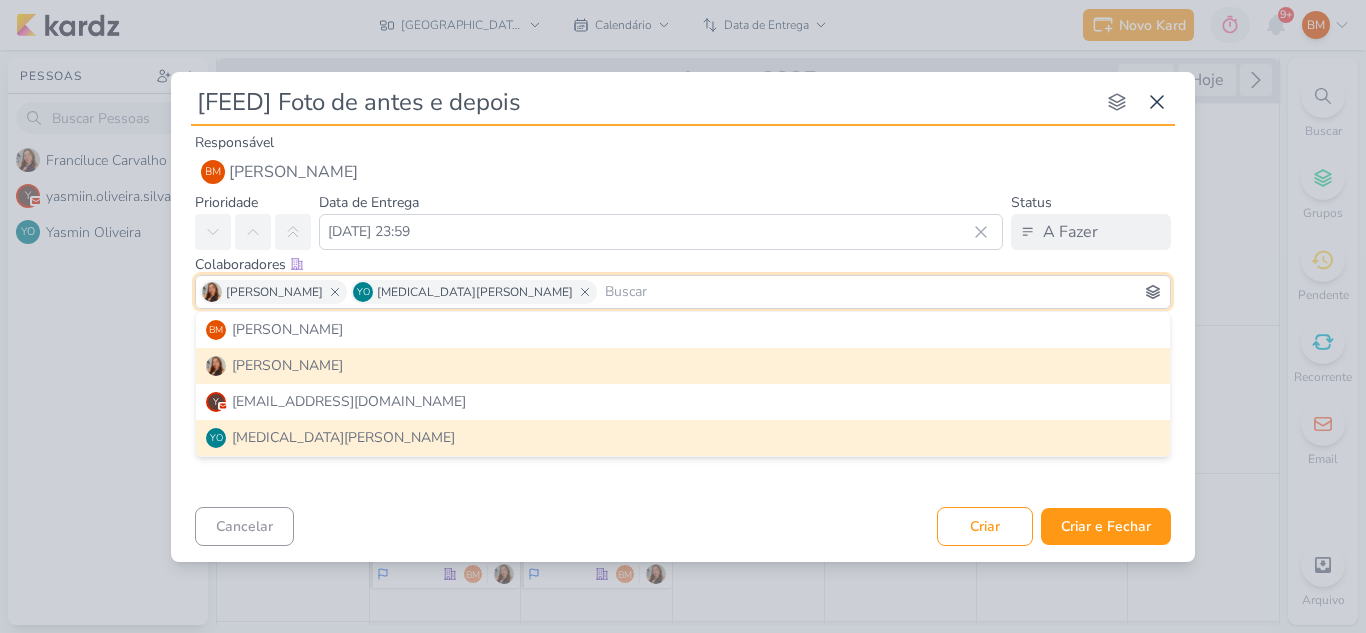 click on "Cancelar
Criar
Criar e Fechar
Ctrl + Enter" at bounding box center [683, 524] 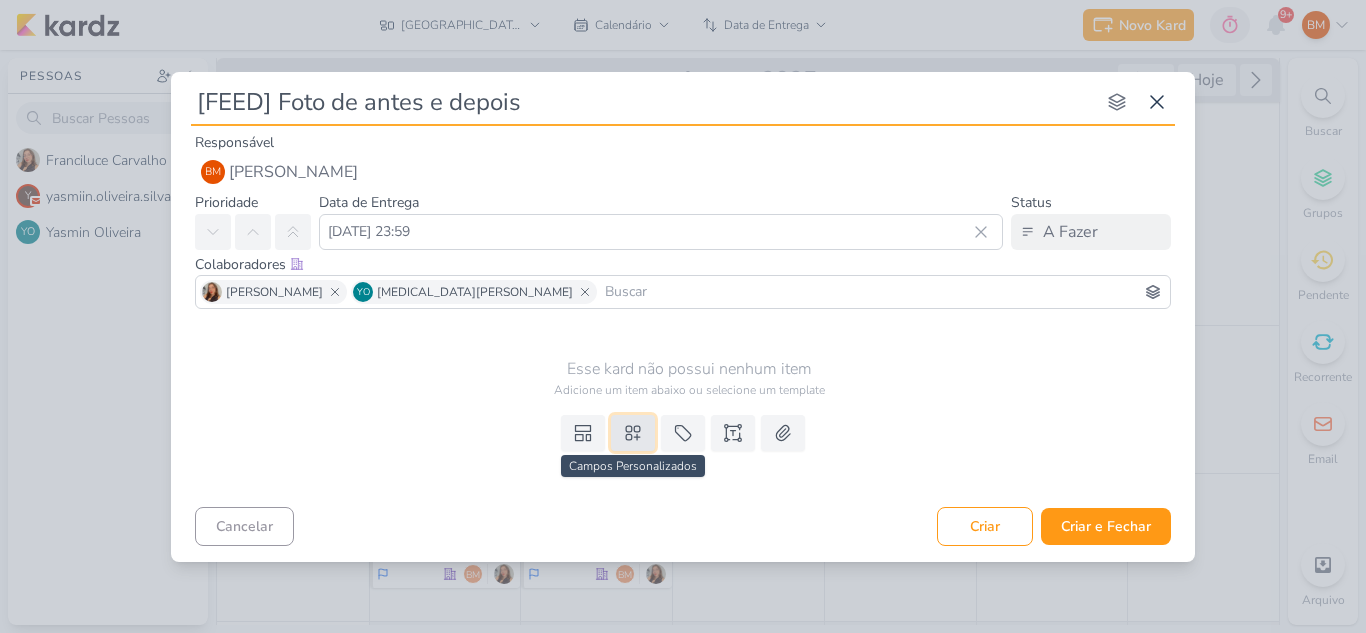 click at bounding box center [633, 433] 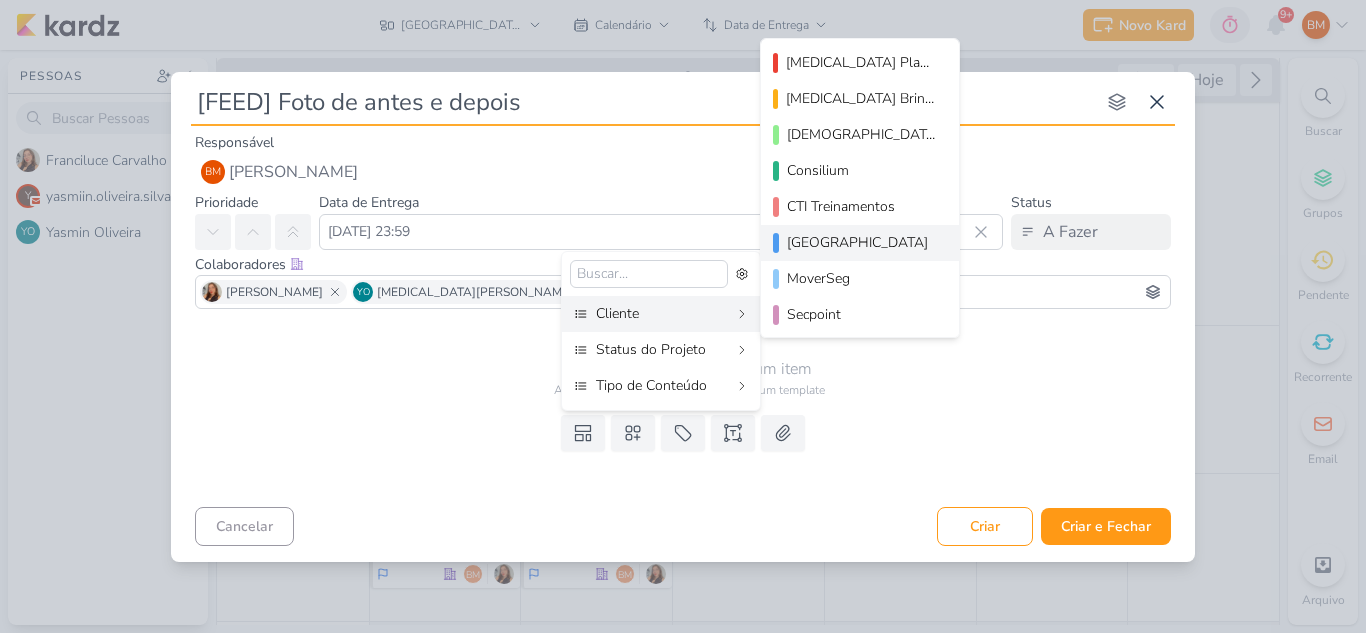 click on "[GEOGRAPHIC_DATA]" at bounding box center [861, 242] 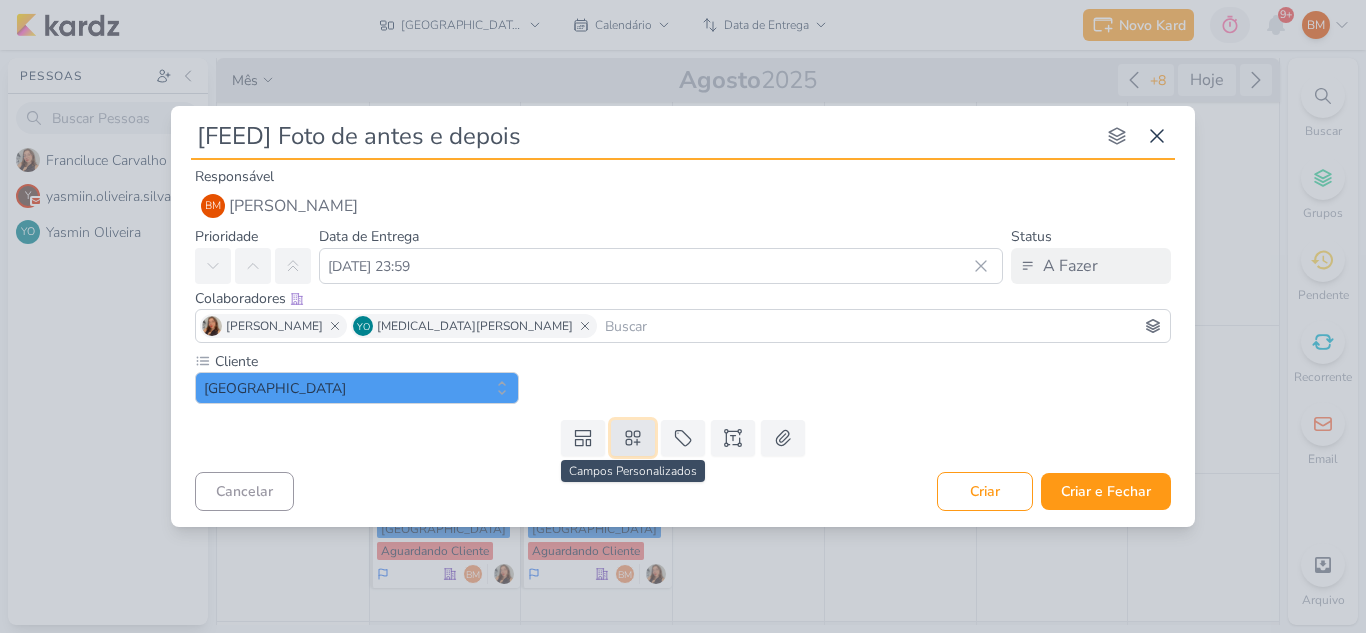 click 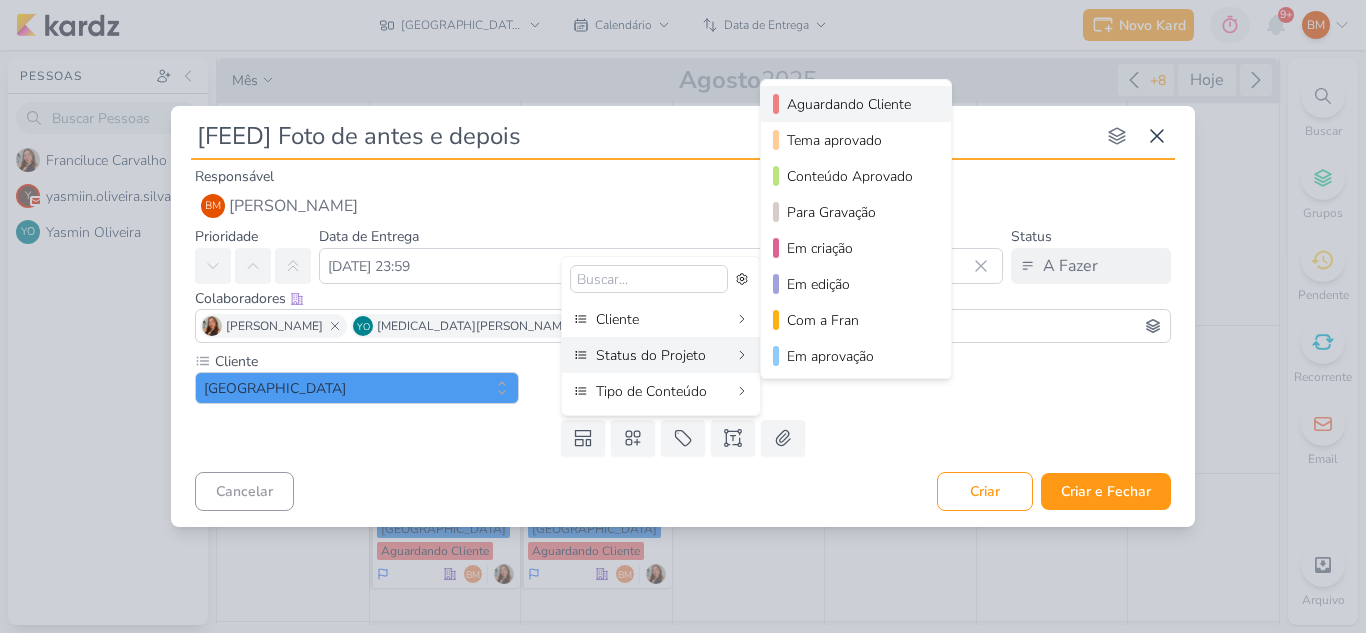 click on "Aguardando Cliente" at bounding box center (857, 104) 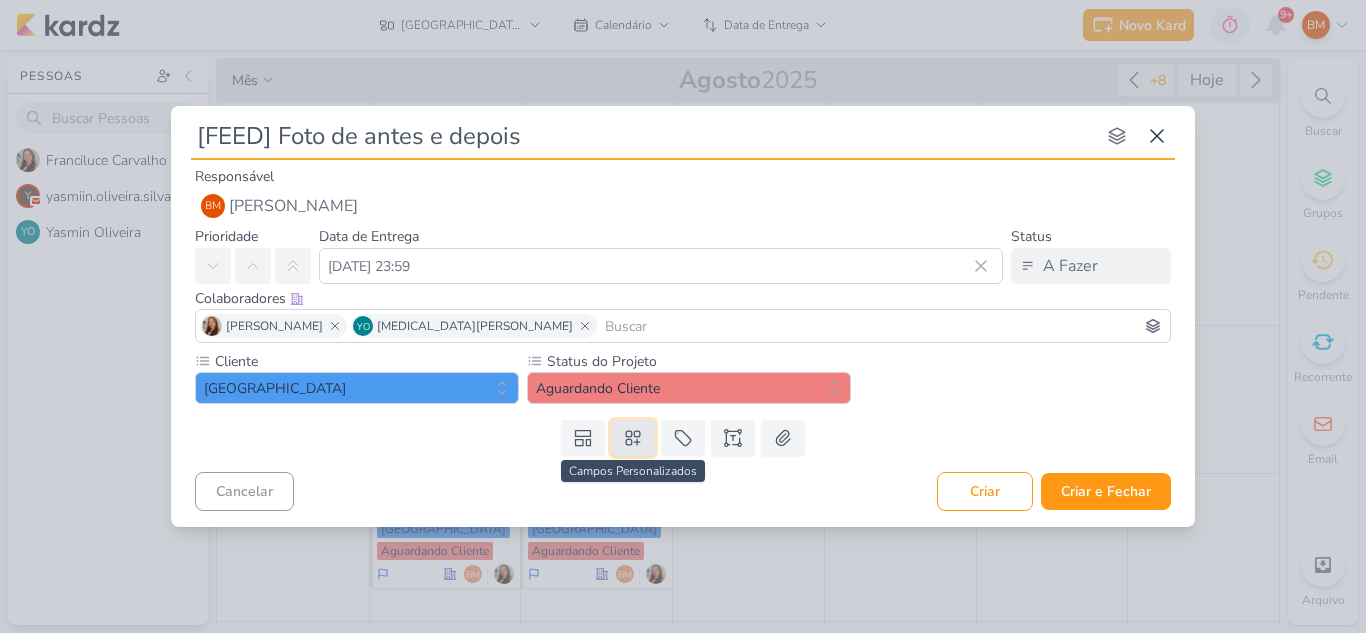 click 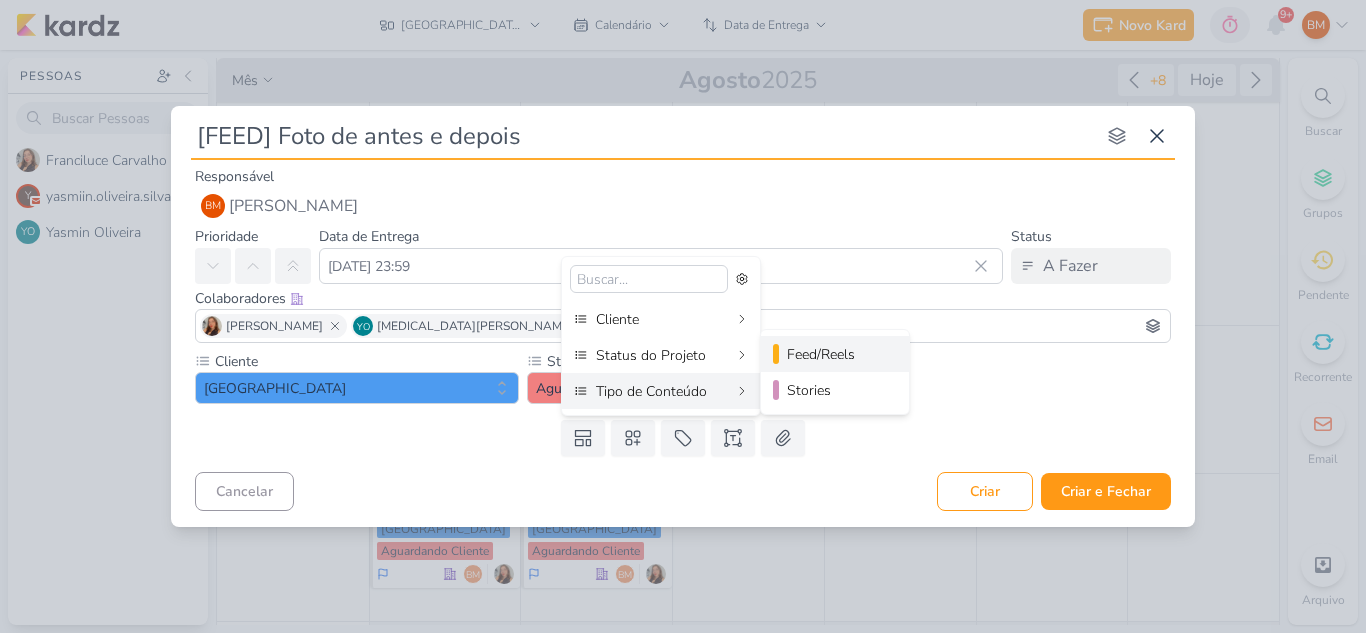 click on "Feed/Reels" at bounding box center (836, 354) 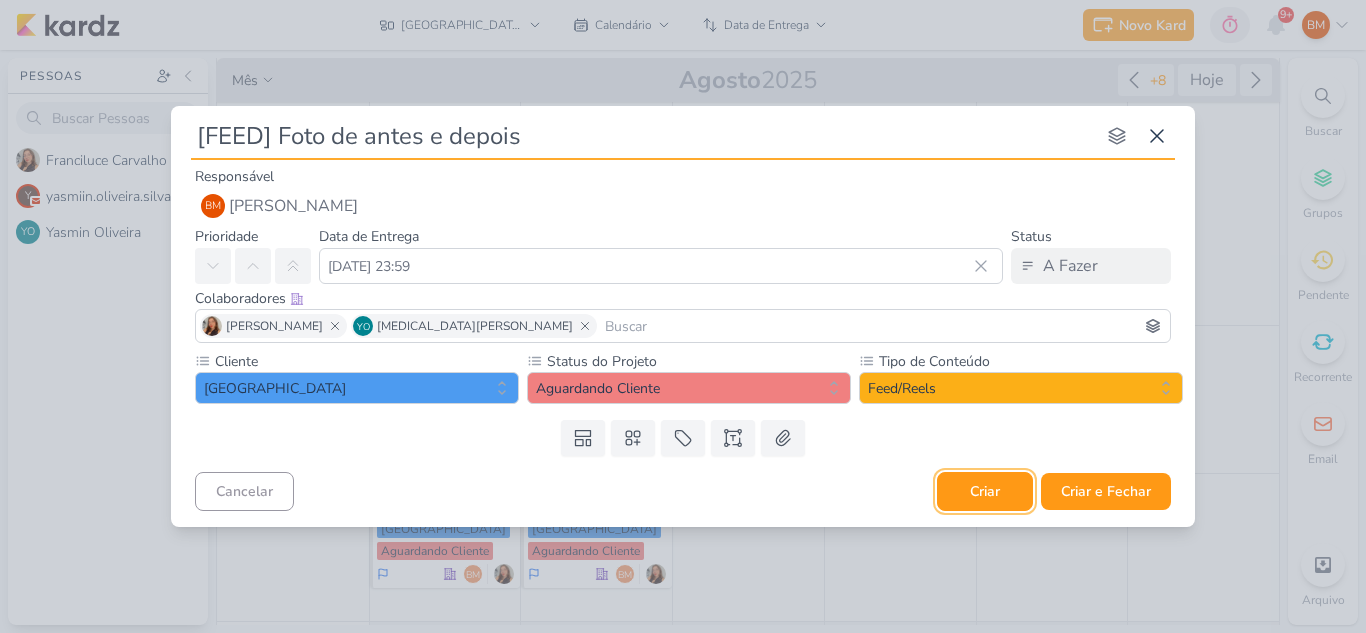 click on "Criar" at bounding box center [985, 491] 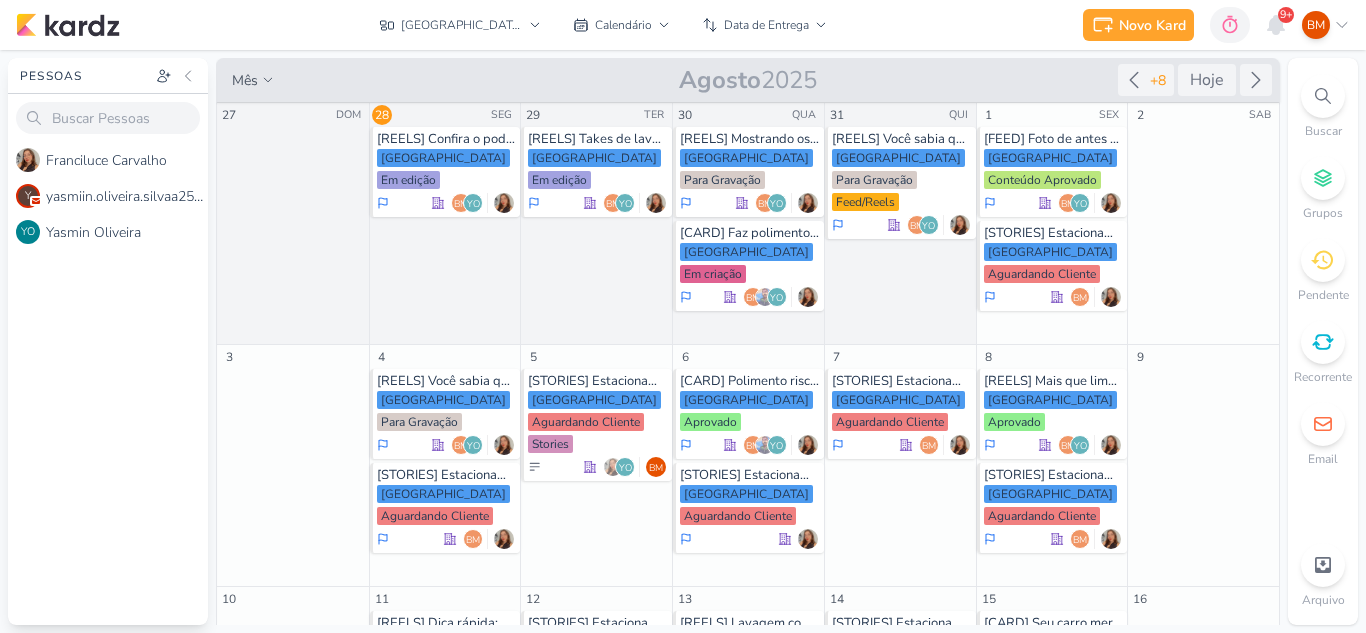 scroll, scrollTop: 0, scrollLeft: 0, axis: both 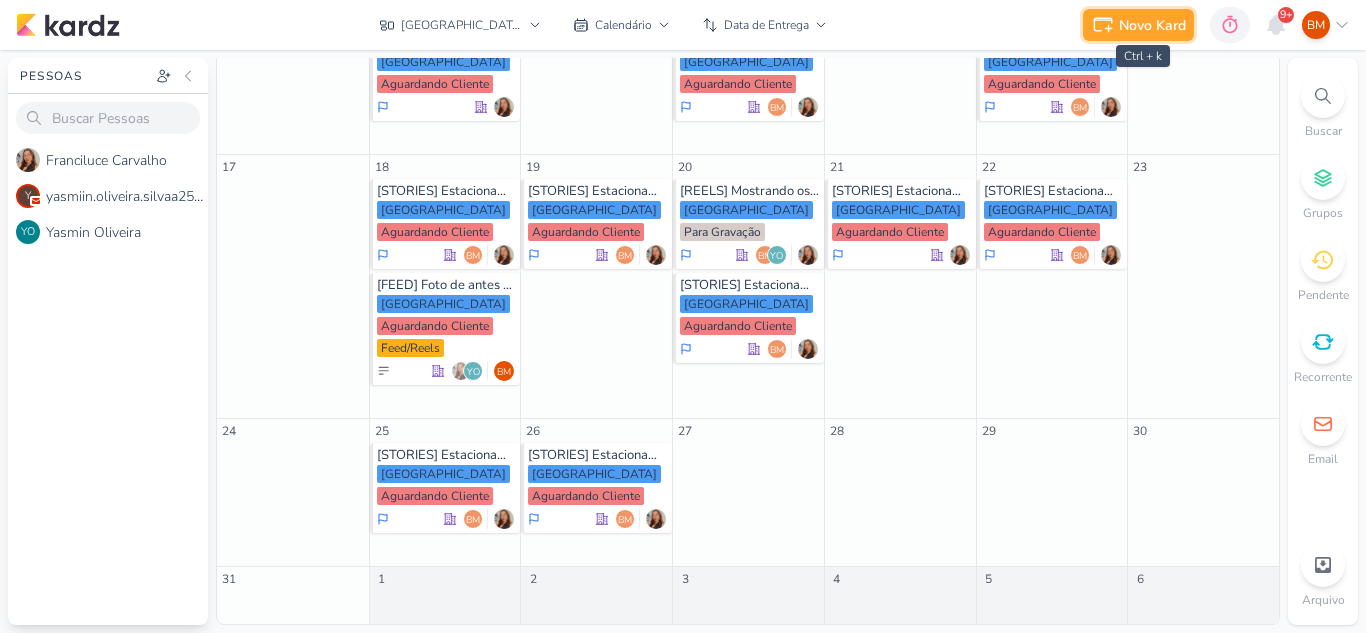 drag, startPoint x: 1125, startPoint y: 33, endPoint x: 1146, endPoint y: 194, distance: 162.36378 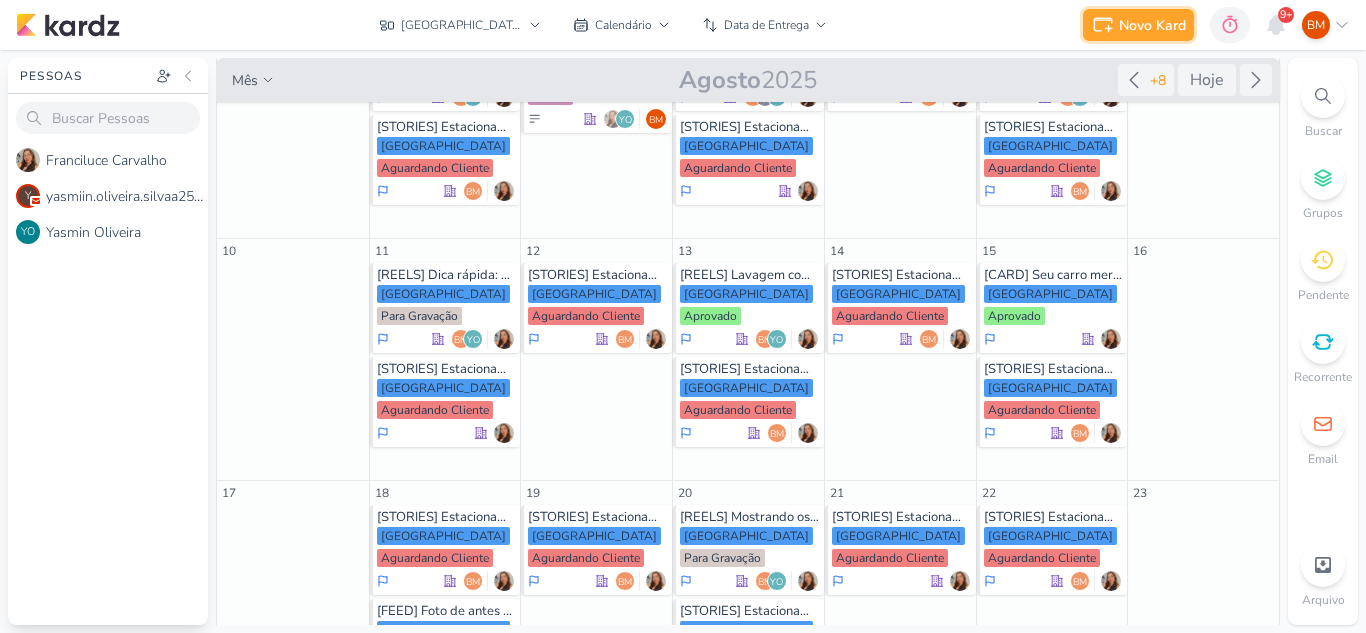 scroll, scrollTop: 260, scrollLeft: 0, axis: vertical 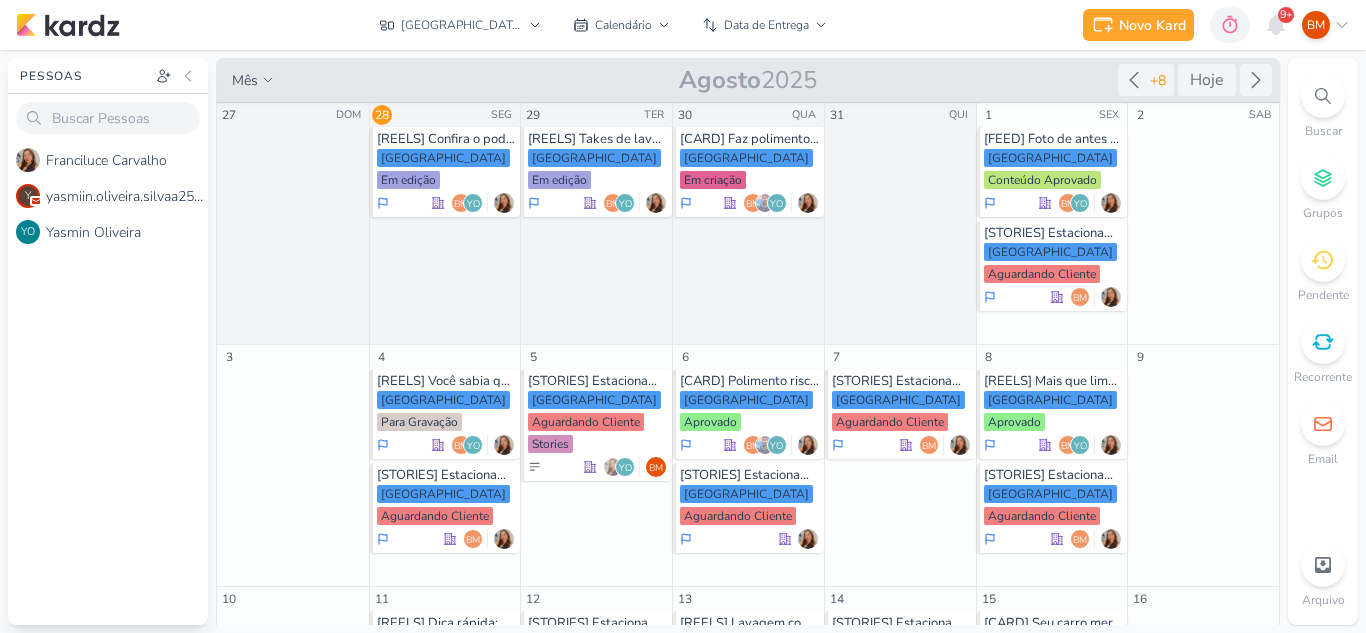 click on "[GEOGRAPHIC_DATA]
visão
Caixa de Entrada
A caixa de entrada mostra todos os kardz que você é o responsável
Enviados
A visão de enviados contém os kardz que você criou e designou à outra pessoa
Colaboração" at bounding box center [749, 341] 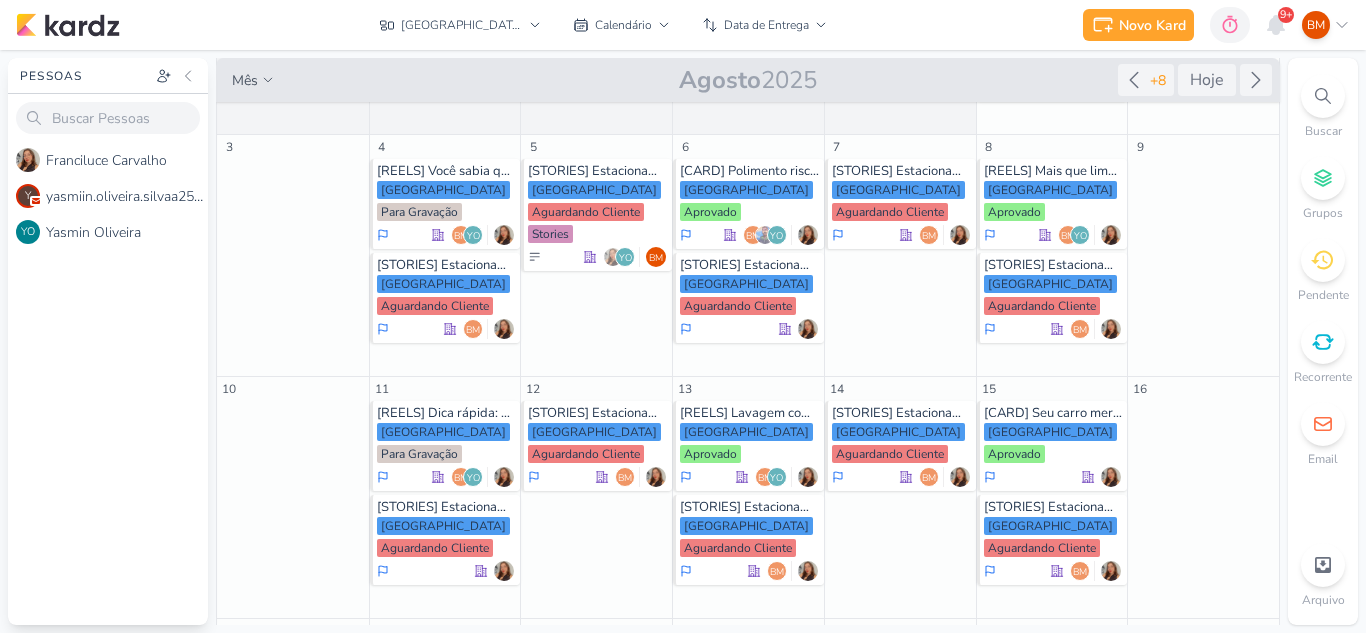 scroll, scrollTop: 216, scrollLeft: 0, axis: vertical 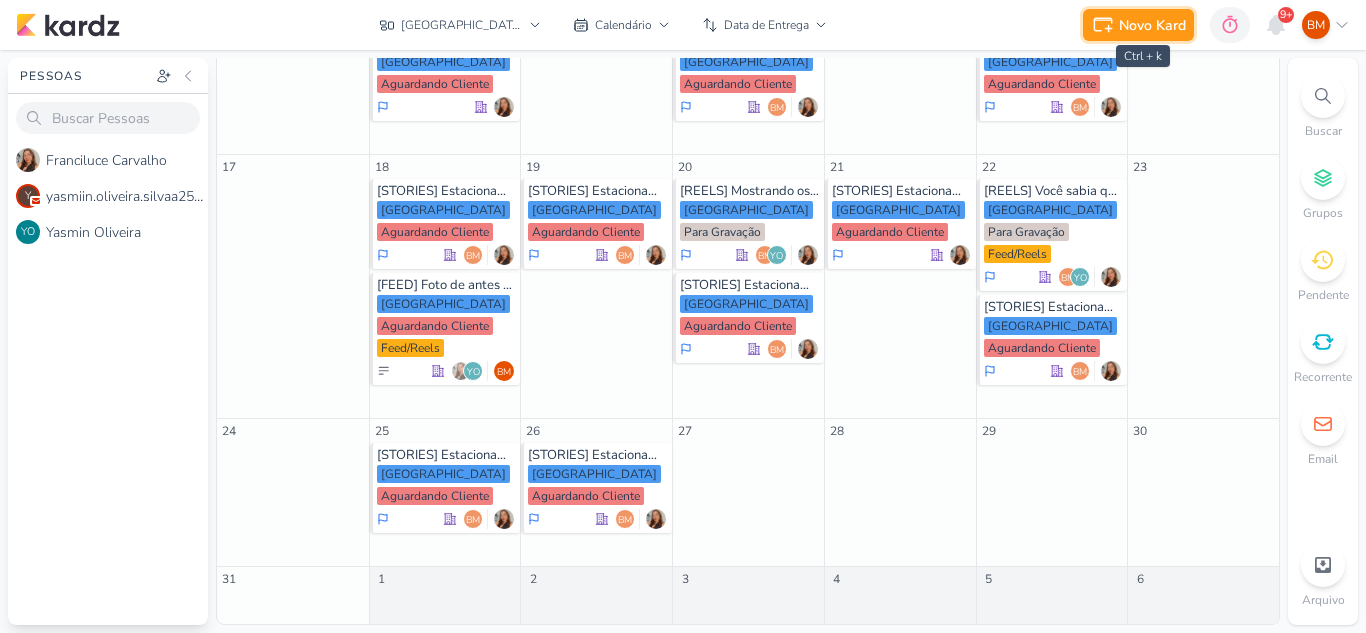 click 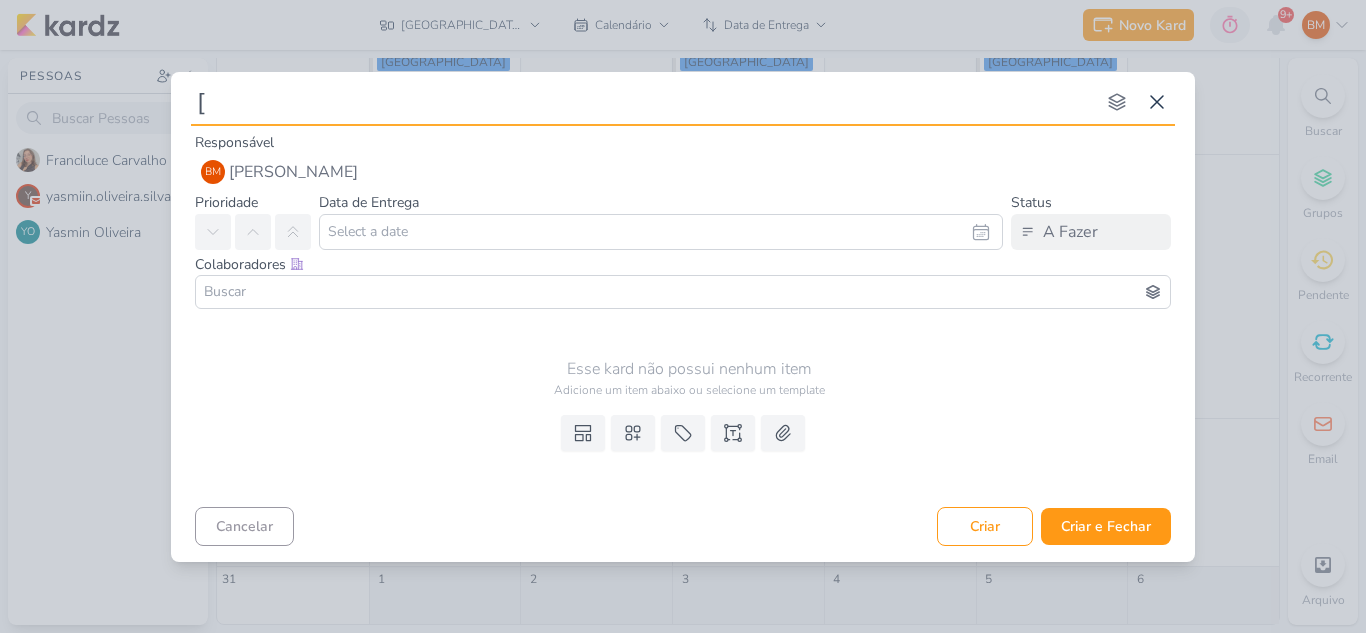type on "[S" 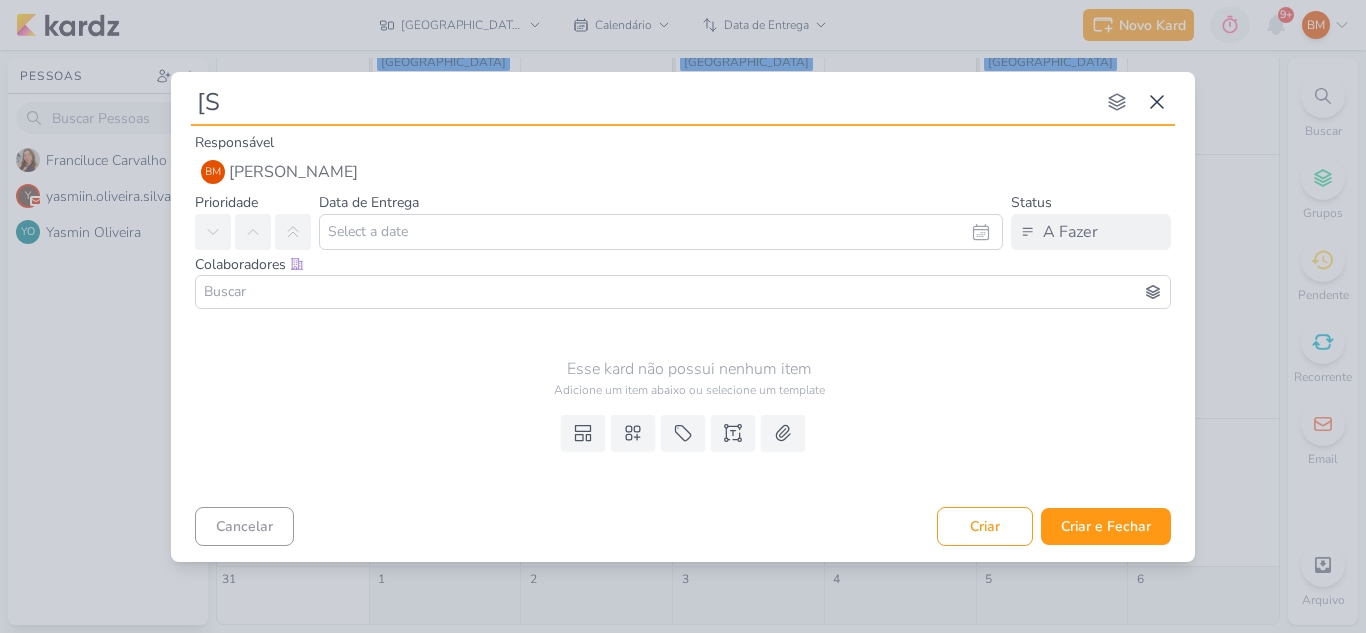 type 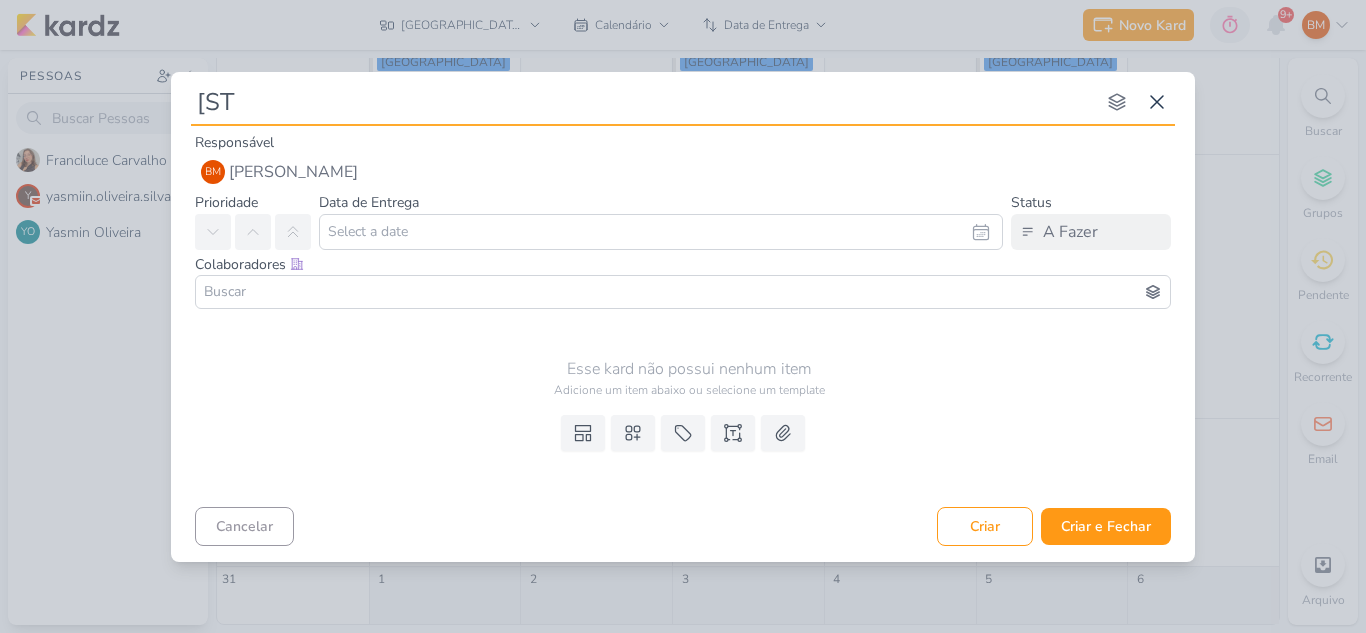 type 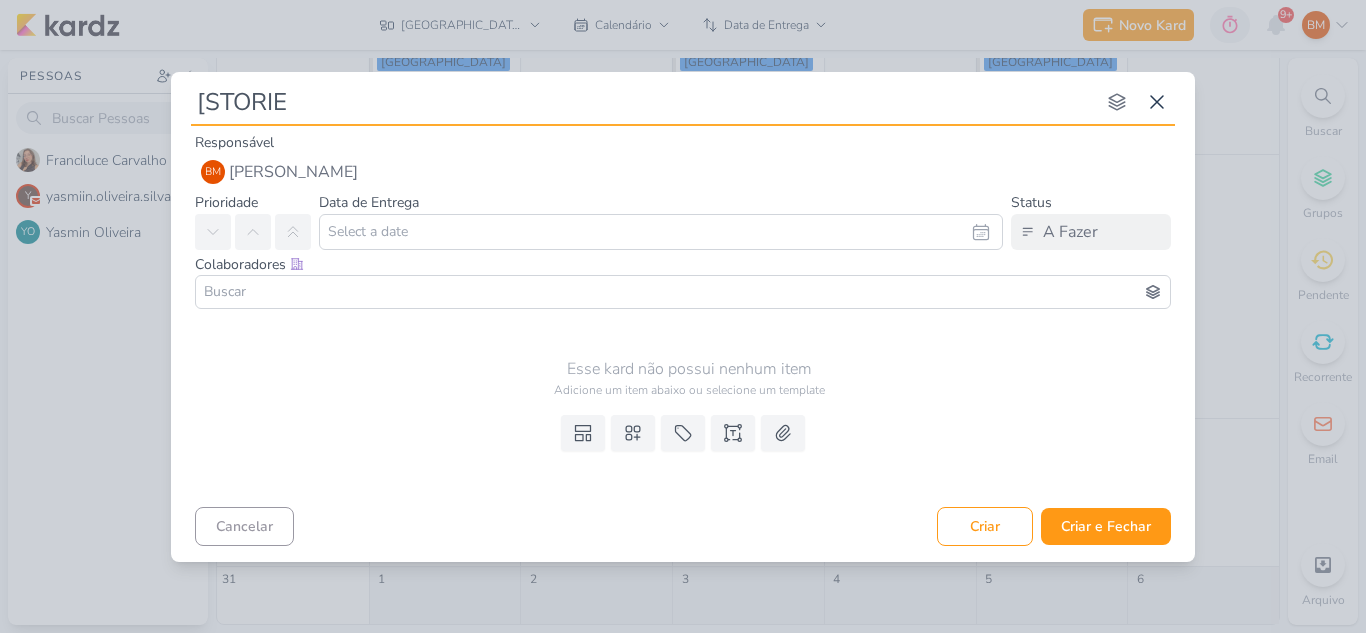 type on "[STORIES" 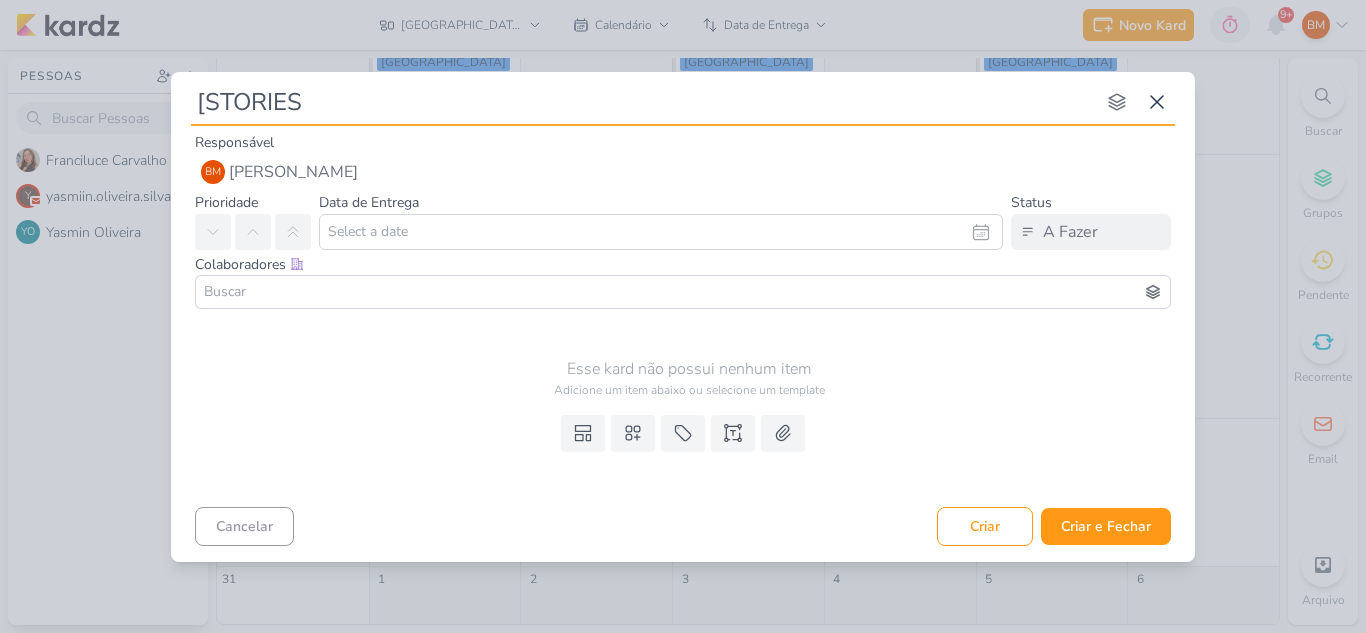 type 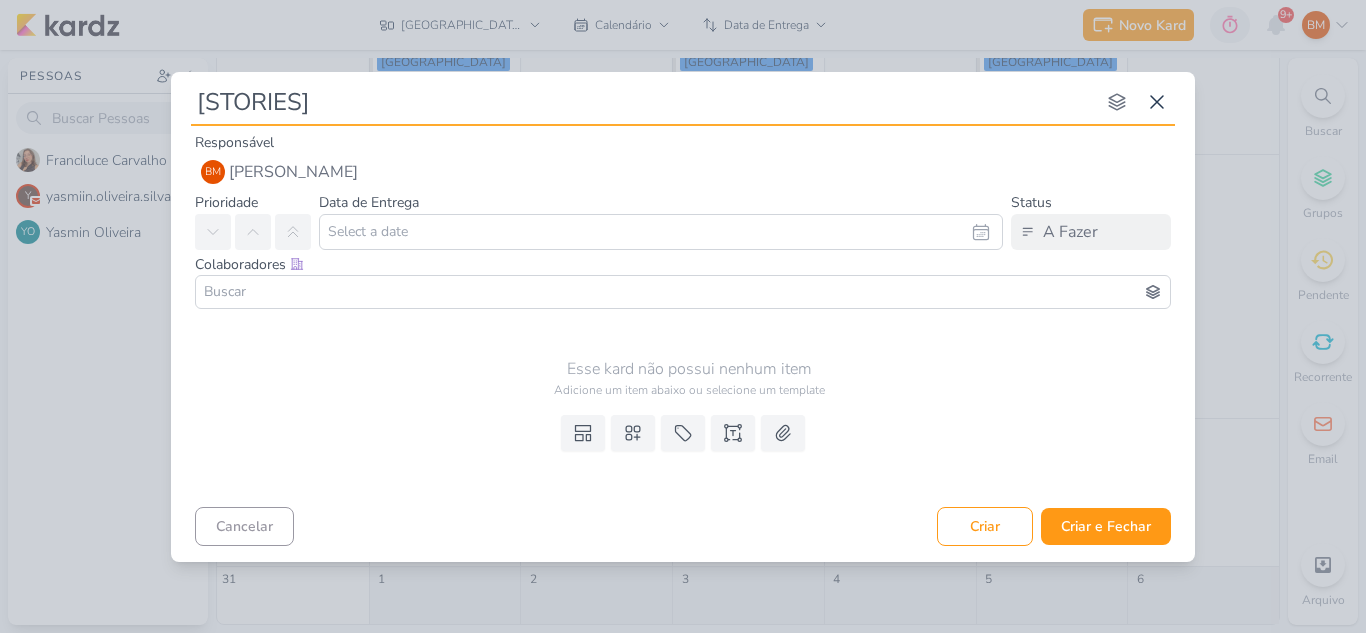 type on "[STORIES]" 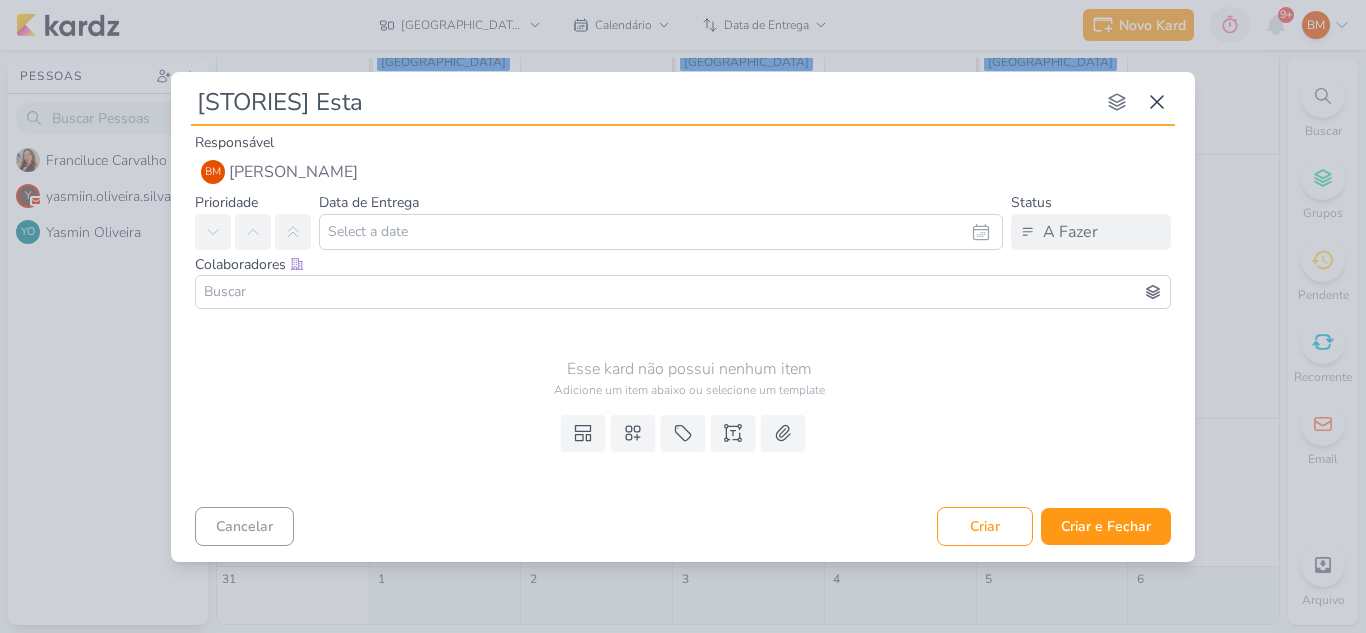 type on "[STORIES] Estac" 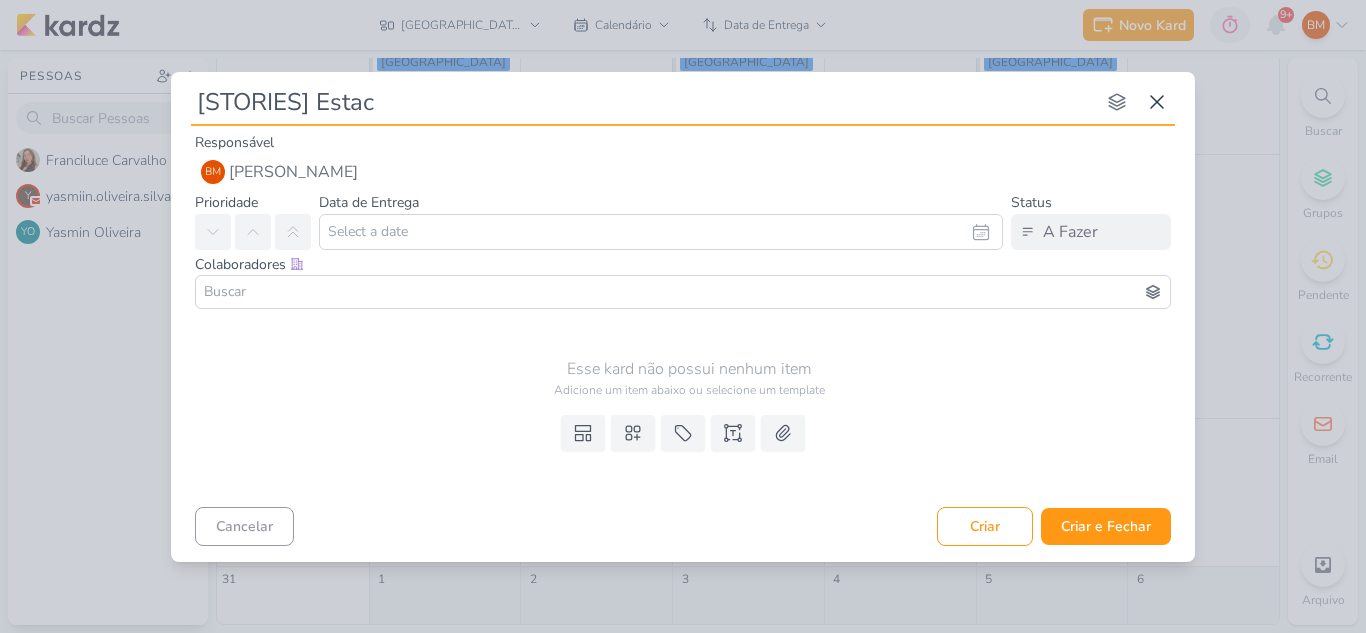 type 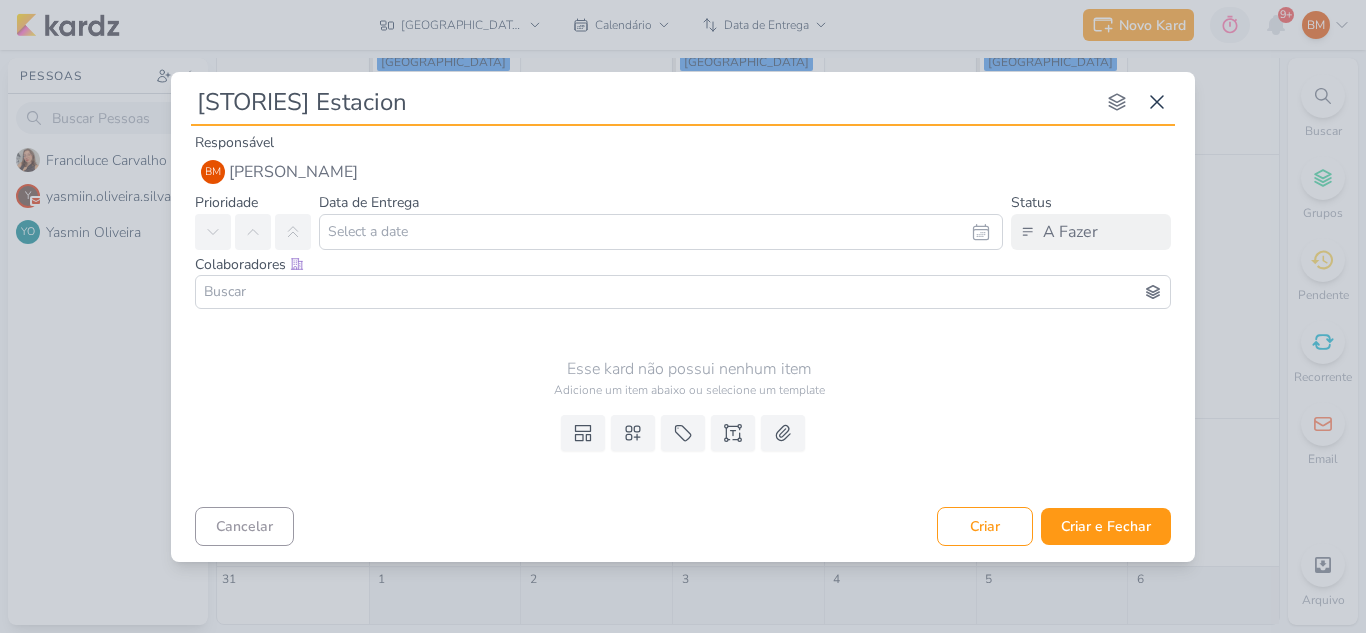 type on "[STORIES] Estacionm" 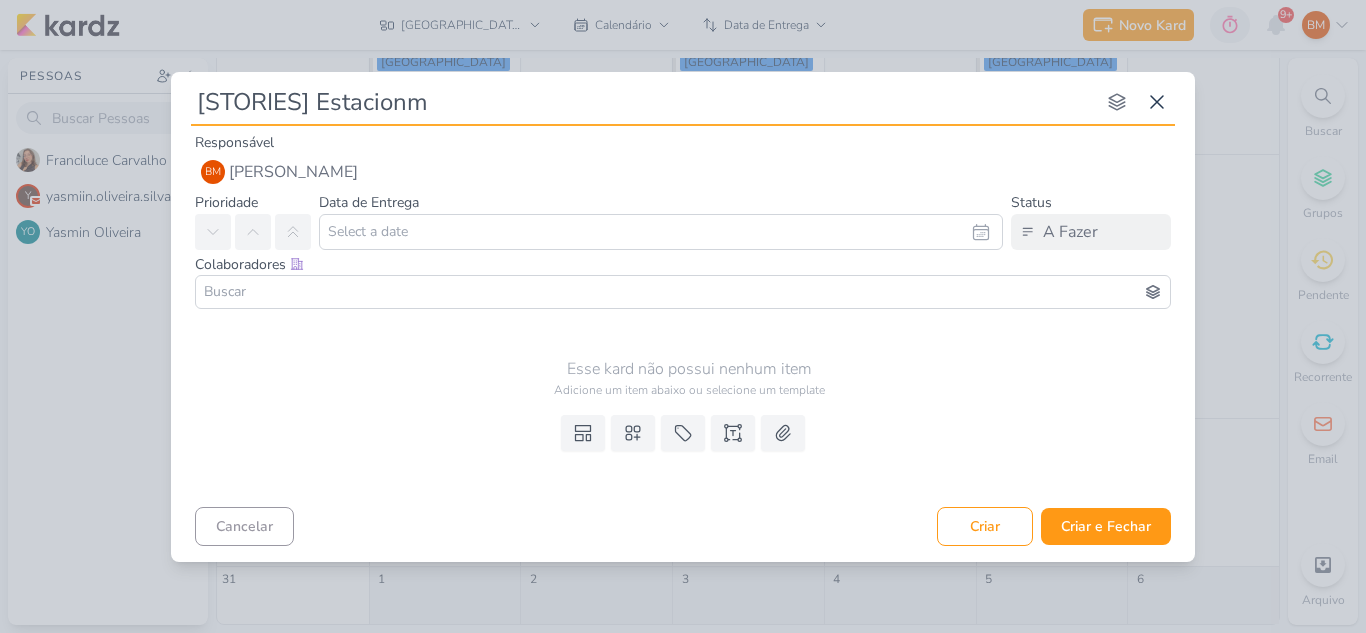 type 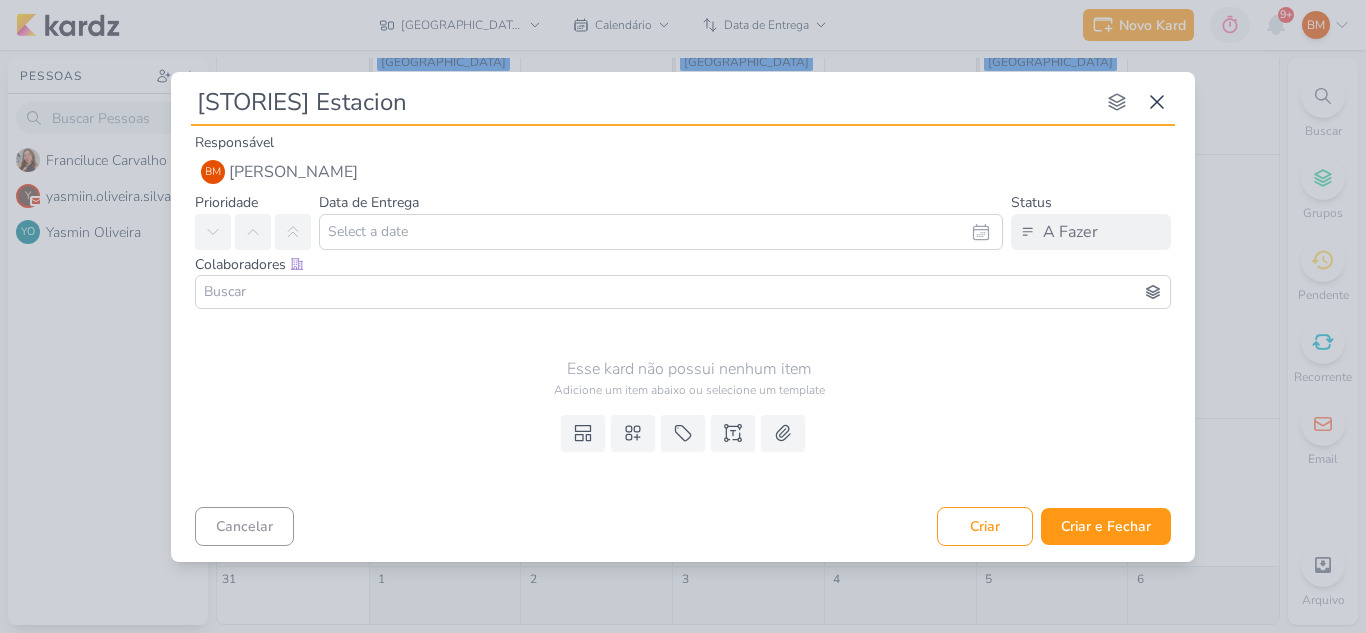 type on "[STORIES] Estaciona" 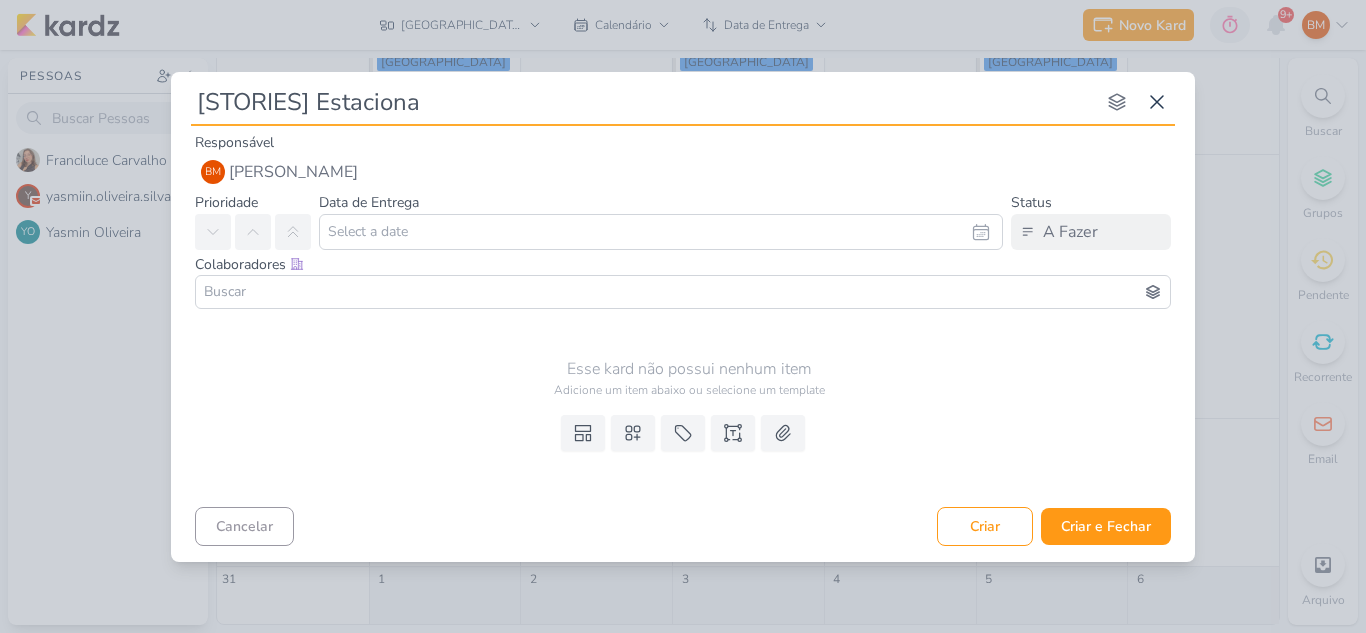type 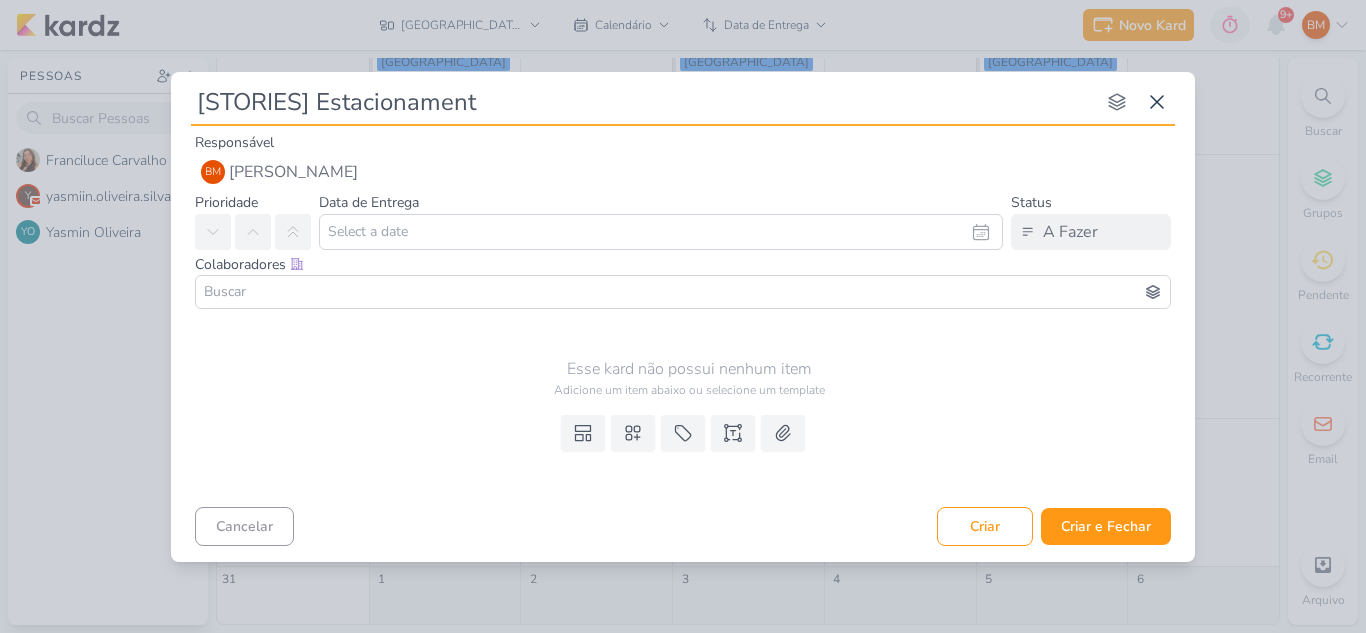 type on "[STORIES] Estacionamento" 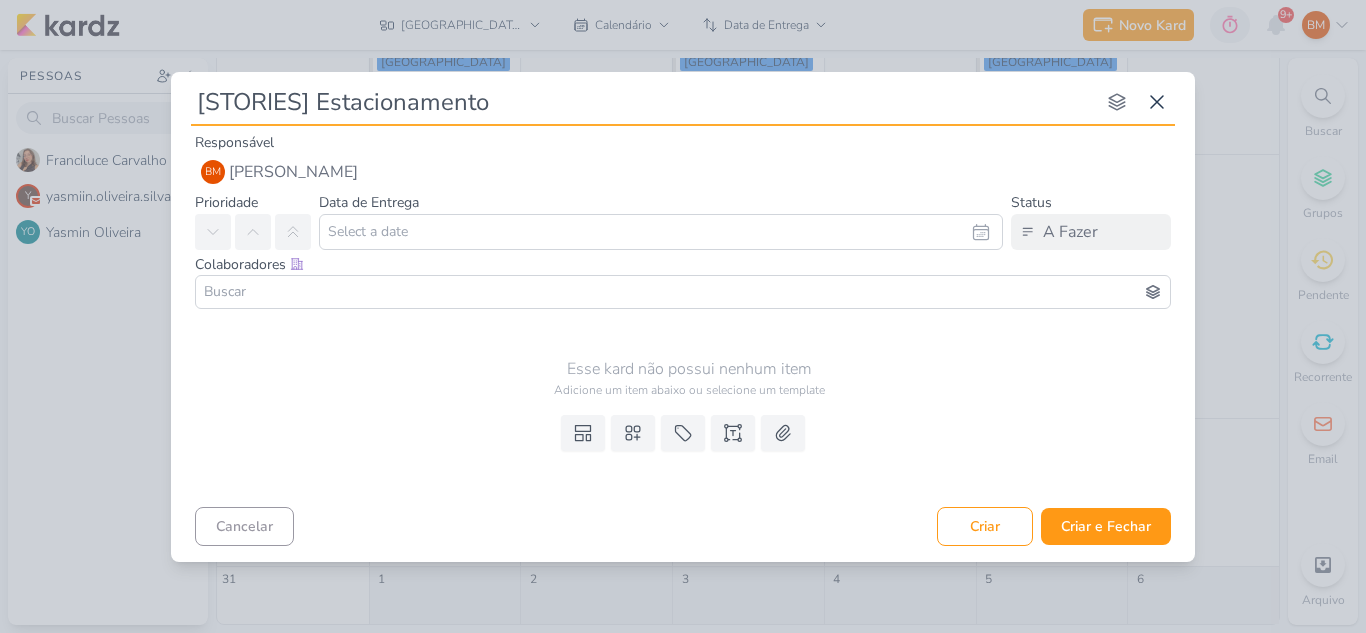 type 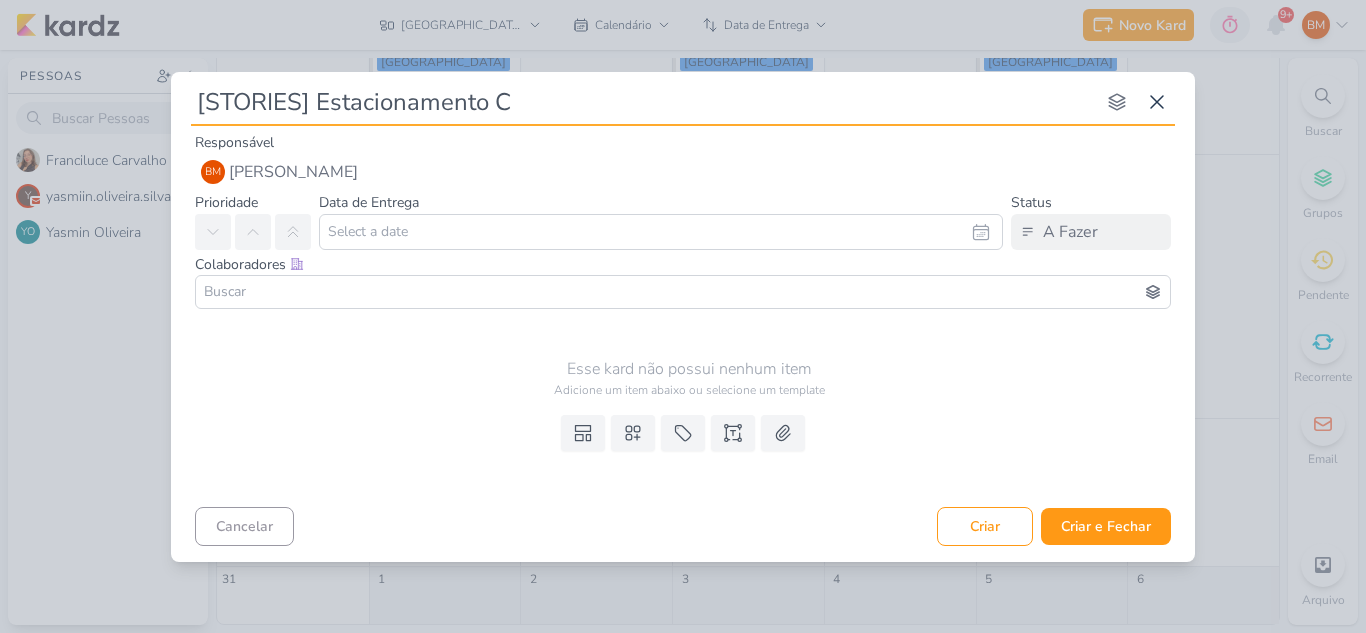 type 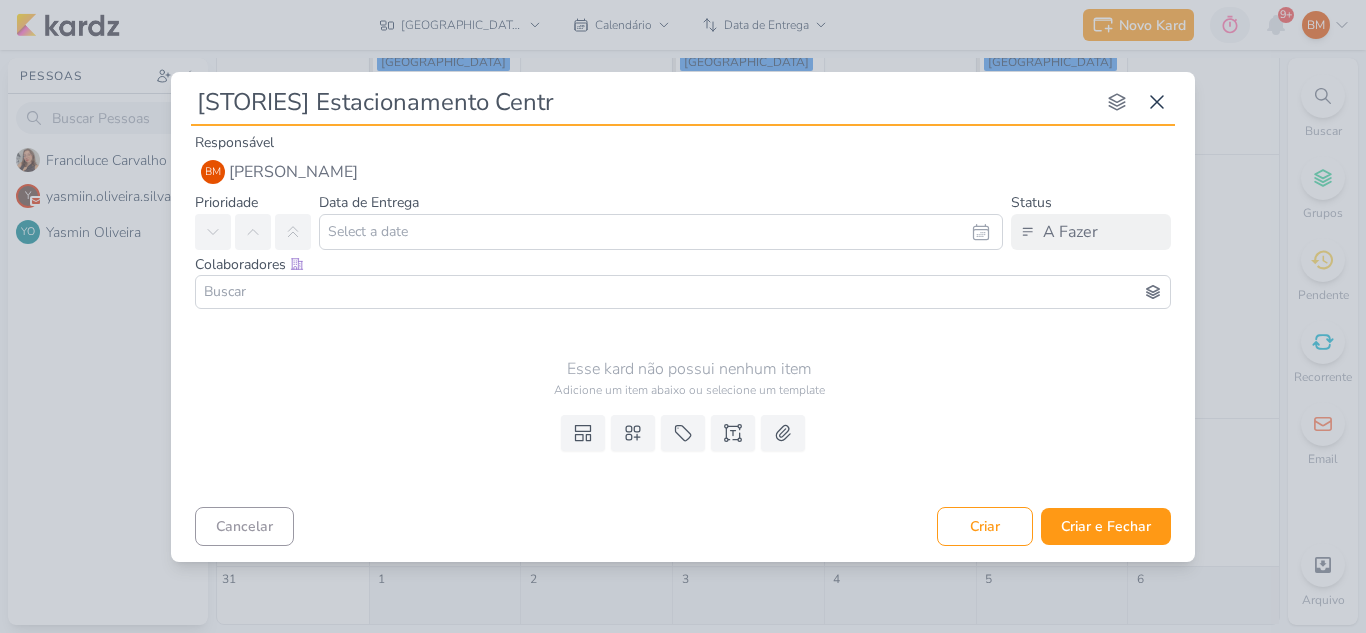 type on "[STORIES] Estacionamento Centra" 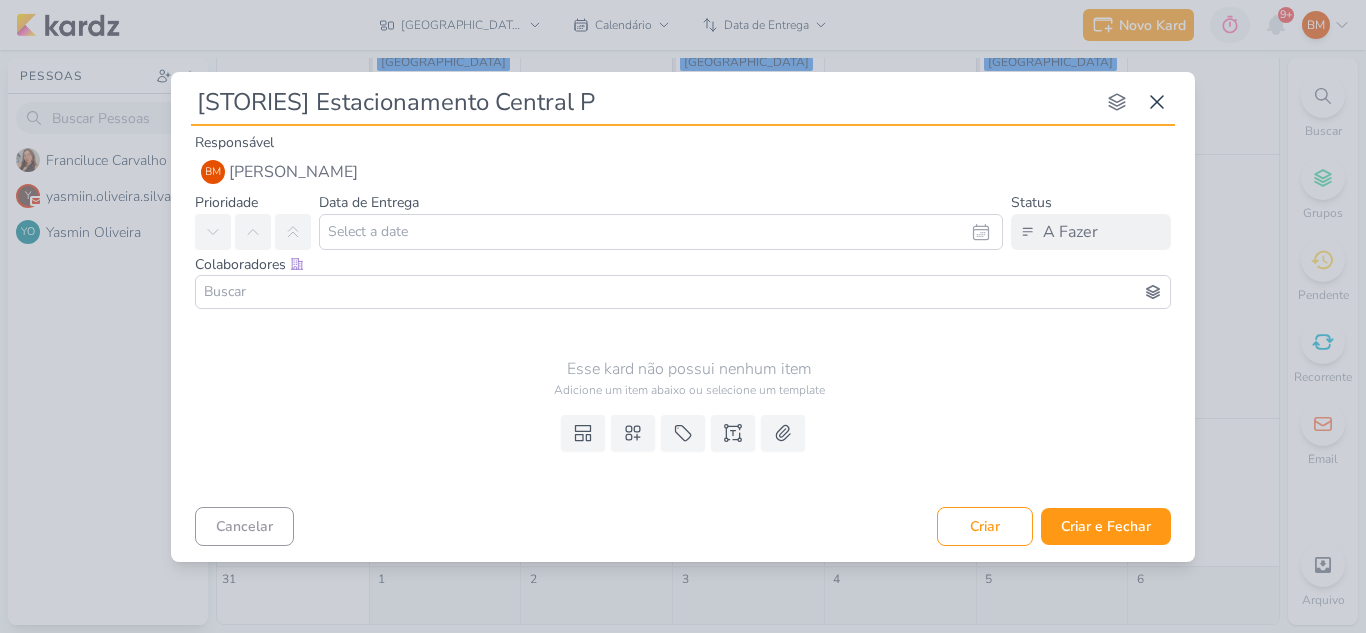 type on "[STORIES] Estacionamento [GEOGRAPHIC_DATA]" 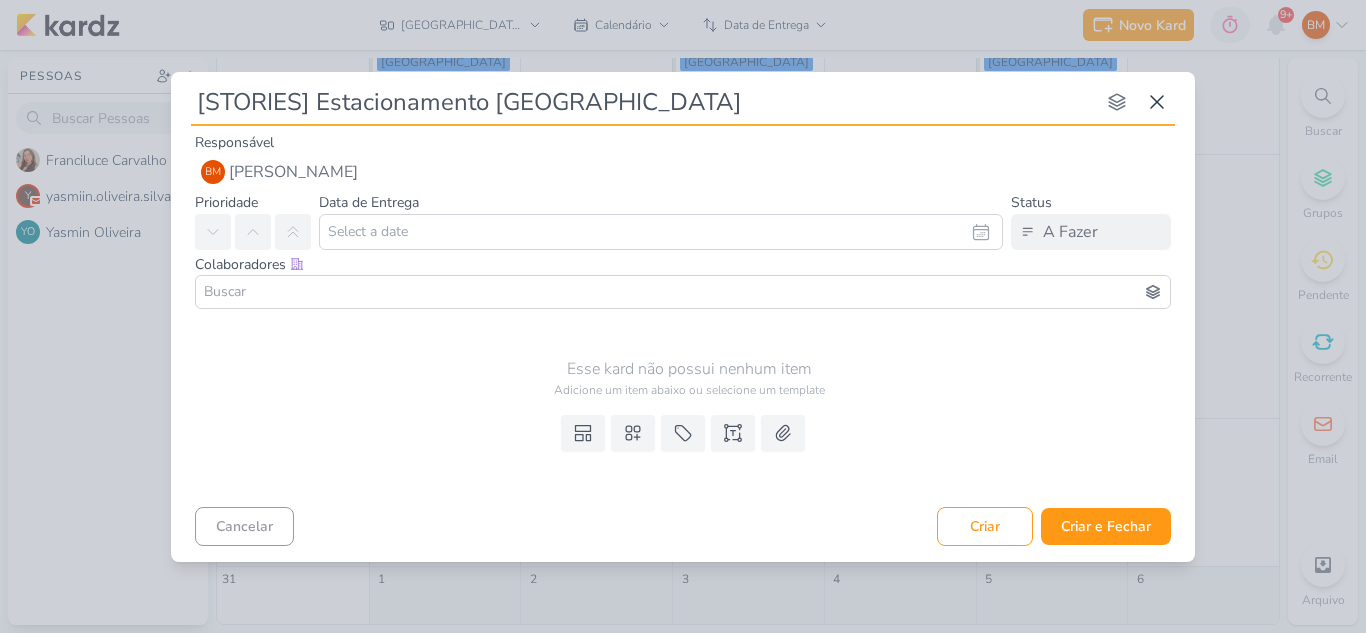 type on "[STORIES] Estacionamento [GEOGRAPHIC_DATA]" 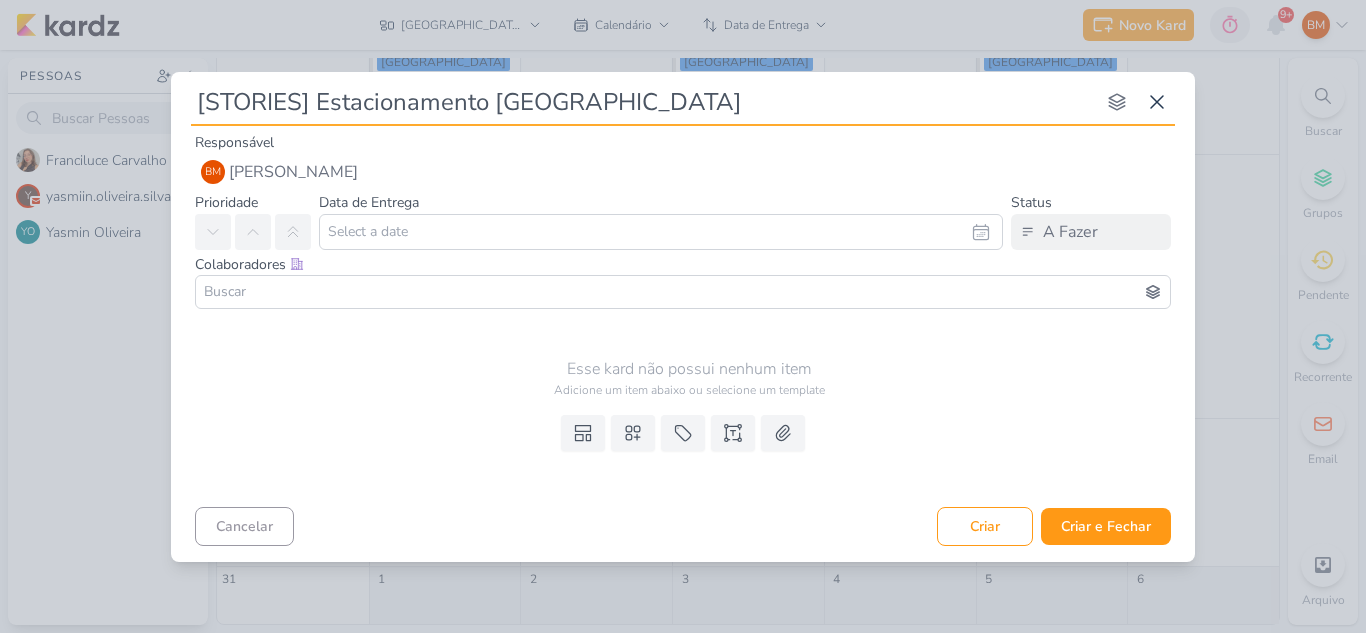 type 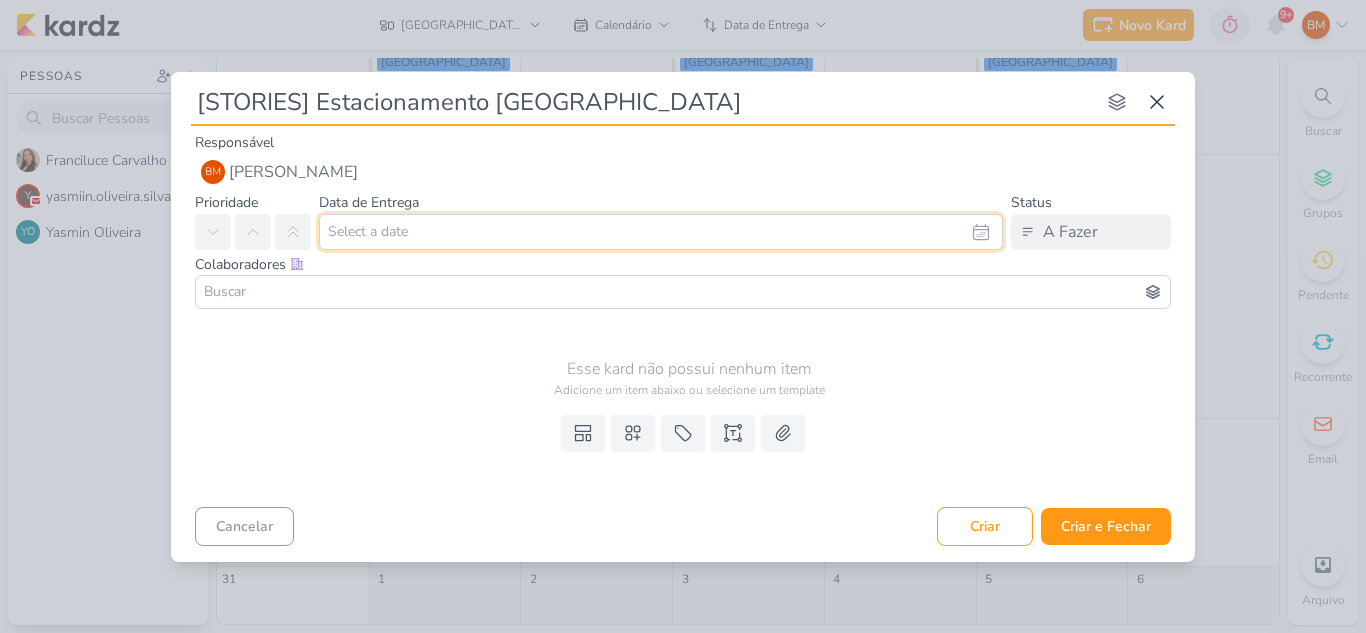 click at bounding box center (661, 232) 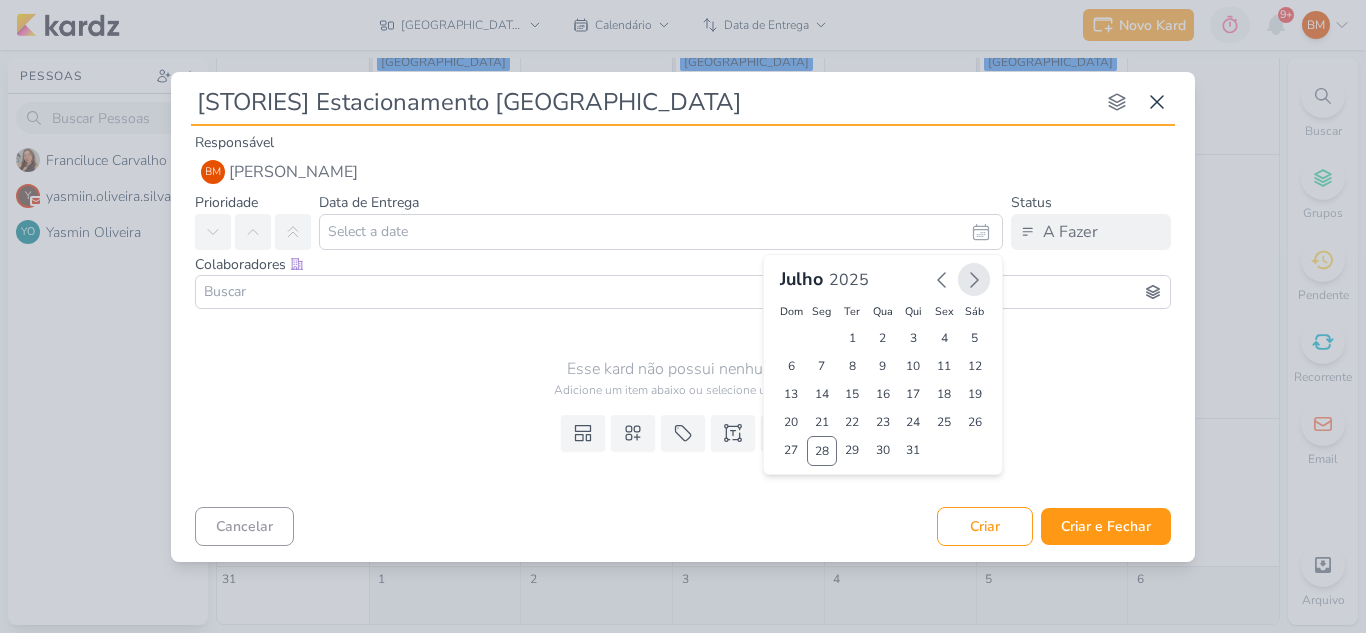 click 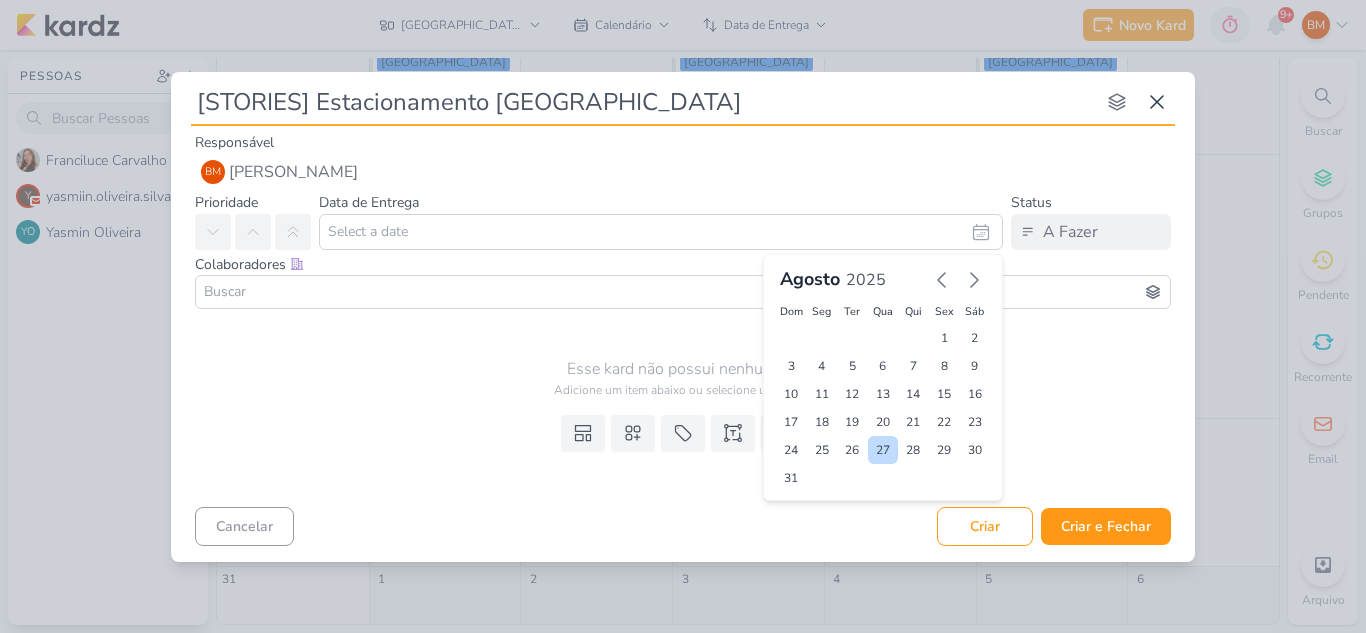 click on "27" at bounding box center (883, 450) 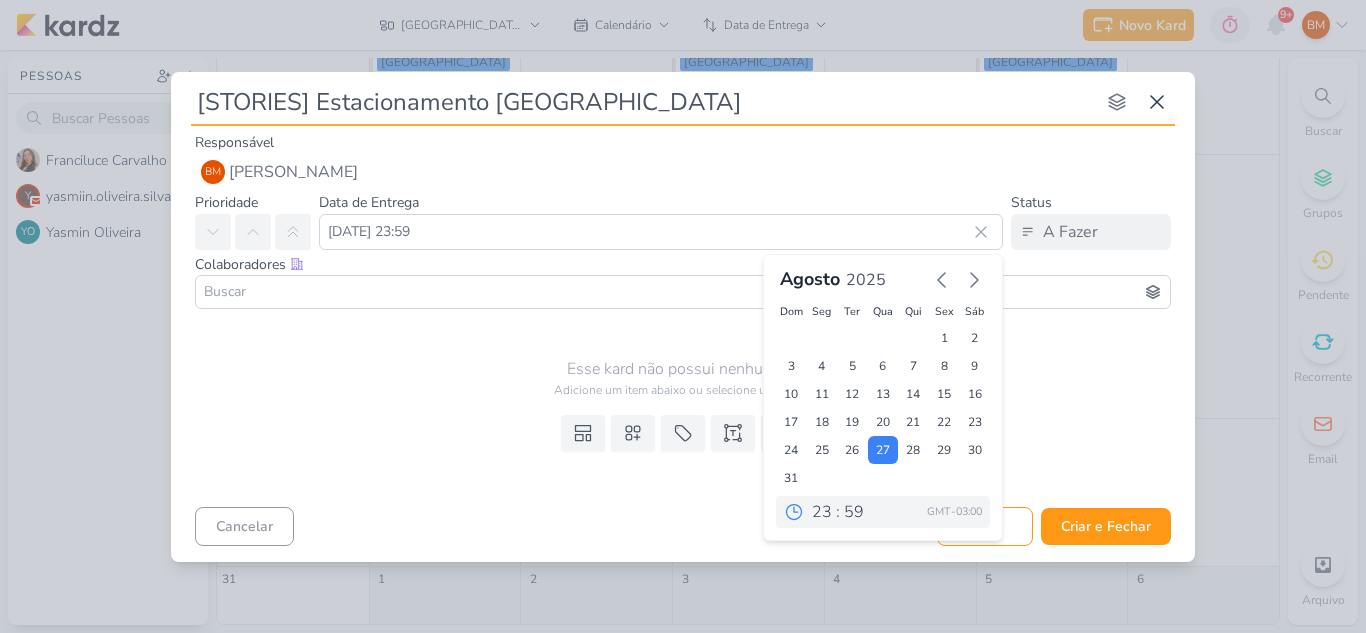 click at bounding box center (683, 292) 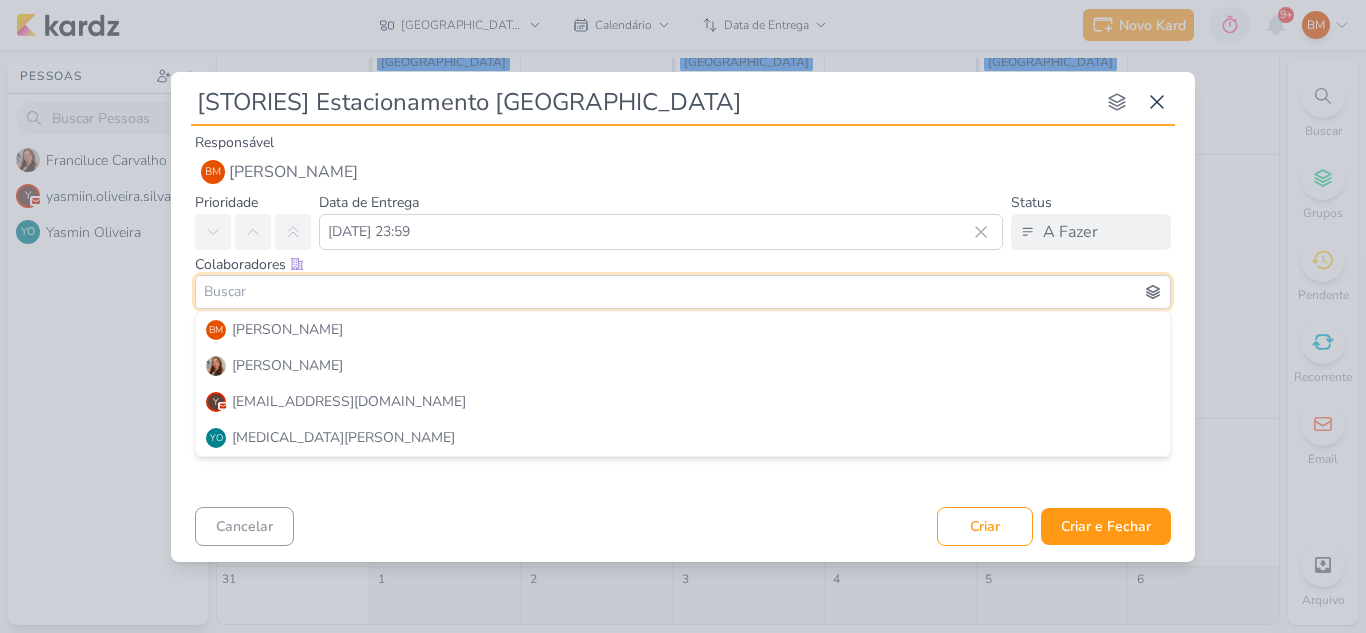 click at bounding box center (683, 292) 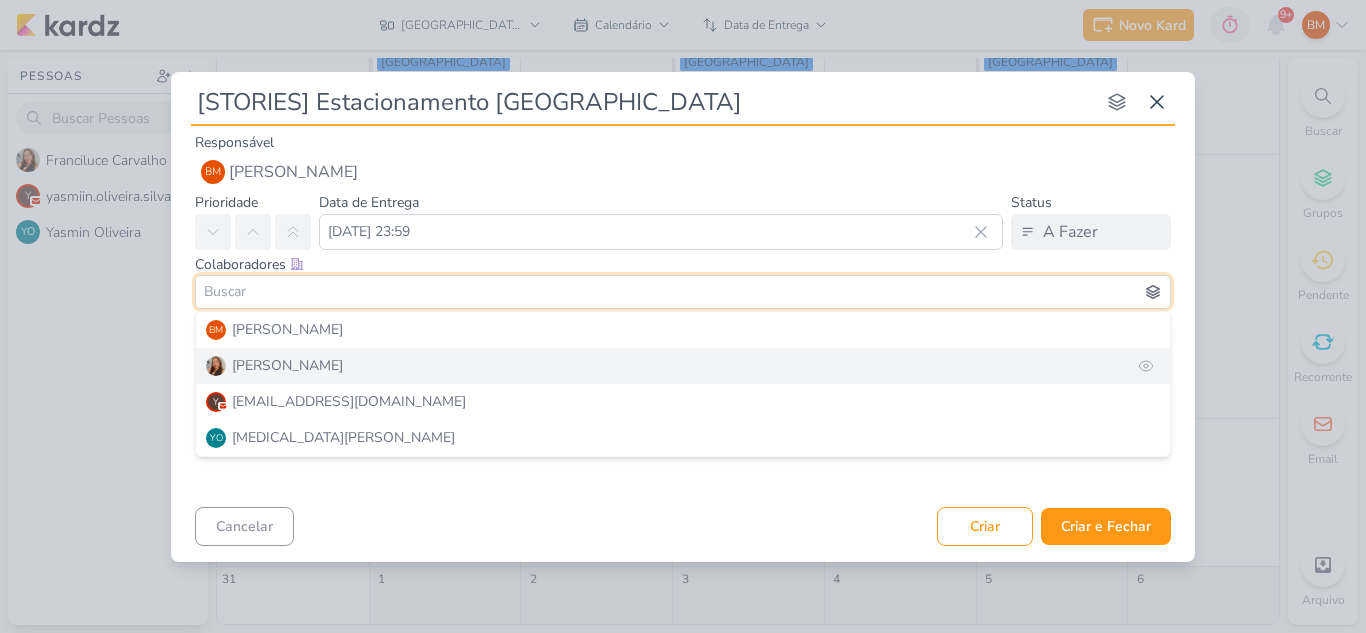 click on "[PERSON_NAME]" at bounding box center (683, 366) 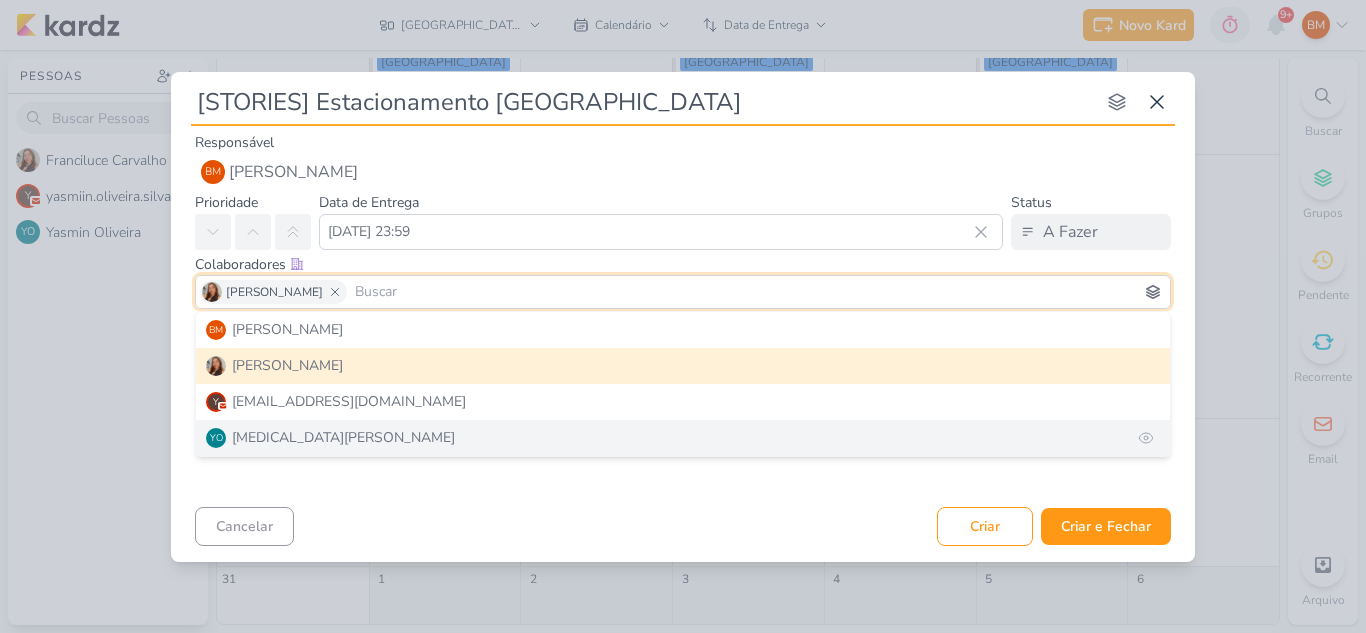 click on "YO
[MEDICAL_DATA][PERSON_NAME]" at bounding box center (683, 438) 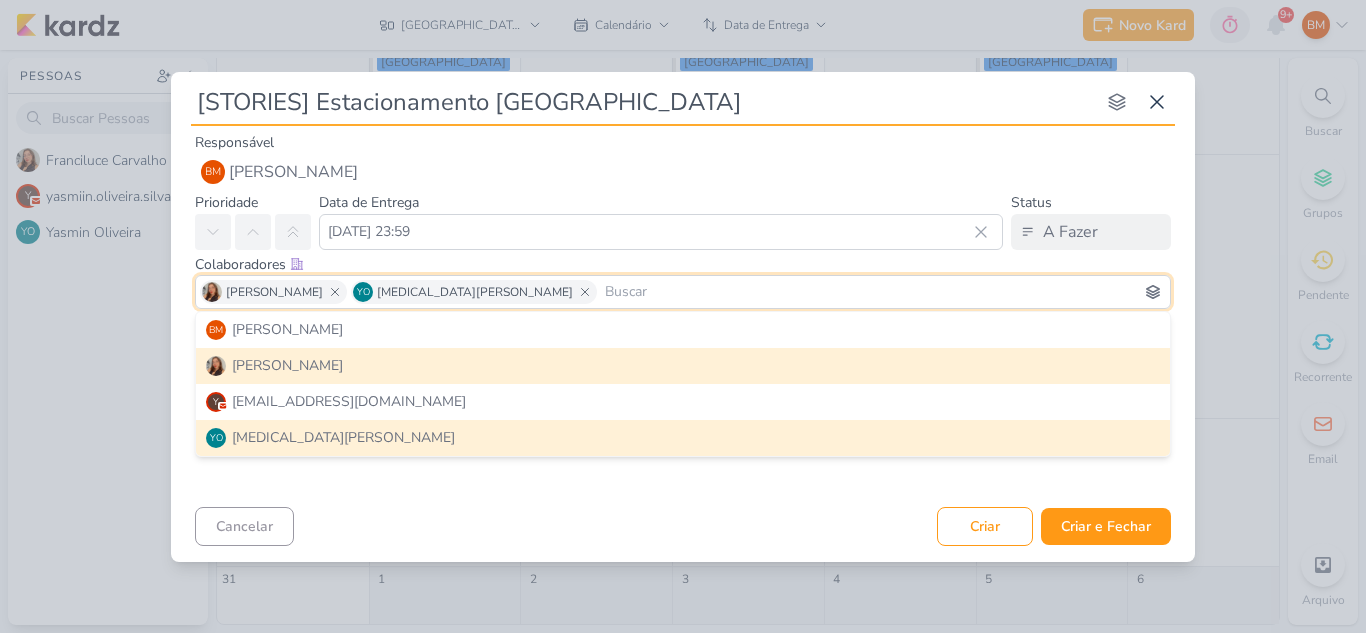 click on "Cancelar
Criar
Criar e Fechar
Ctrl + Enter" at bounding box center (683, 524) 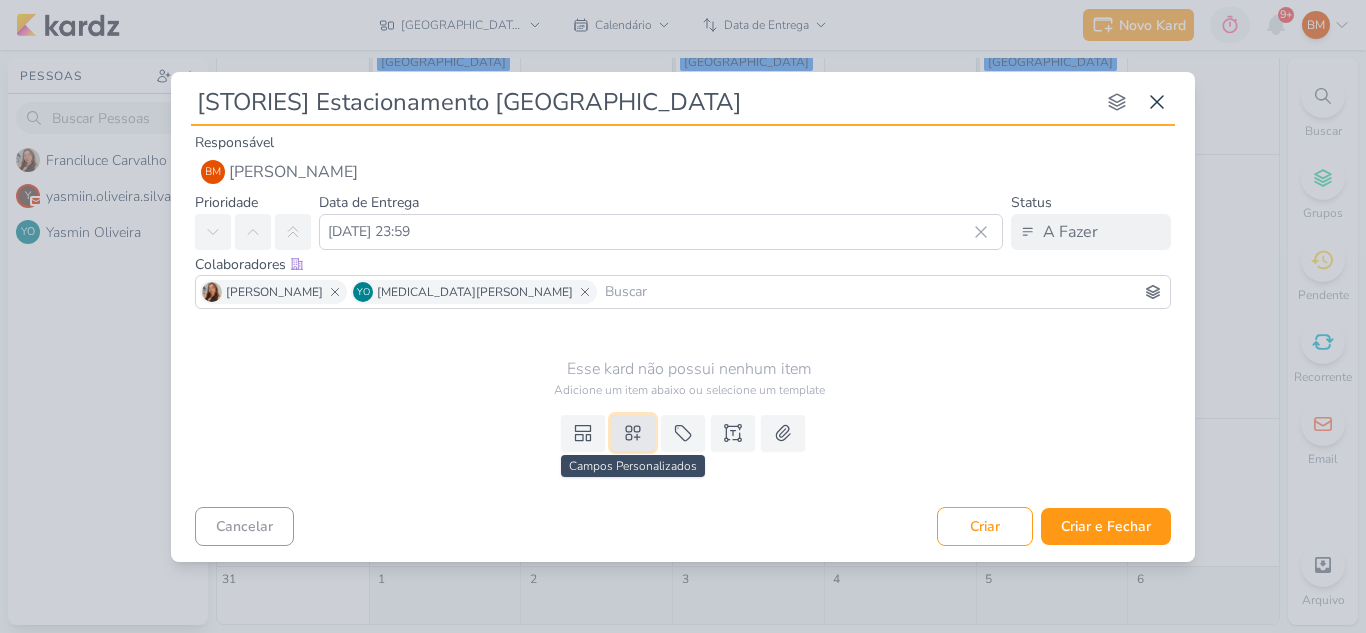 click 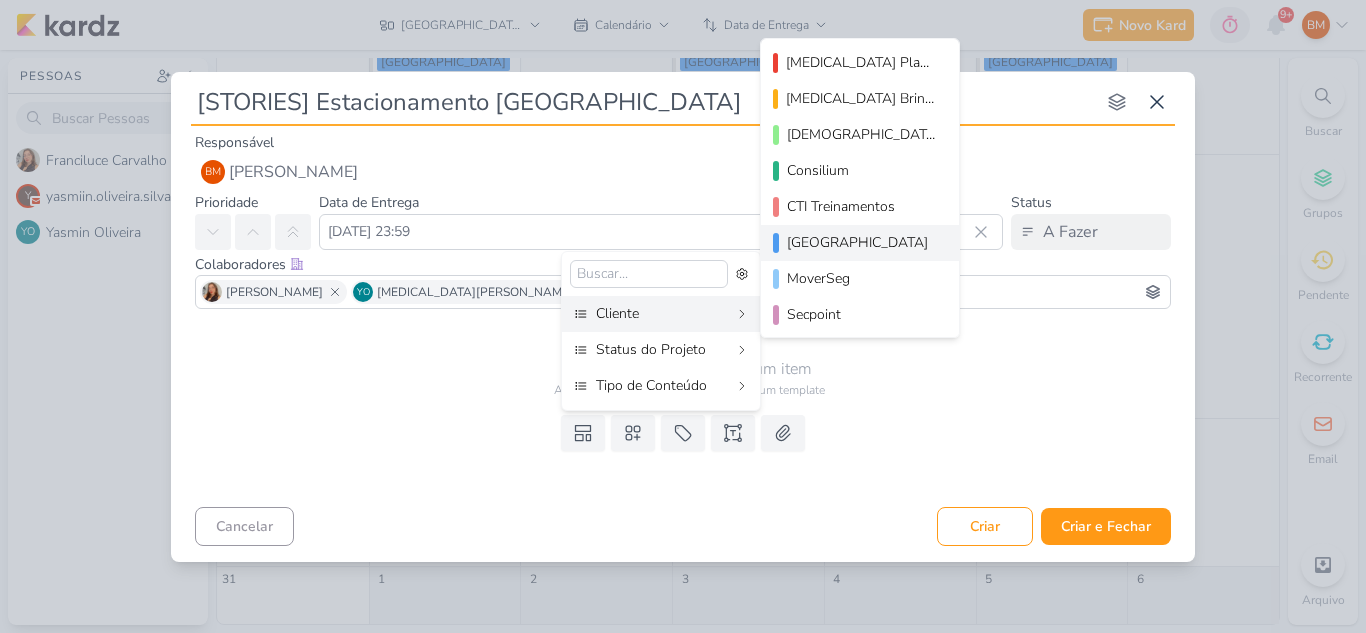 click on "[GEOGRAPHIC_DATA]" at bounding box center (861, 242) 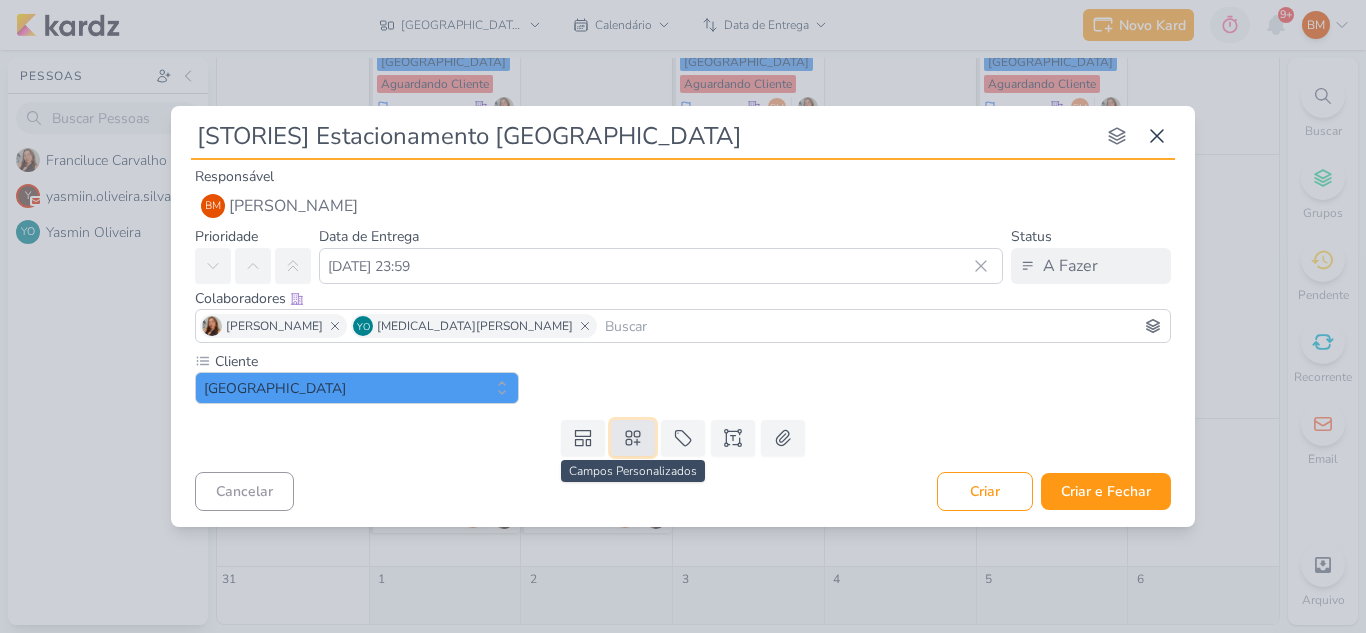 click at bounding box center [633, 438] 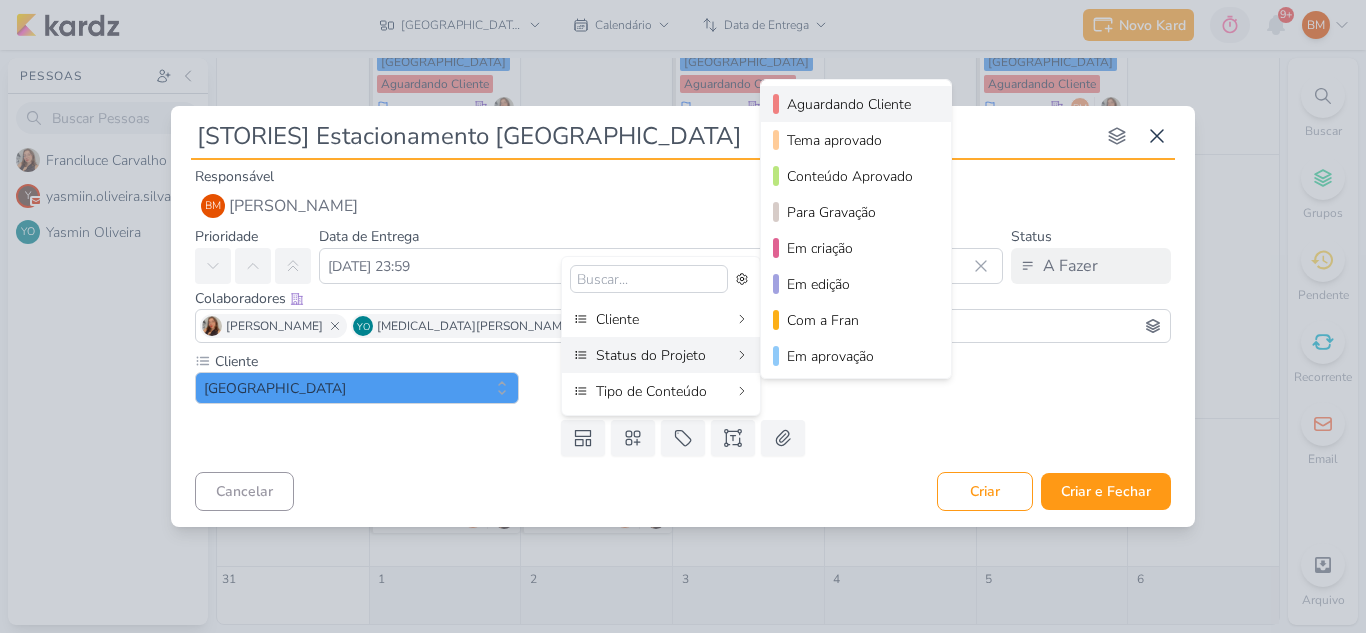 click on "Aguardando Cliente" at bounding box center [857, 104] 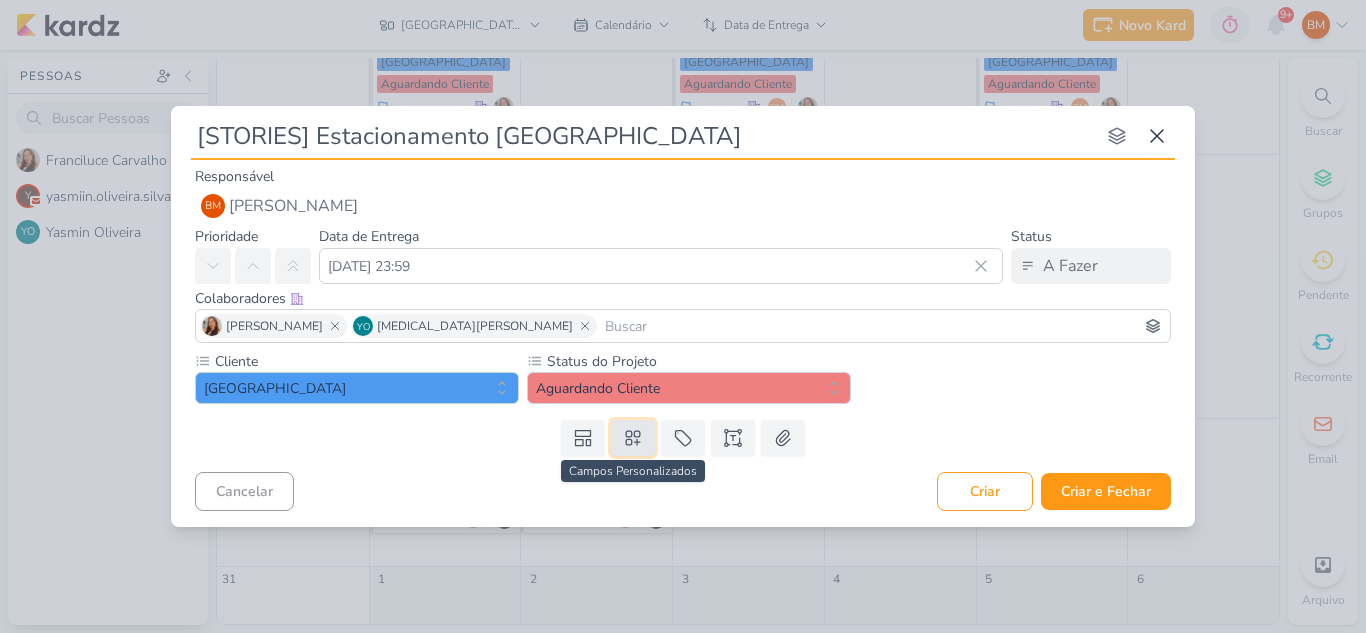 click 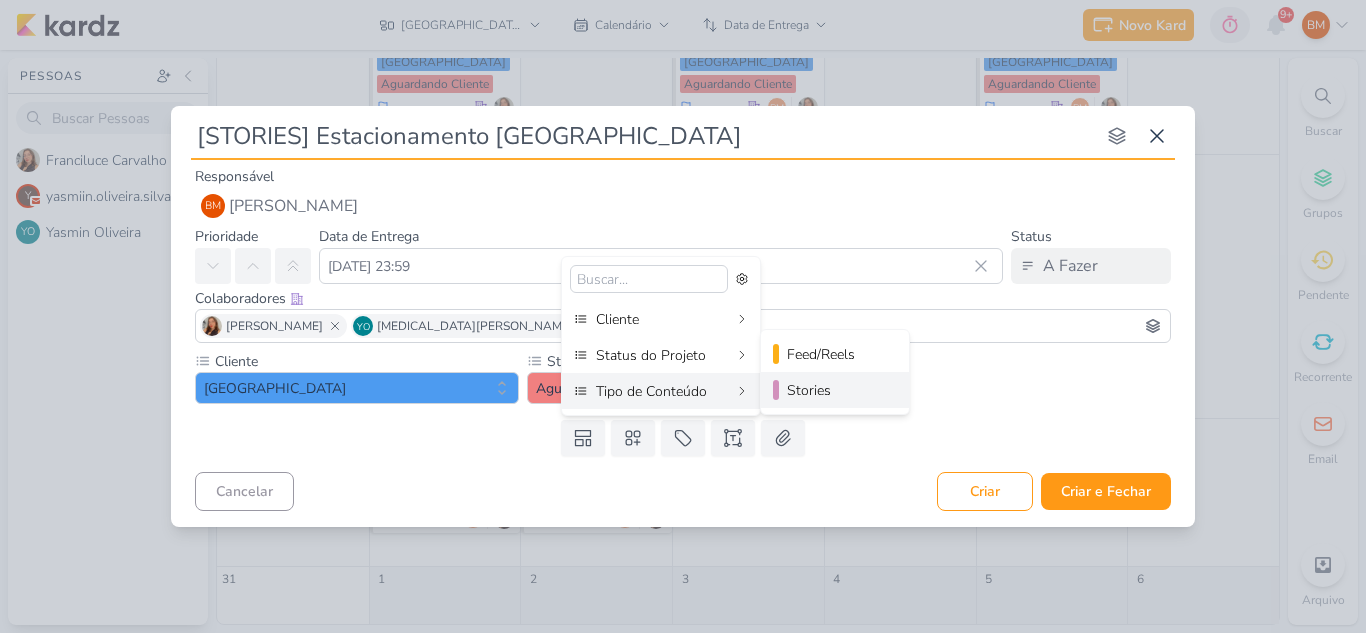 click on "Stories" at bounding box center [835, 390] 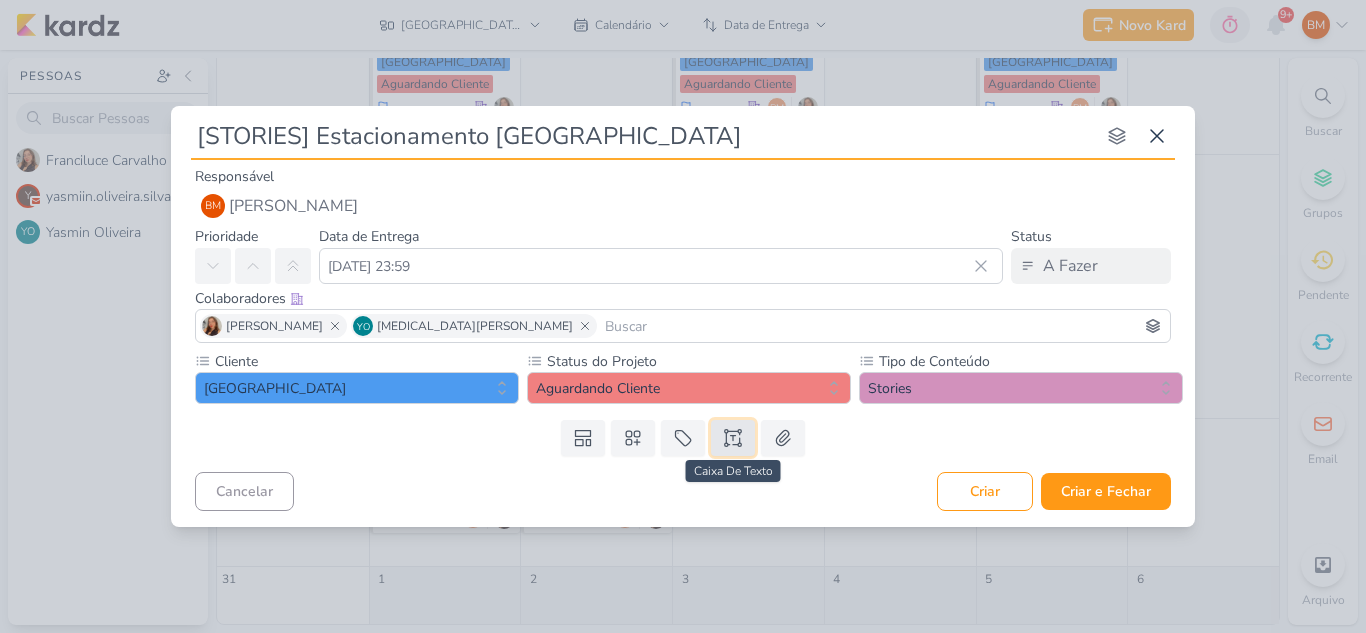click at bounding box center [733, 438] 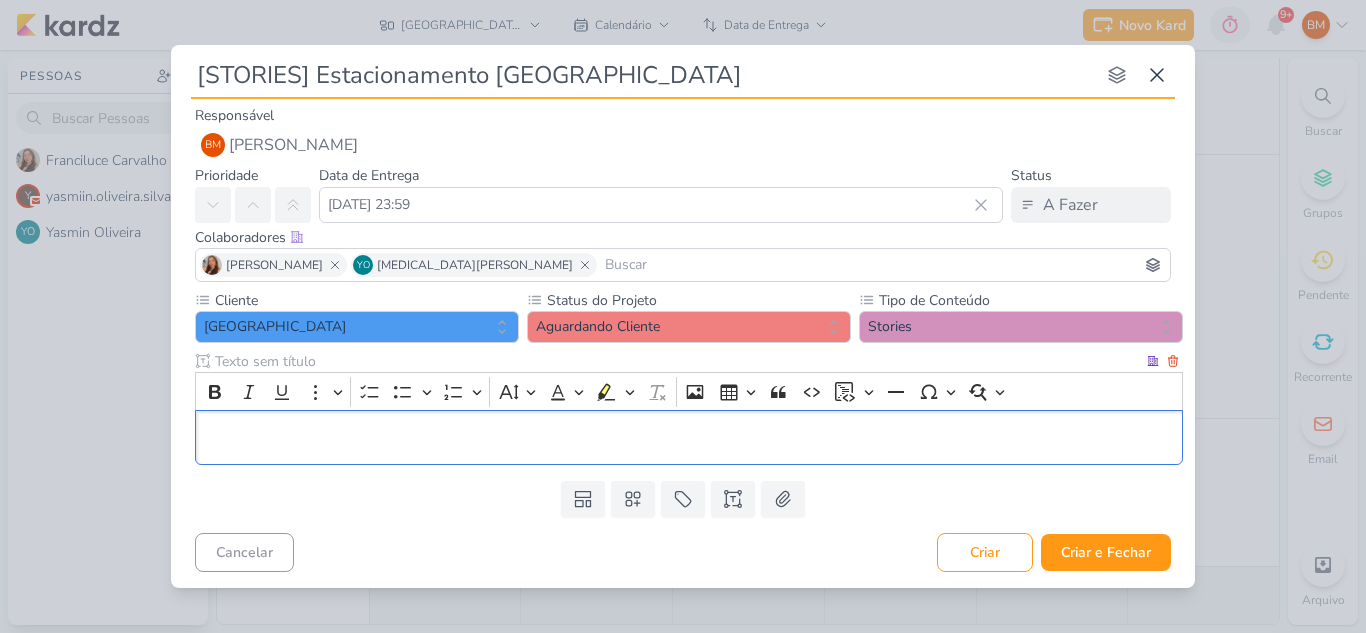 click at bounding box center [689, 437] 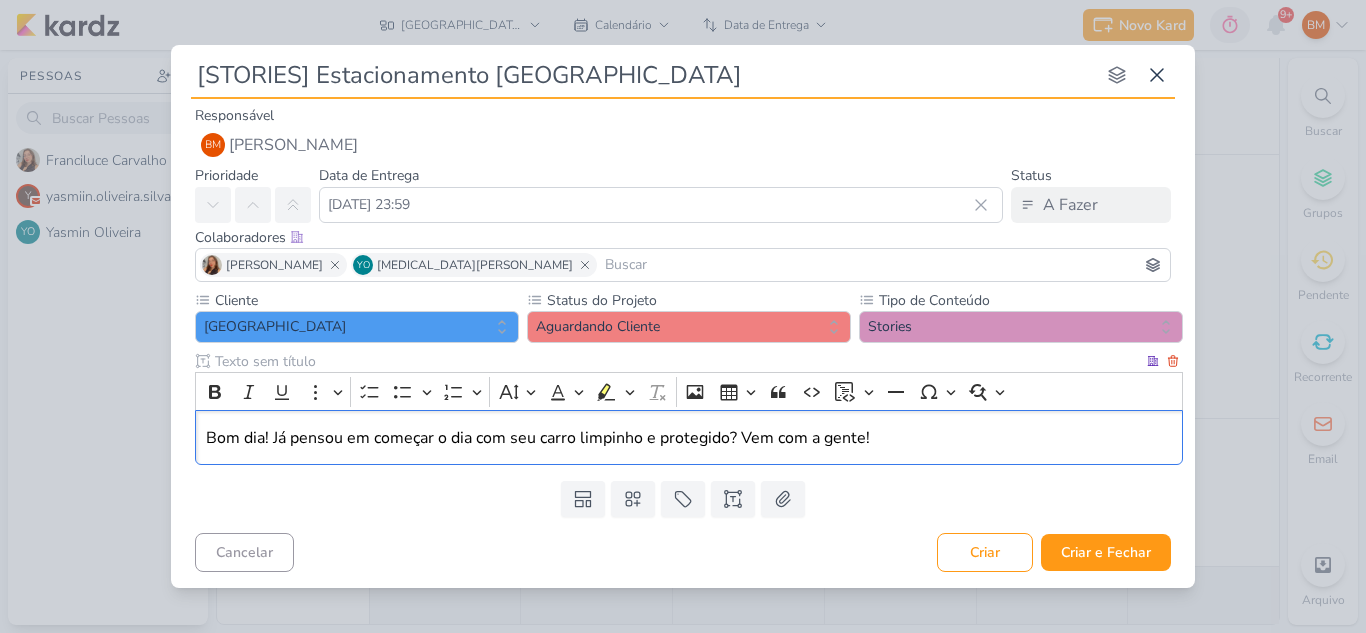 click at bounding box center (677, 361) 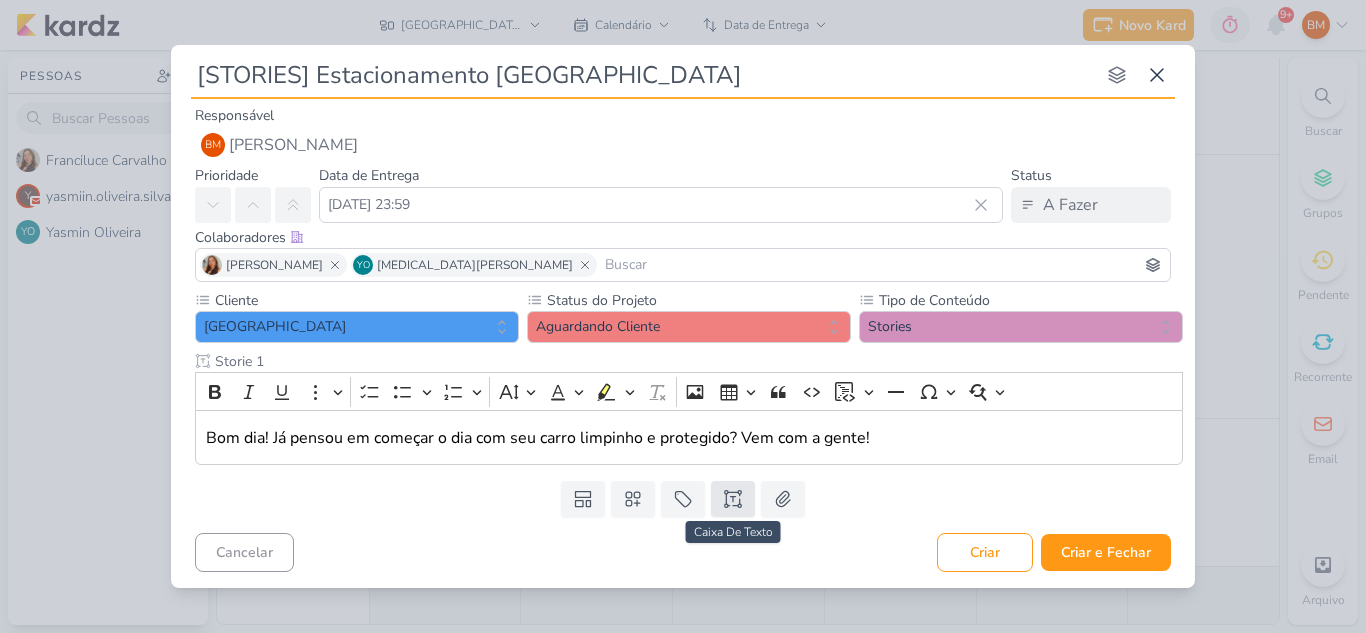 type on "Storie 1" 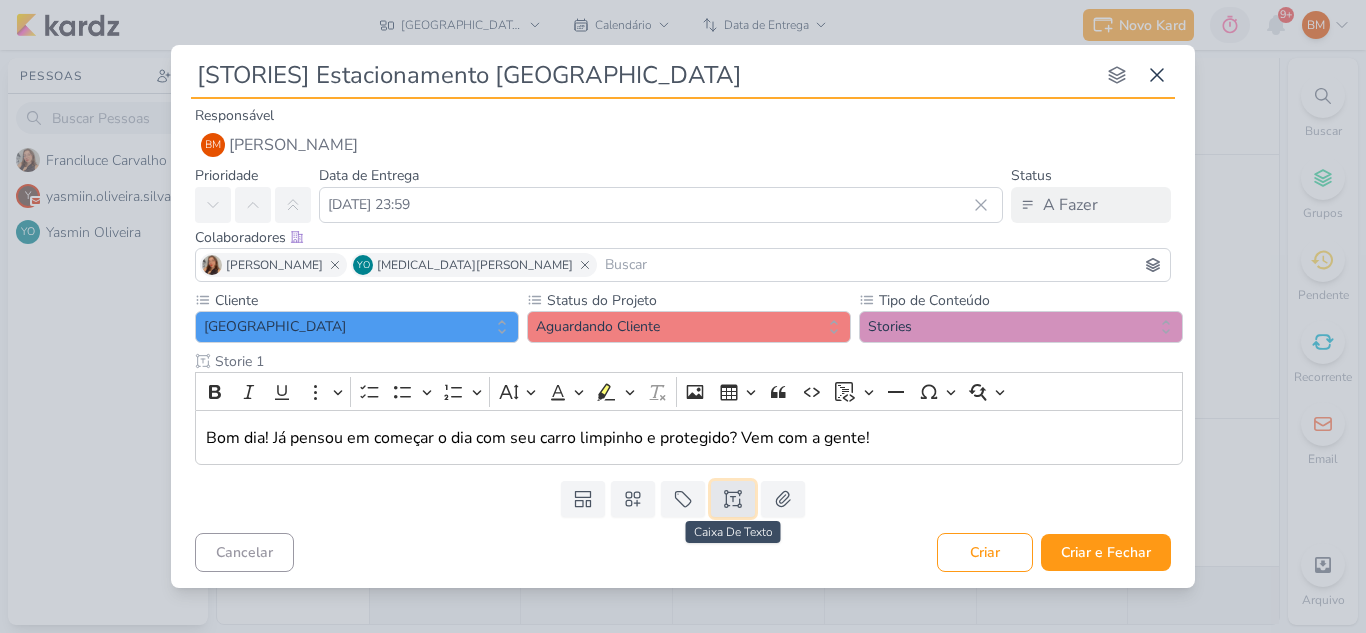 click at bounding box center [733, 499] 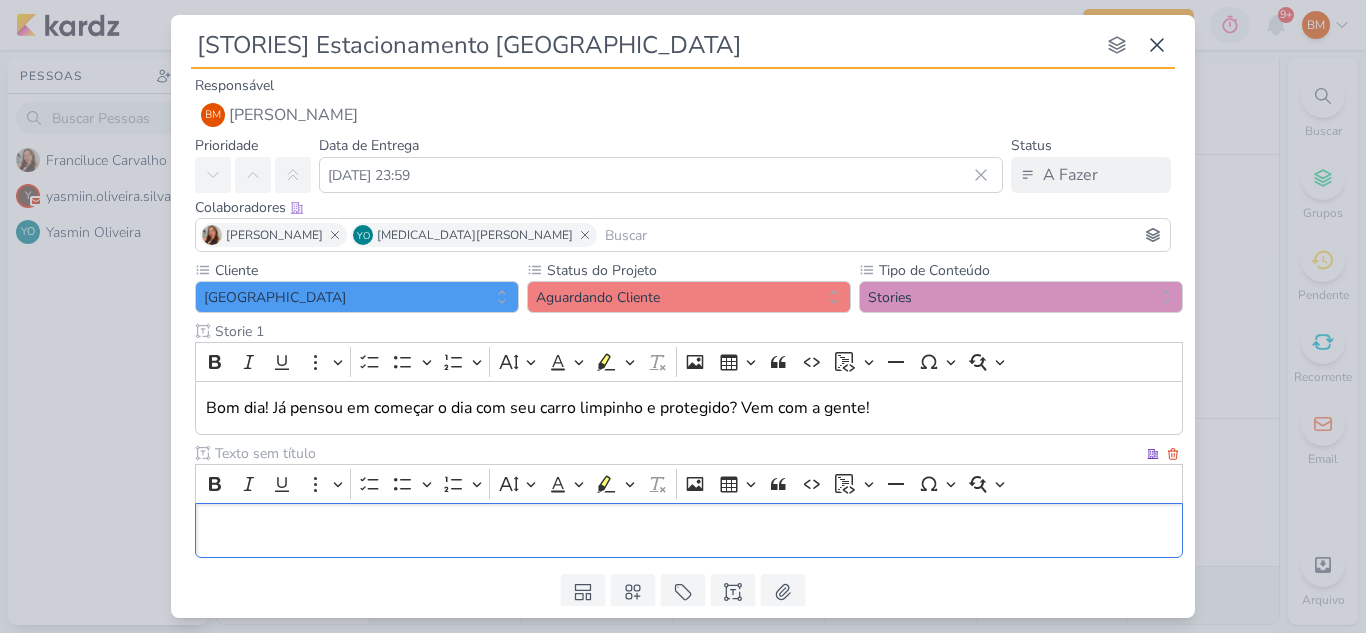 click at bounding box center [677, 453] 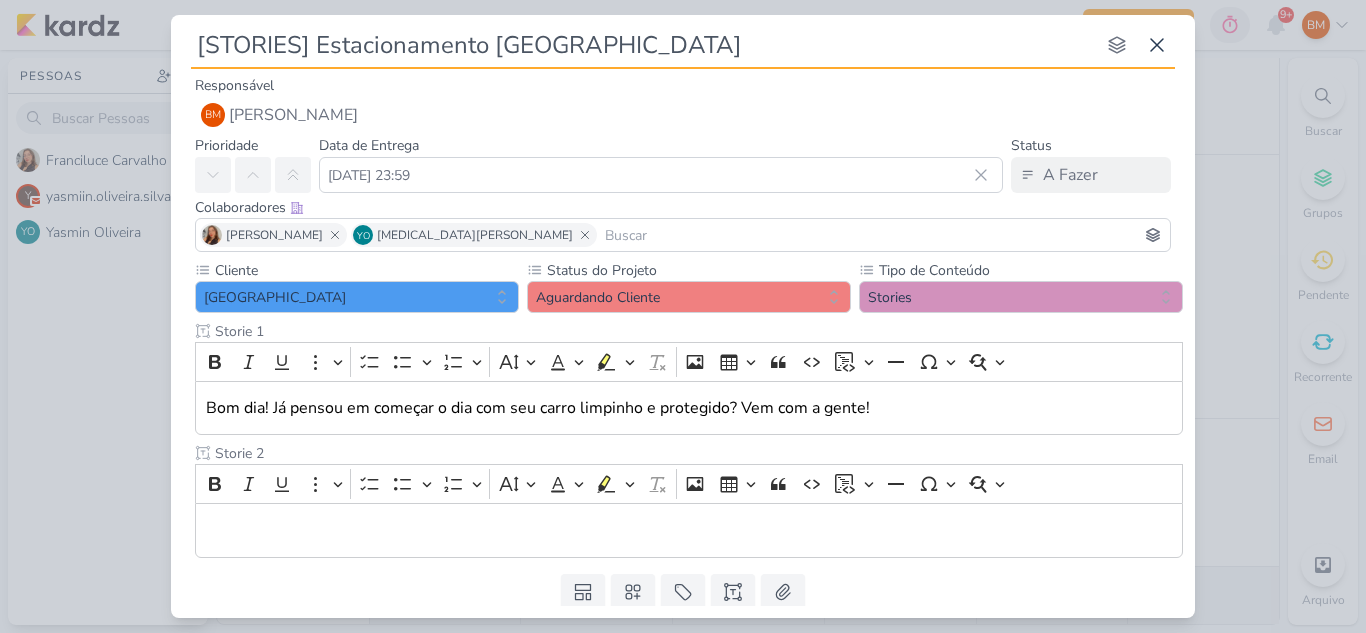 type on "Storie 2" 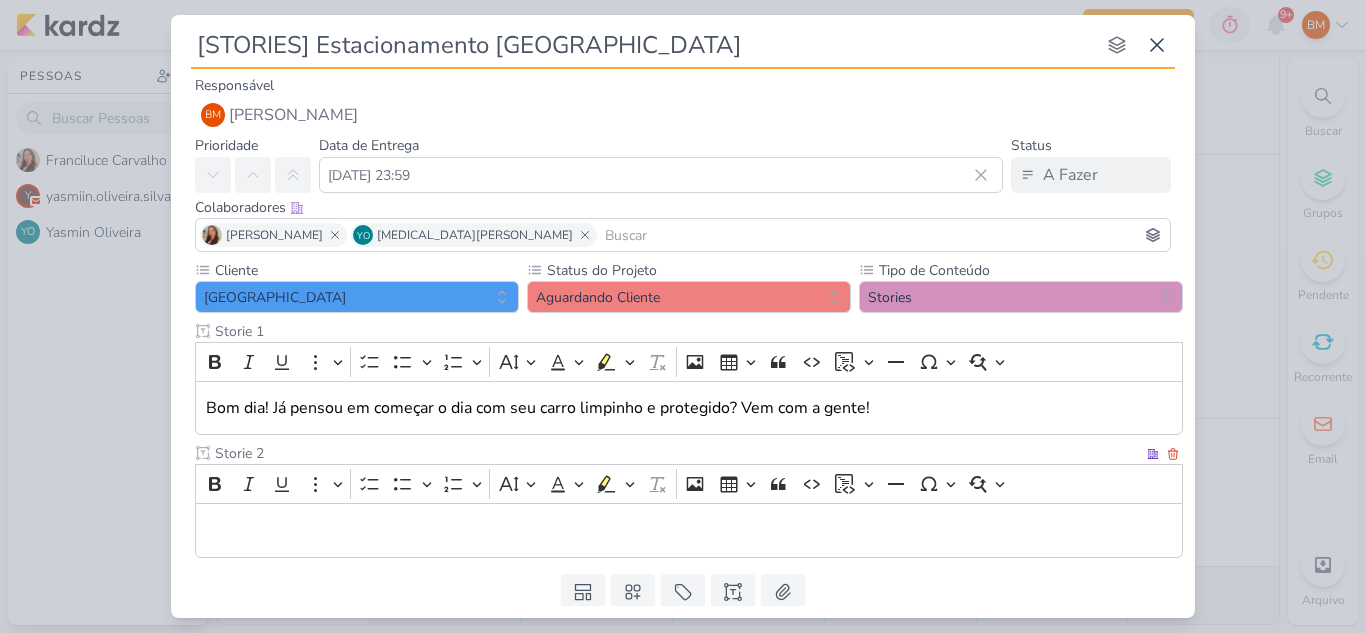 click at bounding box center (689, 531) 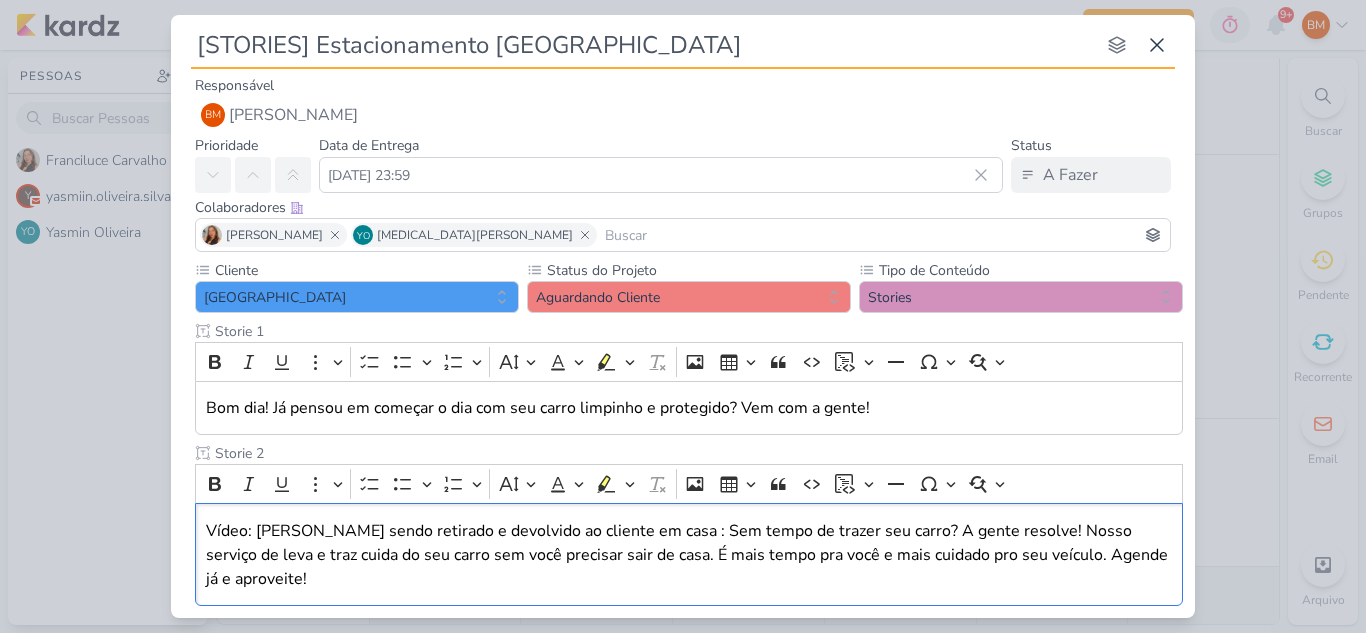 scroll, scrollTop: 87, scrollLeft: 0, axis: vertical 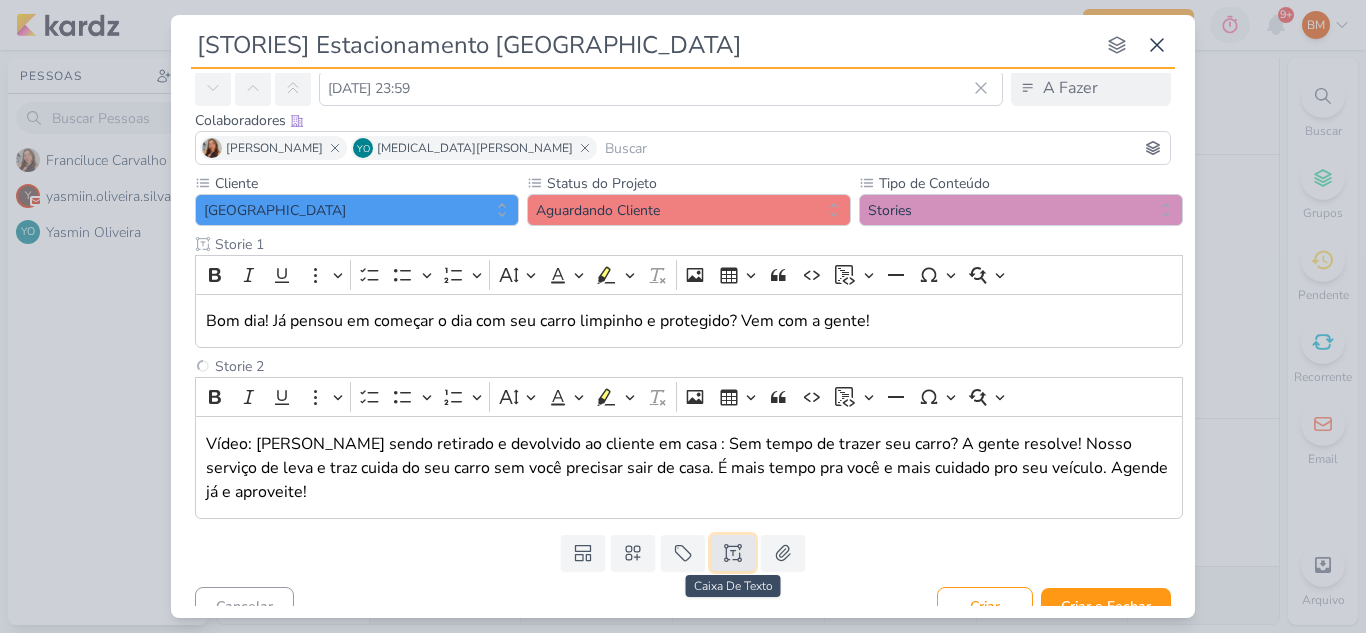 click at bounding box center (733, 553) 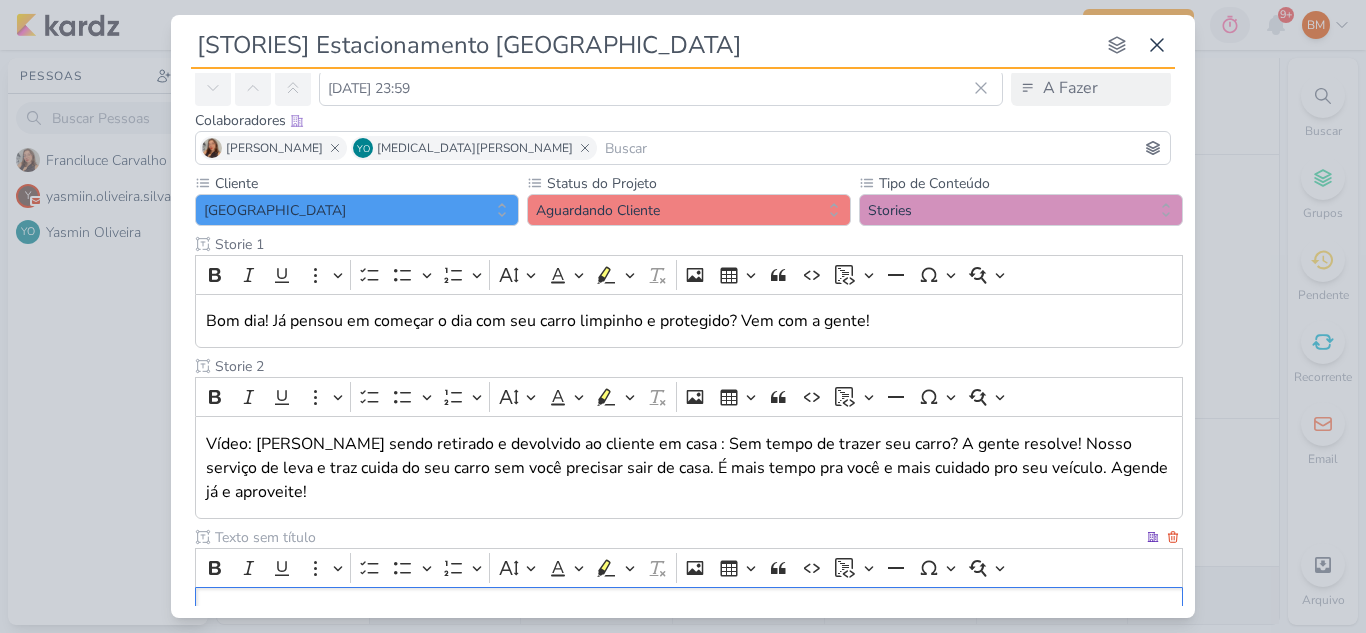 click at bounding box center [677, 537] 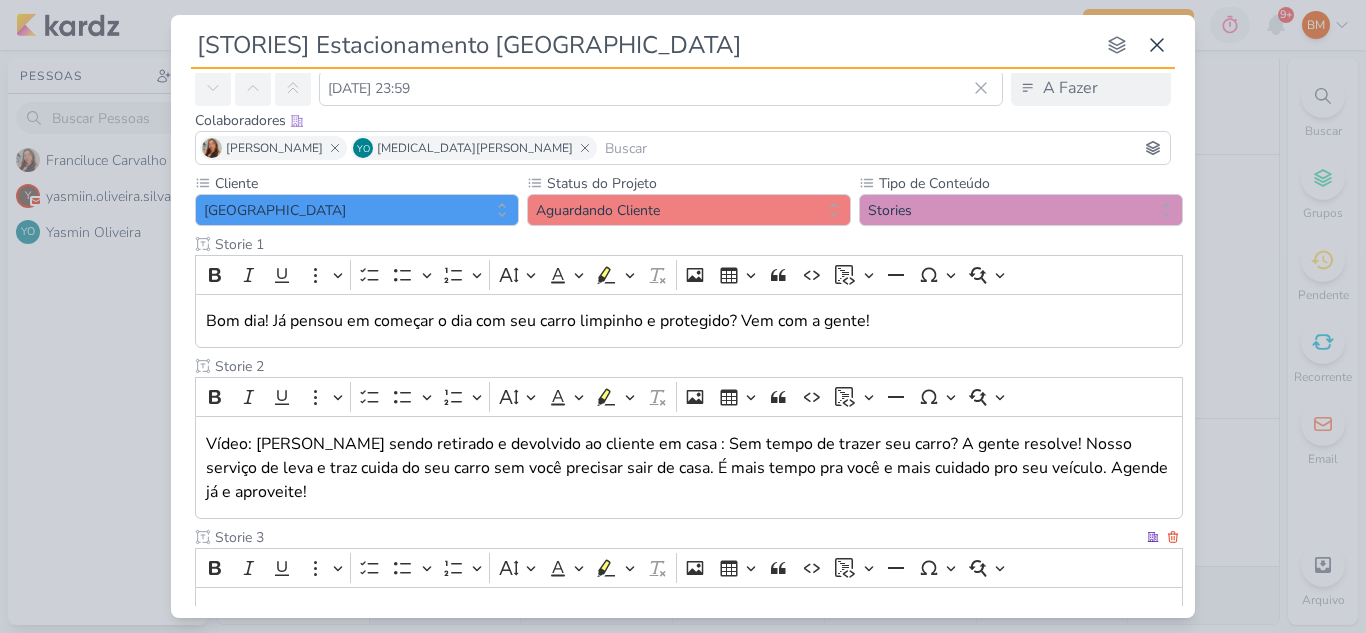 type on "Storie 3" 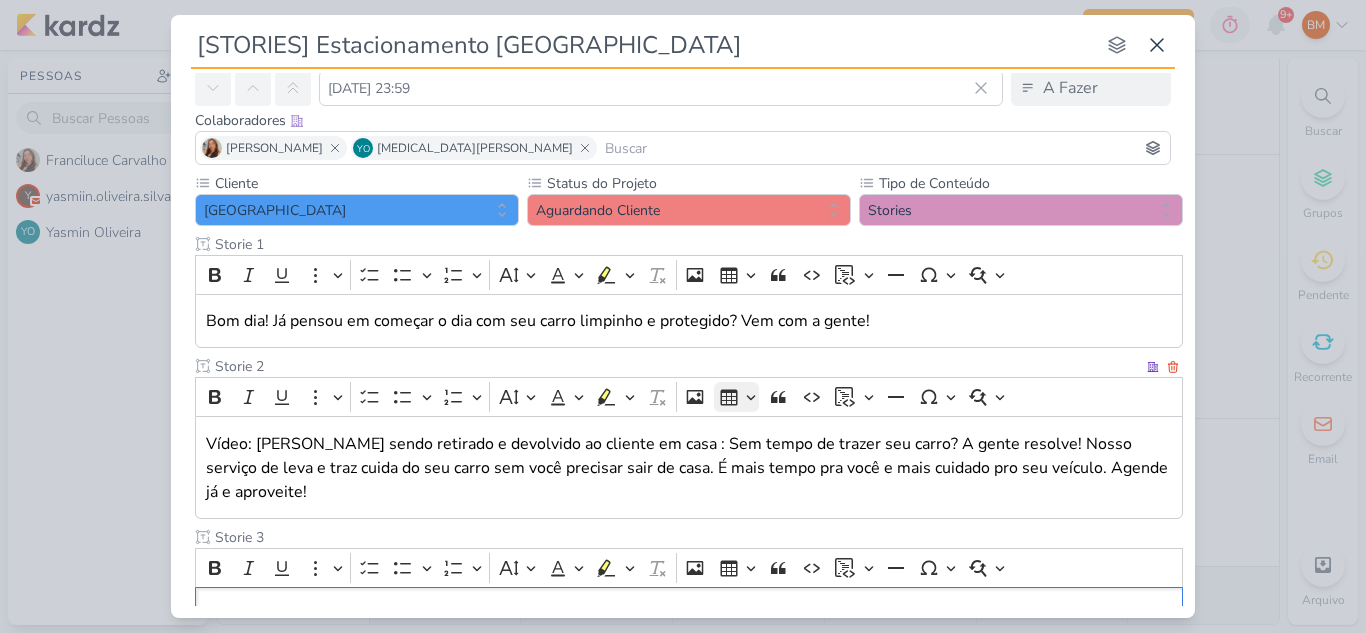 scroll, scrollTop: 106, scrollLeft: 0, axis: vertical 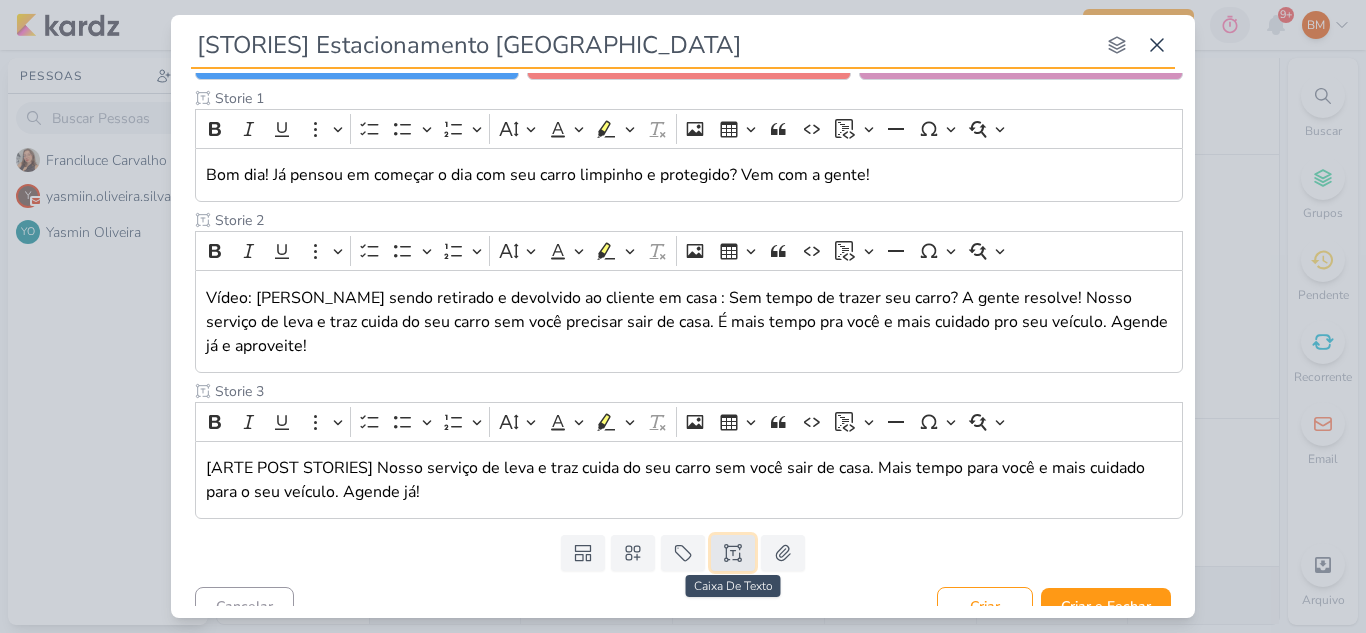 click 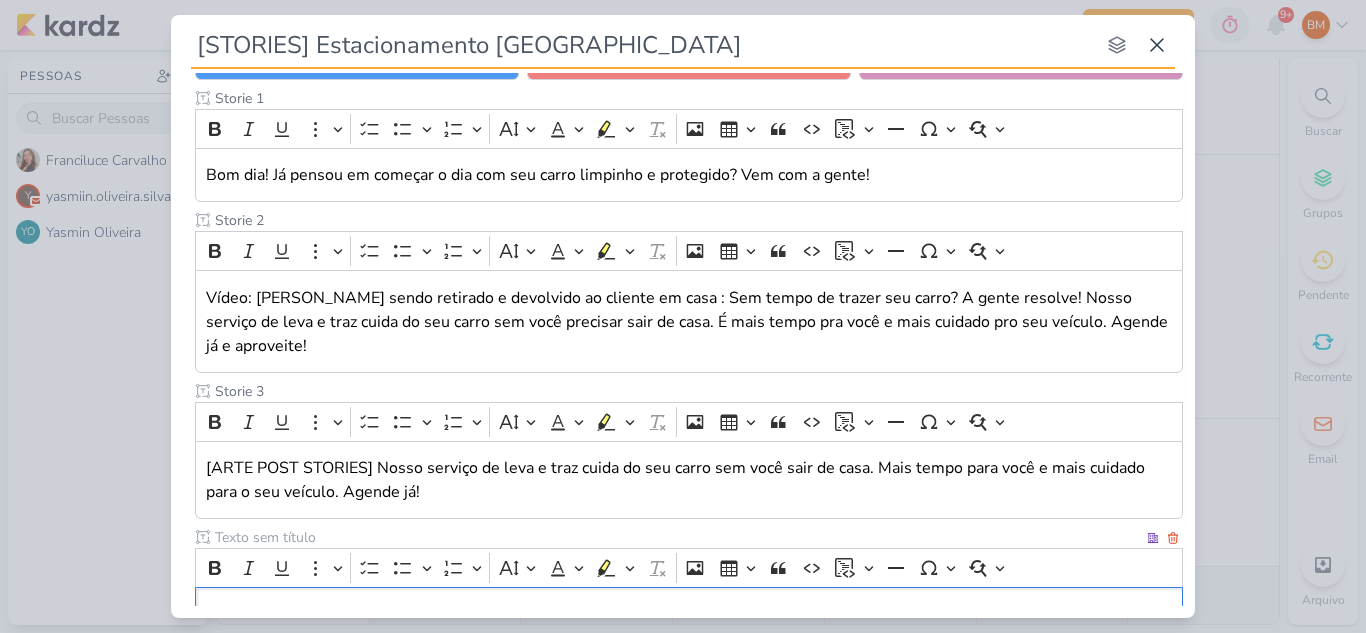 click at bounding box center (677, 537) 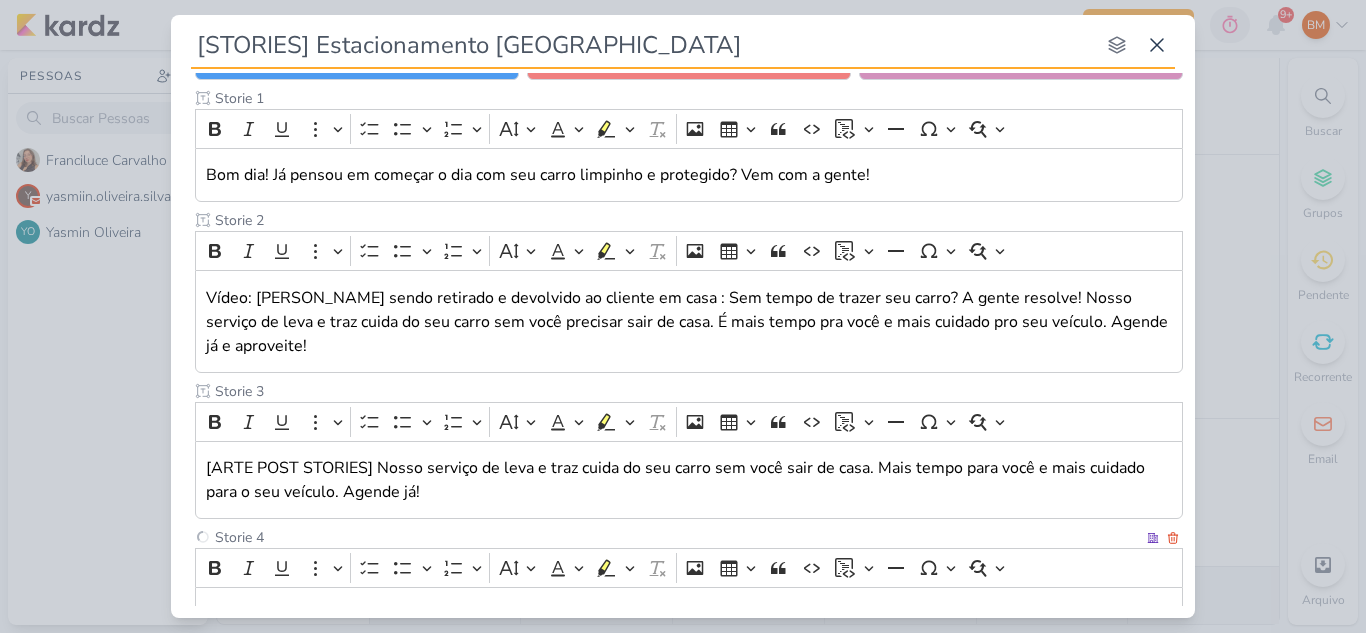 type on "Storie 4" 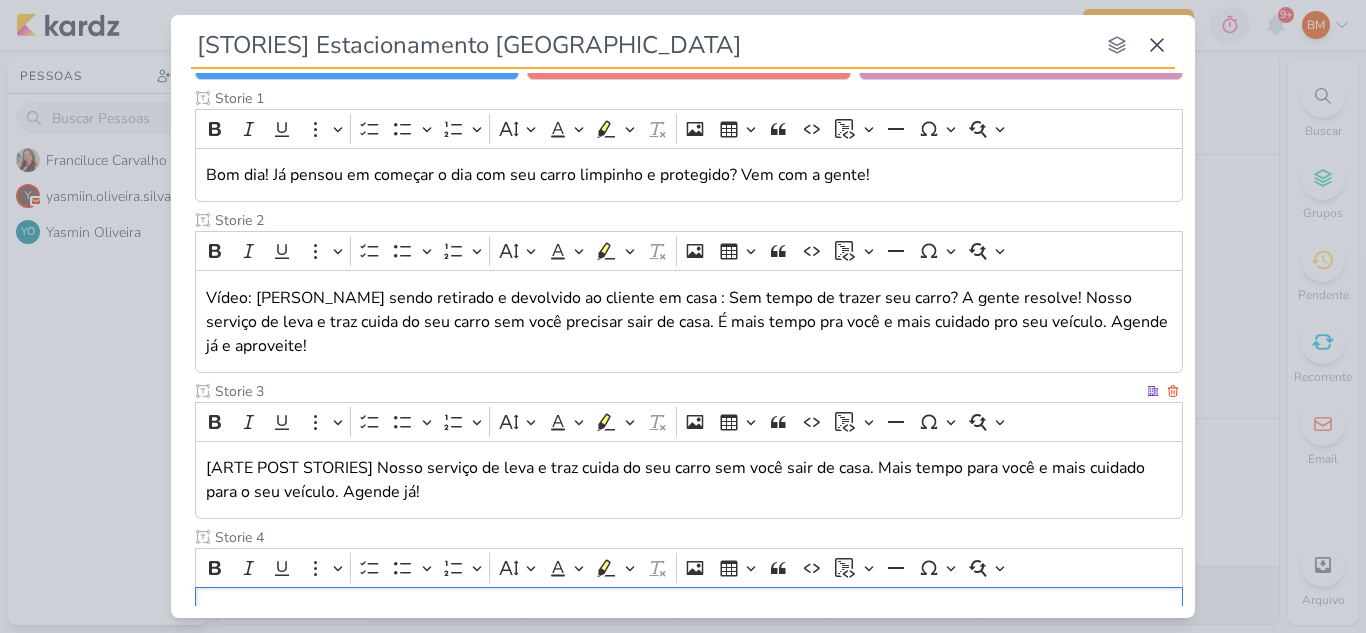 scroll, scrollTop: 252, scrollLeft: 0, axis: vertical 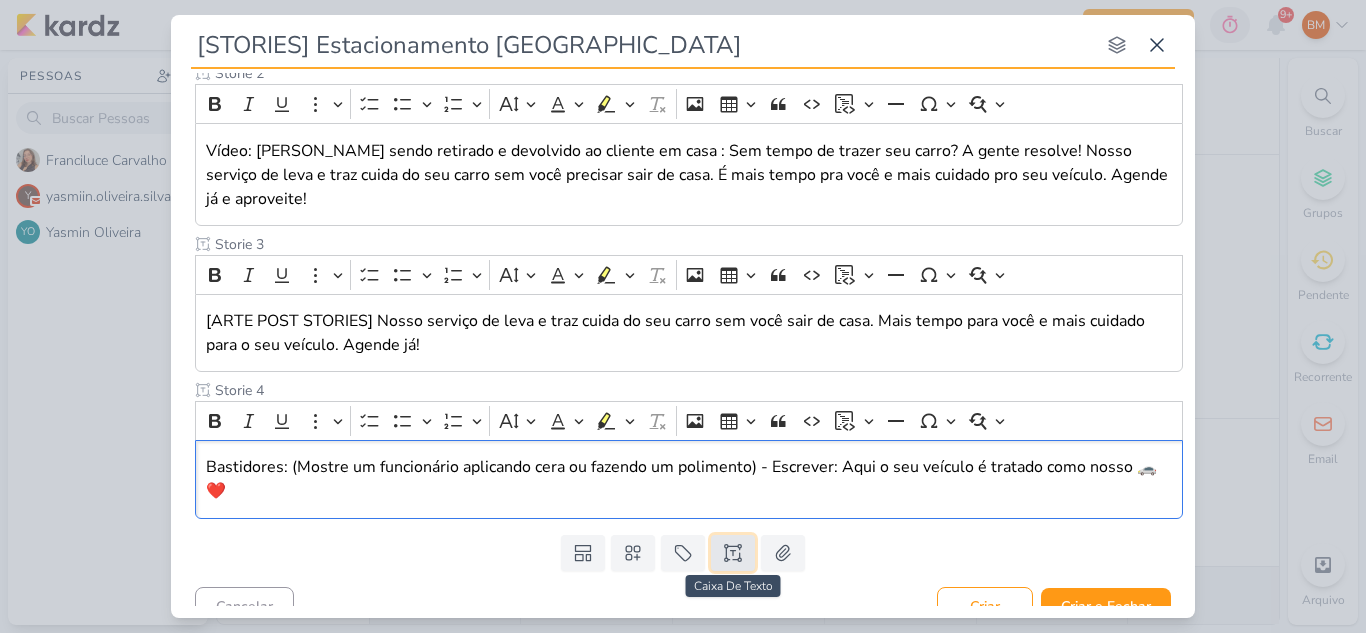 click at bounding box center (733, 553) 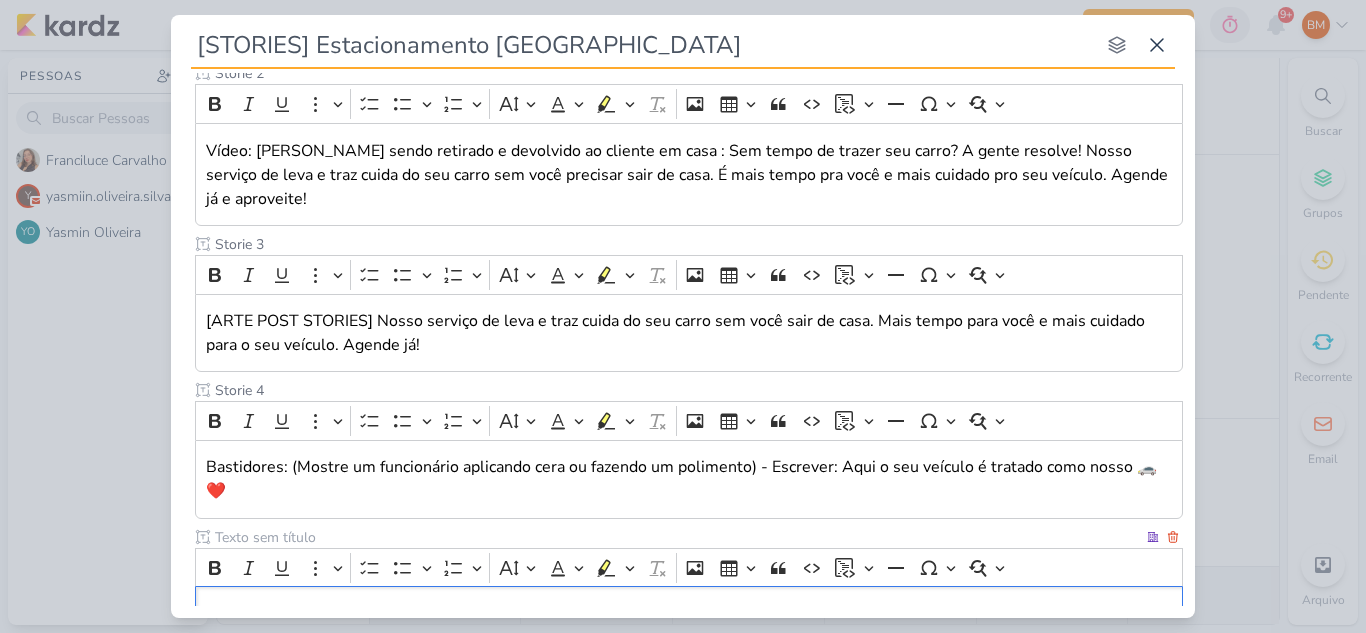 click at bounding box center [677, 537] 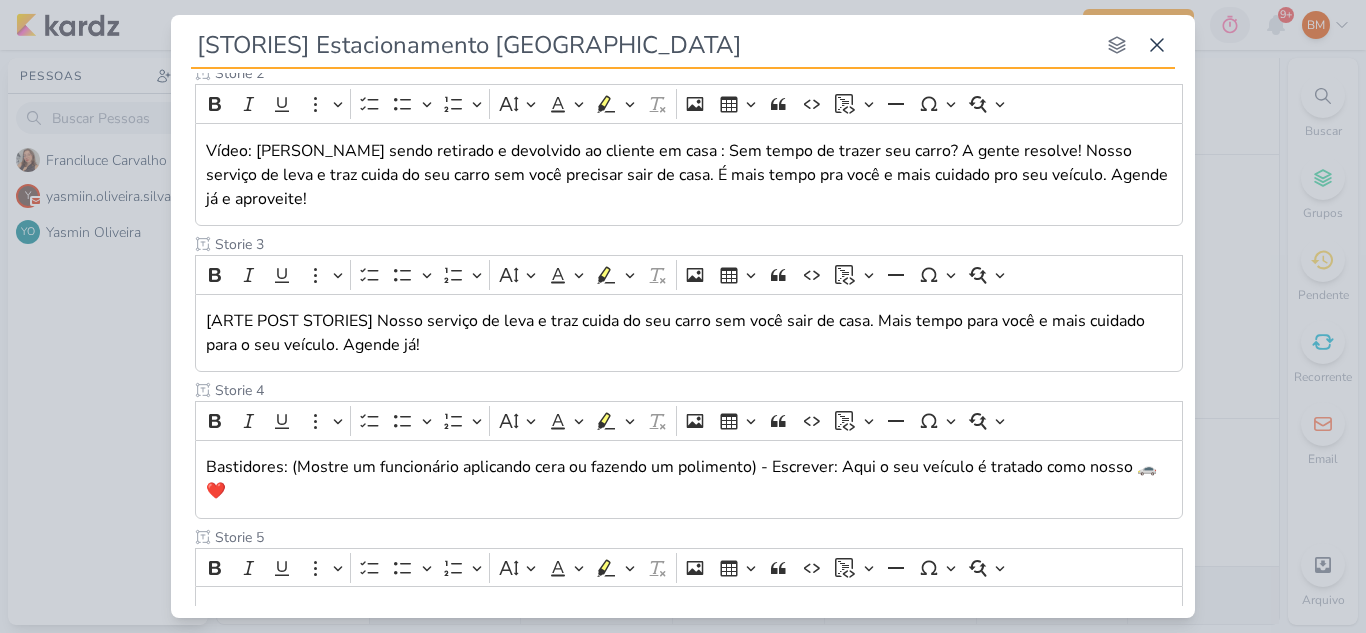 type on "Storie 5" 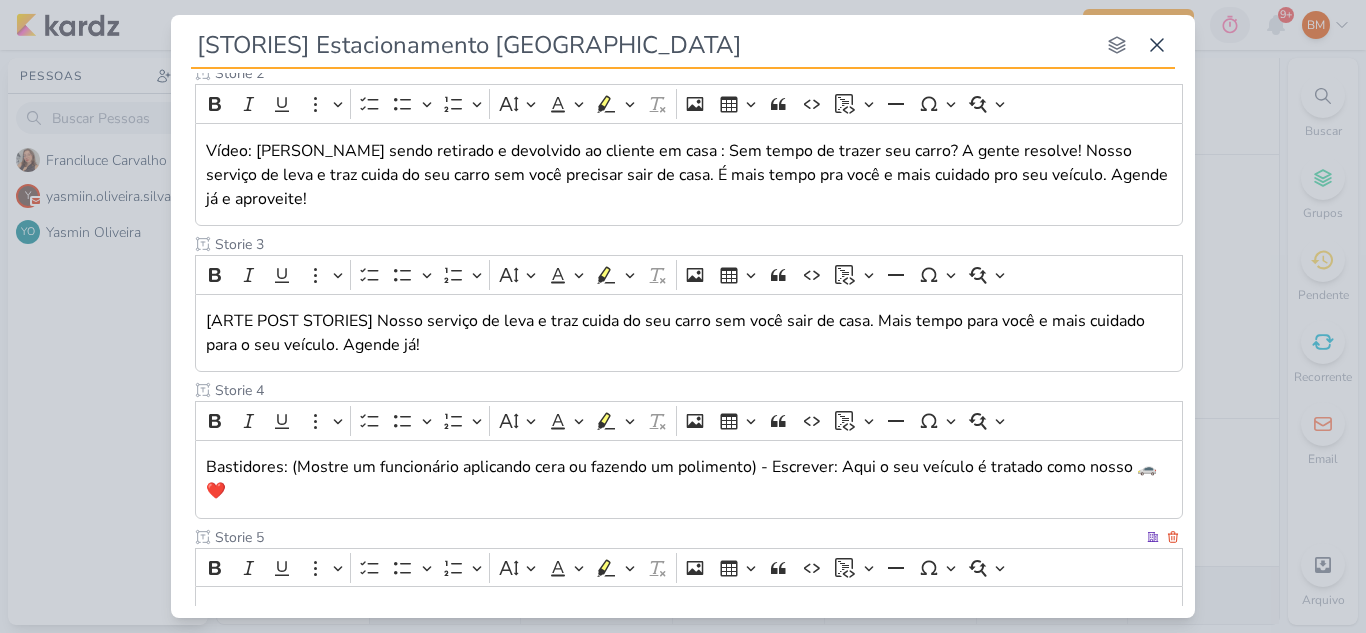 click at bounding box center (689, 613) 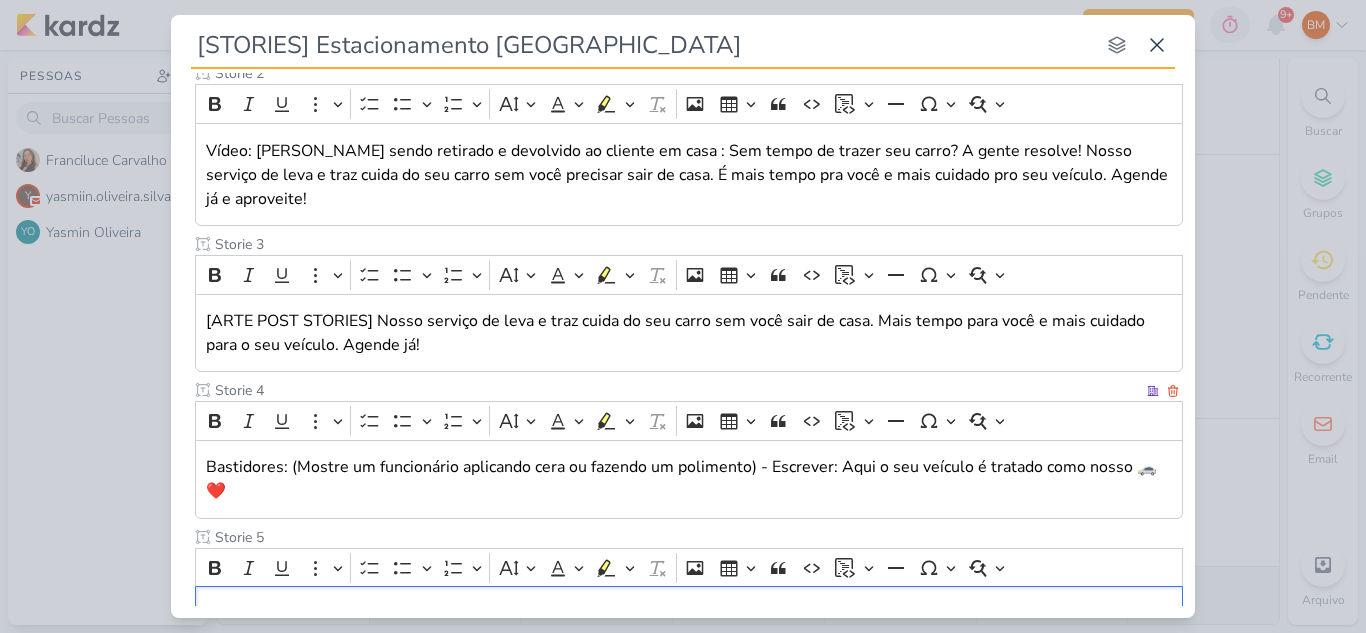 scroll, scrollTop: 399, scrollLeft: 0, axis: vertical 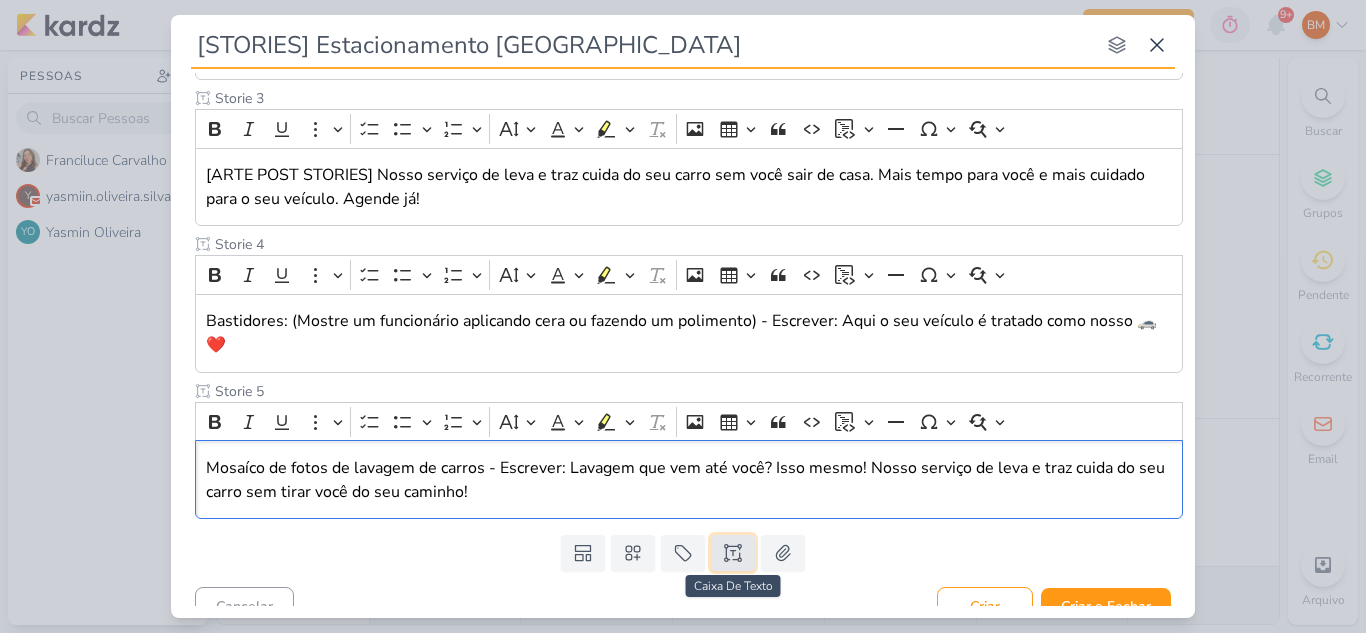 click 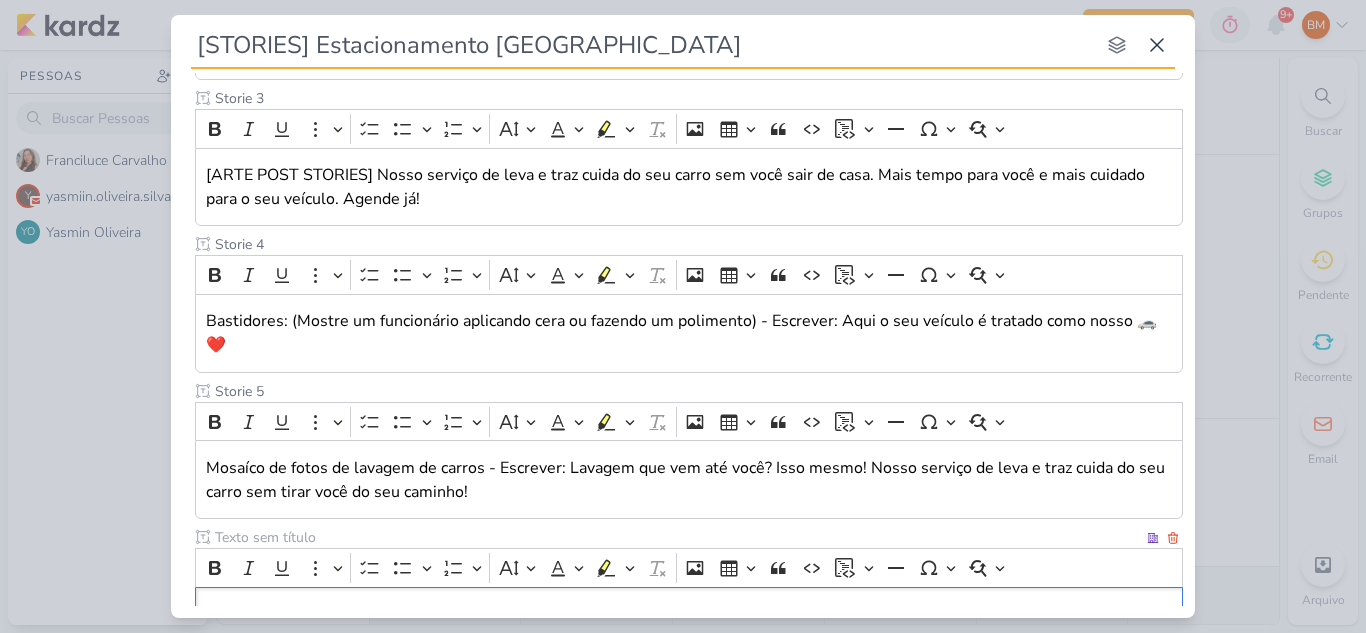 click at bounding box center (677, 537) 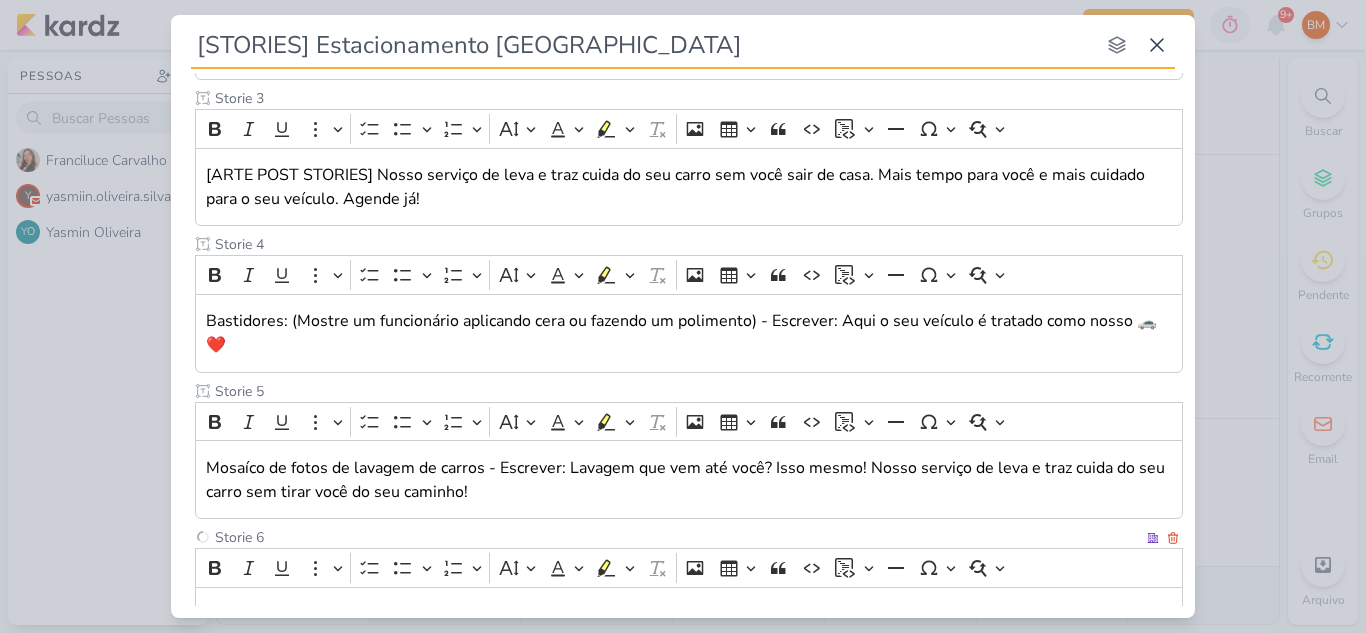 type on "Storie 6" 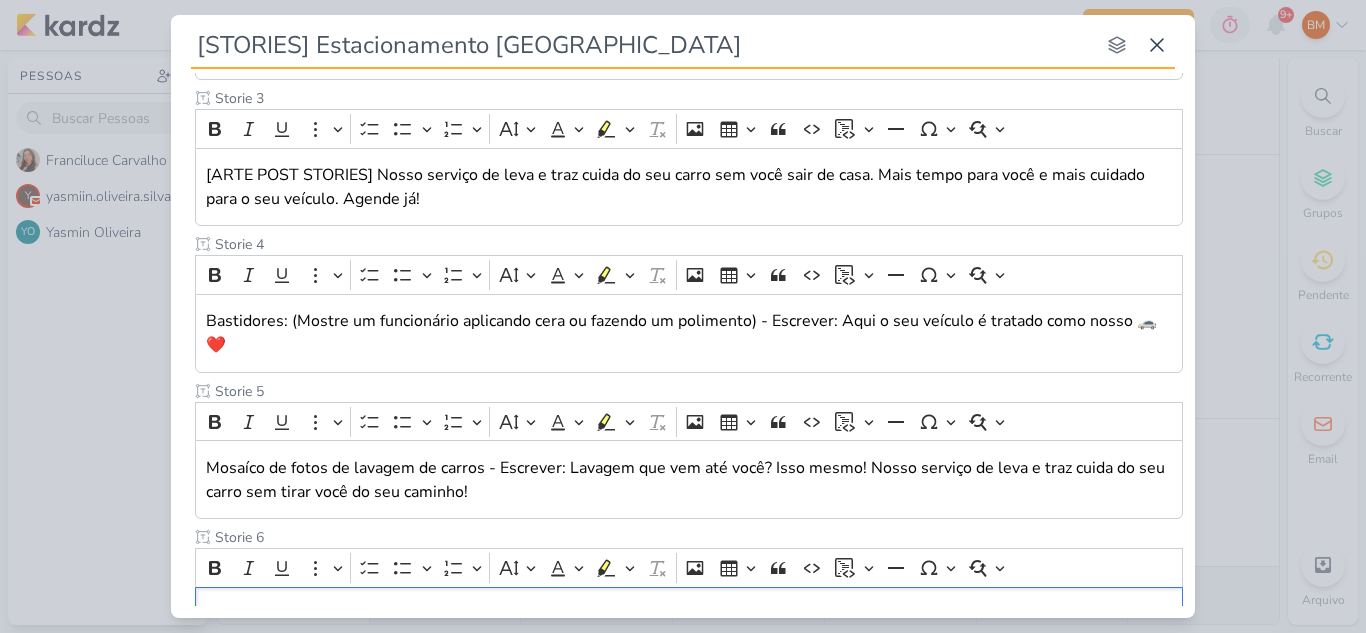 scroll, scrollTop: 649, scrollLeft: 0, axis: vertical 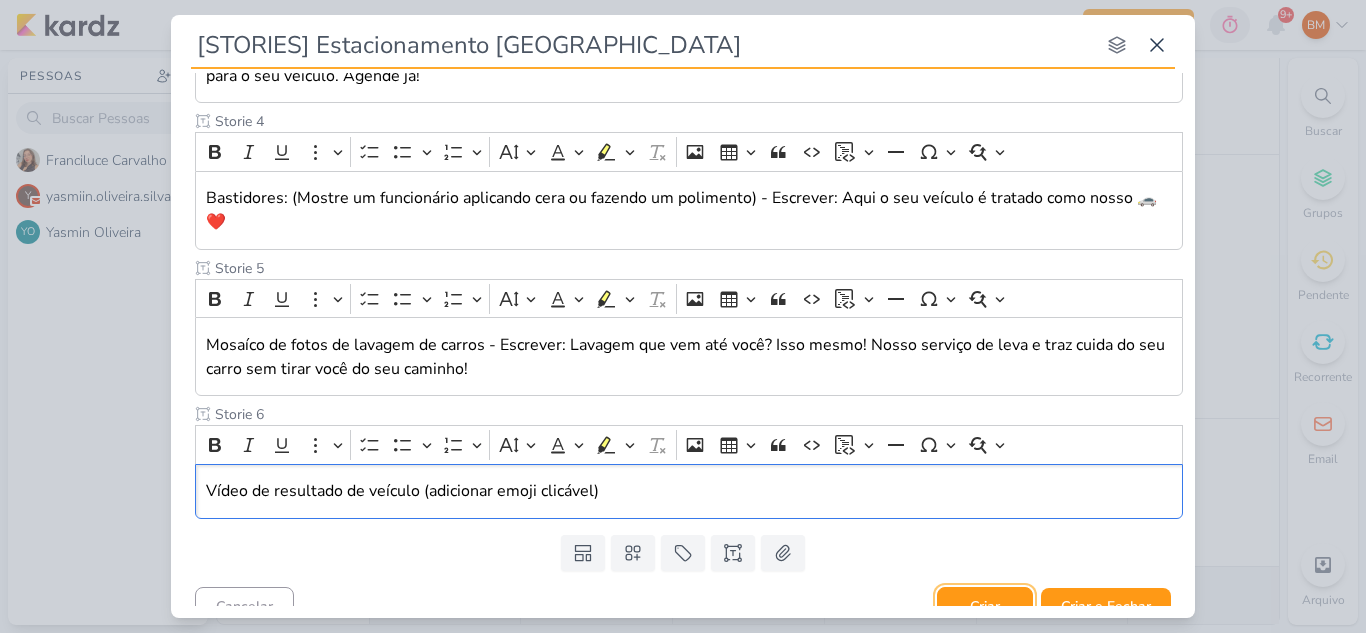 click on "Criar" at bounding box center (985, 606) 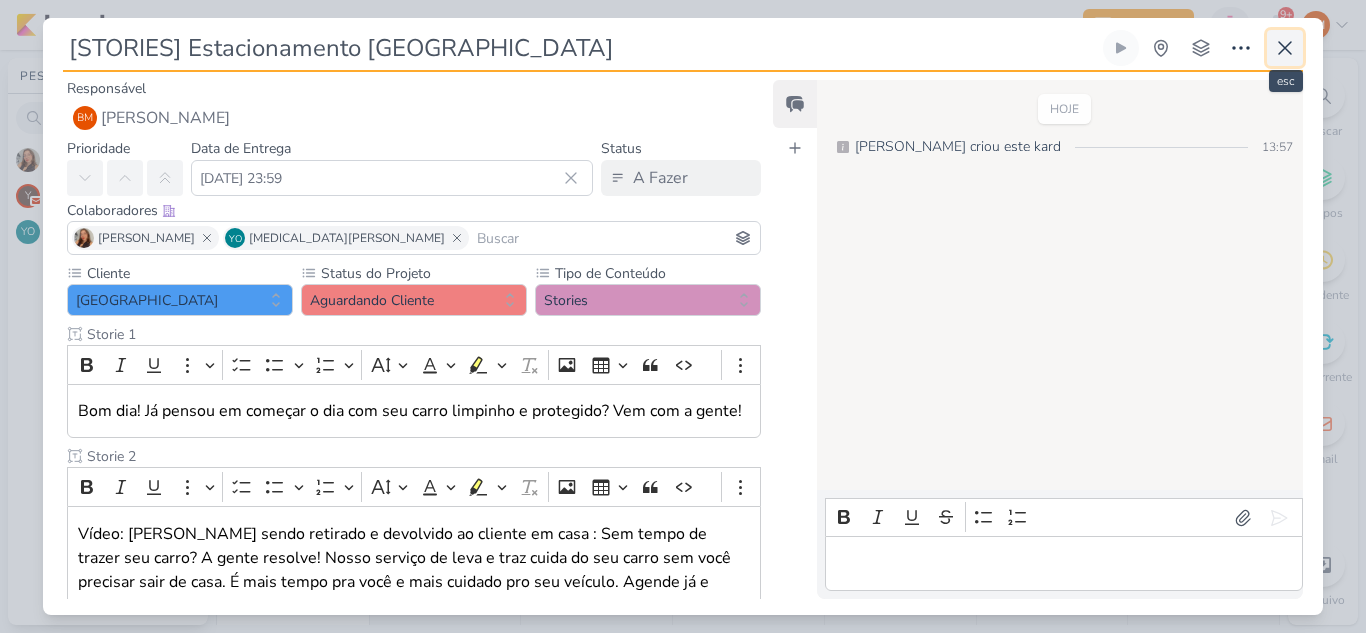 click 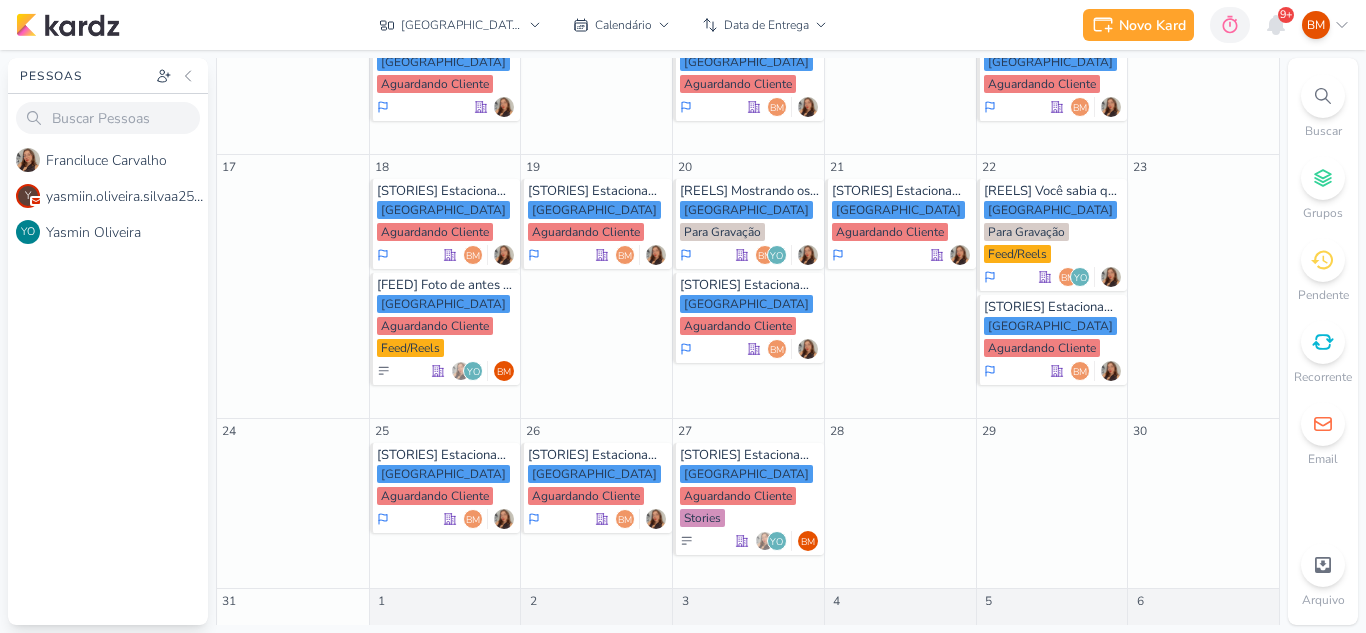 scroll, scrollTop: 696, scrollLeft: 0, axis: vertical 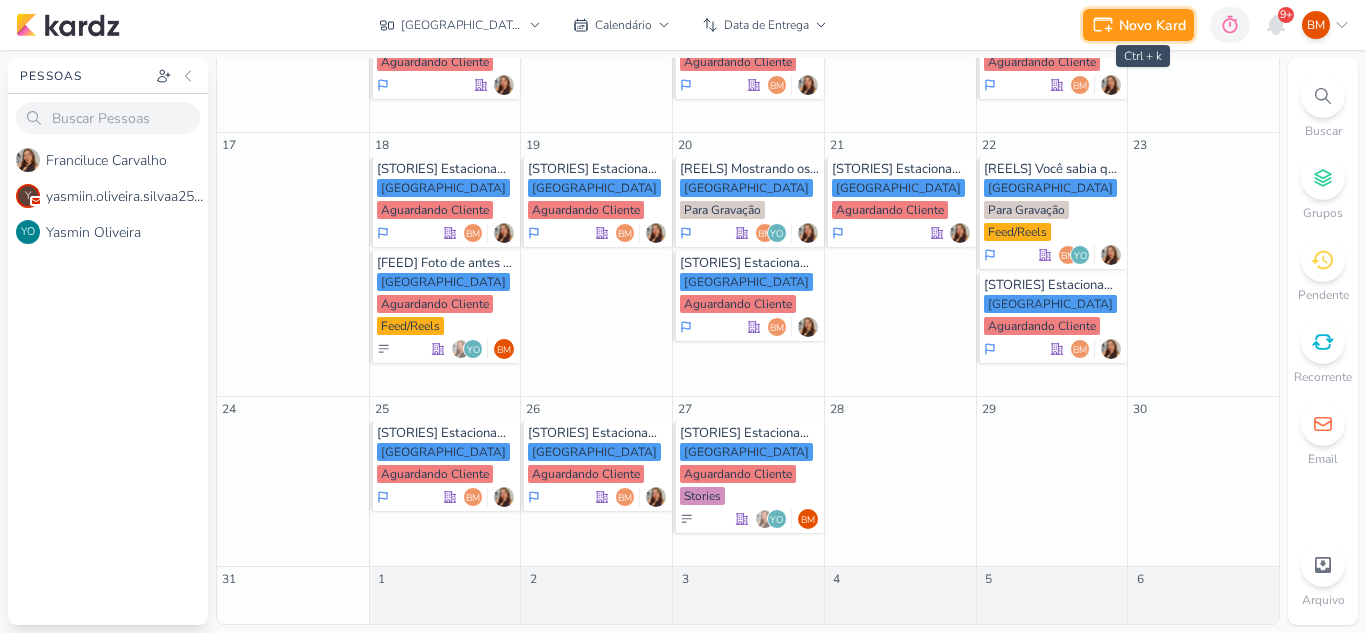 click 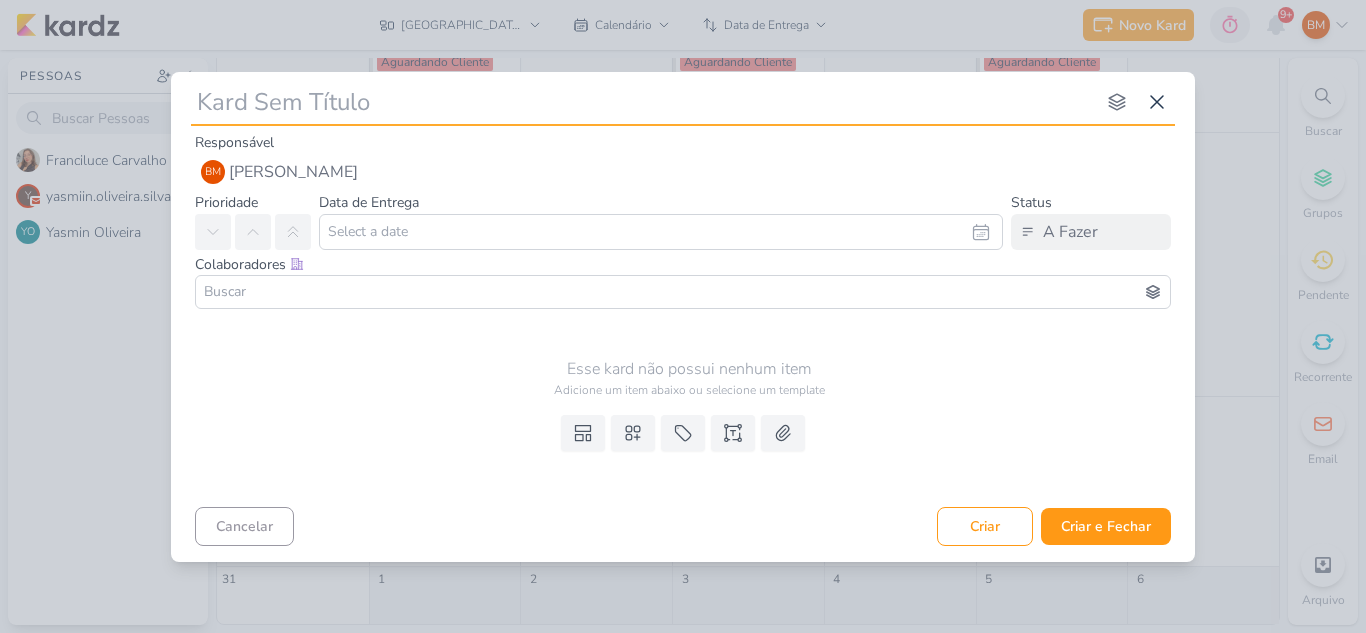 type on "[" 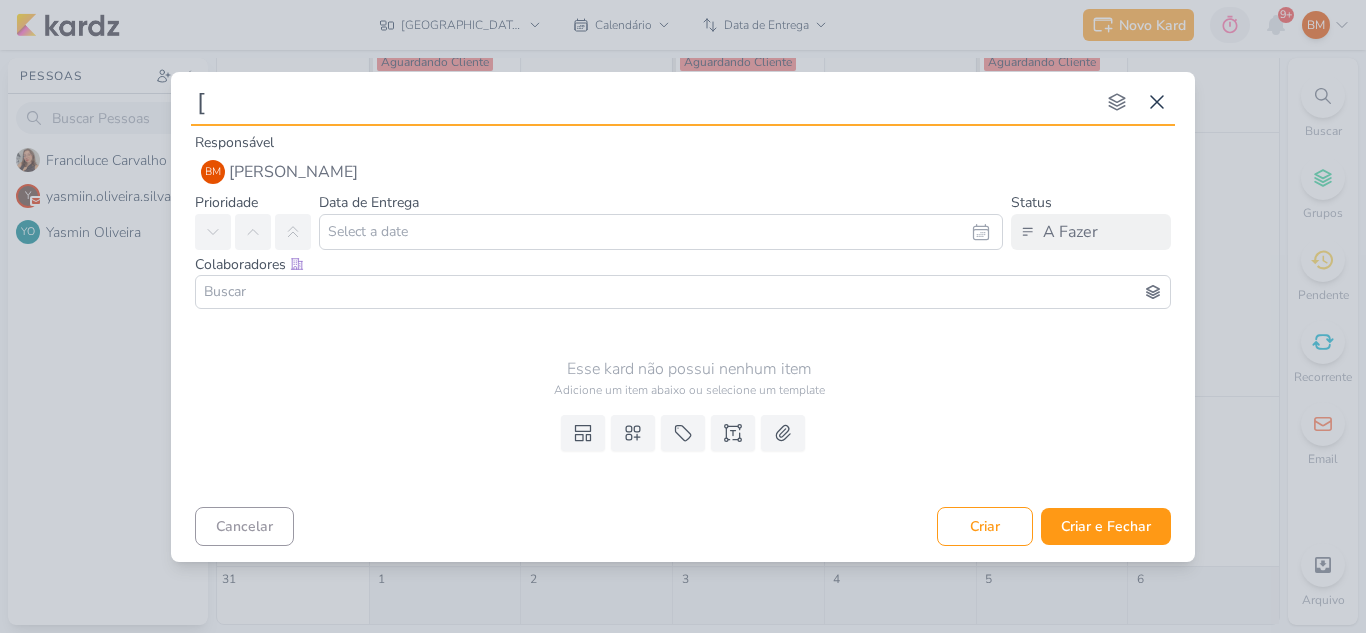 type 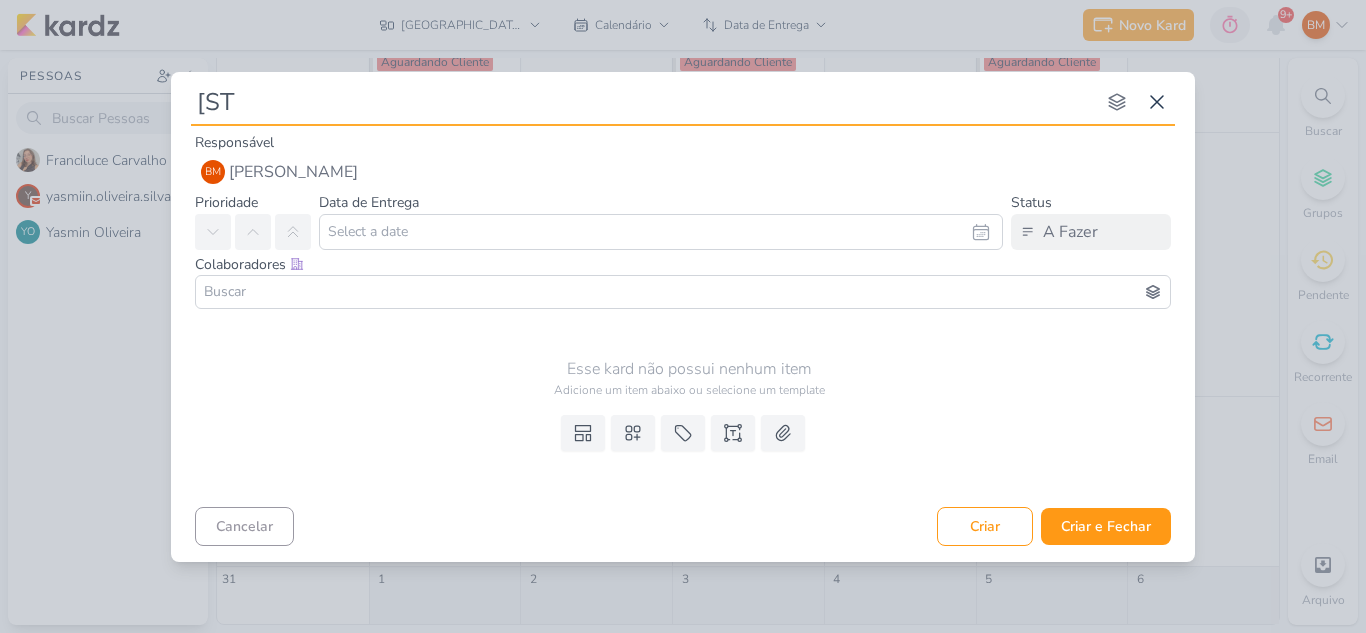 type on "[STO" 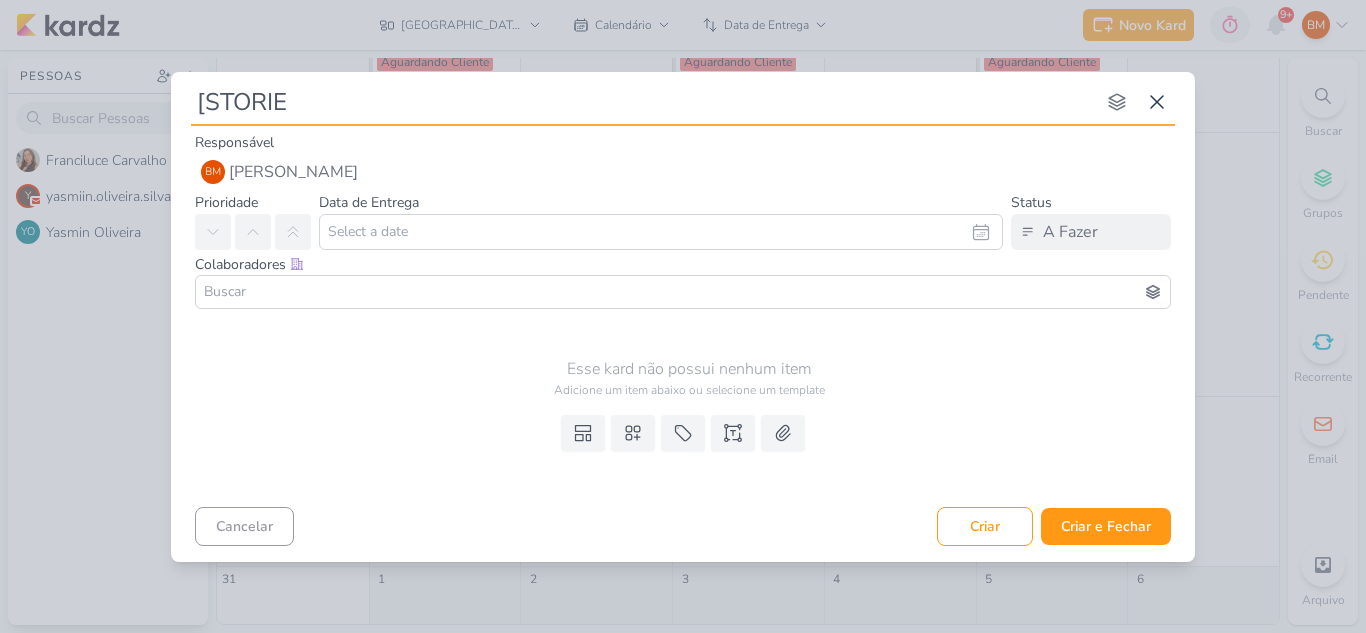 type on "[STORIES" 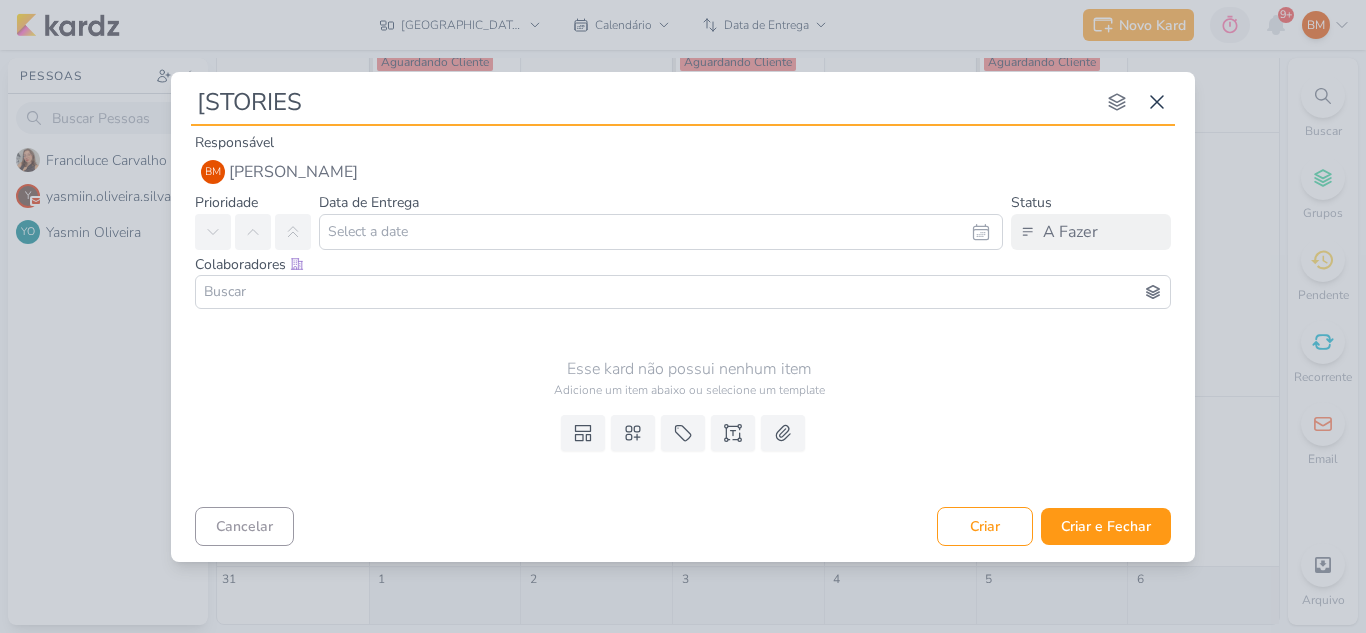 type 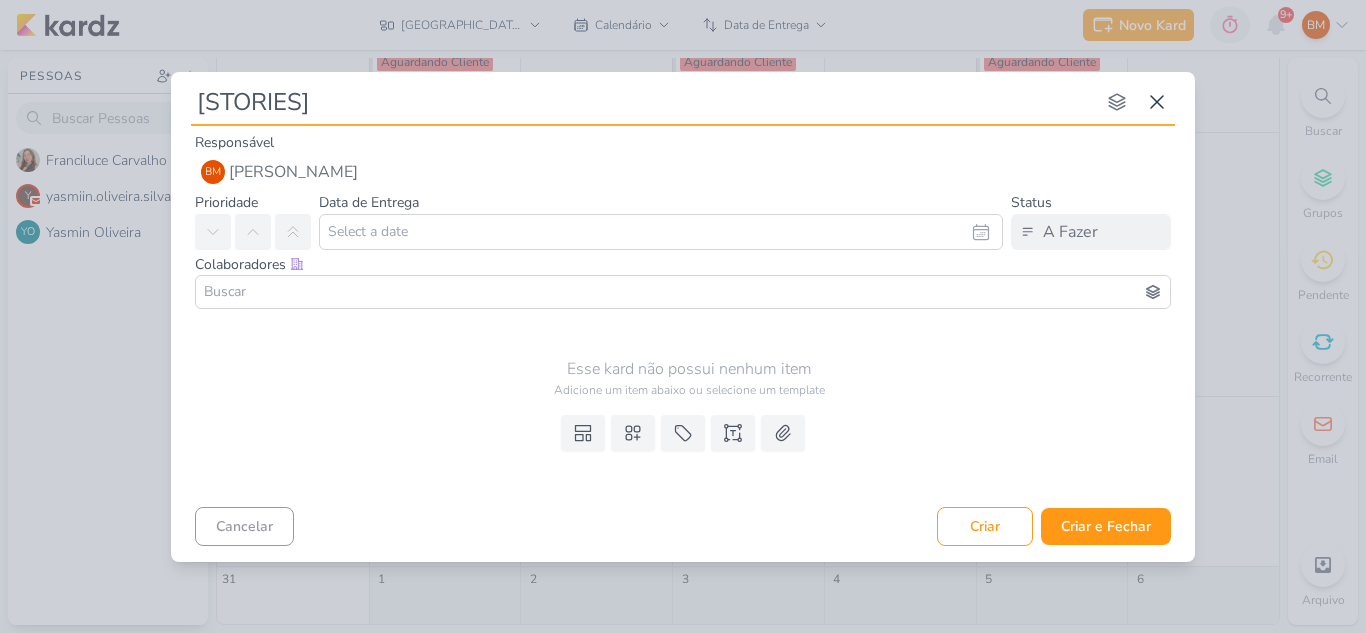 type on "[STORIES]" 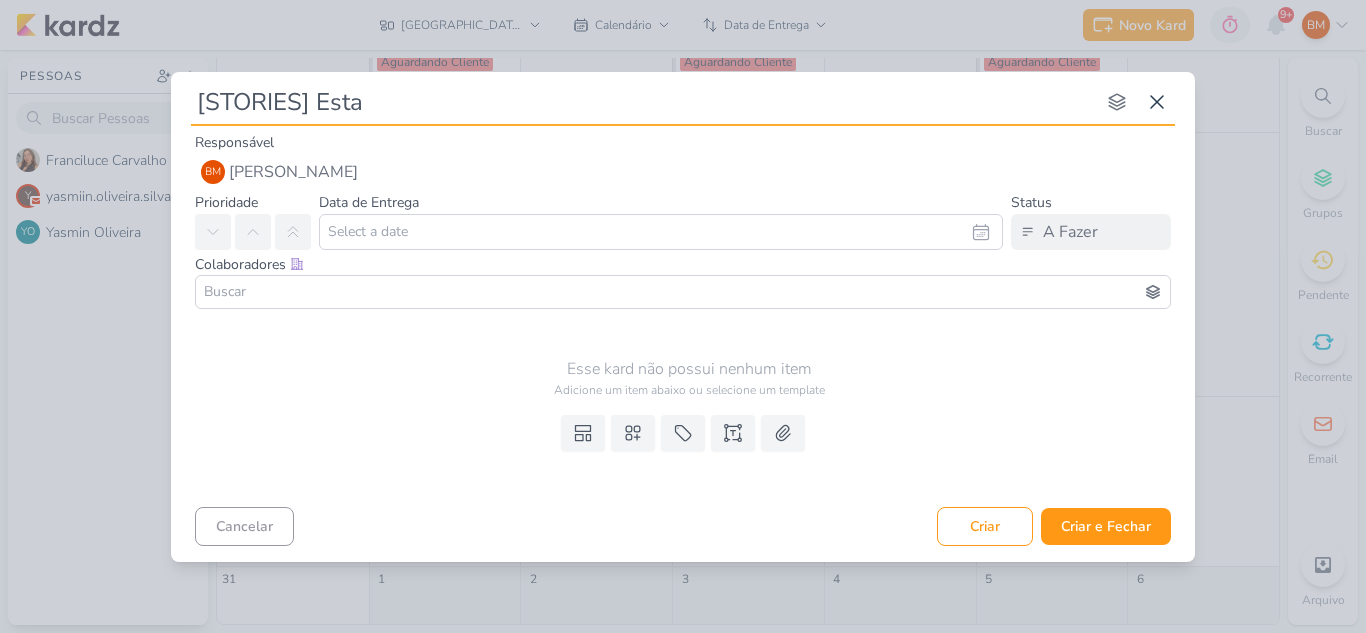 type on "[STORIES] Estac" 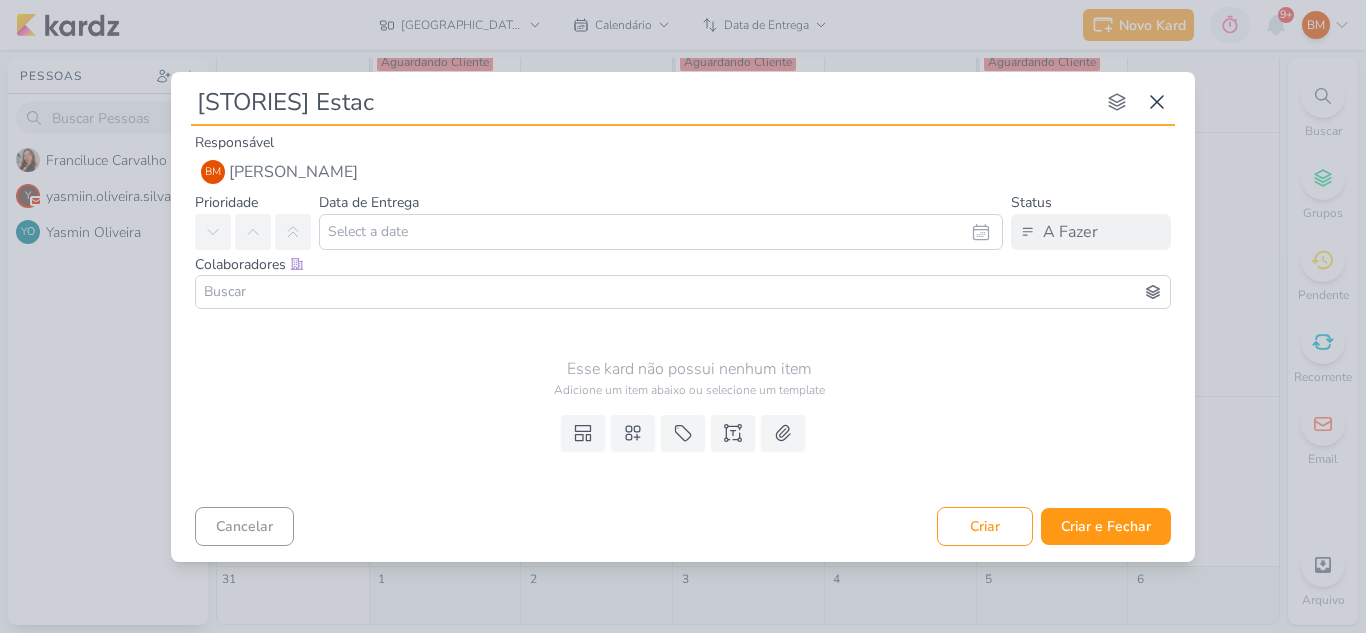 type 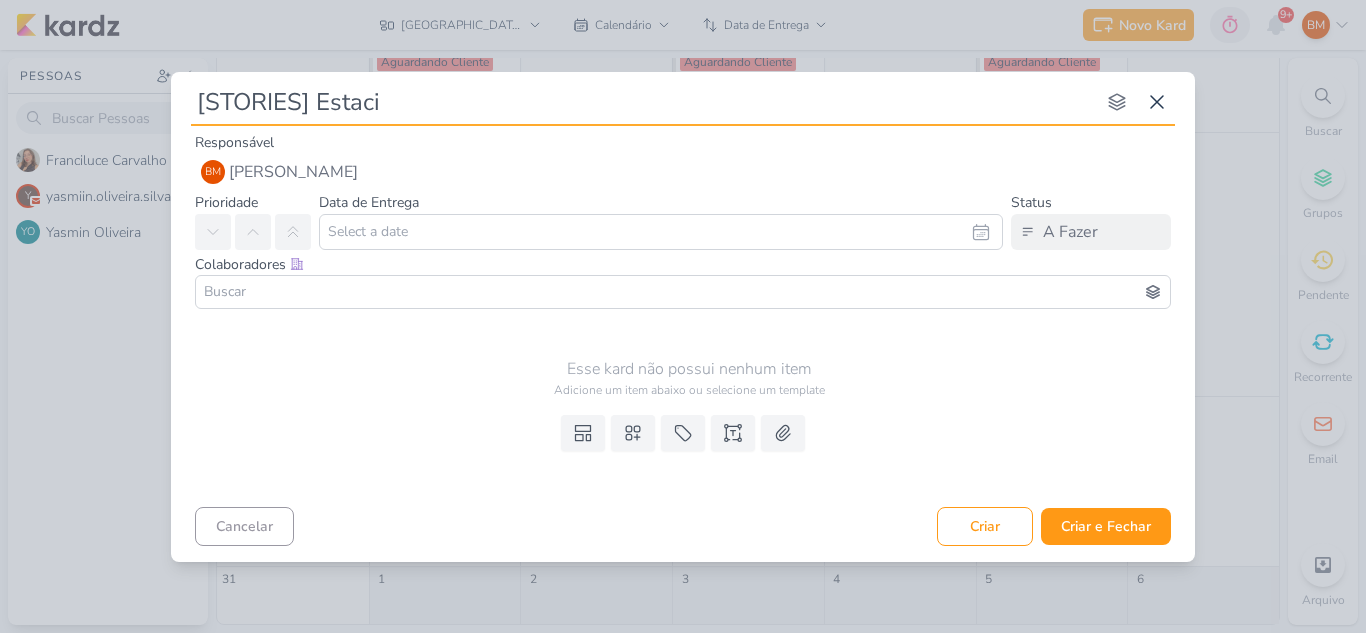 type 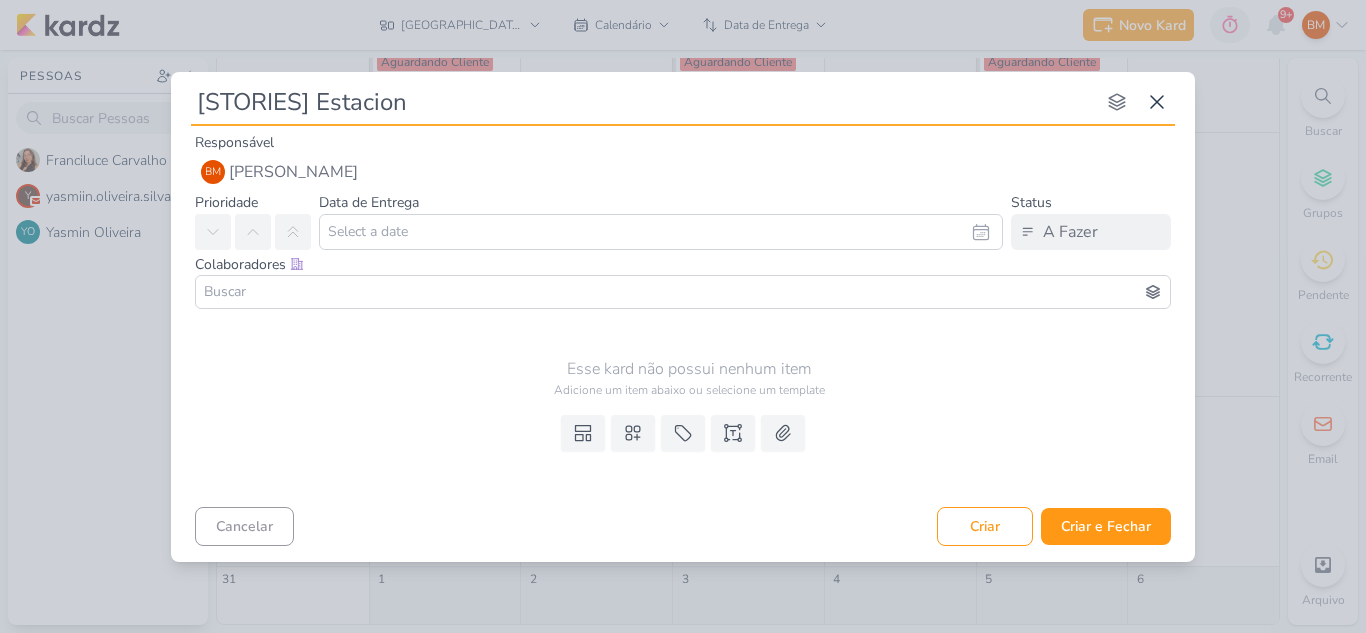 type on "[STORIES] Estaciona" 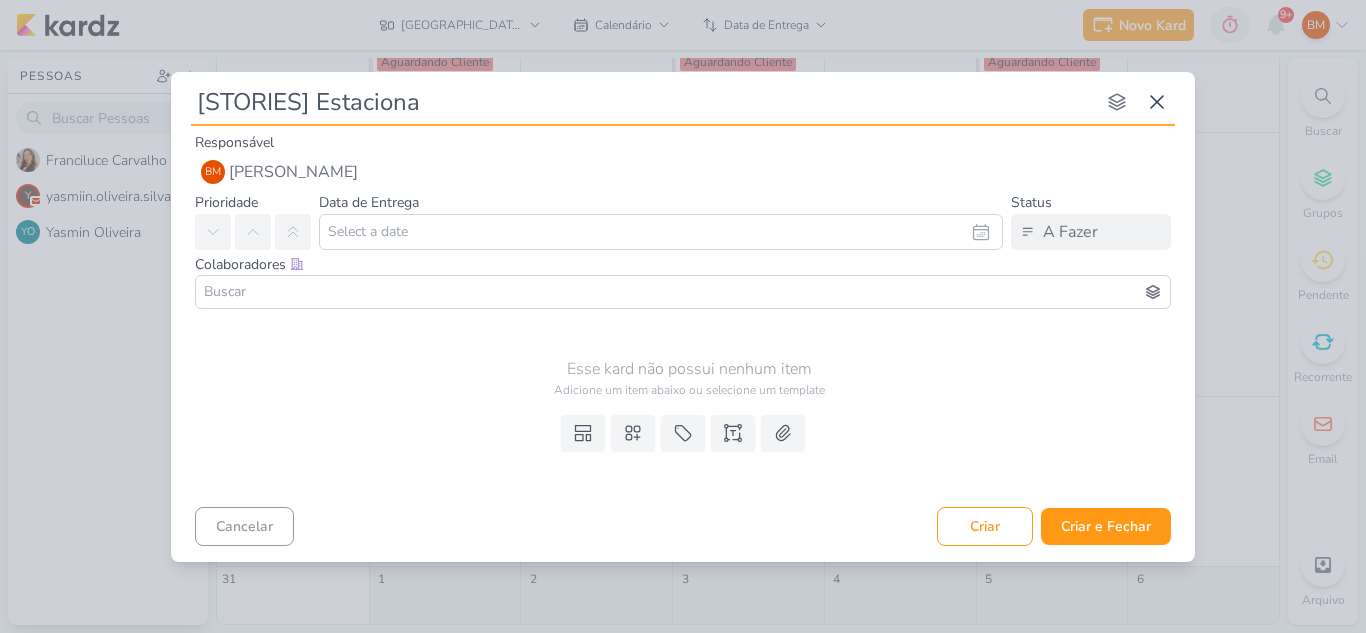 type 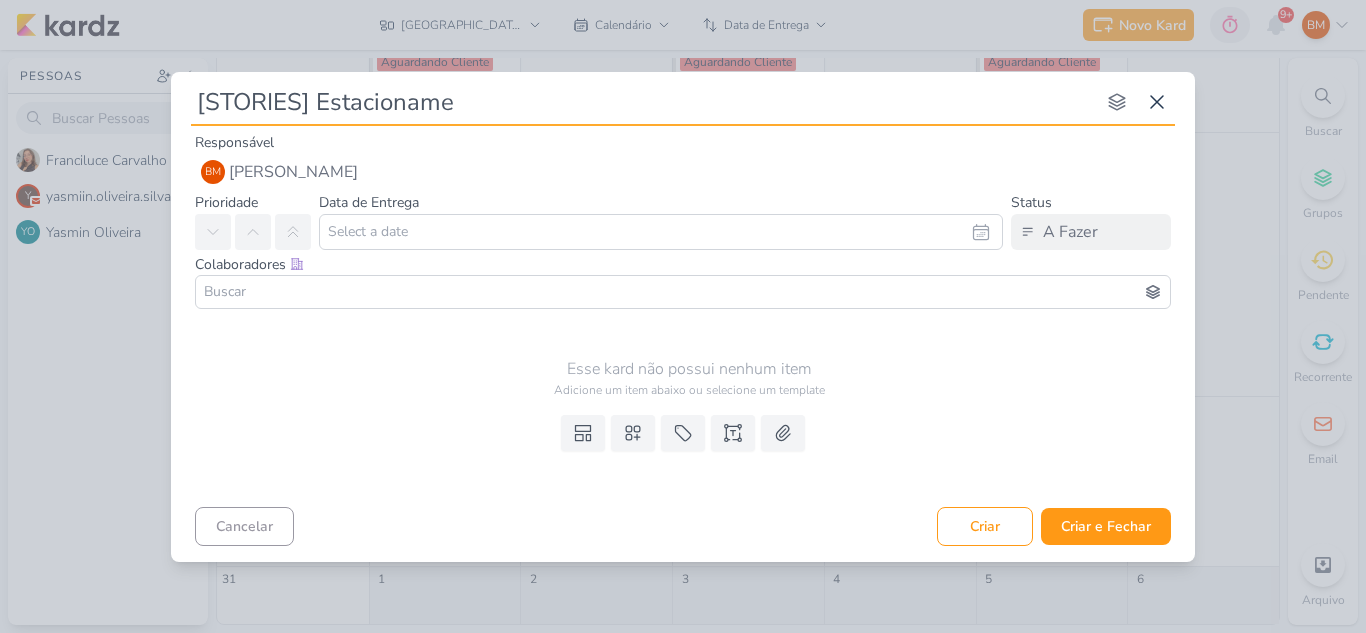 type on "[STORIES] Estacionamen" 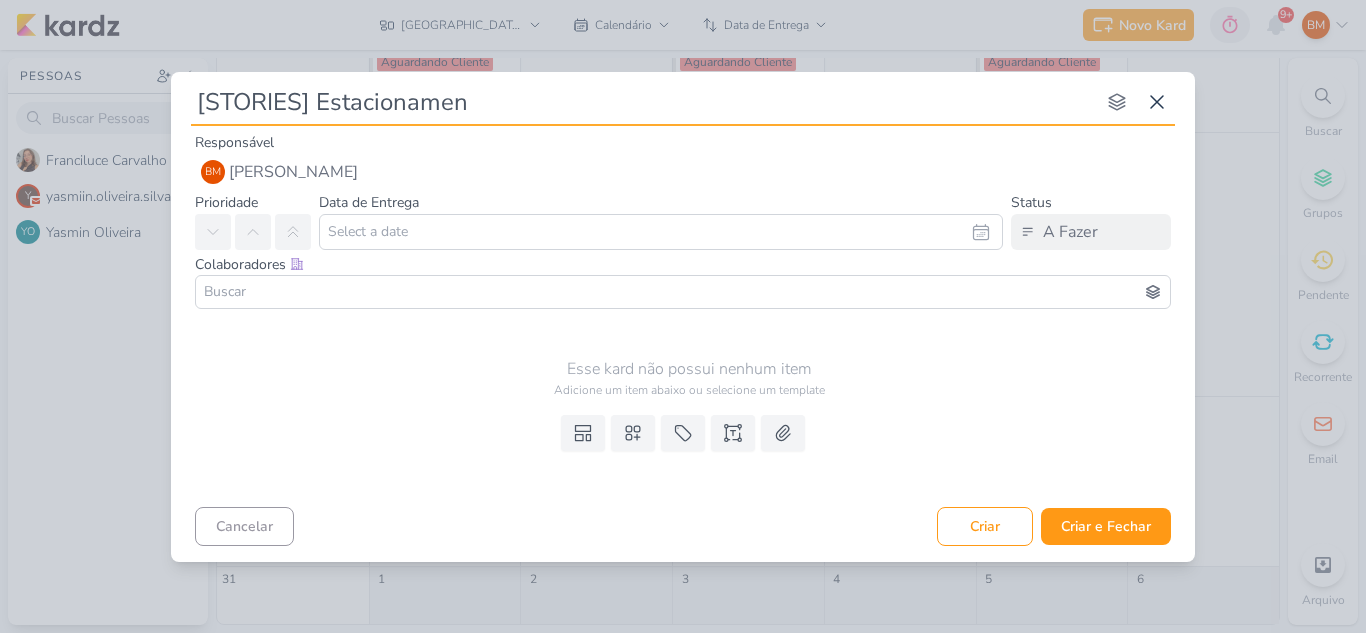 type 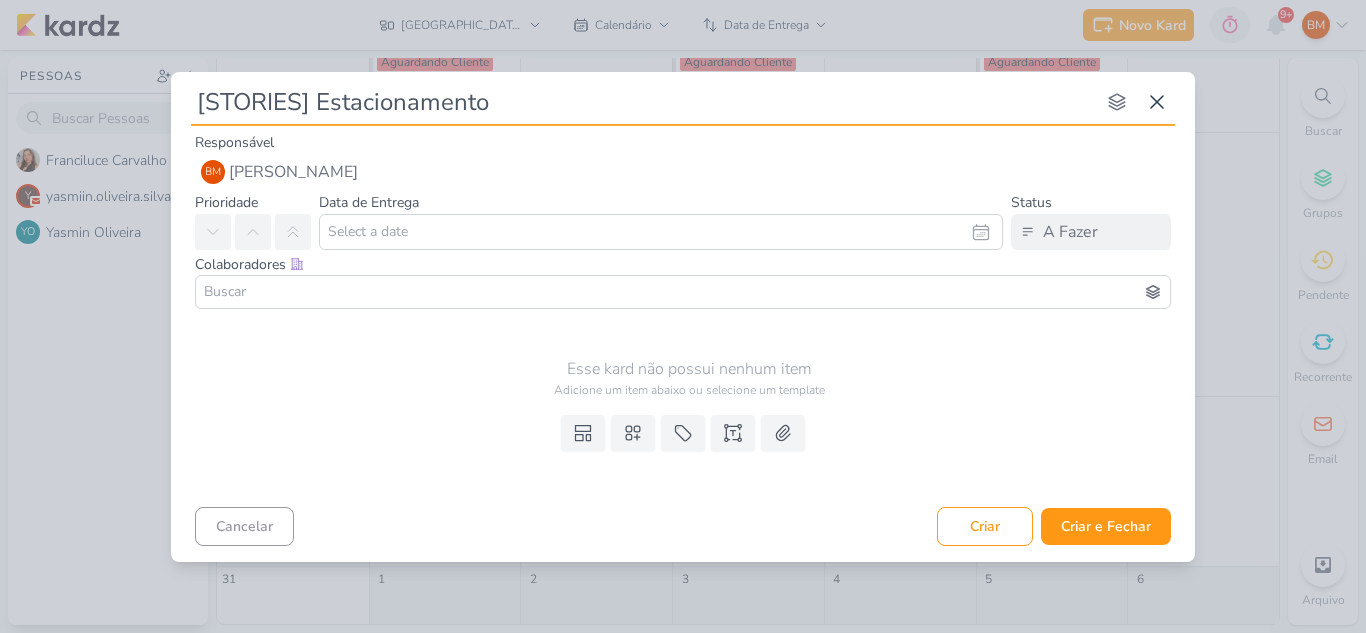 type on "[STORIES] Estacionamento" 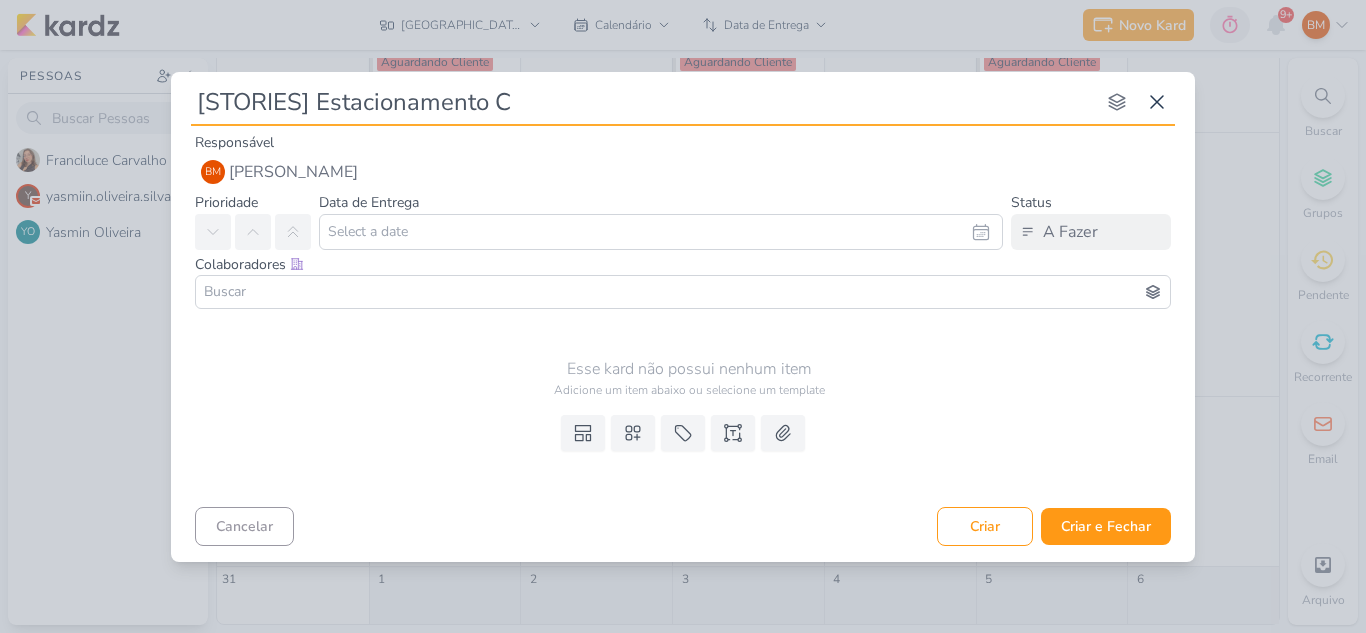 type 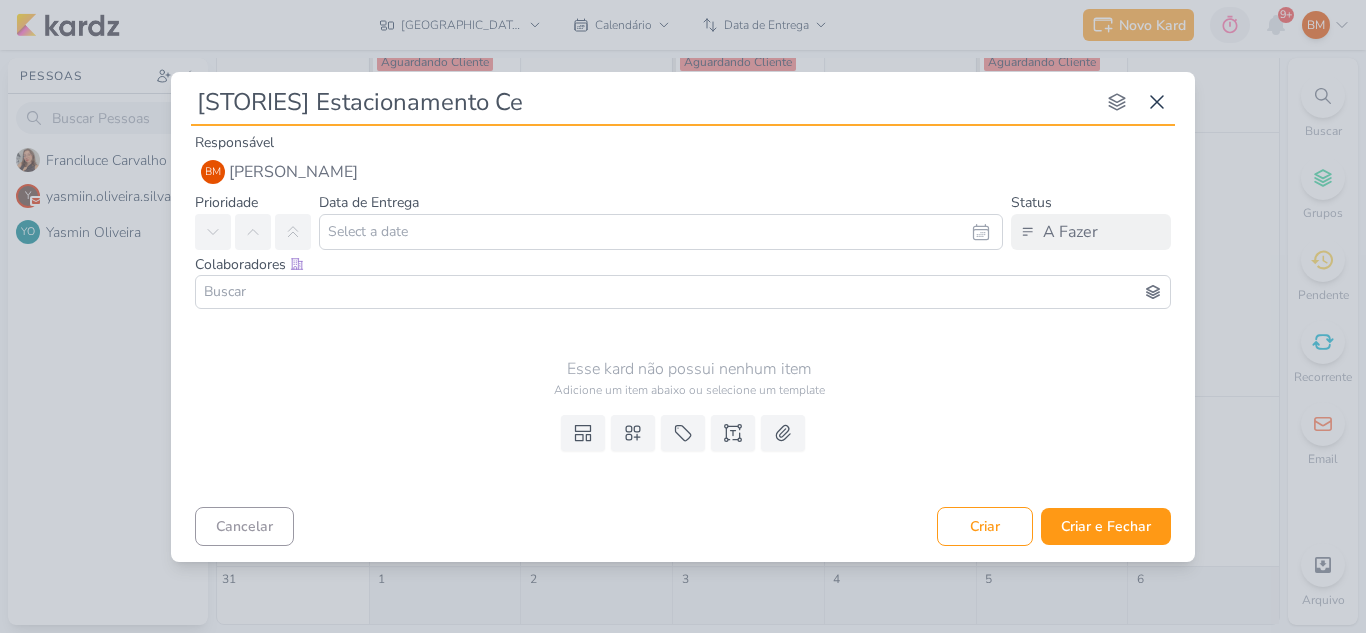 type on "[STORIES] Estacionamento Cen" 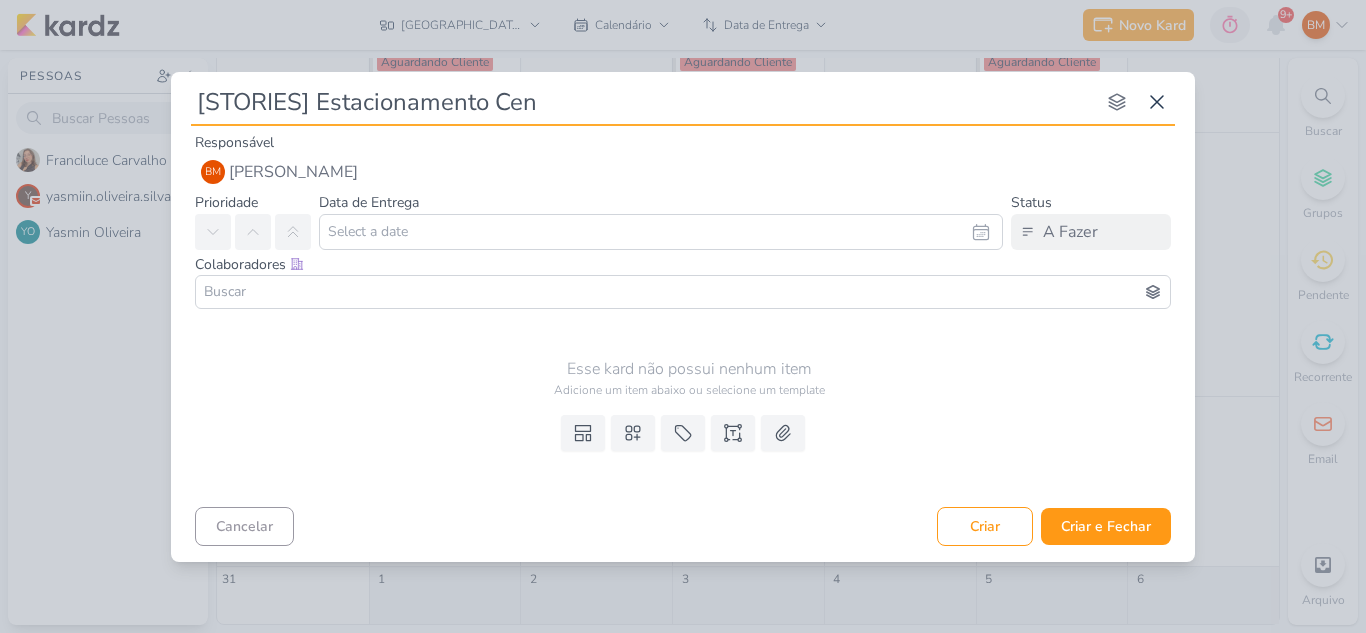 type 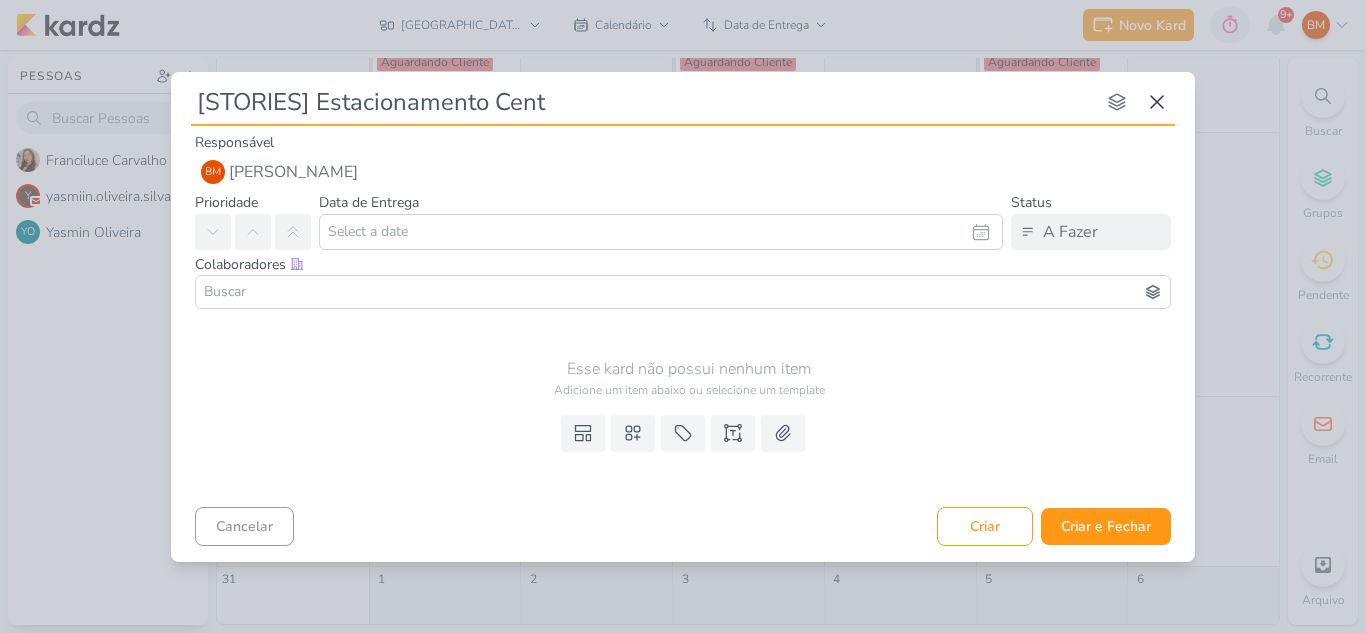 type on "[STORIES] Estacionamento Centr" 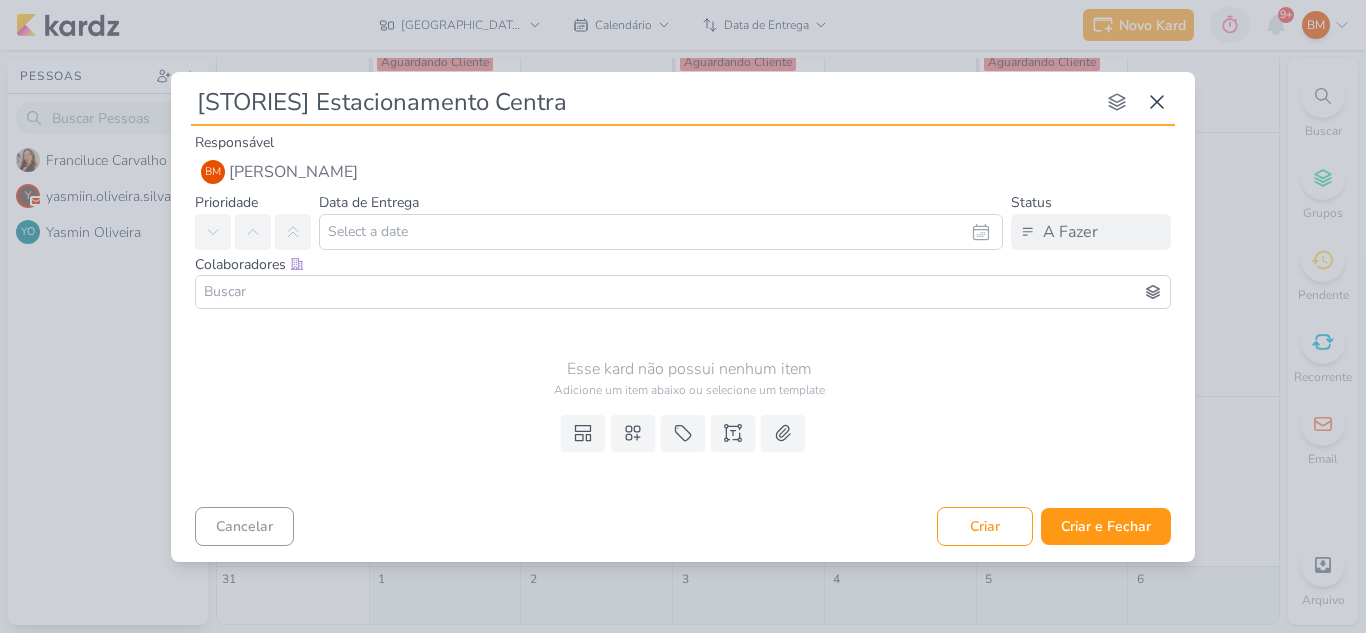 type on "[STORIES] Estacionamento Central" 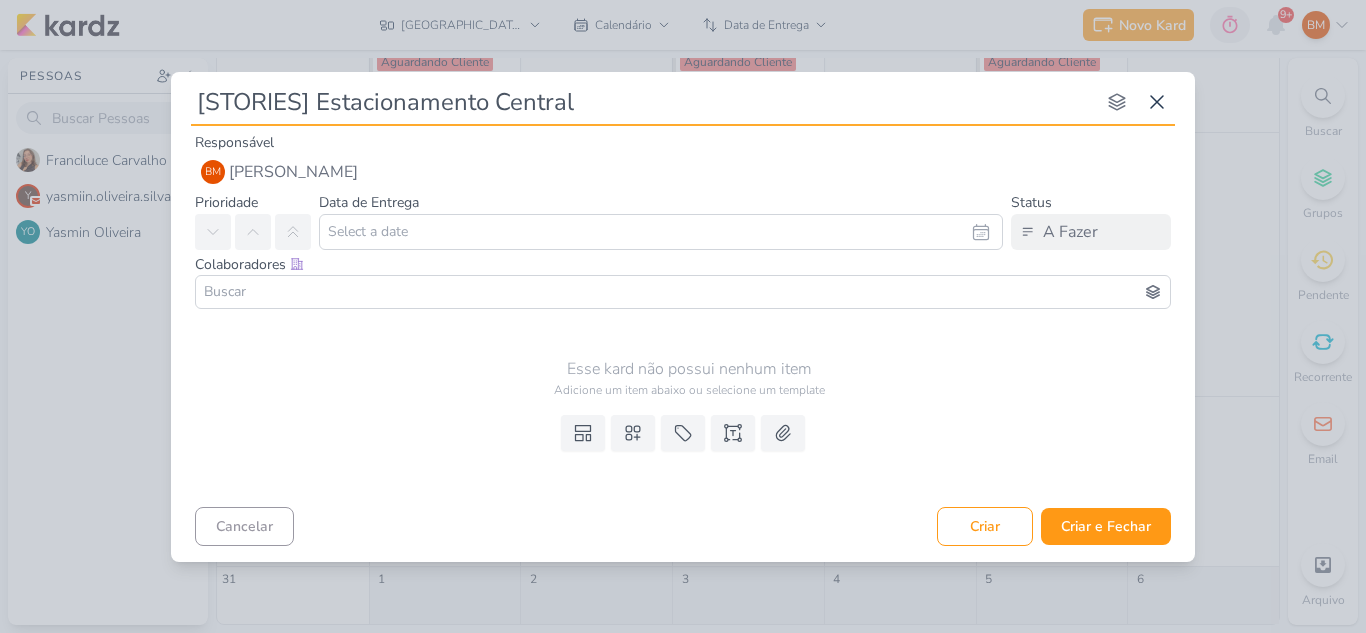 type 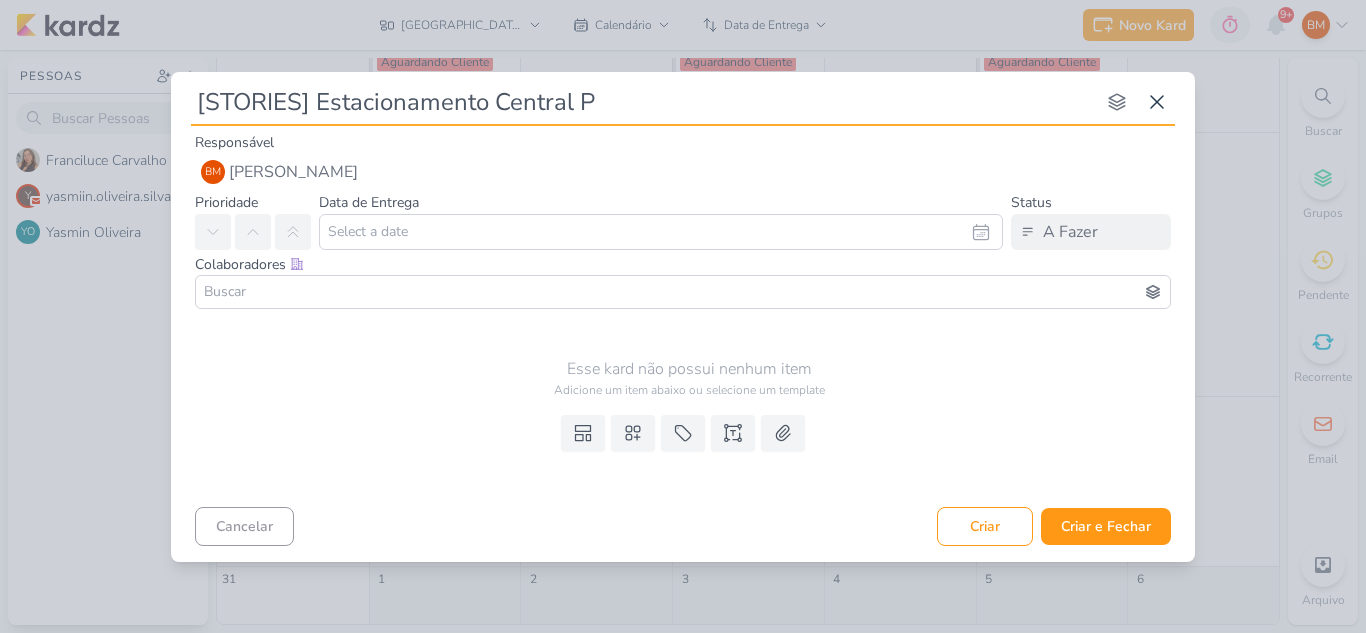 type on "[STORIES] Estacionamento [GEOGRAPHIC_DATA]" 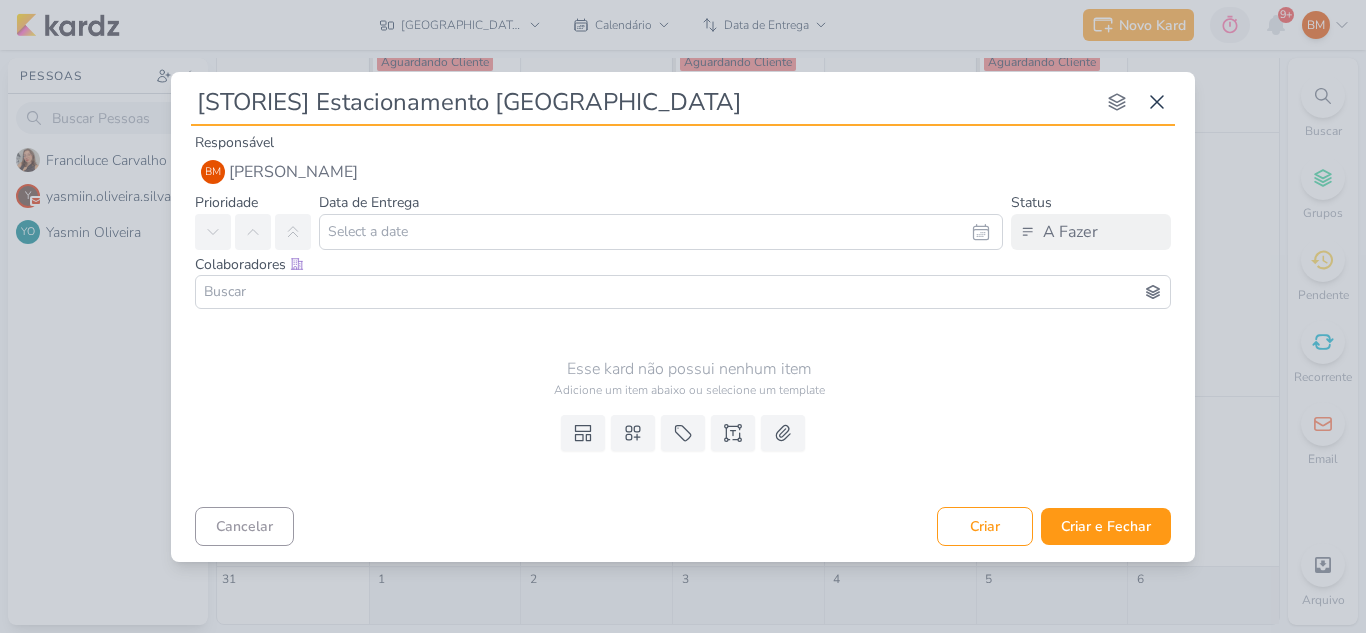 type 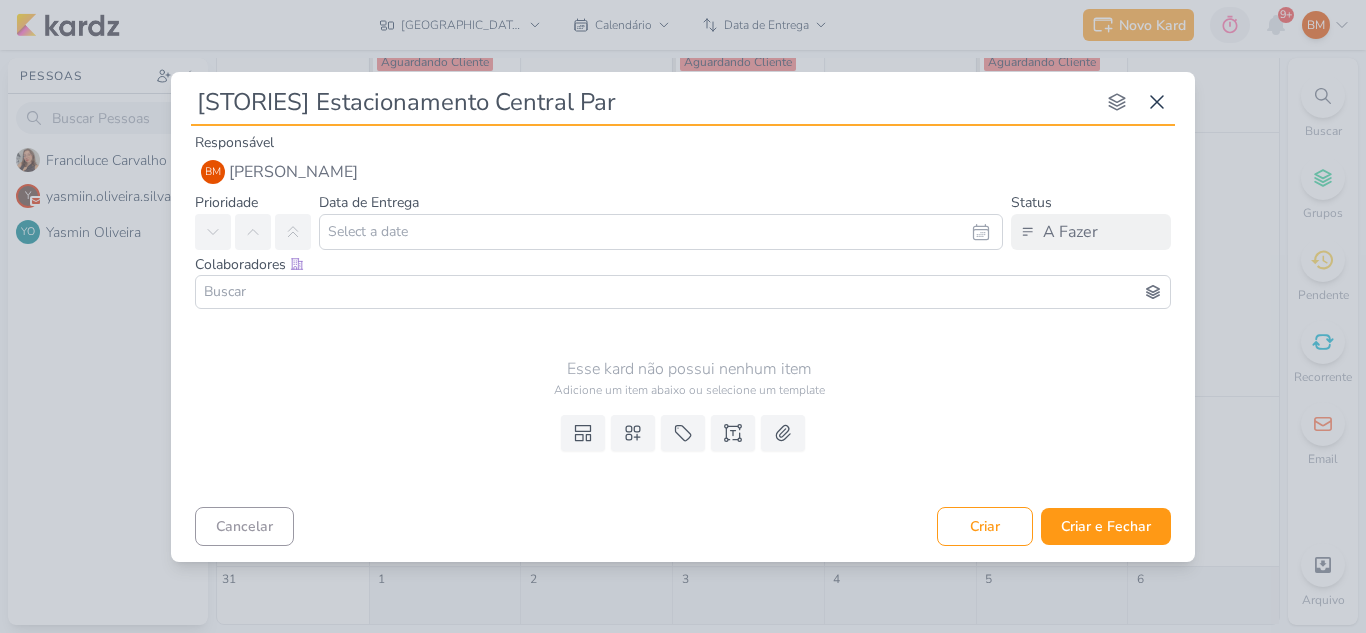 type 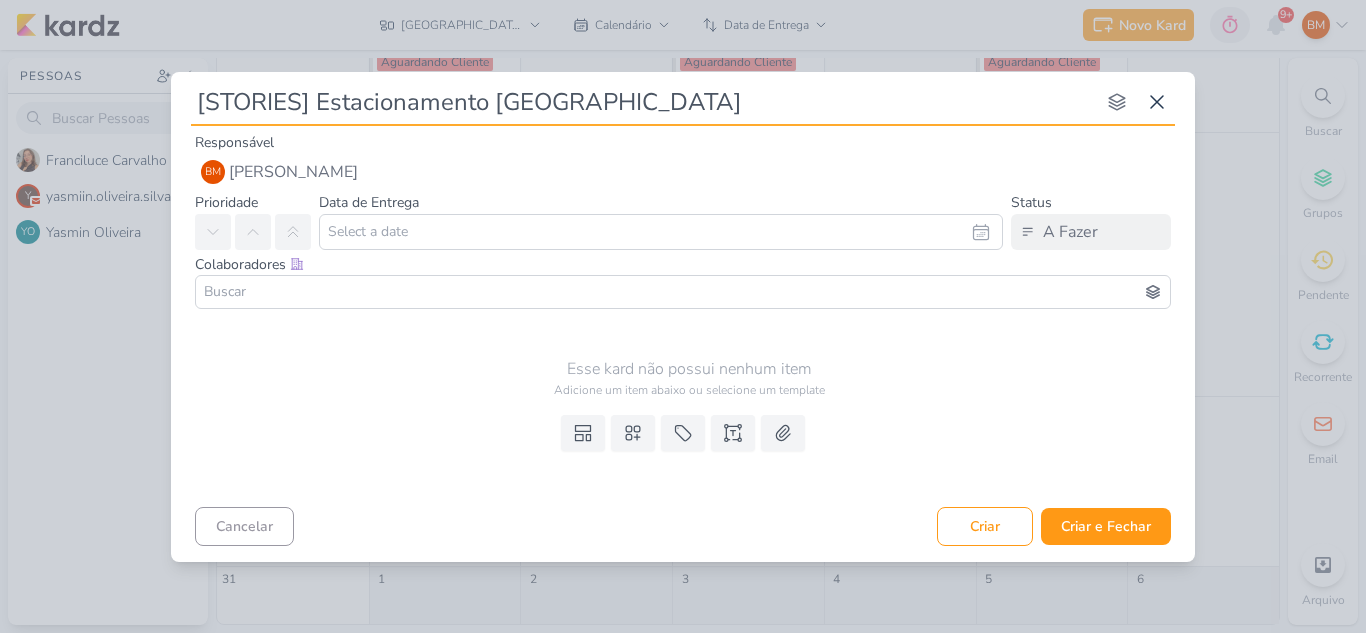 type on "[STORIES] Estacionamento Central Parkc" 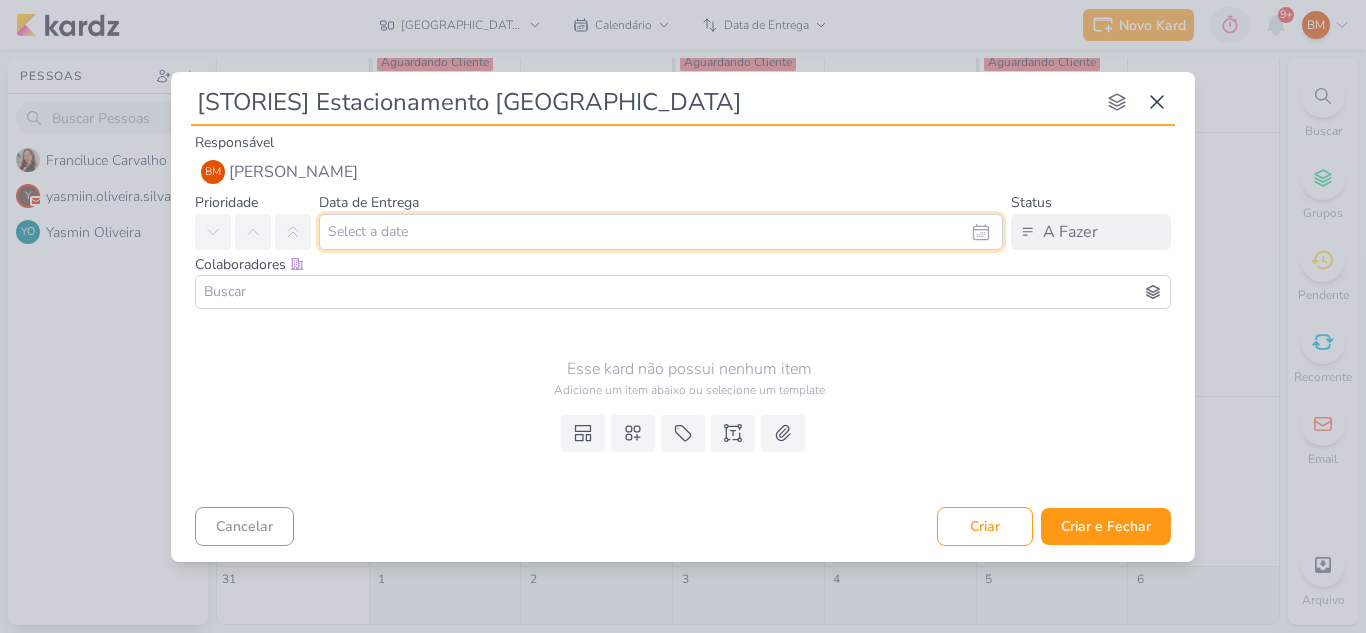 click at bounding box center [661, 232] 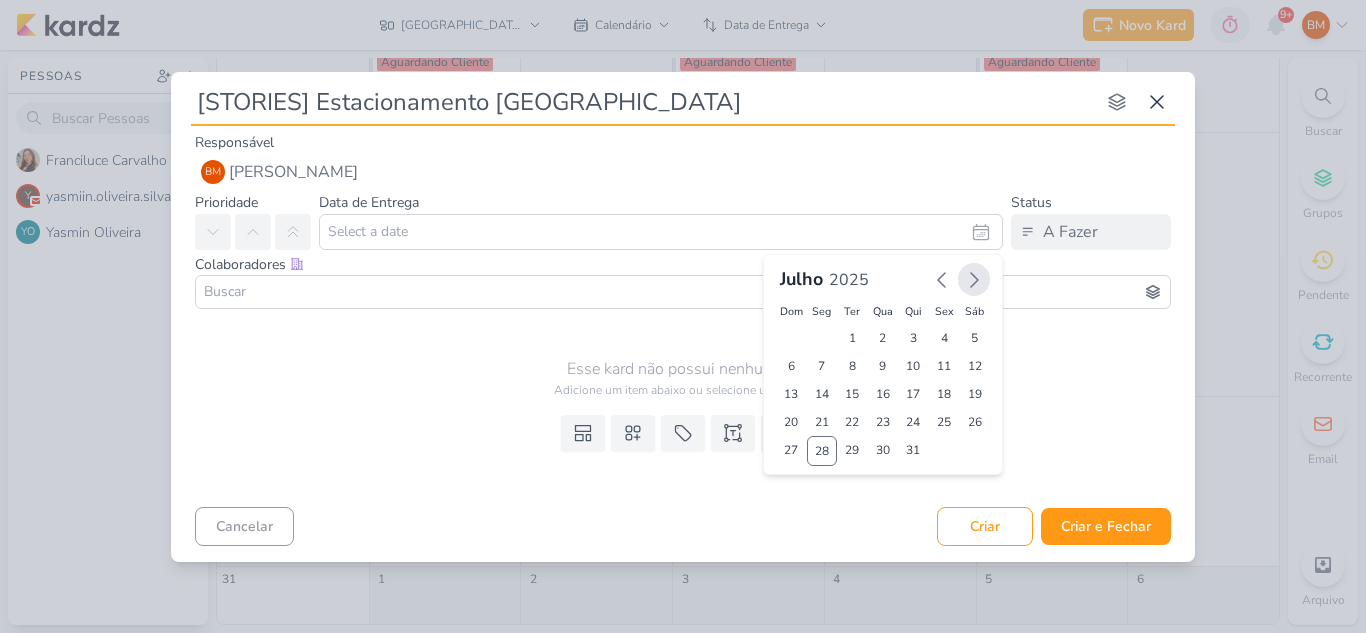 click 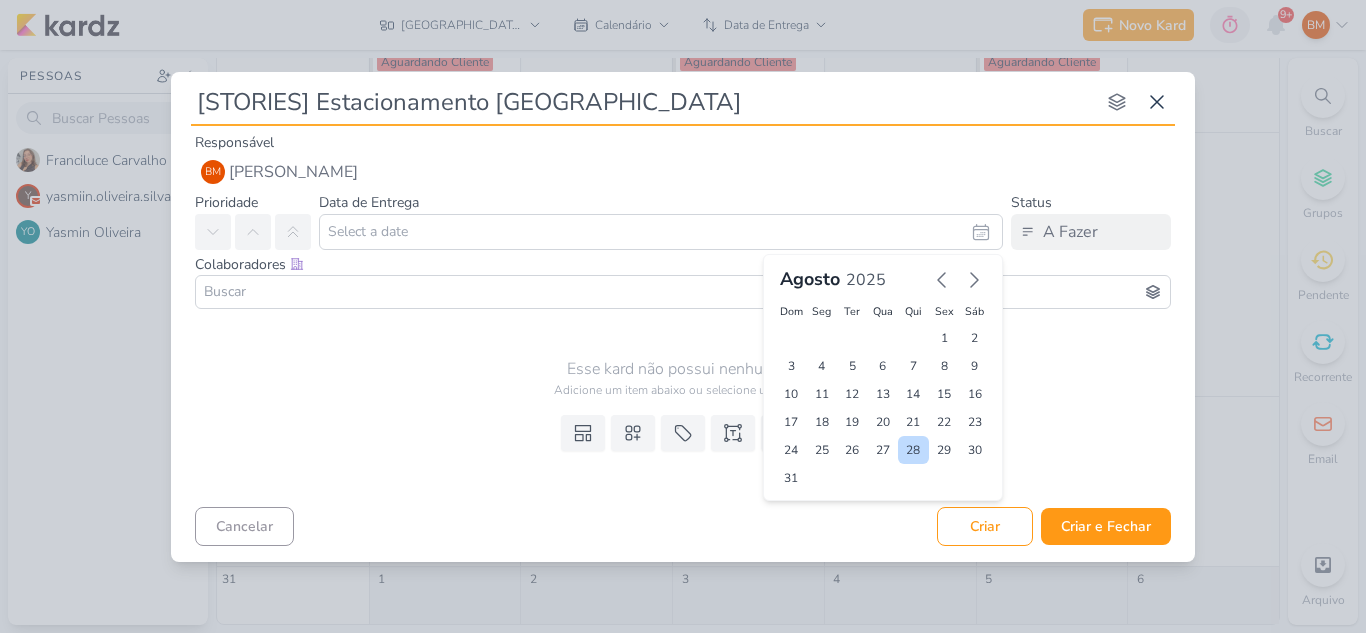 click on "28" at bounding box center (913, 450) 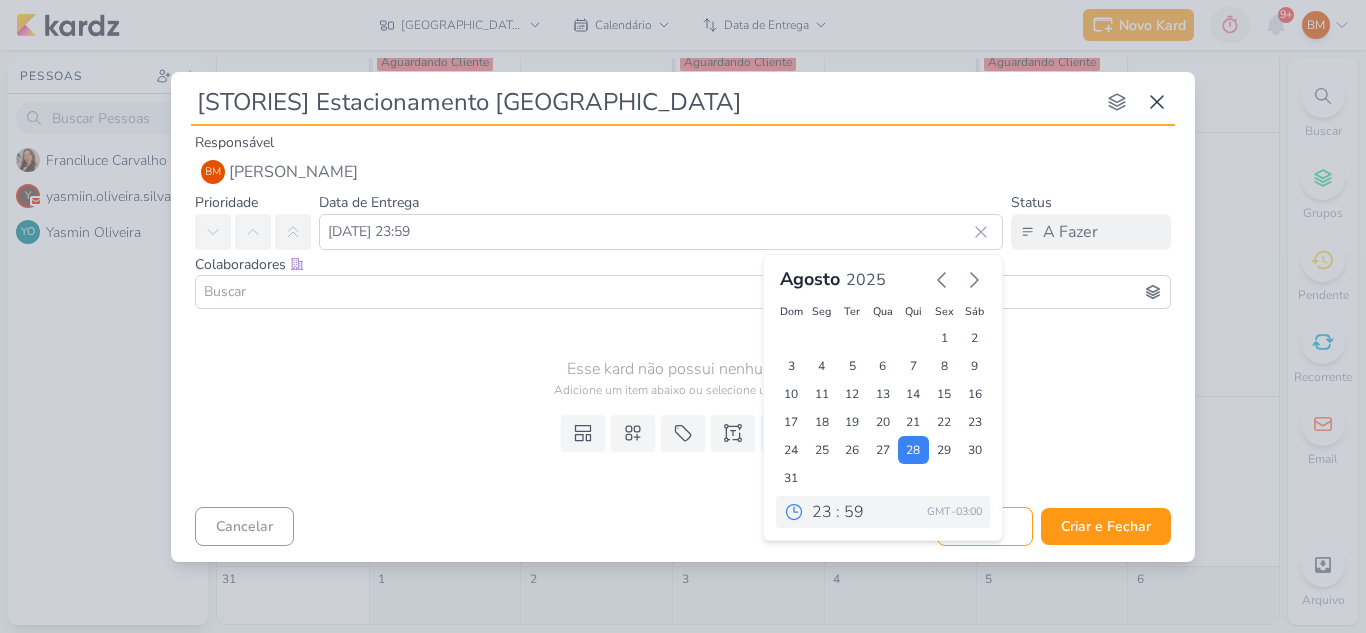 click at bounding box center [683, 292] 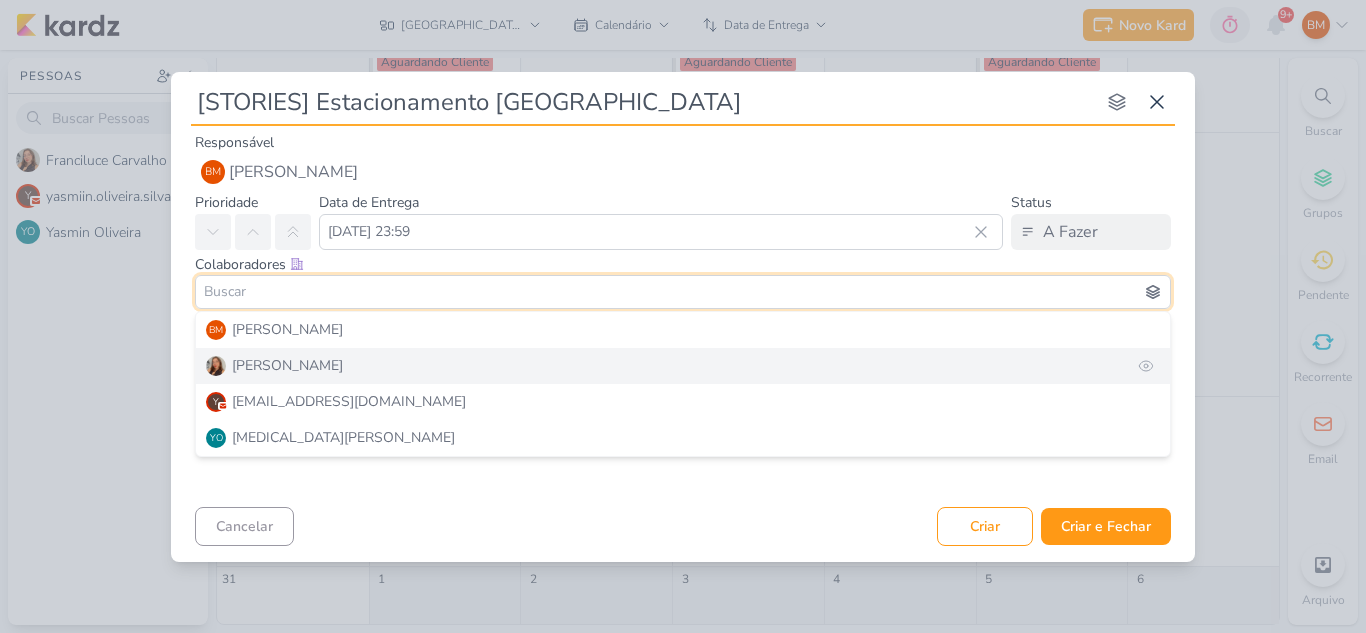 click on "[PERSON_NAME]" at bounding box center [683, 366] 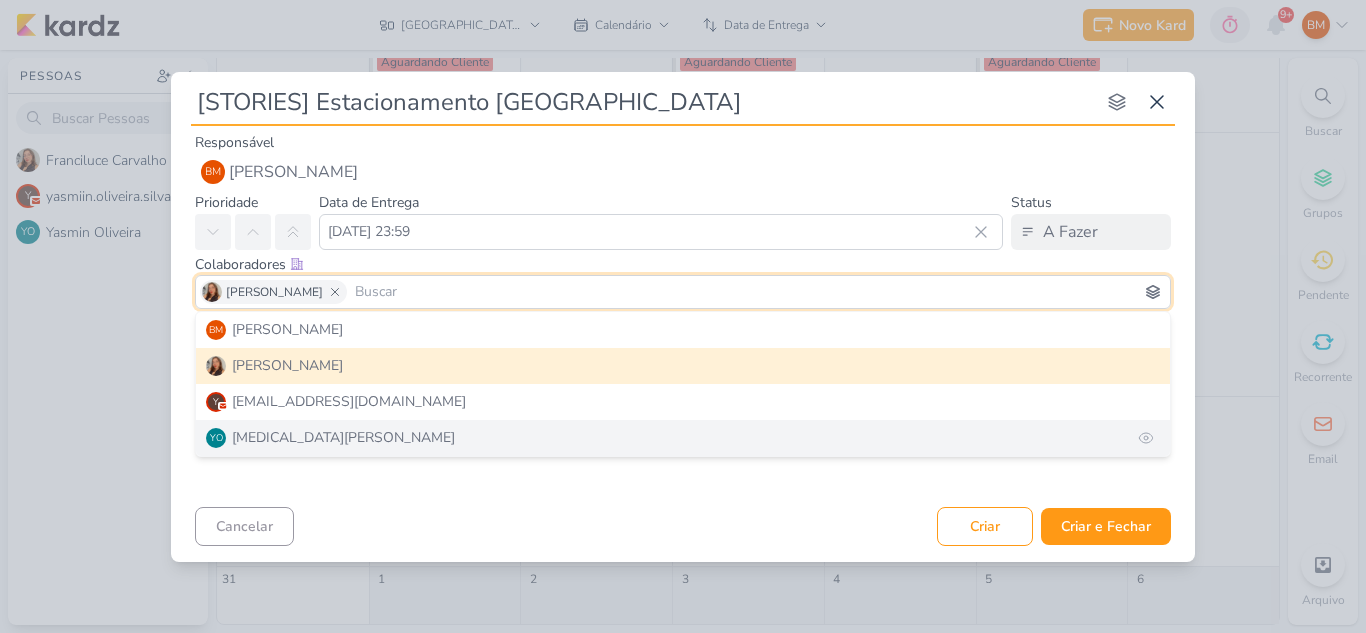 click on "YO
[MEDICAL_DATA][PERSON_NAME]" at bounding box center [683, 438] 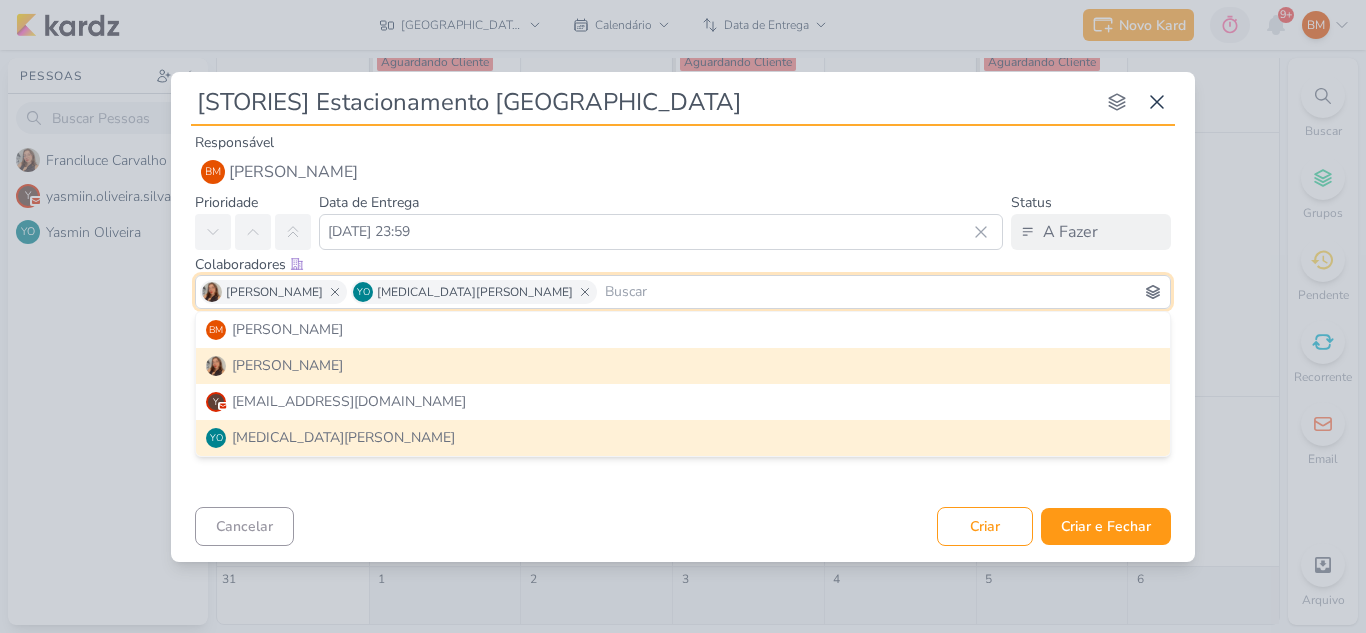 click on "Cancelar
Criar
Criar e Fechar
Ctrl + Enter" at bounding box center (683, 524) 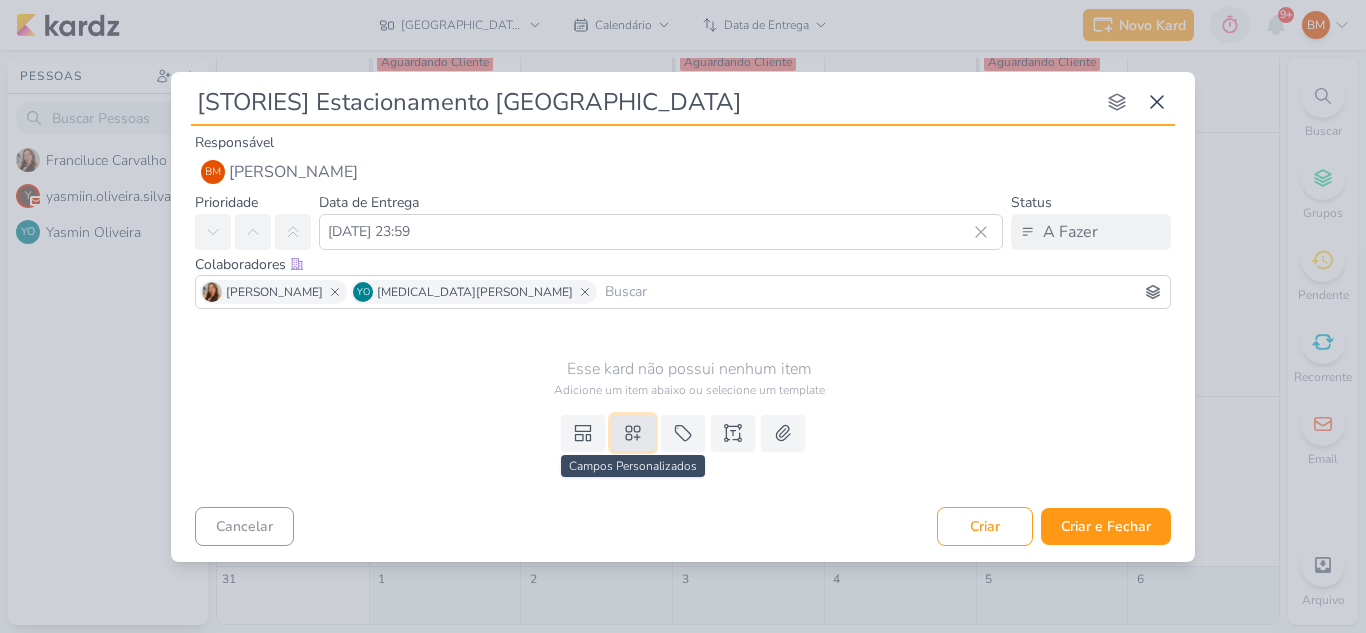 click 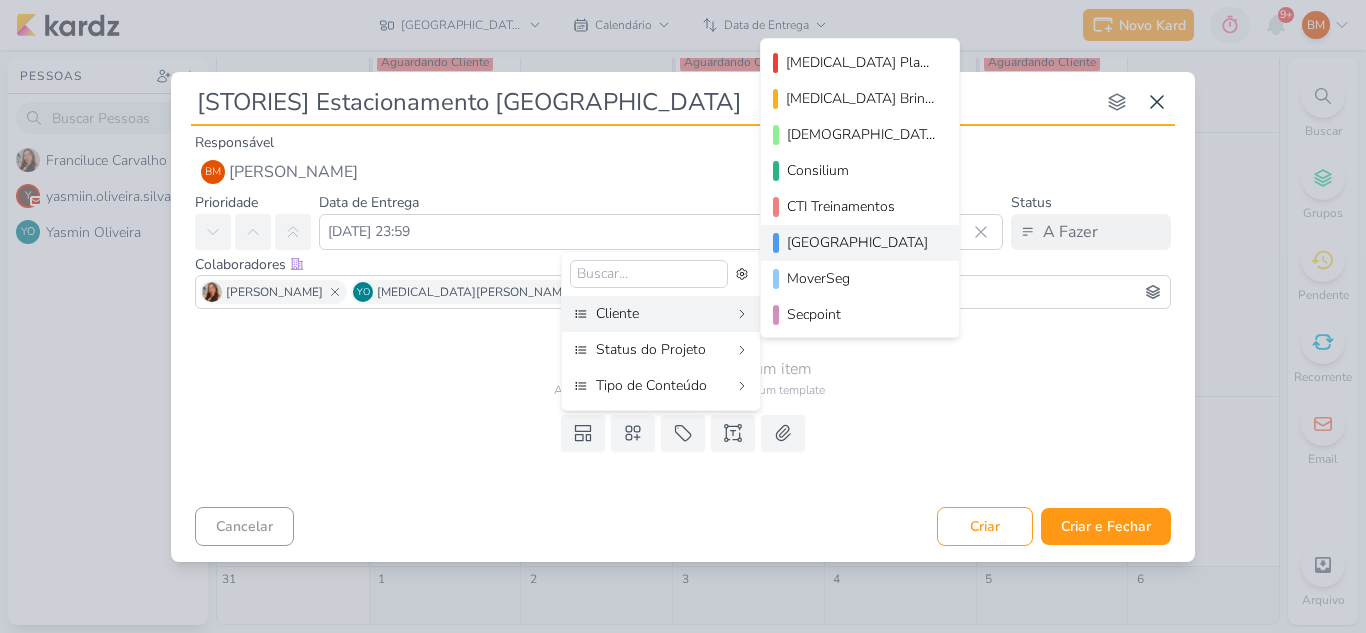 click on "[GEOGRAPHIC_DATA]" at bounding box center [861, 242] 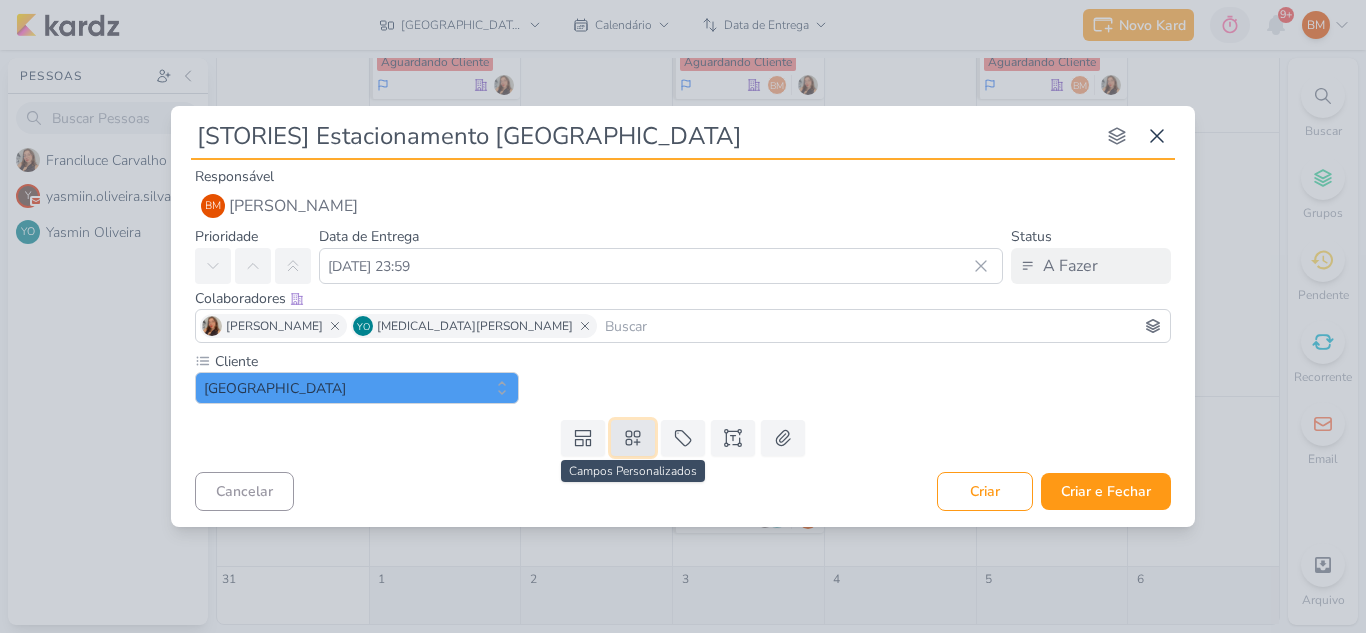 click 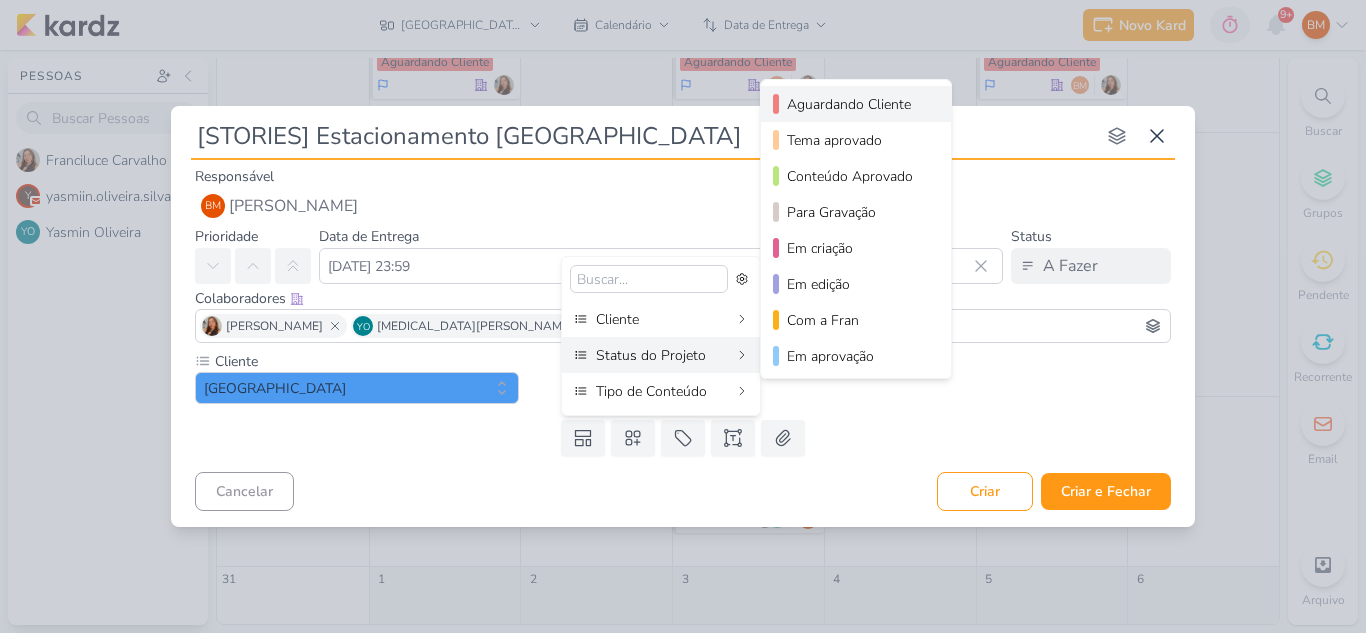 click on "Aguardando Cliente" at bounding box center (857, 104) 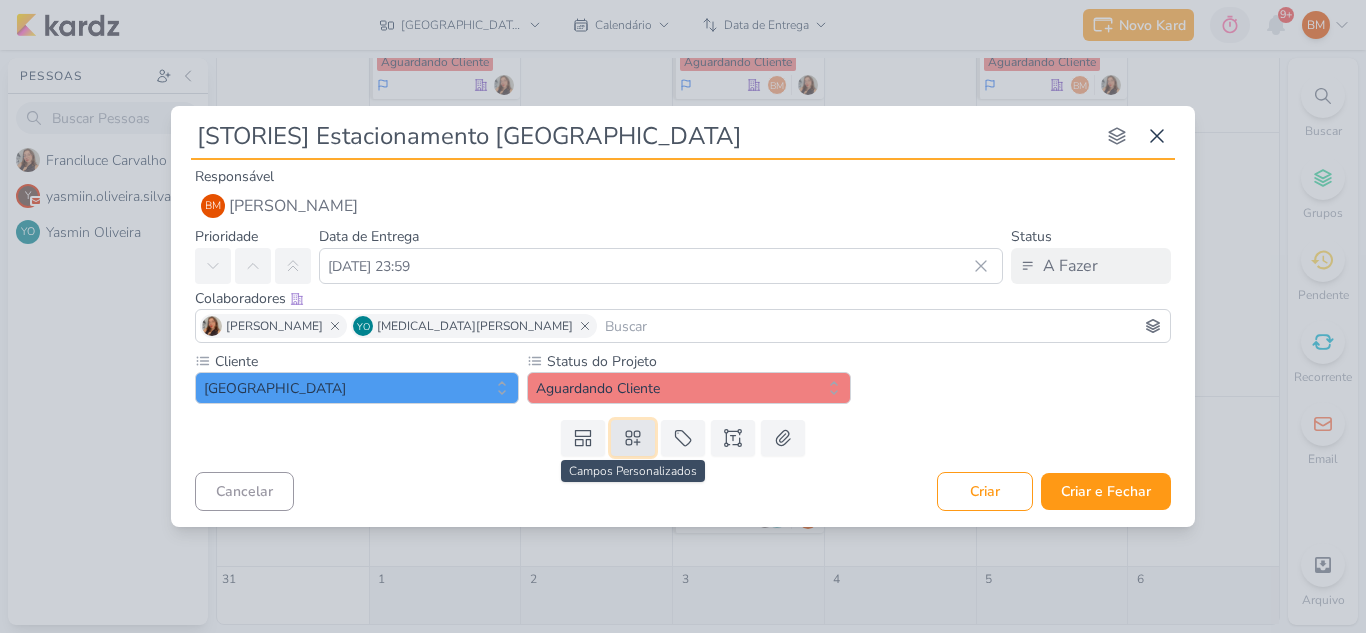 click at bounding box center [633, 438] 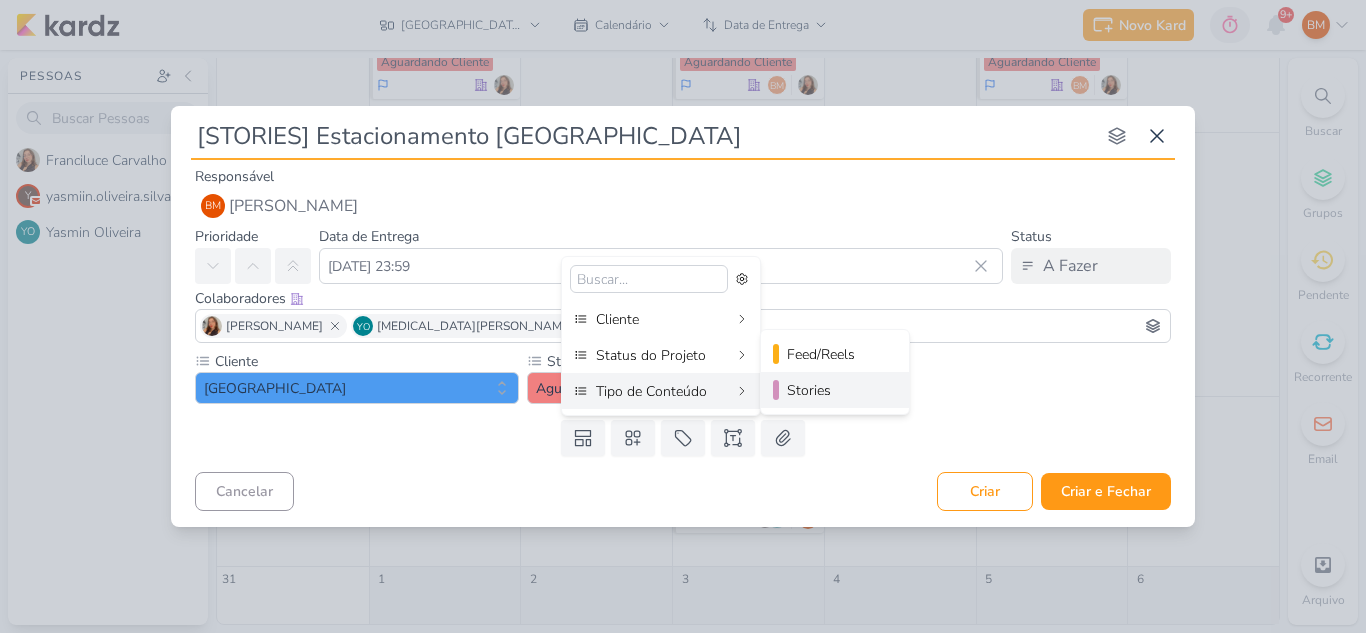 click on "Stories" at bounding box center [835, 390] 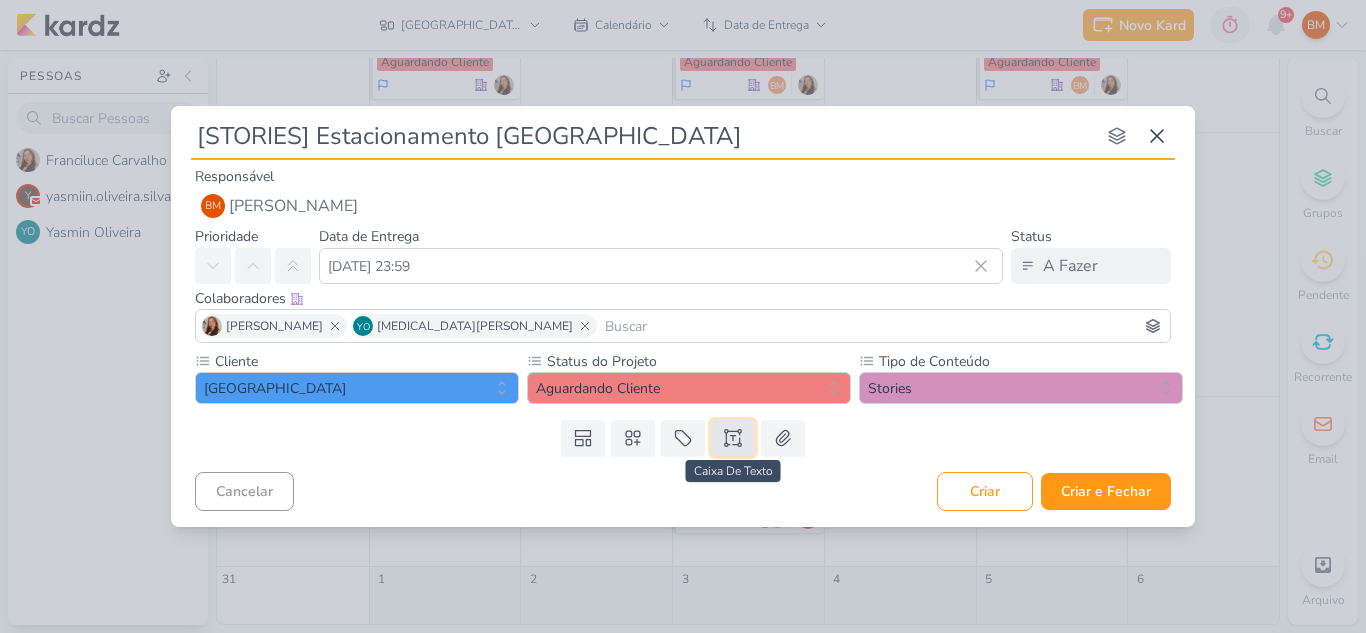 click 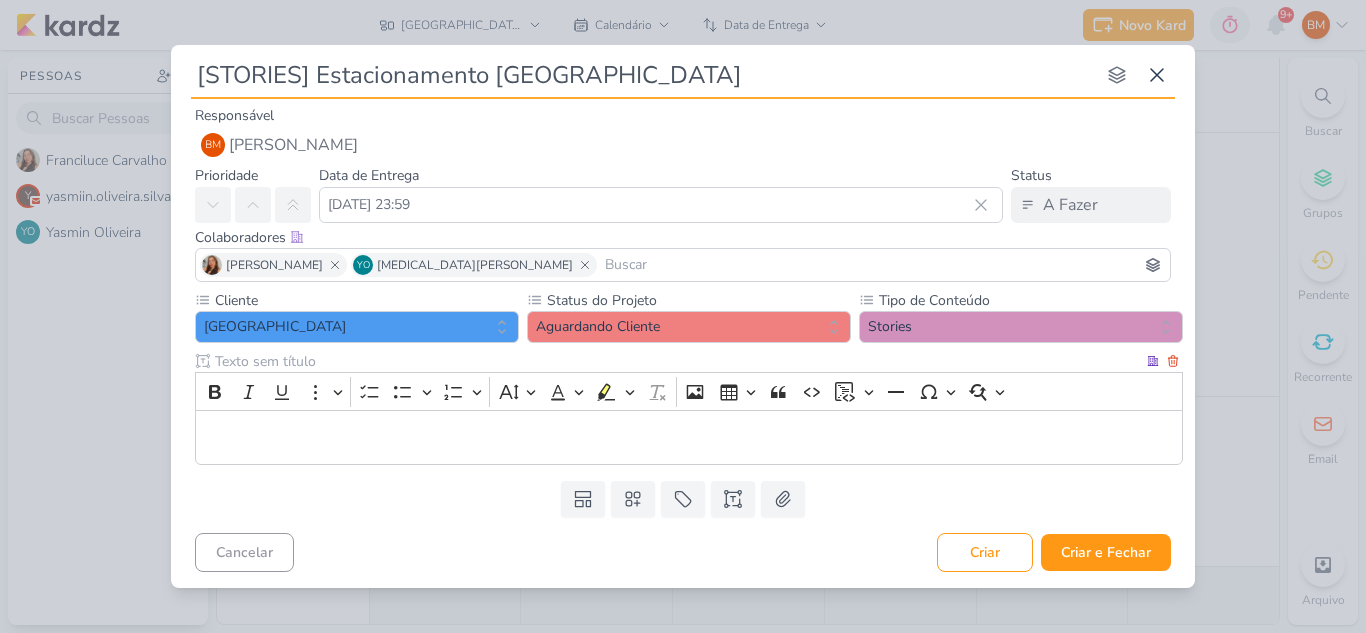 click at bounding box center [677, 361] 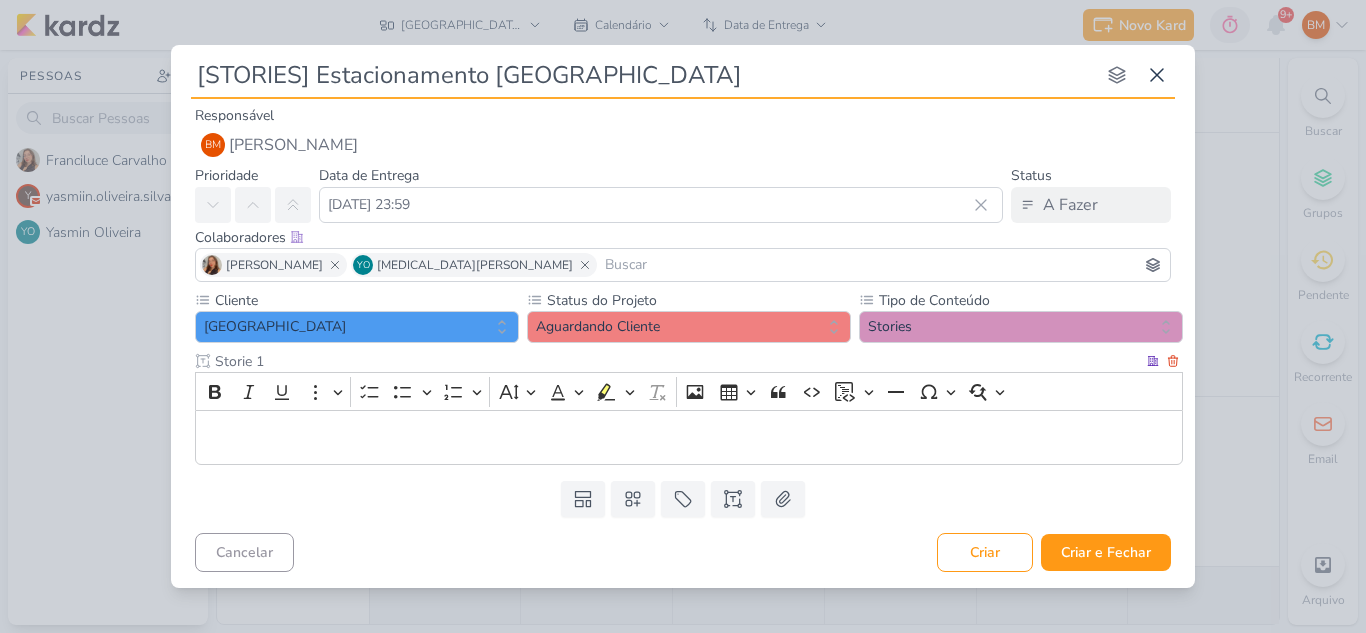 type on "Storie 1" 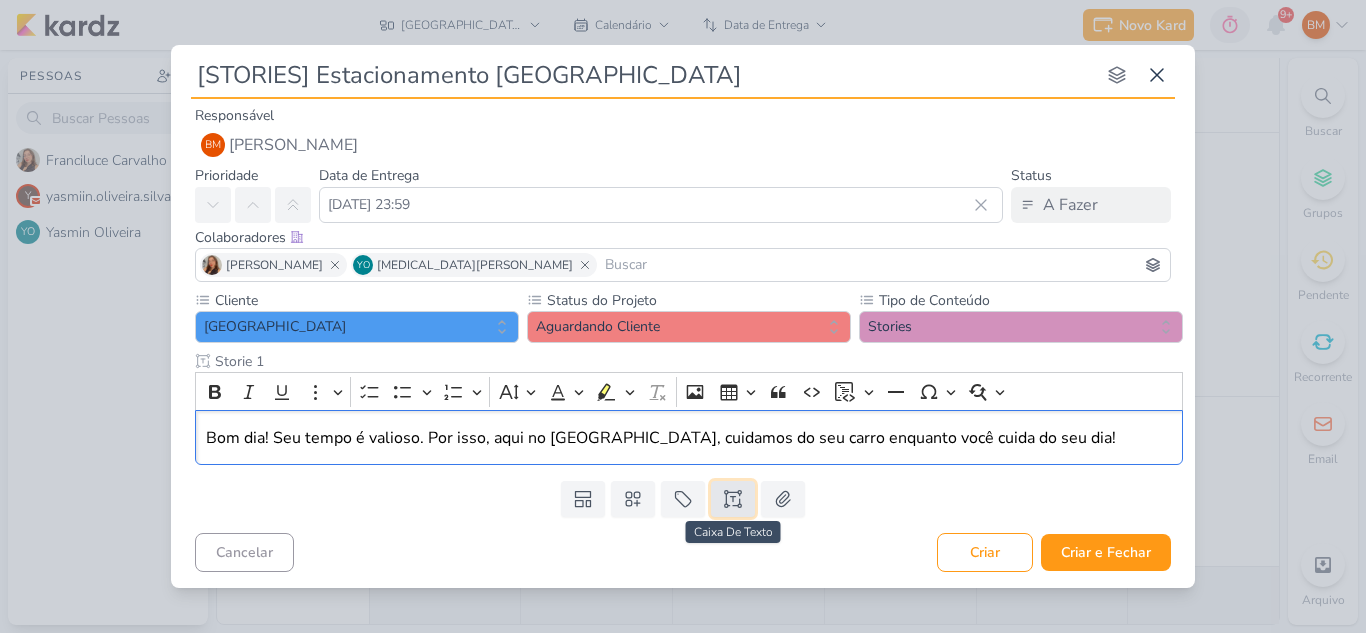click 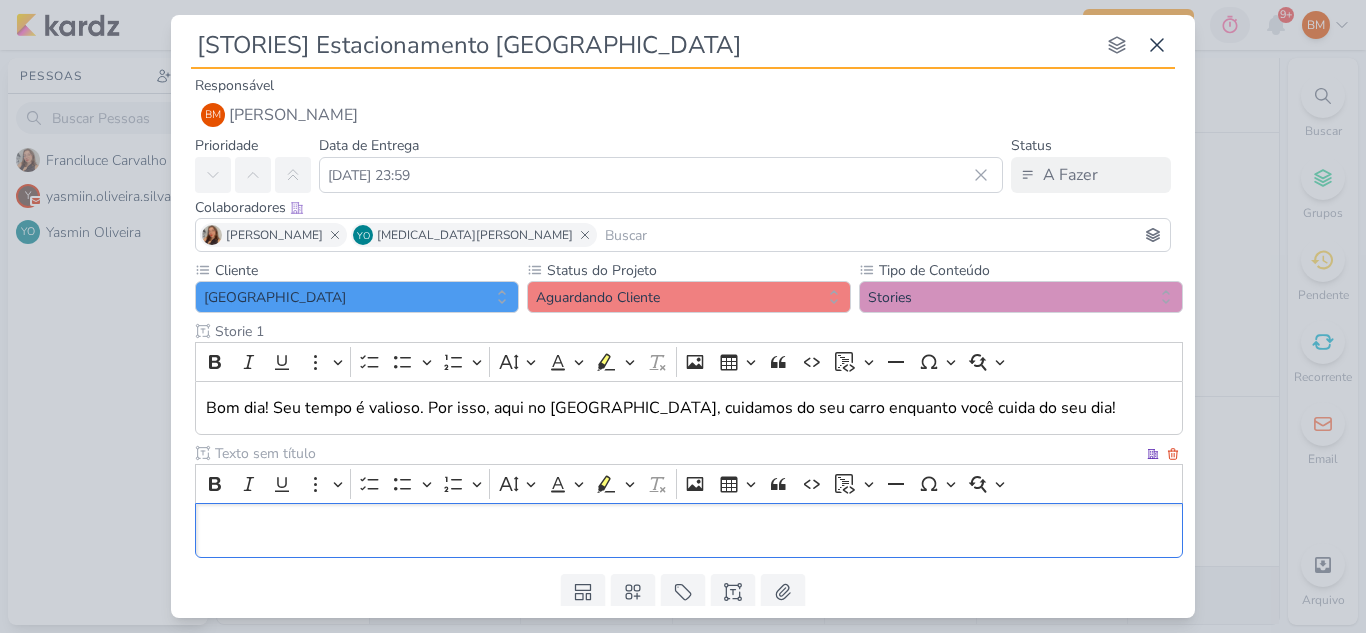 click at bounding box center [677, 453] 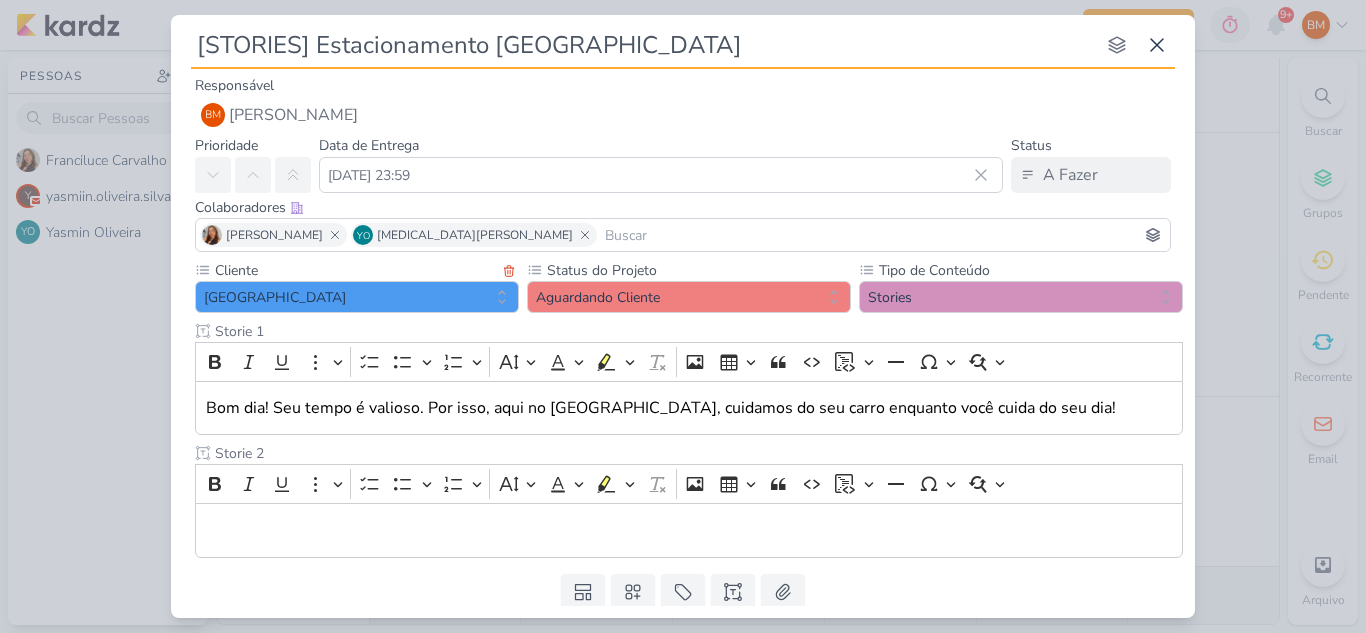 type on "Storie 2" 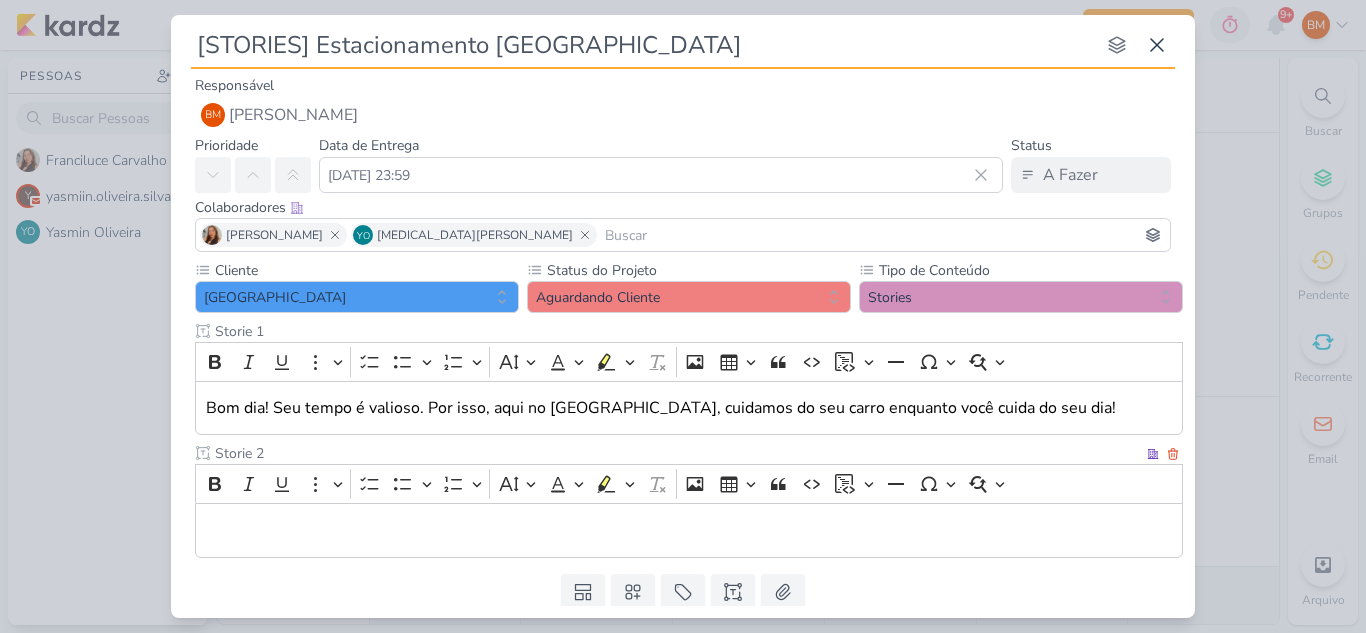 click at bounding box center (689, 530) 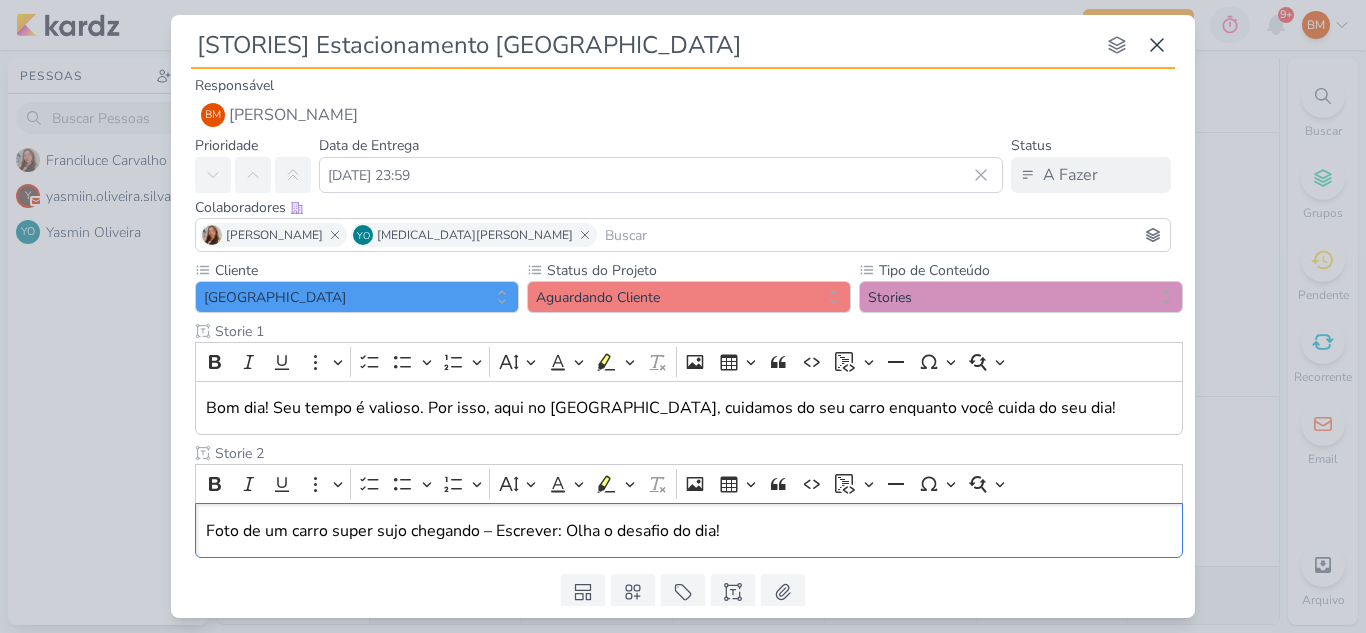 scroll, scrollTop: 63, scrollLeft: 0, axis: vertical 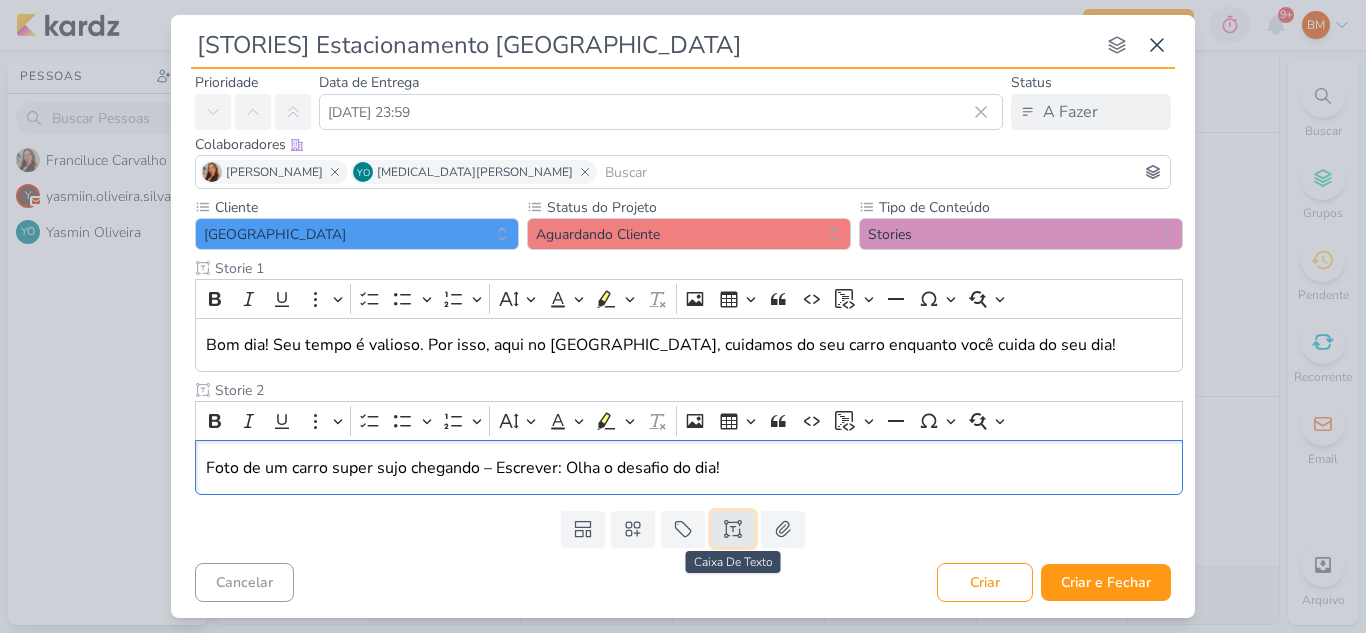 click at bounding box center [733, 529] 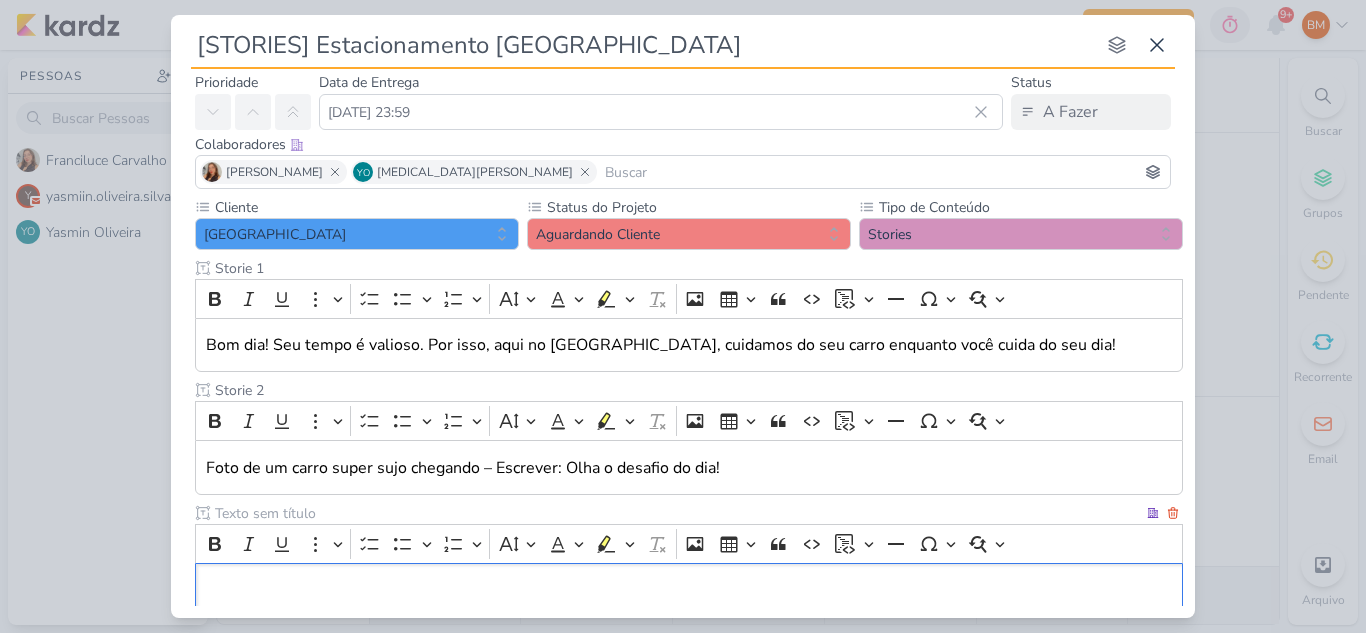 click at bounding box center (677, 513) 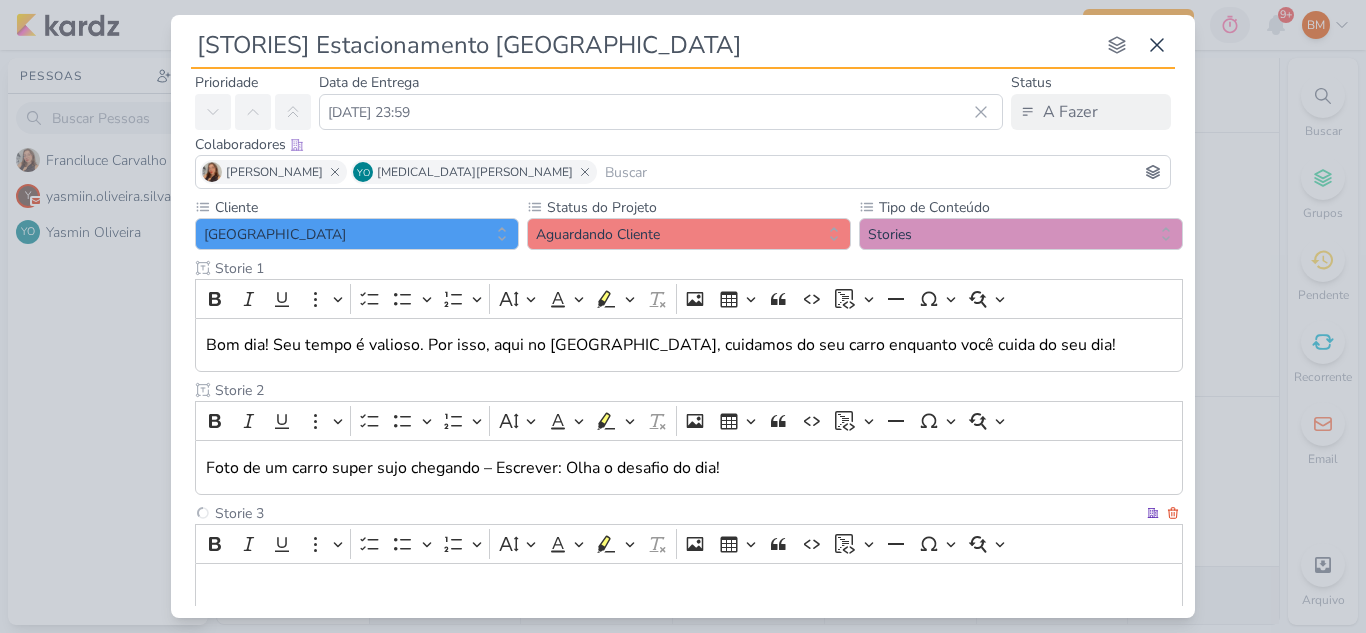 type on "Storie 3" 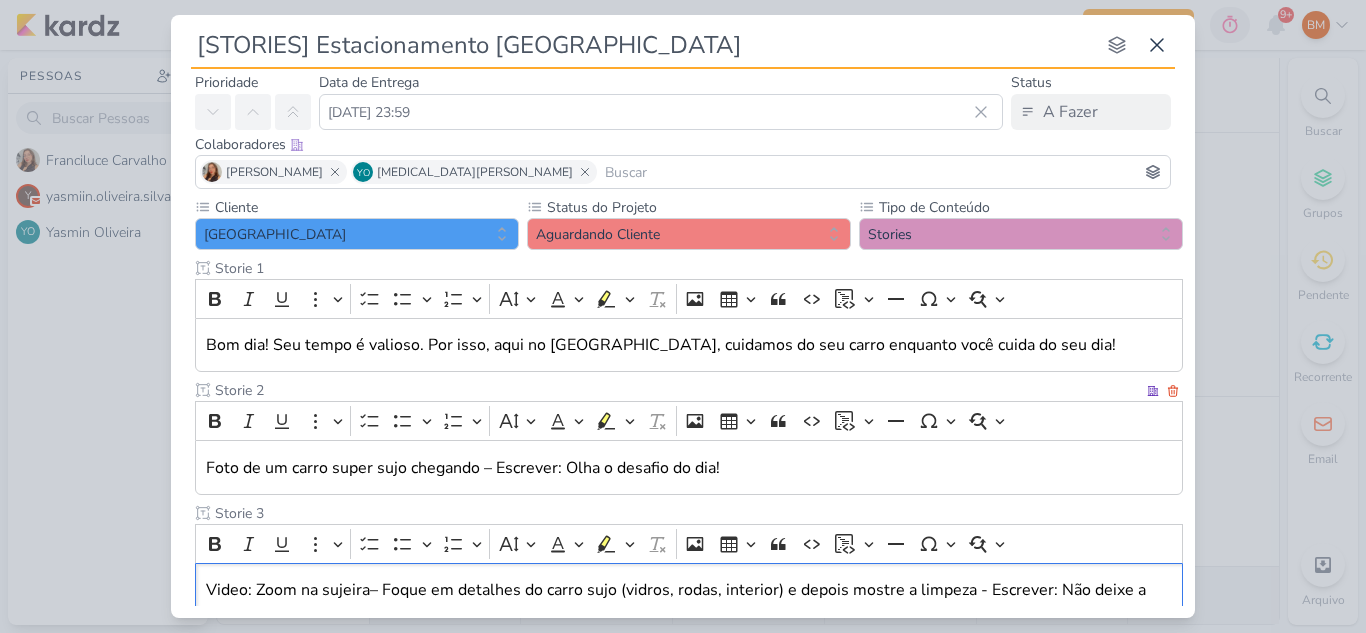 scroll, scrollTop: 82, scrollLeft: 0, axis: vertical 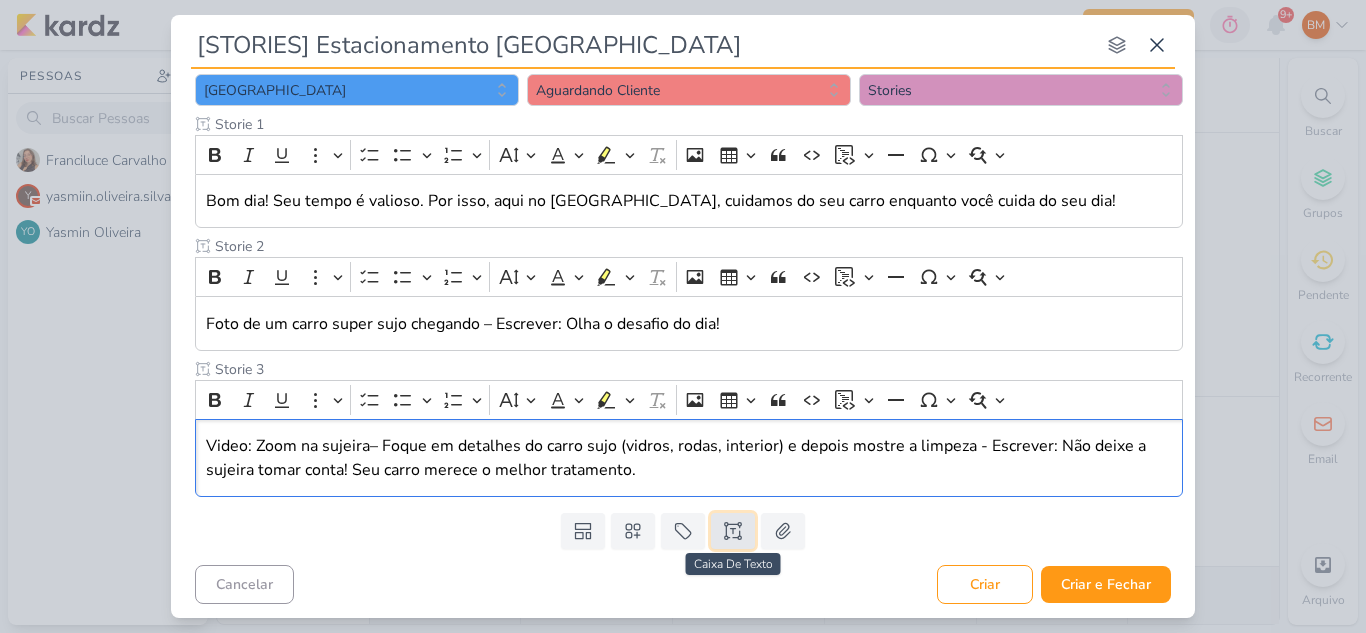 click 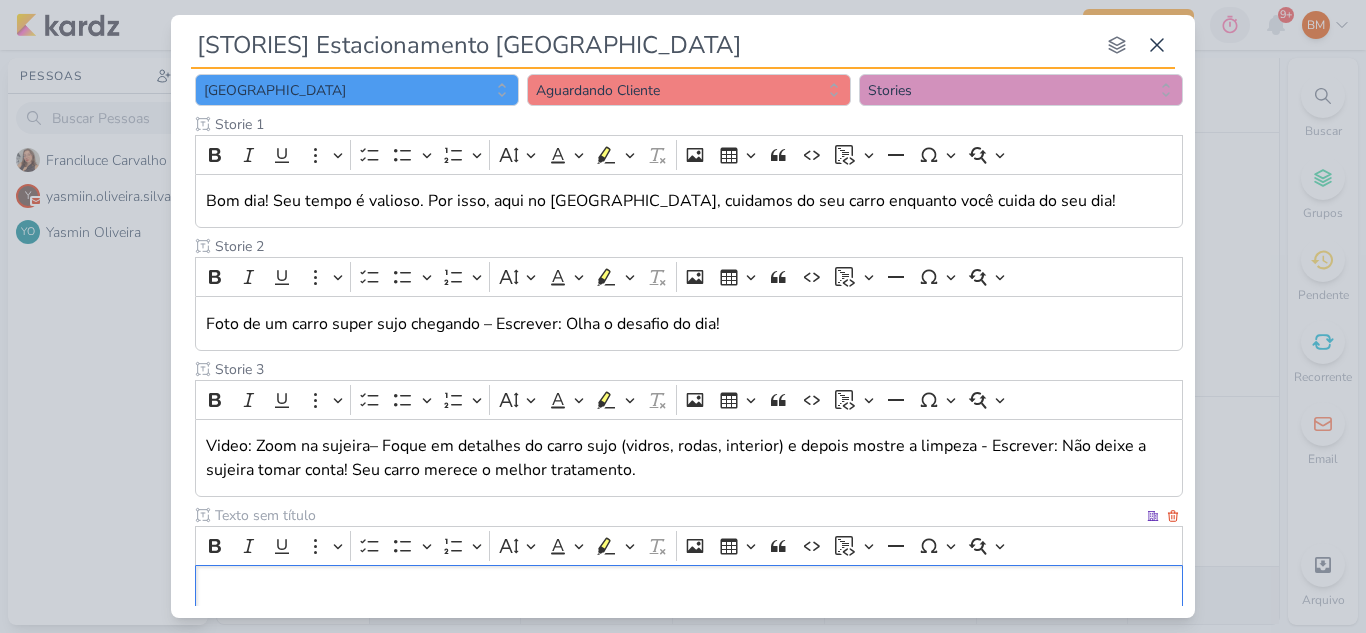 click on "Bold Italic Underline More To-do List Bulleted List Bulleted List Numbered List Numbered List Font Size Font Color Remove color Highlight Highlight Remove Format Insert image Insert table Block quote Code Insert code block Insert code block Horizontal line Special characters Find and replace" at bounding box center (689, 546) 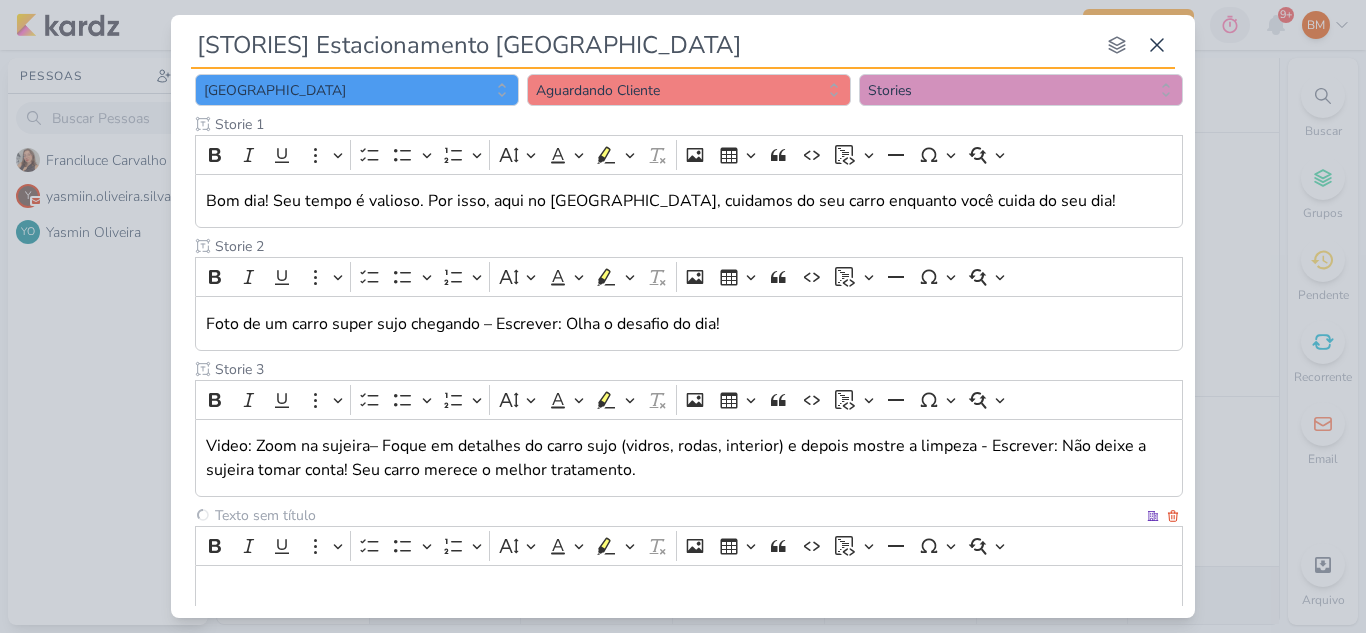 click at bounding box center (677, 515) 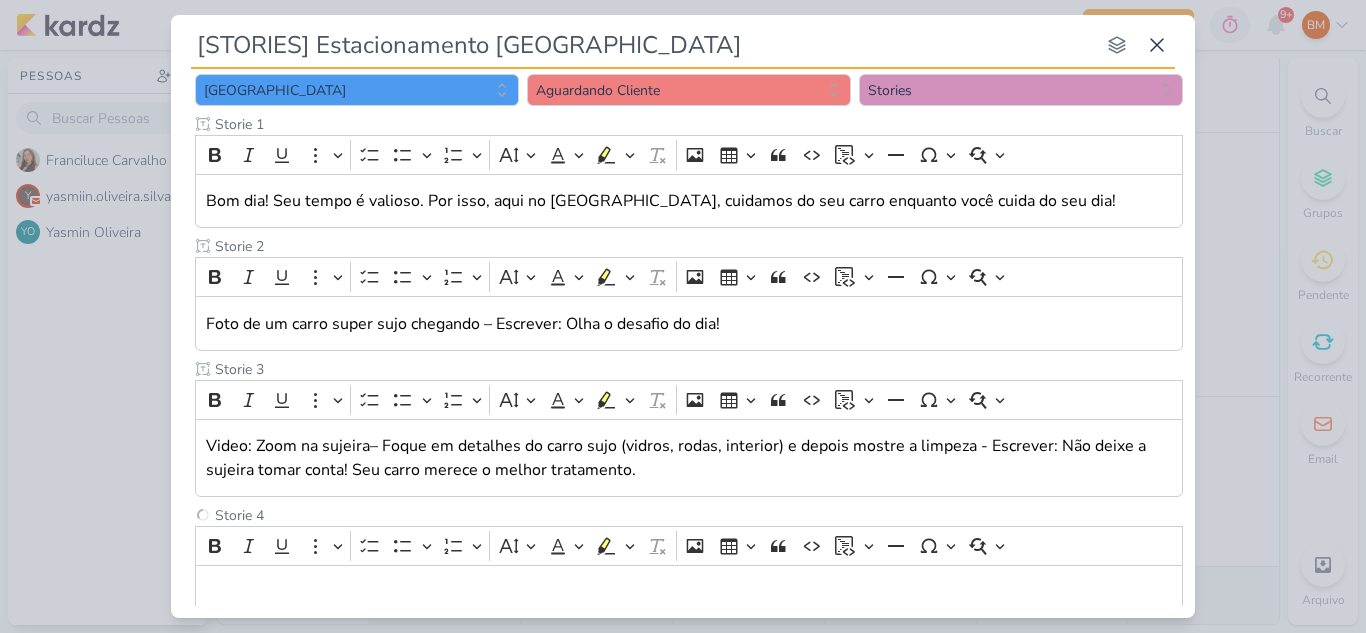 type on "Storie 4" 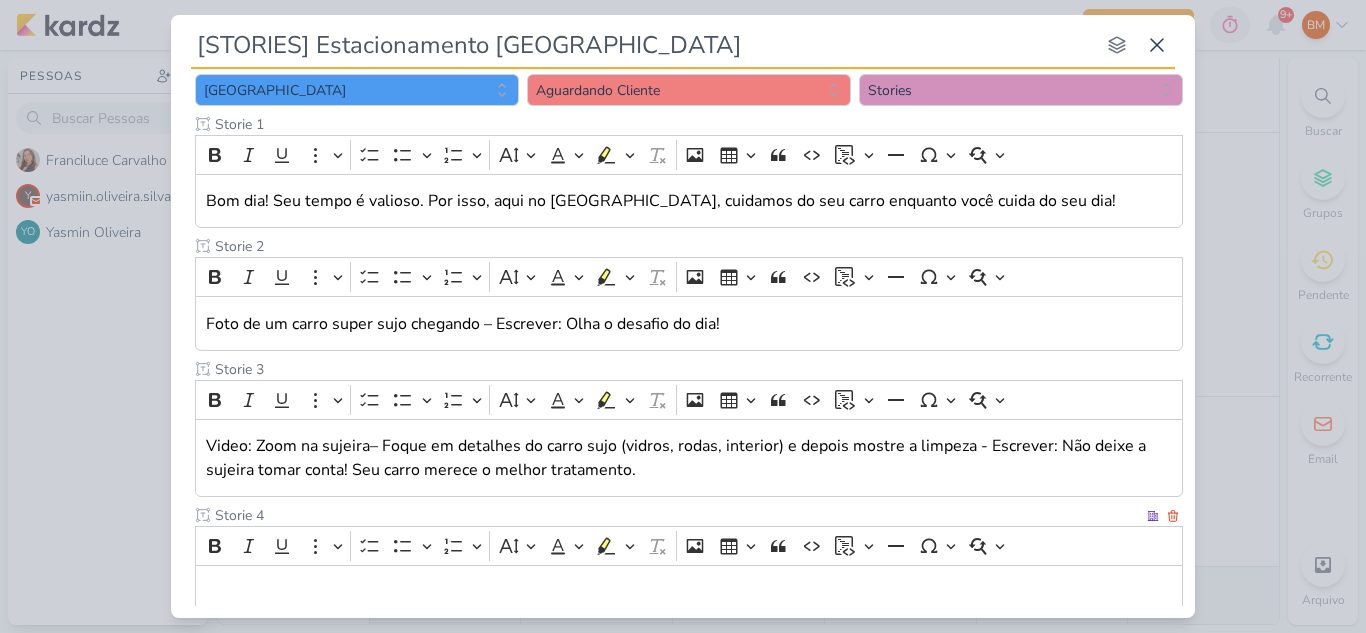 click at bounding box center (689, 592) 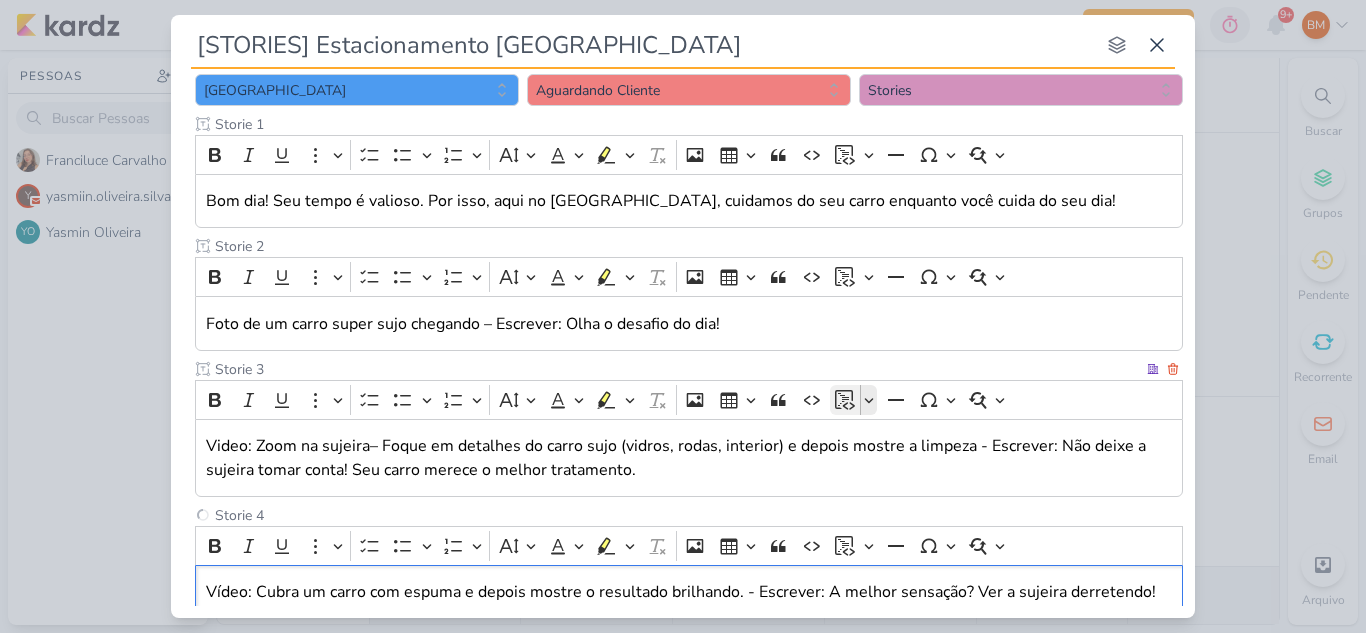 scroll, scrollTop: 228, scrollLeft: 0, axis: vertical 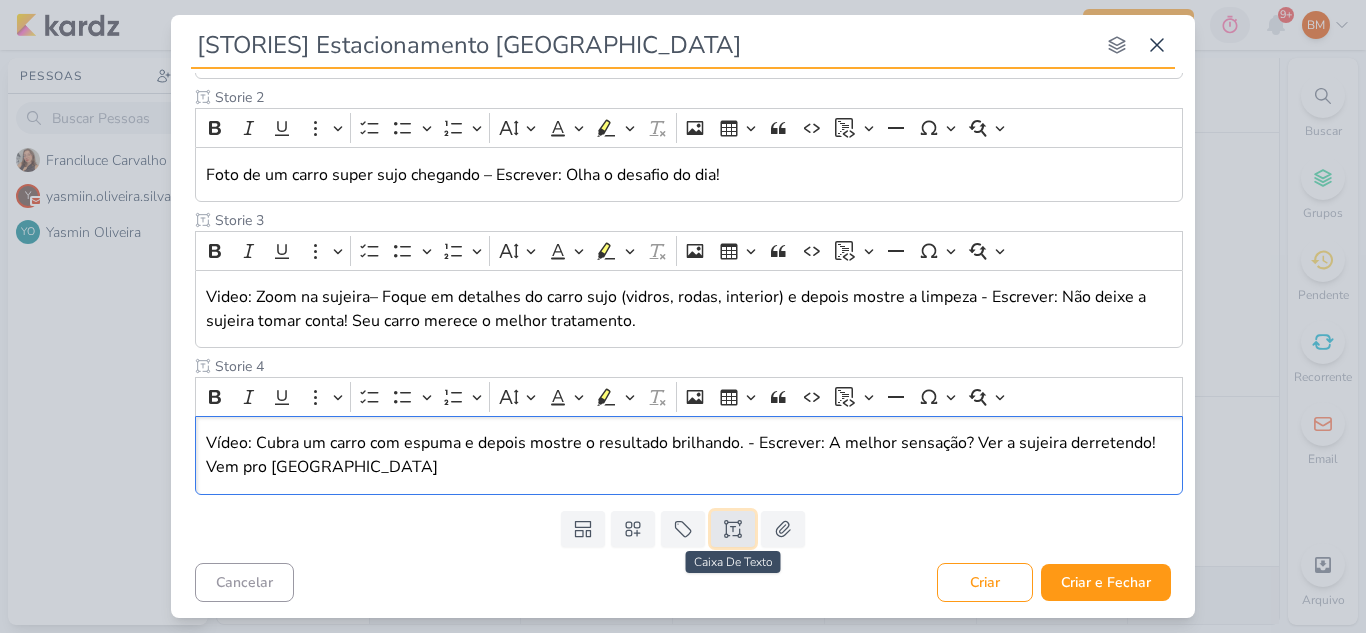 click 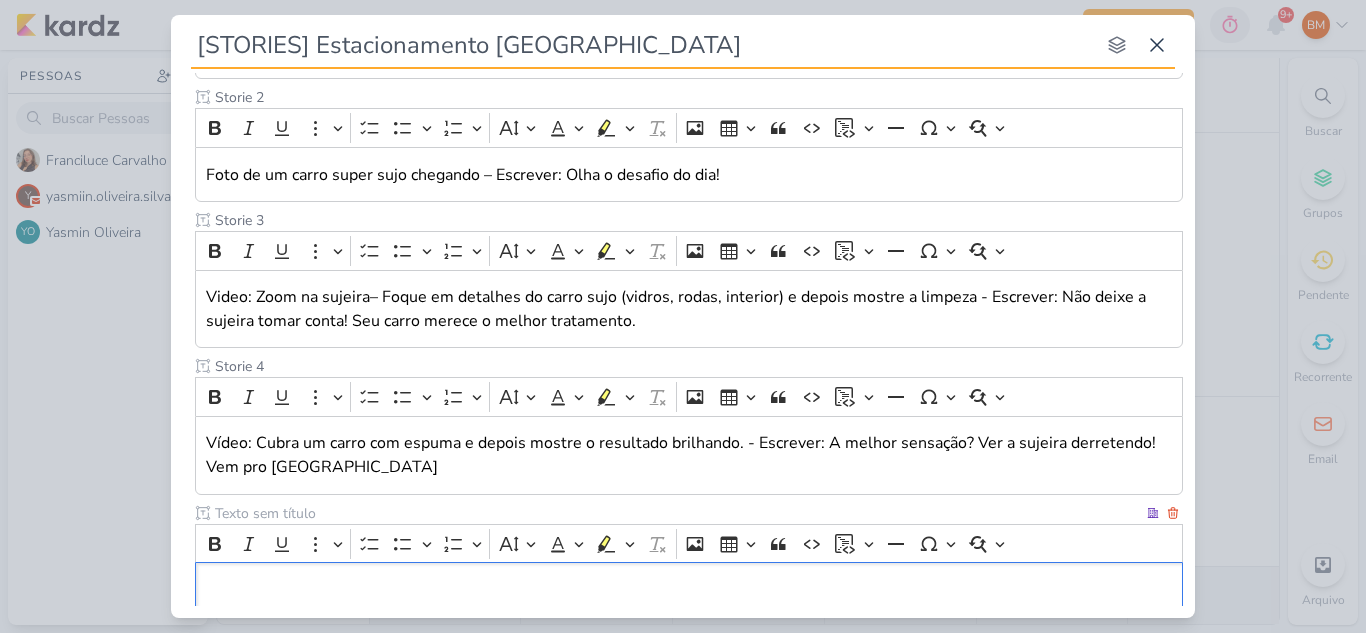 click at bounding box center [677, 513] 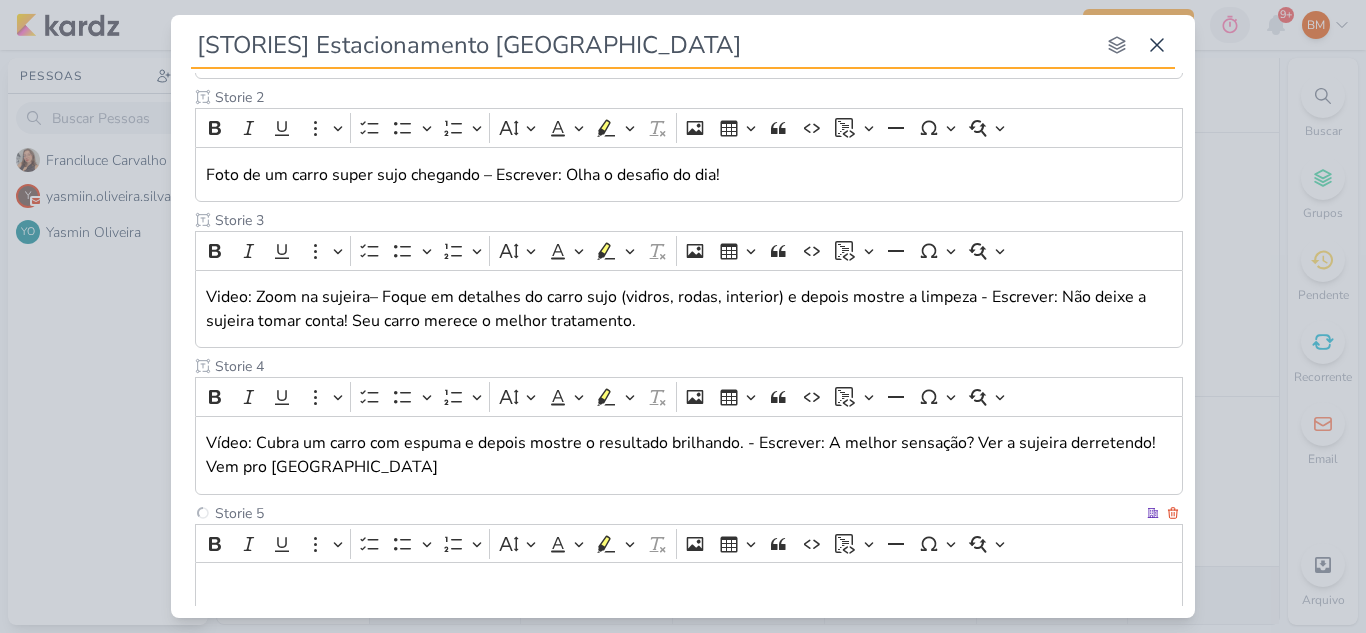 type on "Storie 5" 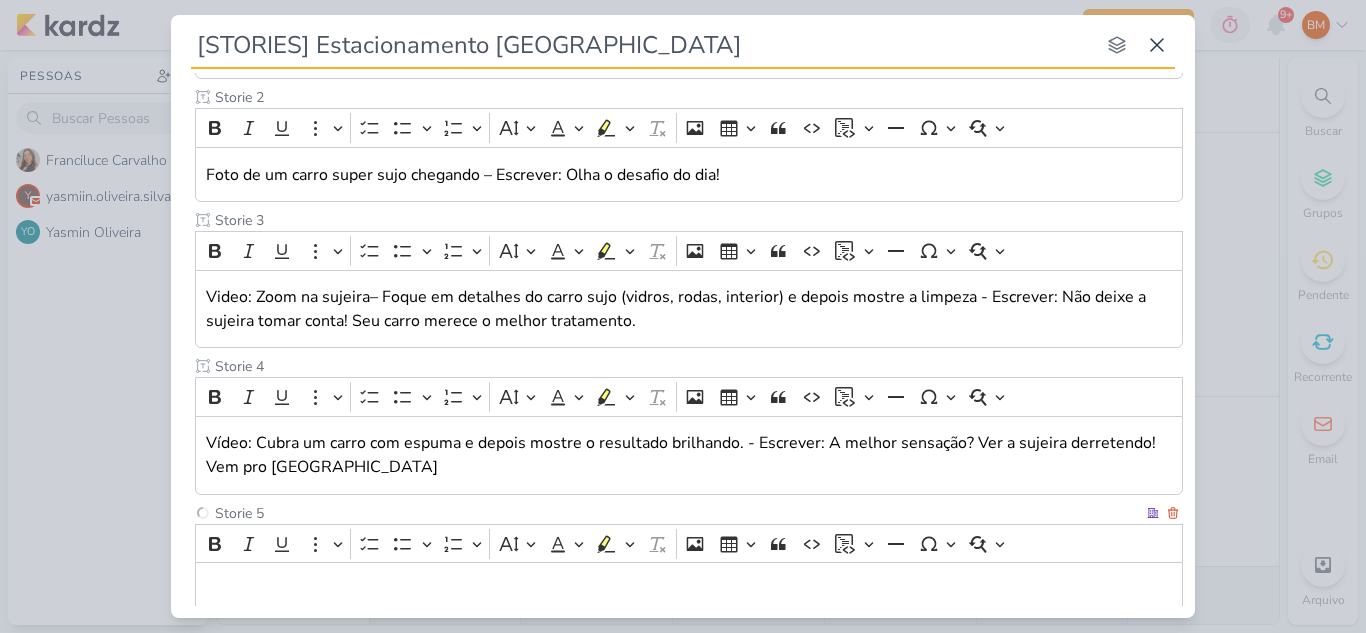 click at bounding box center [689, 589] 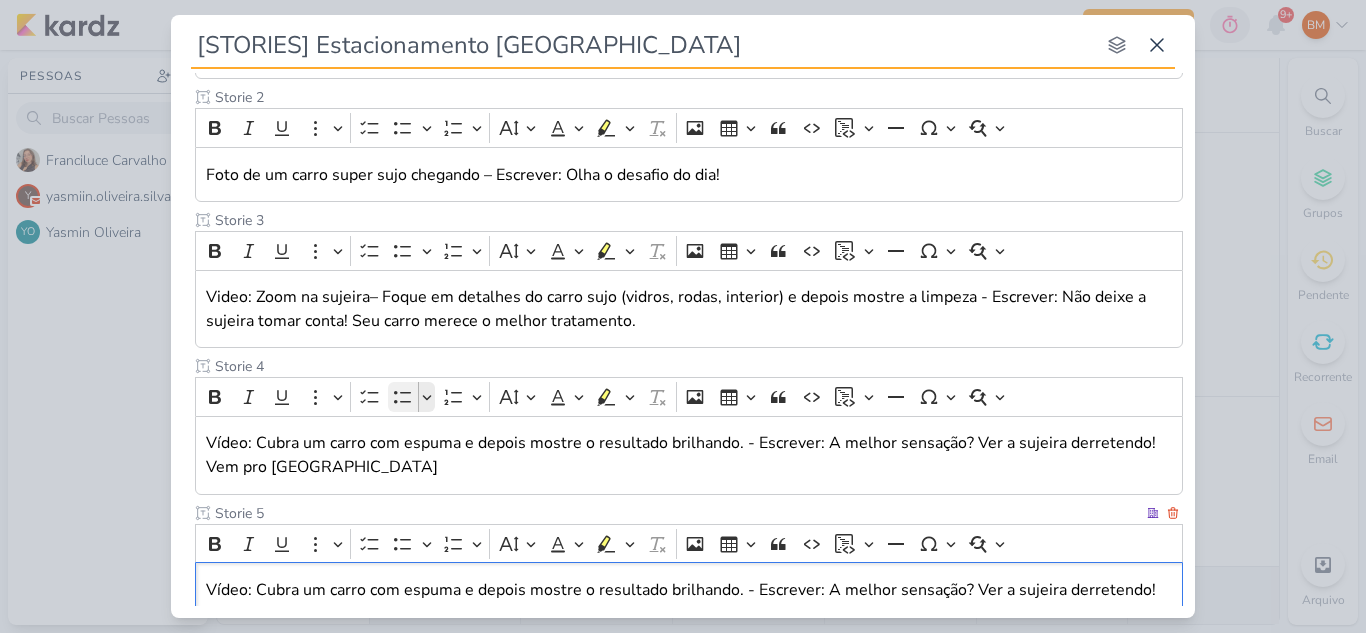 scroll, scrollTop: 375, scrollLeft: 0, axis: vertical 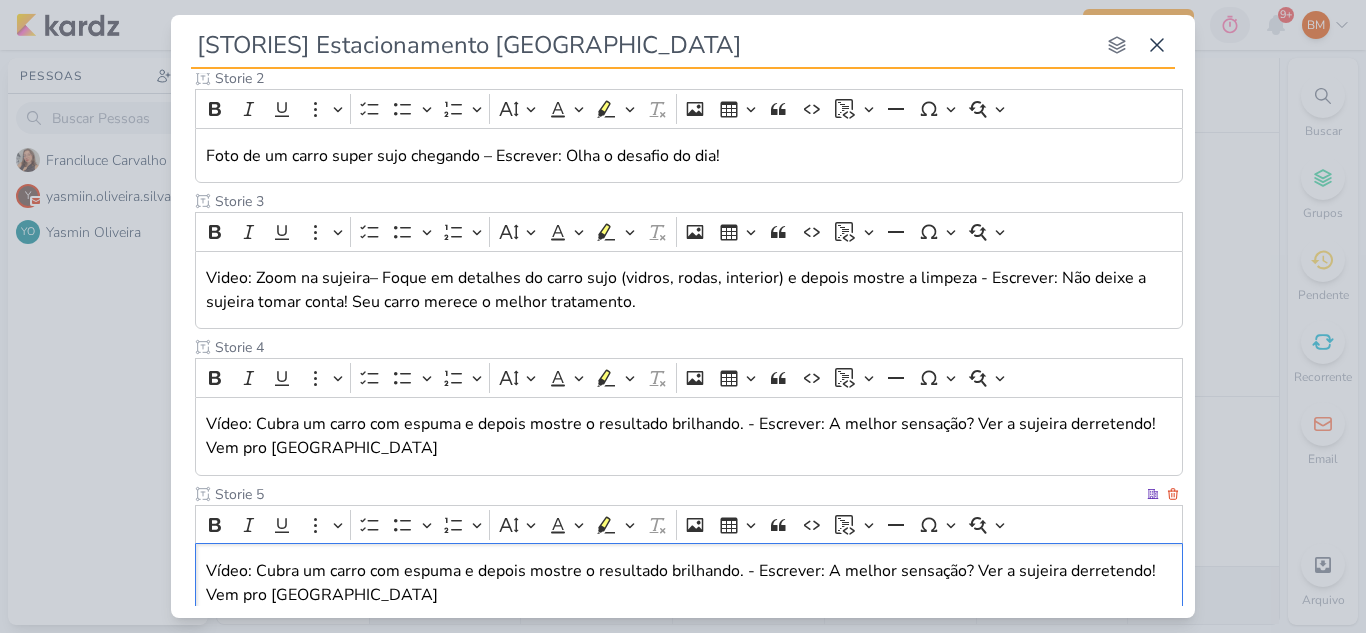 click on "Vídeo: Cubra um carro com espuma e depois mostre o resultado brilhando. - Escrever: A melhor sensação? Ver a sujeira derretendo! Vem pro Central Park" at bounding box center (689, 583) 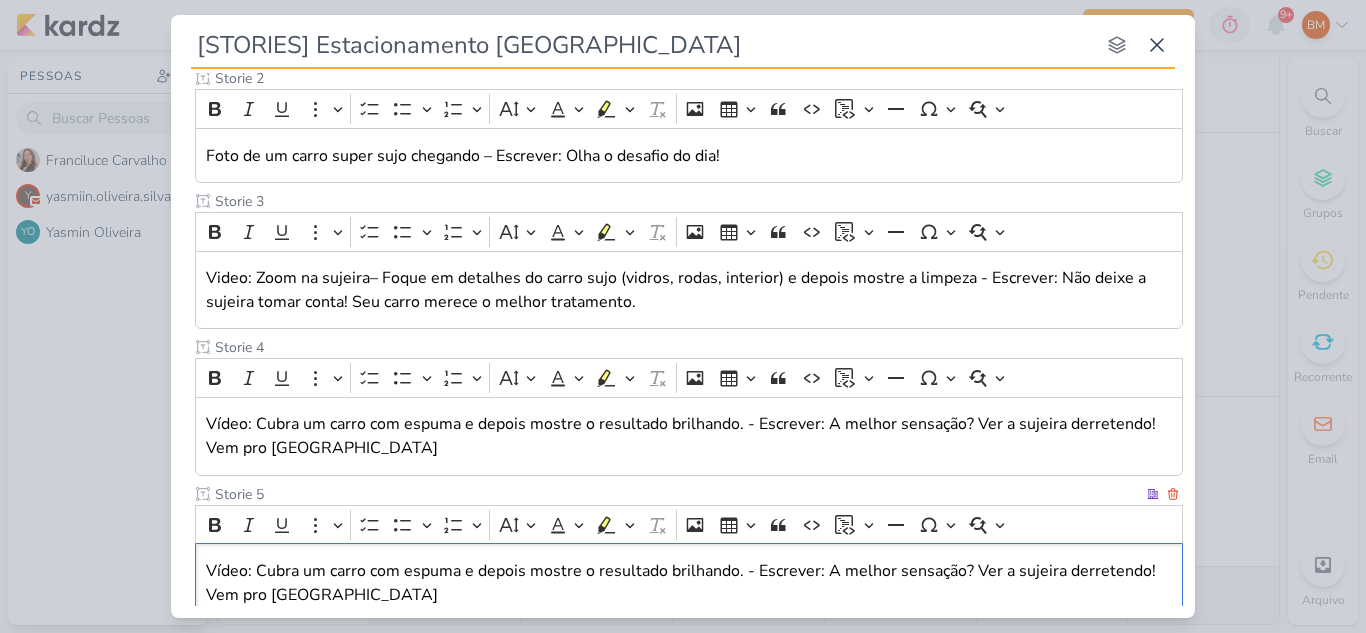 click on "Vídeo: Cubra um carro com espuma e depois mostre o resultado brilhando. - Escrever: A melhor sensação? Ver a sujeira derretendo! Vem pro Central Park" at bounding box center [689, 583] 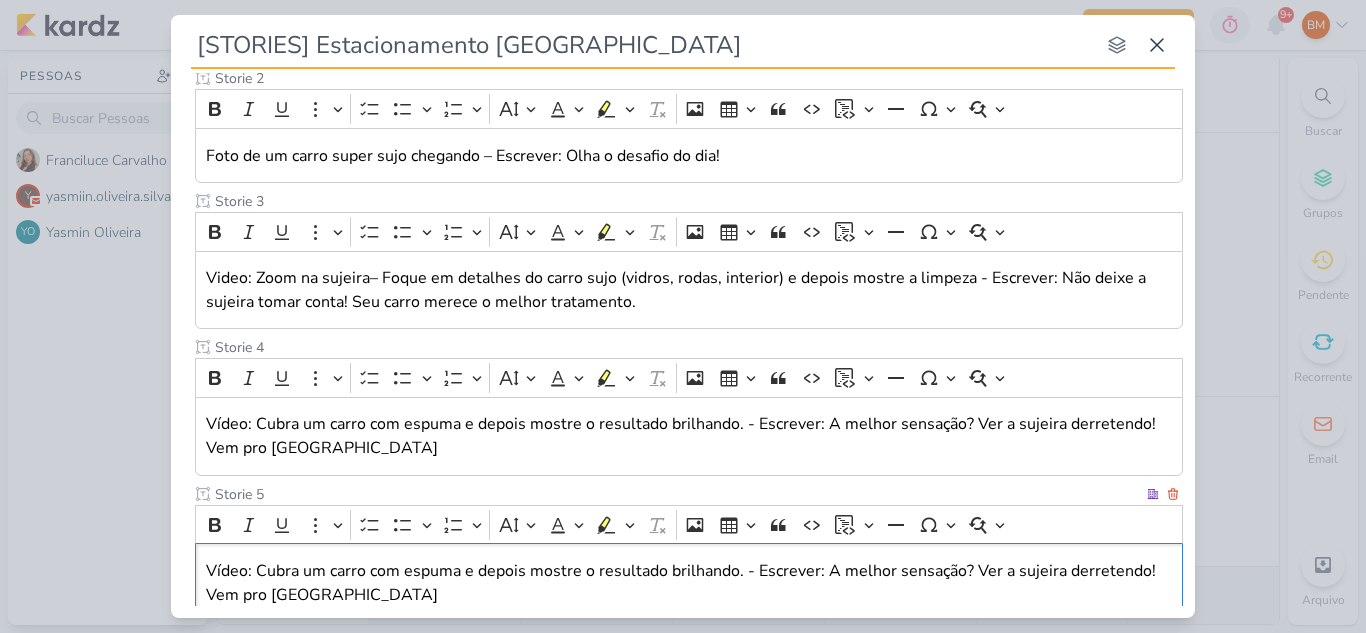 click on "Vídeo: Cubra um carro com espuma e depois mostre o resultado brilhando. - Escrever: A melhor sensação? Ver a sujeira derretendo! Vem pro Central Park" at bounding box center [689, 583] 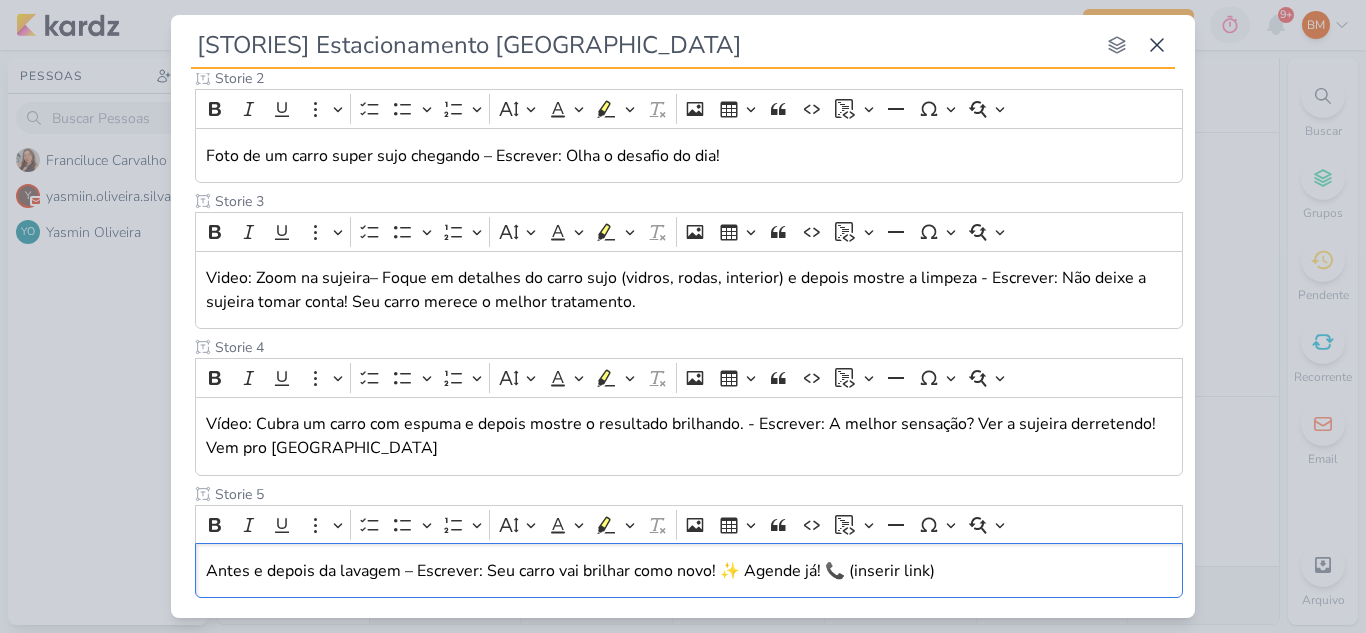 scroll, scrollTop: 478, scrollLeft: 0, axis: vertical 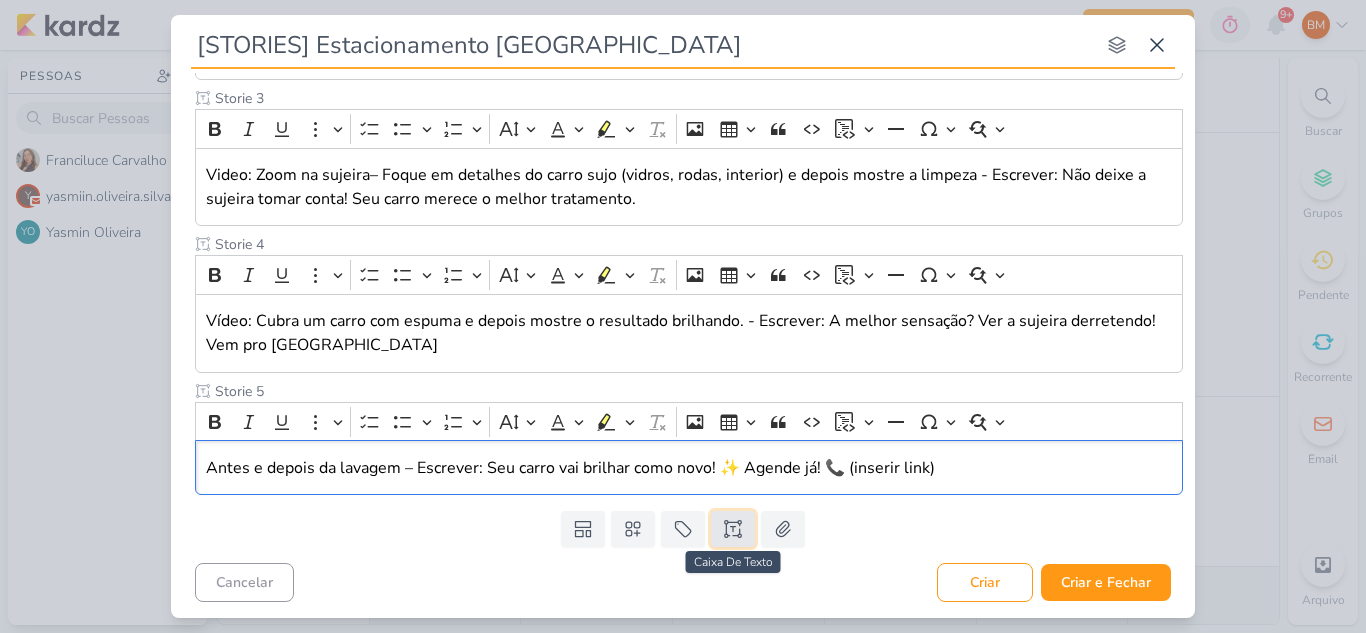 click at bounding box center [733, 529] 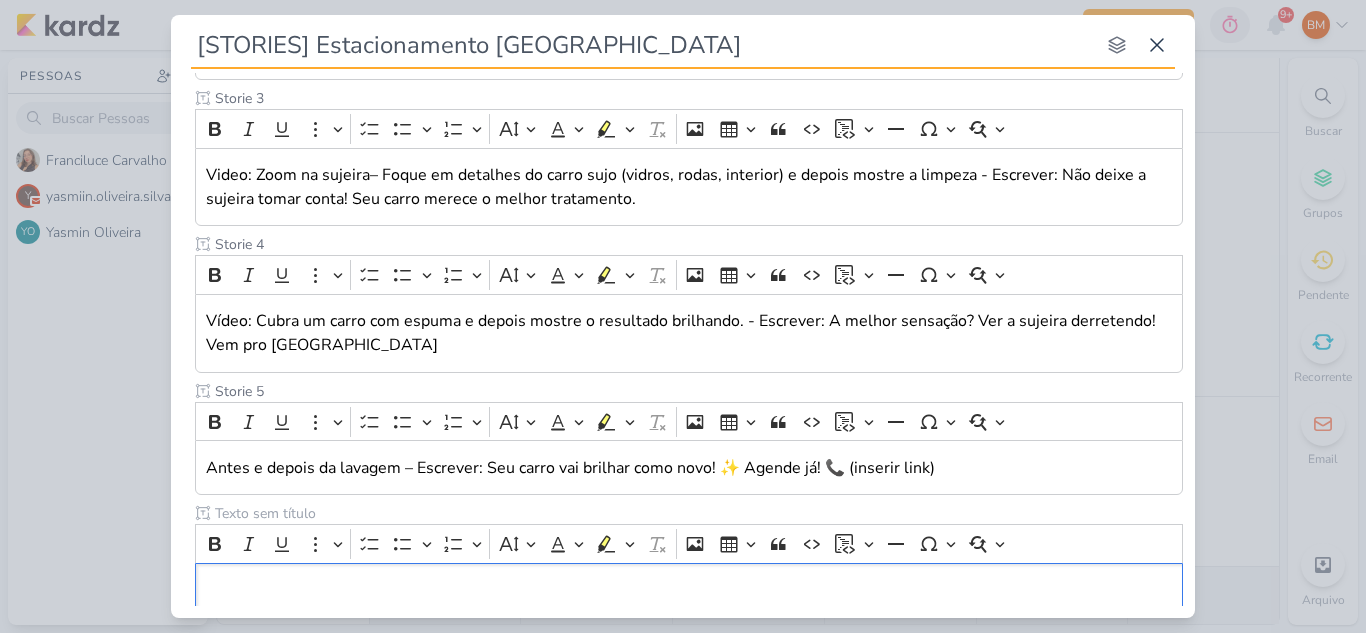click at bounding box center (677, 513) 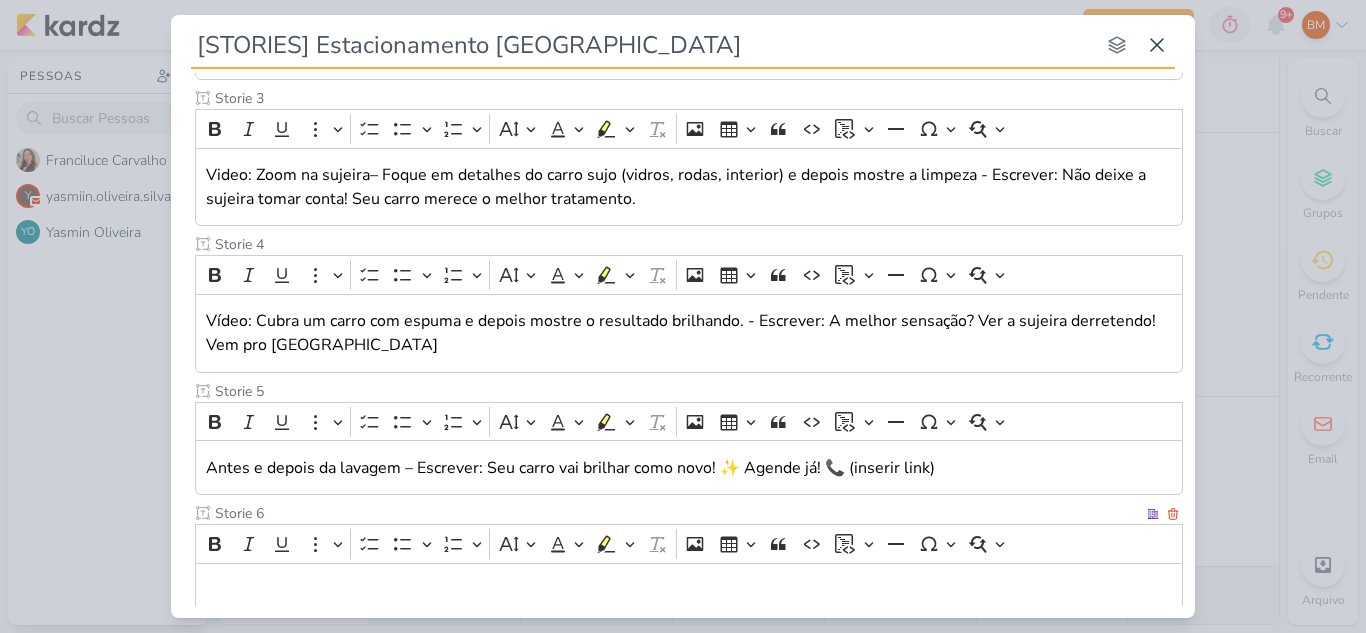 type on "Storie 6" 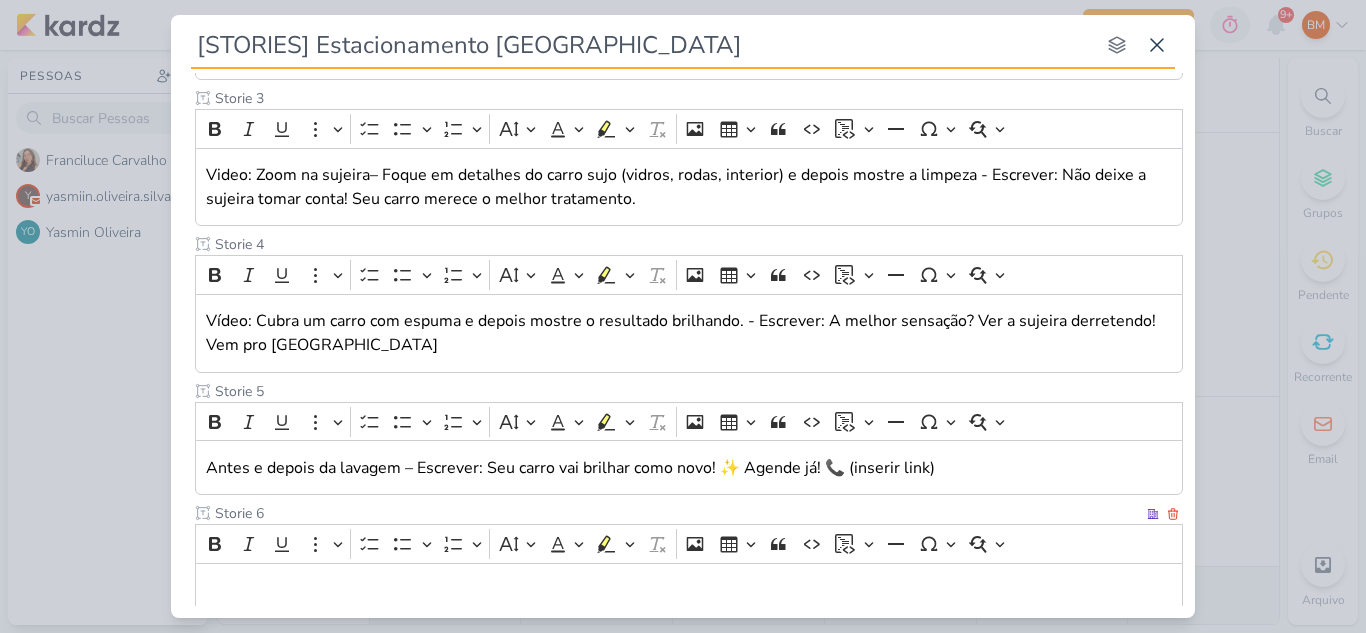 click at bounding box center [689, 590] 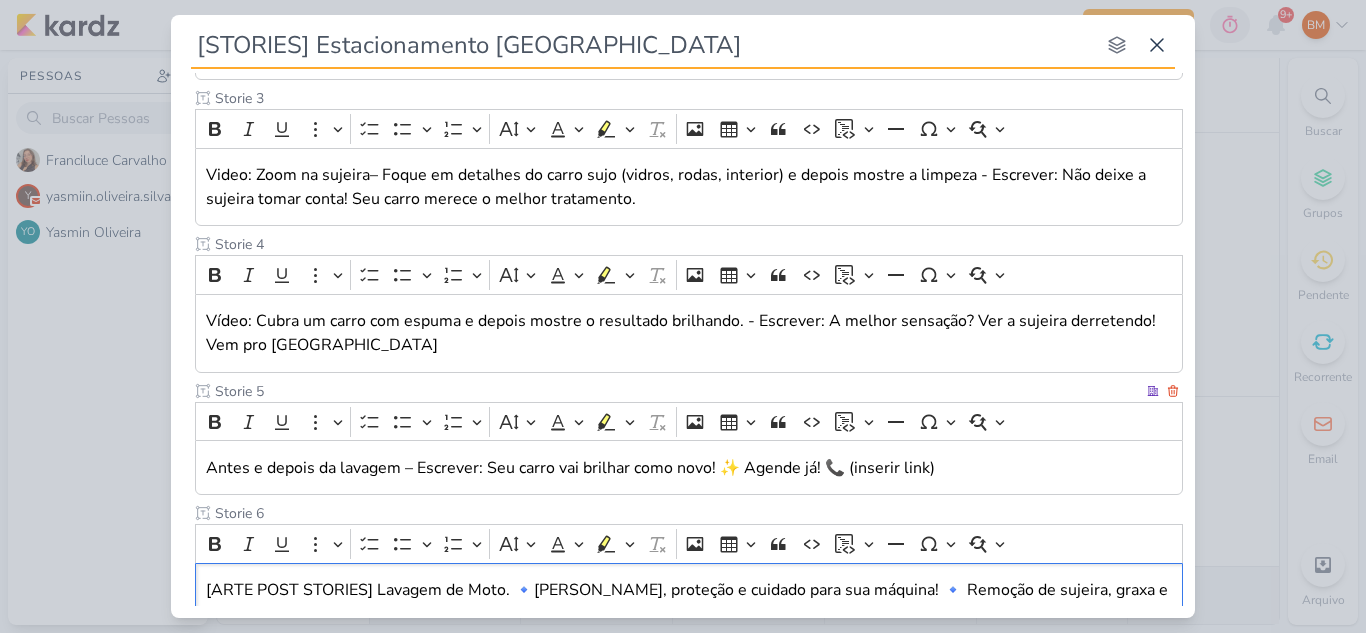 scroll, scrollTop: 497, scrollLeft: 0, axis: vertical 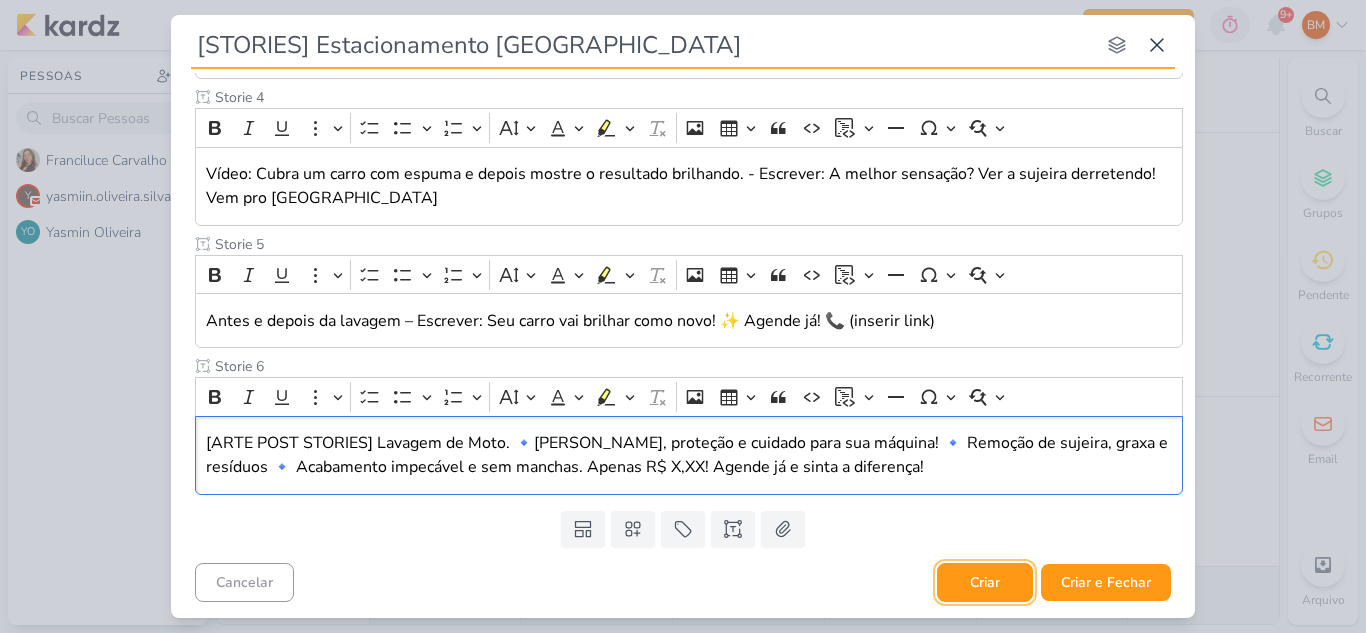 click on "Criar" at bounding box center (985, 582) 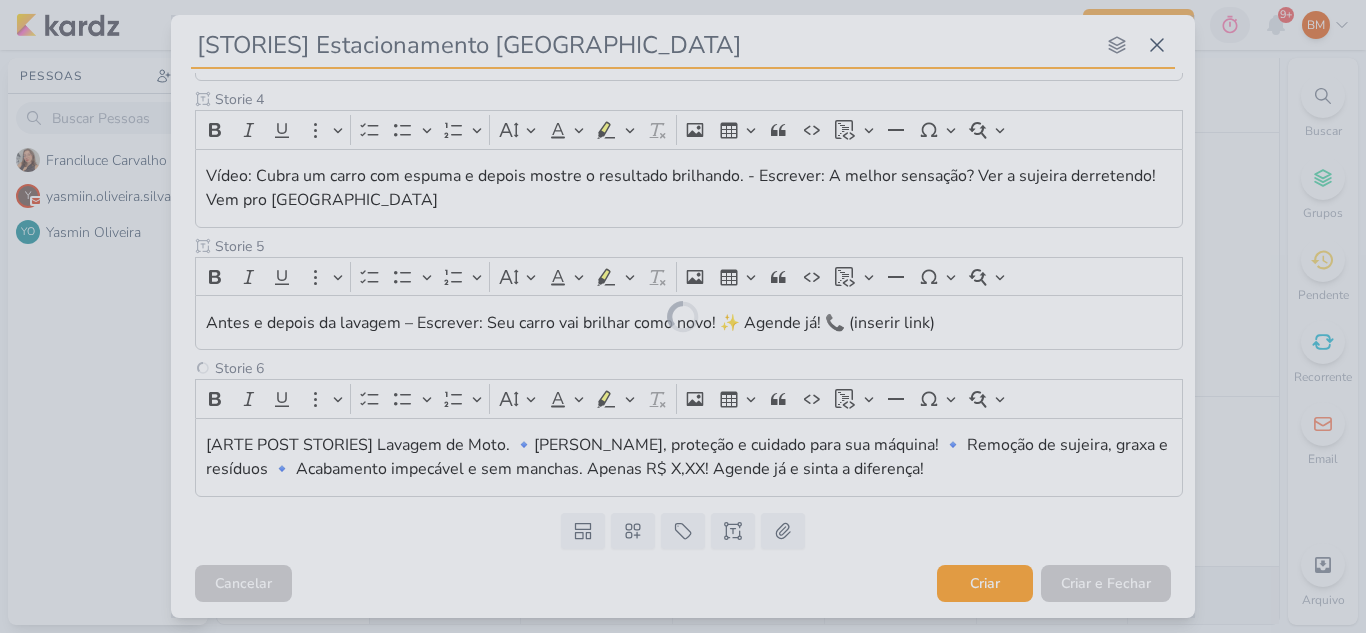 scroll, scrollTop: 623, scrollLeft: 0, axis: vertical 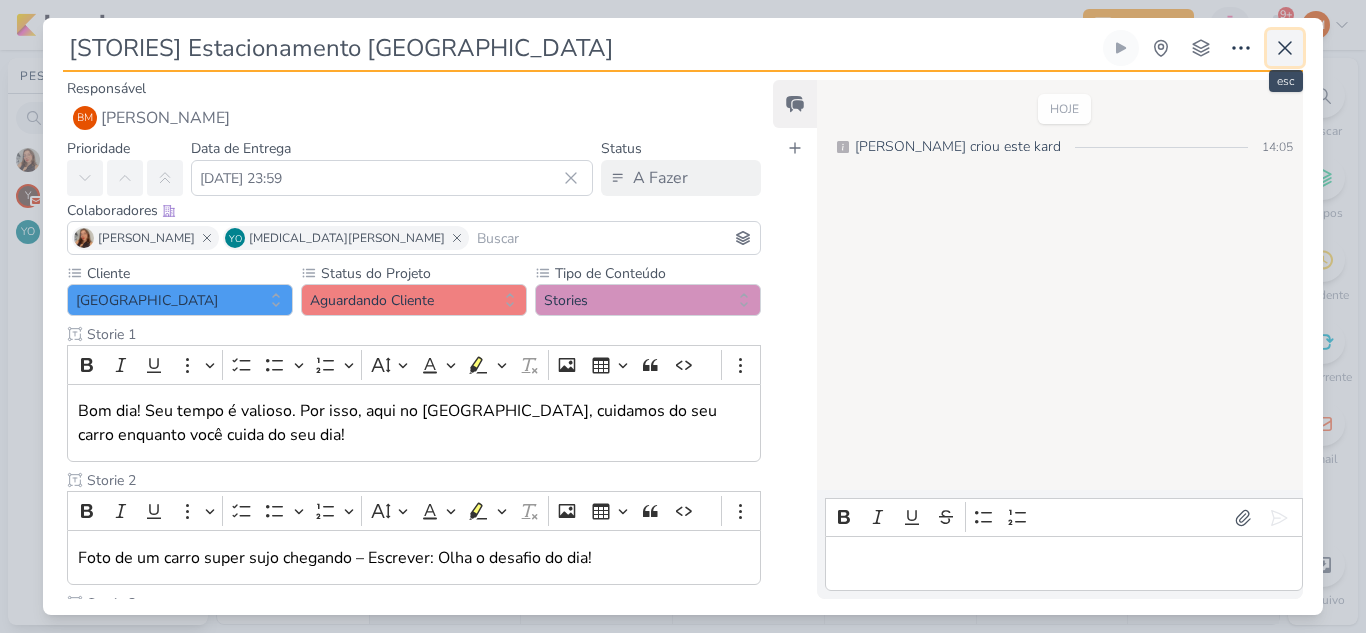 click 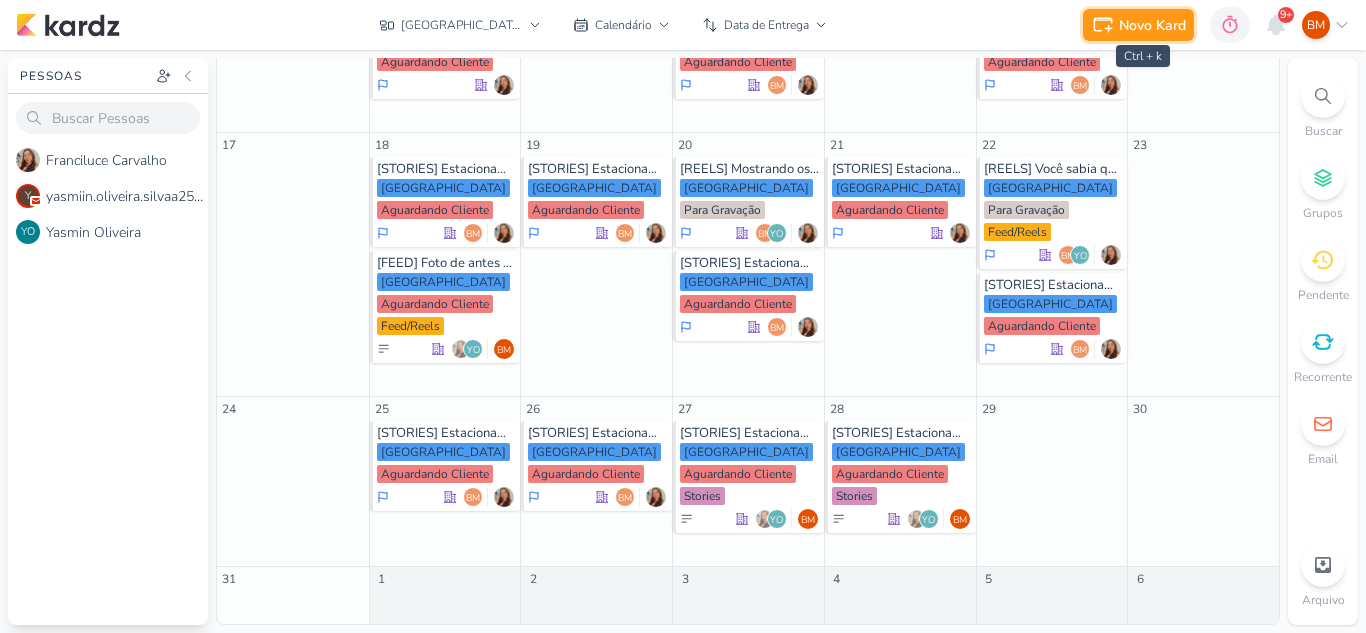 click on "Novo Kard" at bounding box center (1152, 25) 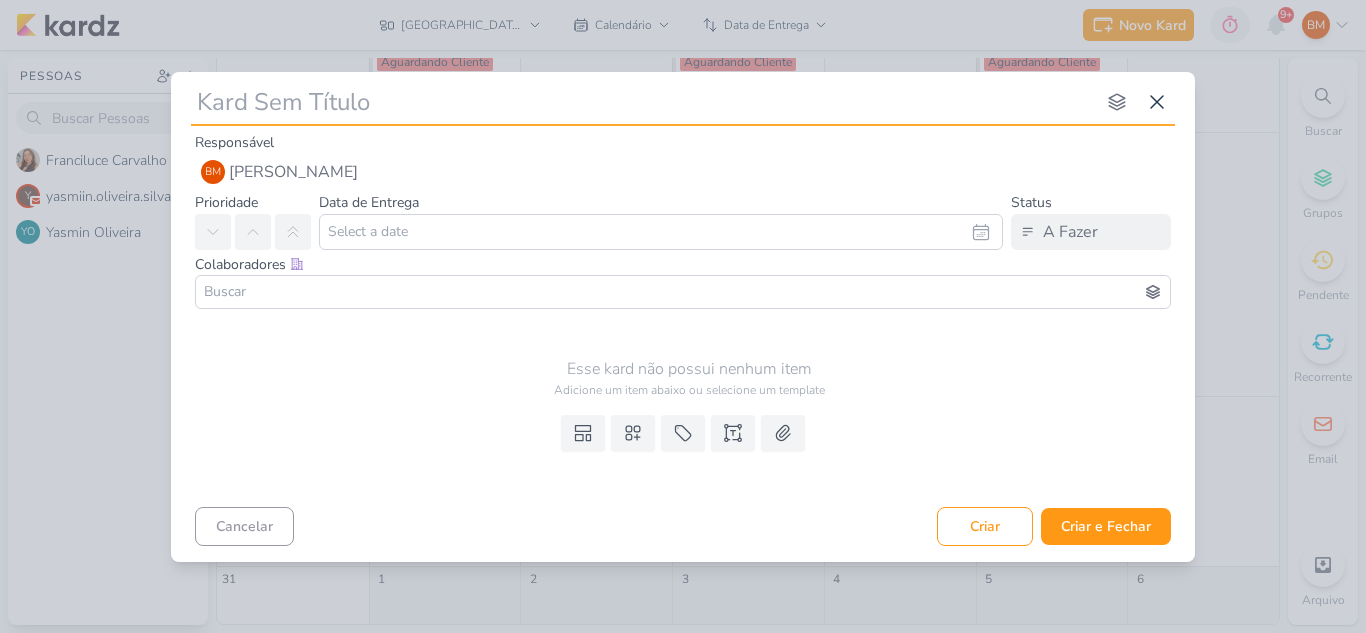 type on "[" 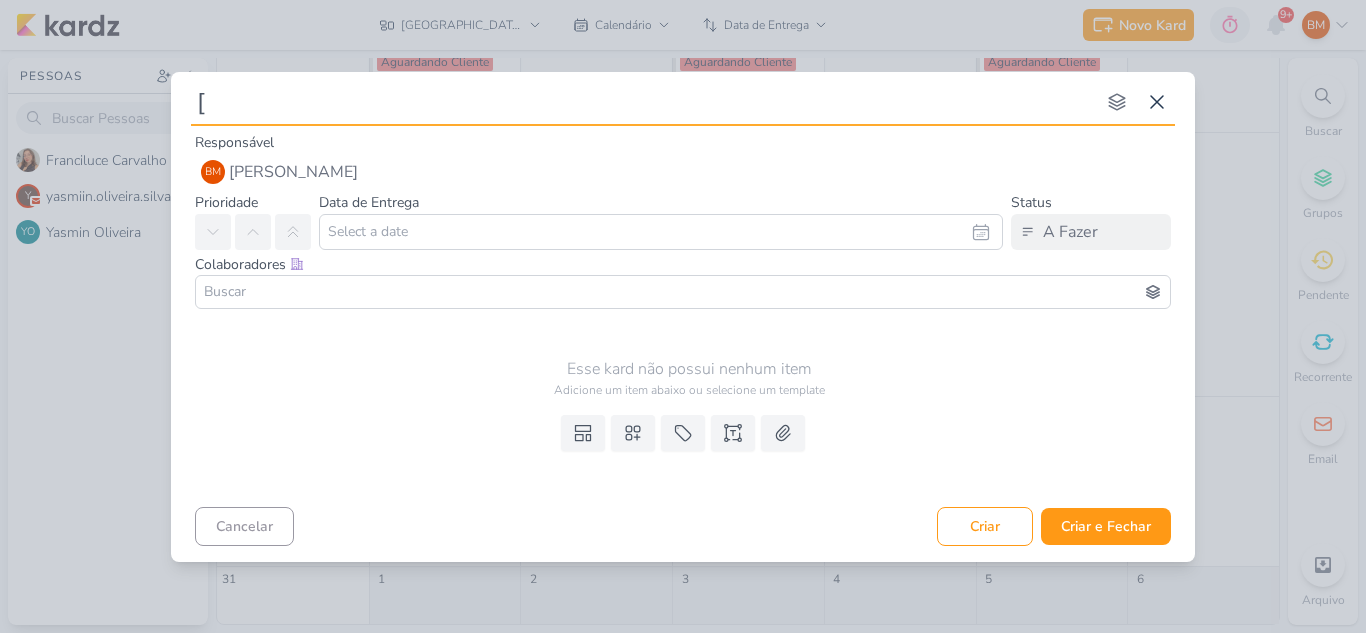 type 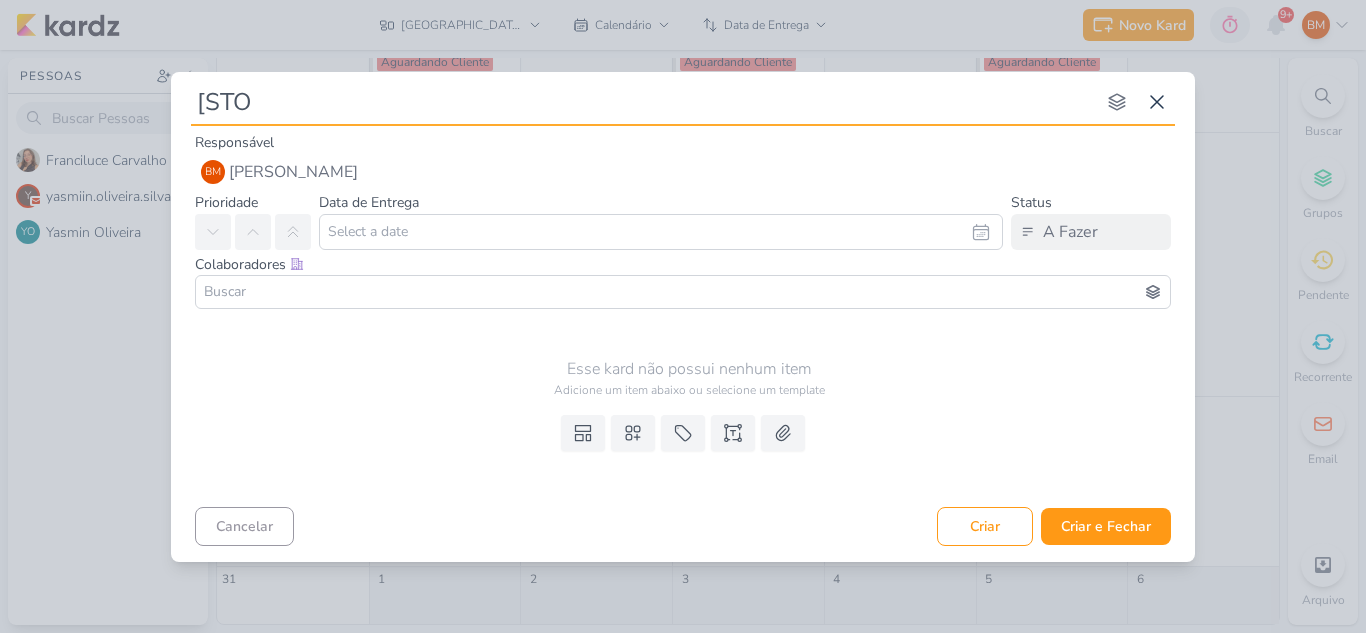 type on "[STOO" 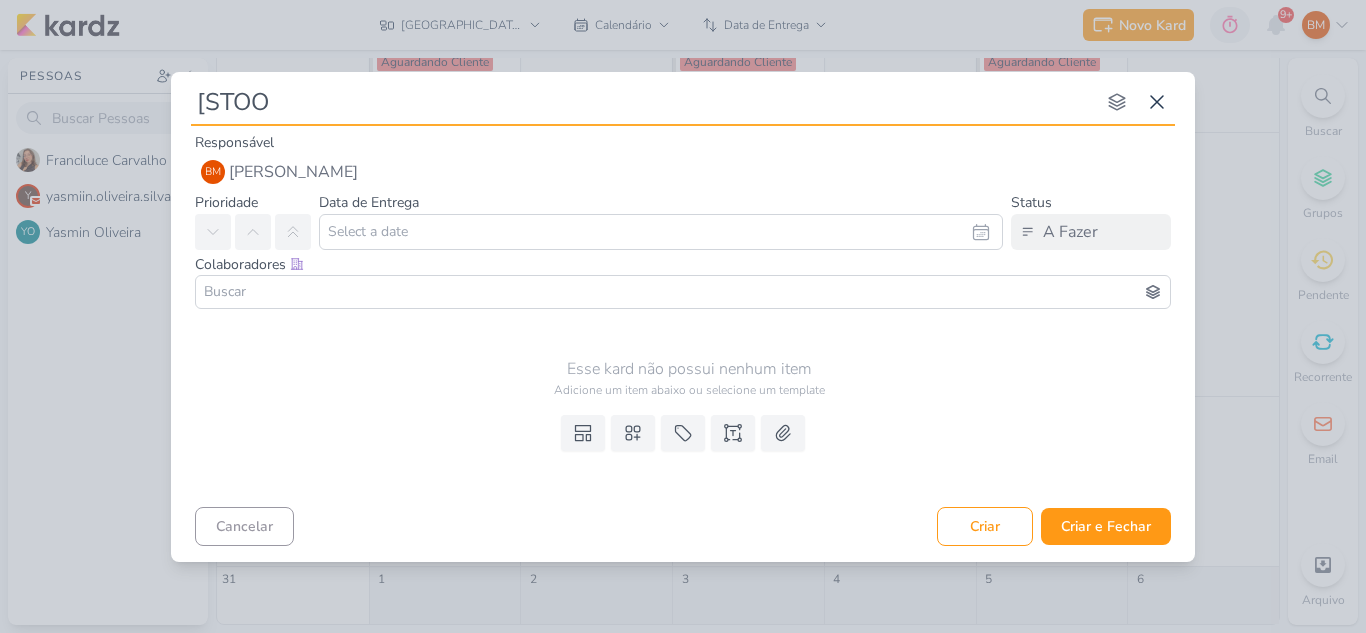 type 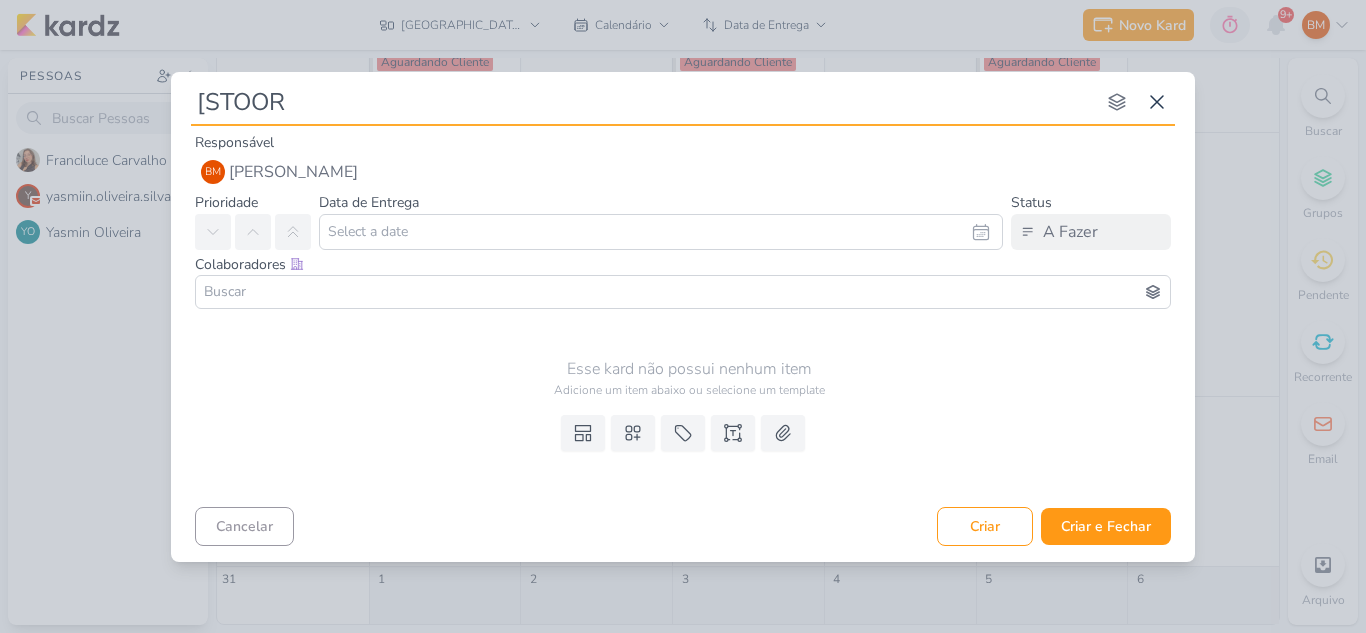 type on "[STOO" 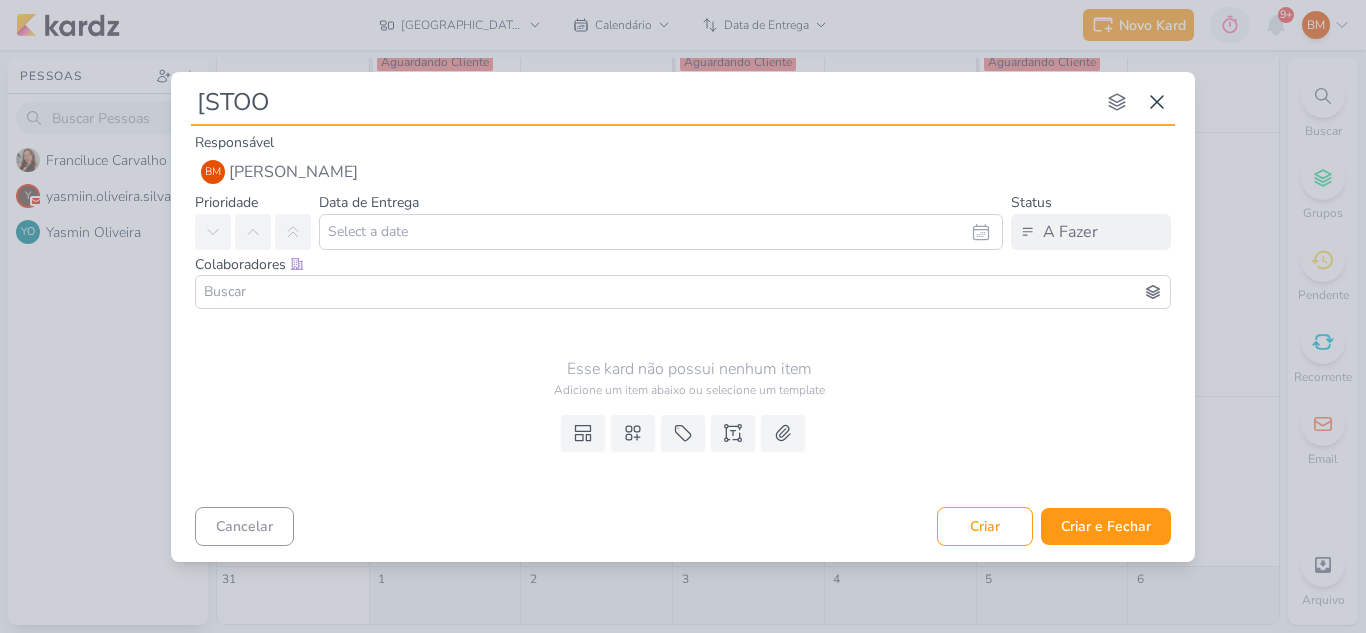 type 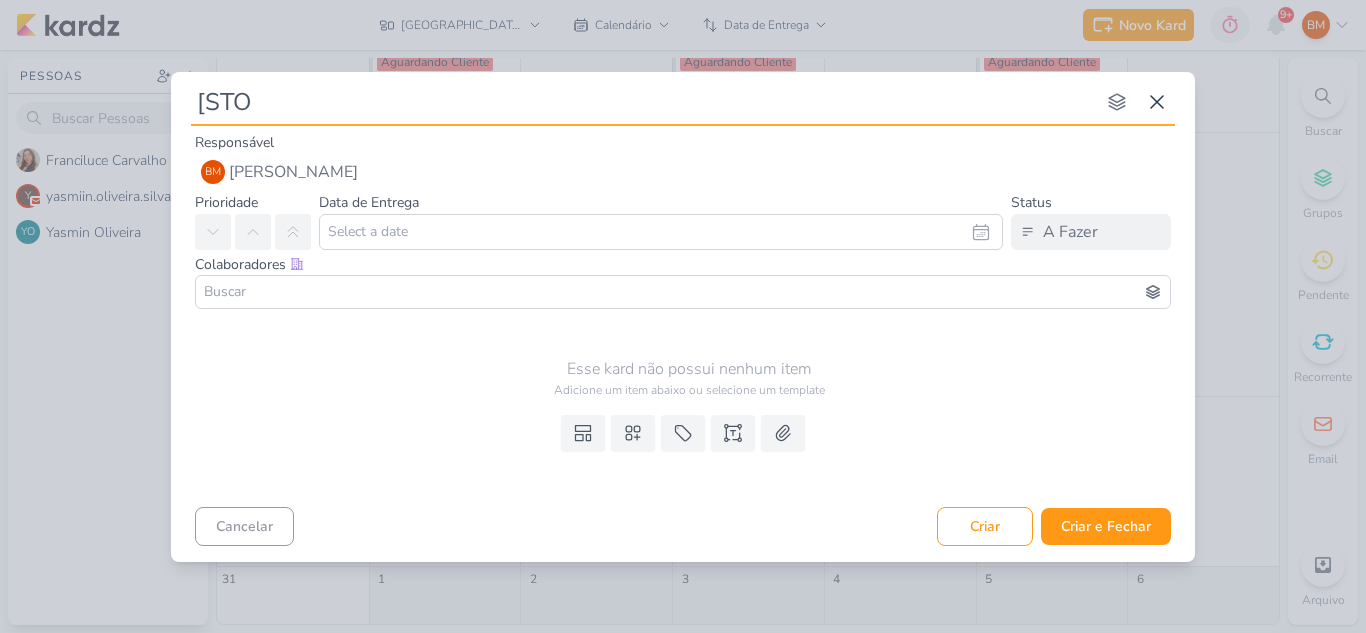 type on "[ST" 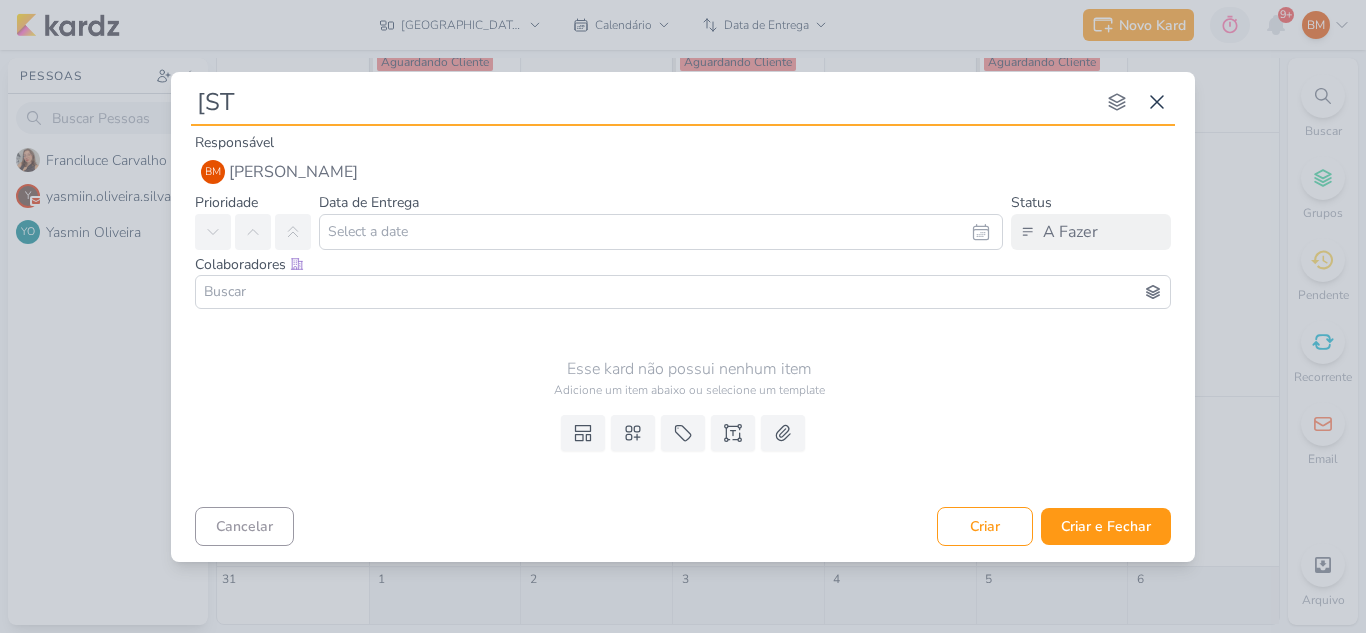 type 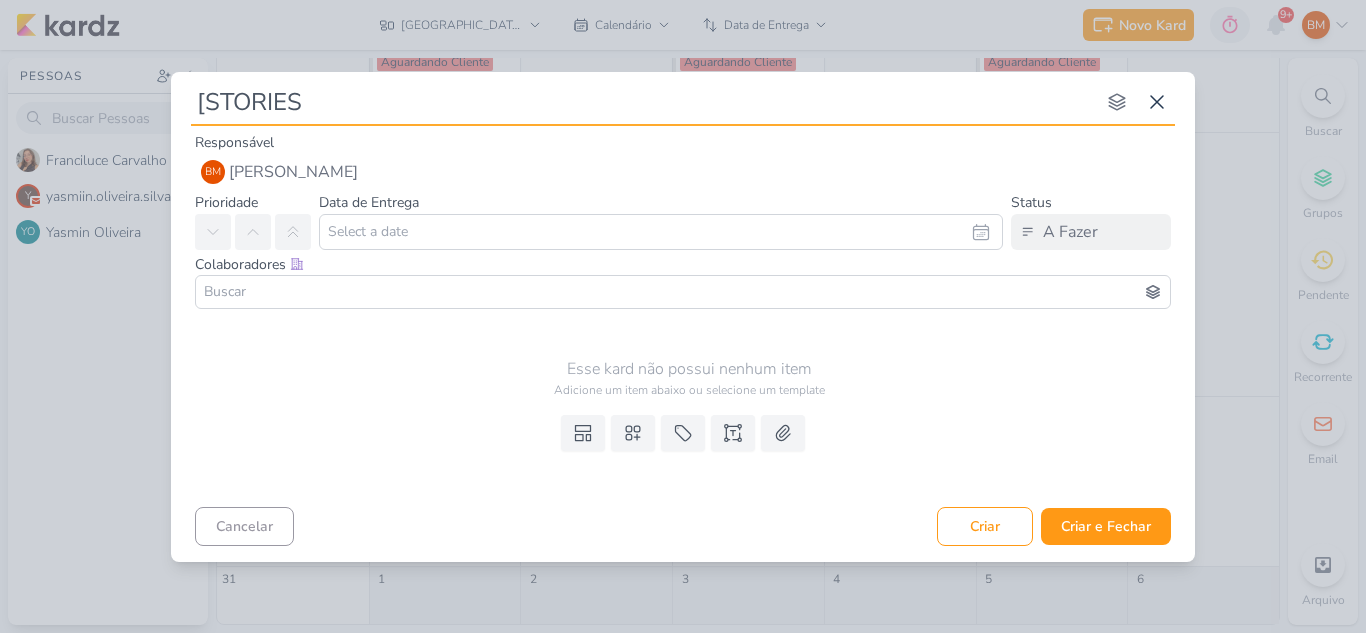 type on "[STORIES]" 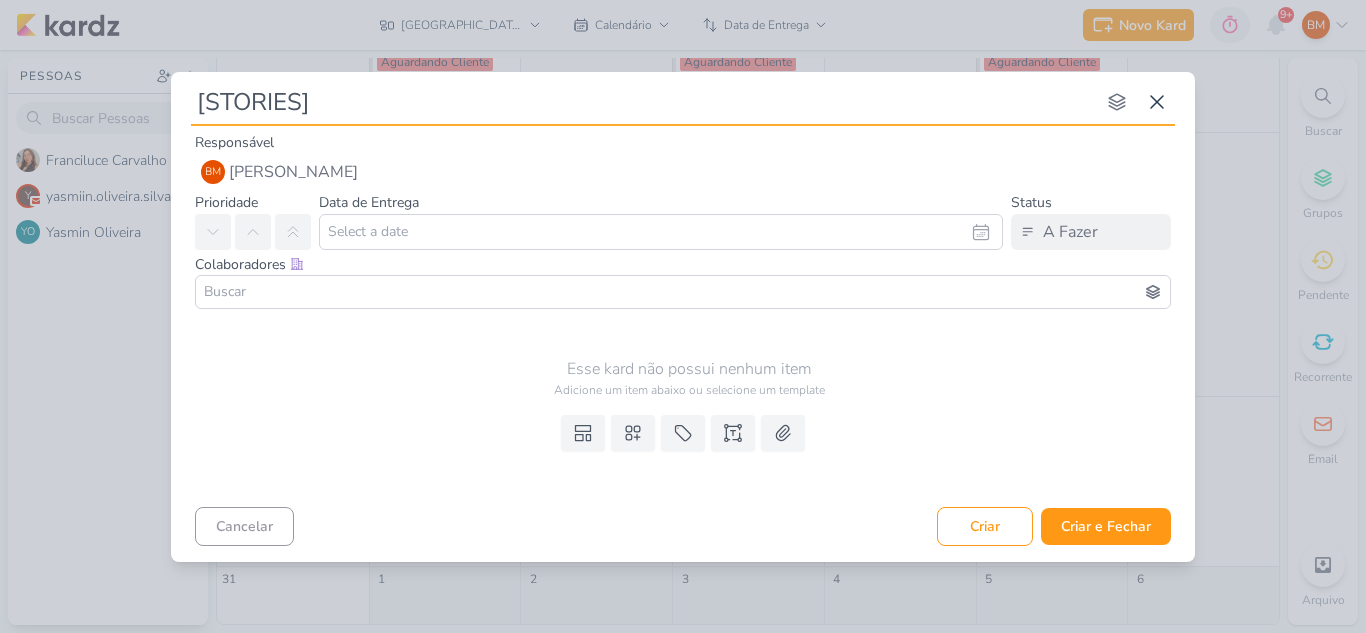 type on "[STORIES]" 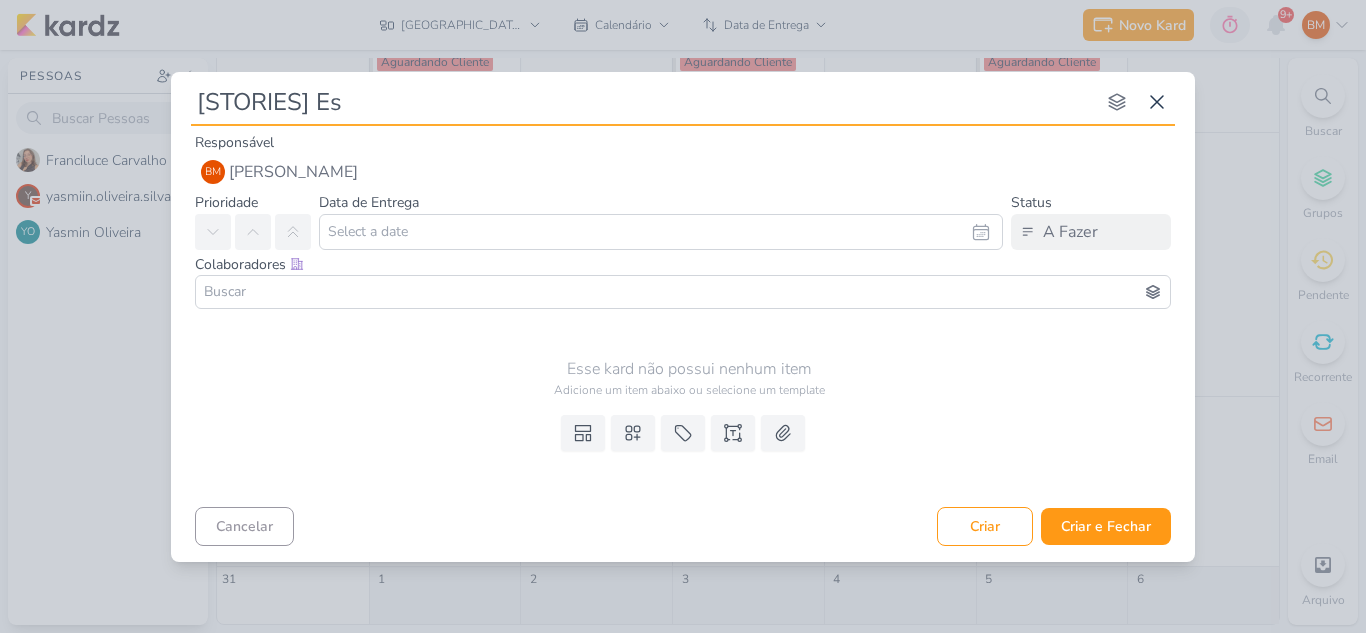 type on "[STORIES] Est" 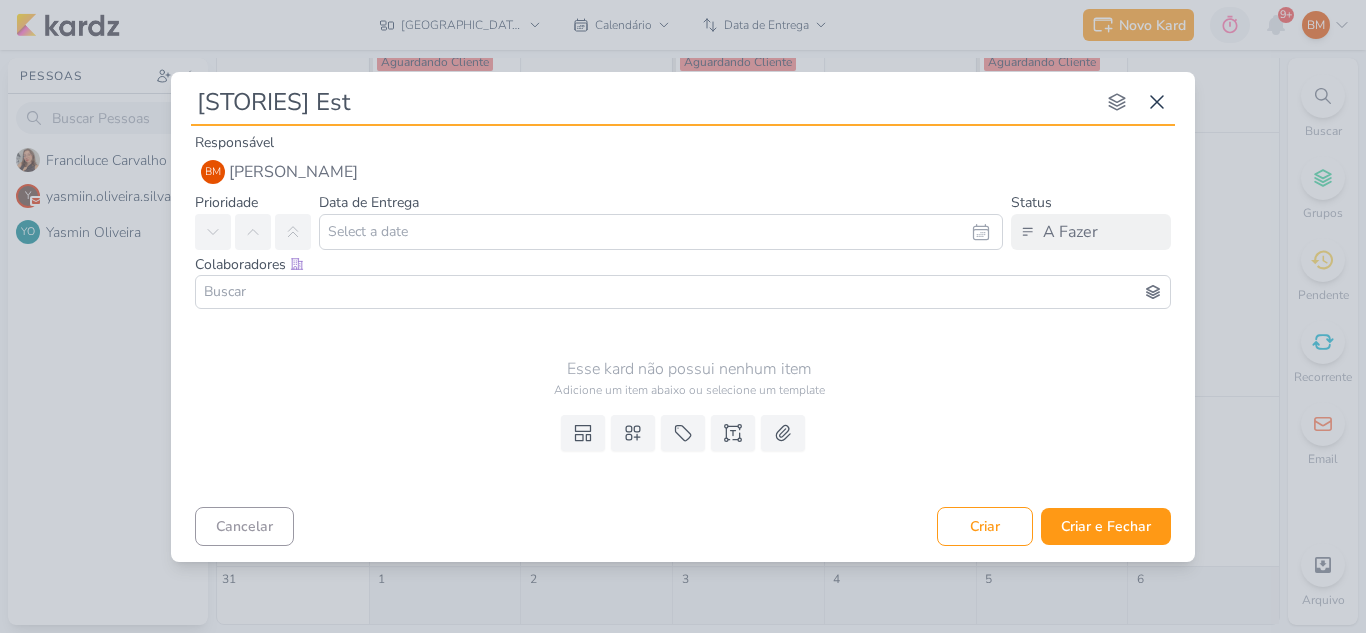 type 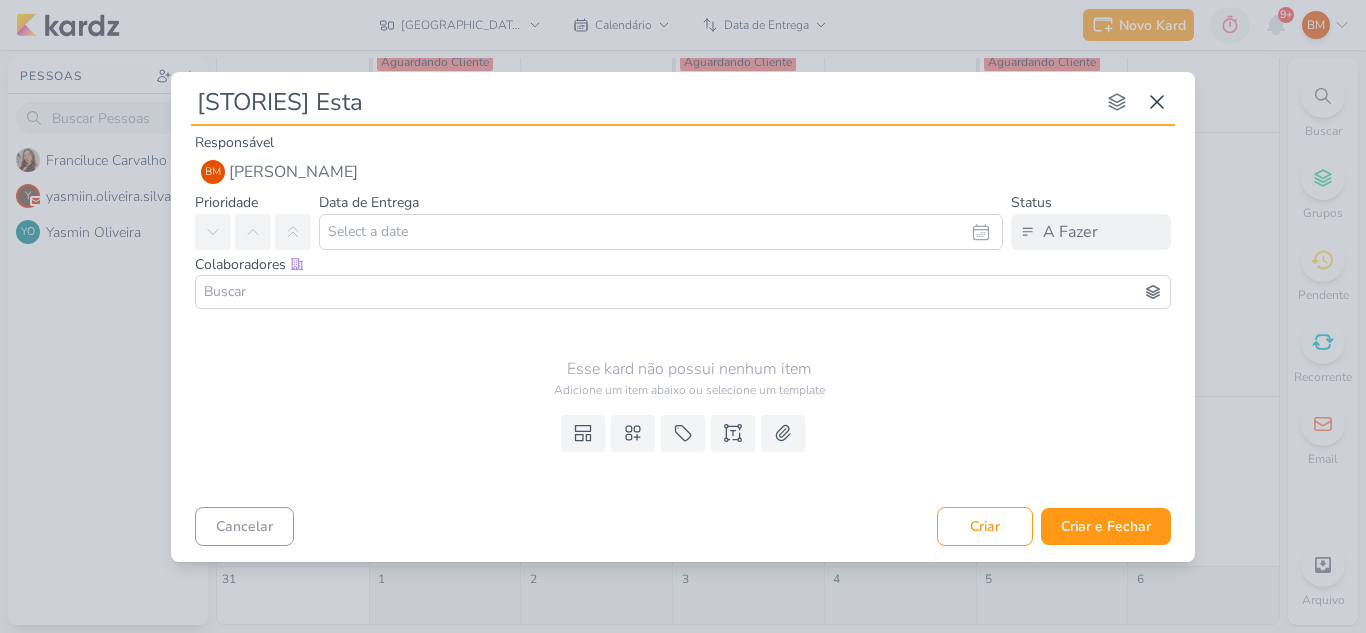 type 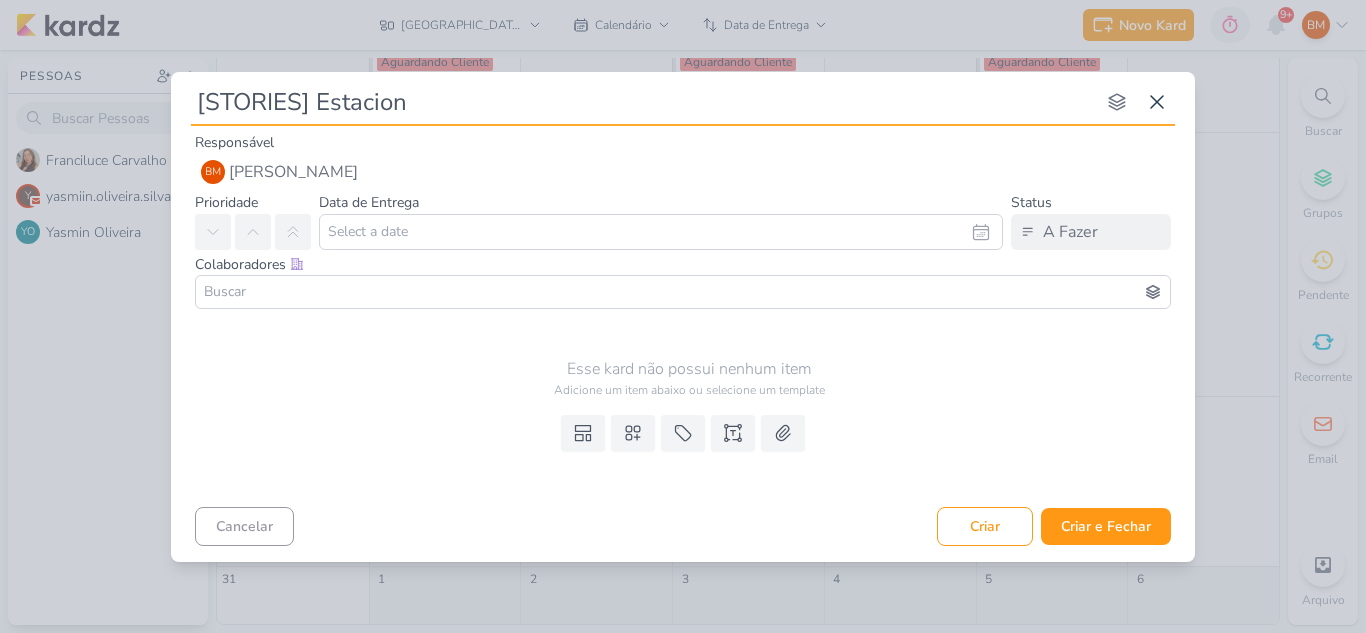 type on "[STORIES] Estaciona" 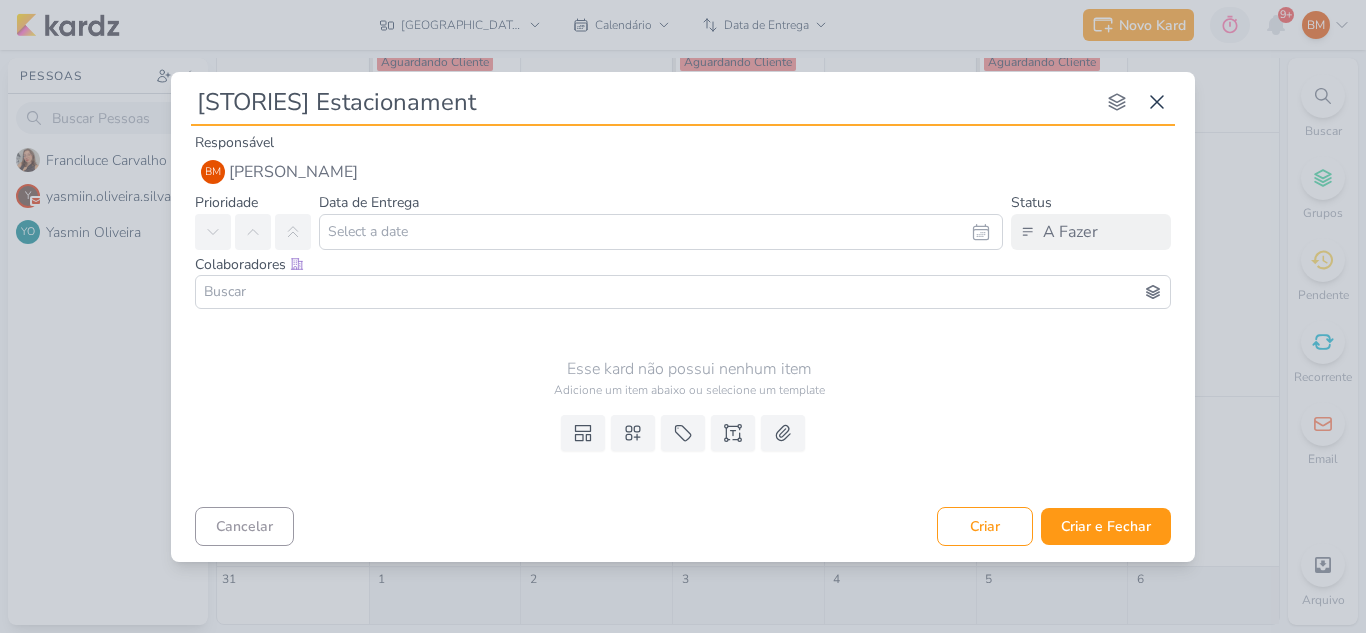 type on "[STORIES] Estacionamento" 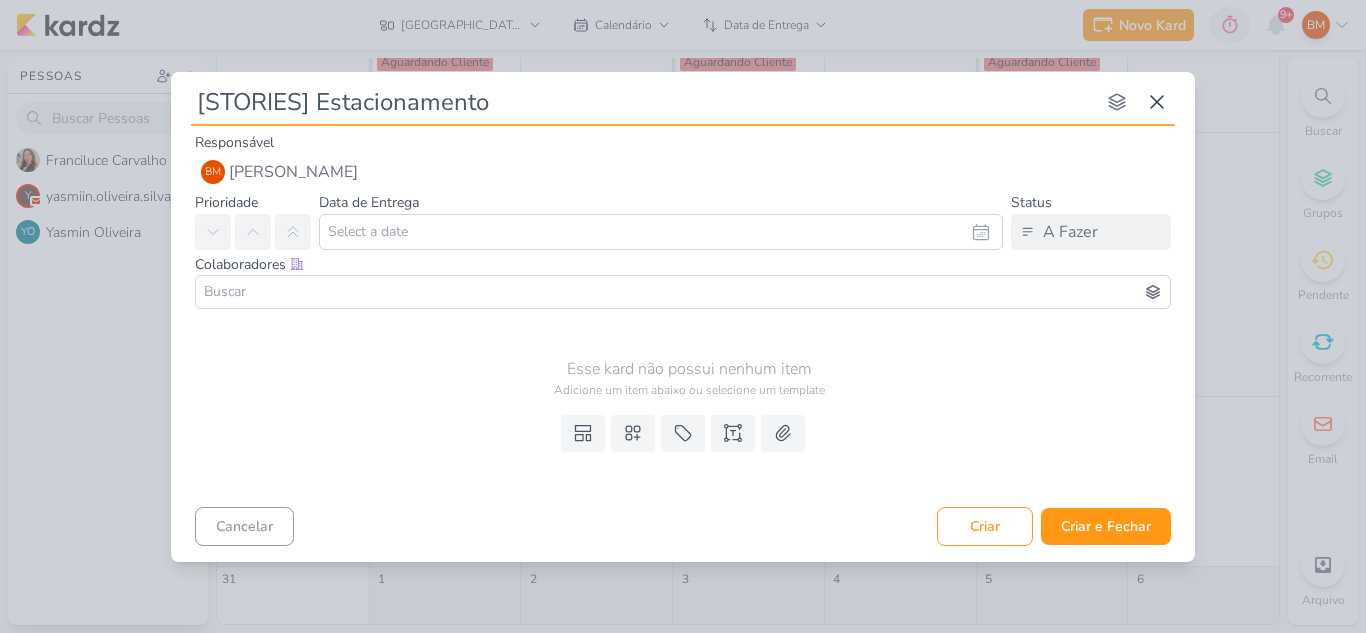 type 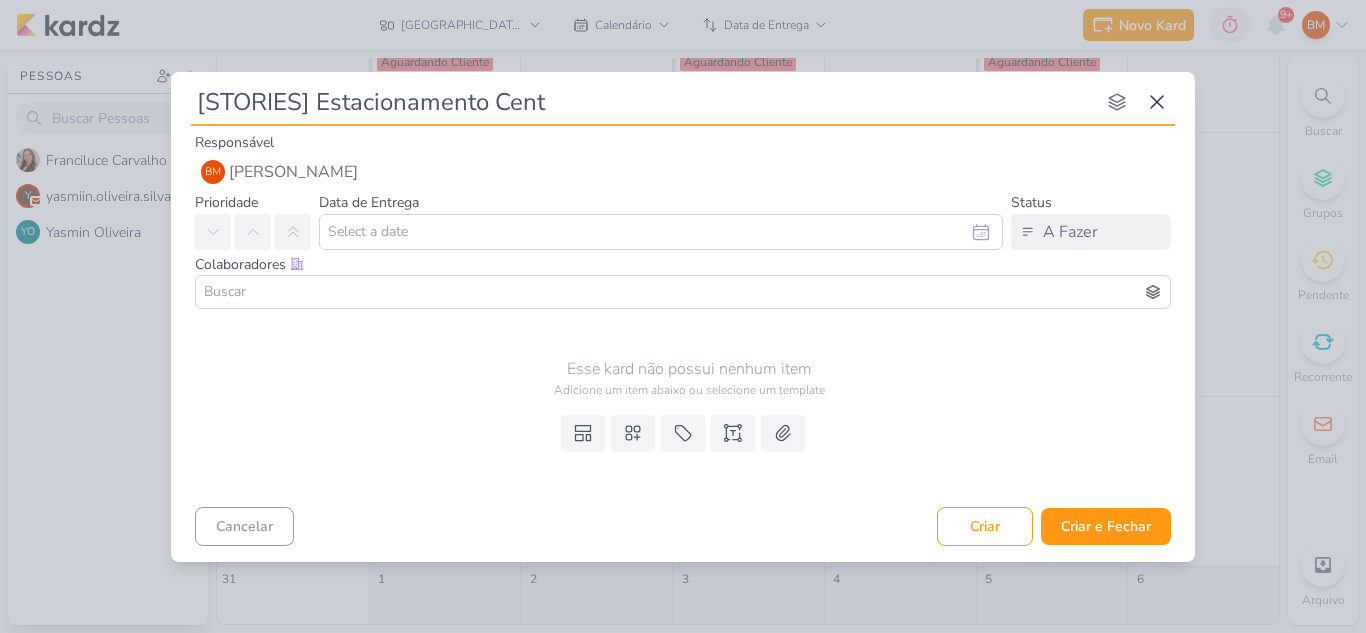 type on "[STORIES] Estacionamento Centr" 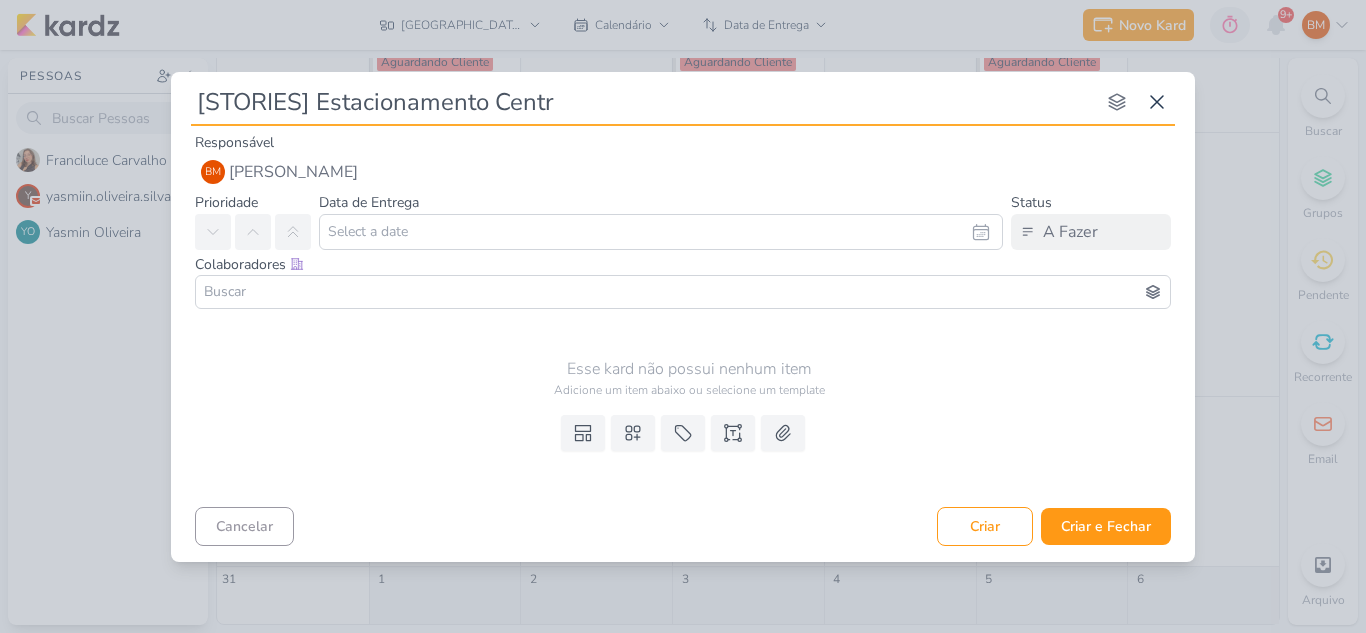 type 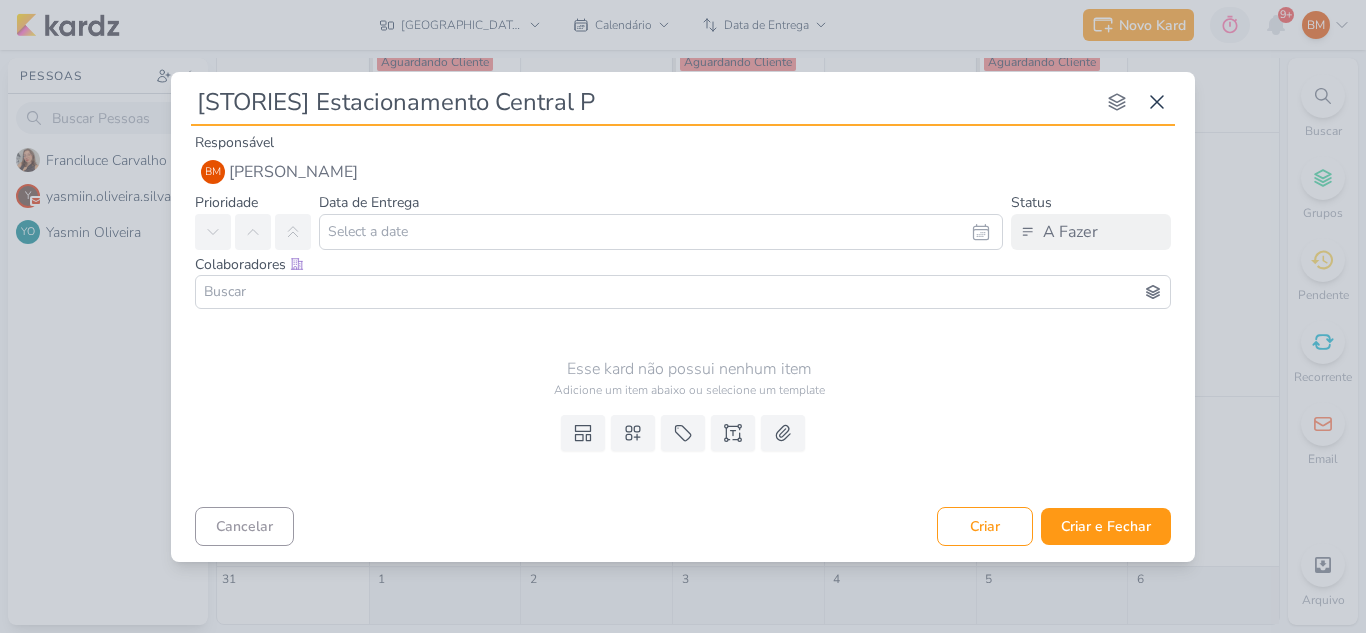 type on "[STORIES] Estacionamento [GEOGRAPHIC_DATA]" 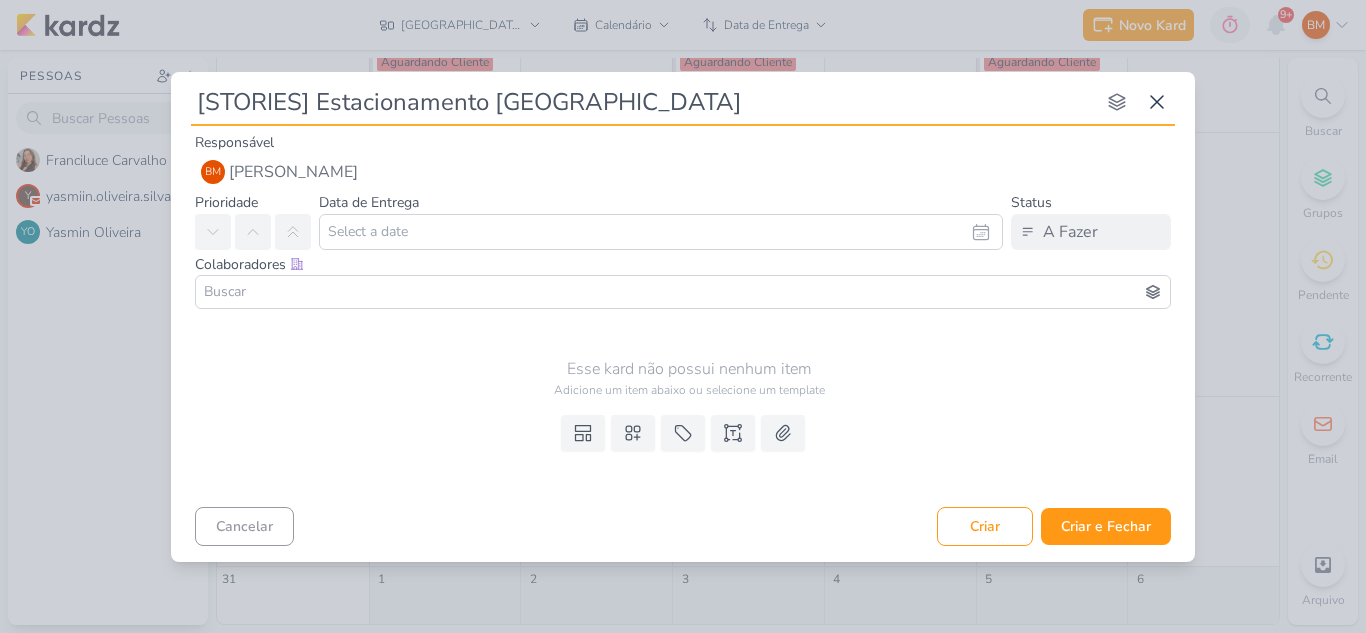type 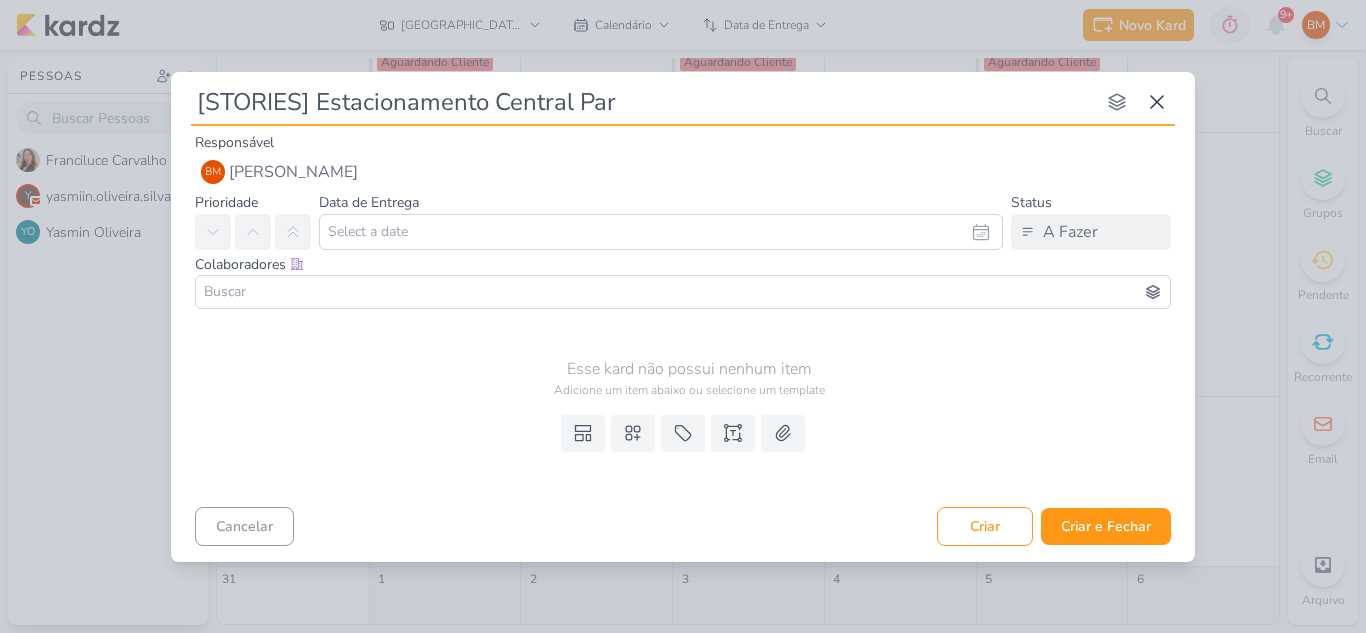 type on "[STORIES] Estacionamento [GEOGRAPHIC_DATA]" 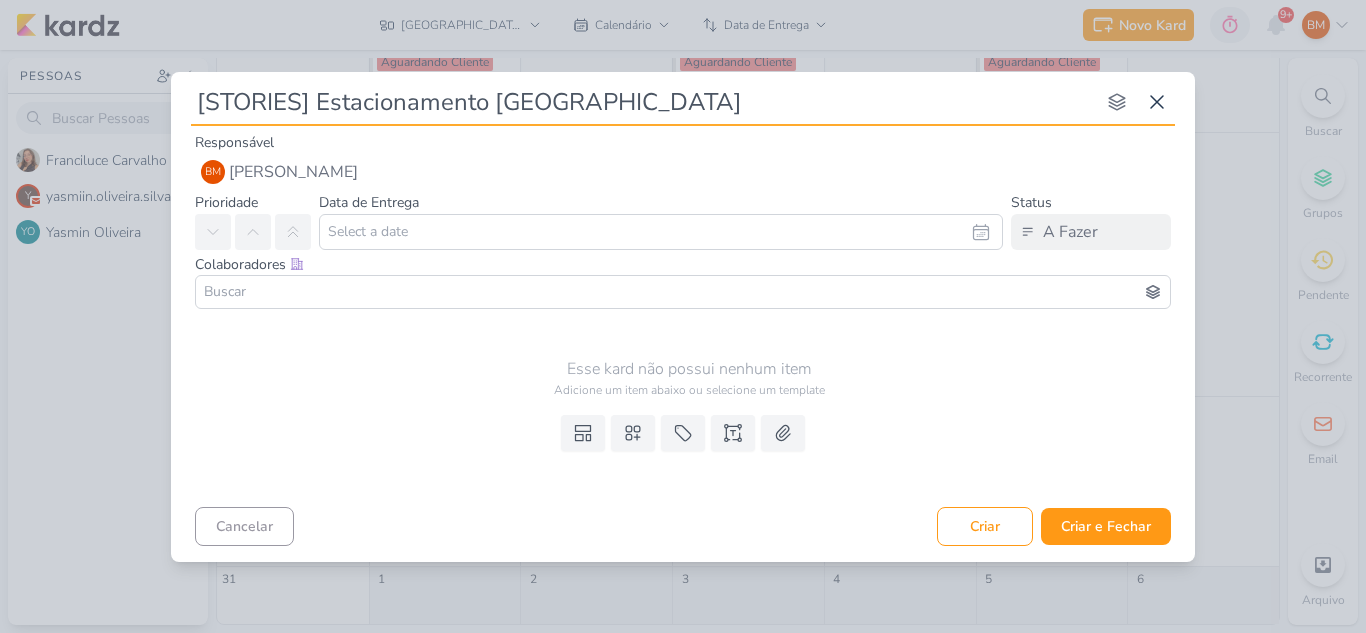 type on "[STORIES] Estacionamento [GEOGRAPHIC_DATA]" 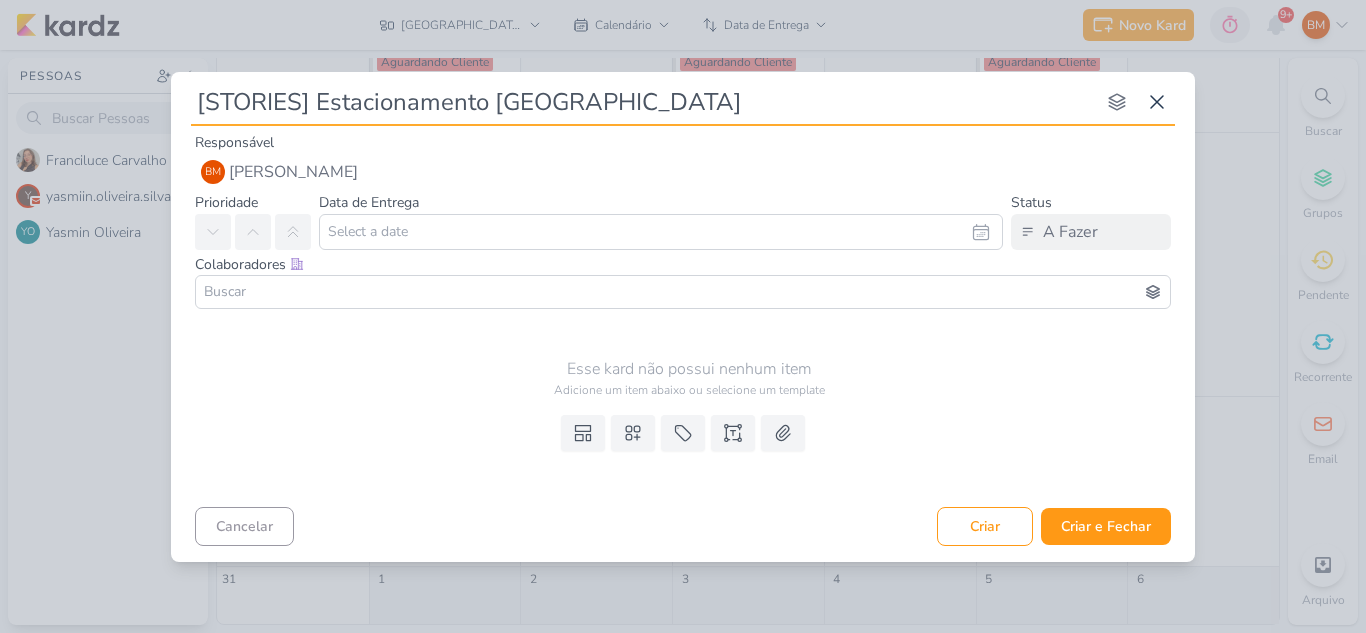 type on "[STORIES] Estacionamento [GEOGRAPHIC_DATA]" 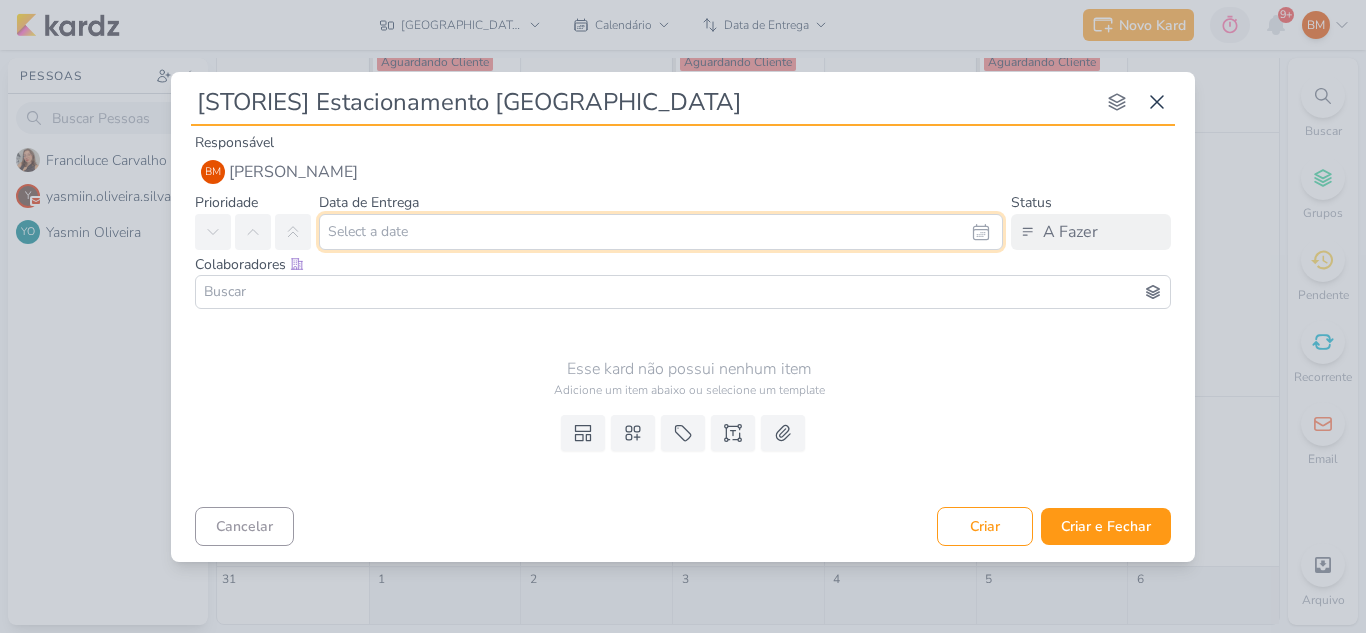 click at bounding box center (661, 232) 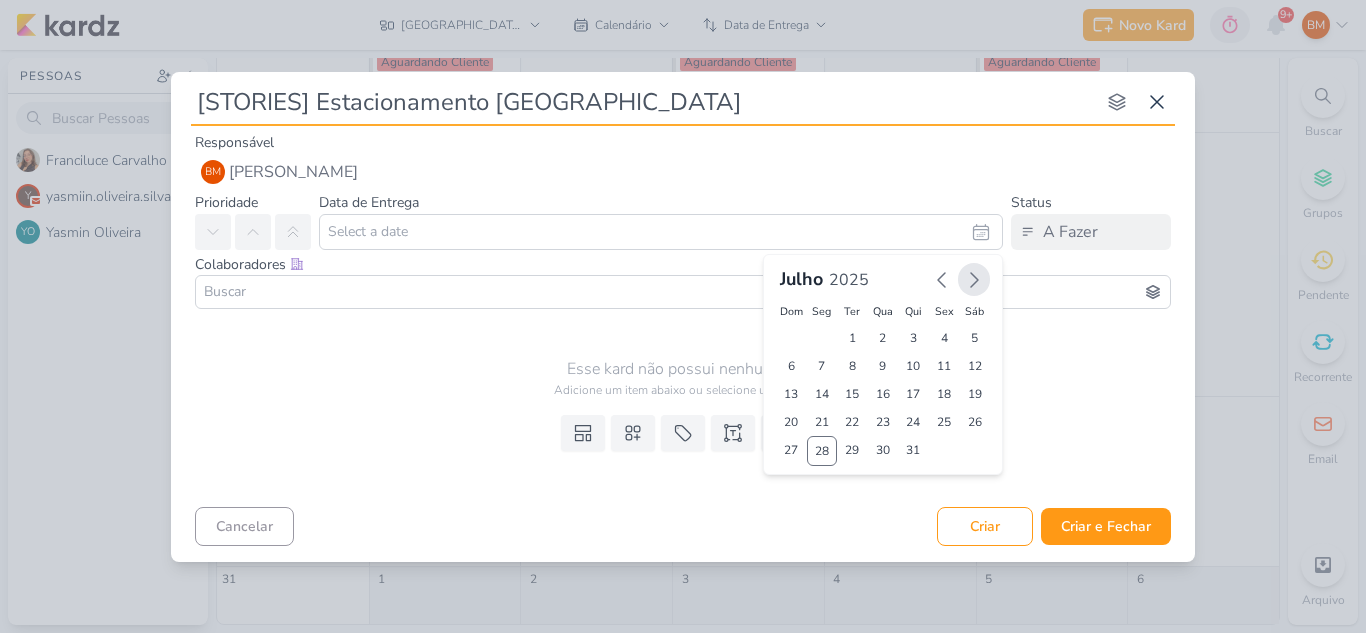 click 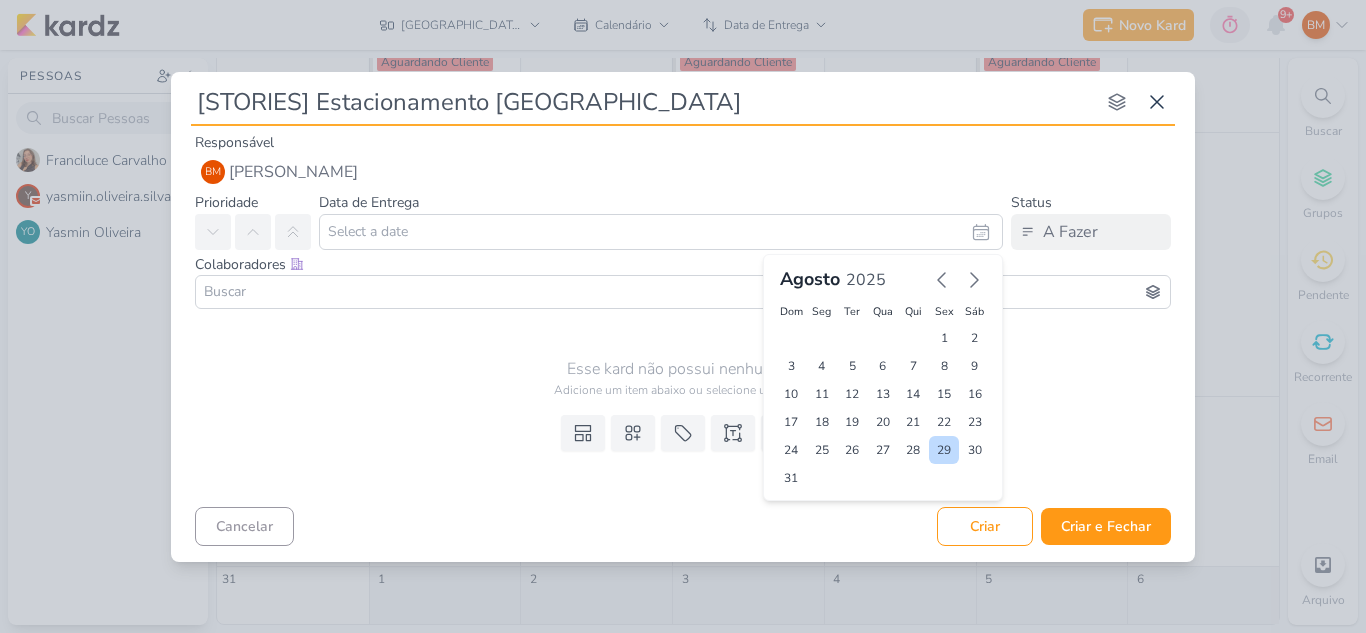 click on "29" at bounding box center [944, 450] 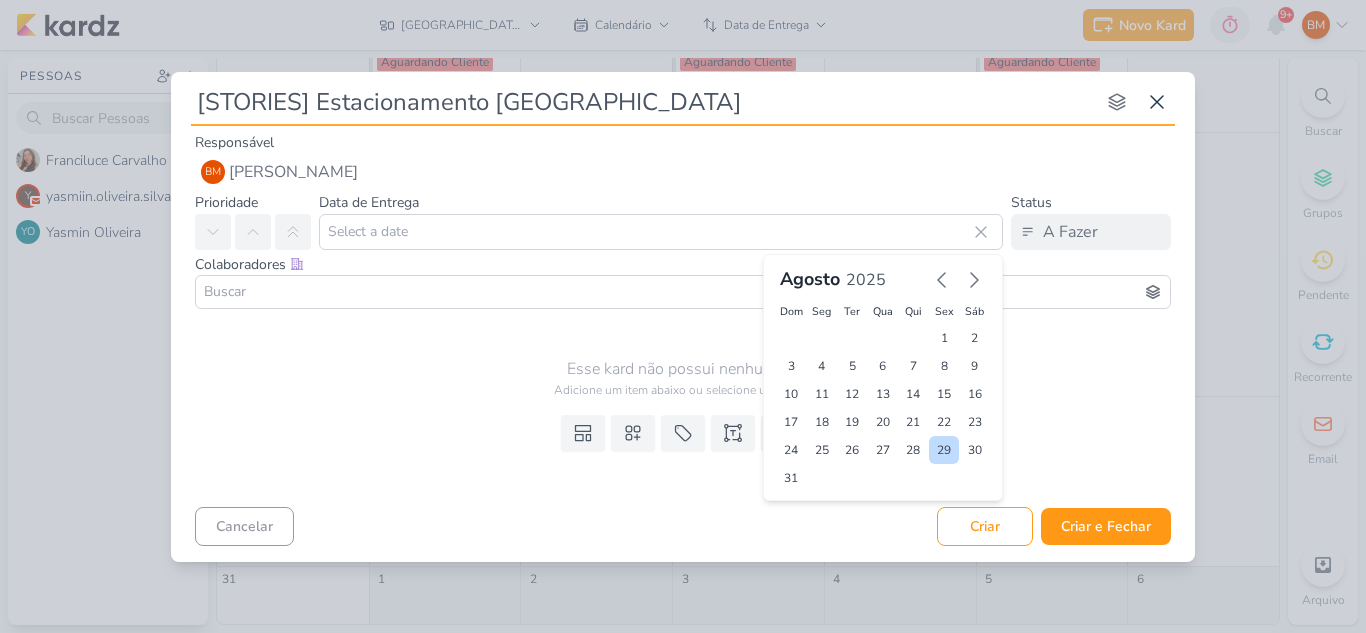 type on "[DATE] 23:59" 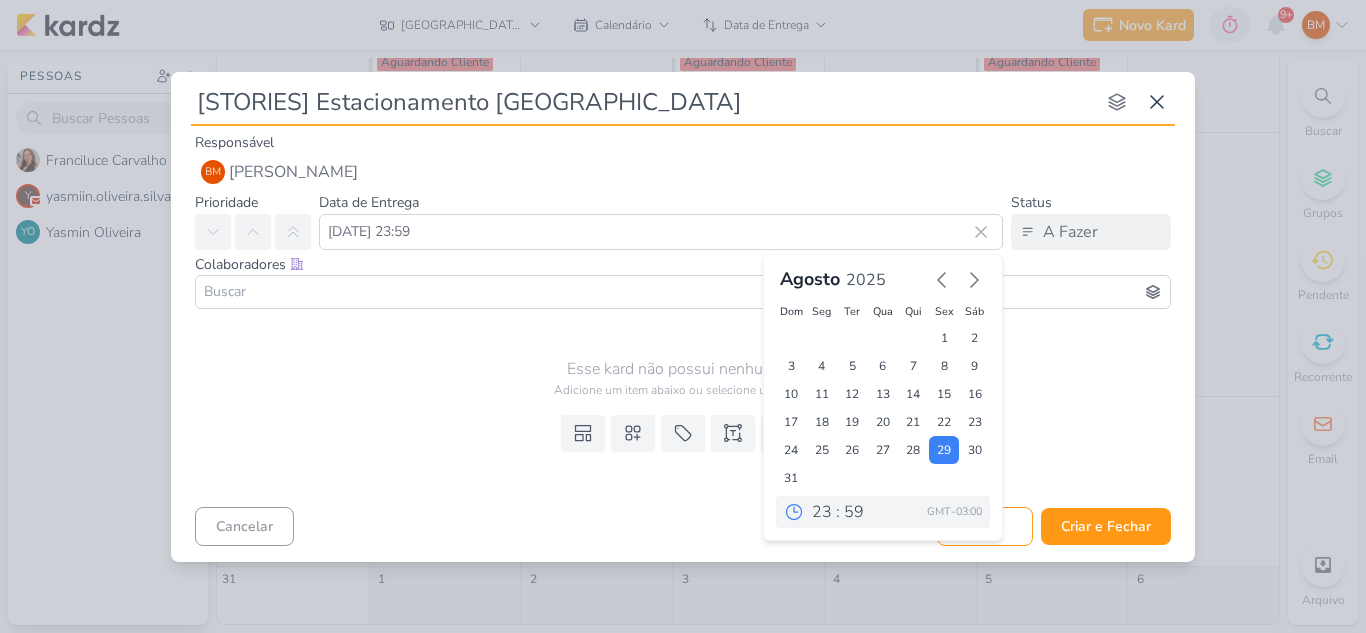 click at bounding box center [683, 292] 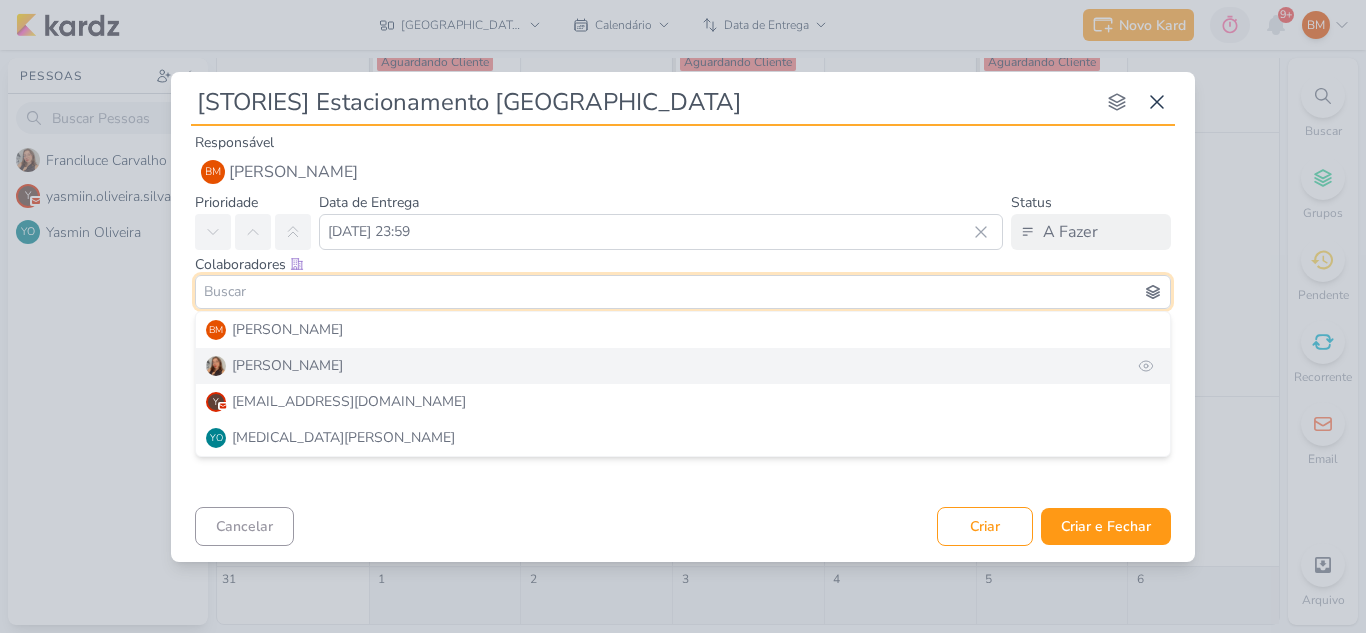 click on "[PERSON_NAME]" at bounding box center [287, 365] 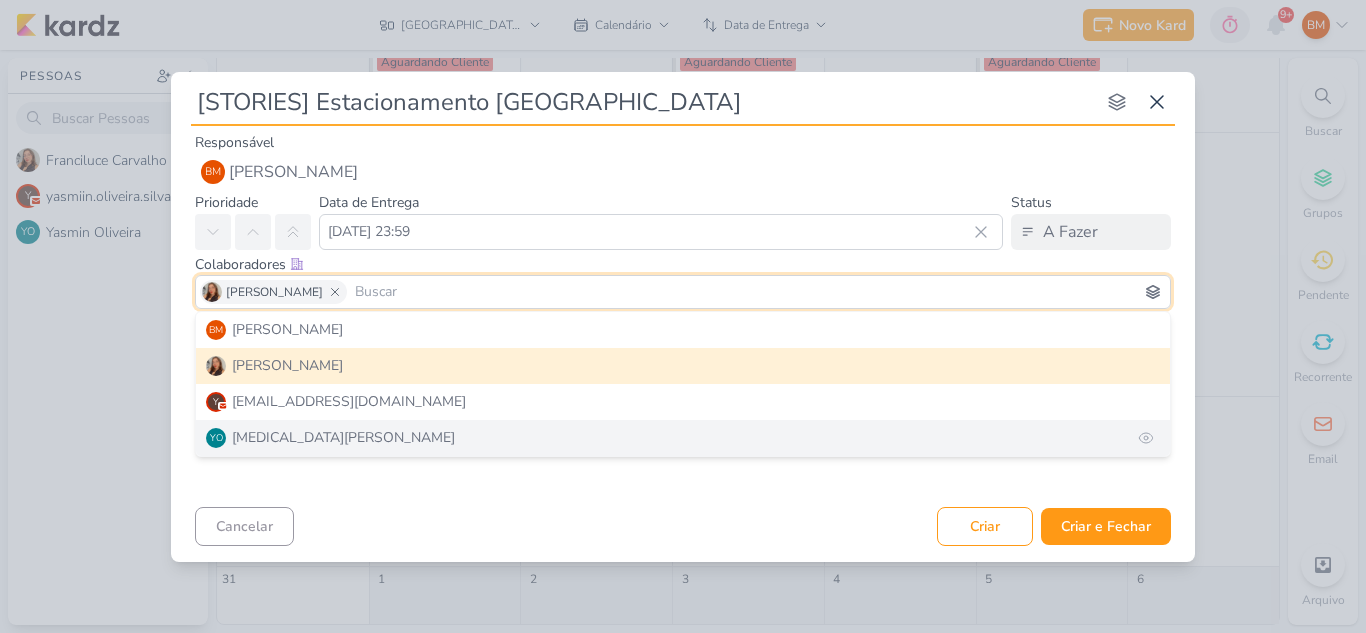 click on "YO
[MEDICAL_DATA][PERSON_NAME]" at bounding box center [683, 438] 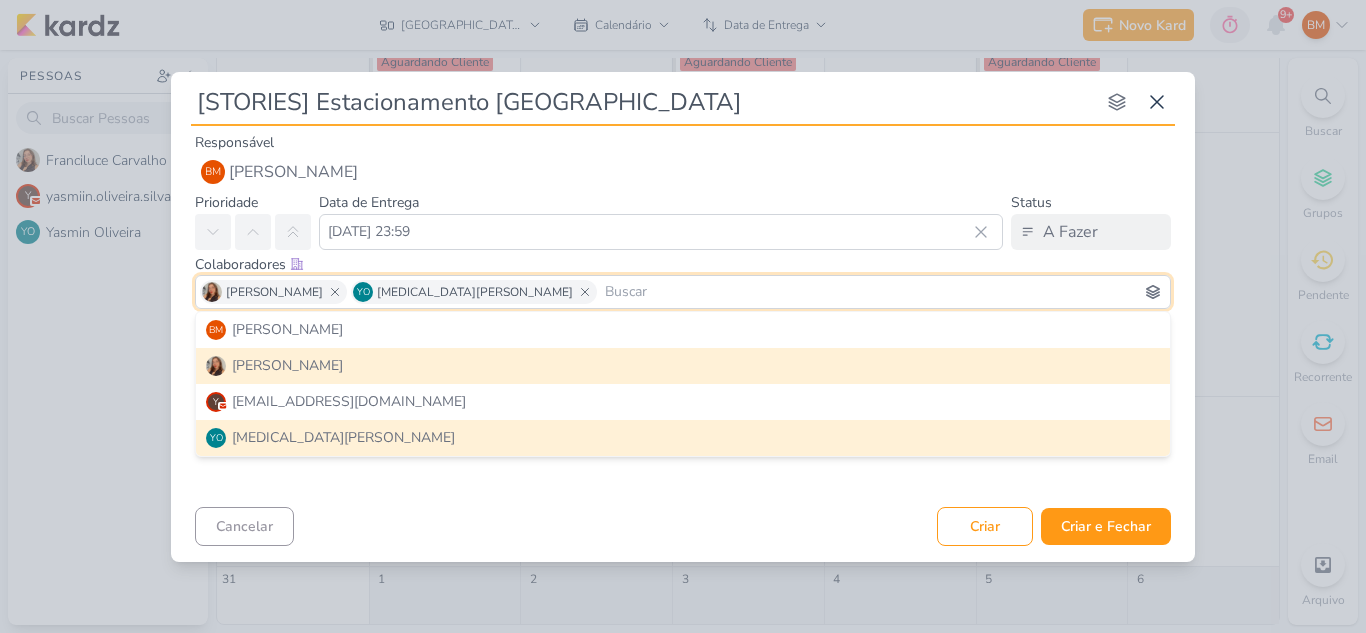click on "Cancelar
Criar
Criar e Fechar
Ctrl + Enter" at bounding box center [683, 524] 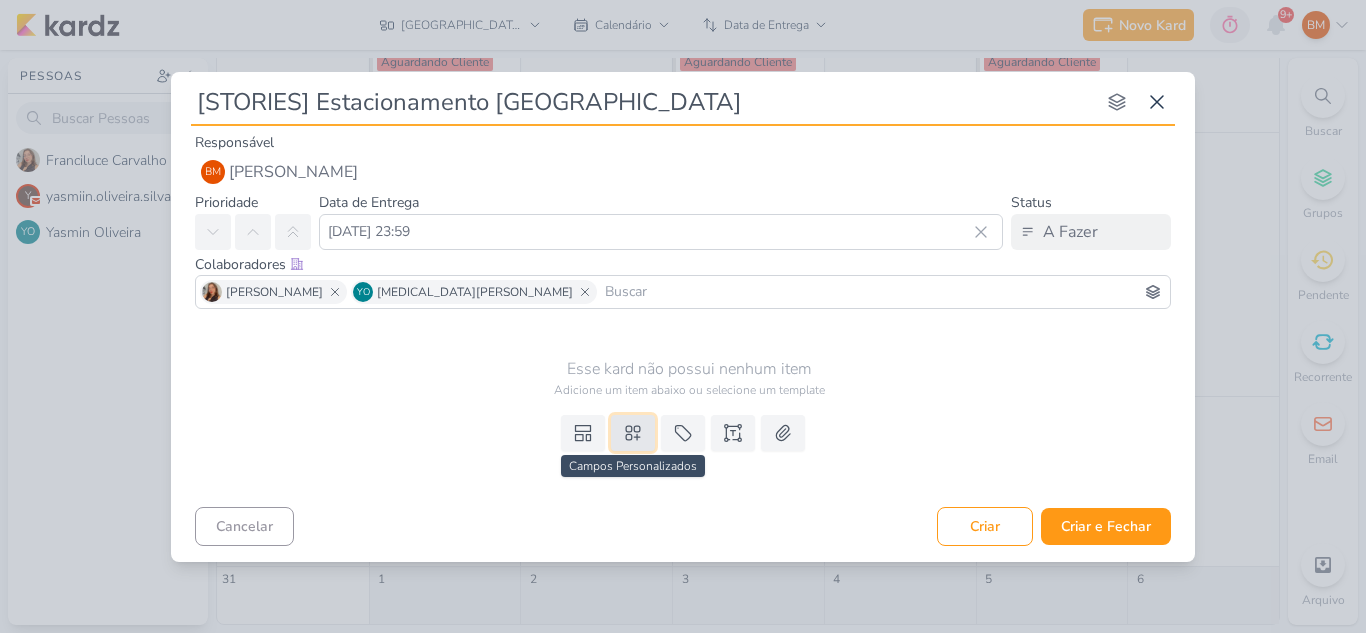 click 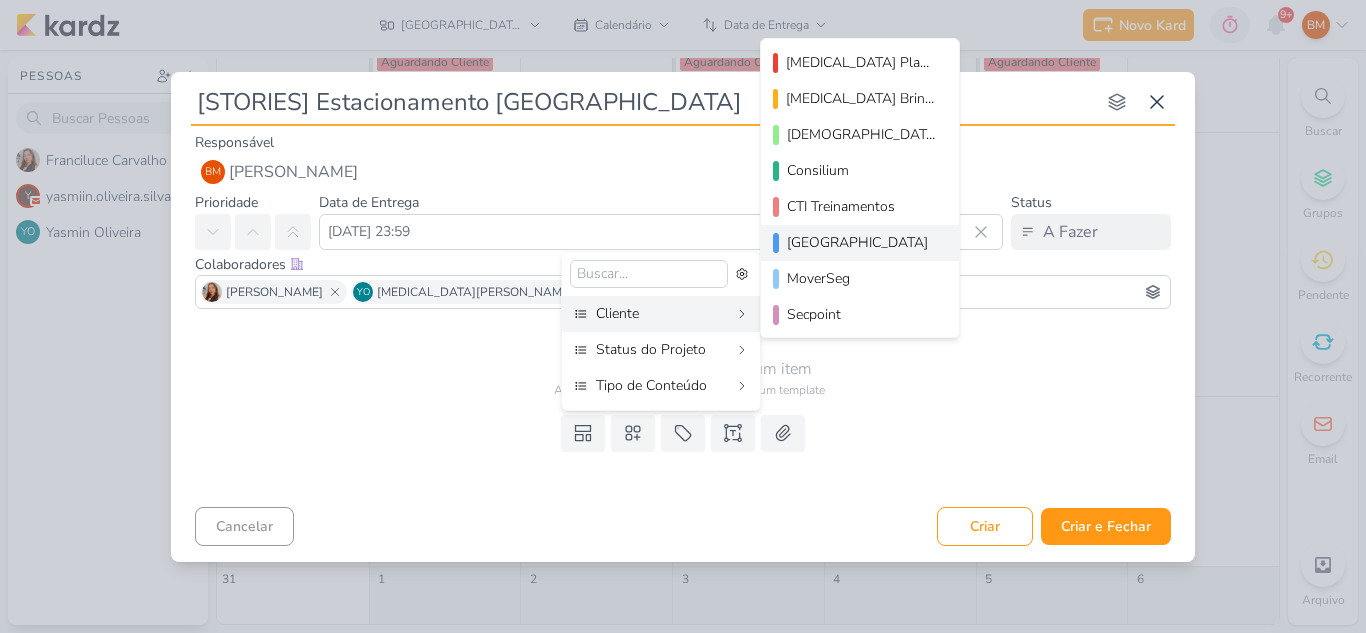 click on "[GEOGRAPHIC_DATA]" at bounding box center [861, 242] 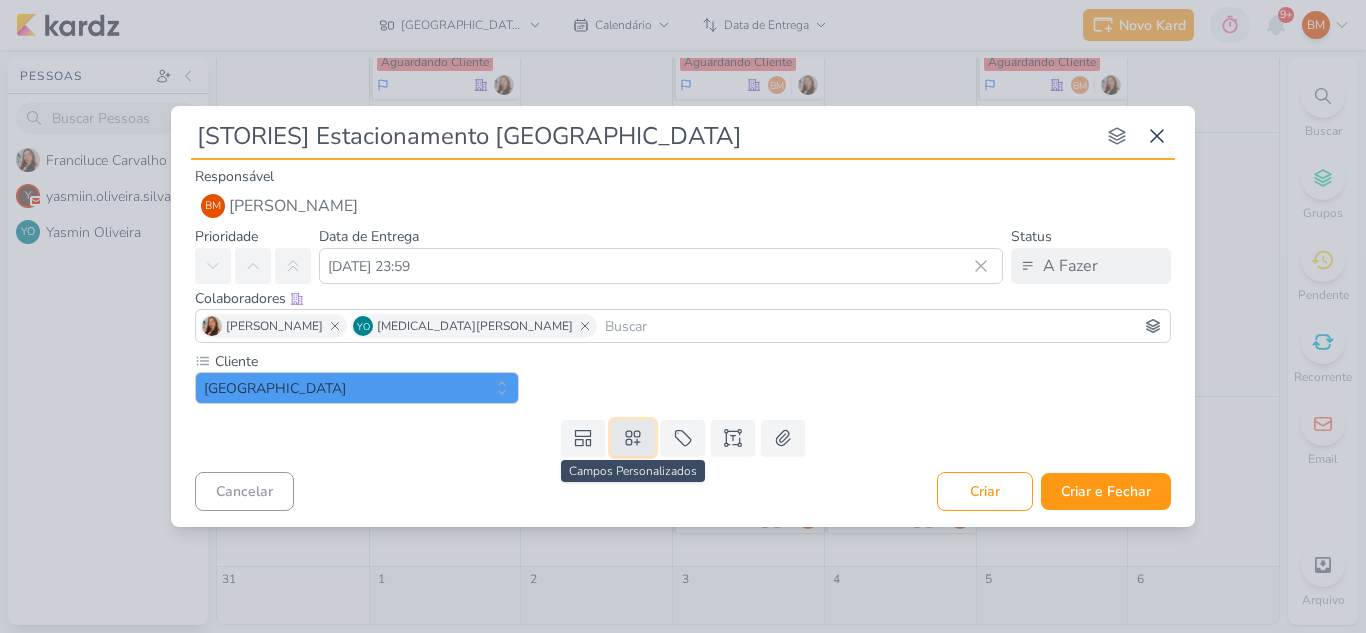 click 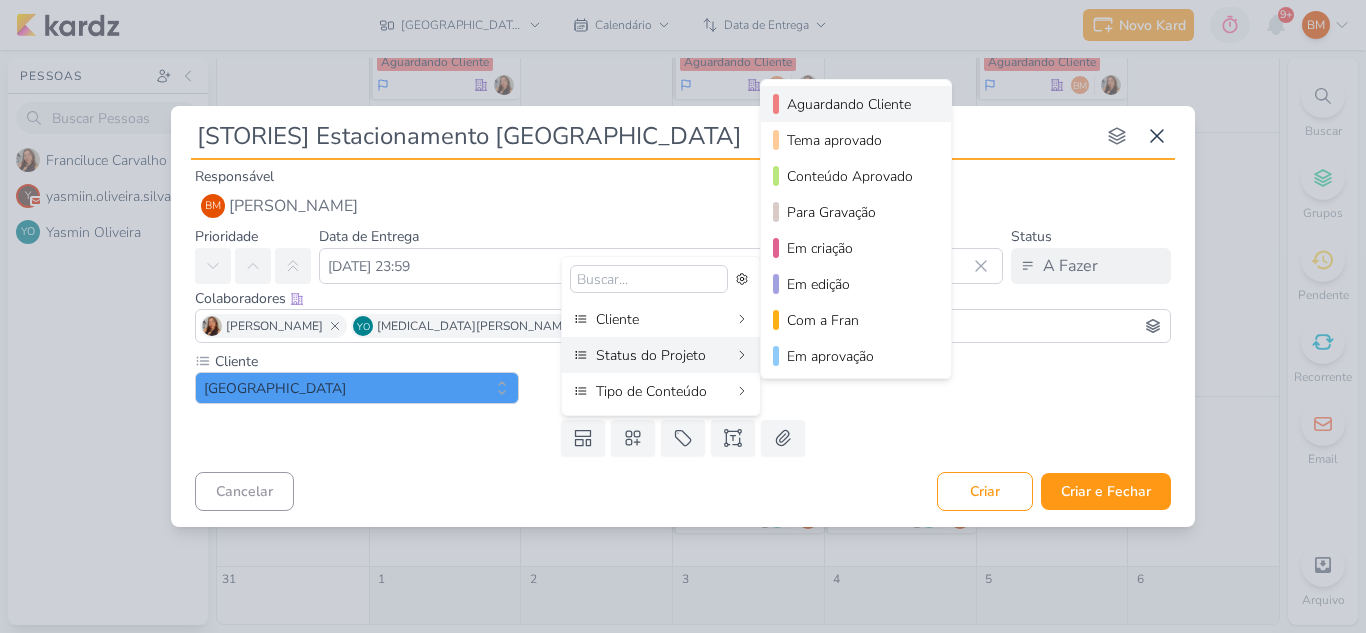 click on "Aguardando Cliente" at bounding box center [857, 104] 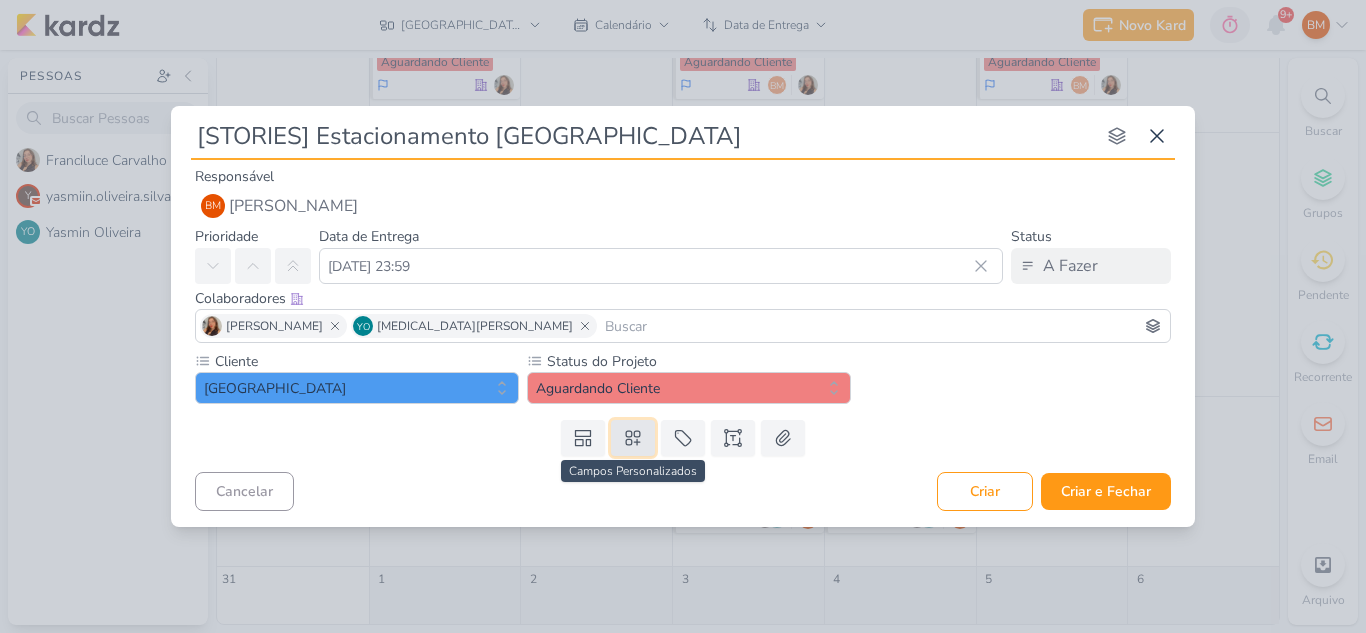 click 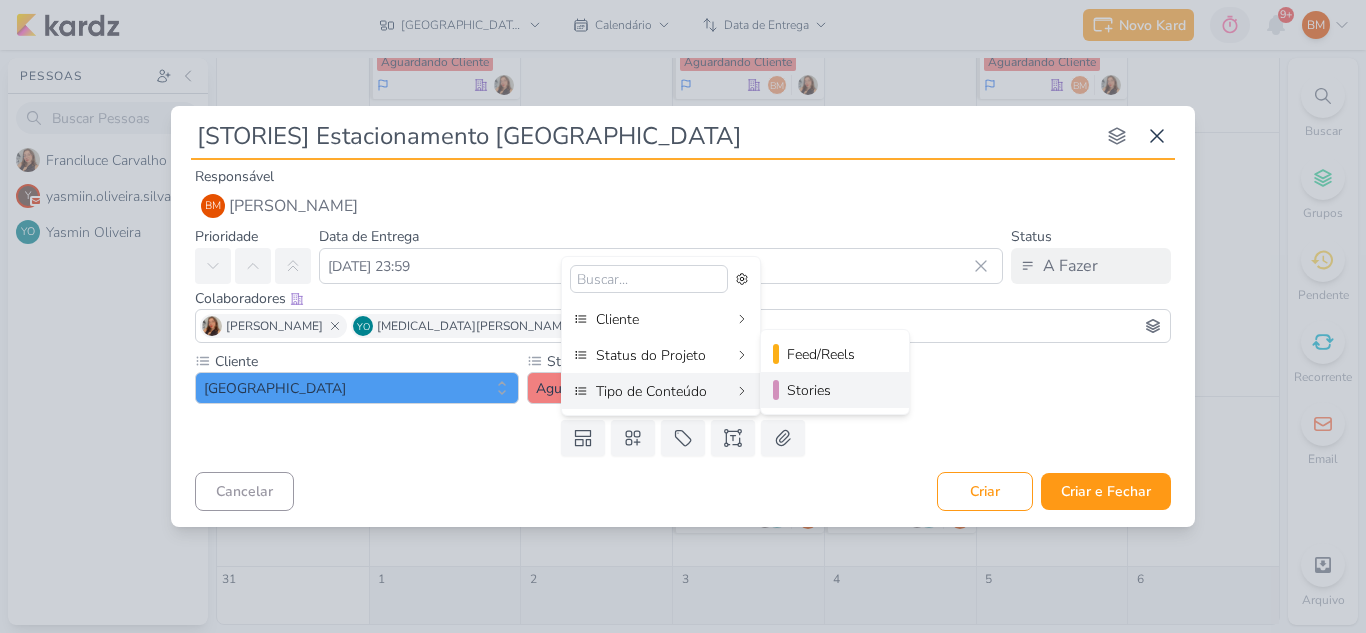 click on "Stories" at bounding box center (836, 390) 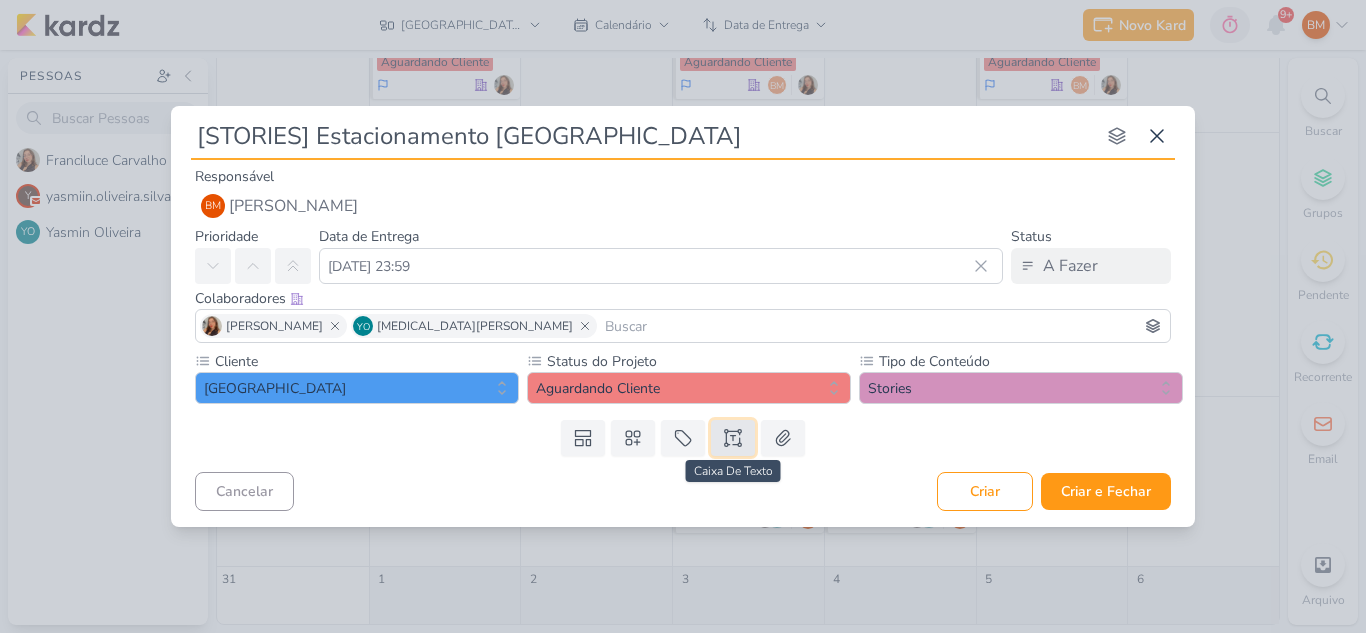 click 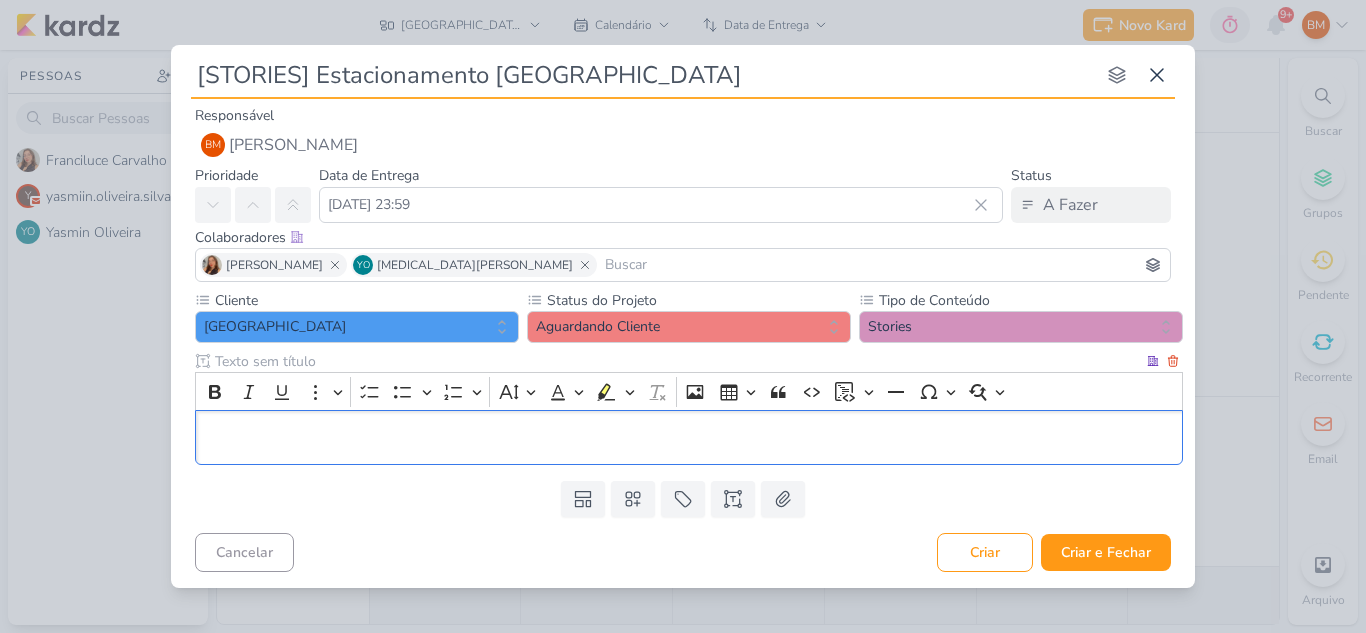 click at bounding box center (677, 361) 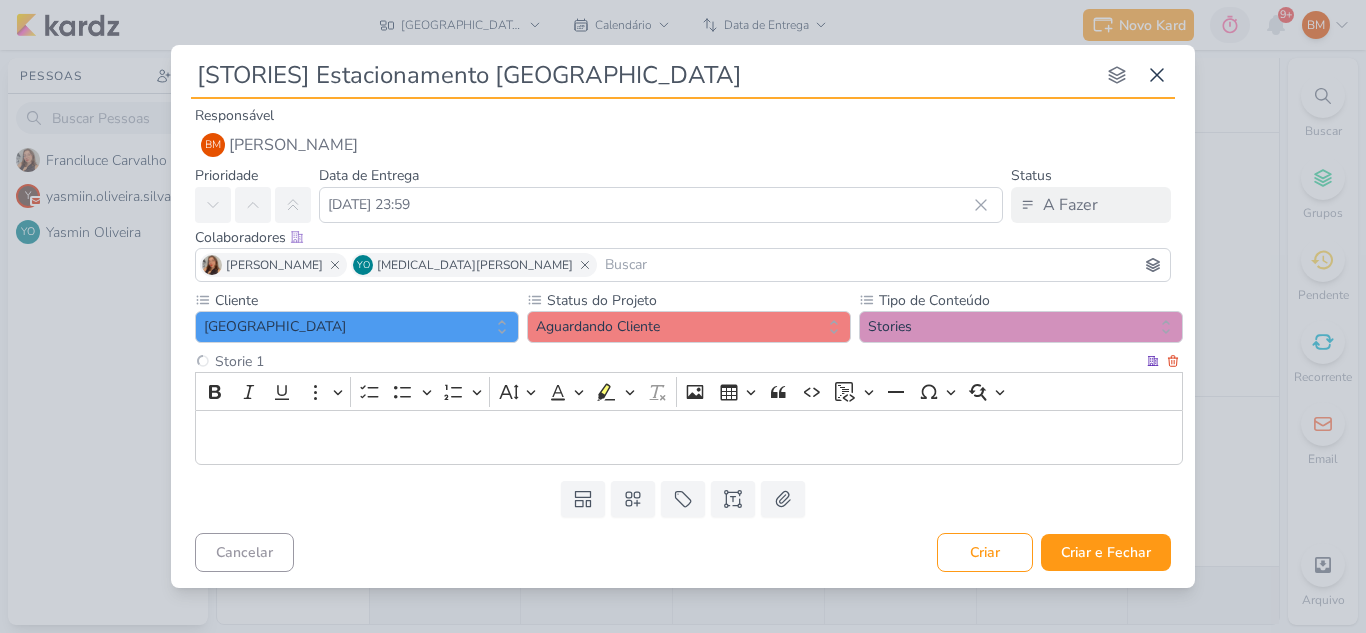 type on "Storie 1" 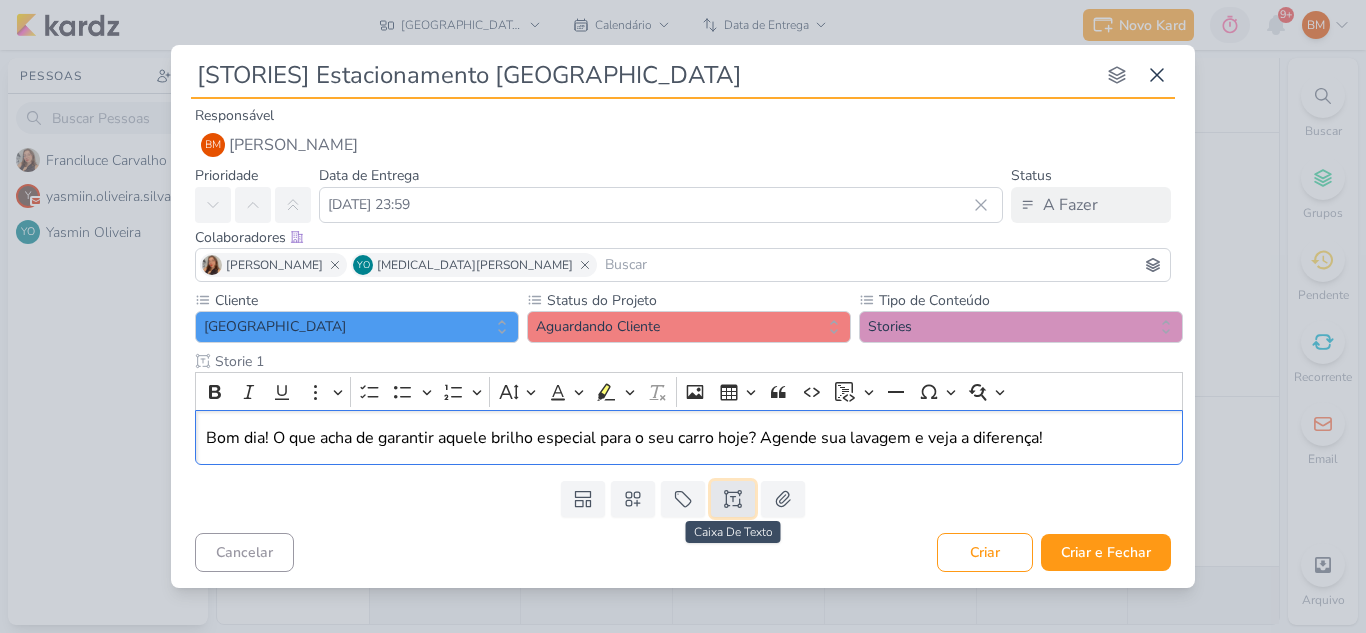 click at bounding box center (733, 499) 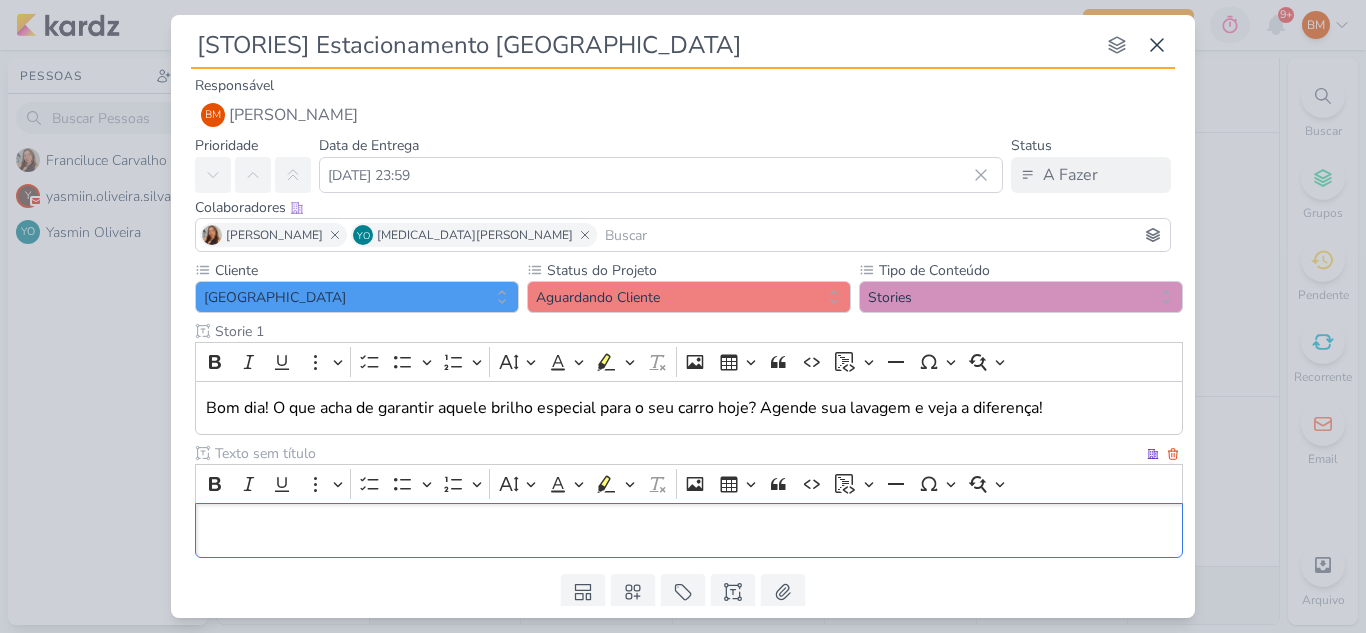 click at bounding box center (677, 453) 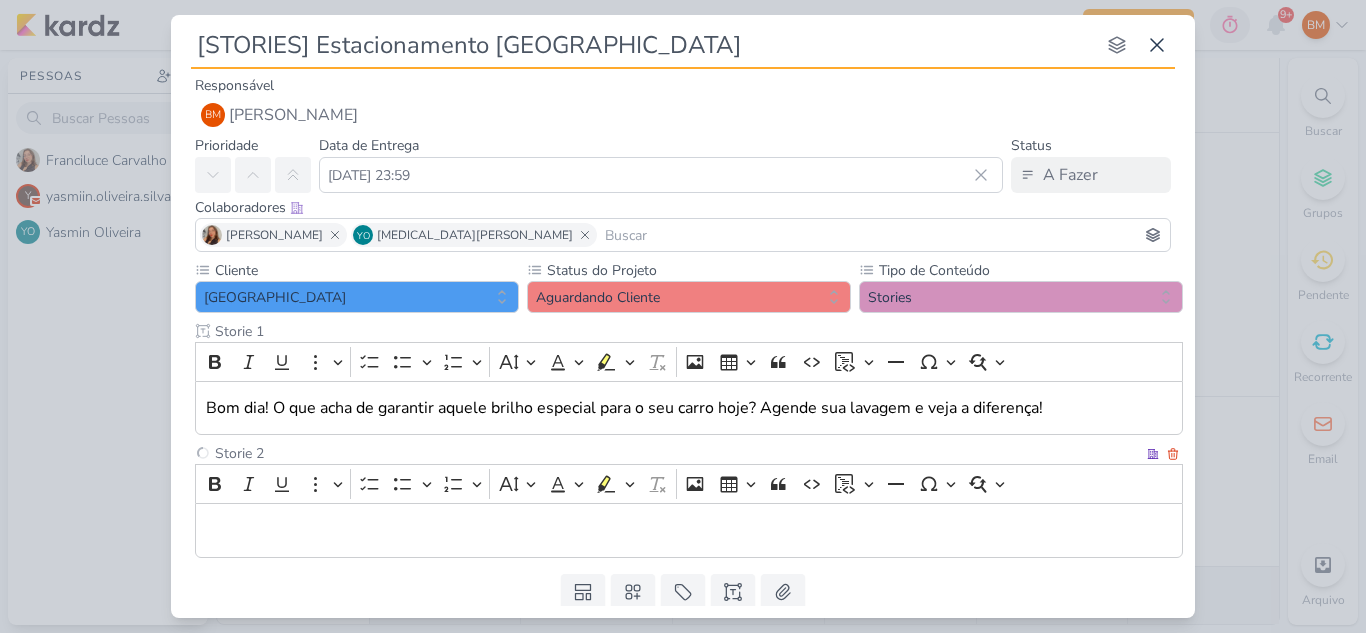 type on "Storie 2" 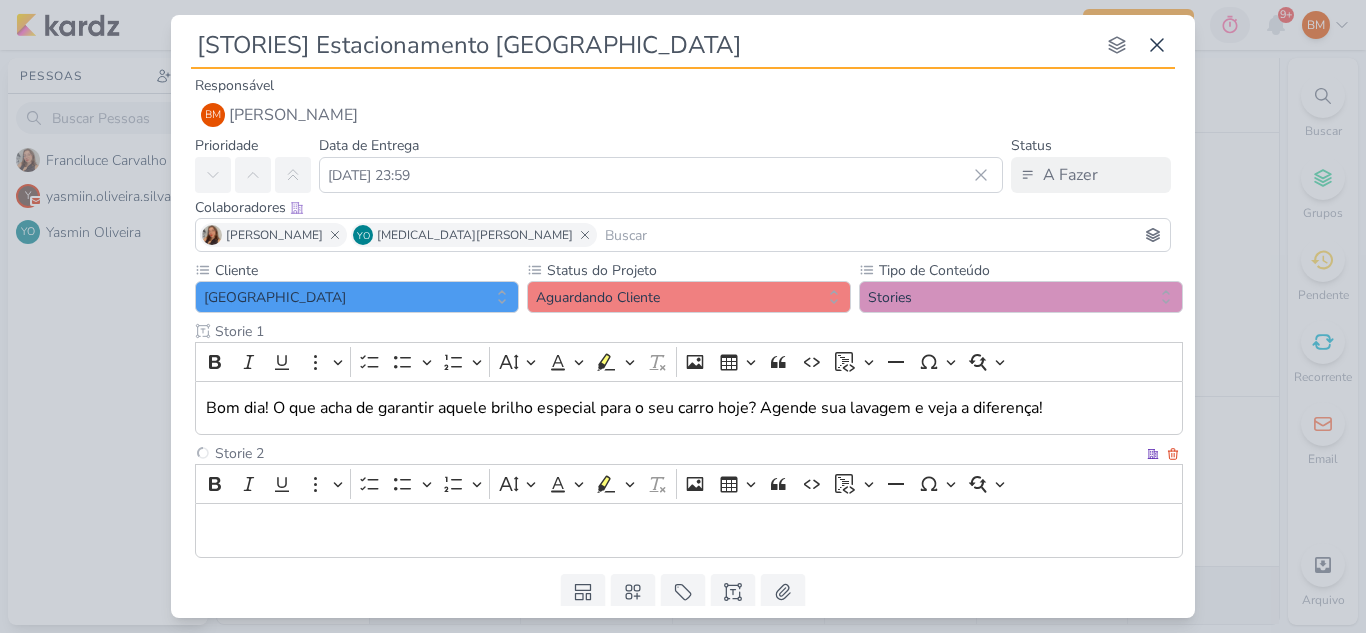 click at bounding box center [689, 530] 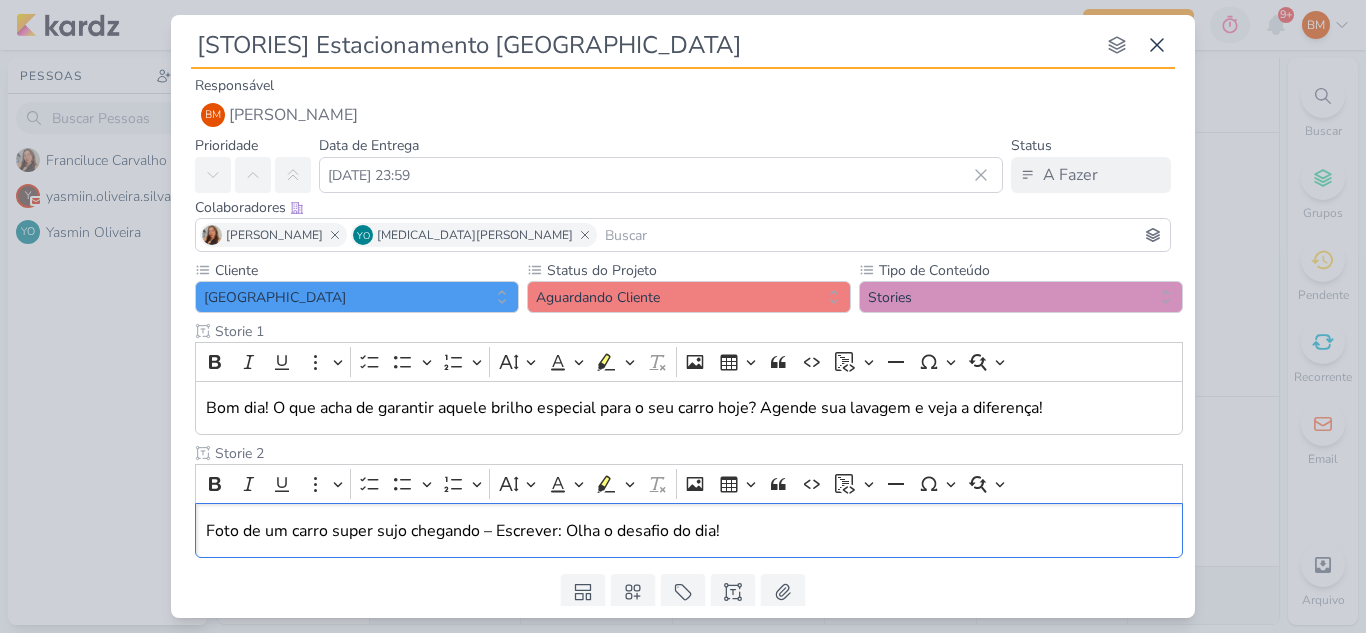 scroll, scrollTop: 63, scrollLeft: 0, axis: vertical 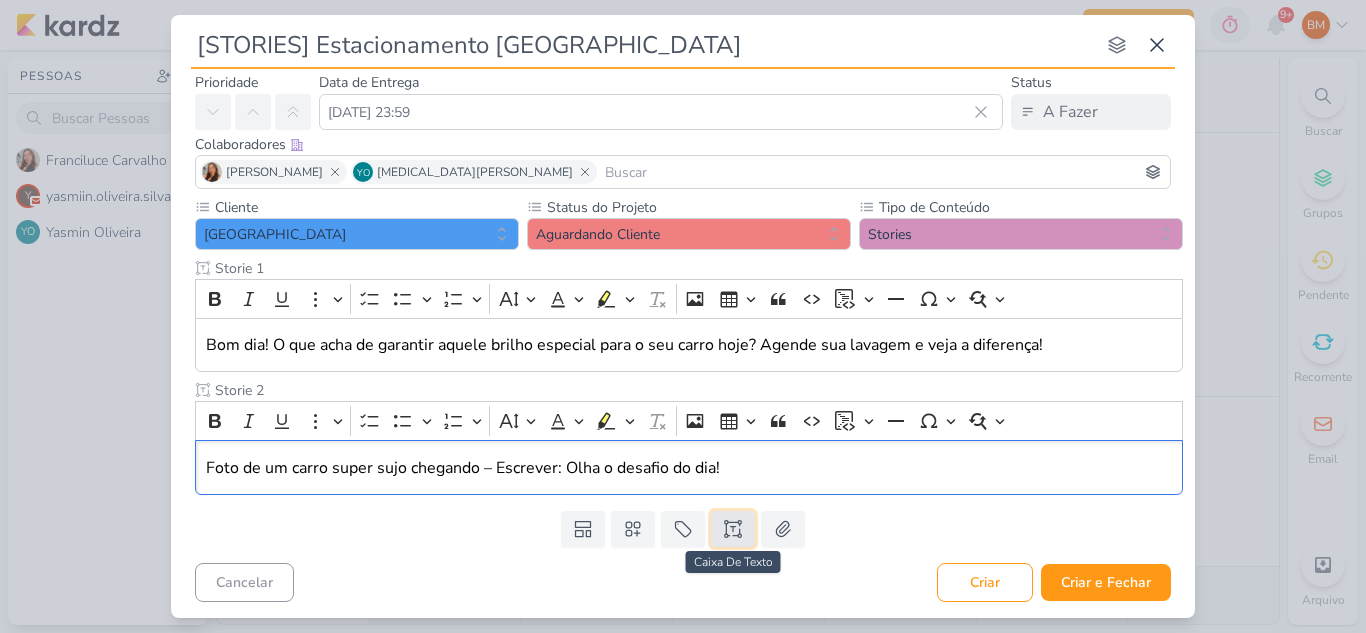 click 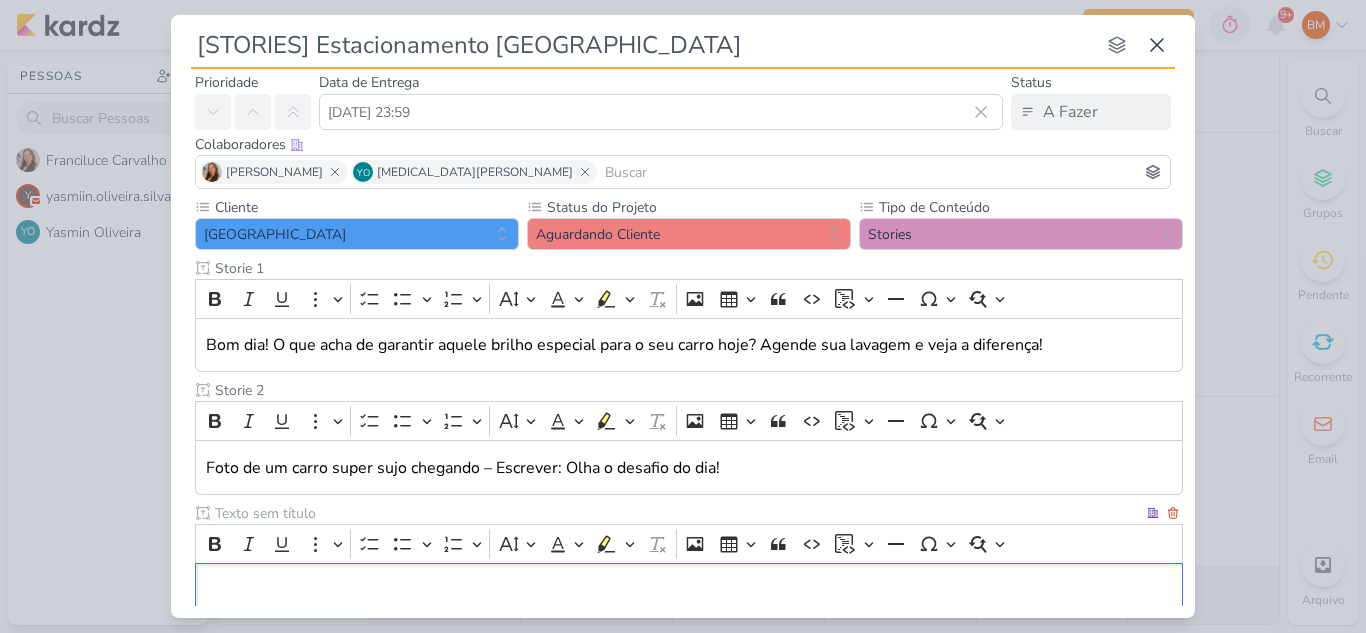 click at bounding box center [677, 513] 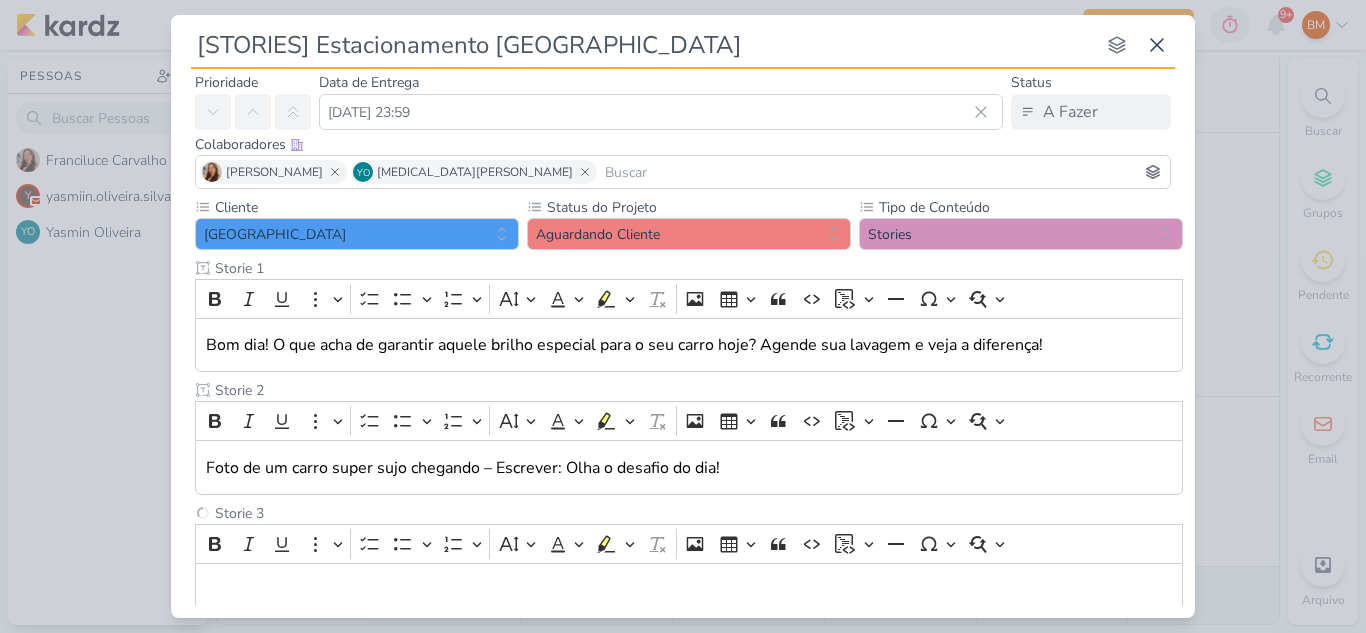type on "Storie 3" 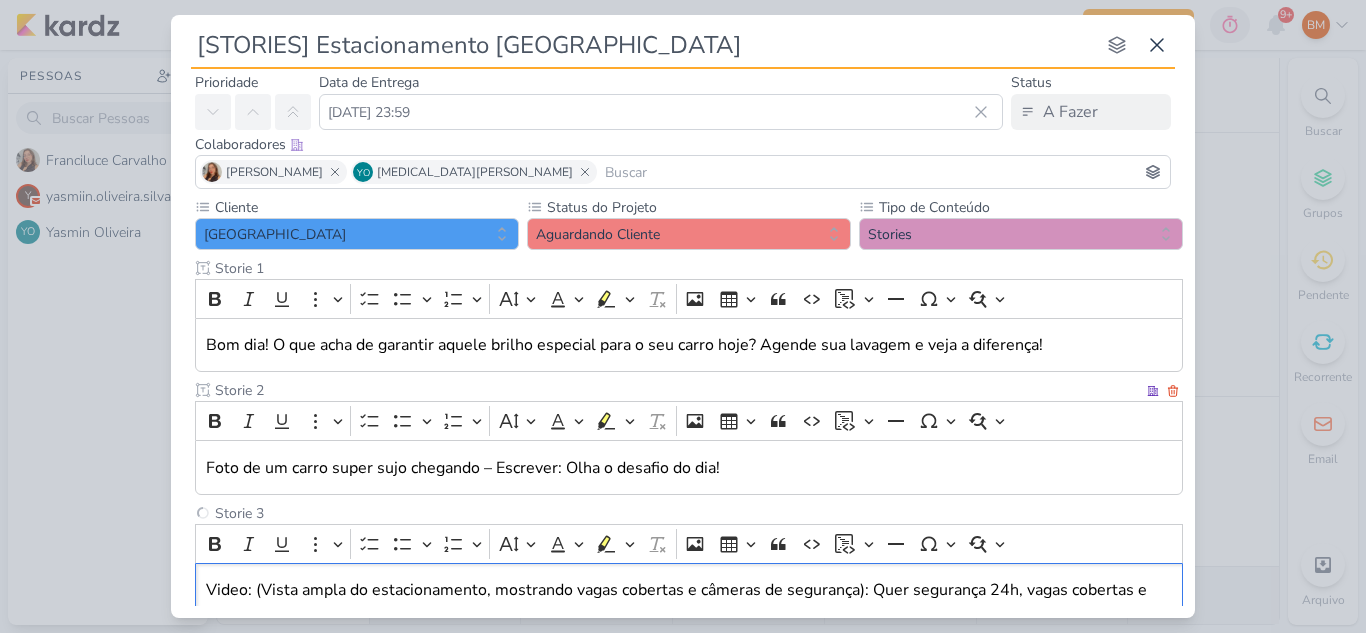 scroll, scrollTop: 106, scrollLeft: 0, axis: vertical 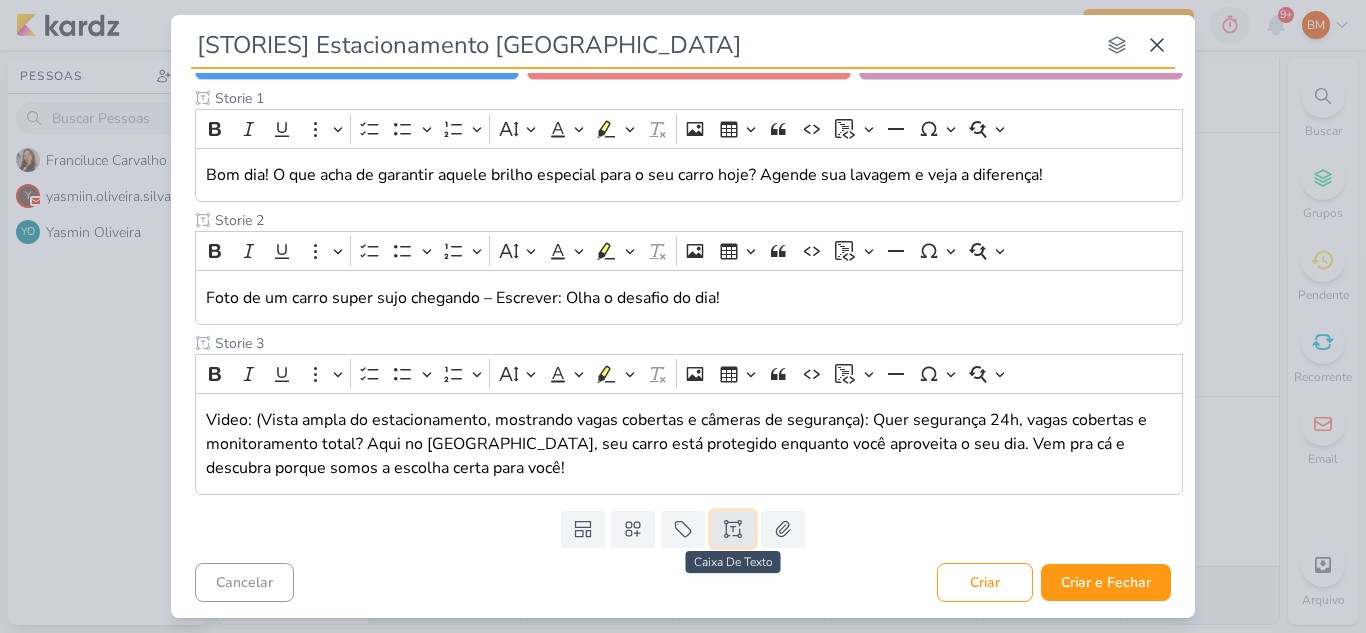 click 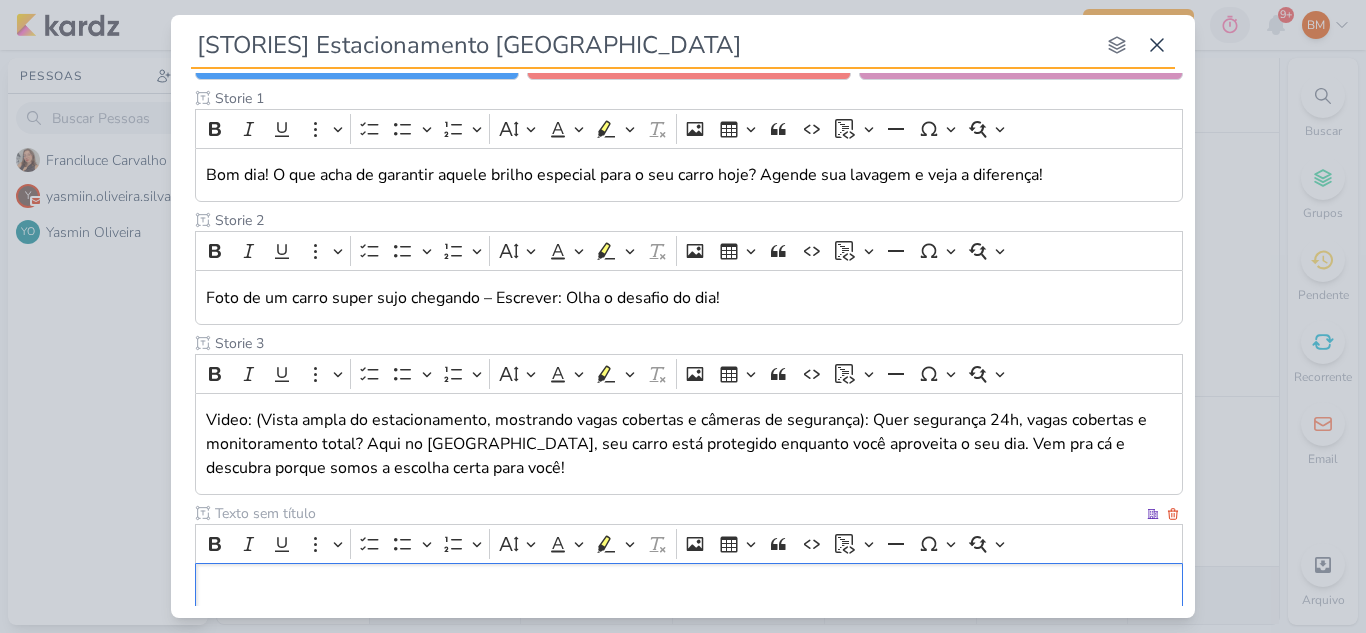 click at bounding box center (677, 513) 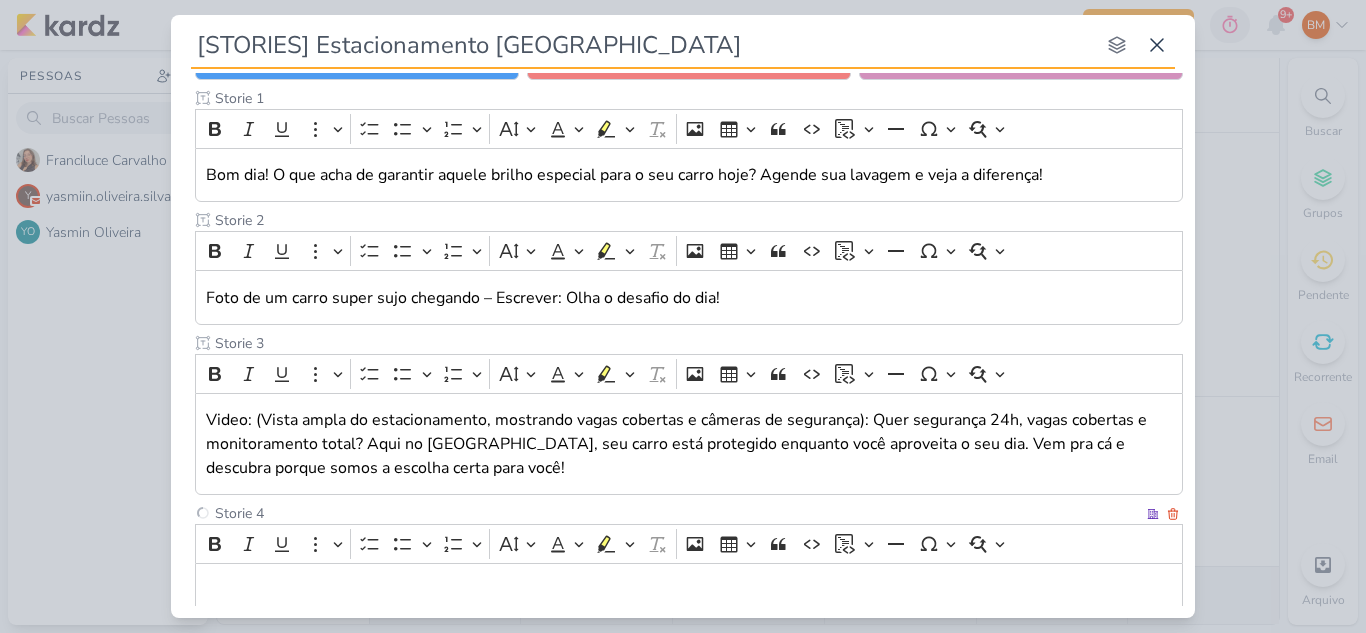 type on "Storie 4" 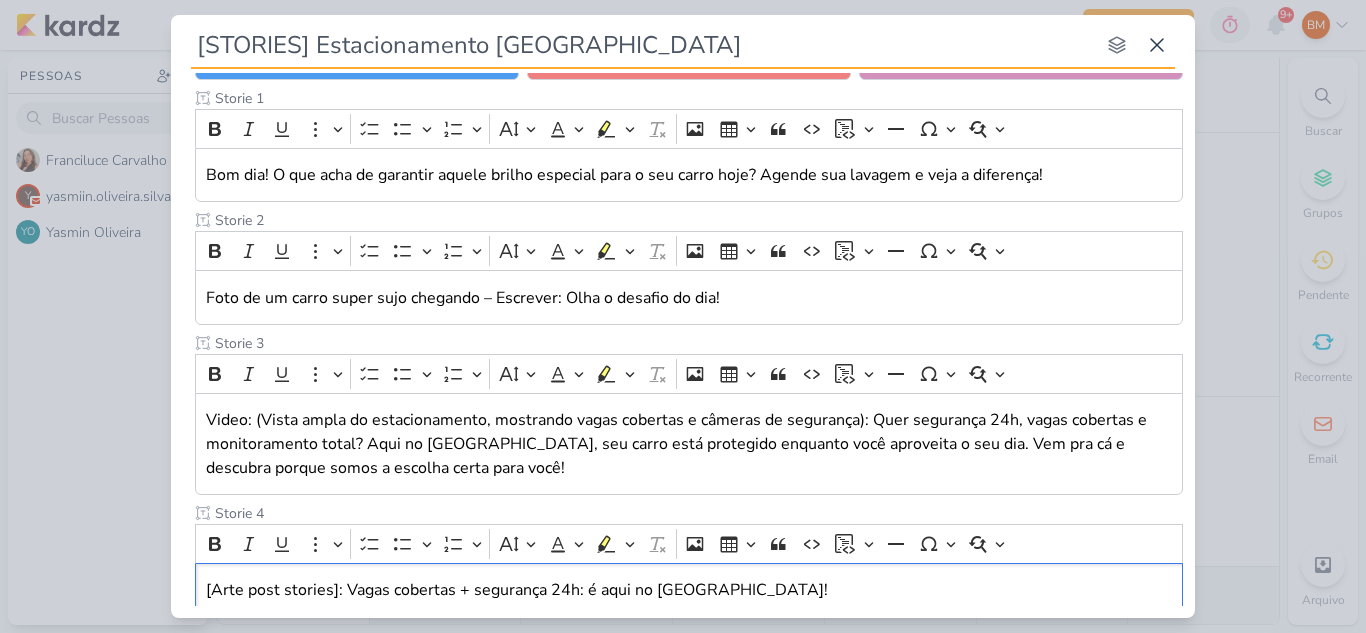 scroll, scrollTop: 356, scrollLeft: 0, axis: vertical 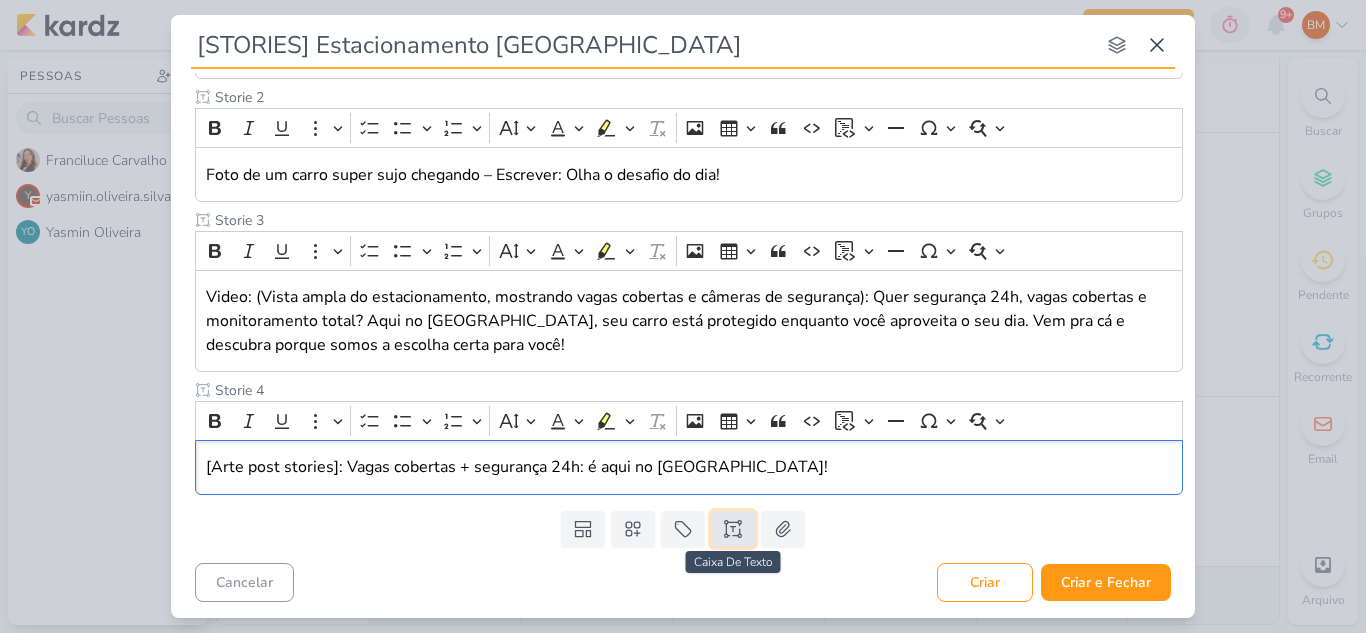click 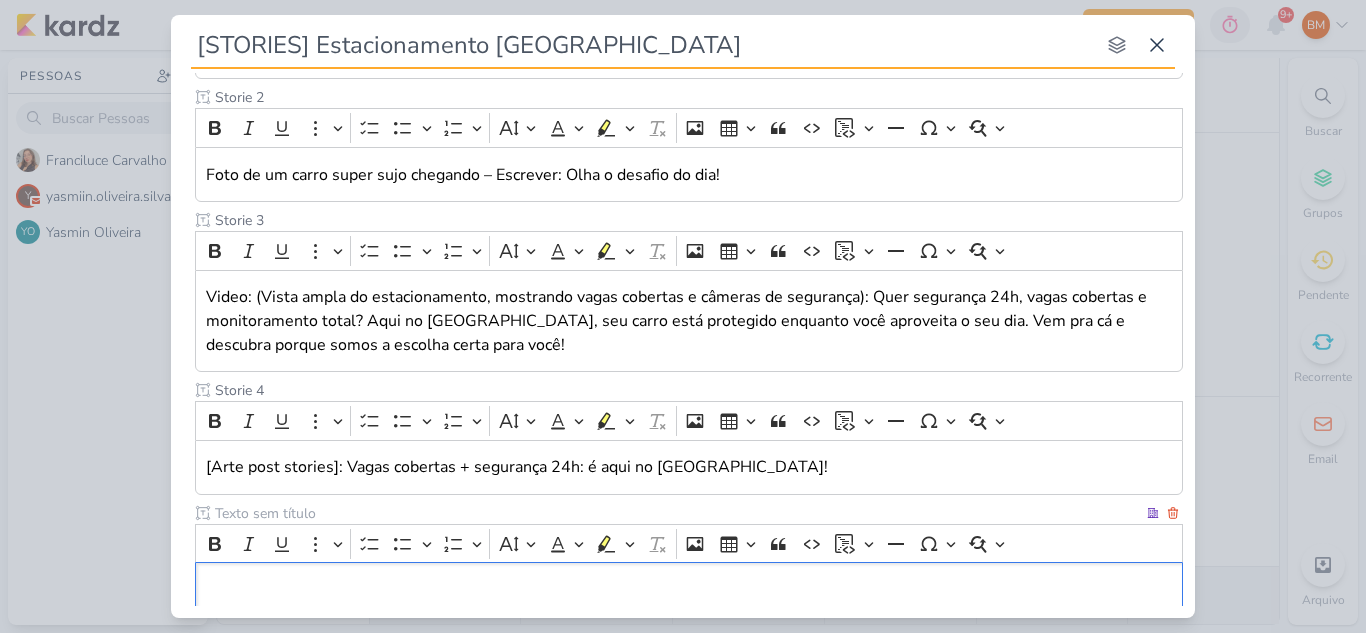 click at bounding box center [677, 513] 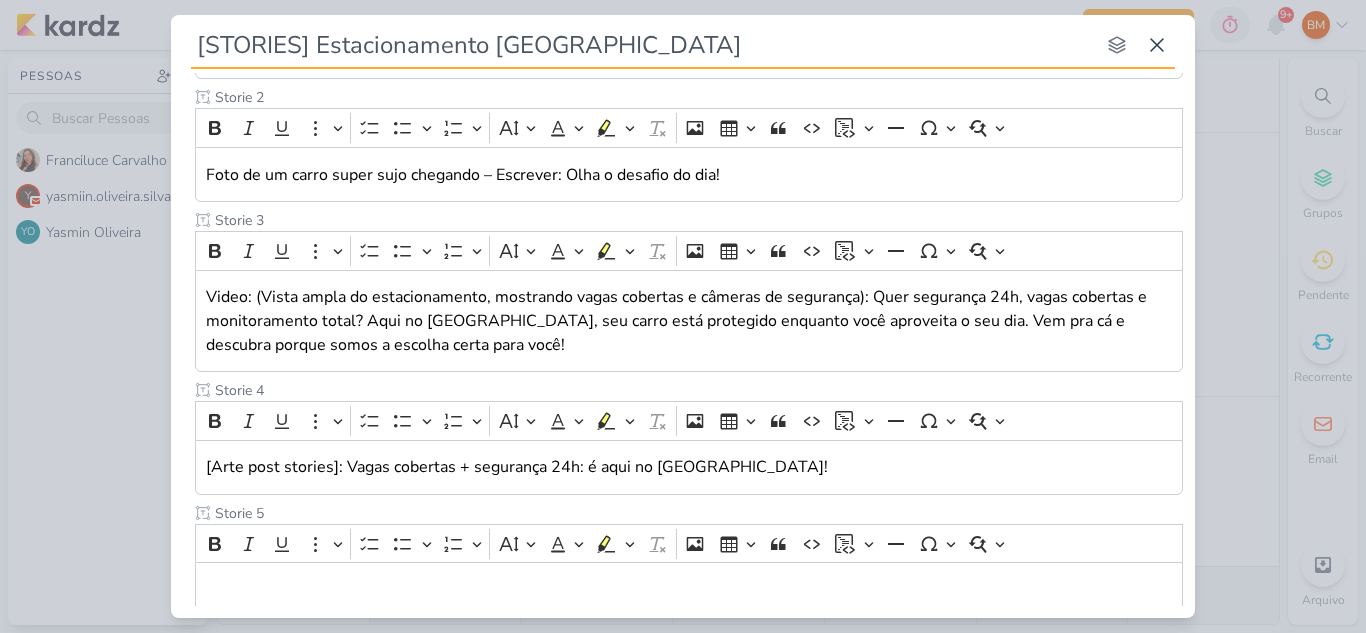 type on "Storie 5" 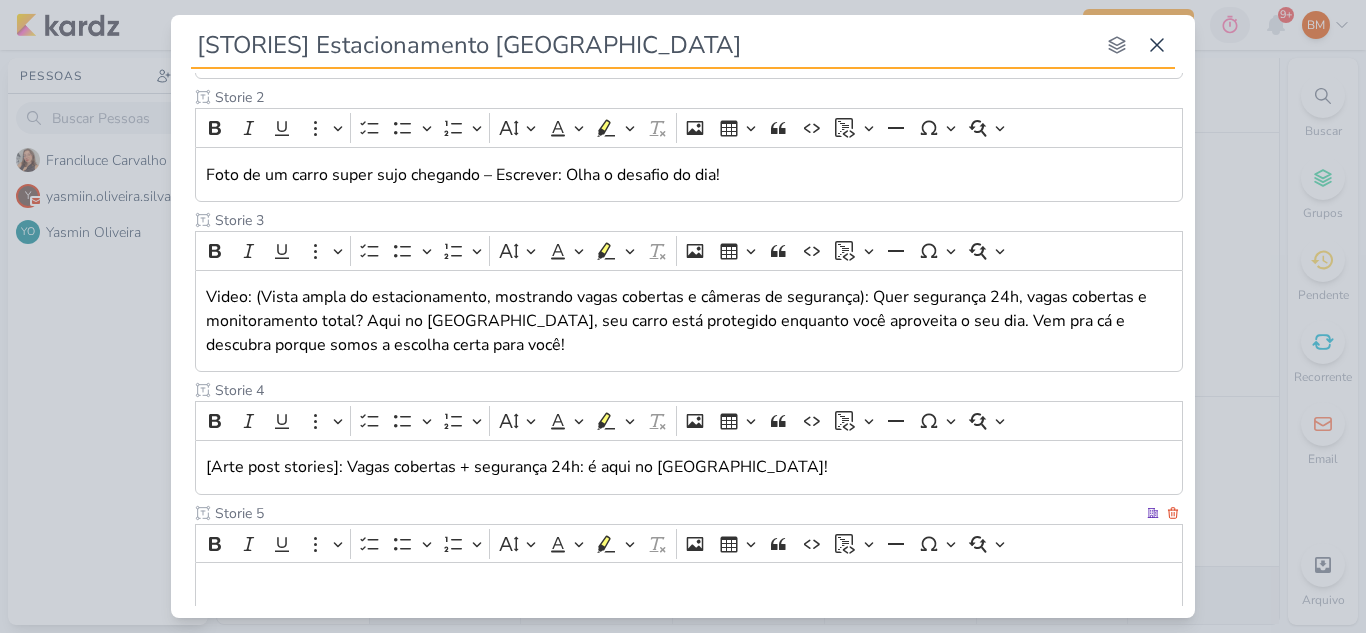 click at bounding box center [689, 590] 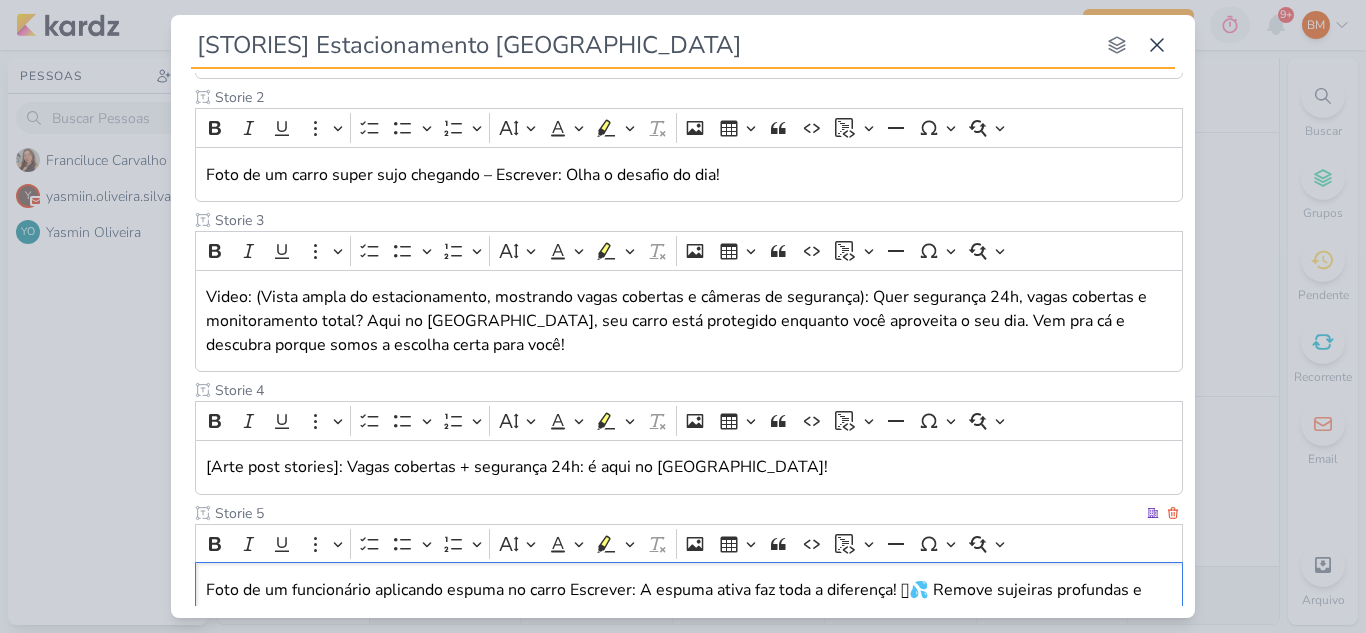 scroll, scrollTop: 375, scrollLeft: 0, axis: vertical 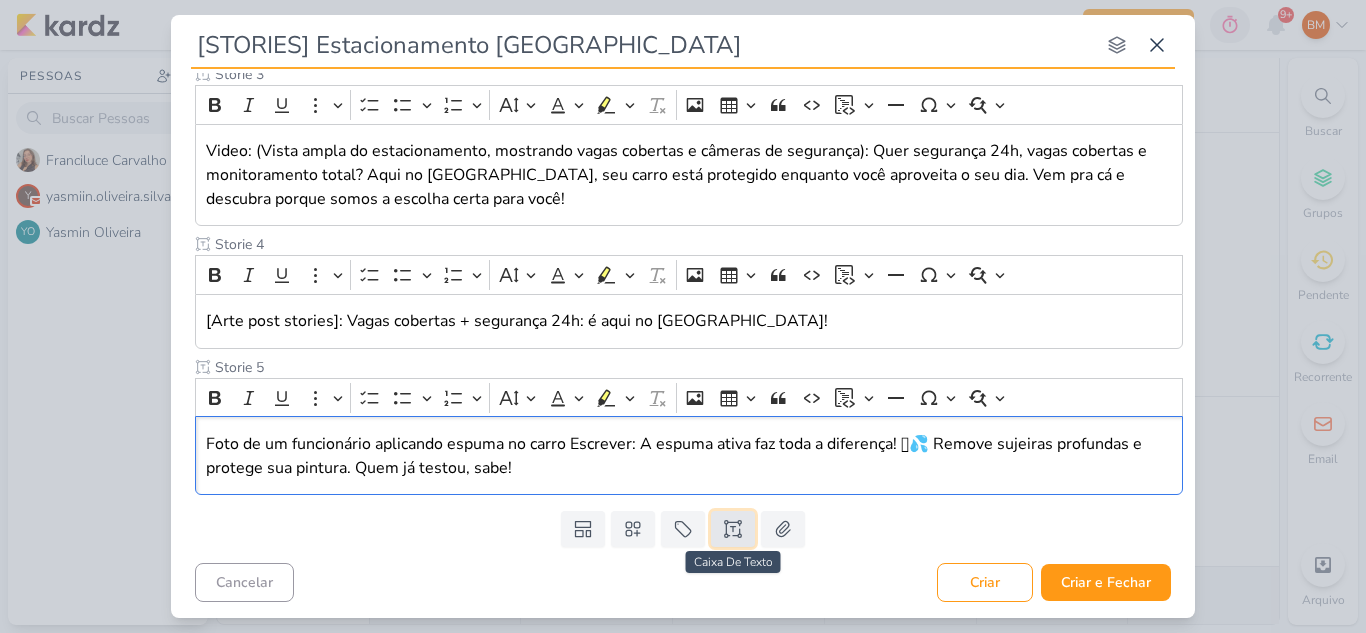 click at bounding box center [733, 529] 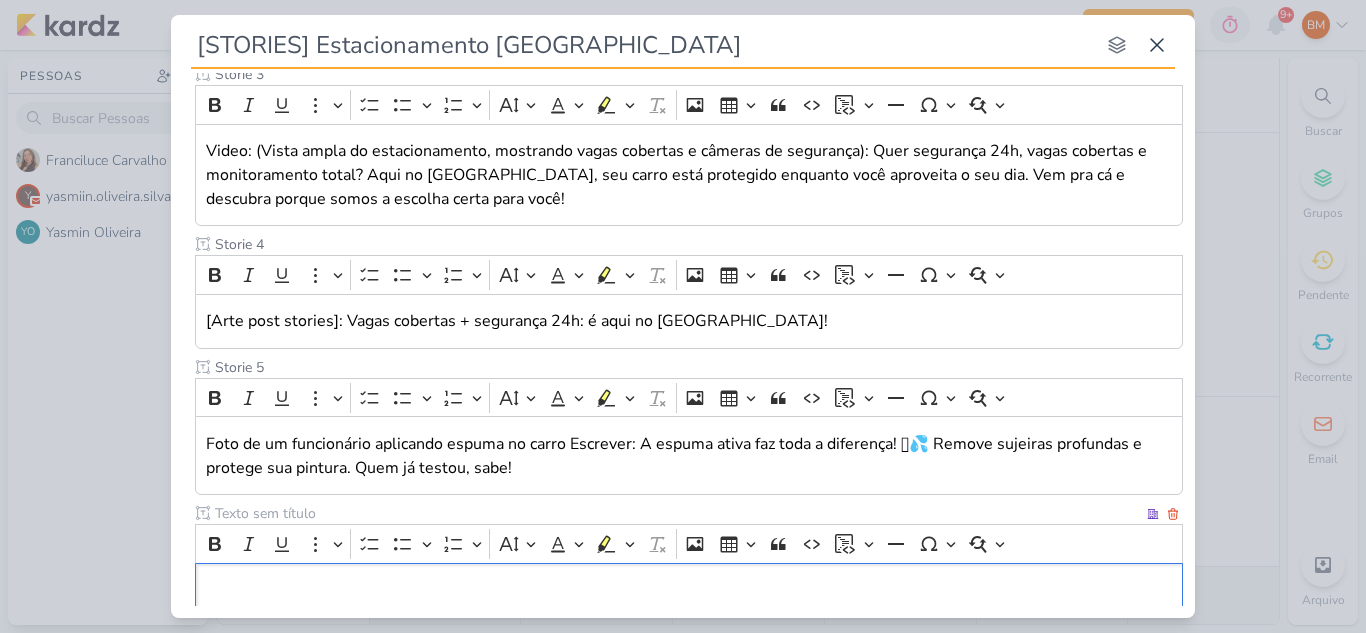 click at bounding box center [677, 513] 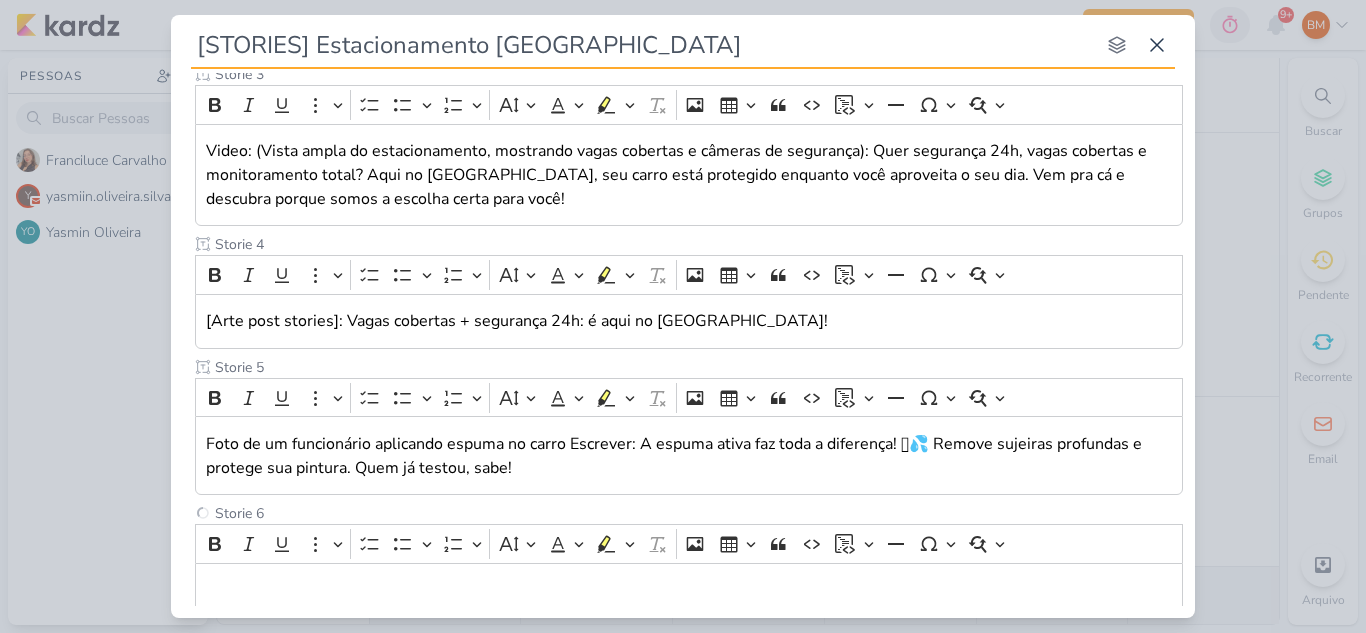 type on "Storie 6" 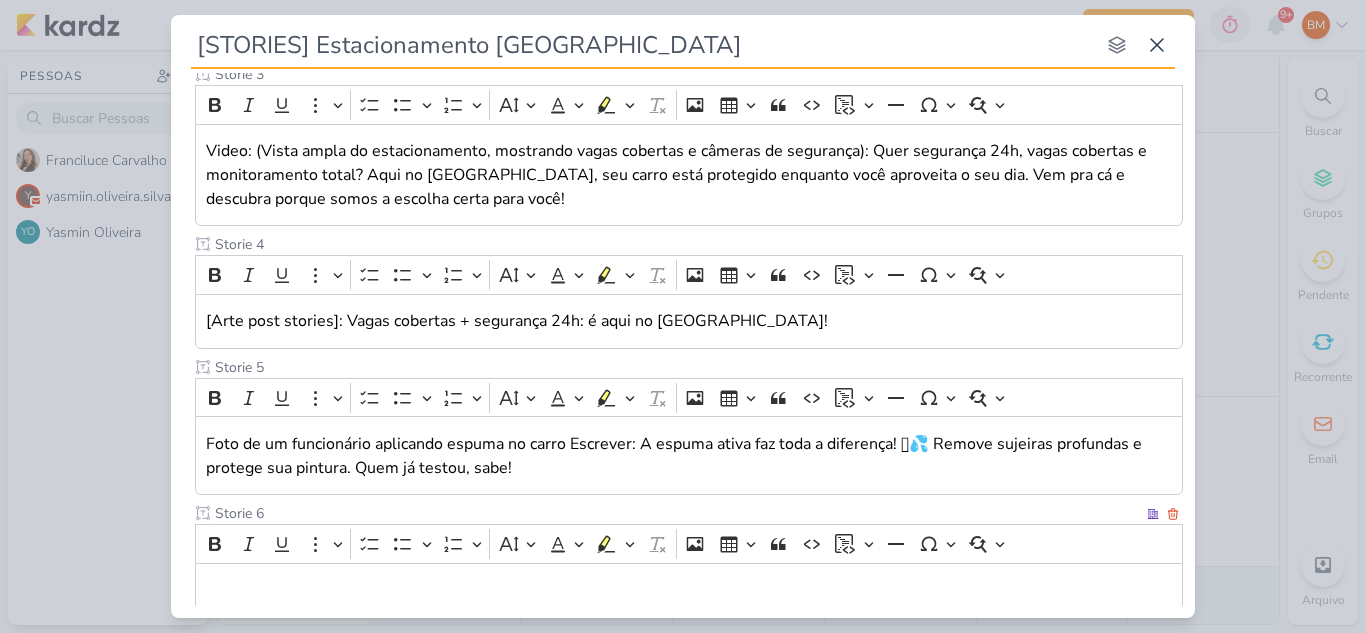 click at bounding box center (689, 590) 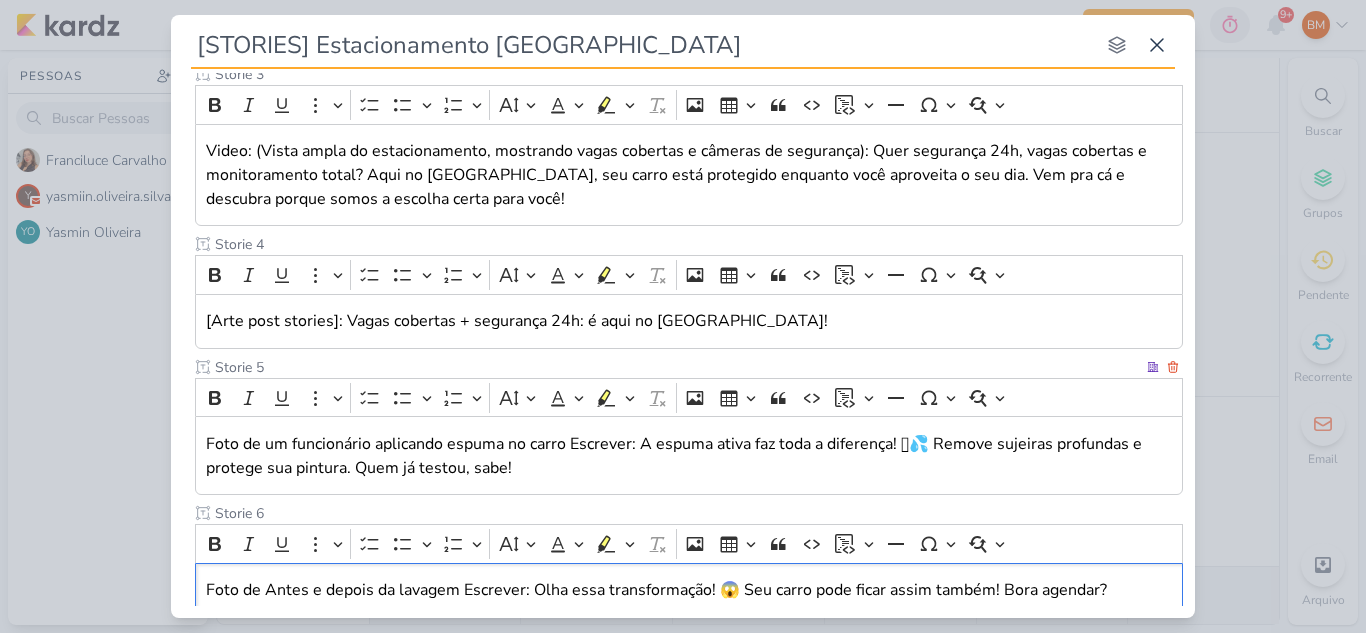 scroll, scrollTop: 521, scrollLeft: 0, axis: vertical 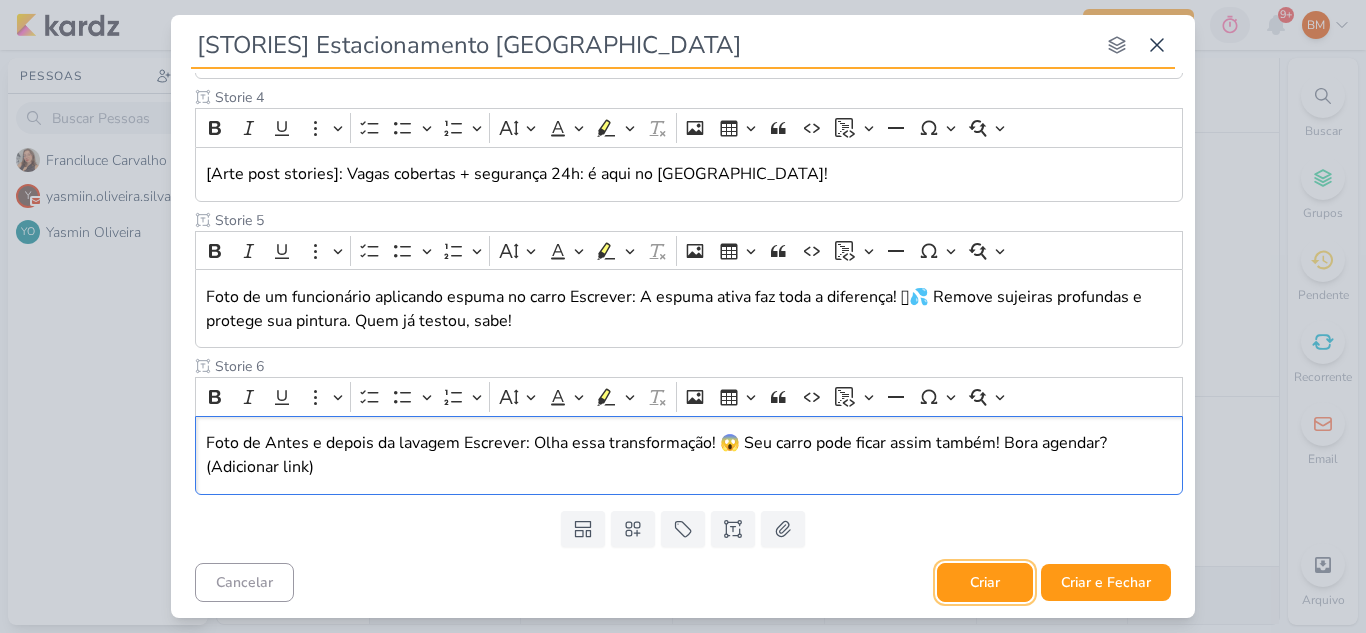 click on "Criar" at bounding box center [985, 582] 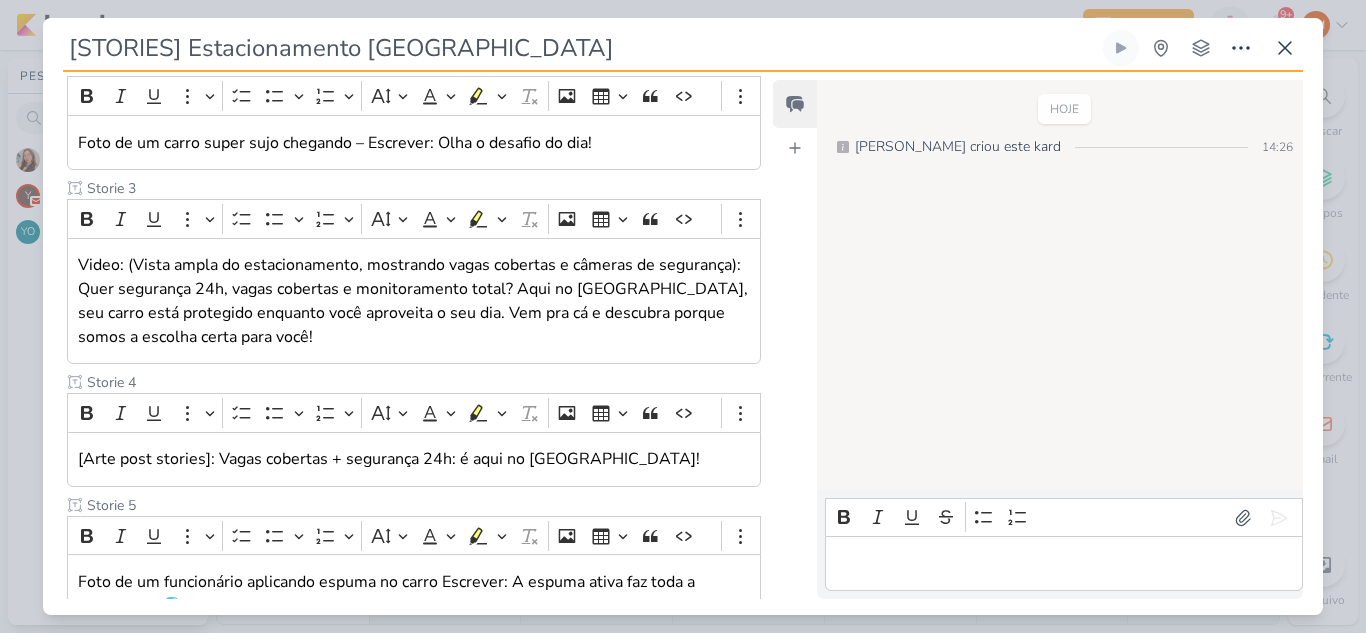 scroll, scrollTop: 465, scrollLeft: 0, axis: vertical 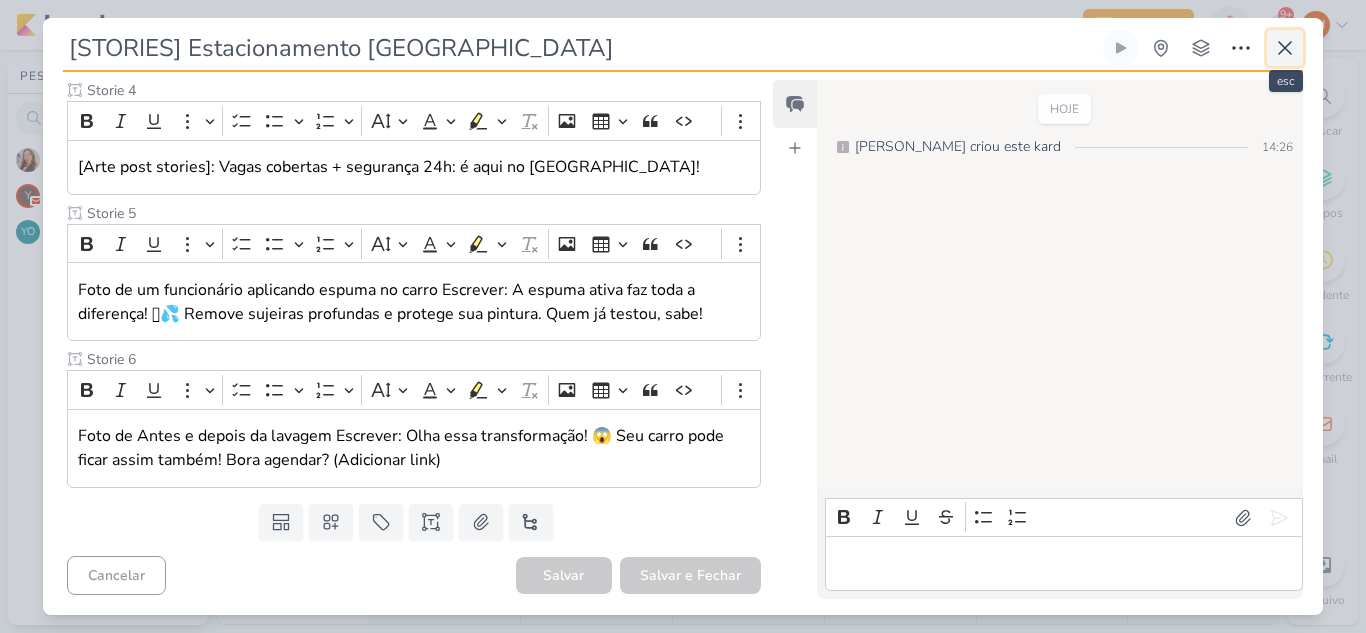 click 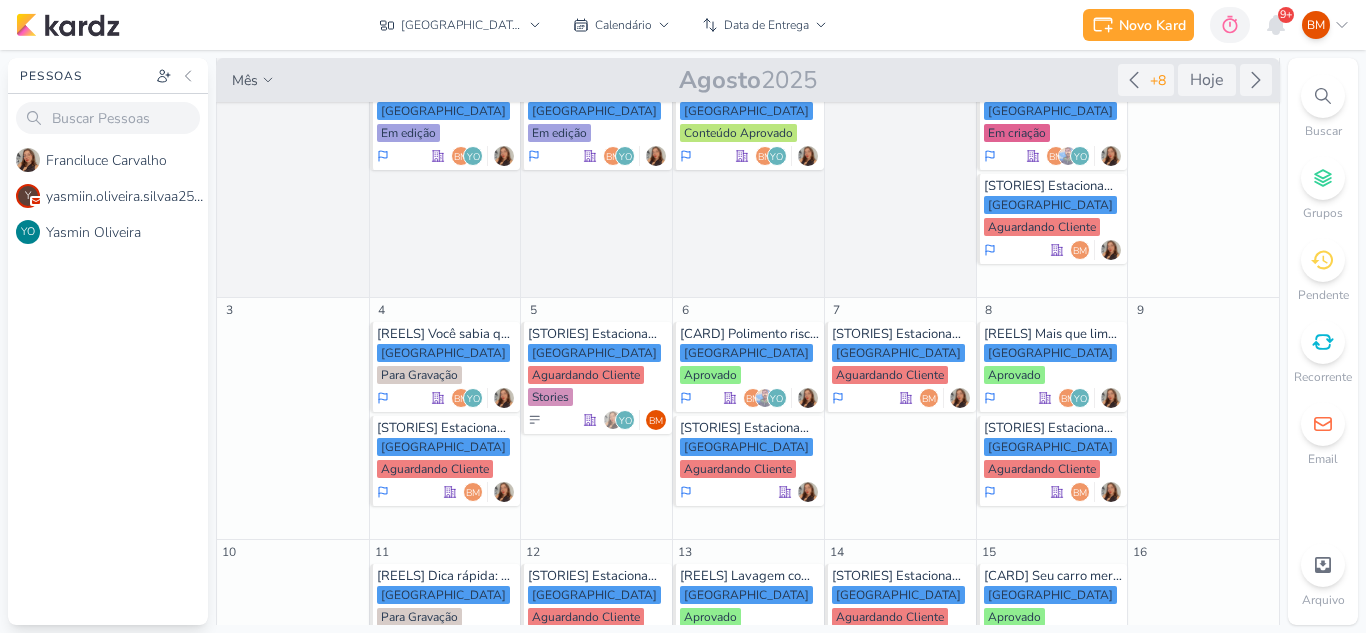 scroll, scrollTop: 40, scrollLeft: 0, axis: vertical 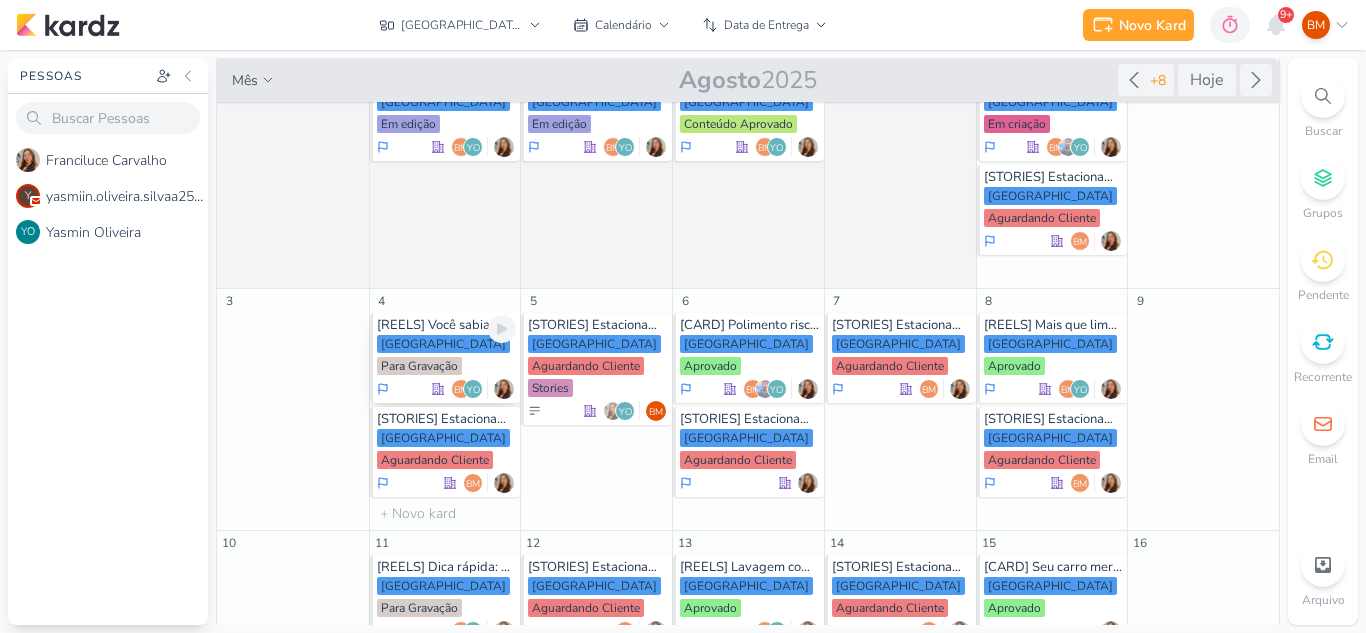 click on "Central Park
Para Gravação" at bounding box center [447, 356] 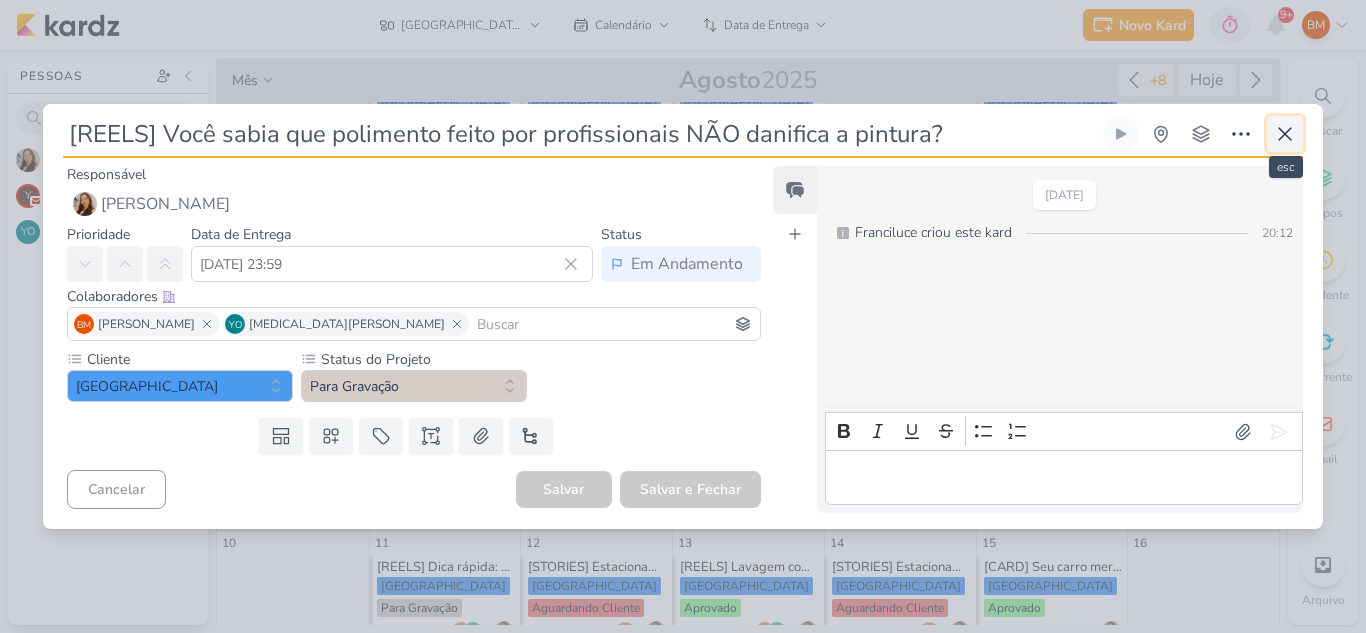 click 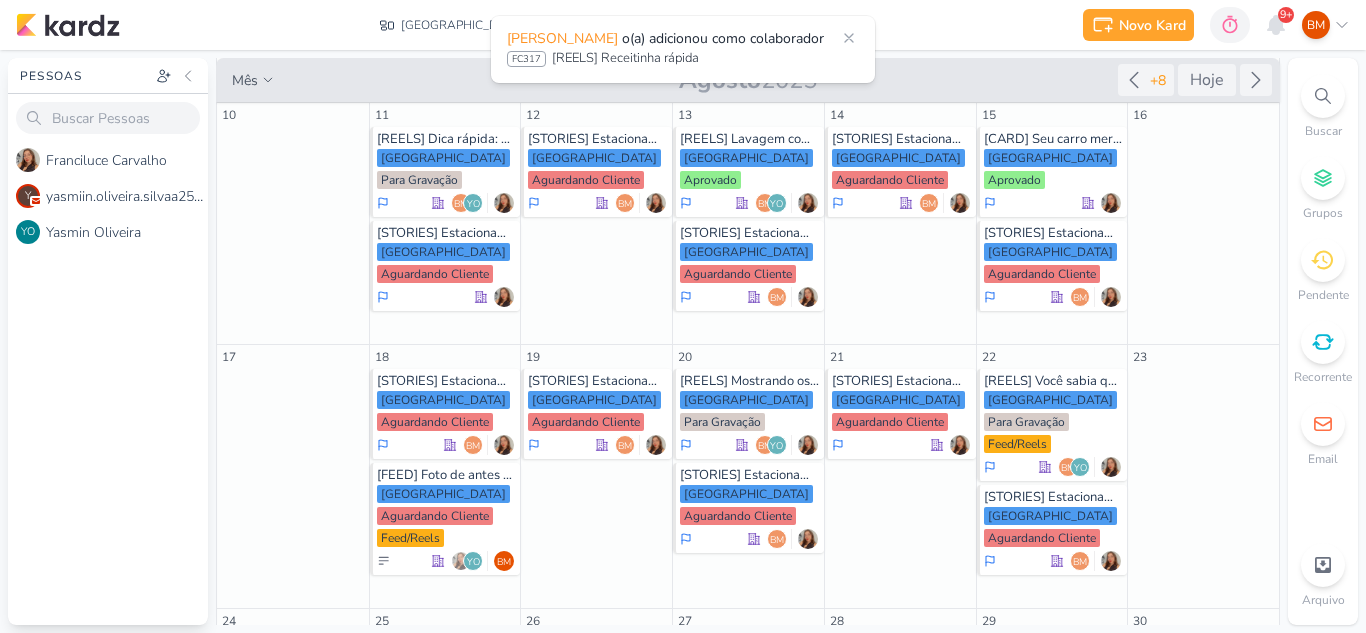 scroll, scrollTop: 543, scrollLeft: 0, axis: vertical 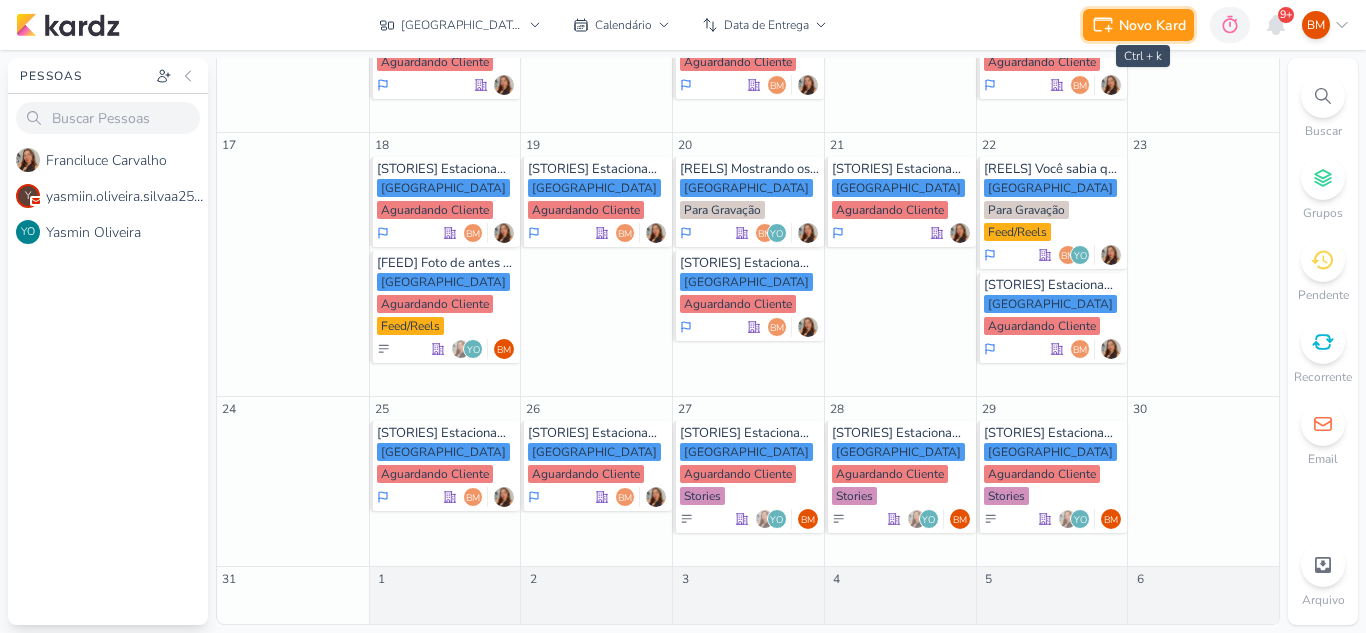 click on "Novo Kard" at bounding box center [1152, 25] 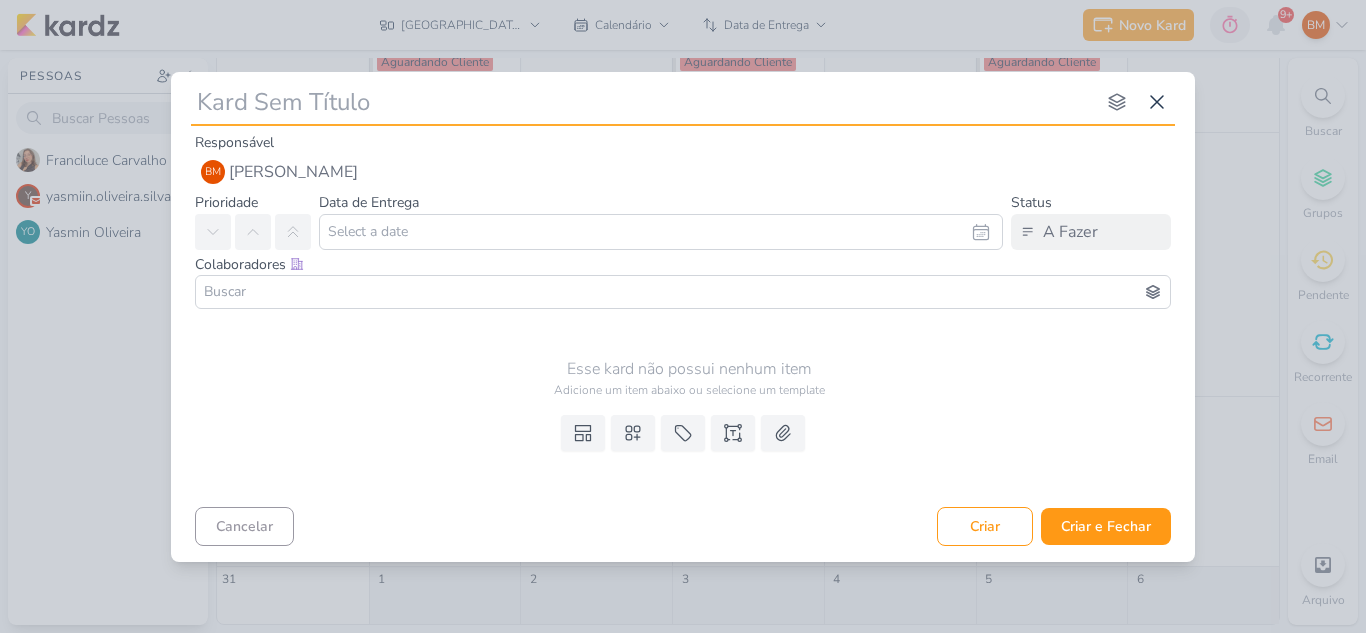 type on "Foto de Antes e depois da lavagem Escrever: Olha essa transformação! 😱 Seu carro pode ficar assim também! Bora agendar? (Adicionar link)" 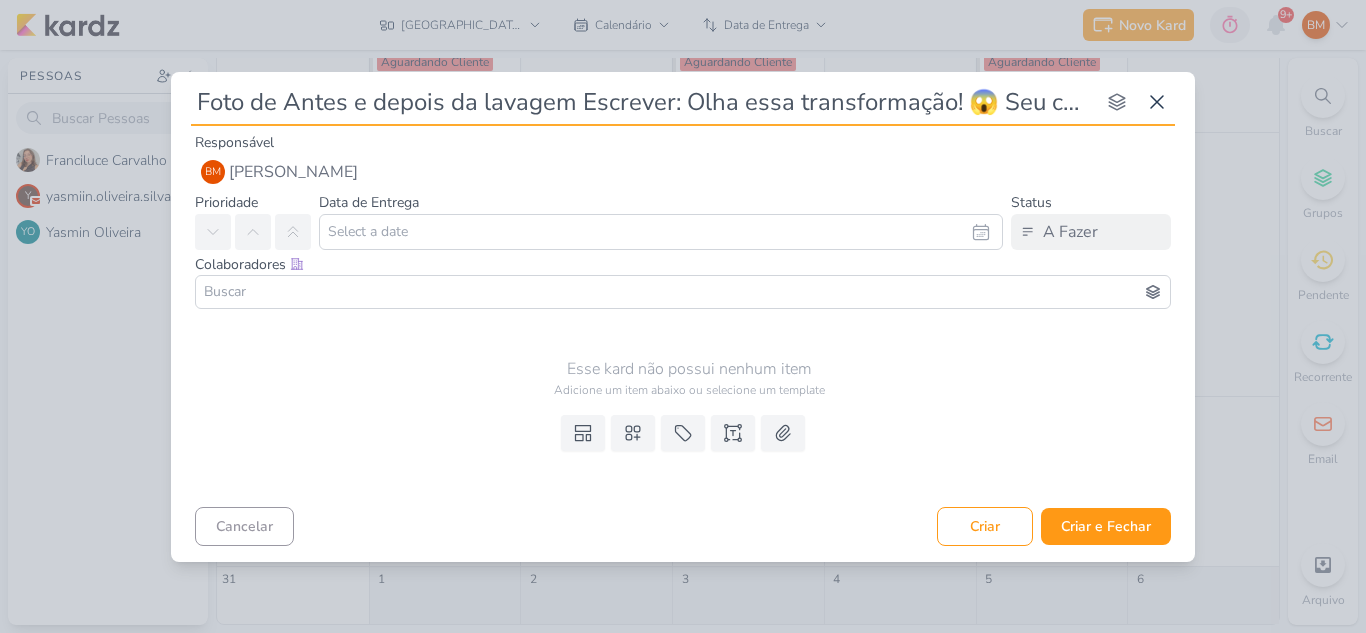 scroll, scrollTop: 0, scrollLeft: 625, axis: horizontal 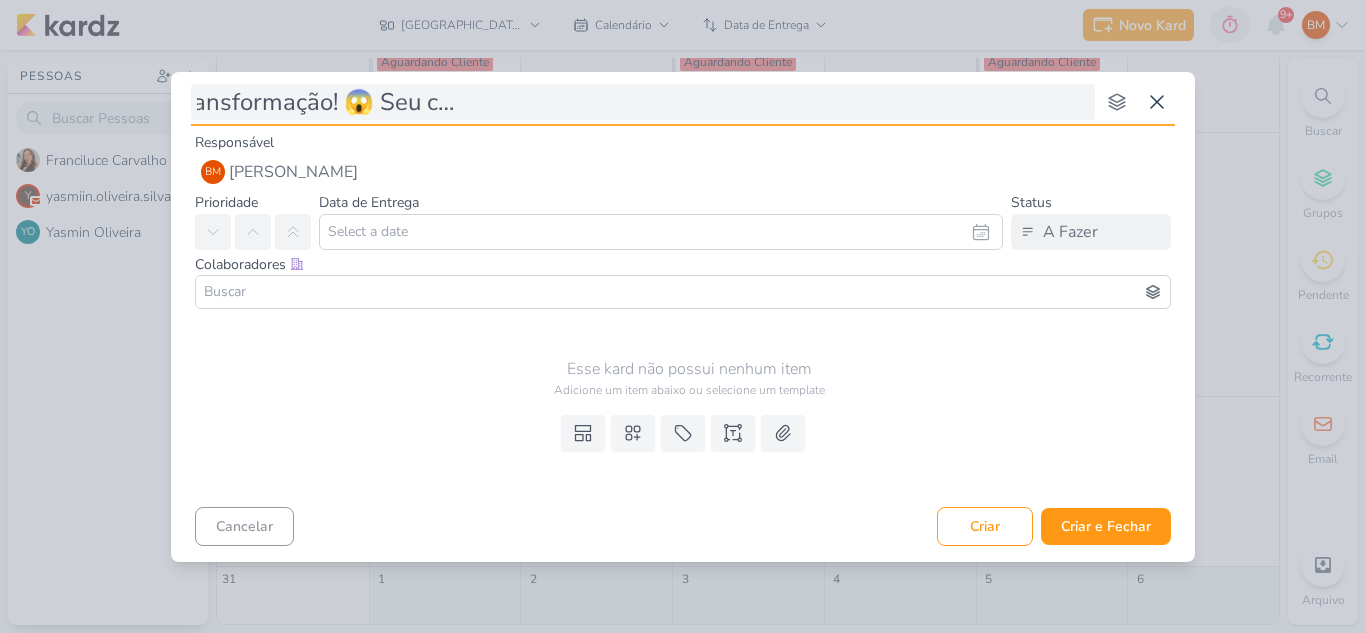 type 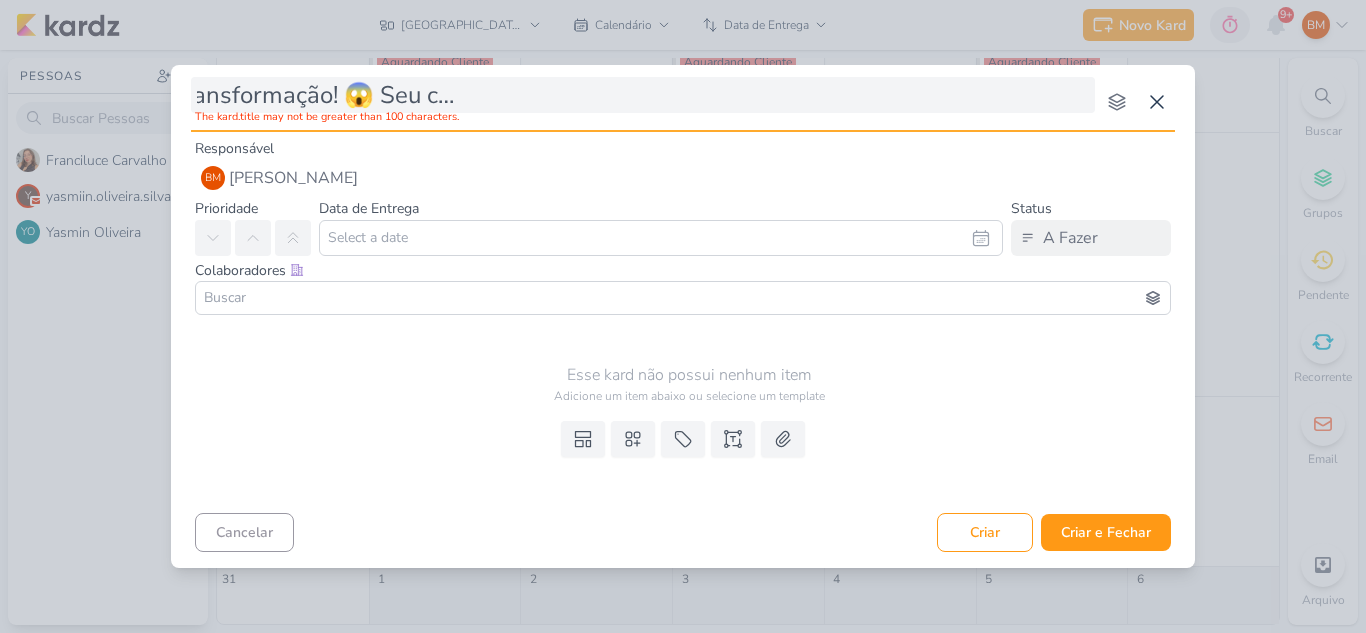 click on "Foto de Antes e depois da lavagem Escrever: Olha essa transformação! 😱 Seu carro pode ficar assim também! Bora agendar? (Adicionar link)" at bounding box center [643, 95] 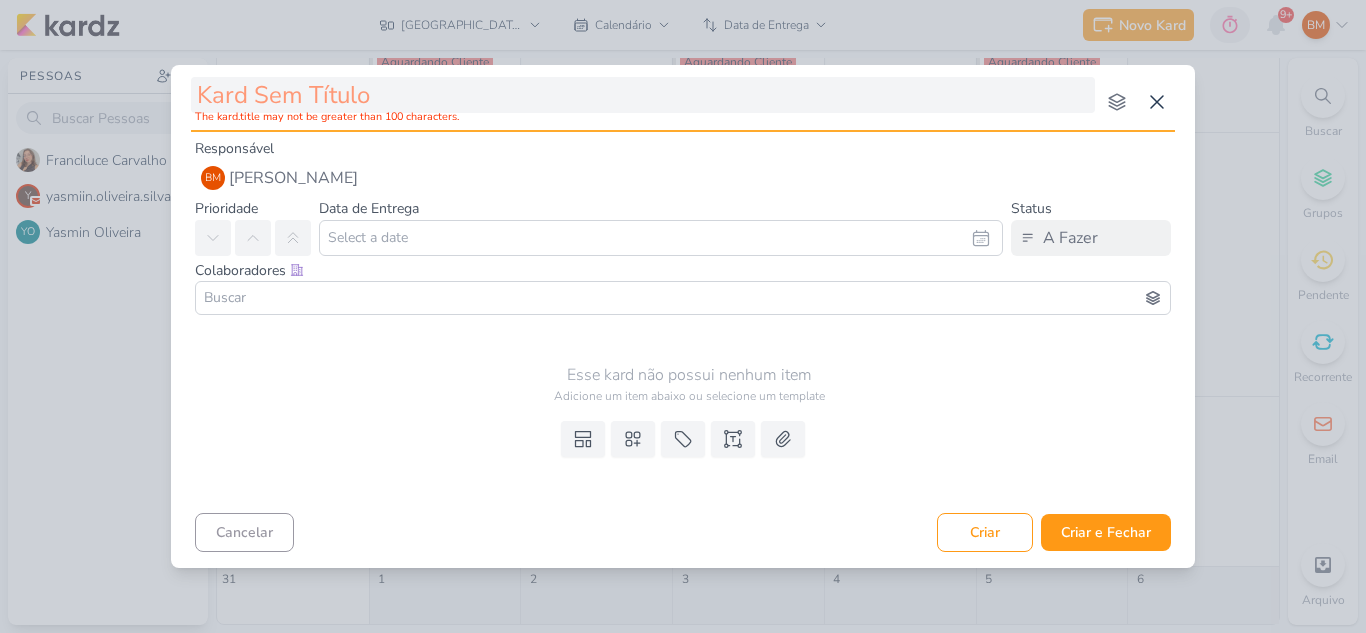 scroll, scrollTop: 0, scrollLeft: 0, axis: both 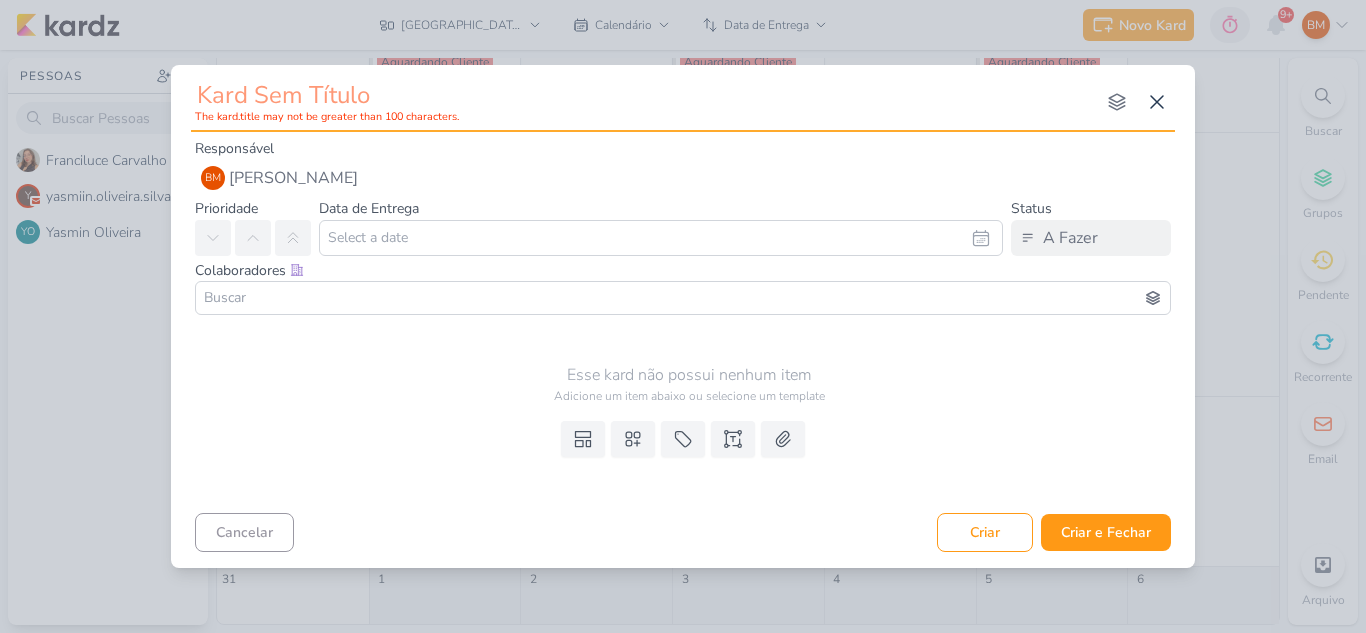 type 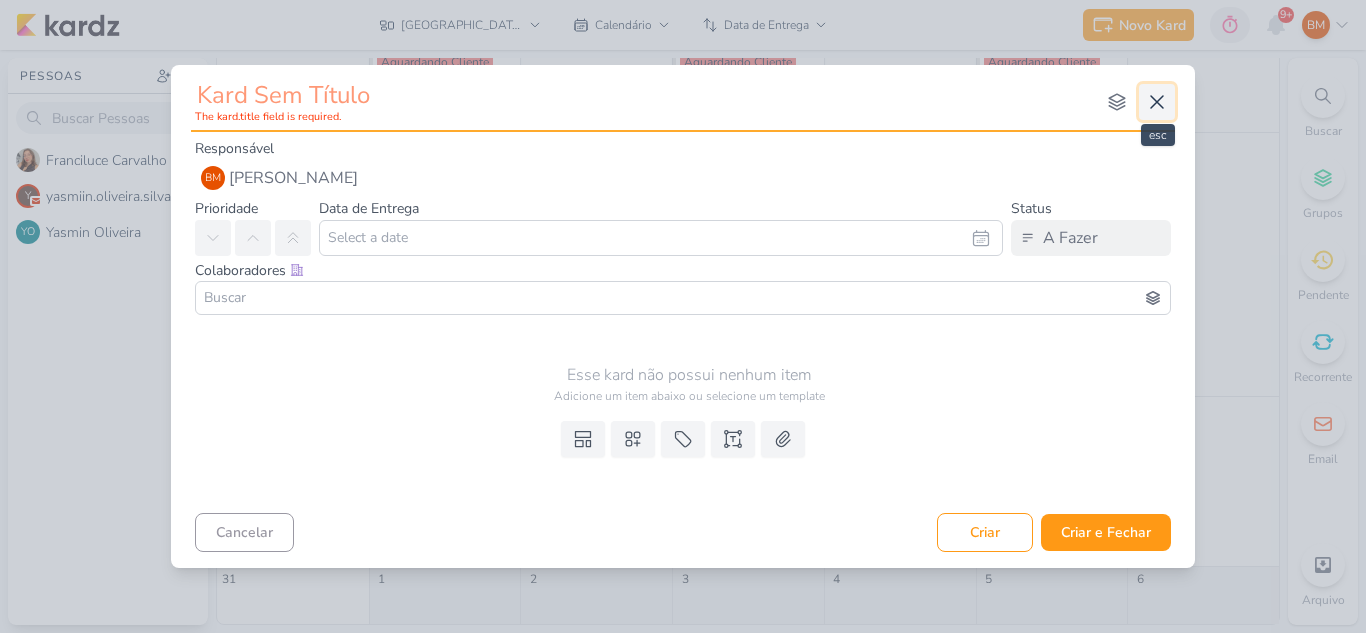 click at bounding box center [1157, 102] 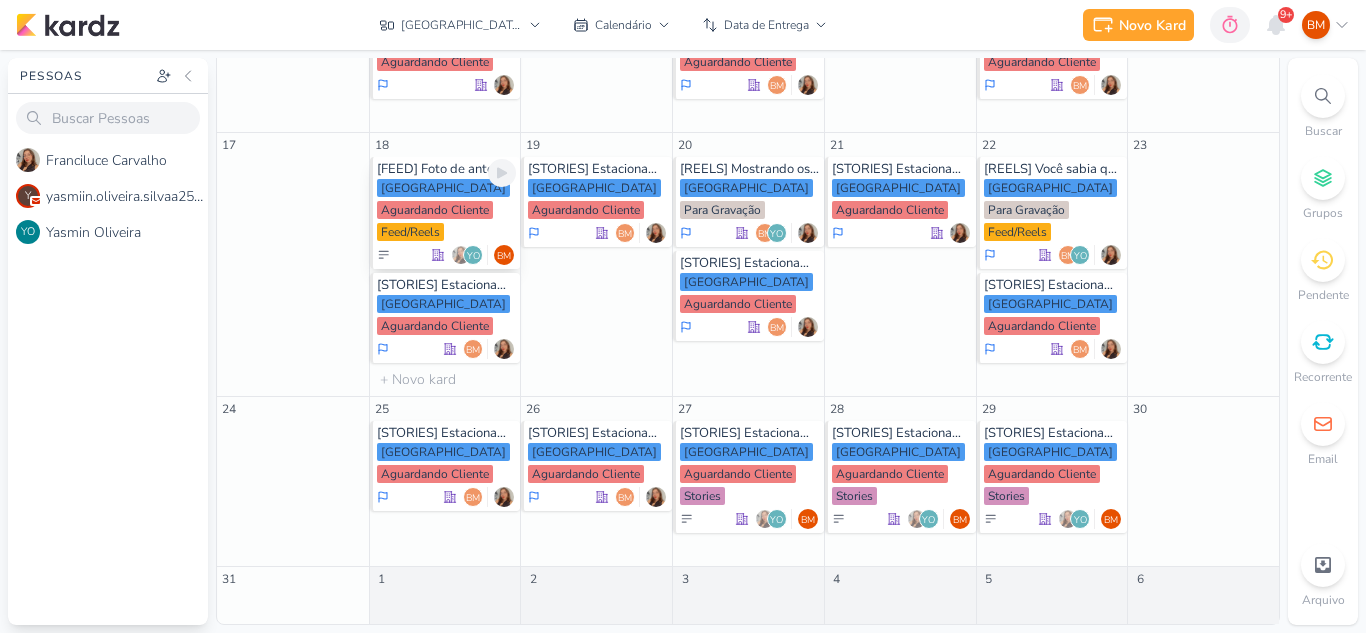 click on "[GEOGRAPHIC_DATA]" at bounding box center [443, 188] 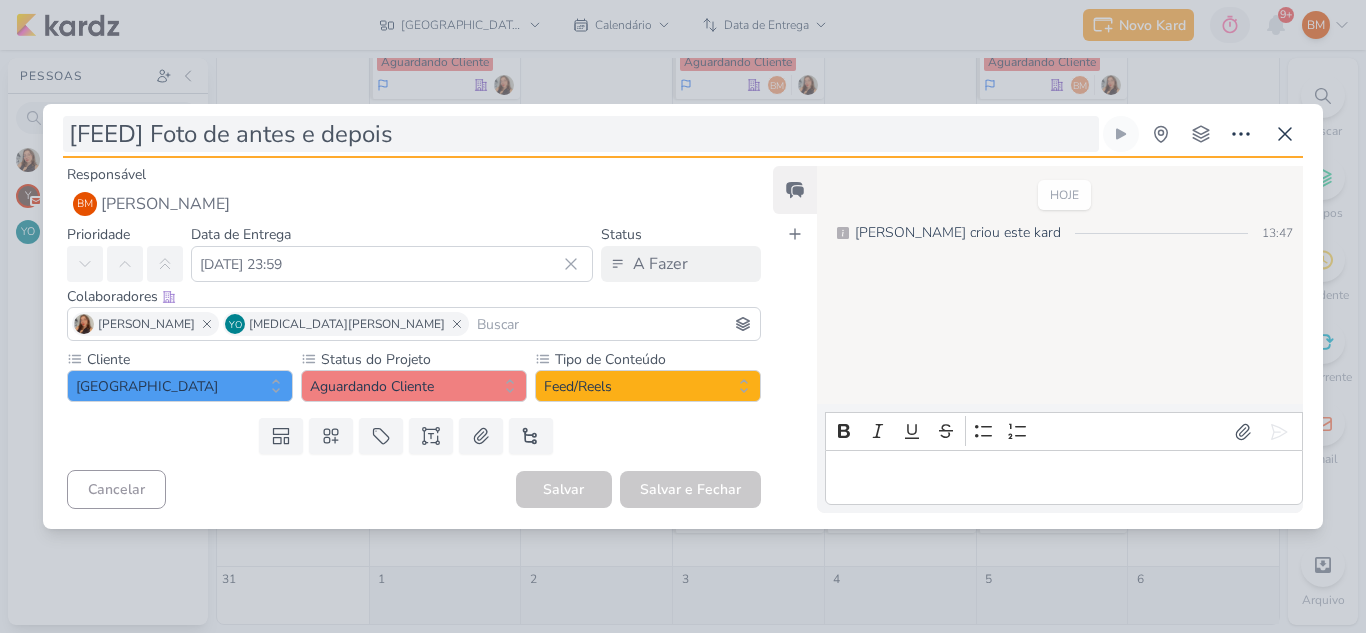 click on "[FEED] Foto de antes e depois" at bounding box center (581, 134) 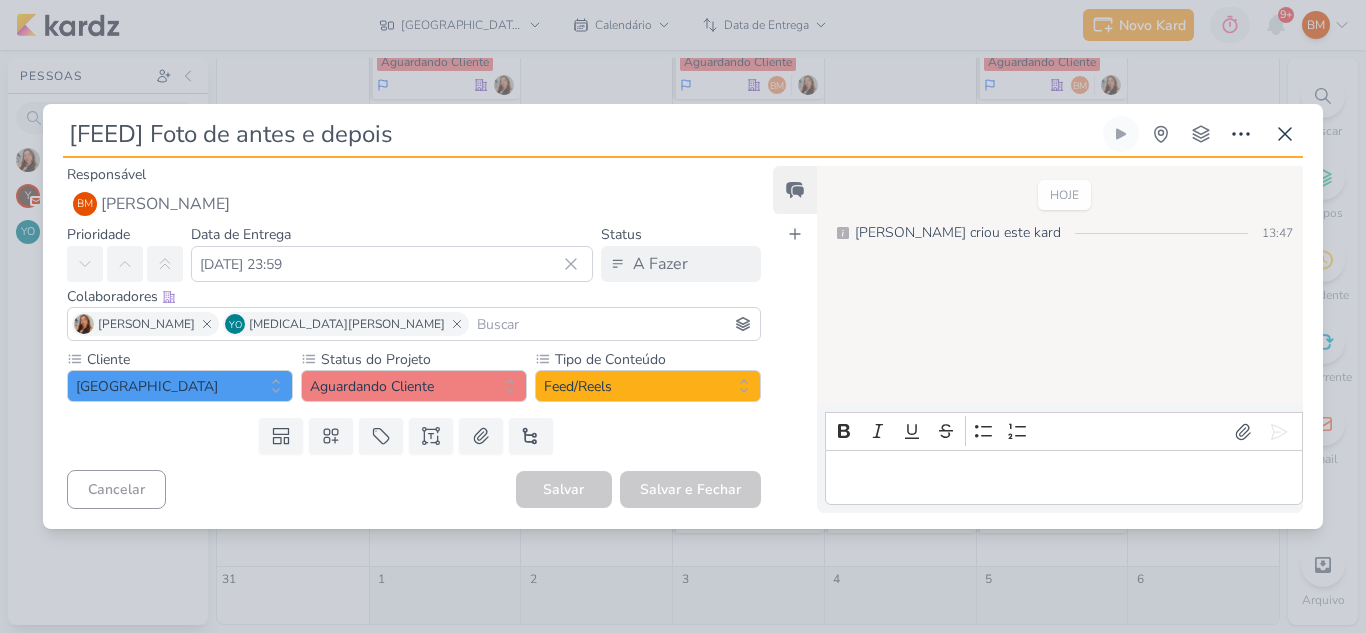 click on "[FEED] Foto de antes e depois" at bounding box center [581, 134] 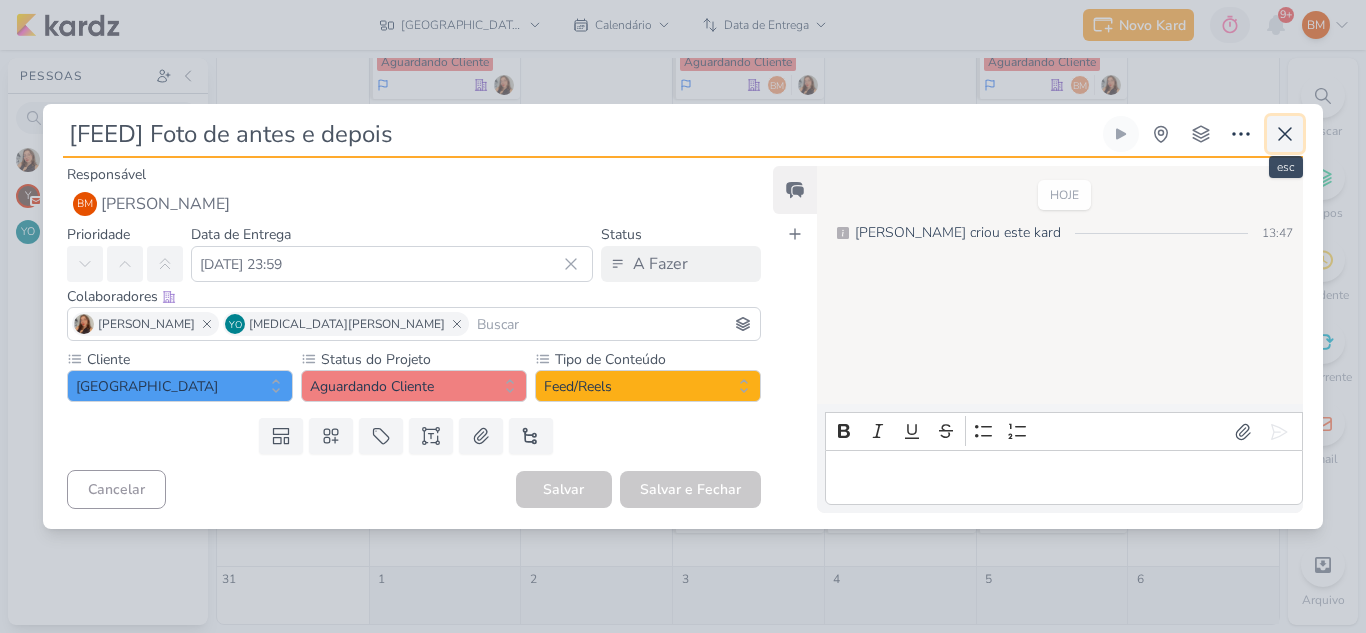 click at bounding box center [1285, 134] 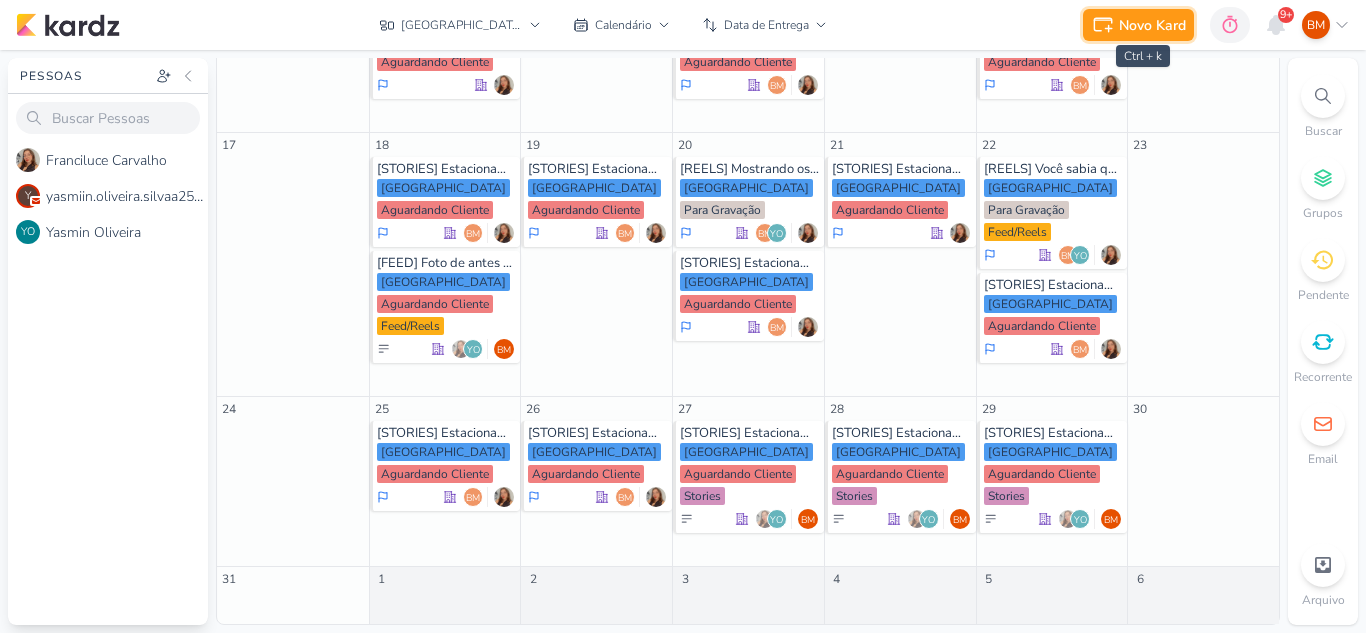 click on "Novo Kard" at bounding box center (1152, 25) 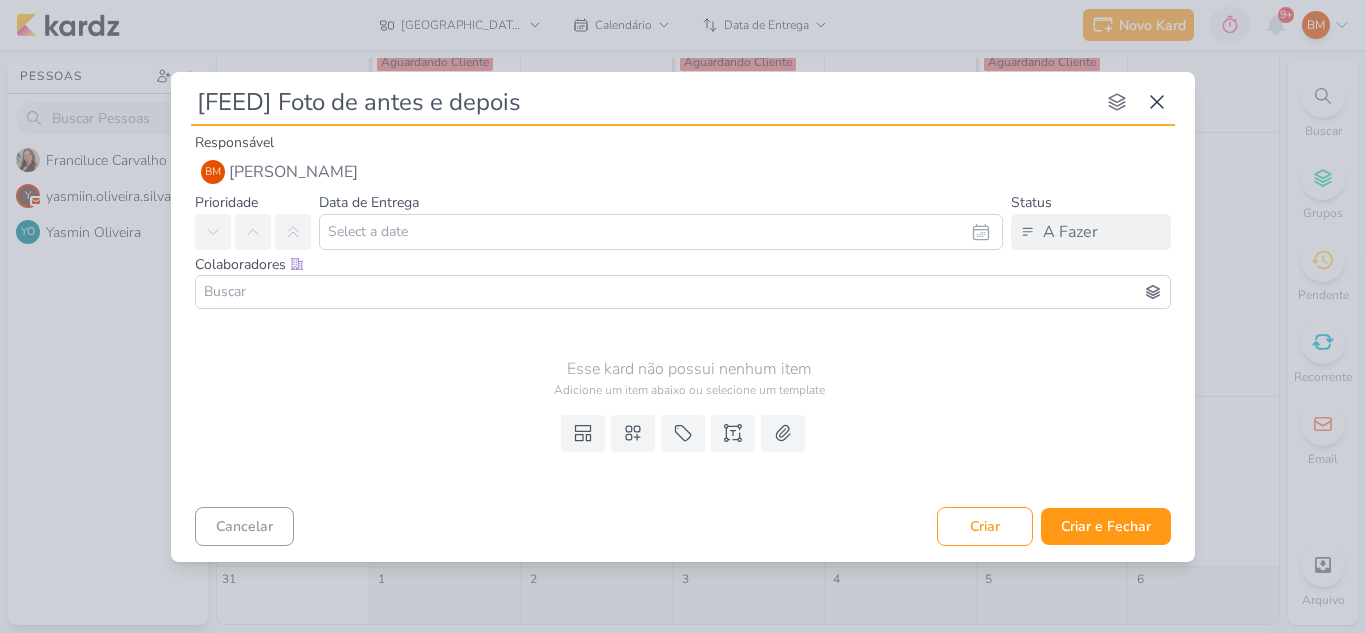 type on "[FEED] Foto de antes e depois" 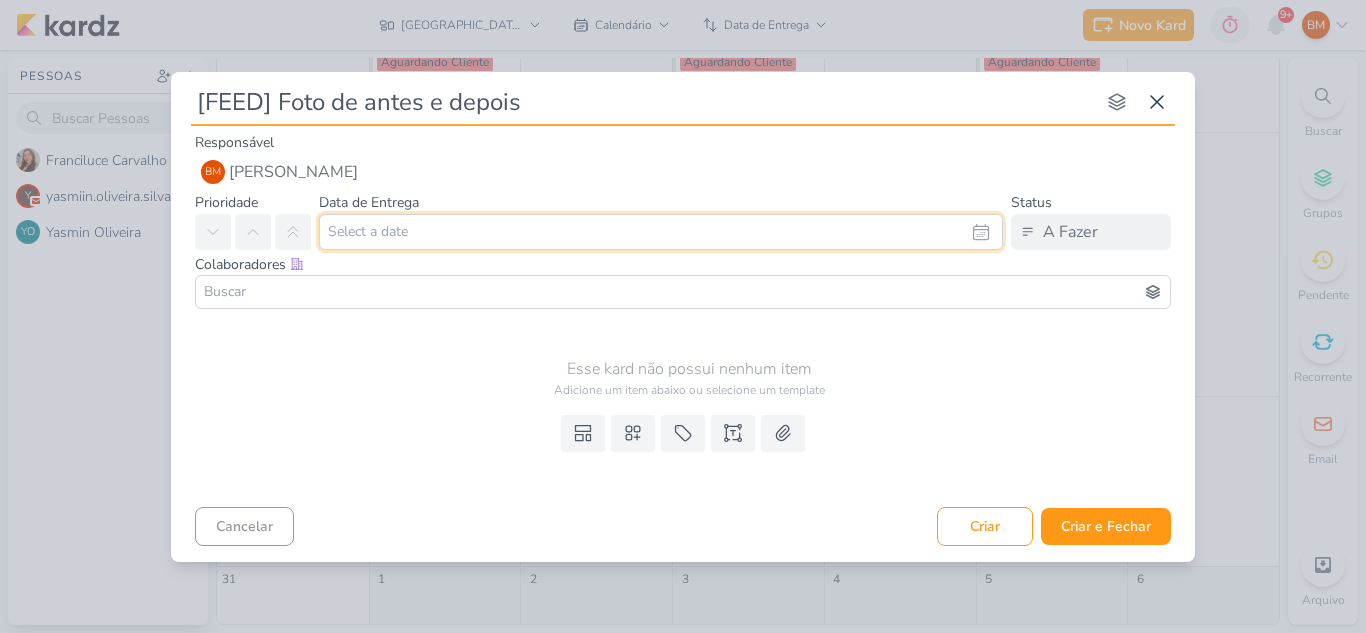 click at bounding box center [661, 232] 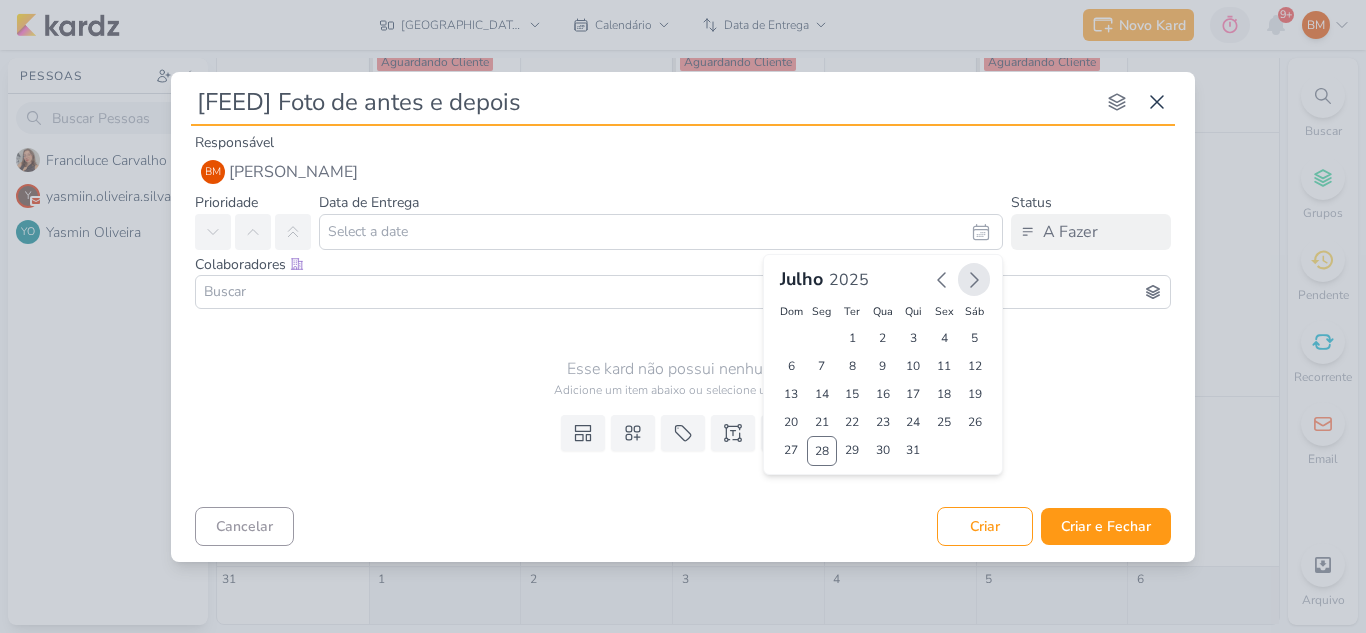 click 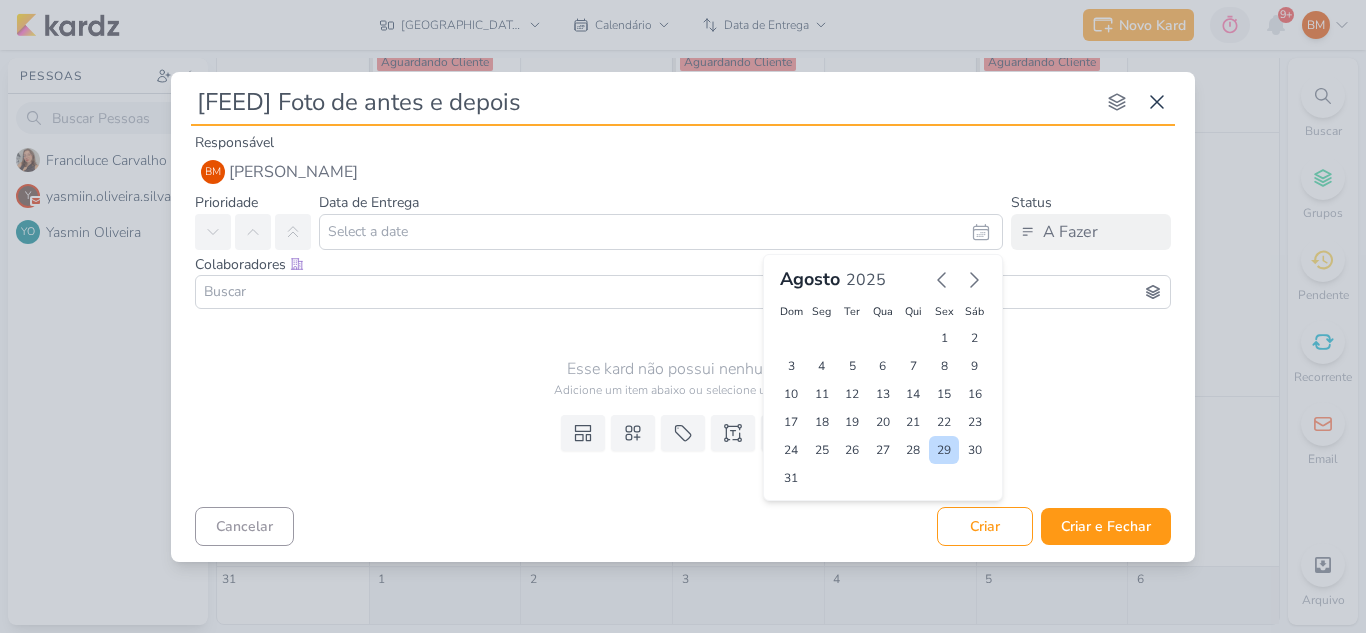 click on "29" at bounding box center (944, 450) 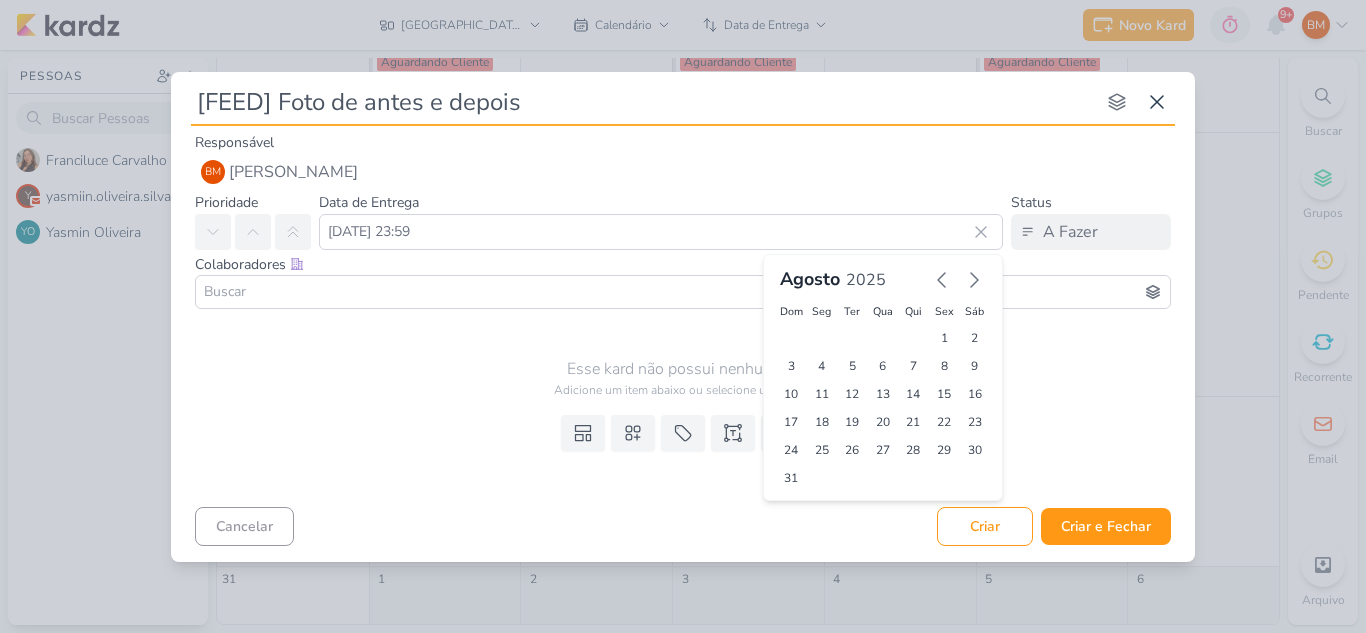 click at bounding box center (683, 292) 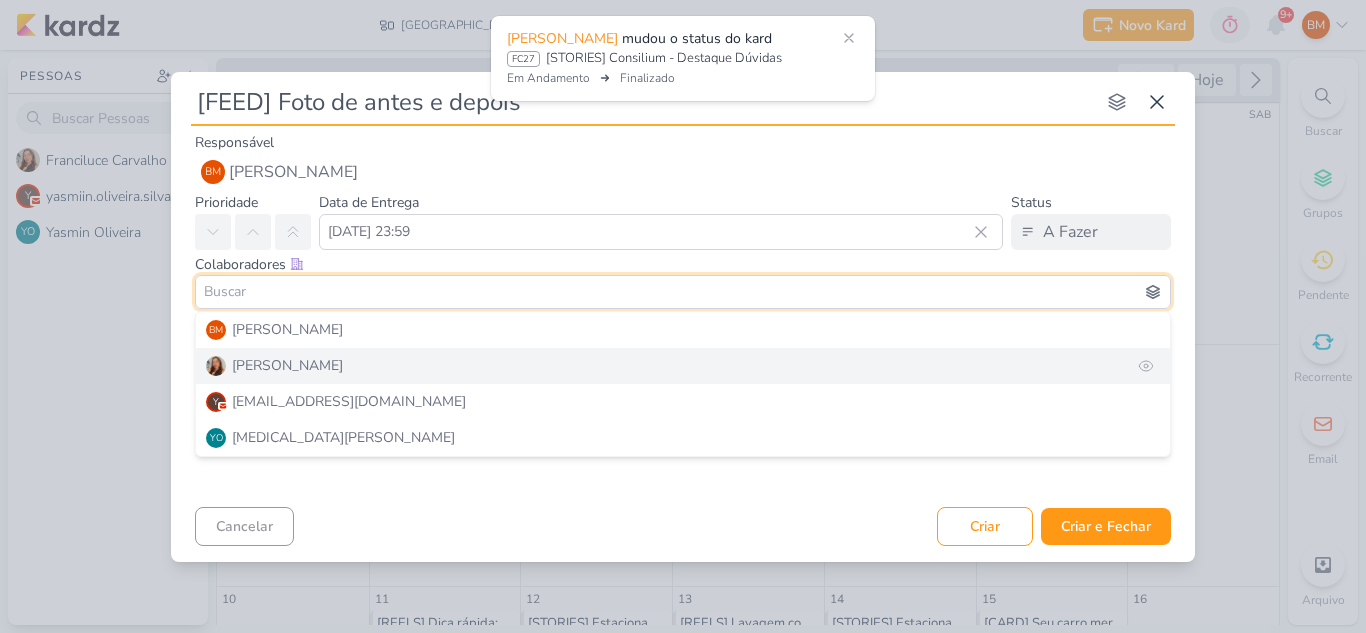 click on "[PERSON_NAME]" at bounding box center (683, 366) 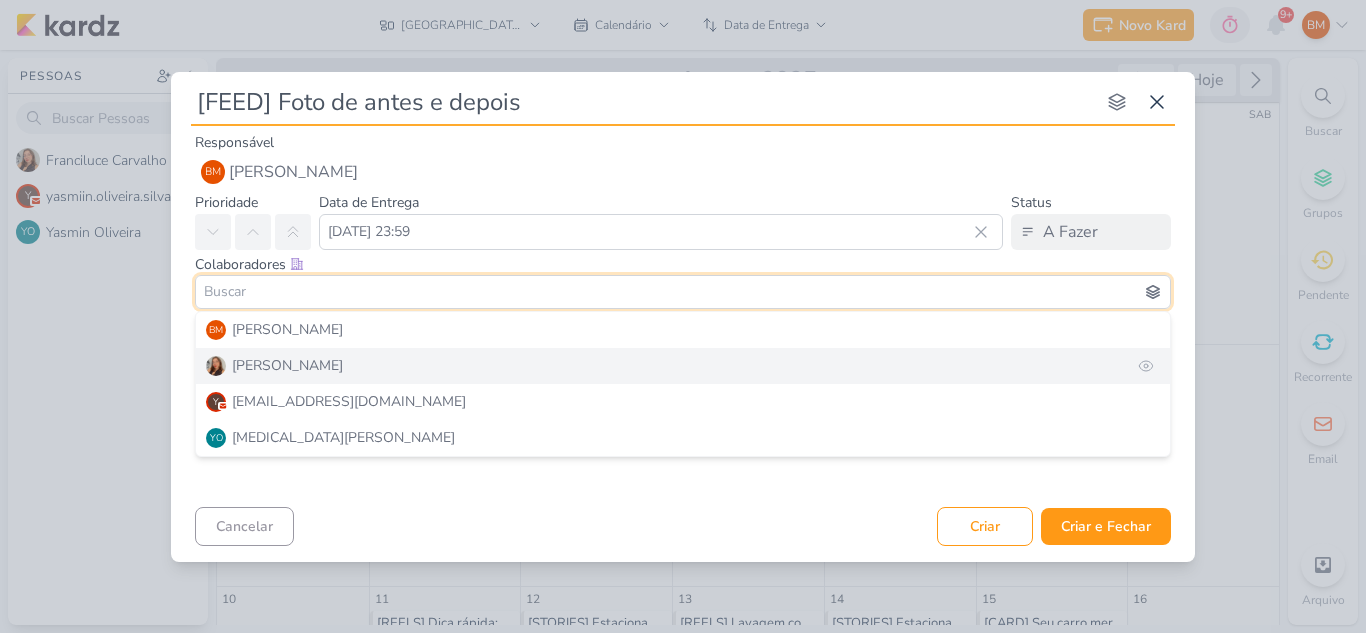 scroll, scrollTop: 696, scrollLeft: 0, axis: vertical 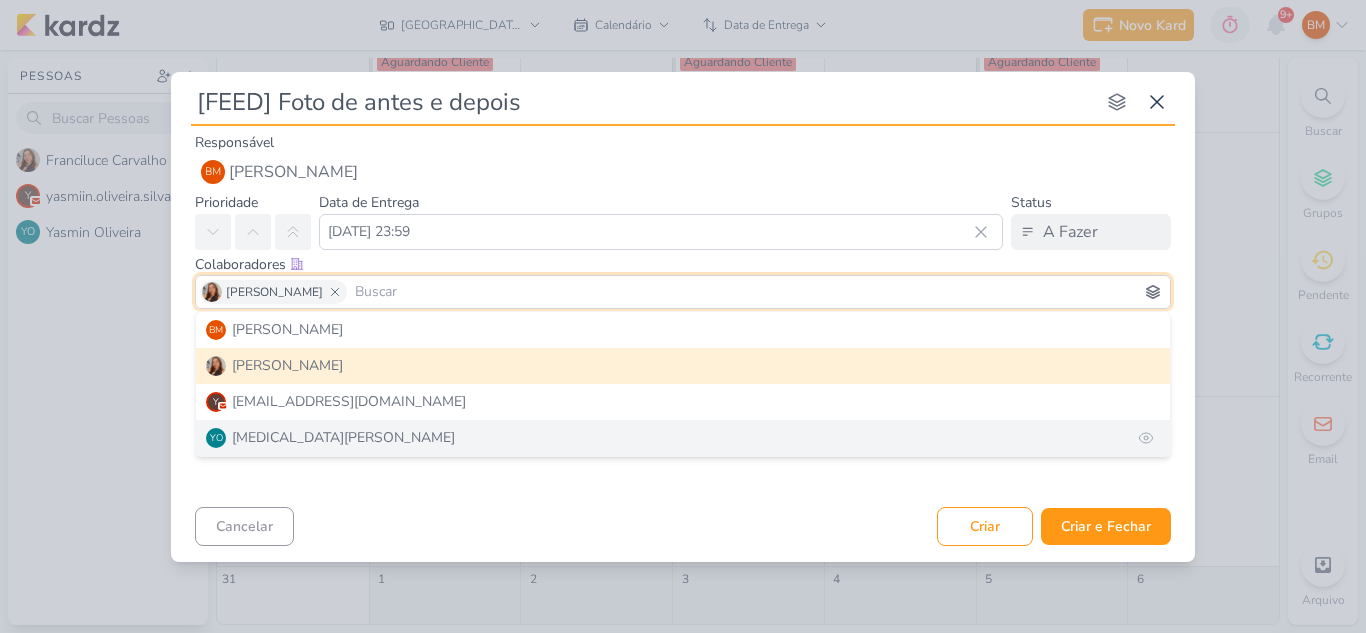 click on "YO
[MEDICAL_DATA][PERSON_NAME]" at bounding box center [683, 438] 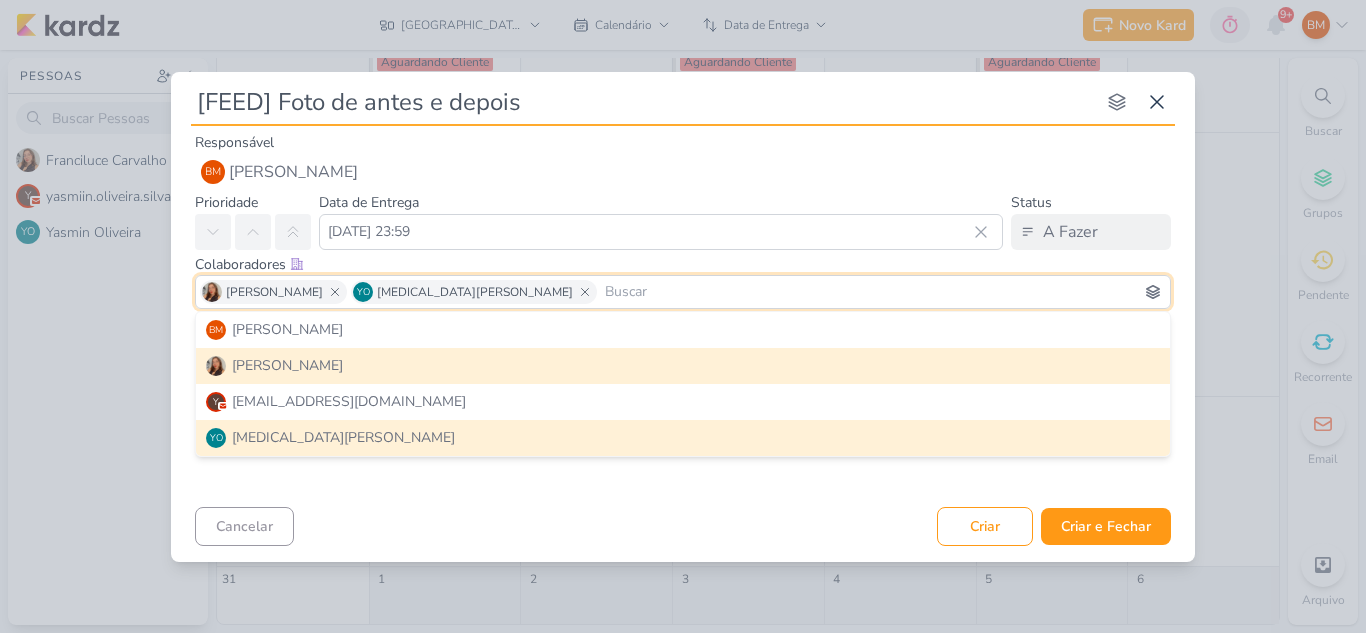 click on "Templates
Campos Personalizados
Marcadores
Caixa De Texto
Anexo" at bounding box center (683, 453) 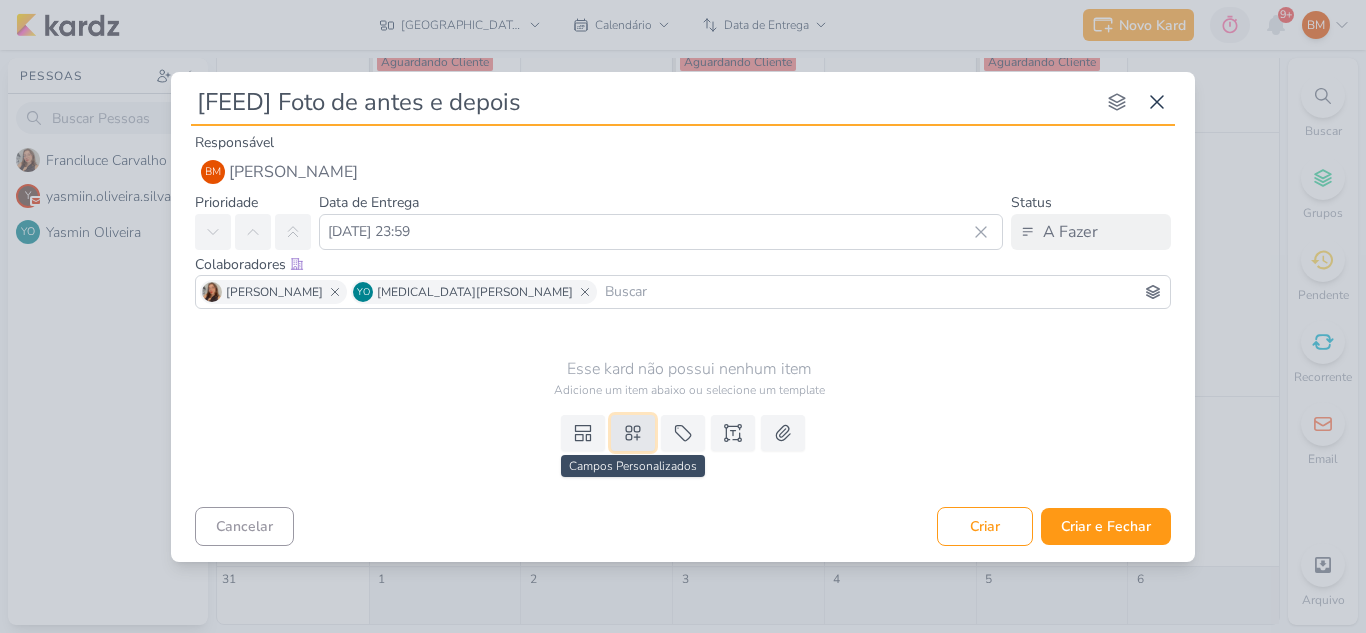click at bounding box center (633, 433) 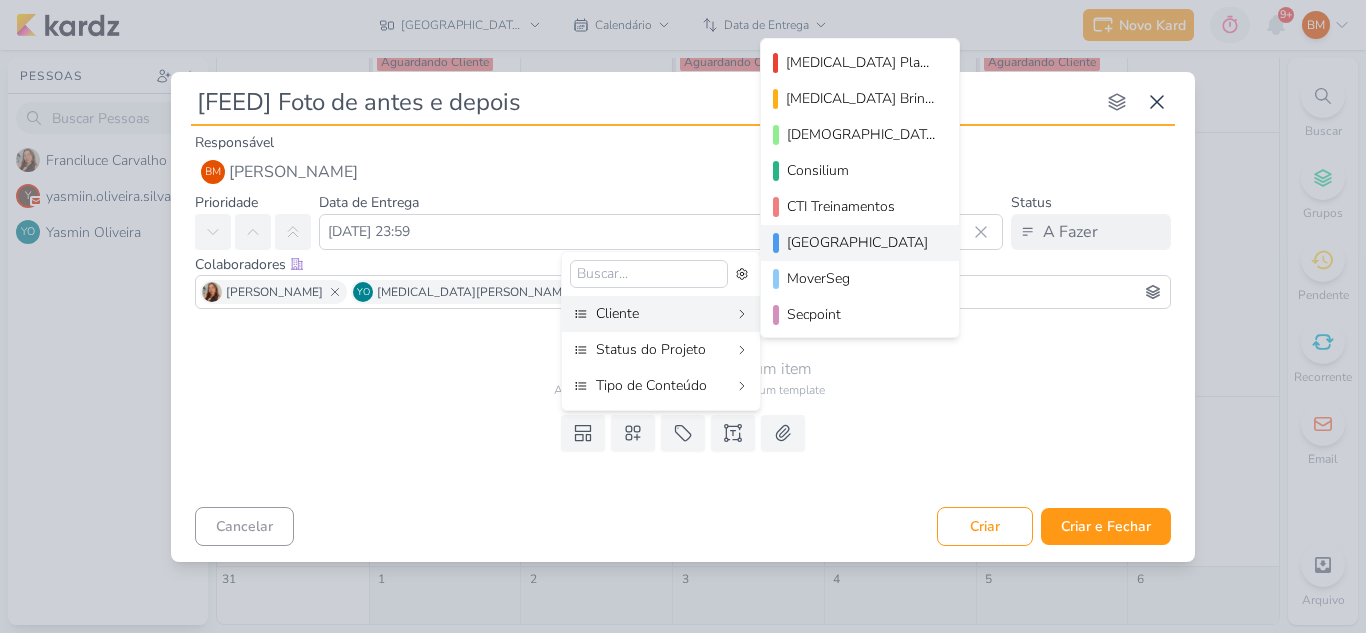 click on "[GEOGRAPHIC_DATA]" at bounding box center (860, 243) 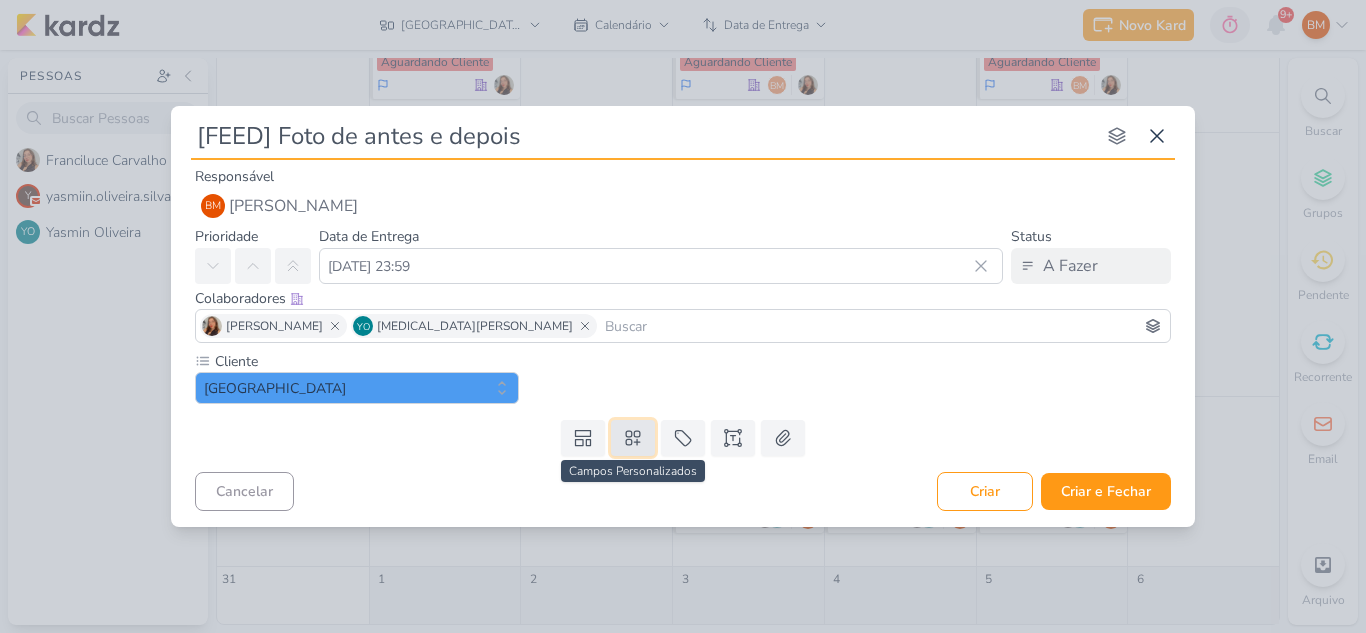 click 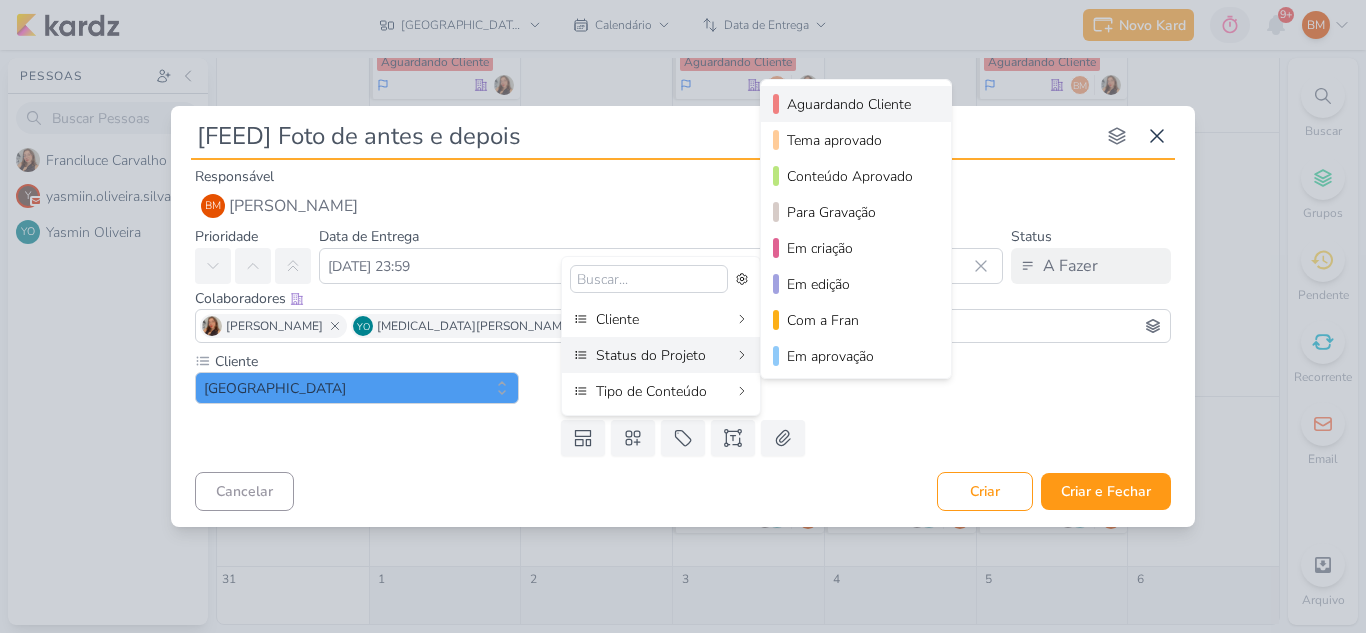 click on "Aguardando Cliente" at bounding box center (857, 104) 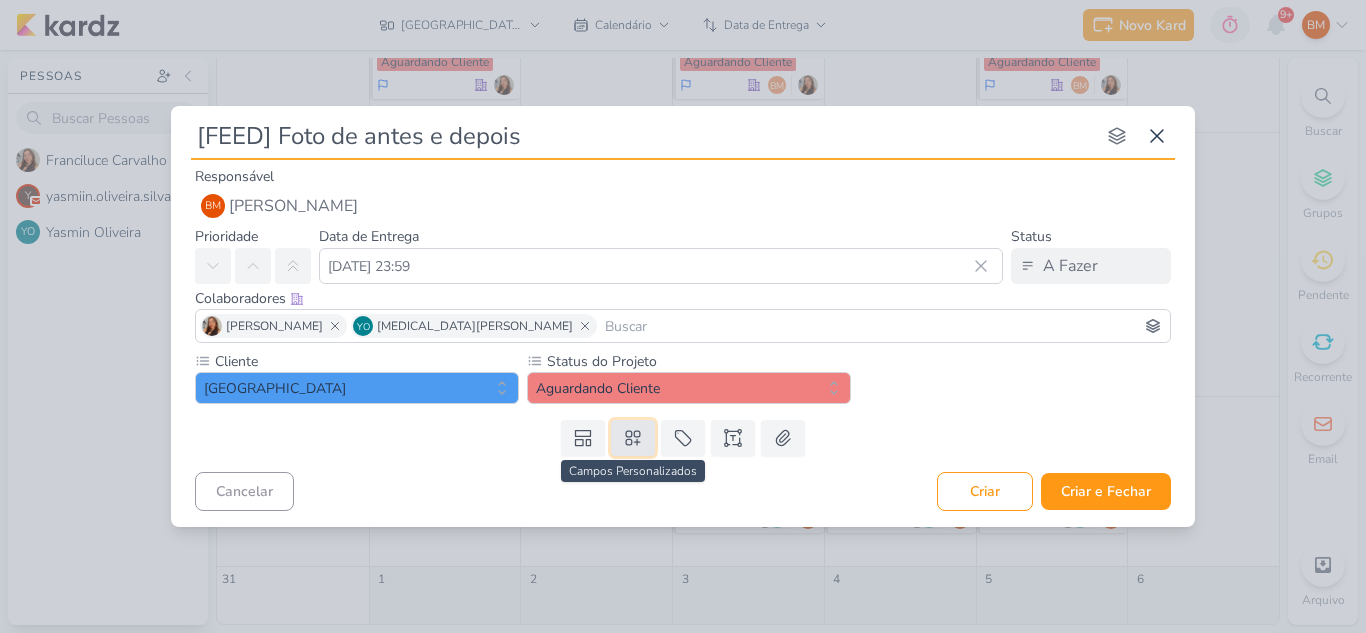 click at bounding box center (633, 438) 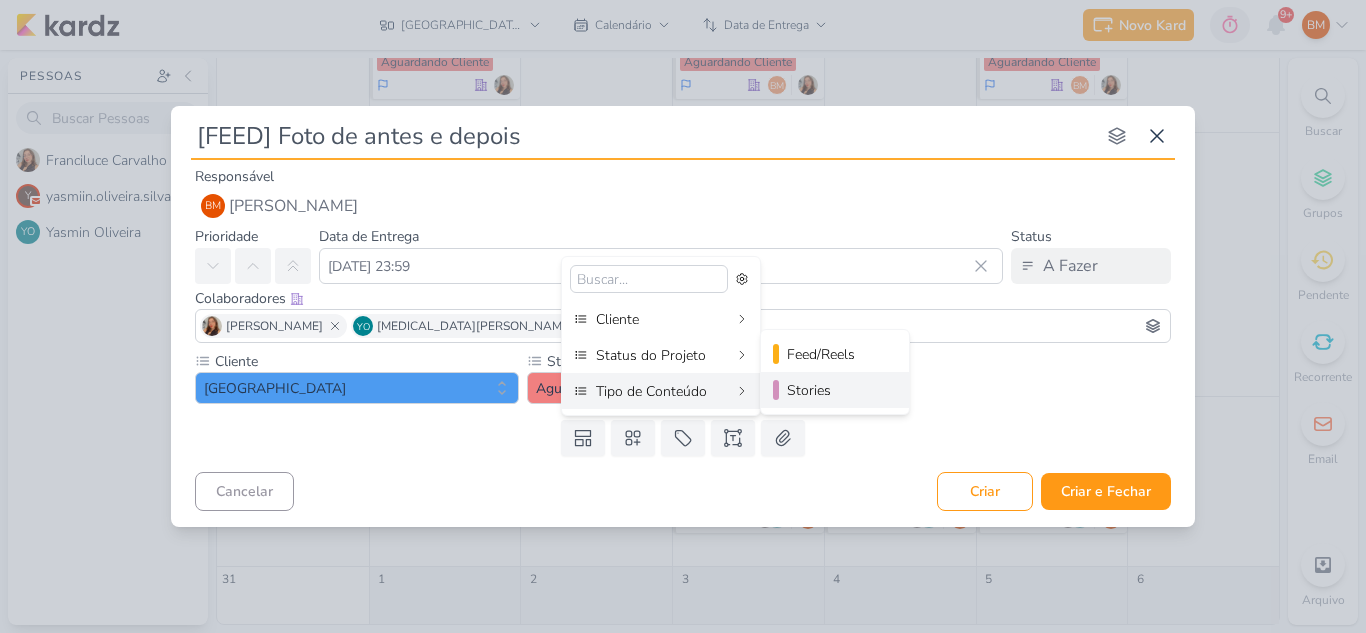 click on "Stories" at bounding box center [836, 390] 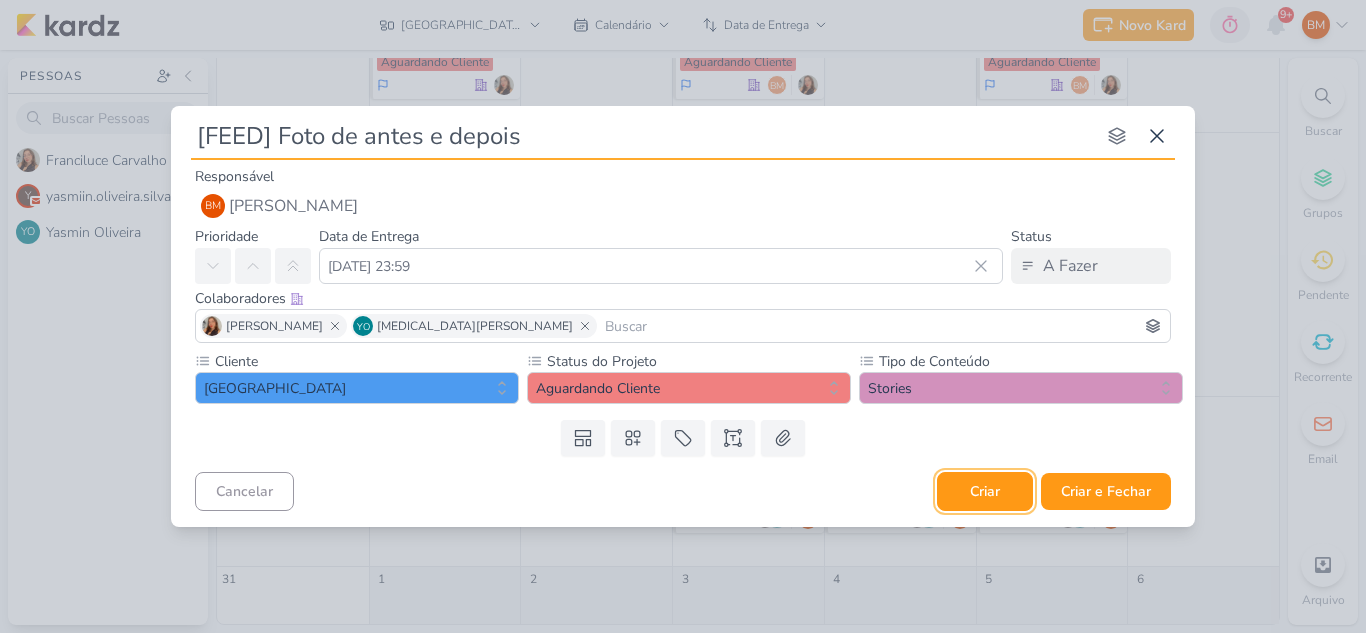 click on "Criar" at bounding box center [985, 491] 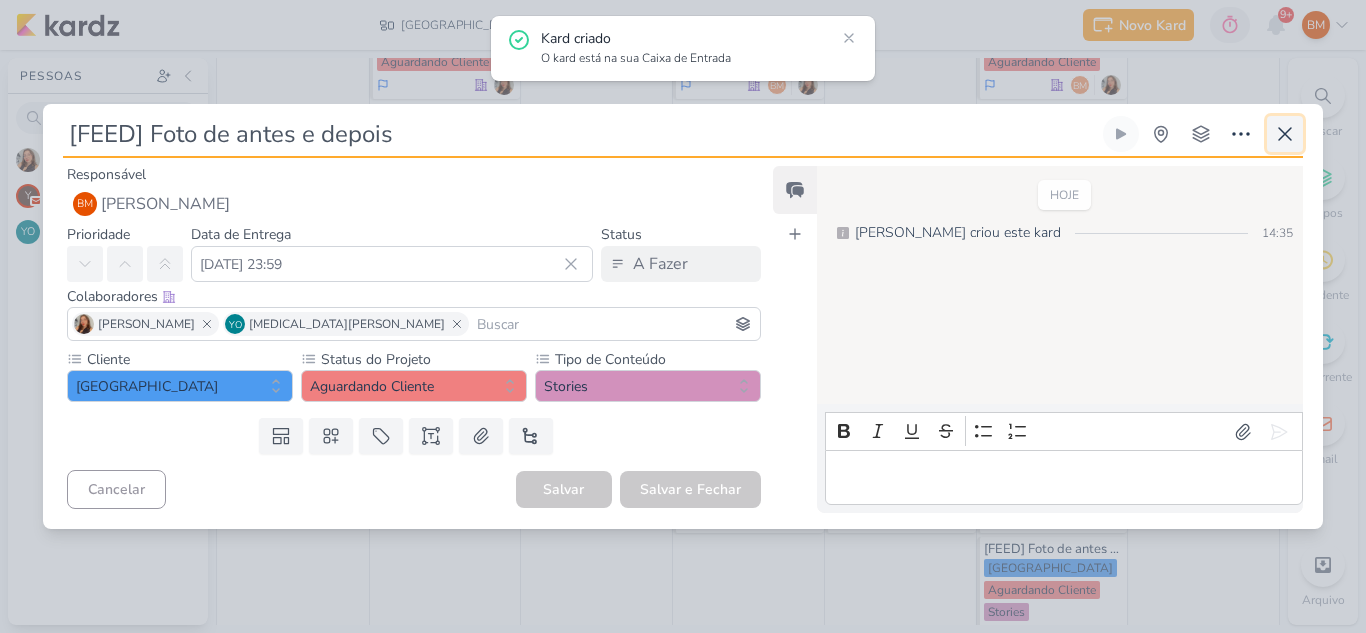 click 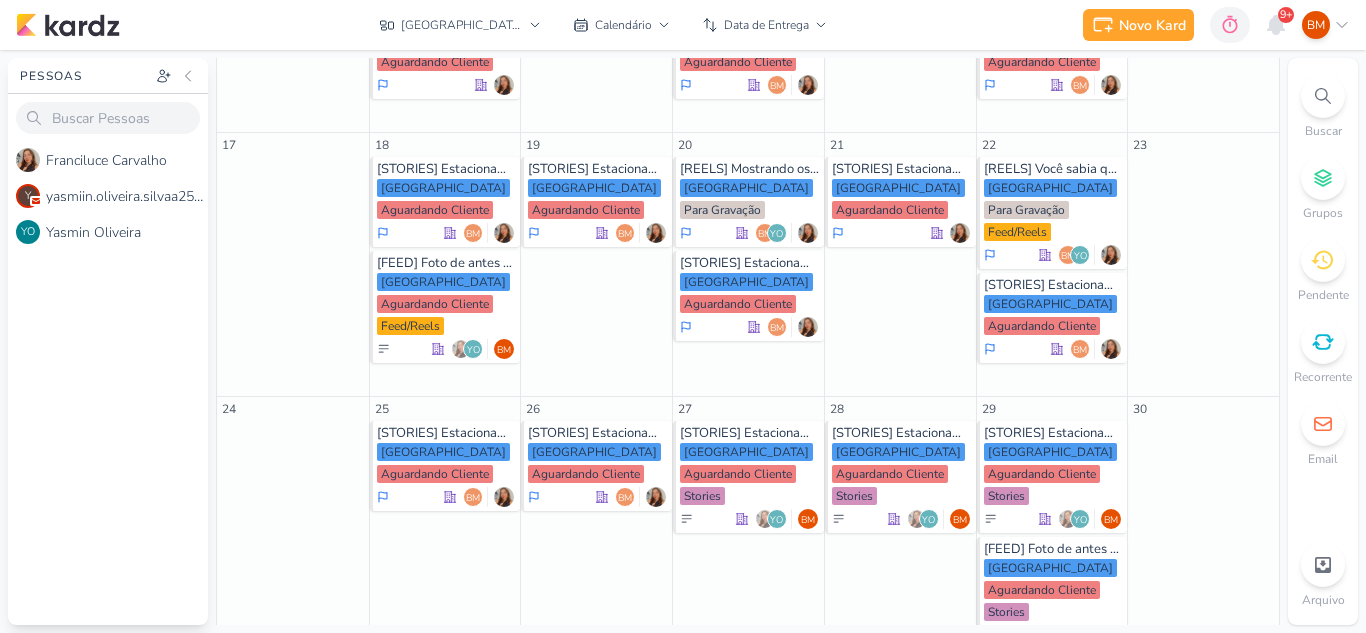 scroll, scrollTop: 812, scrollLeft: 0, axis: vertical 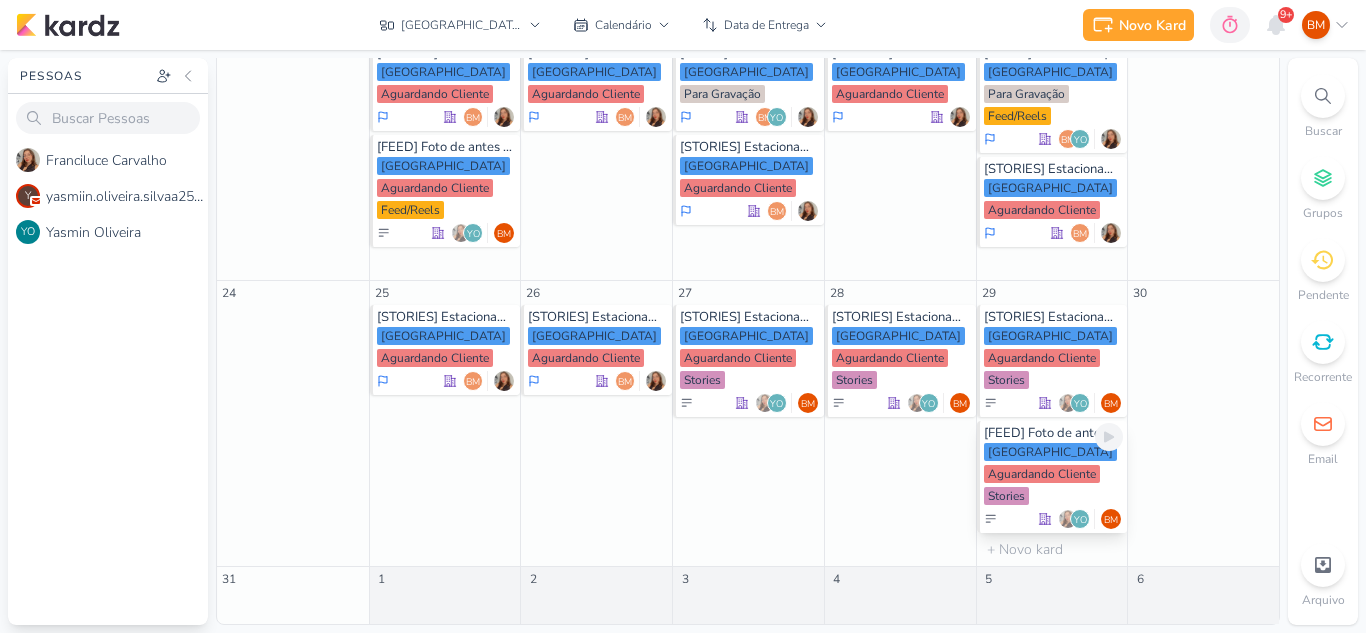 click on "Central Park
Aguardando Cliente
Stories" at bounding box center [1054, 475] 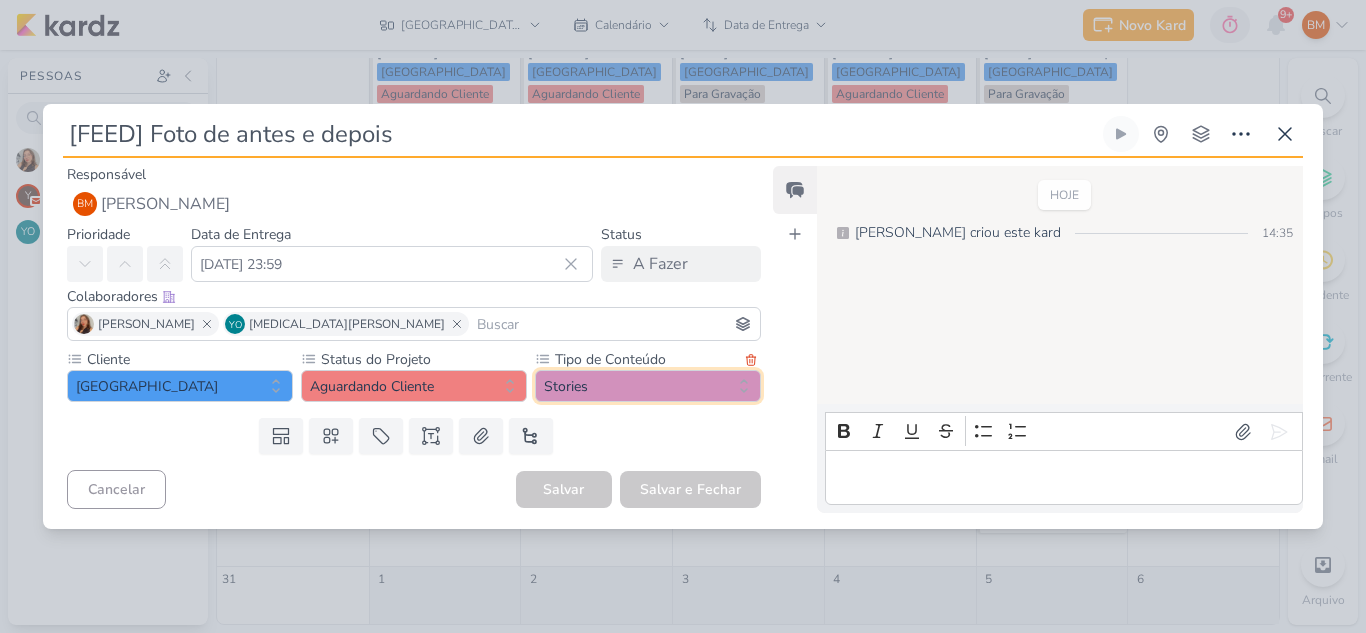 click on "Stories" at bounding box center [648, 386] 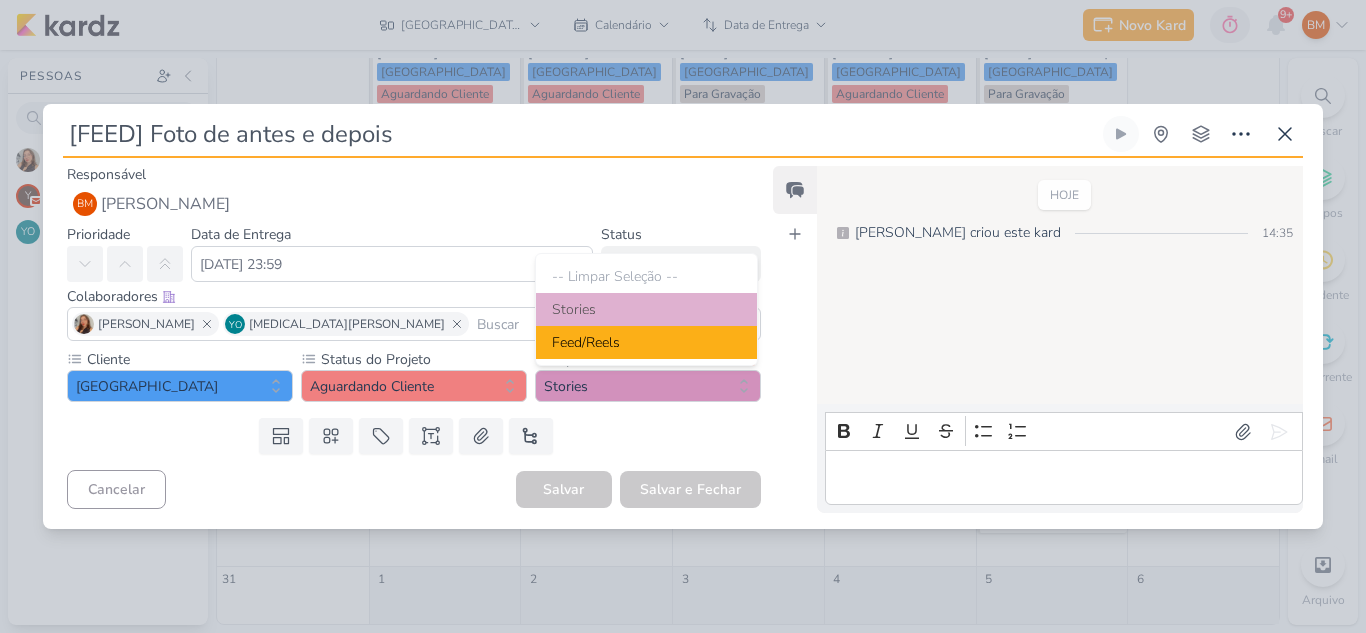 click on "Feed/Reels" at bounding box center [646, 342] 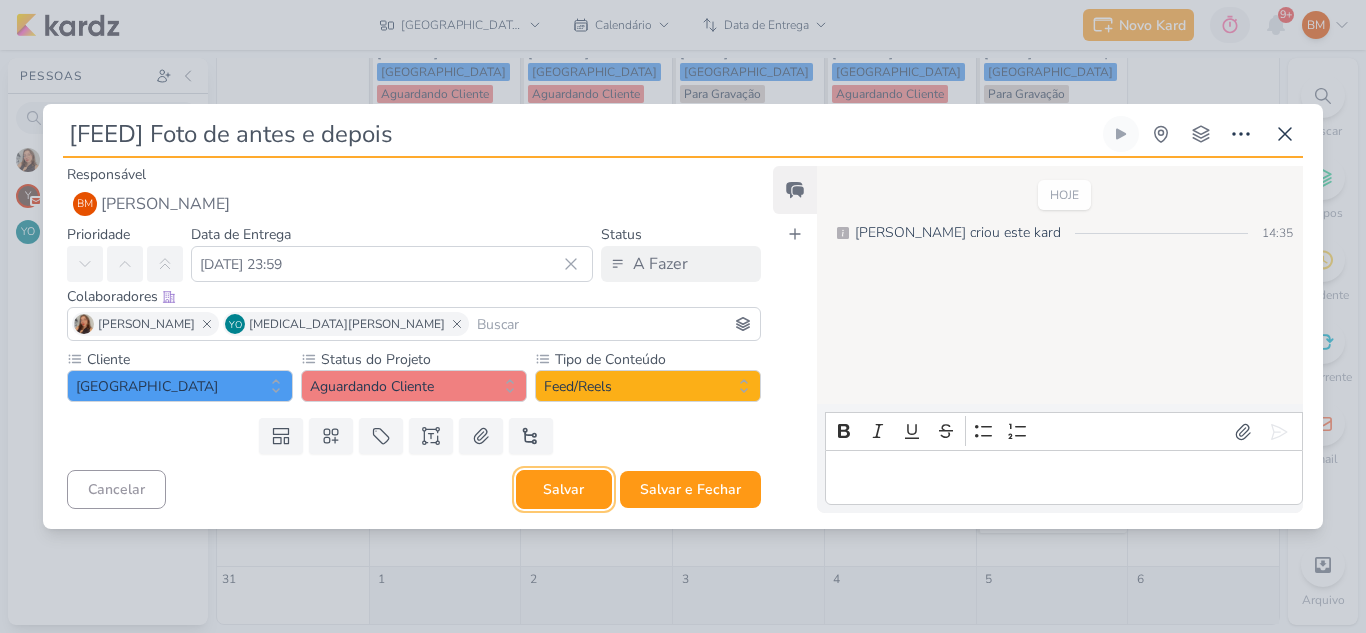 click on "Salvar" at bounding box center (564, 489) 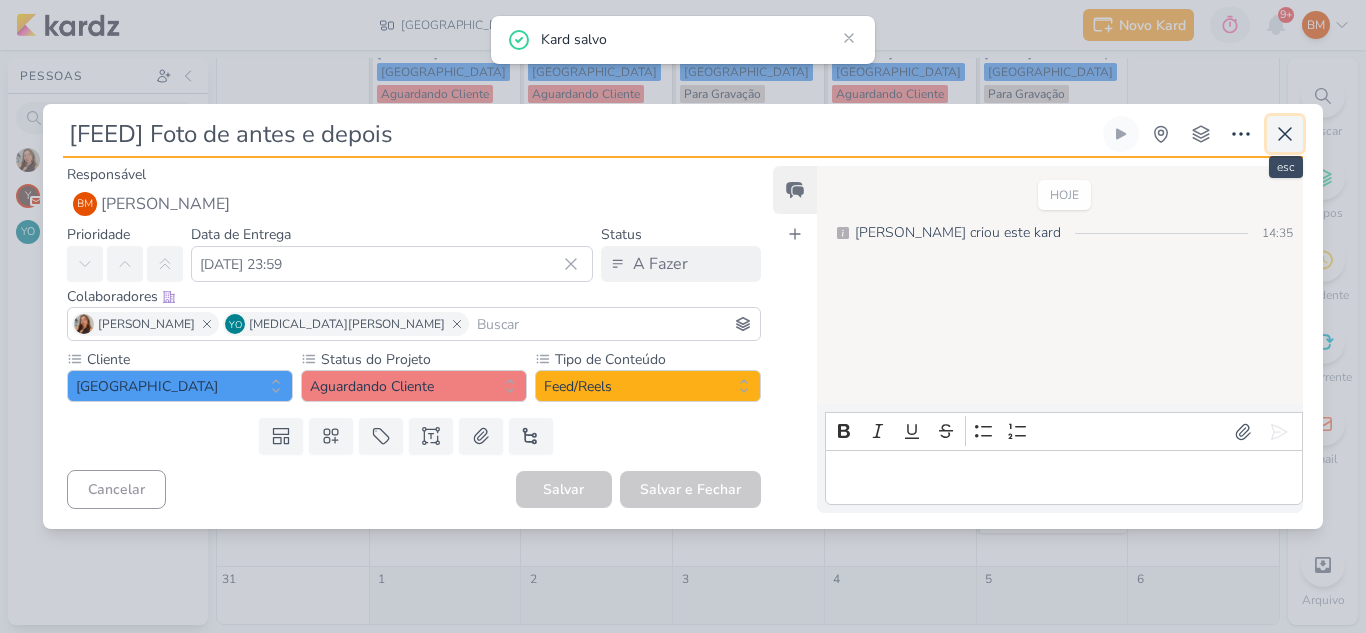 click 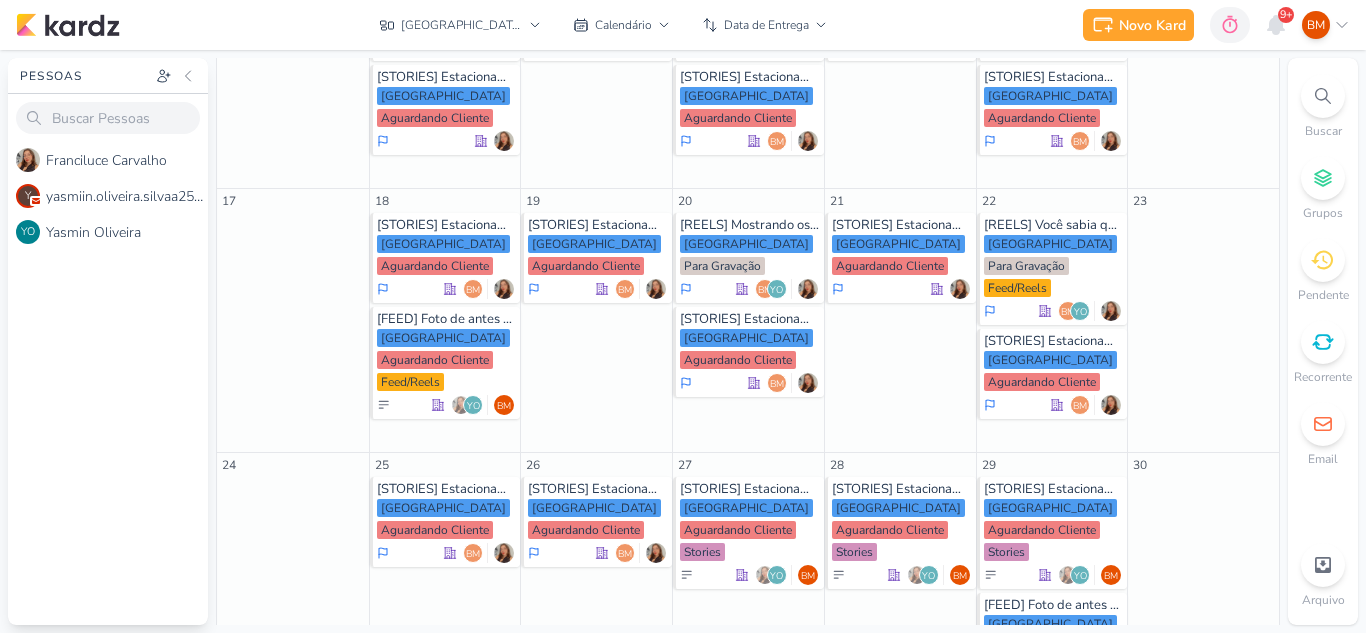 scroll, scrollTop: 577, scrollLeft: 0, axis: vertical 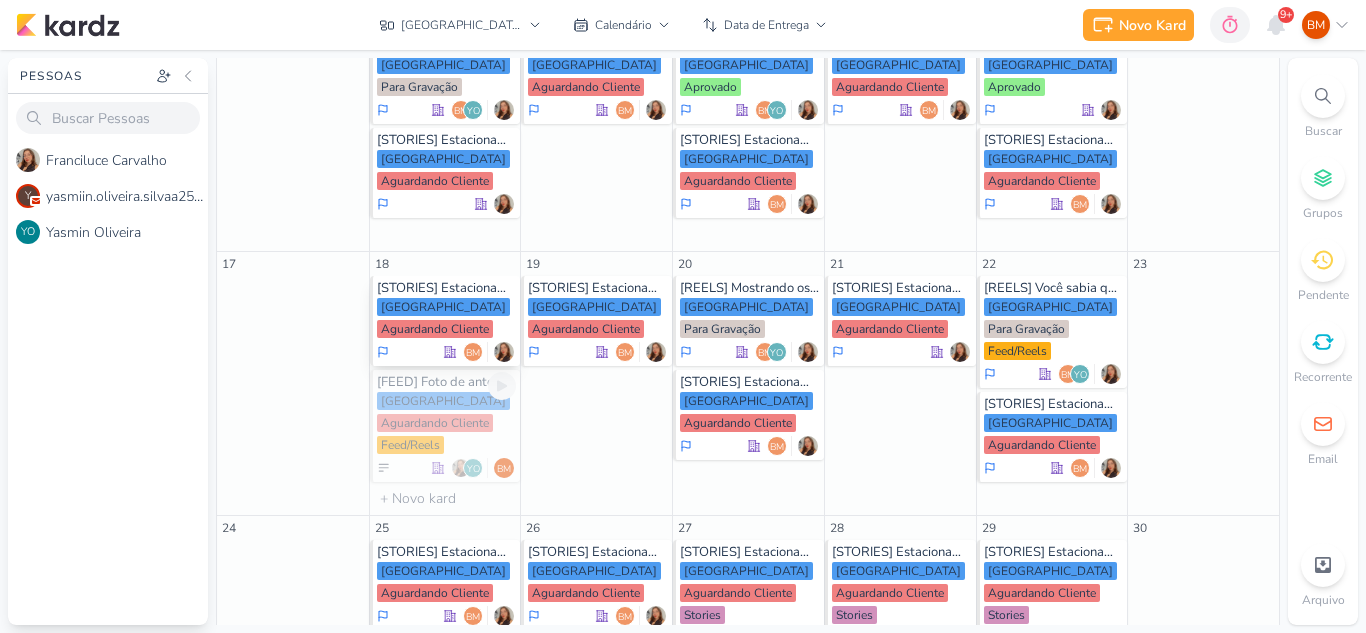 drag, startPoint x: 471, startPoint y: 398, endPoint x: 471, endPoint y: 294, distance: 104 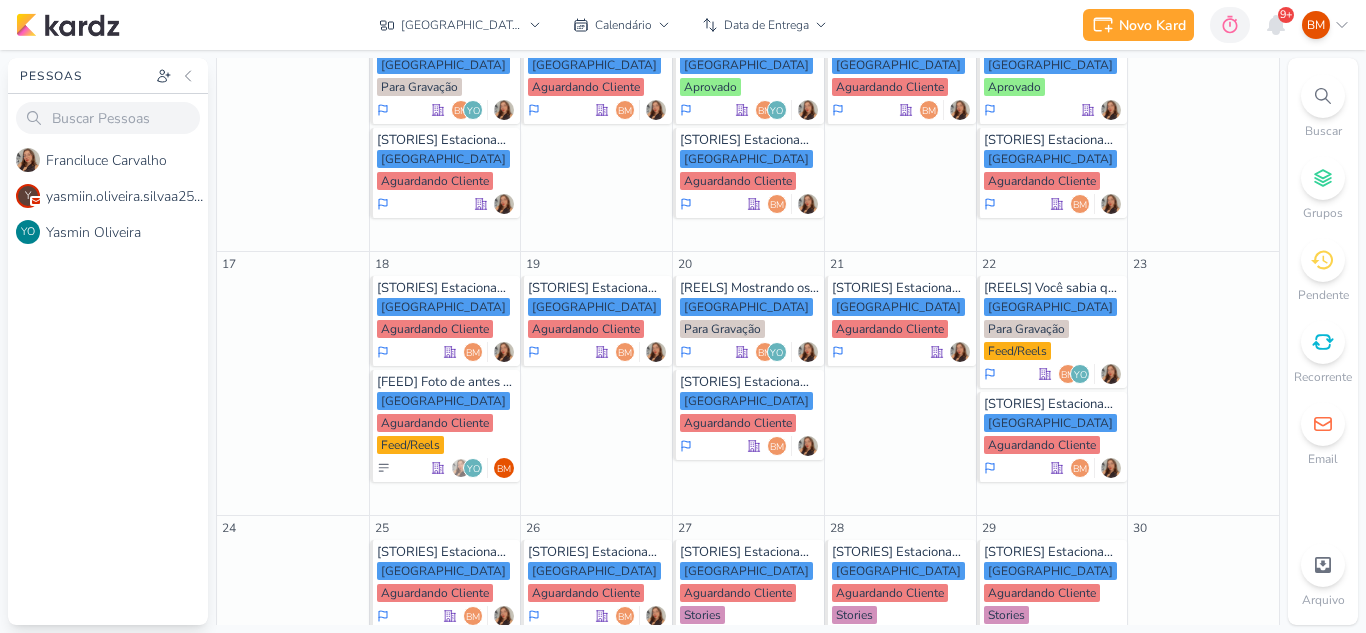 scroll, scrollTop: 464, scrollLeft: 0, axis: vertical 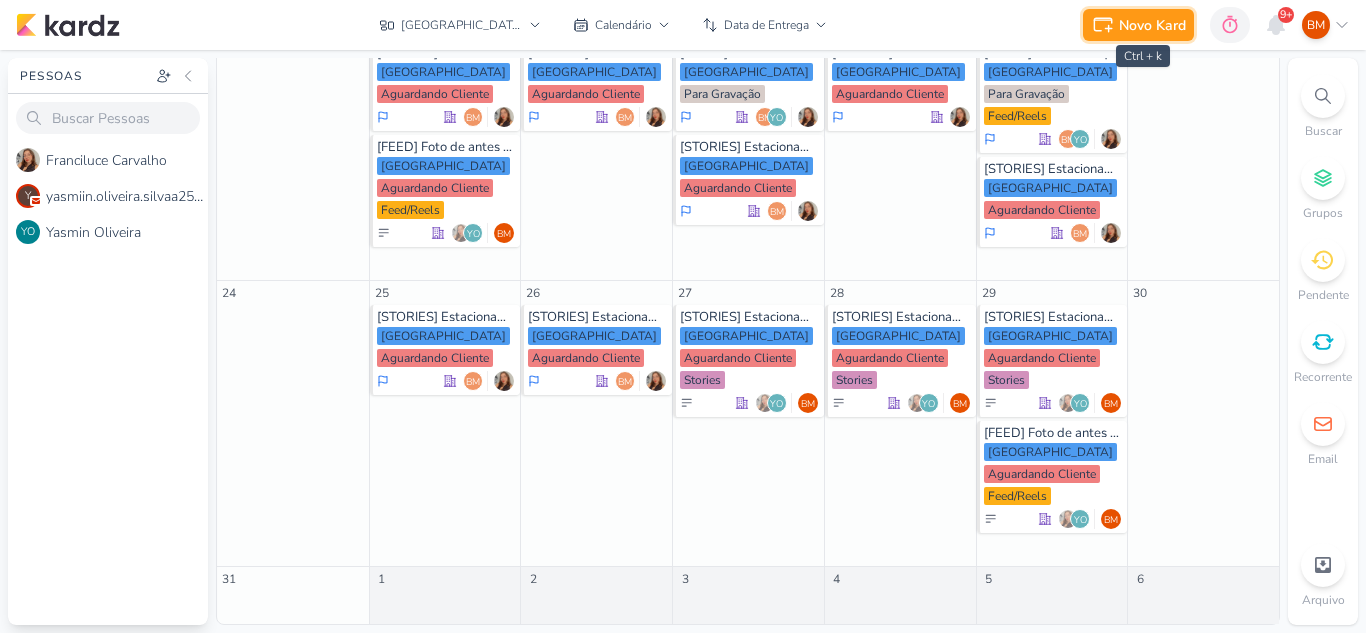 click 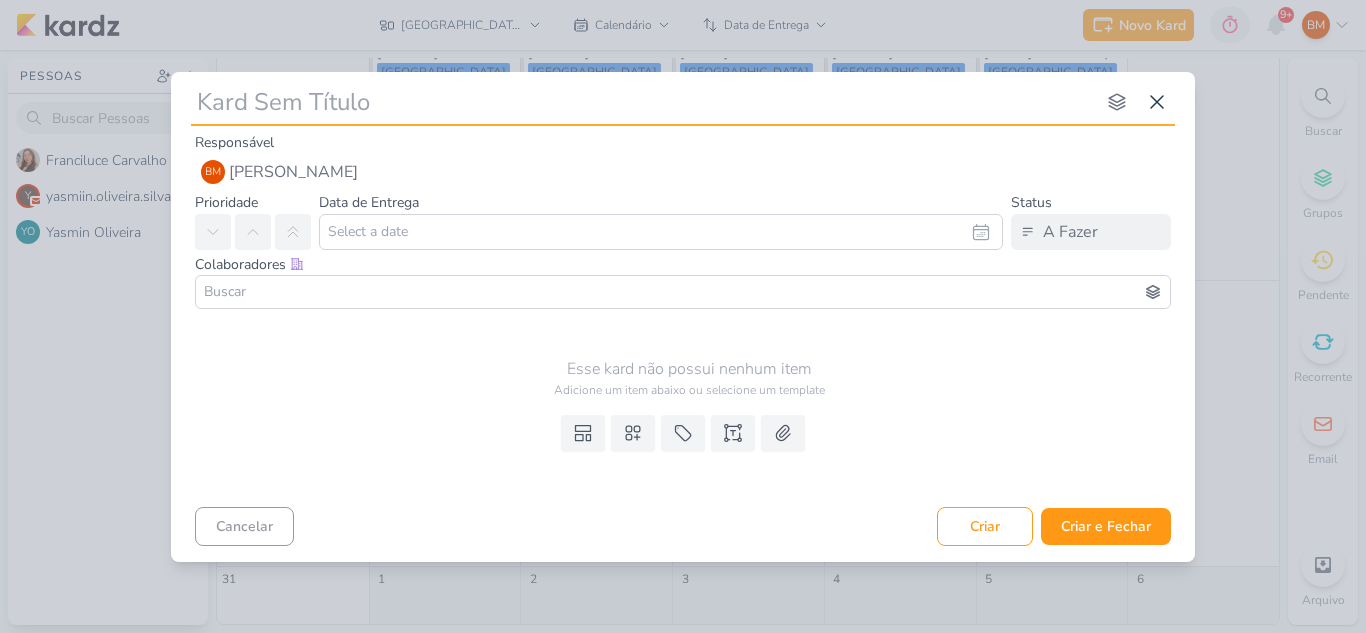 type on "[" 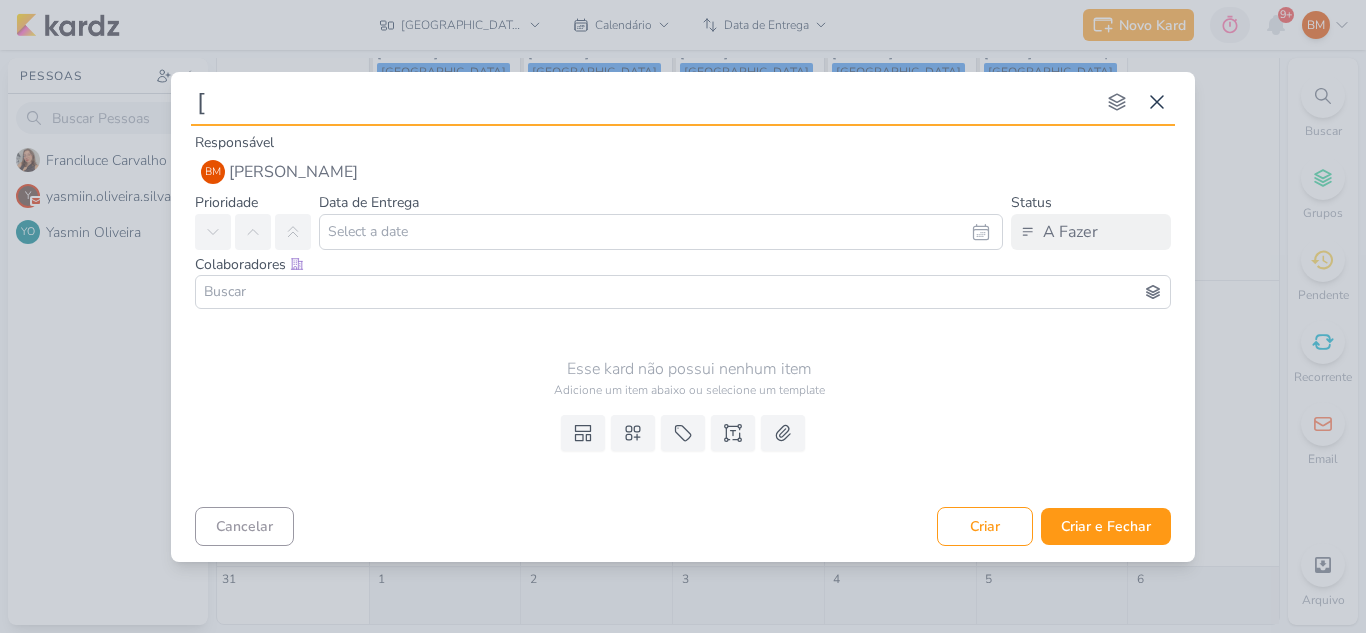 type 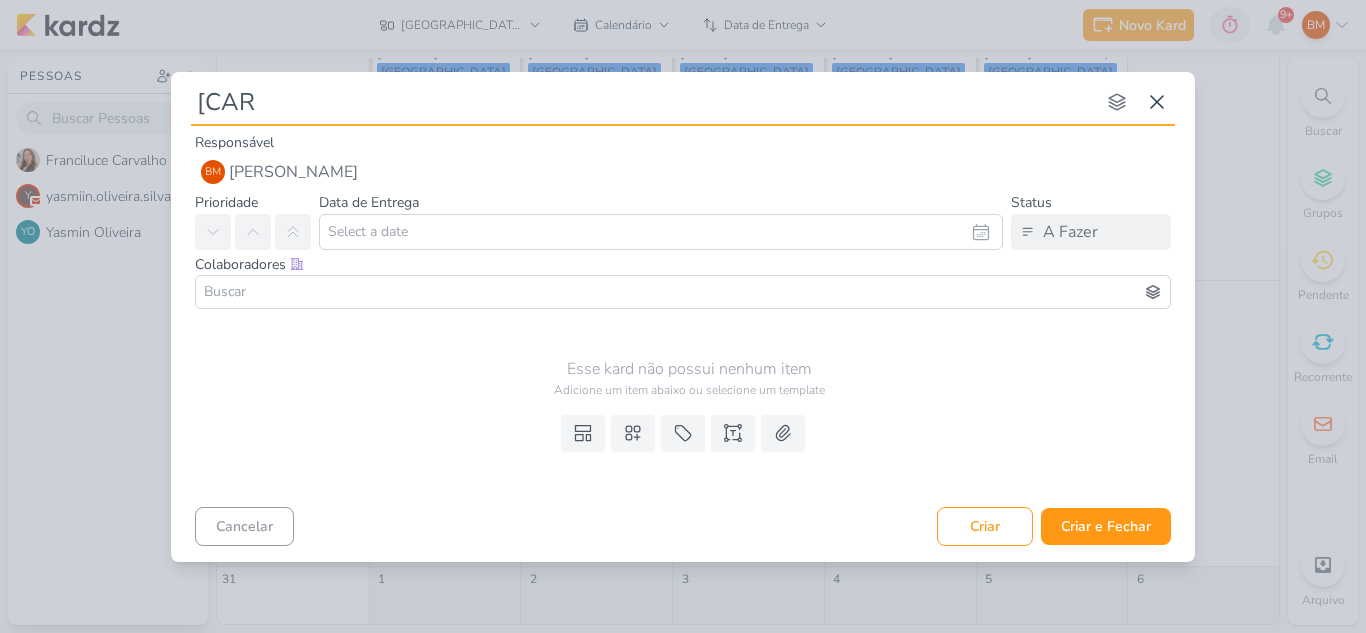 type on "[CARD" 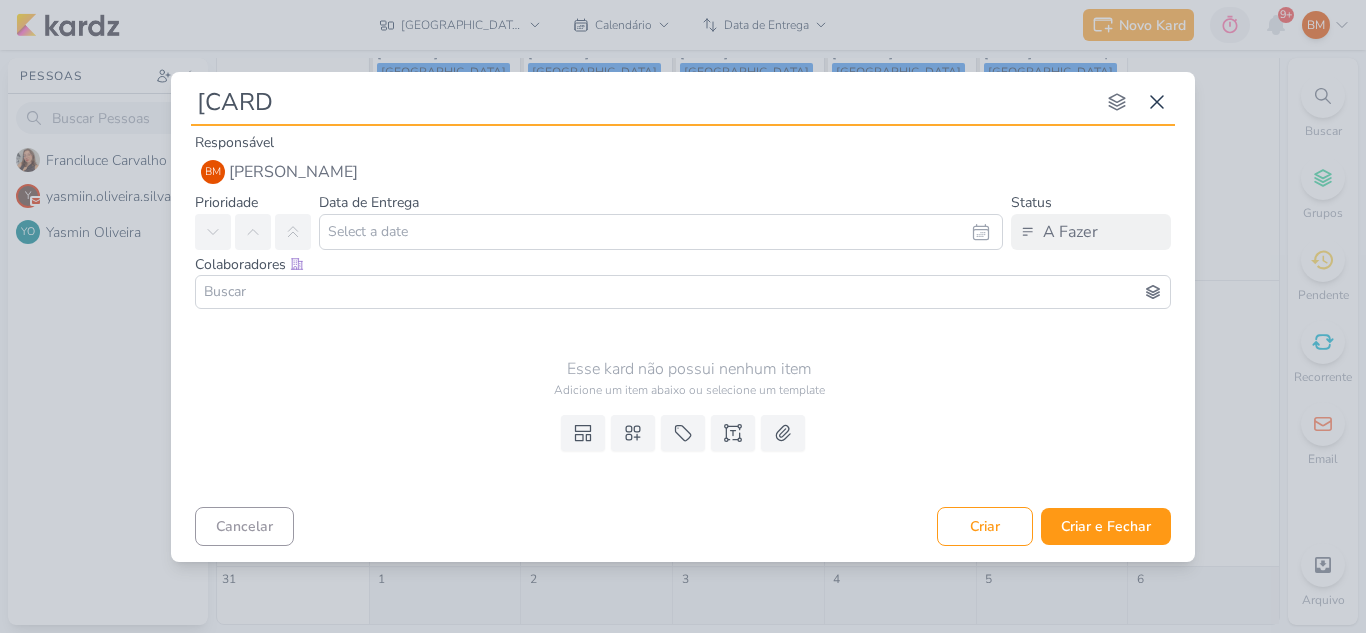 type 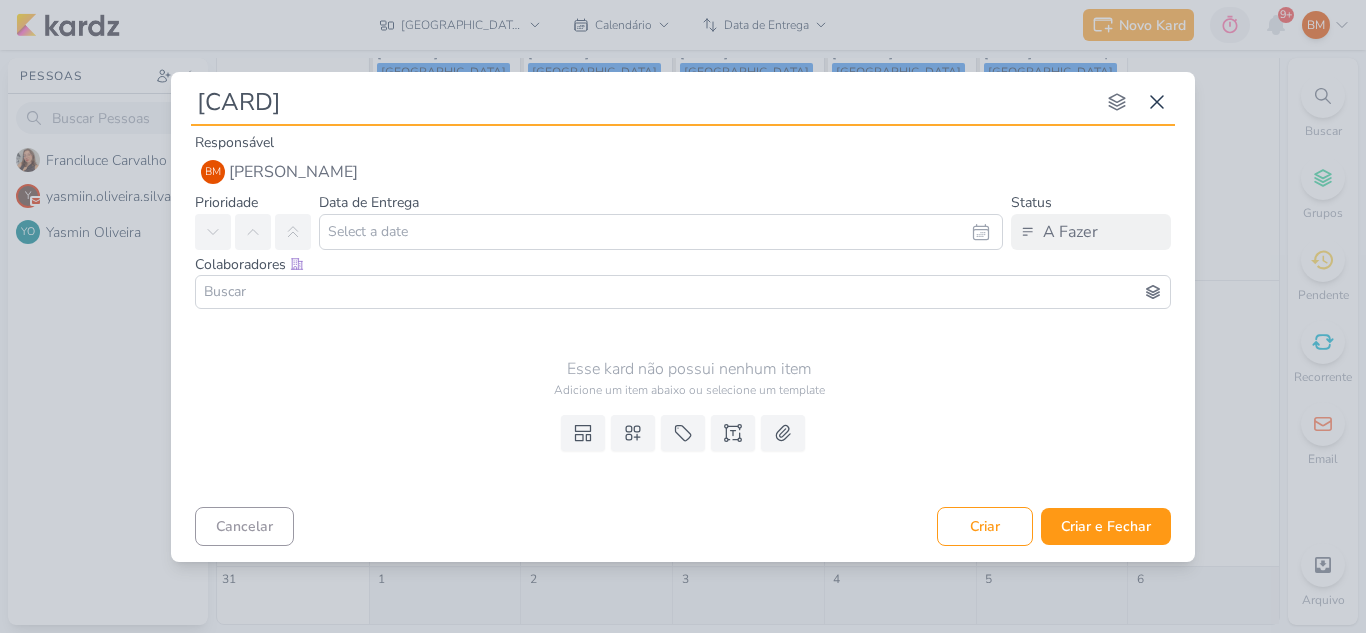 type on "[CARD]" 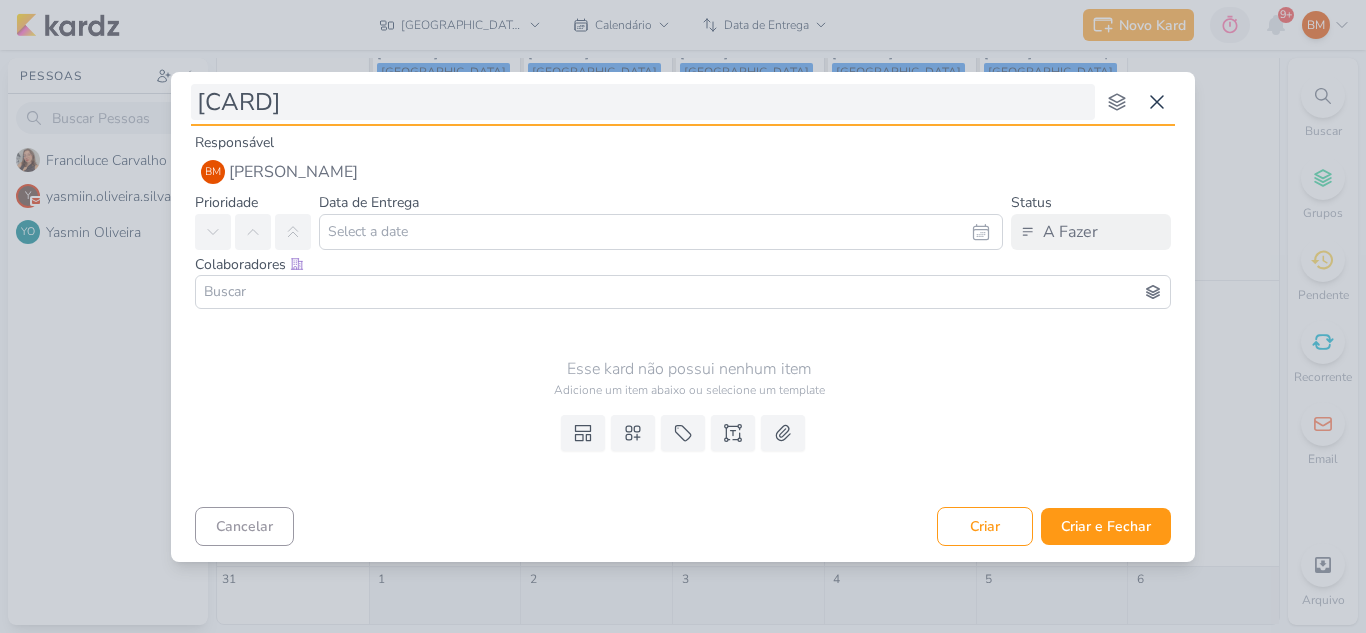 drag, startPoint x: 1105, startPoint y: 39, endPoint x: 685, endPoint y: 111, distance: 426.12674 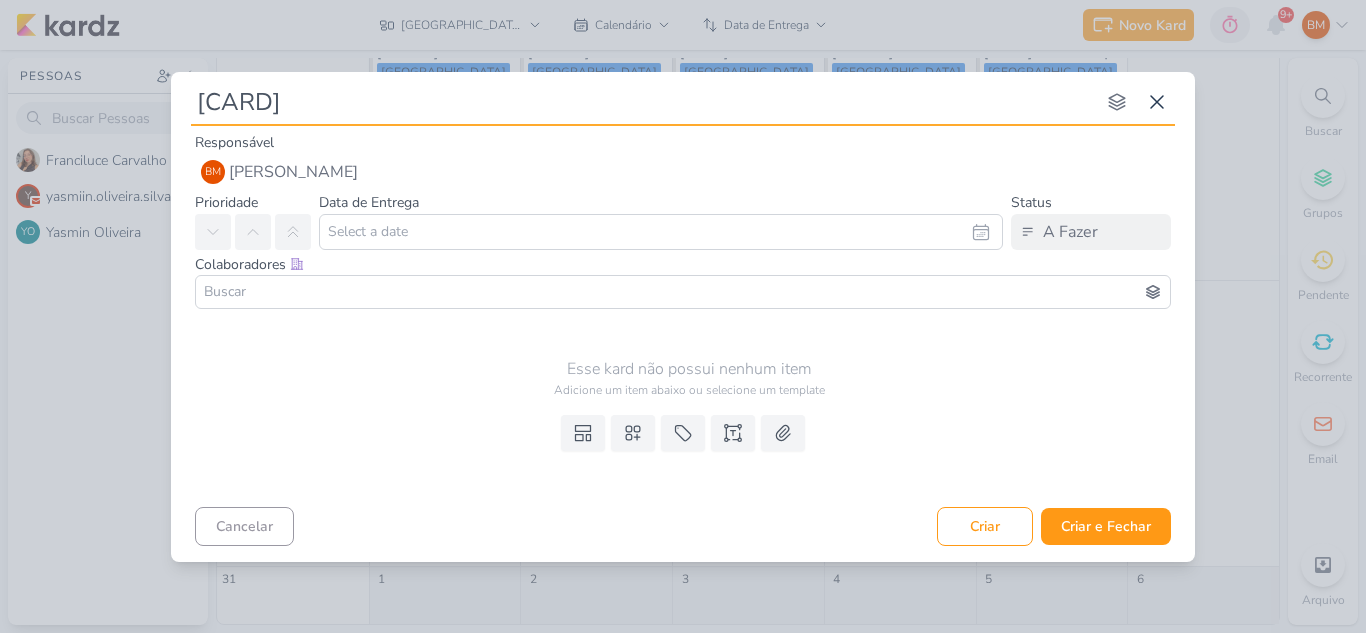 click on "[CARD]" at bounding box center (643, 102) 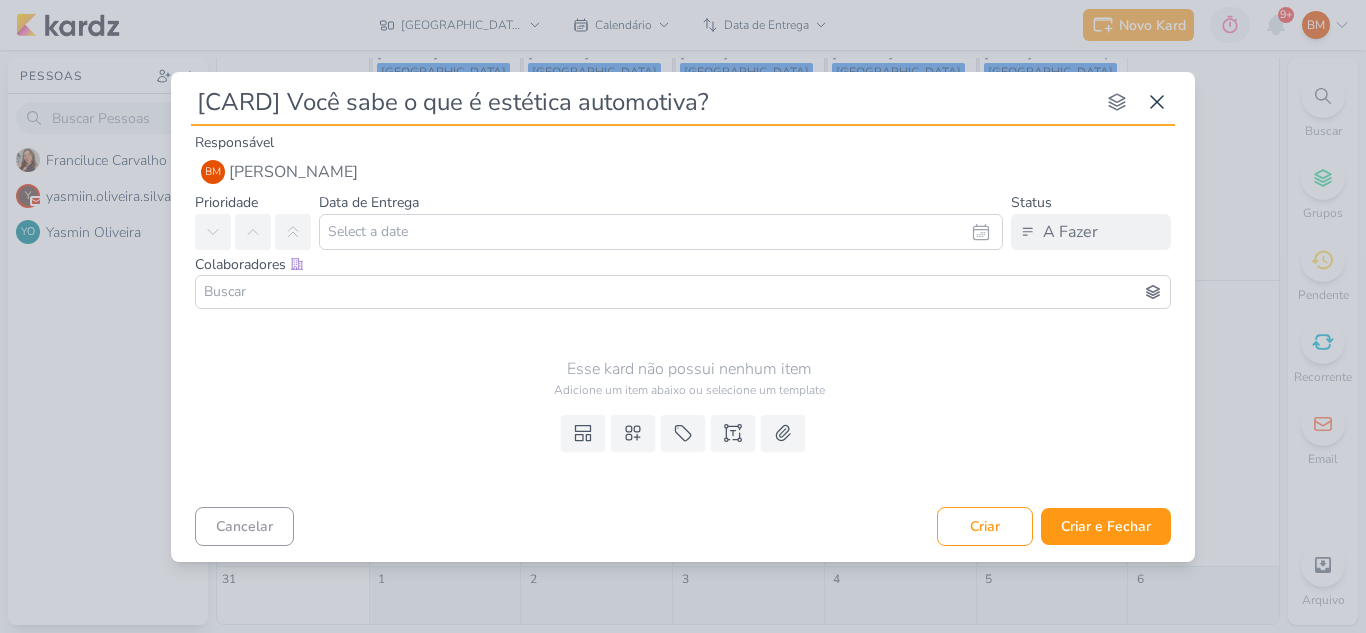 type 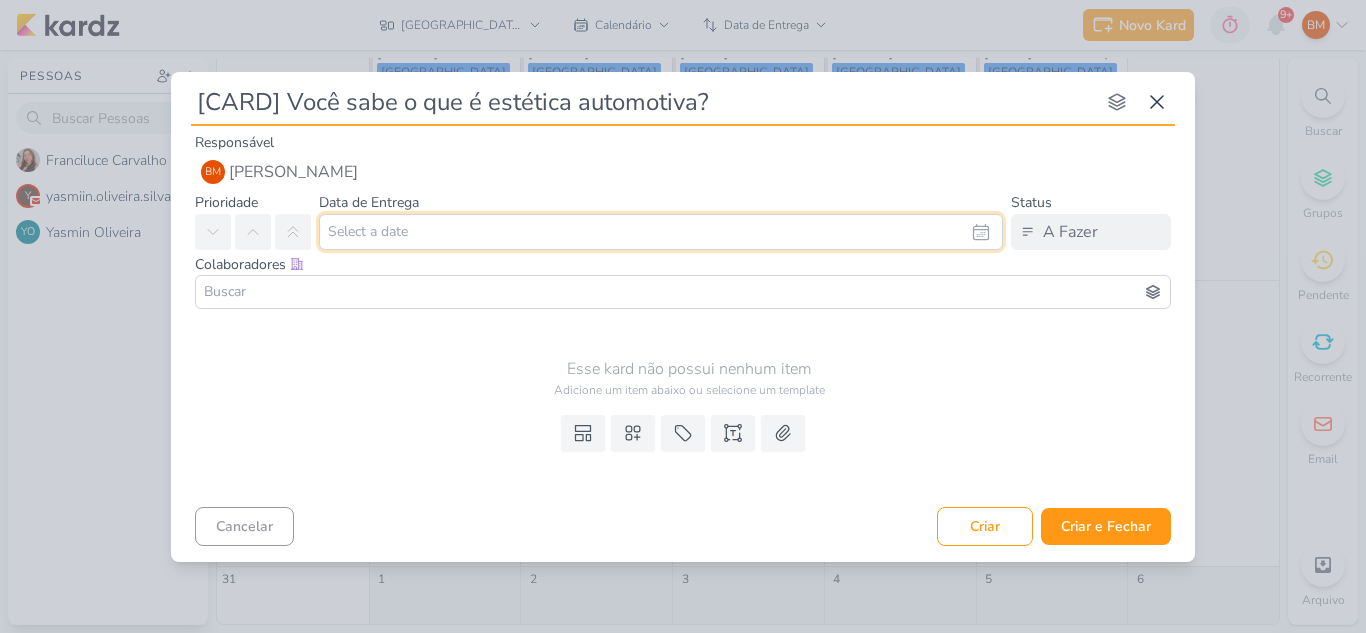 click at bounding box center [661, 232] 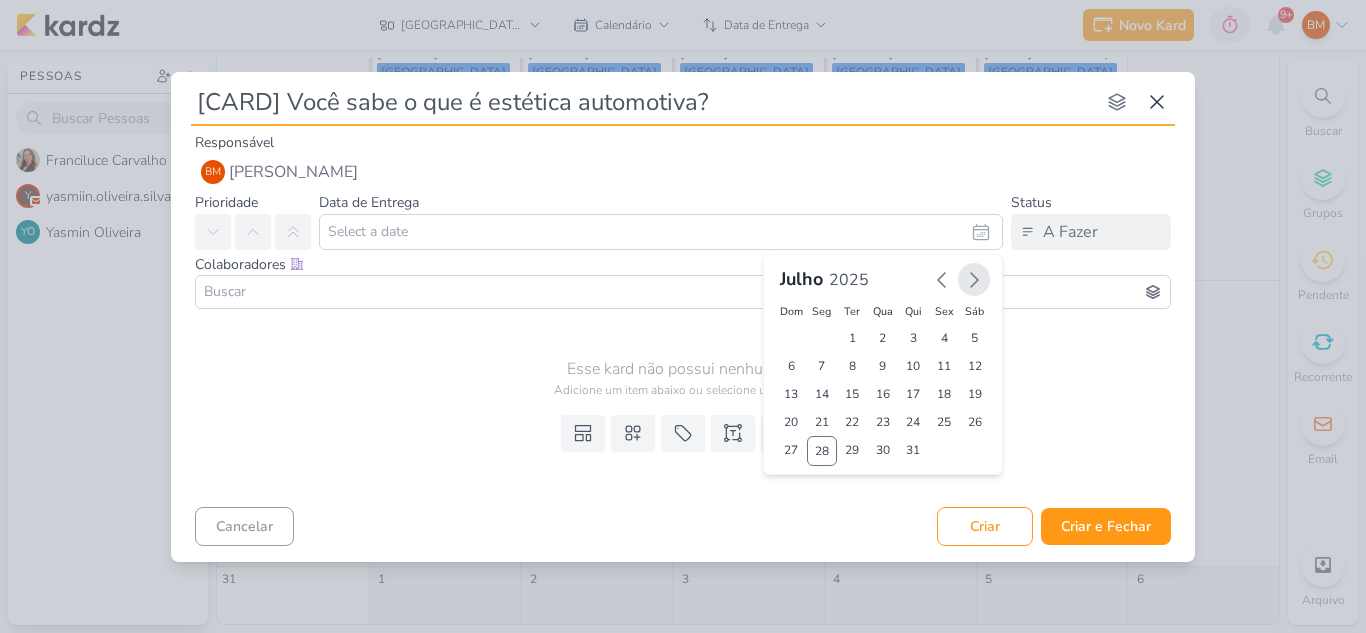 click 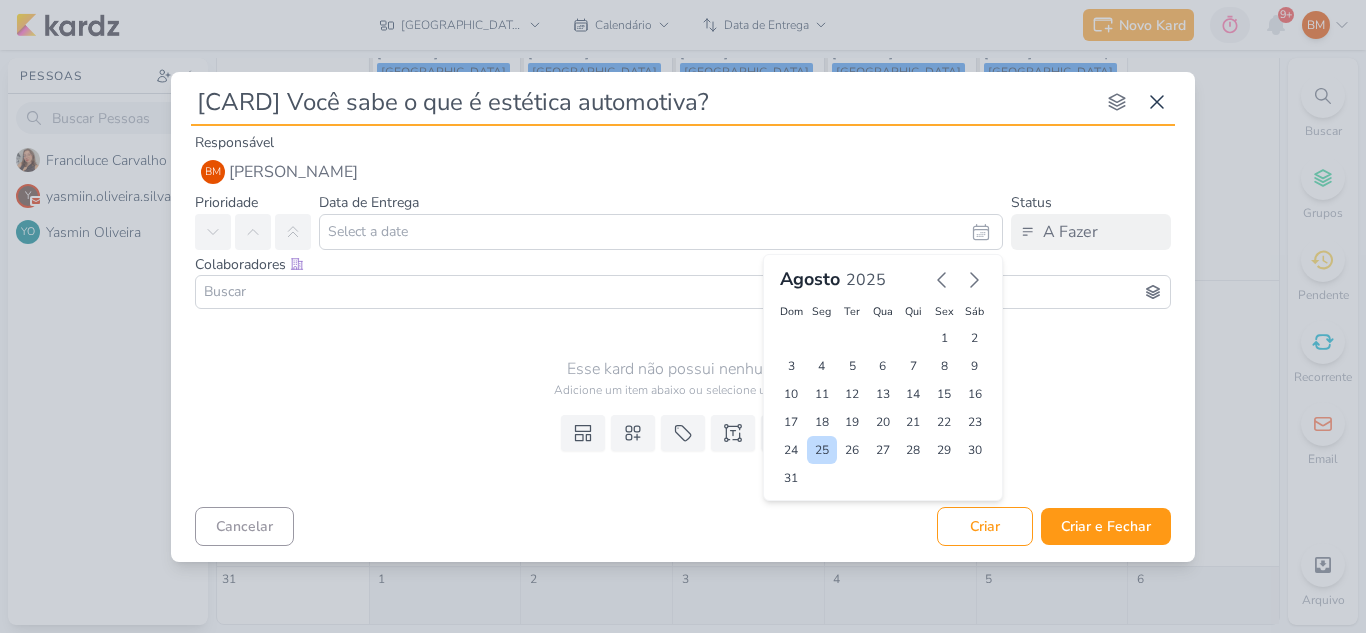 click on "25" at bounding box center (822, 450) 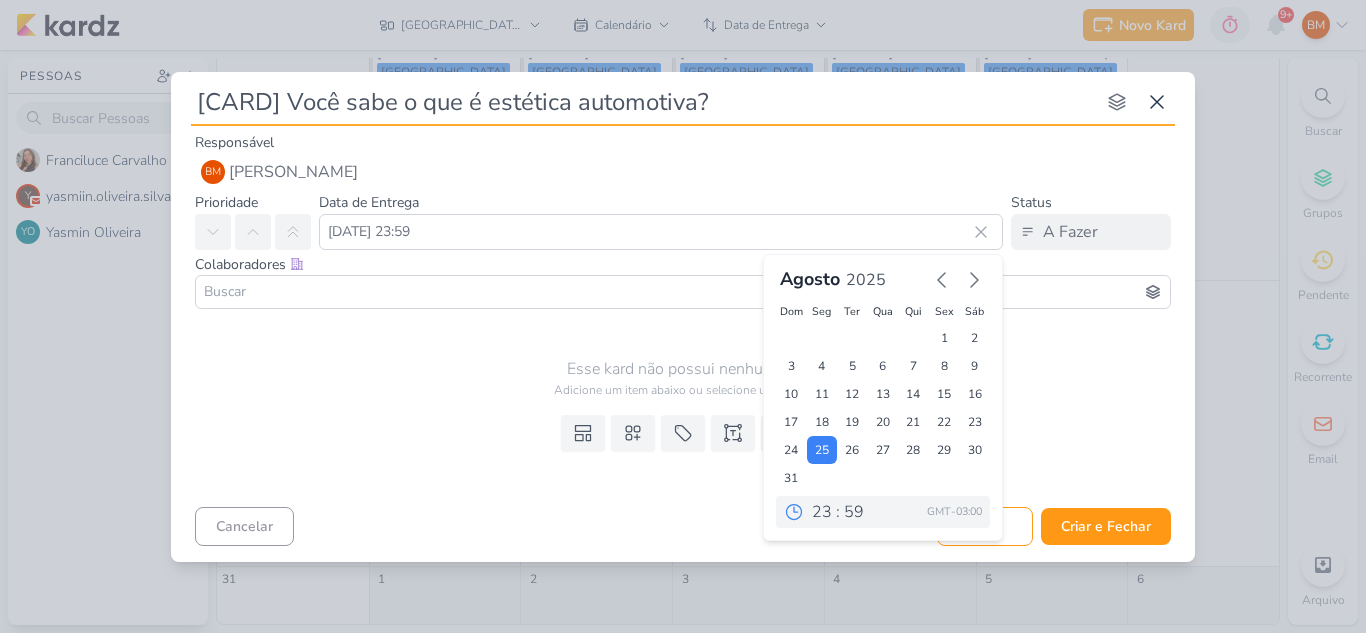 click at bounding box center (683, 292) 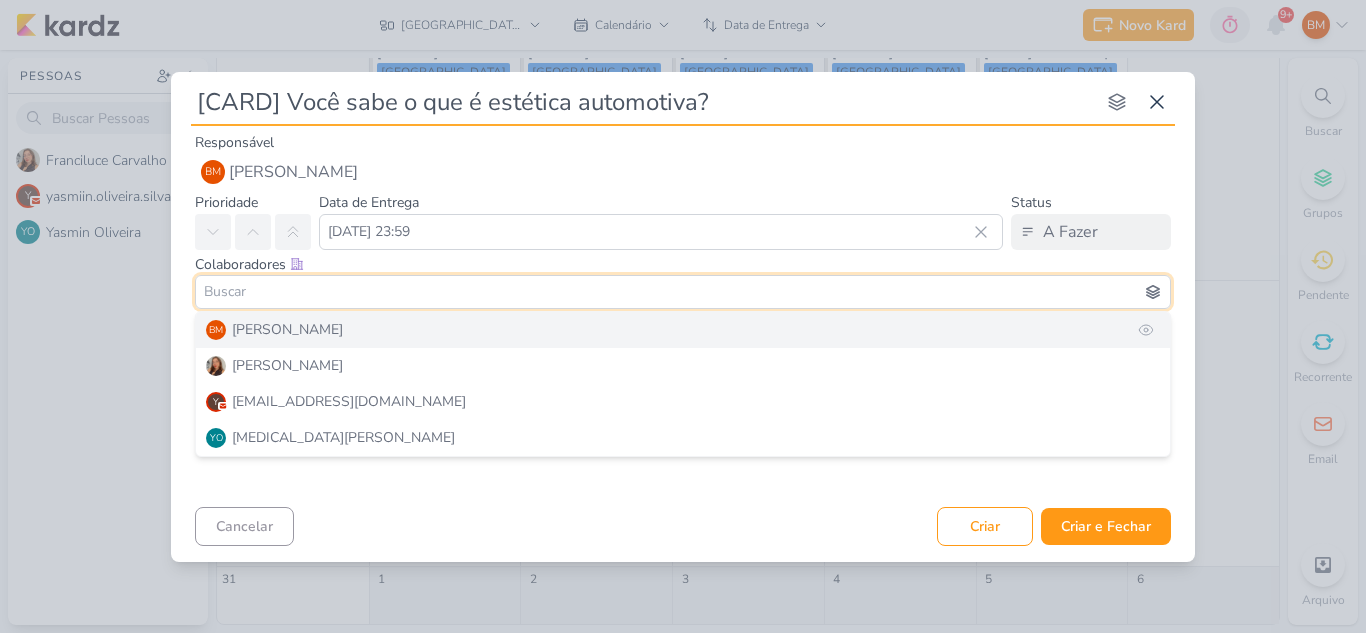 click on "BM
Beth  Monteiro" at bounding box center (683, 330) 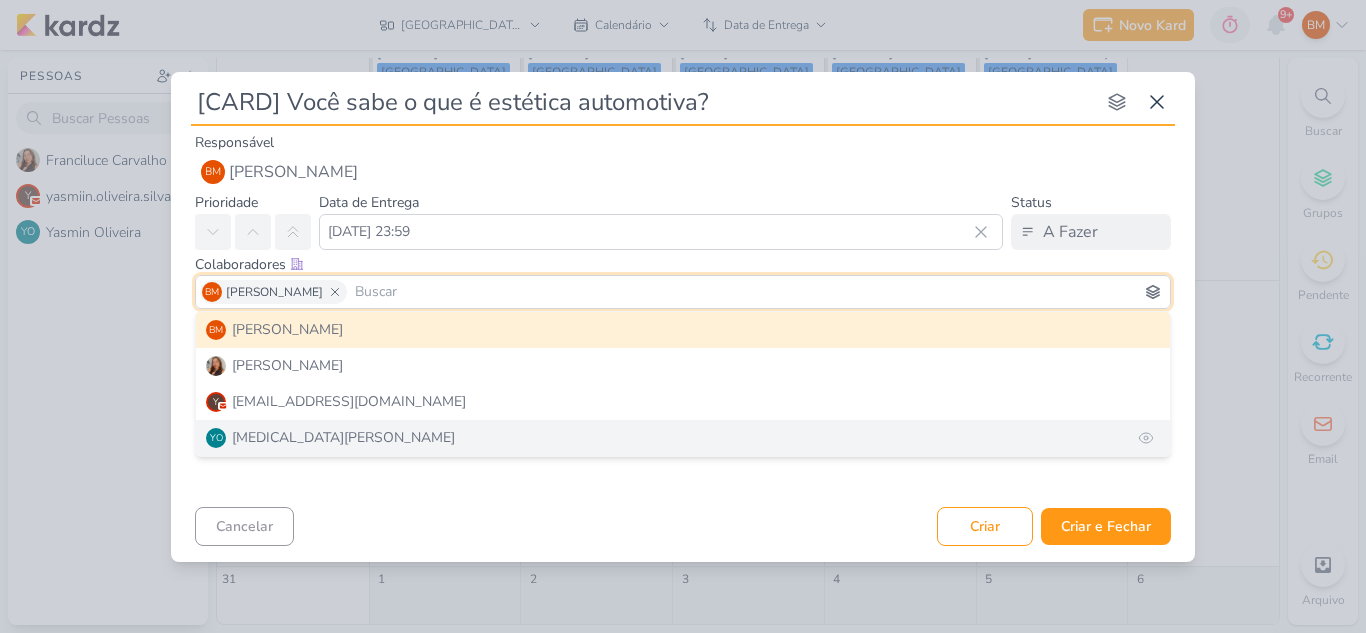 click on "YO
[MEDICAL_DATA][PERSON_NAME]" at bounding box center [683, 438] 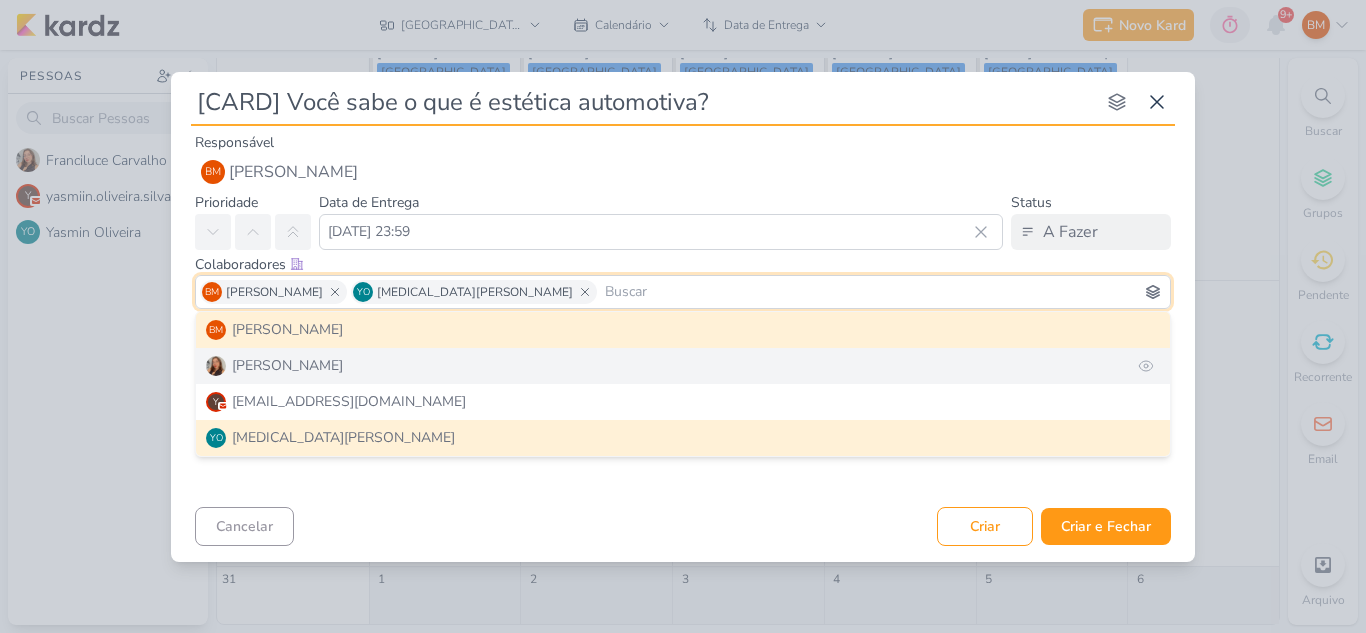 click on "[PERSON_NAME]" at bounding box center (683, 366) 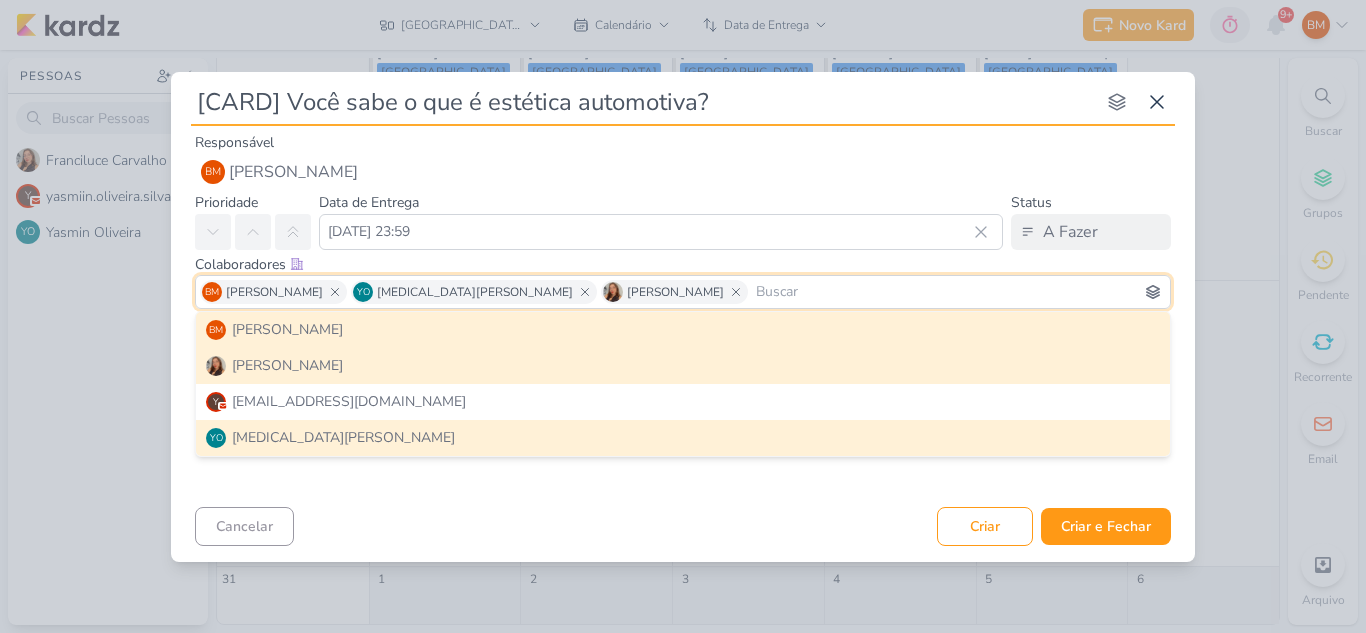 click on "Cancelar
Criar
Criar e Fechar
Ctrl + Enter" at bounding box center [683, 524] 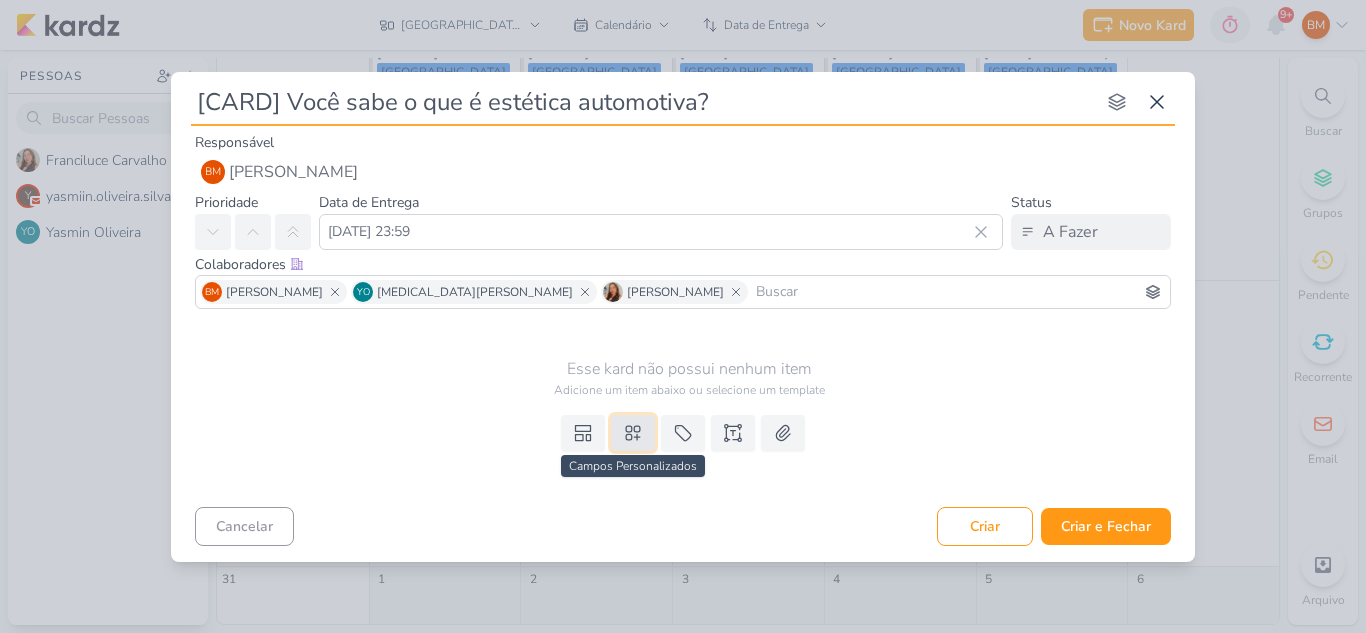 click 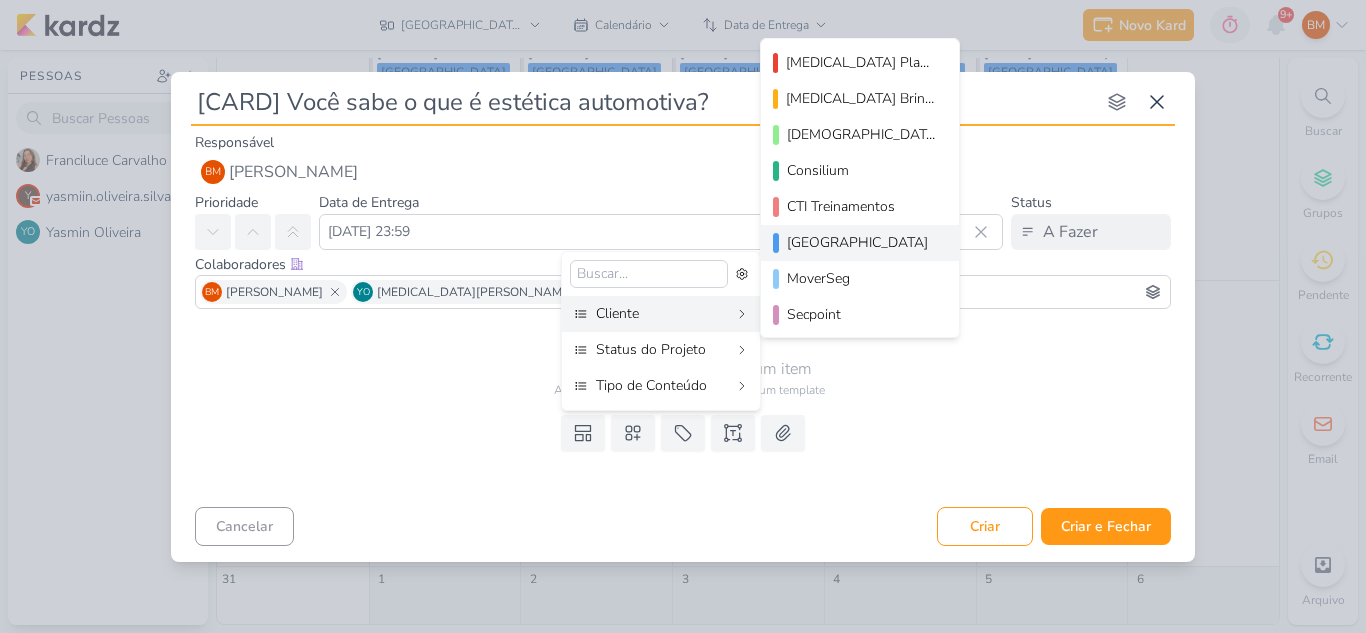 click on "[GEOGRAPHIC_DATA]" at bounding box center (861, 242) 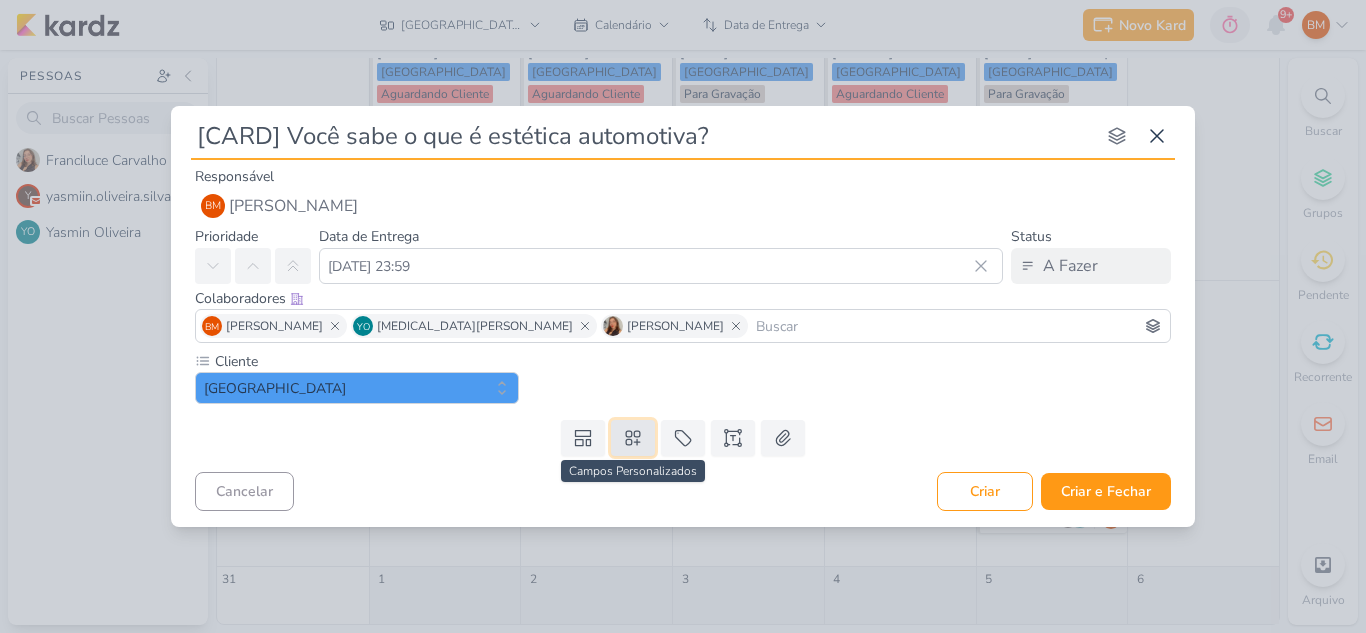 click at bounding box center (633, 438) 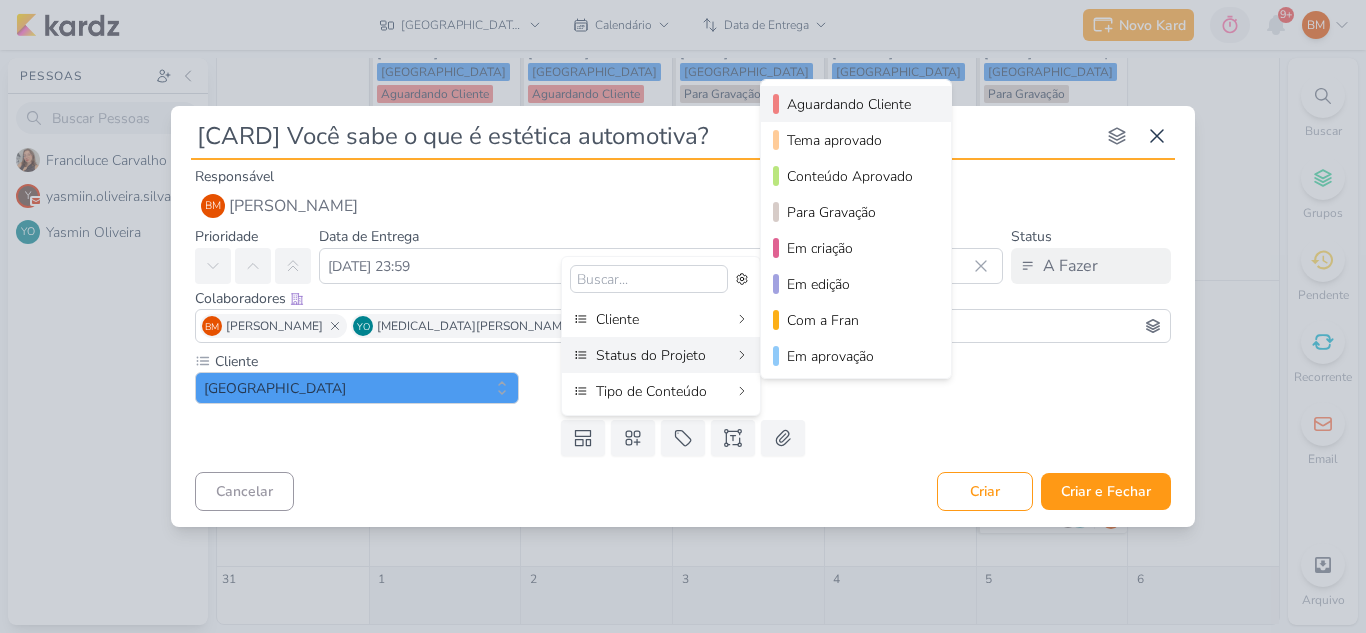 click on "Aguardando Cliente" at bounding box center [856, 104] 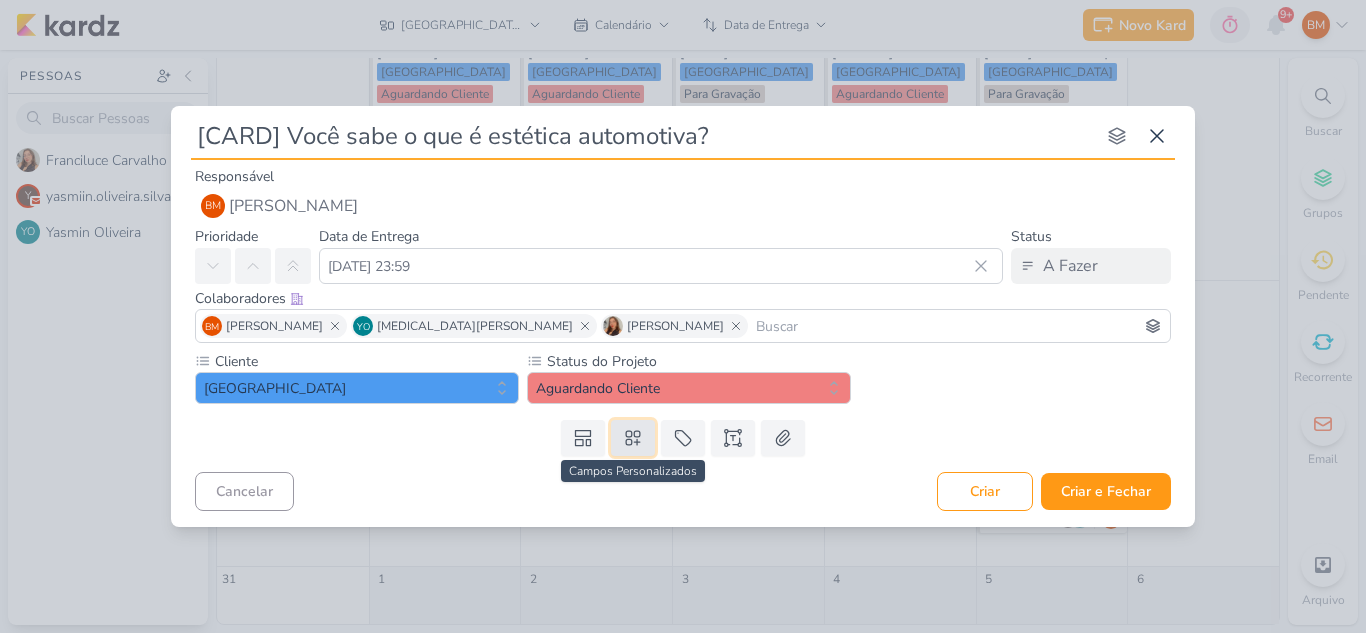 click 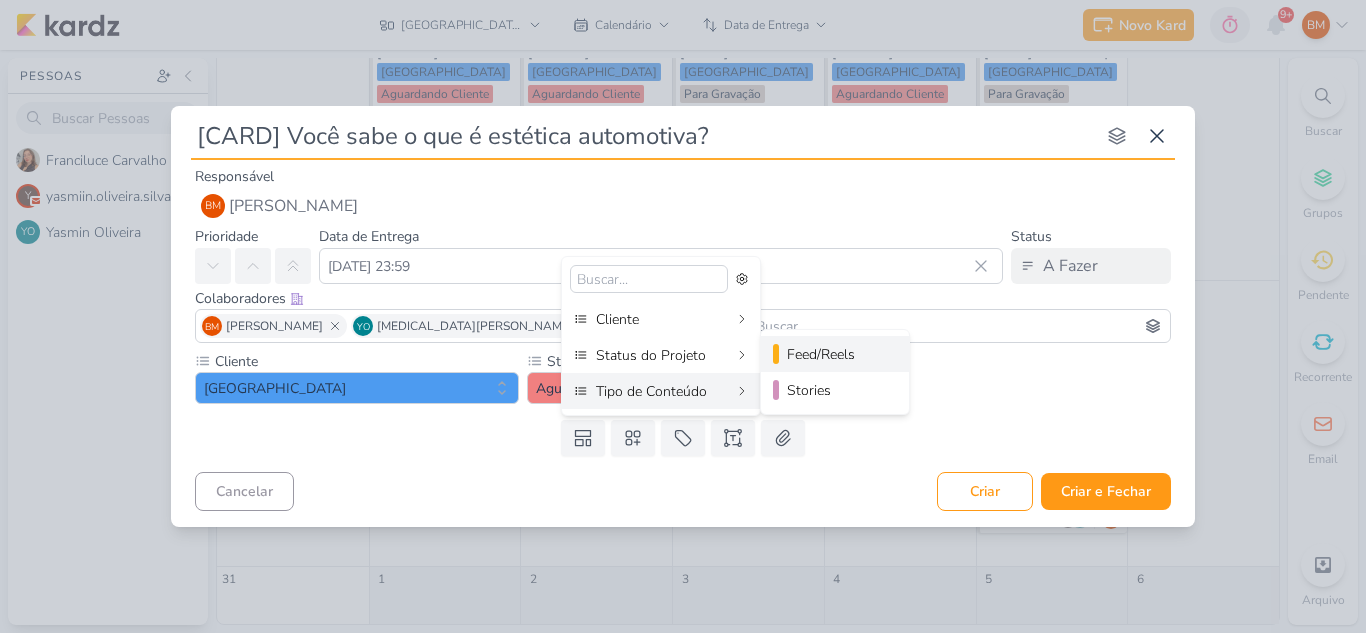 click on "Feed/Reels" at bounding box center (836, 354) 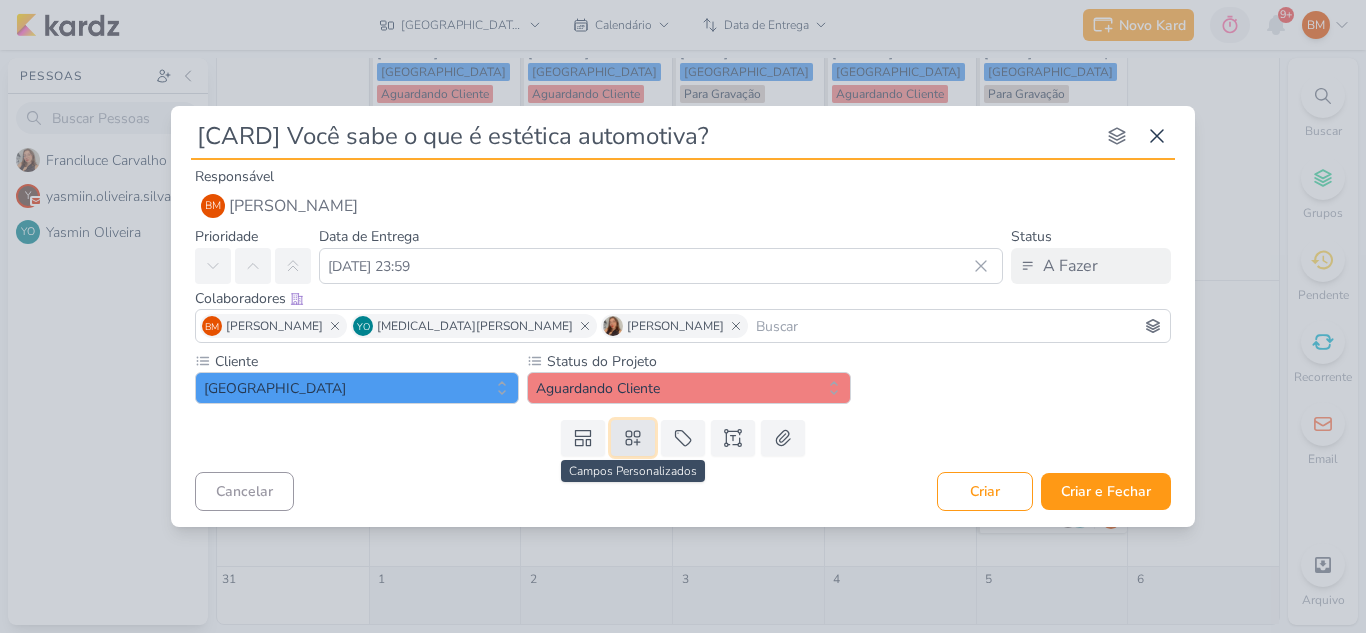 click at bounding box center [633, 438] 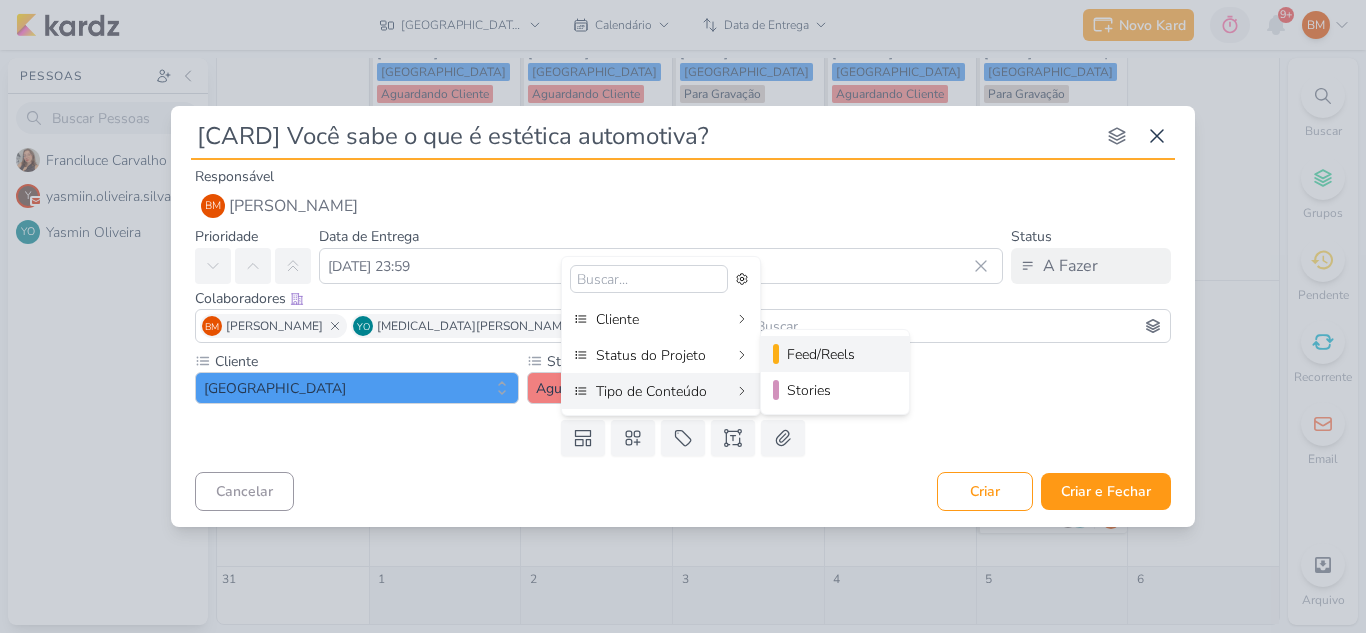 click on "Feed/Reels" at bounding box center (836, 354) 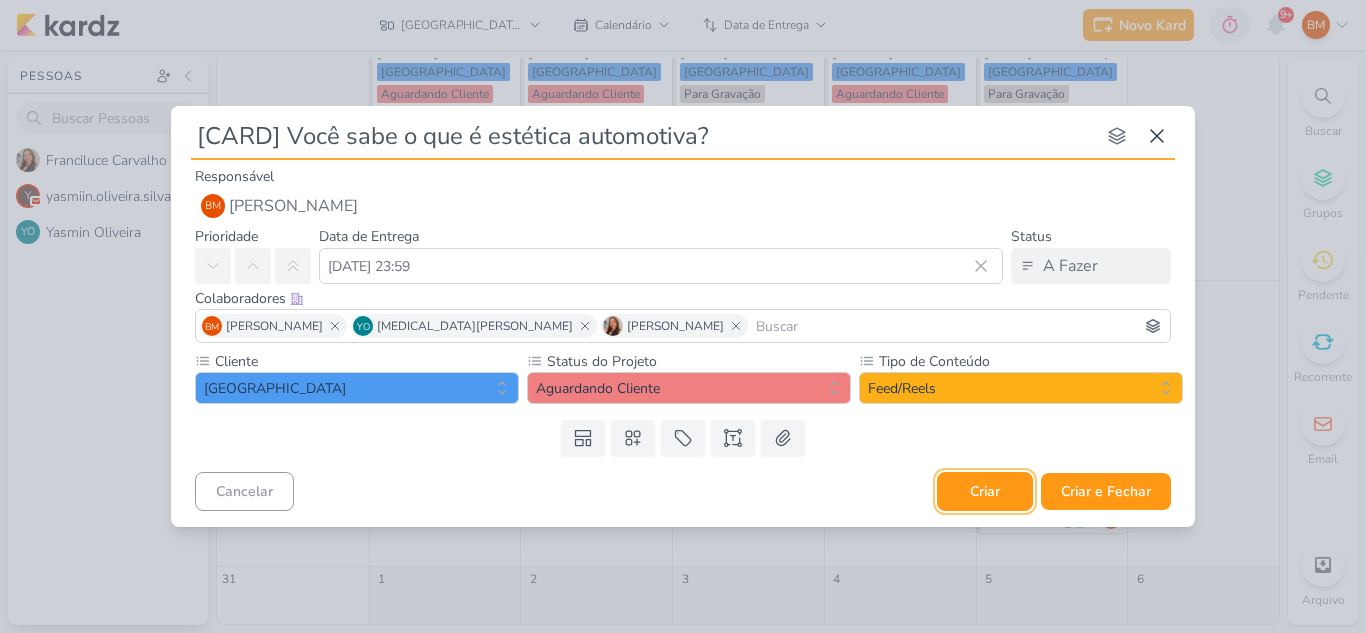 click on "Criar" at bounding box center [985, 491] 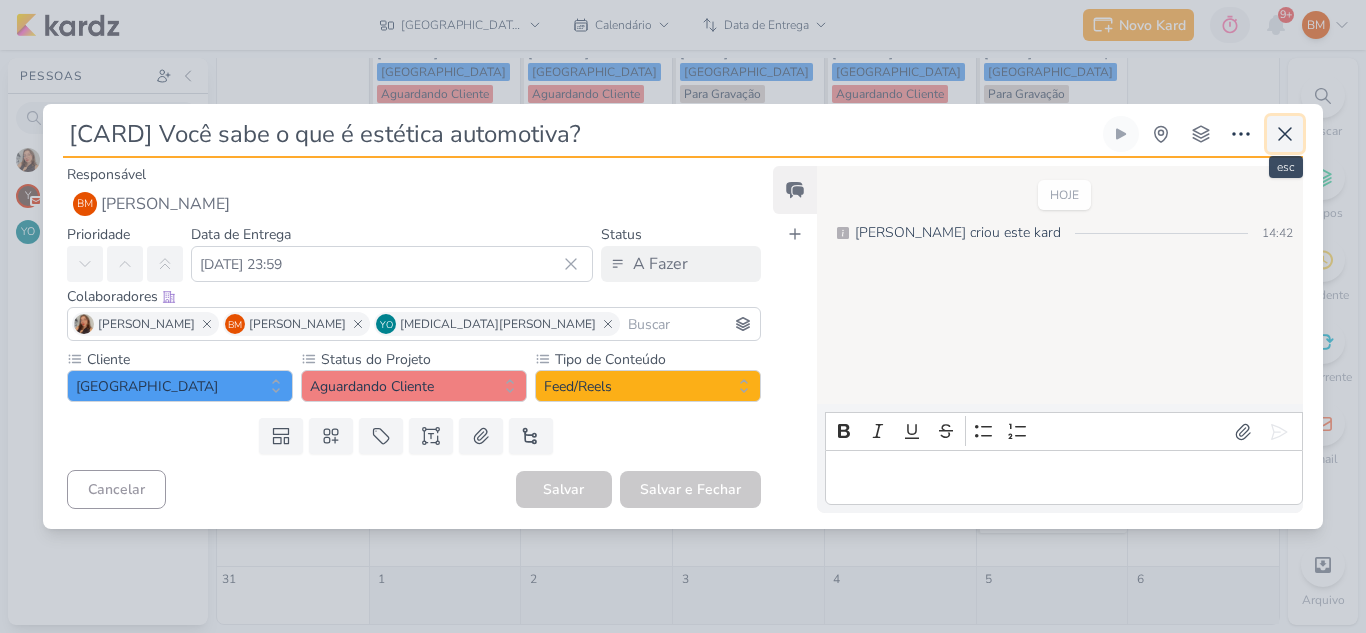 click 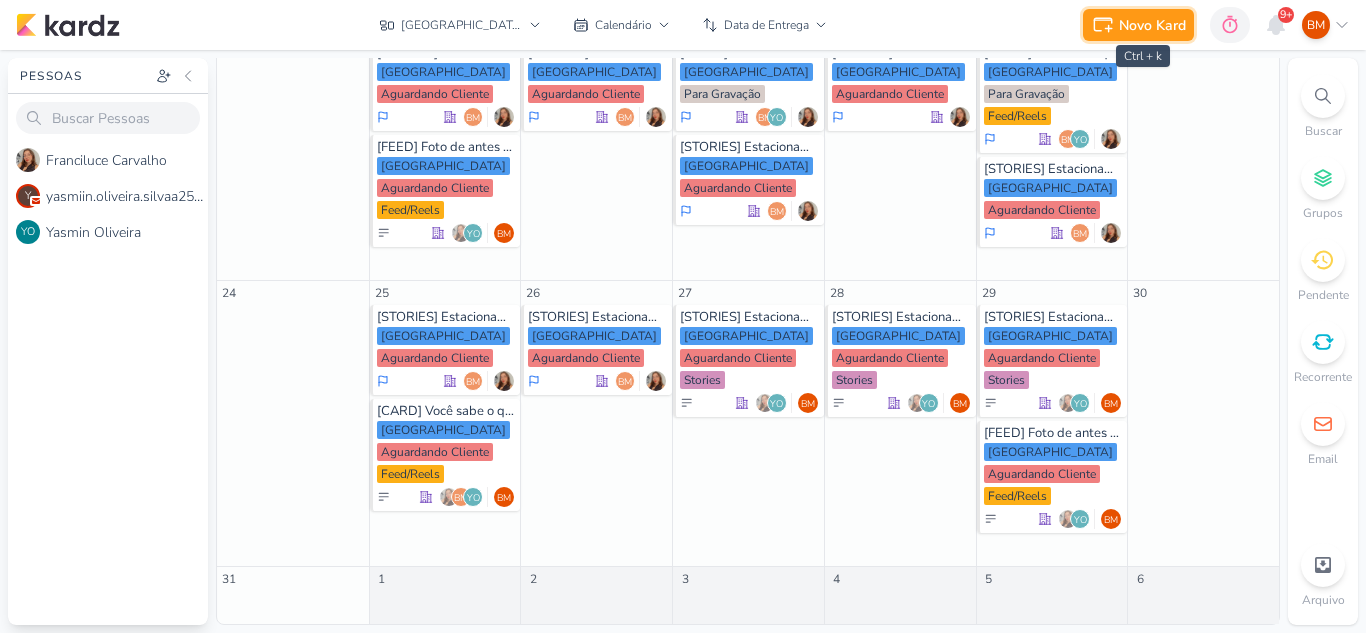 click on "Novo Kard" at bounding box center [1152, 25] 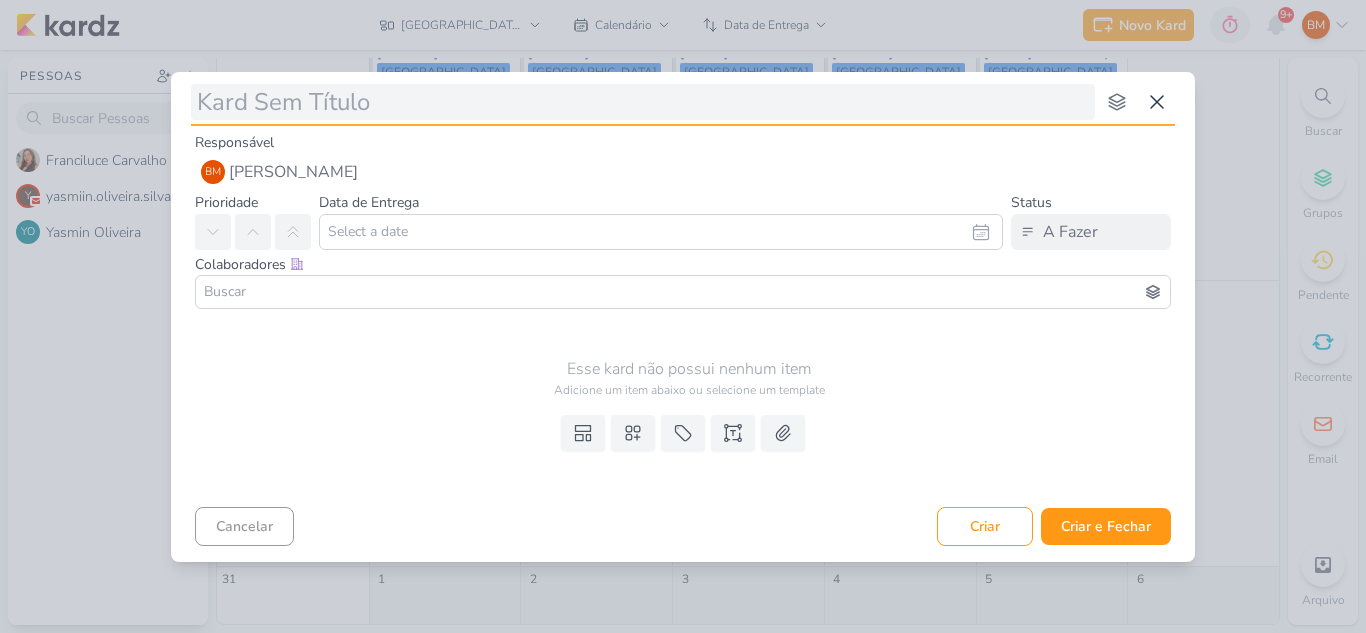type on "[" 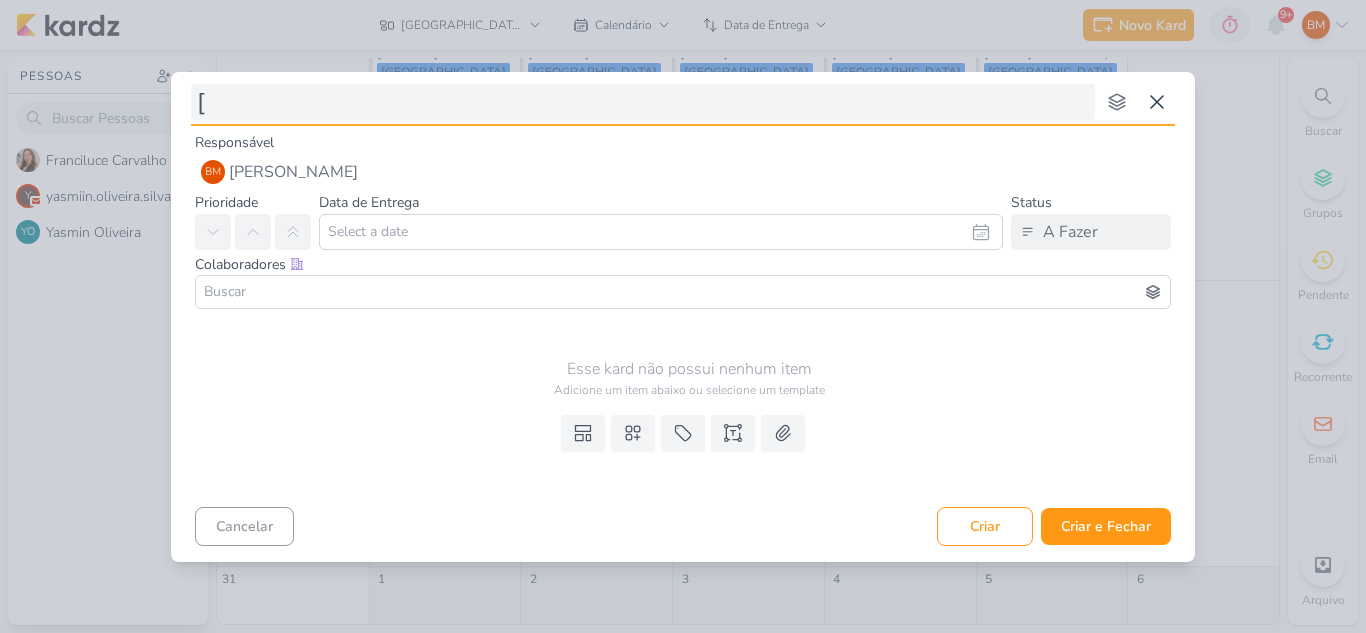 type 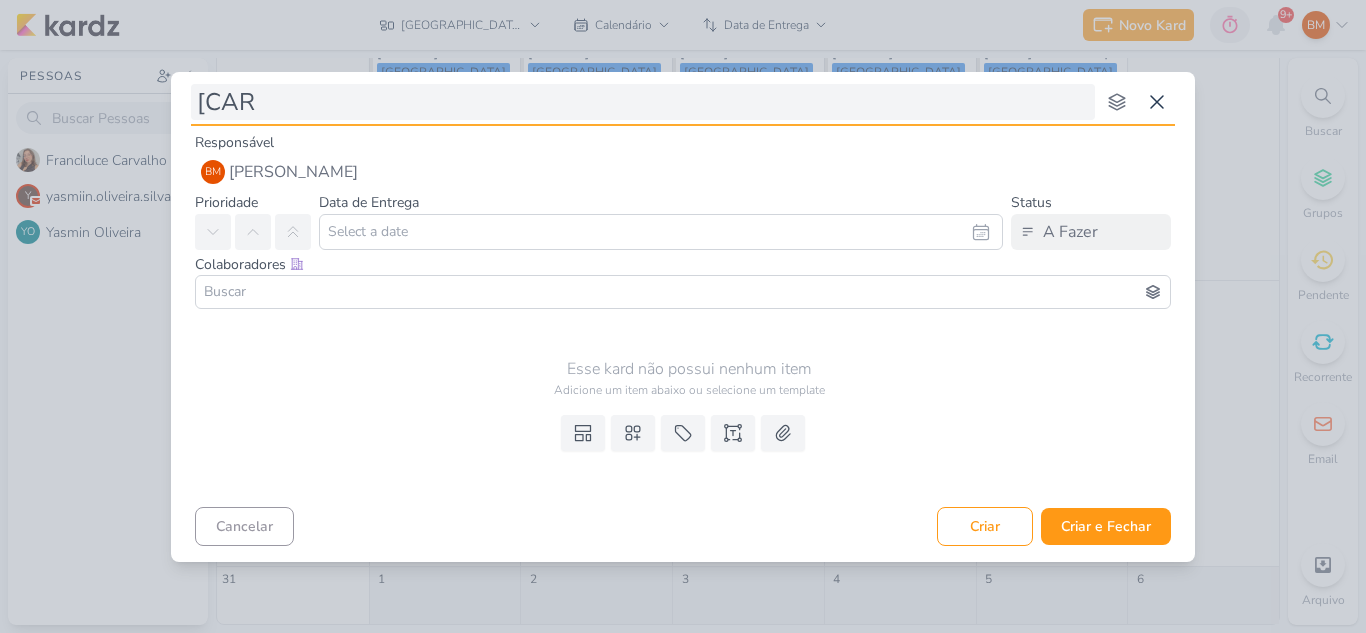 type on "[CARD" 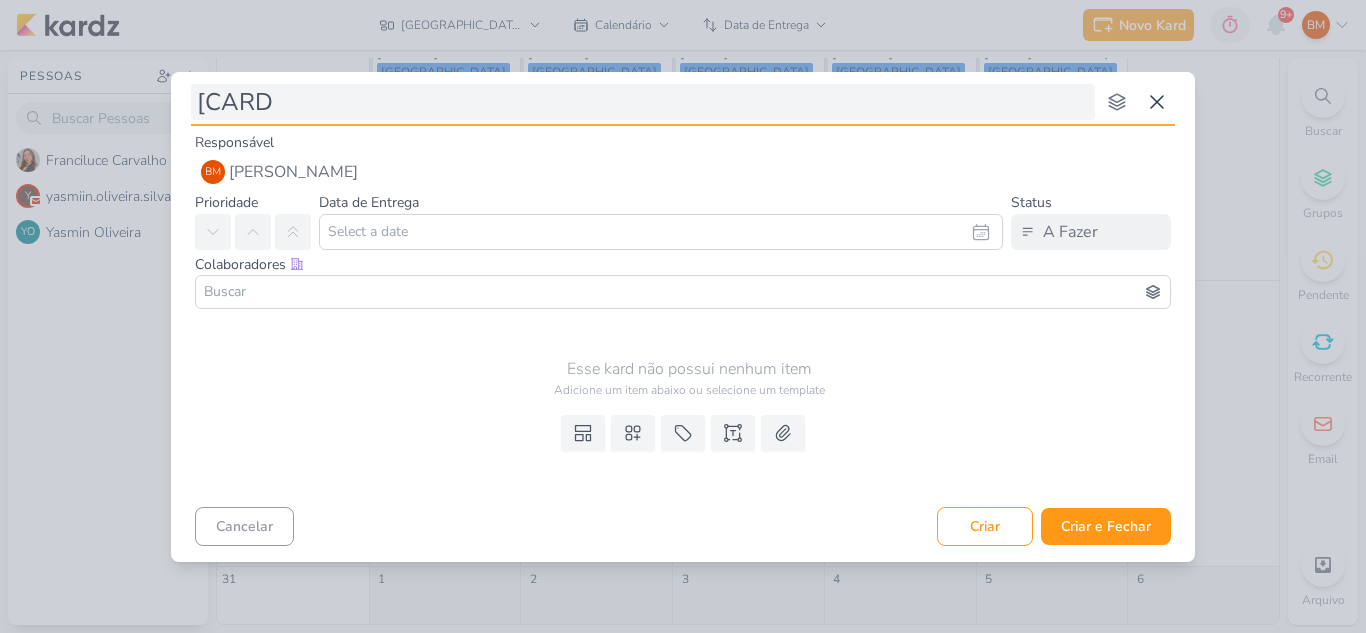 type 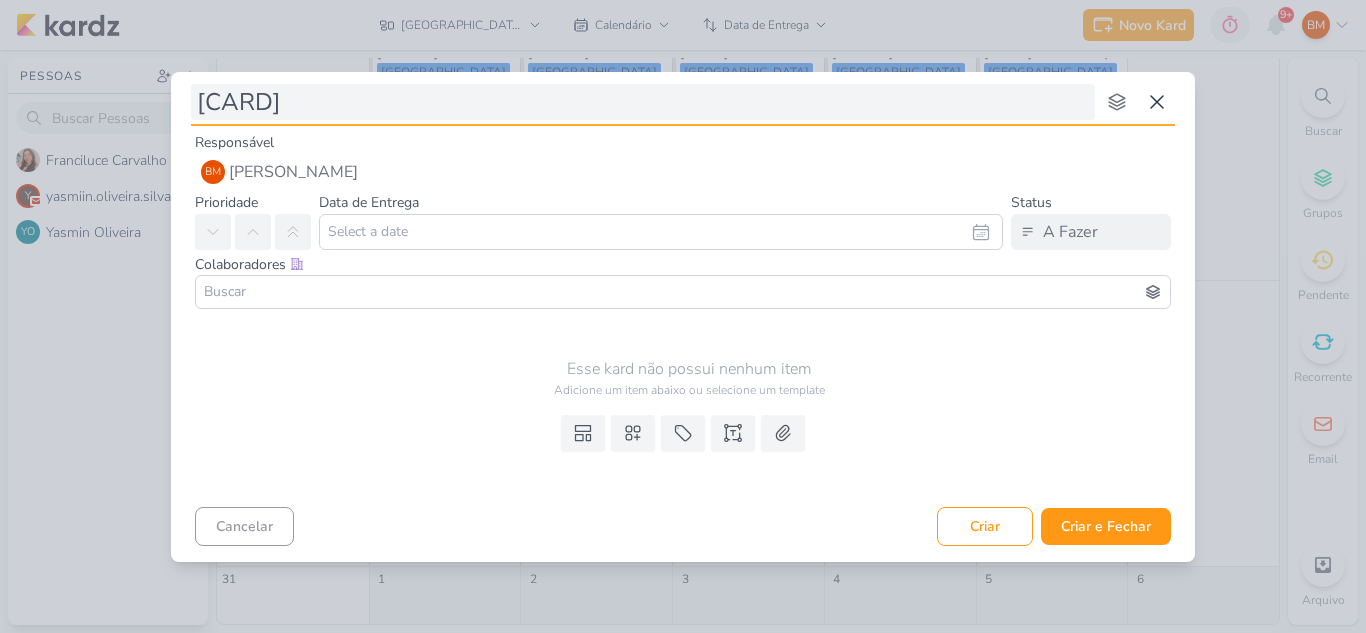 type on "[CARD]" 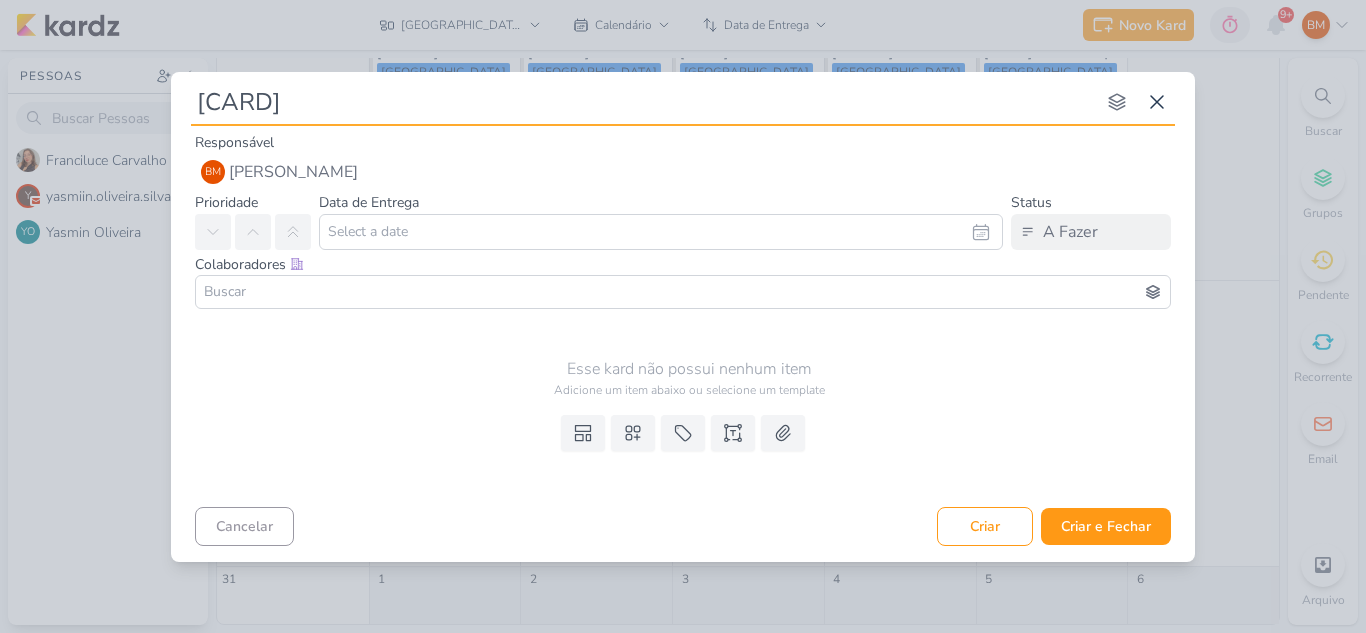 type on "[CARD] “Brilho que chama atenção até no farol vermelho”" 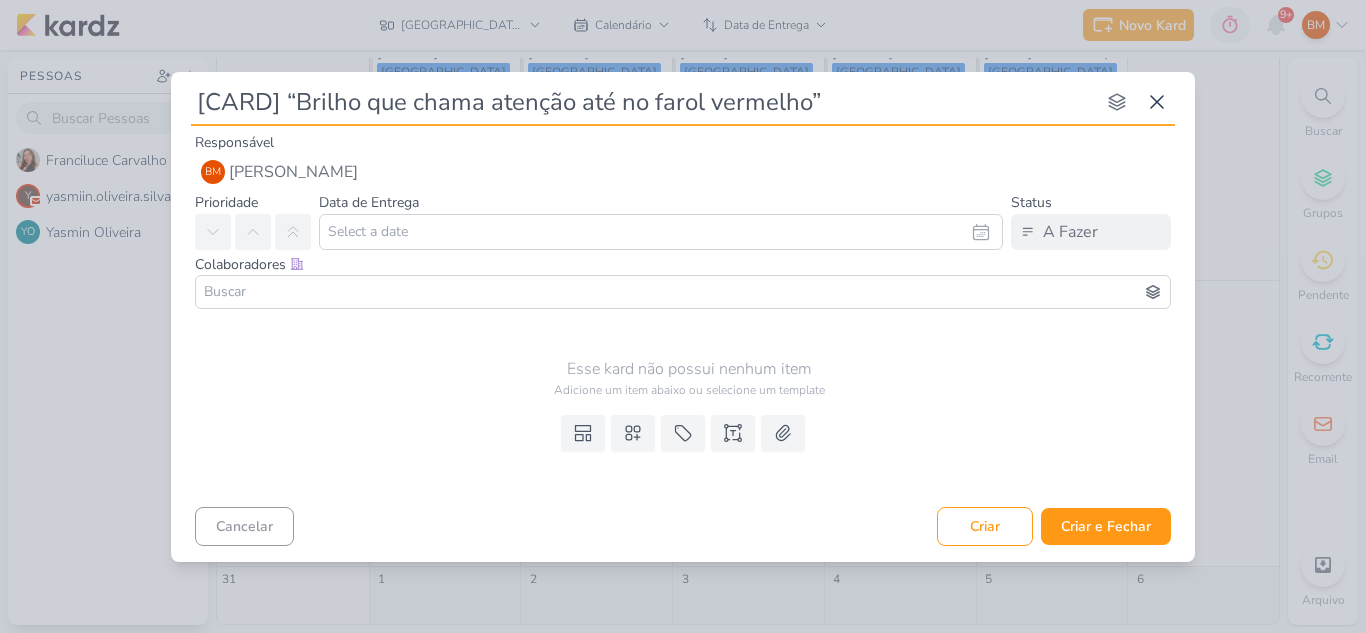 type 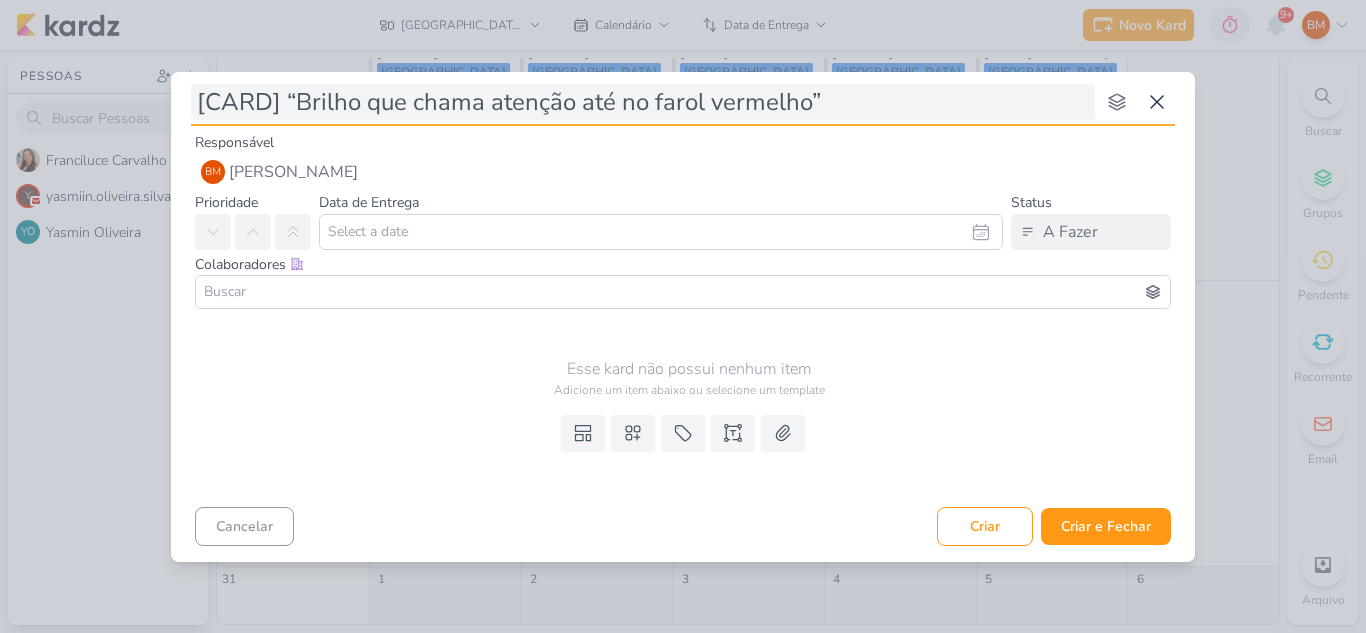 type on "[CARD] “Brilho que chama atenção até no farol vermelho" 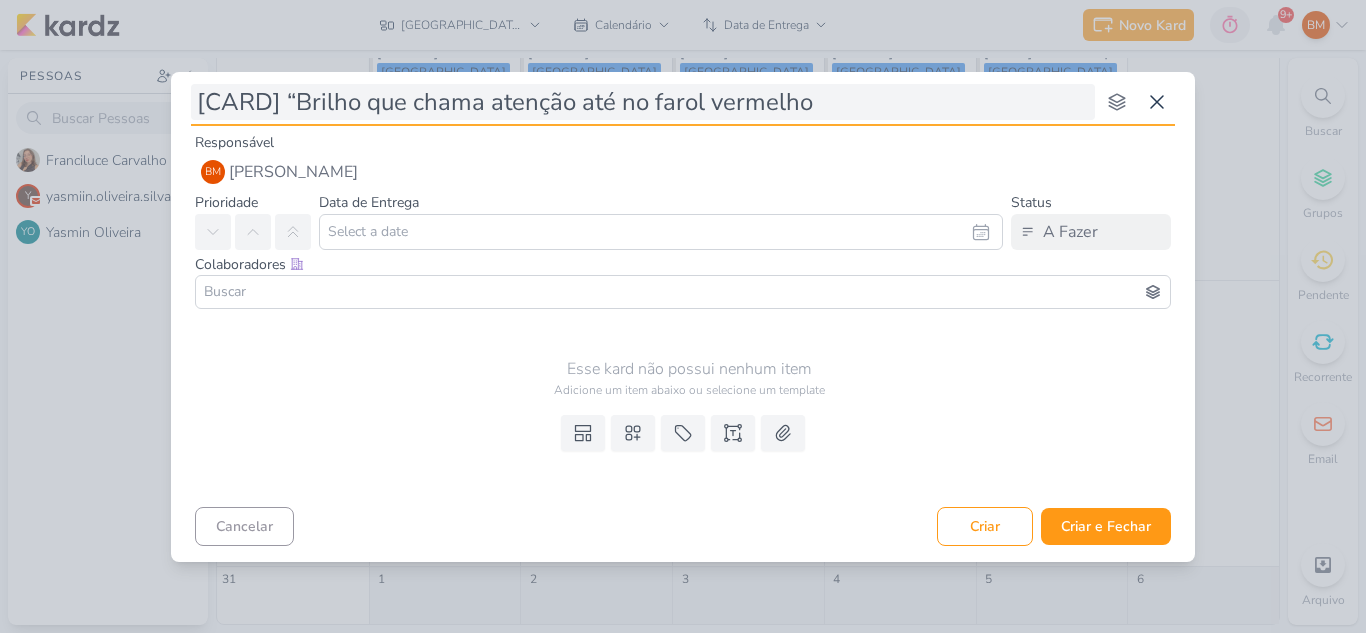 type 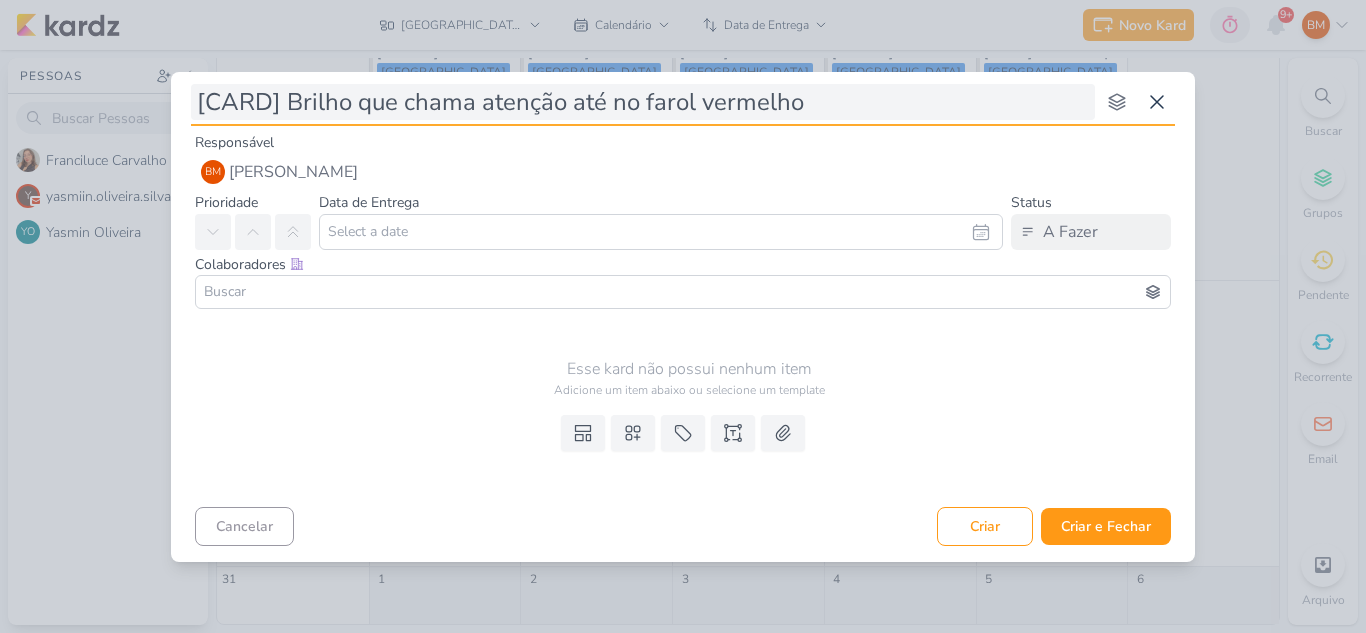 type on "[CARD]Brilho que chama atenção até no farol vermelho" 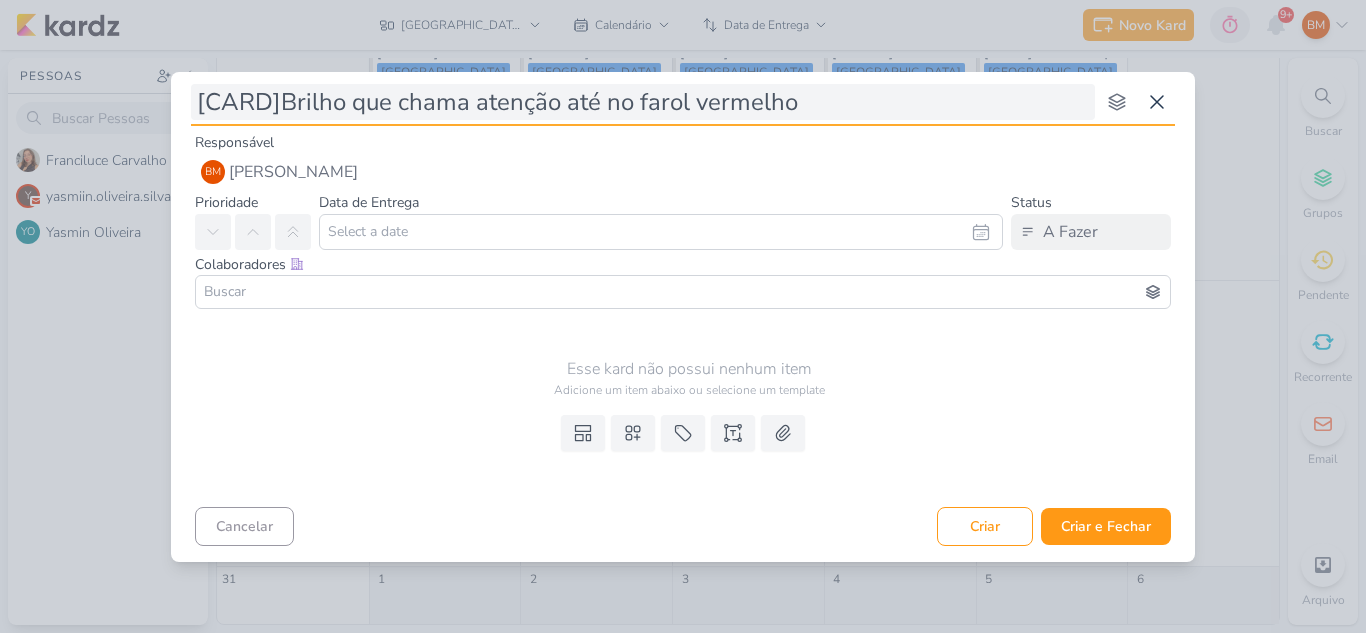 type 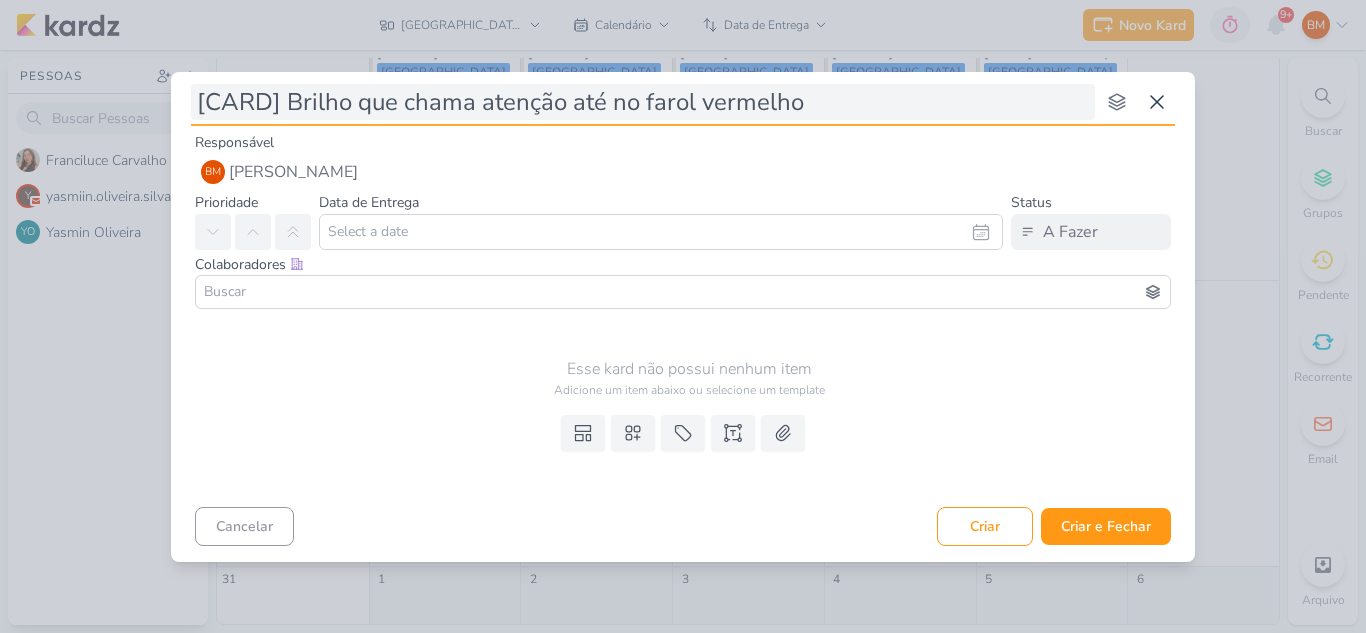 type 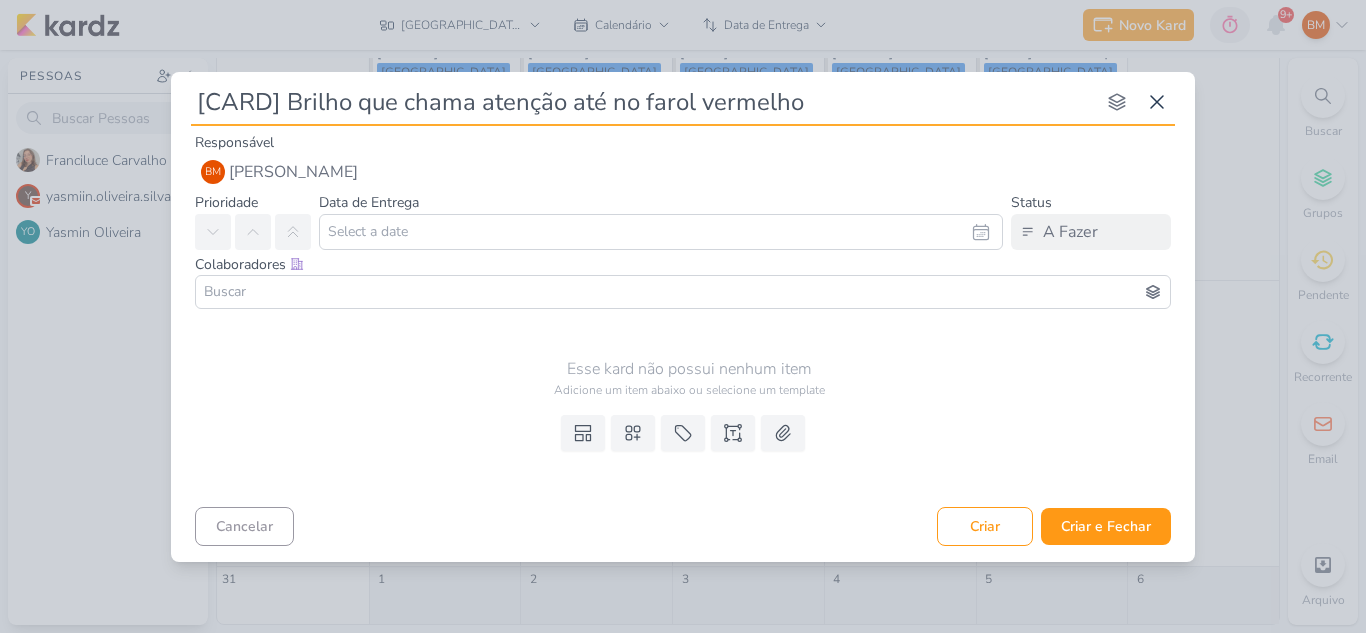 type on "[CARD] Brilho que chama atenção até no farol vermelho" 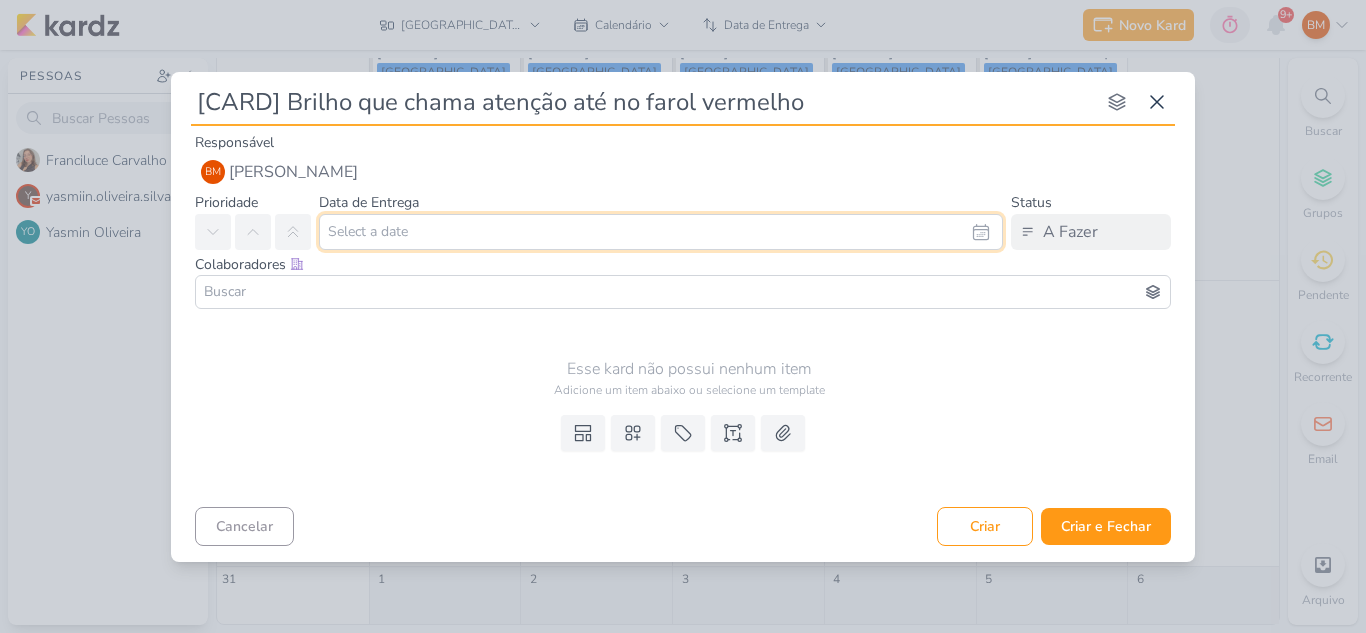 click at bounding box center (661, 232) 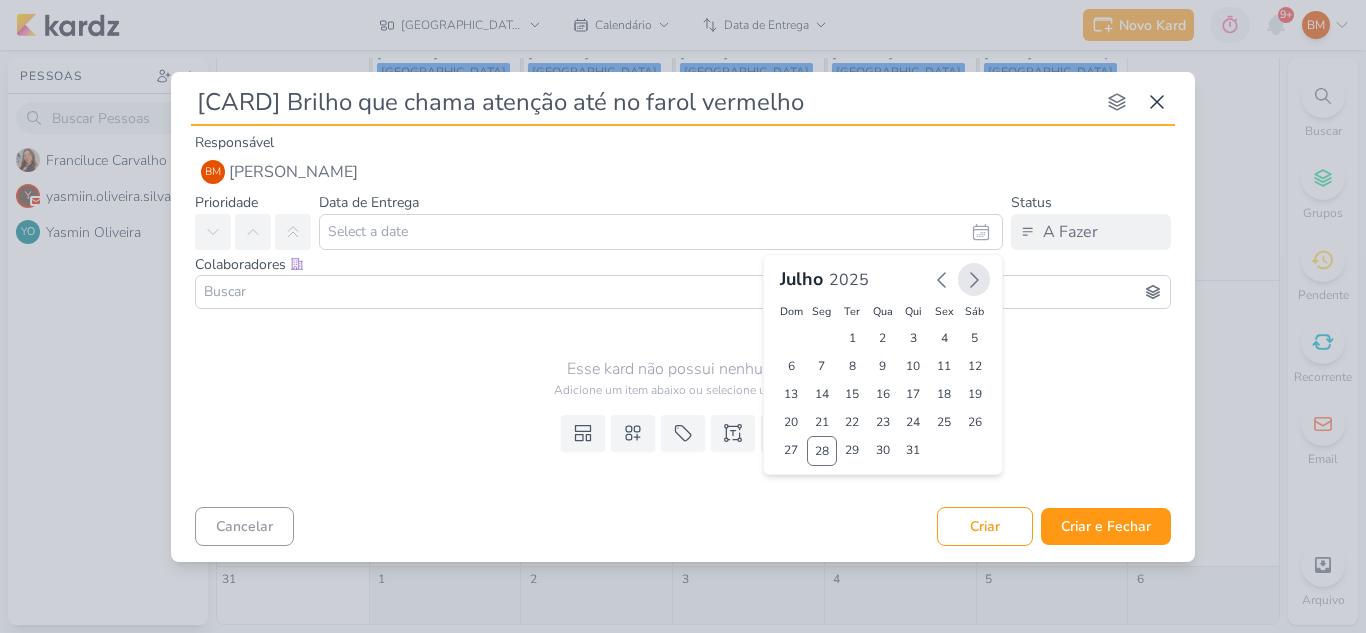 click 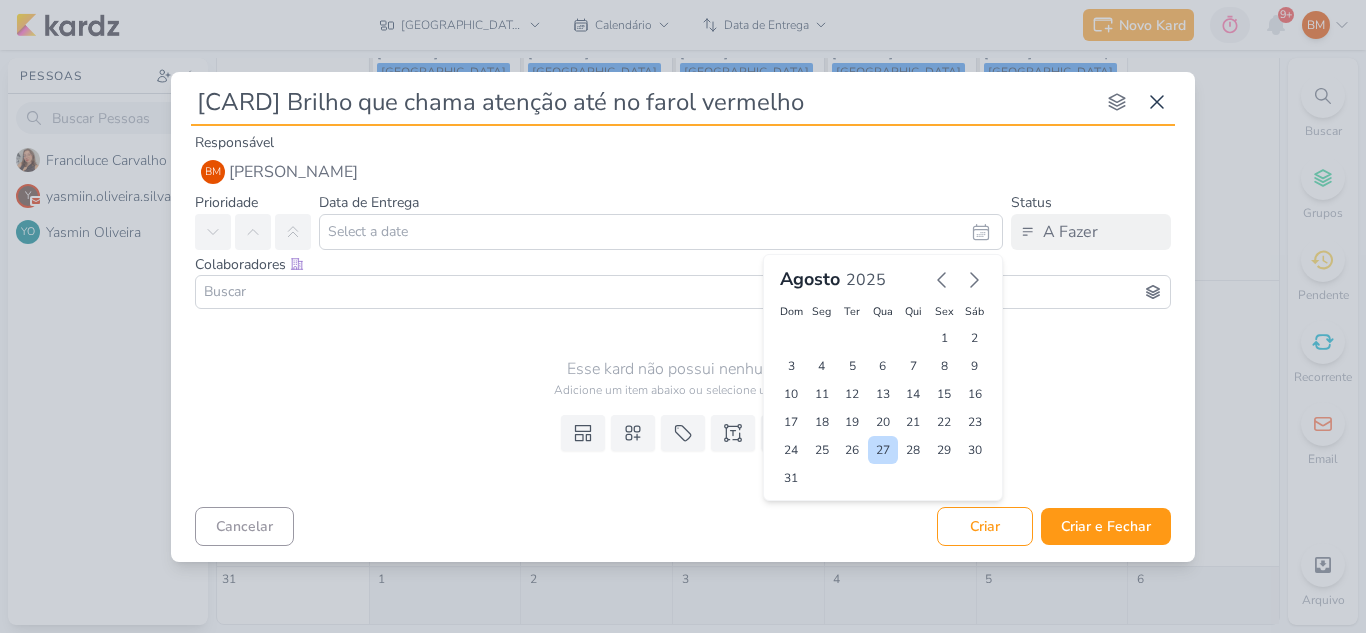 click on "27" at bounding box center [883, 450] 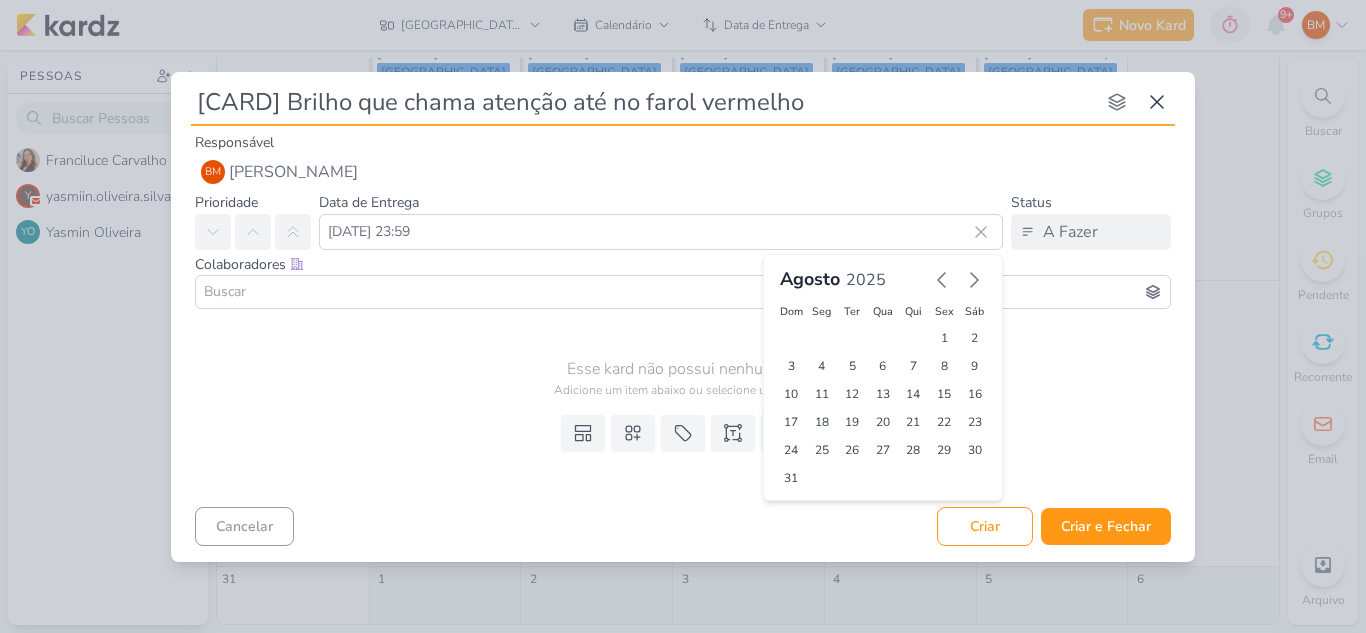 click at bounding box center (683, 292) 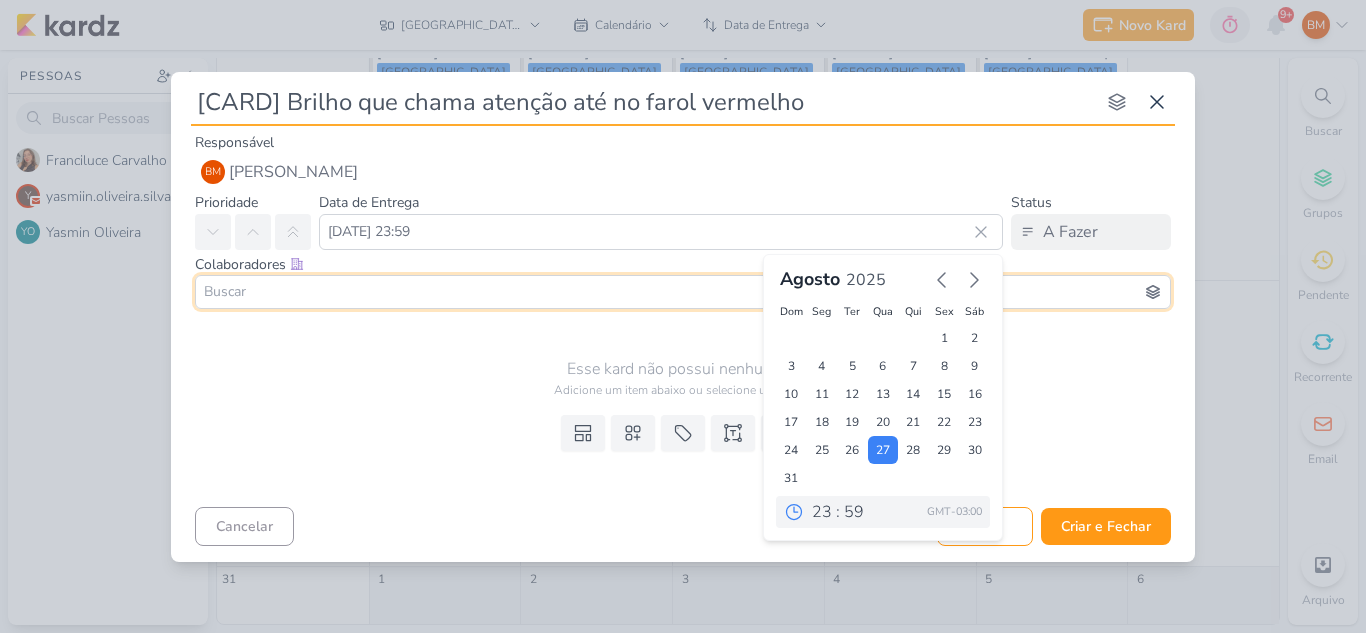 click at bounding box center [683, 292] 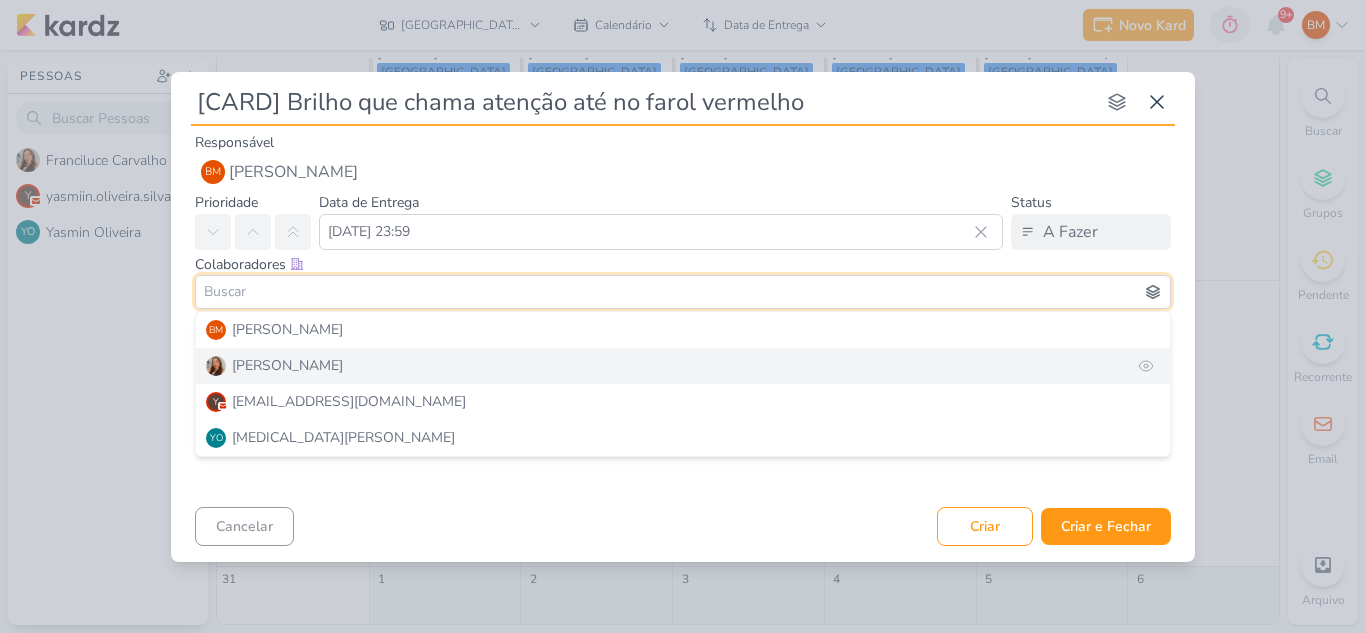 click on "[PERSON_NAME]" at bounding box center [683, 366] 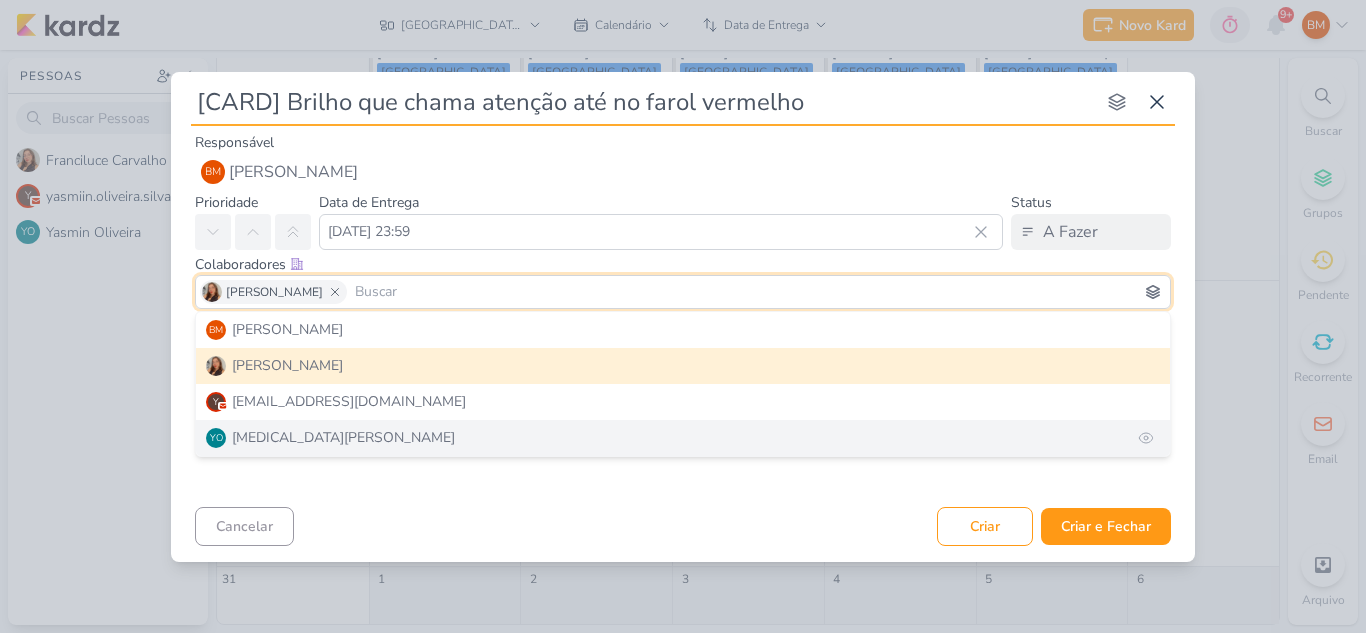click on "YO
[MEDICAL_DATA][PERSON_NAME]" at bounding box center (683, 438) 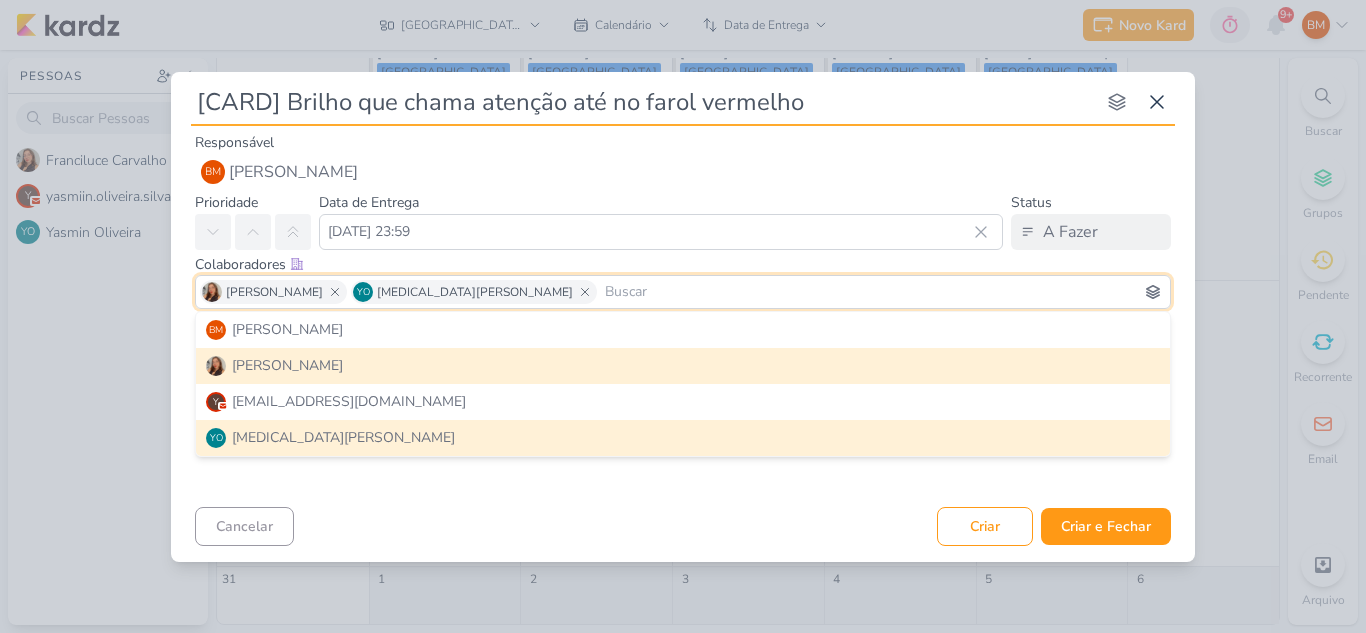 click on "Cancelar
Criar
Criar e Fechar
Ctrl + Enter" at bounding box center (683, 524) 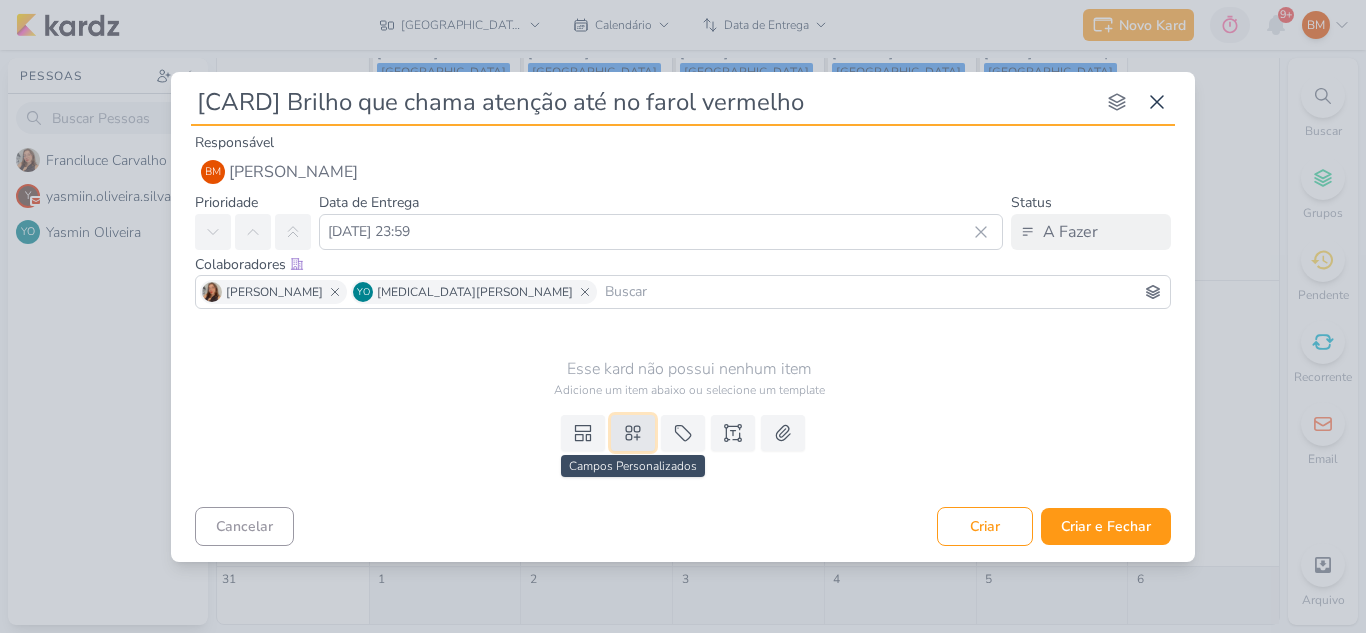 click at bounding box center (633, 433) 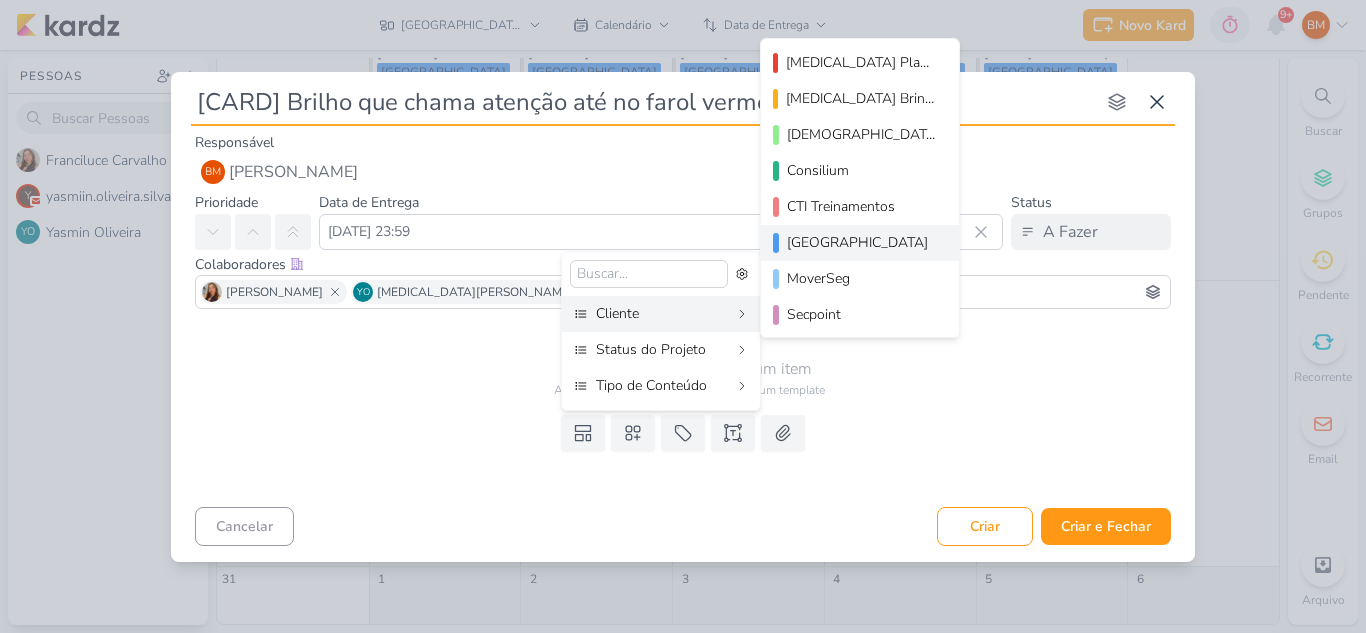 click on "[GEOGRAPHIC_DATA]" at bounding box center [861, 242] 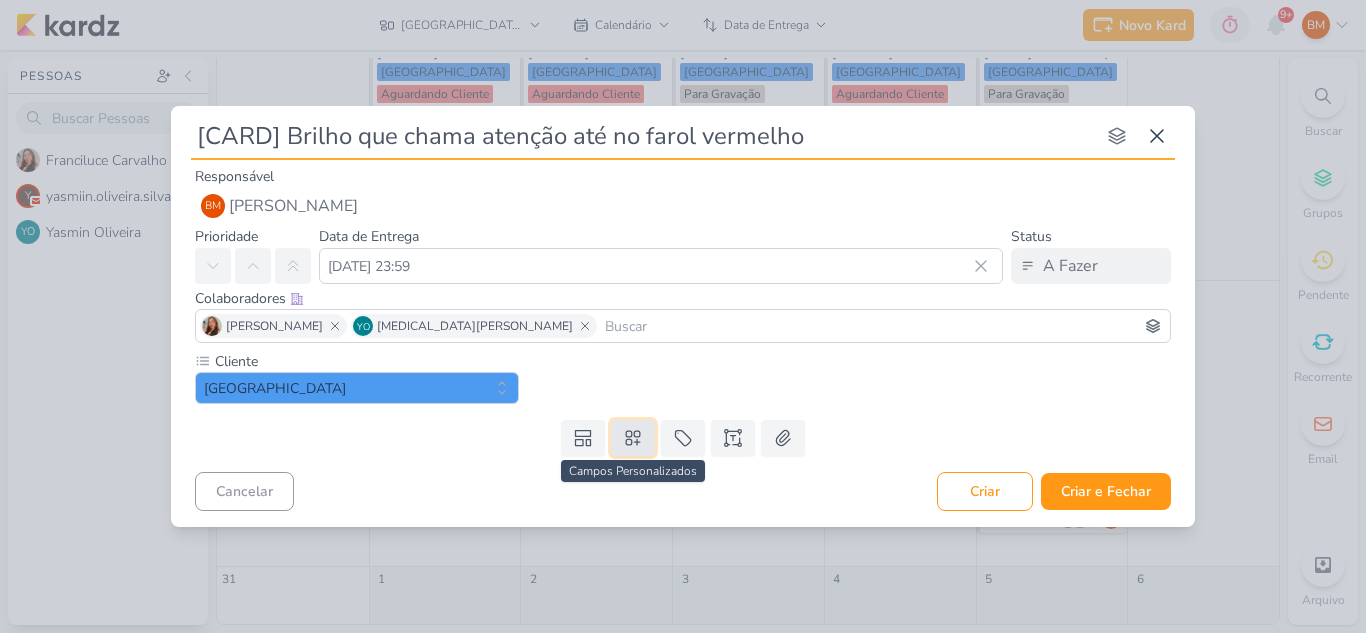 click at bounding box center (633, 438) 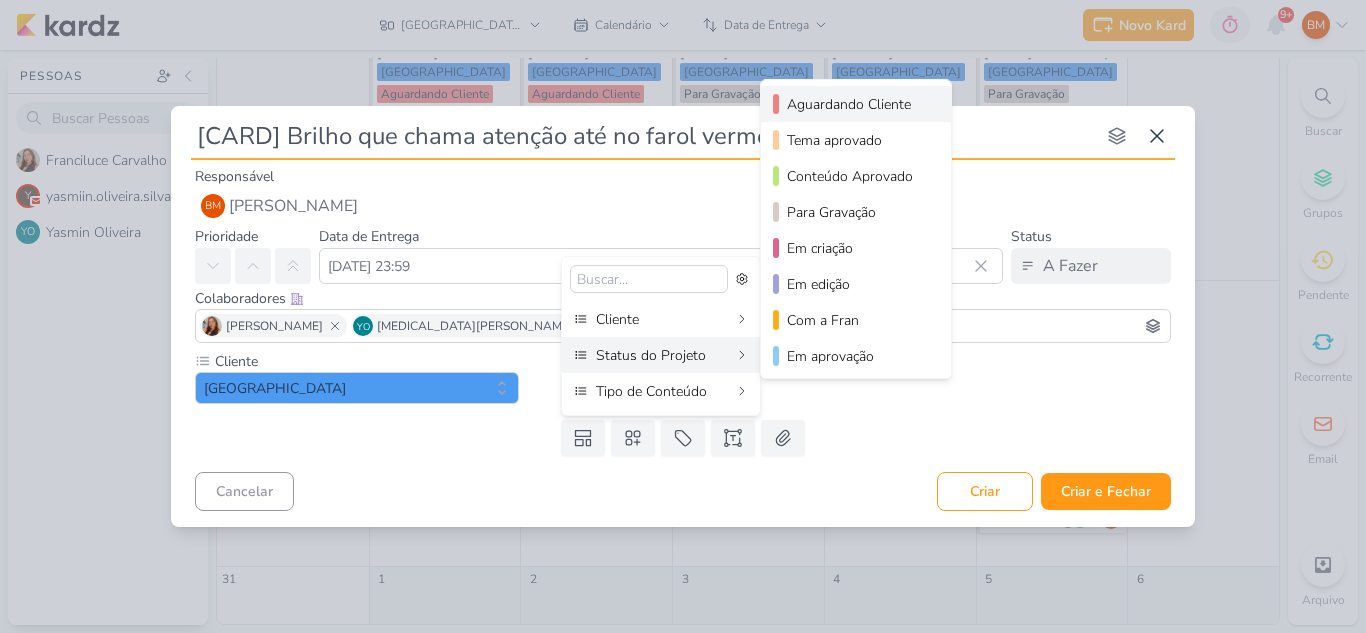 click on "Aguardando Cliente" at bounding box center (857, 104) 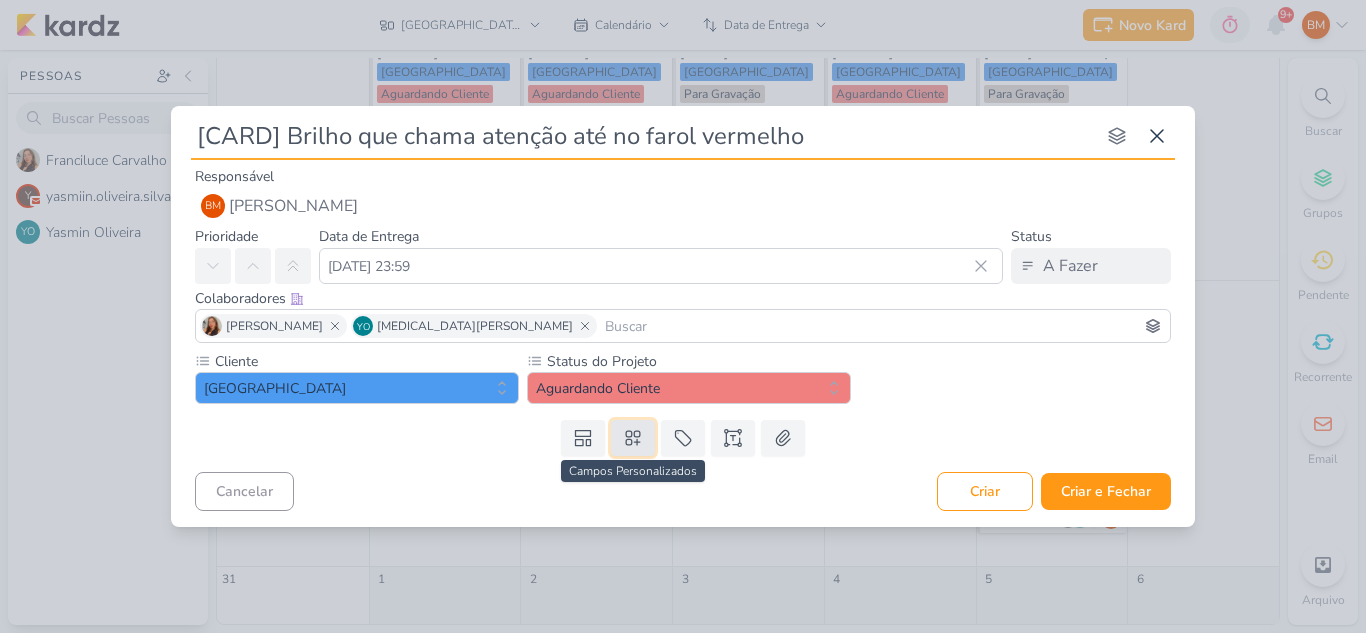 click 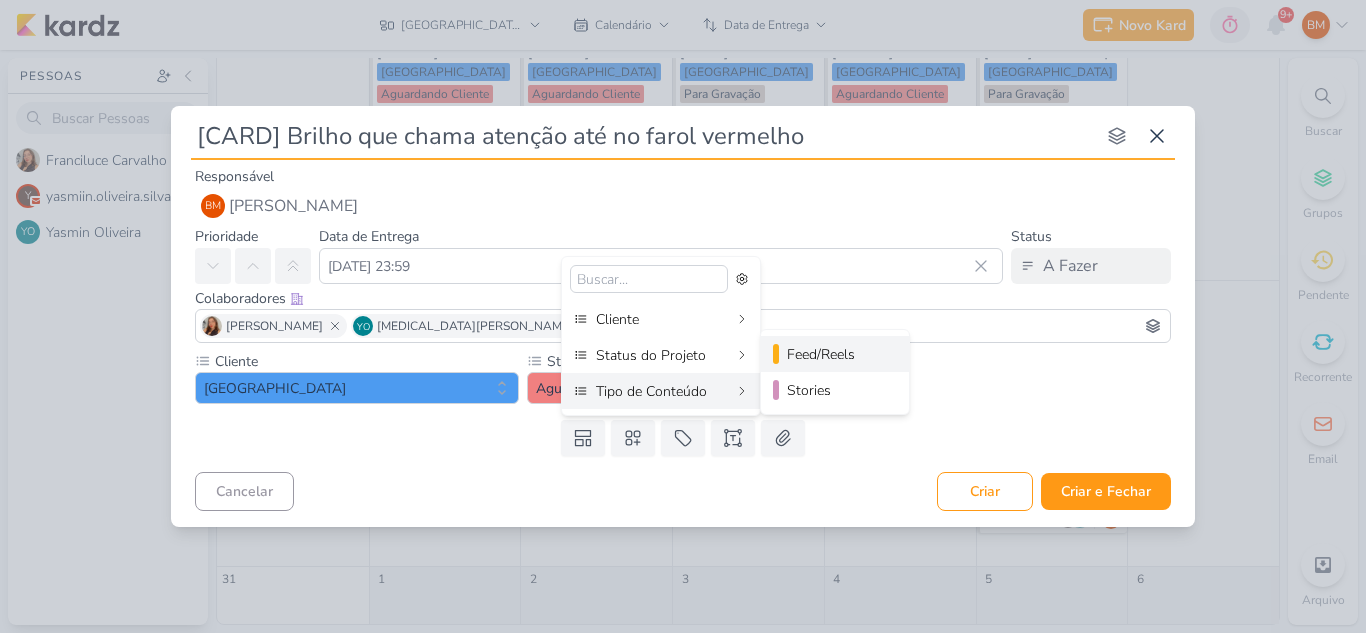 click on "Feed/Reels" at bounding box center [836, 354] 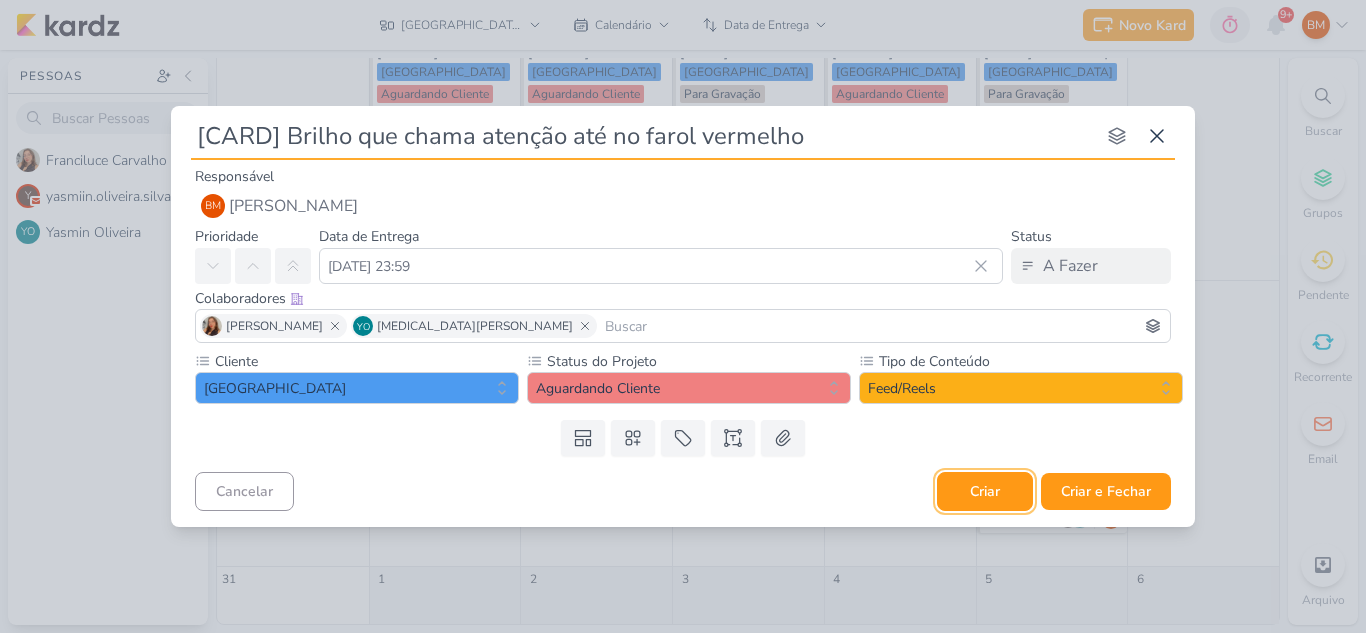 click on "Criar" at bounding box center [985, 491] 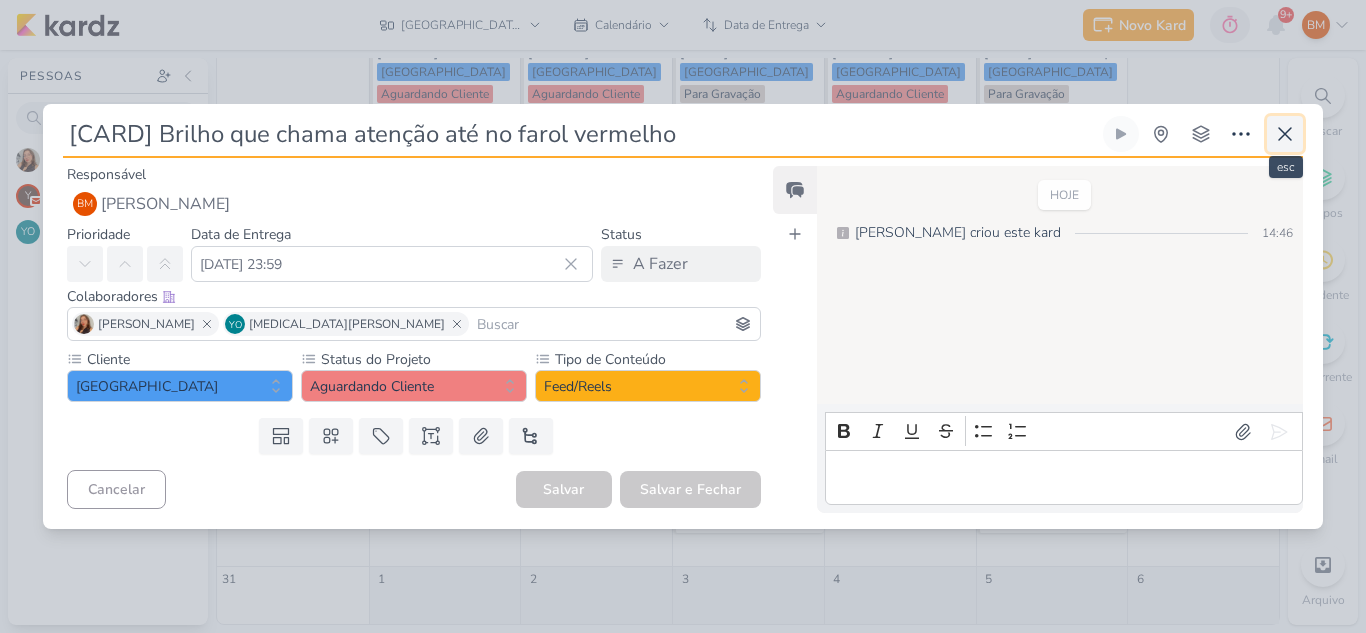 click 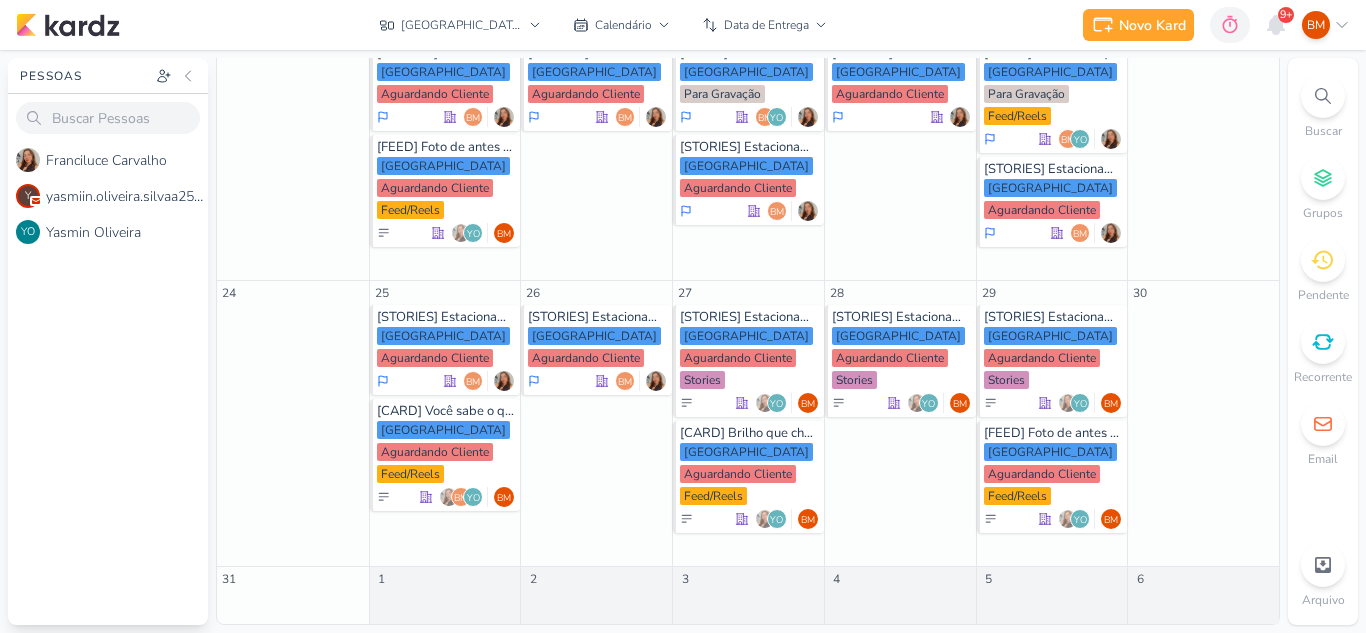 scroll, scrollTop: 0, scrollLeft: 0, axis: both 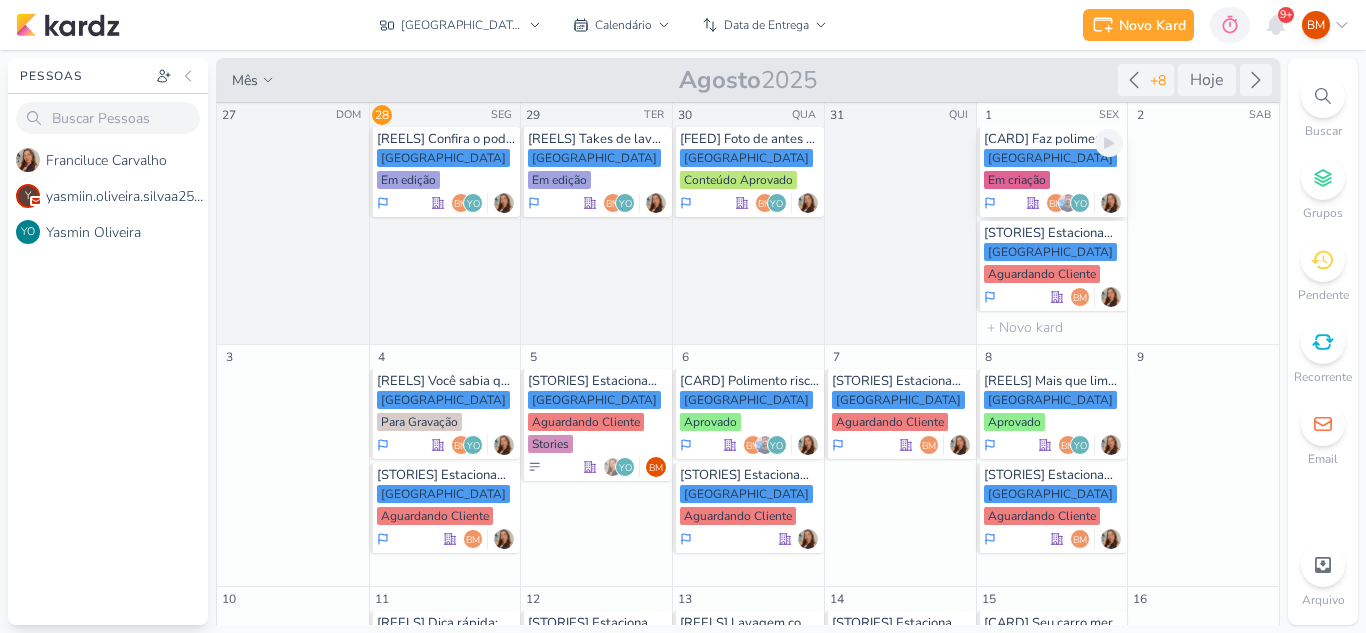 click on "[GEOGRAPHIC_DATA]" at bounding box center (1050, 158) 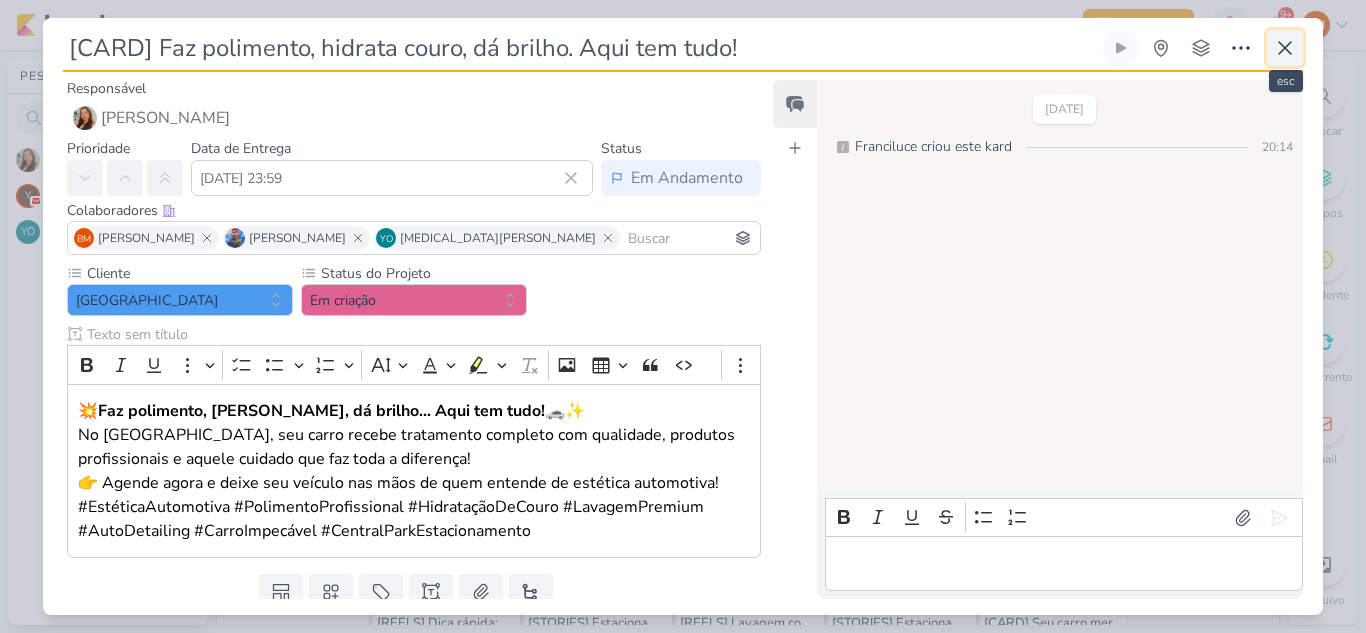 click 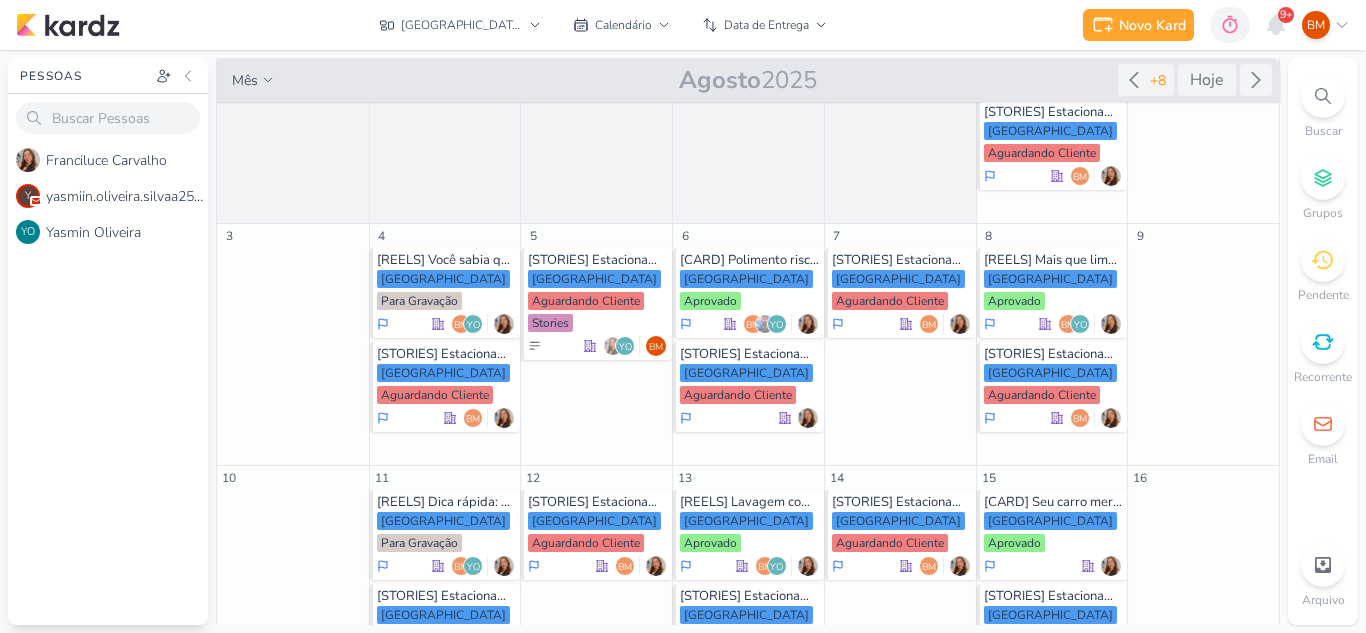 scroll, scrollTop: 131, scrollLeft: 0, axis: vertical 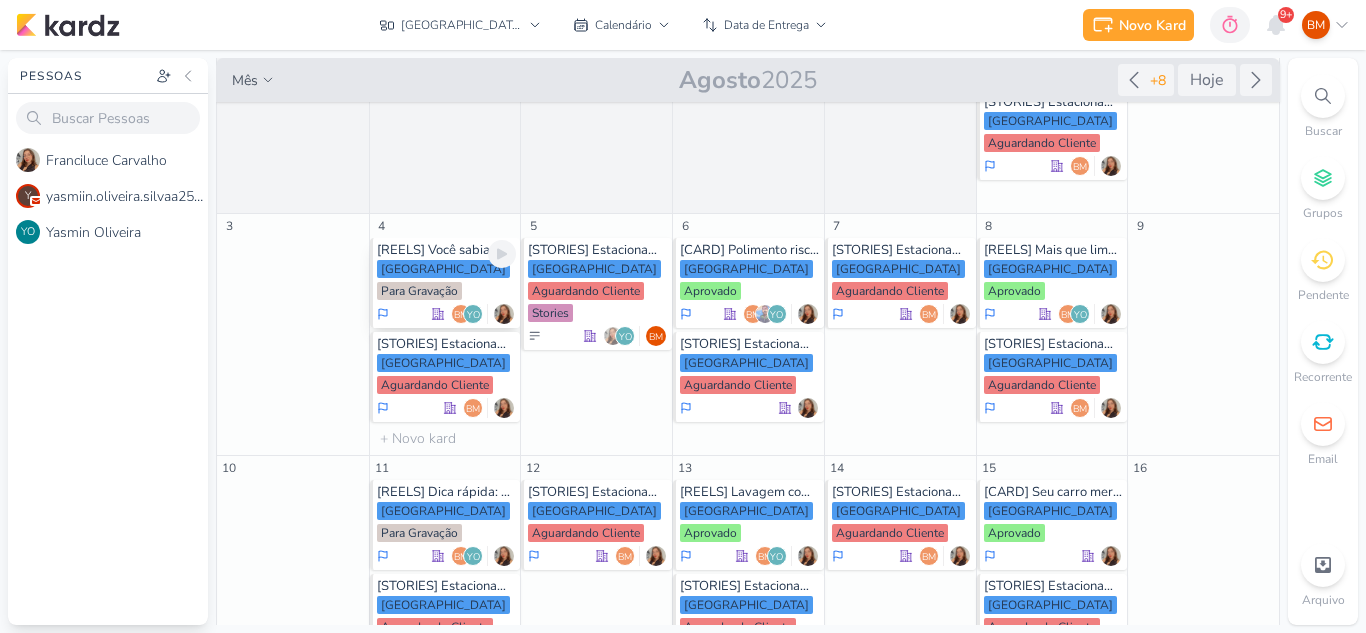 click on "Central Park
Para Gravação" at bounding box center [447, 281] 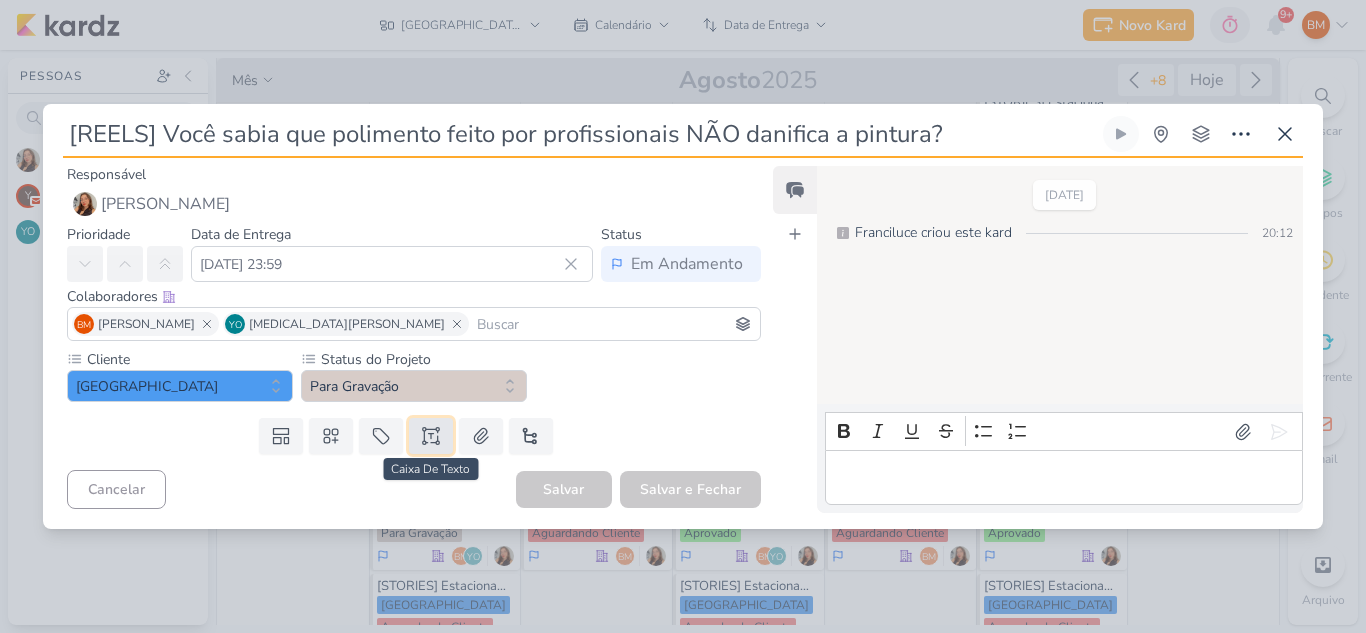 click 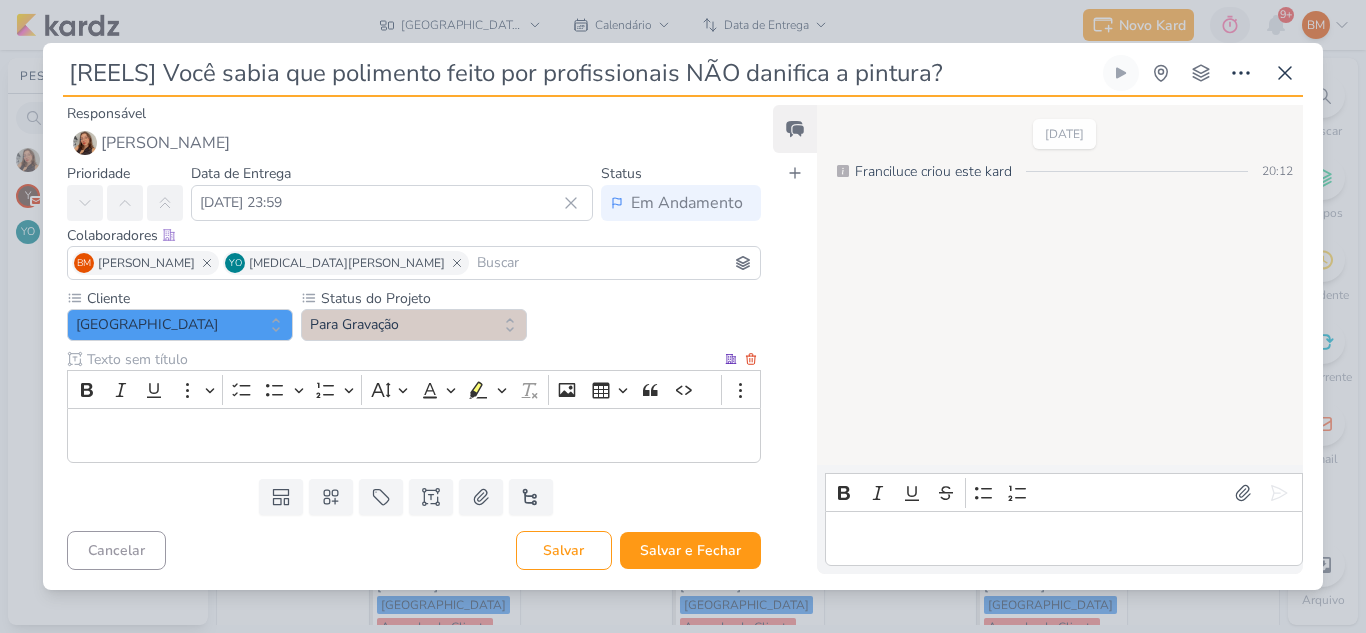 click at bounding box center [402, 359] 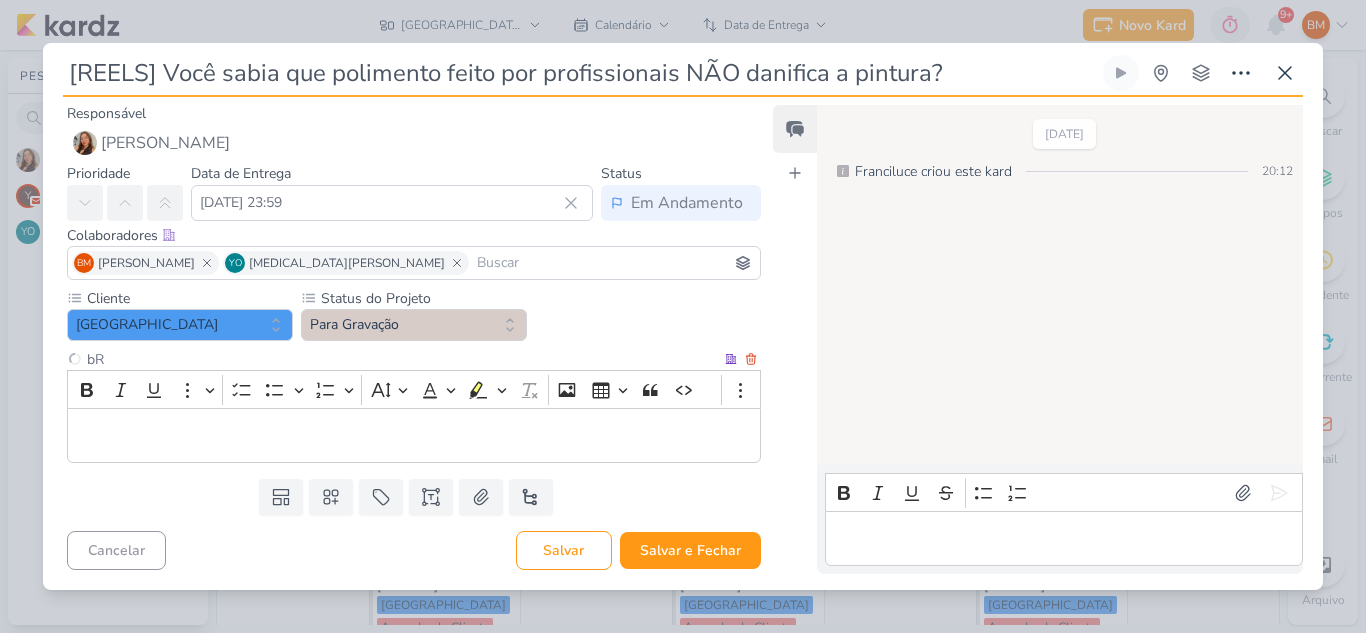 type on "b" 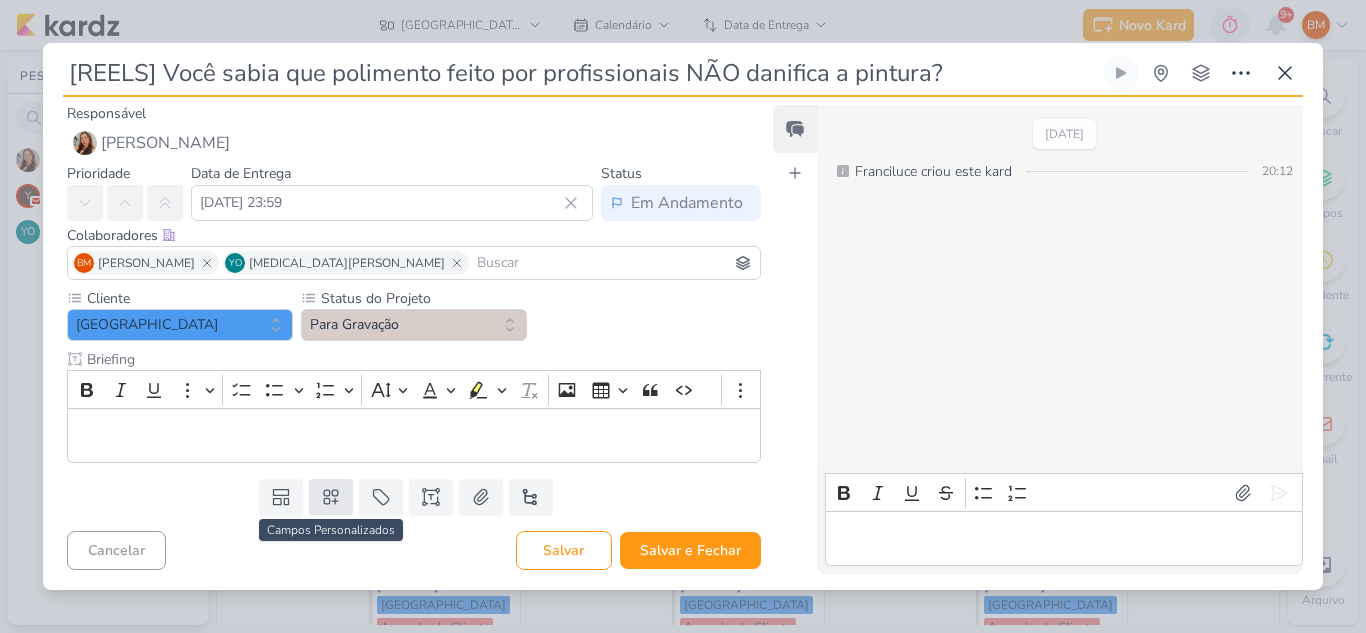 type on "Briefing" 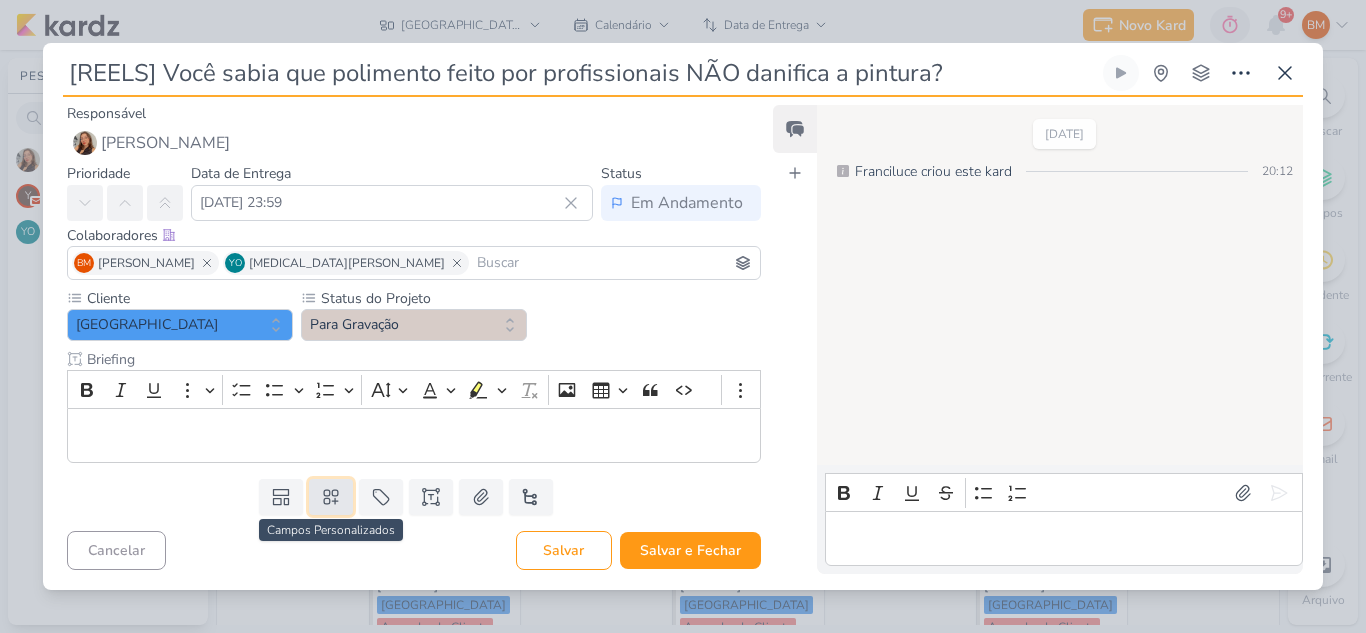 click 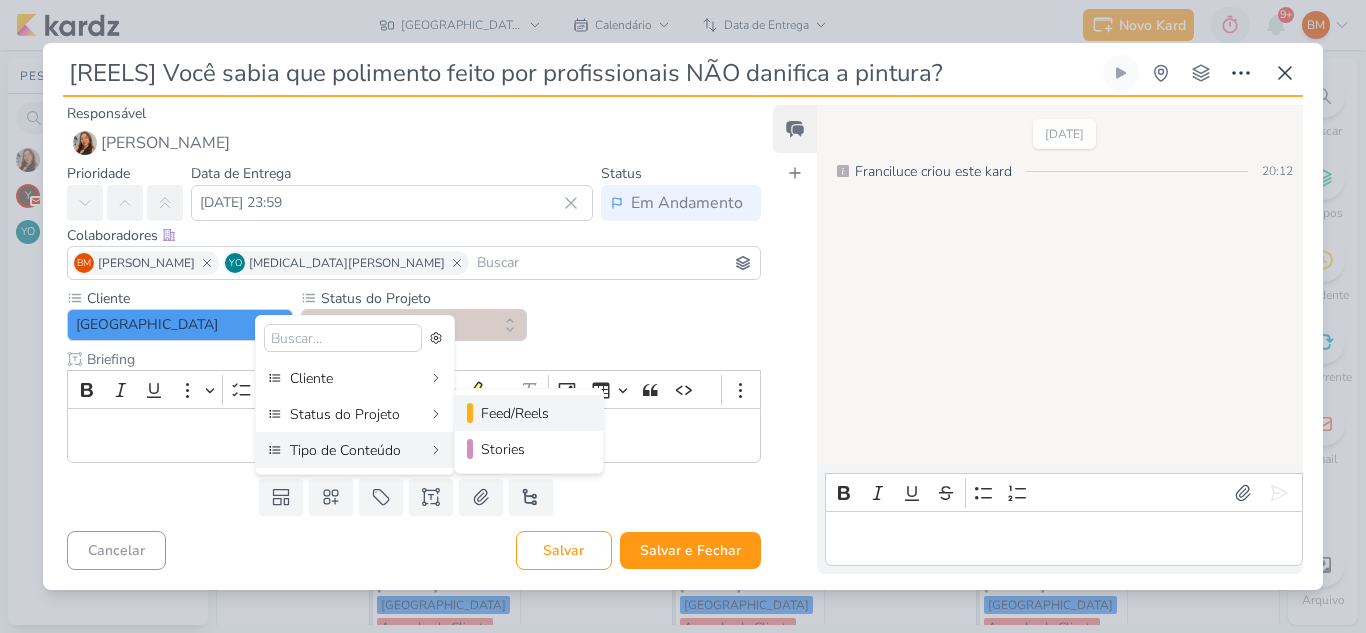 click on "Feed/Reels" at bounding box center [530, 413] 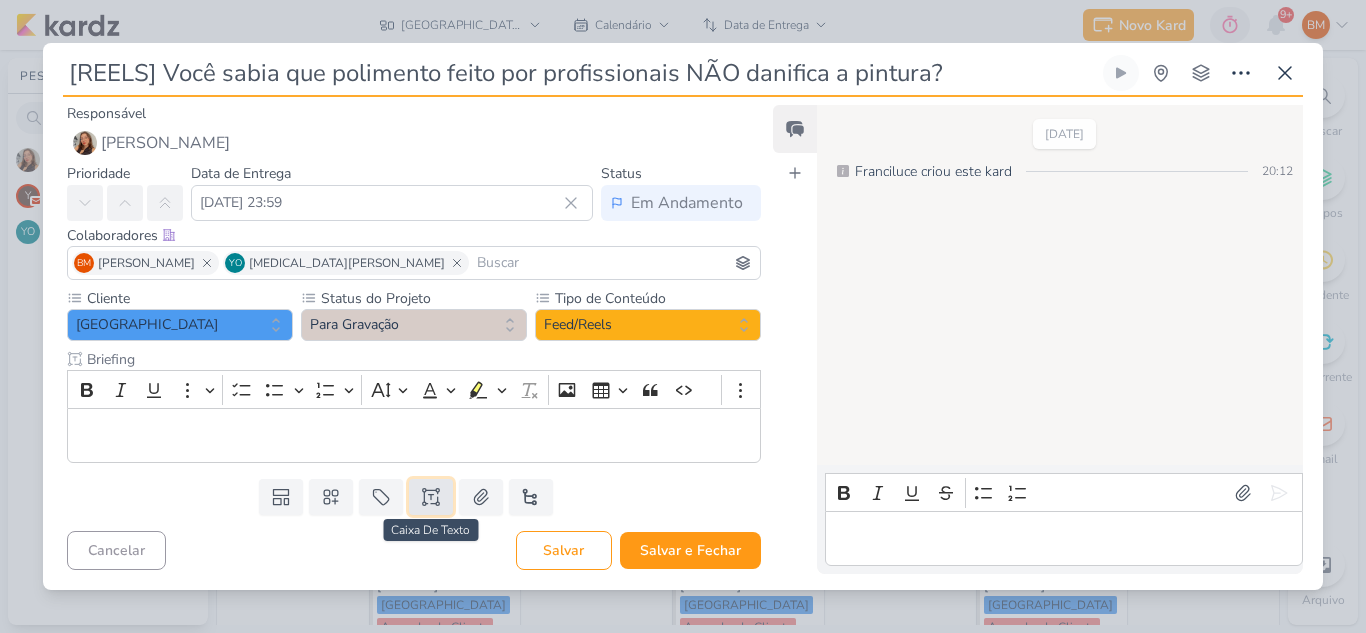 click 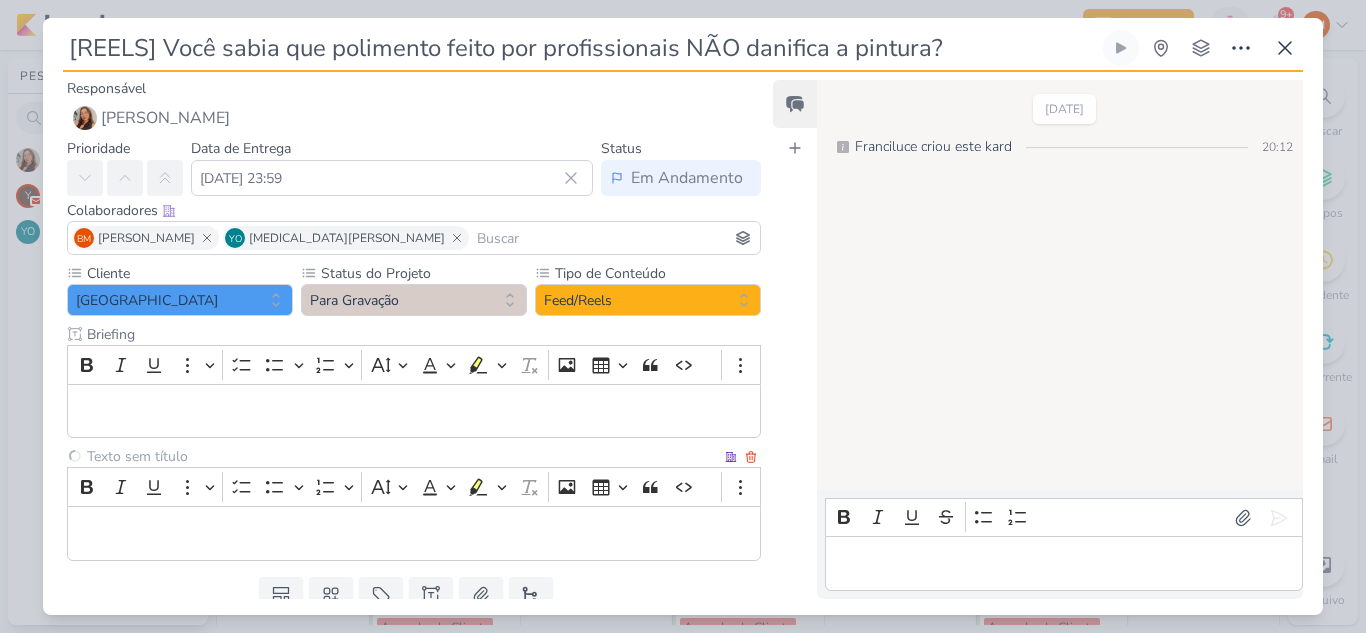 click at bounding box center [402, 456] 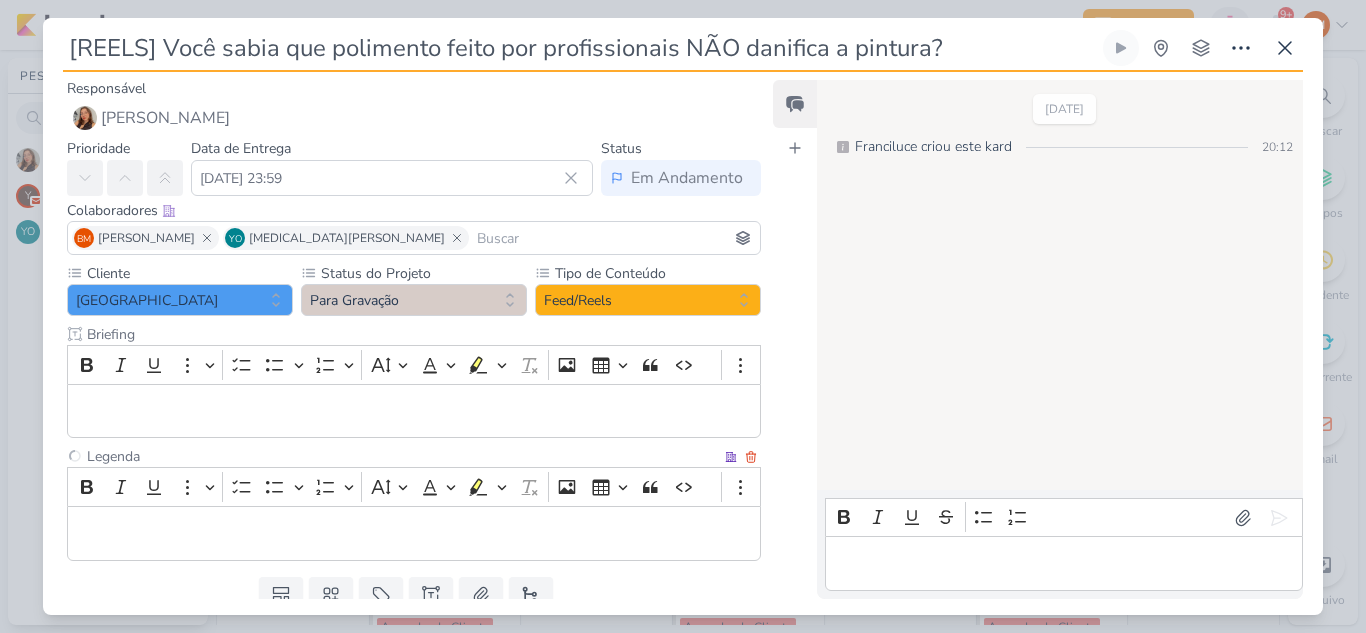 type on "Legenda" 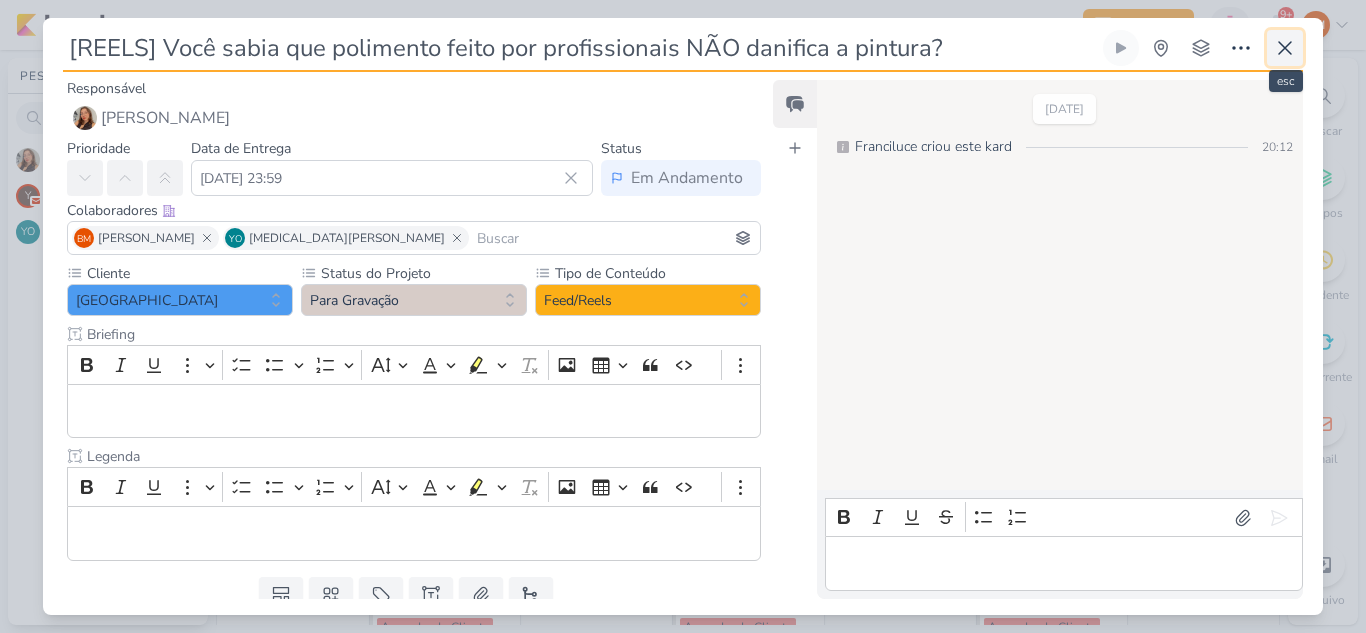 click 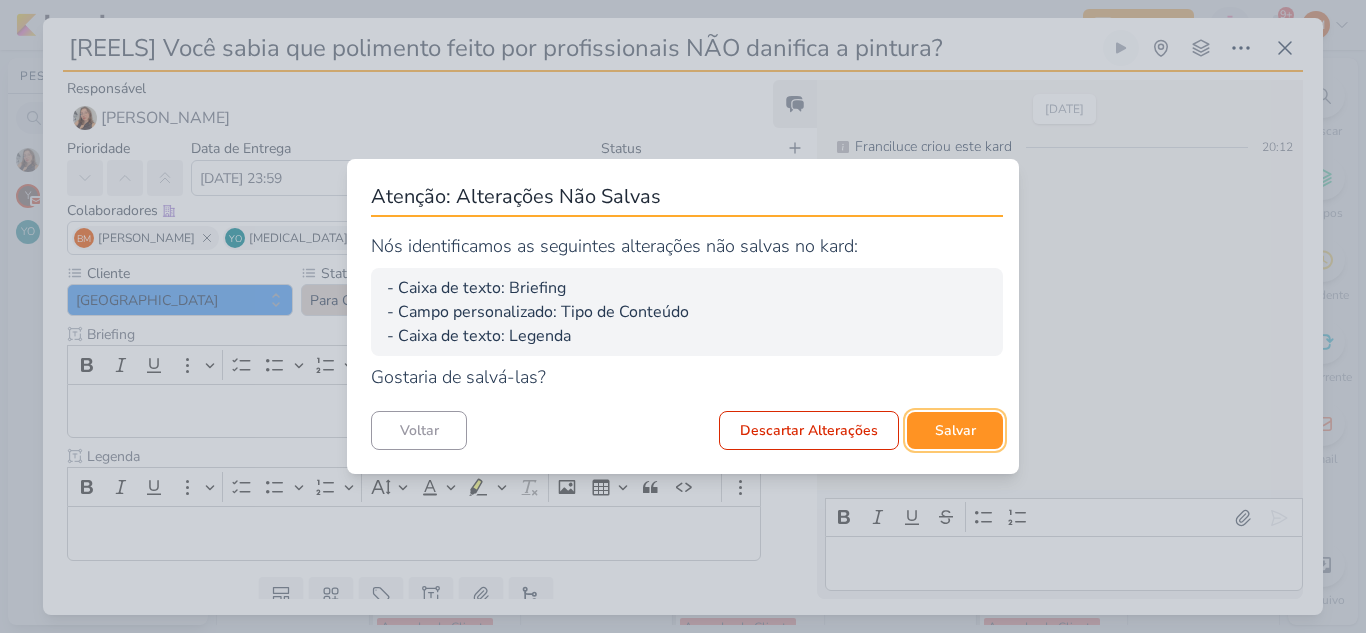 click on "Salvar" at bounding box center [955, 430] 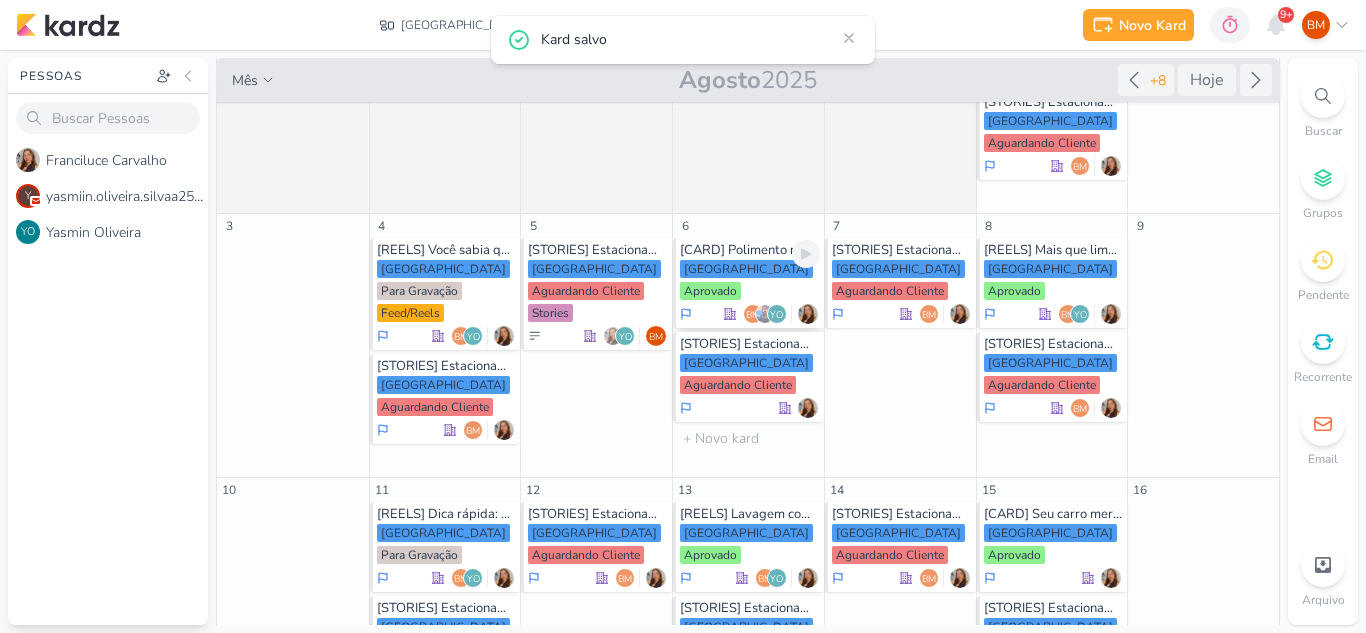 click on "Central Park
Aprovado" at bounding box center [750, 281] 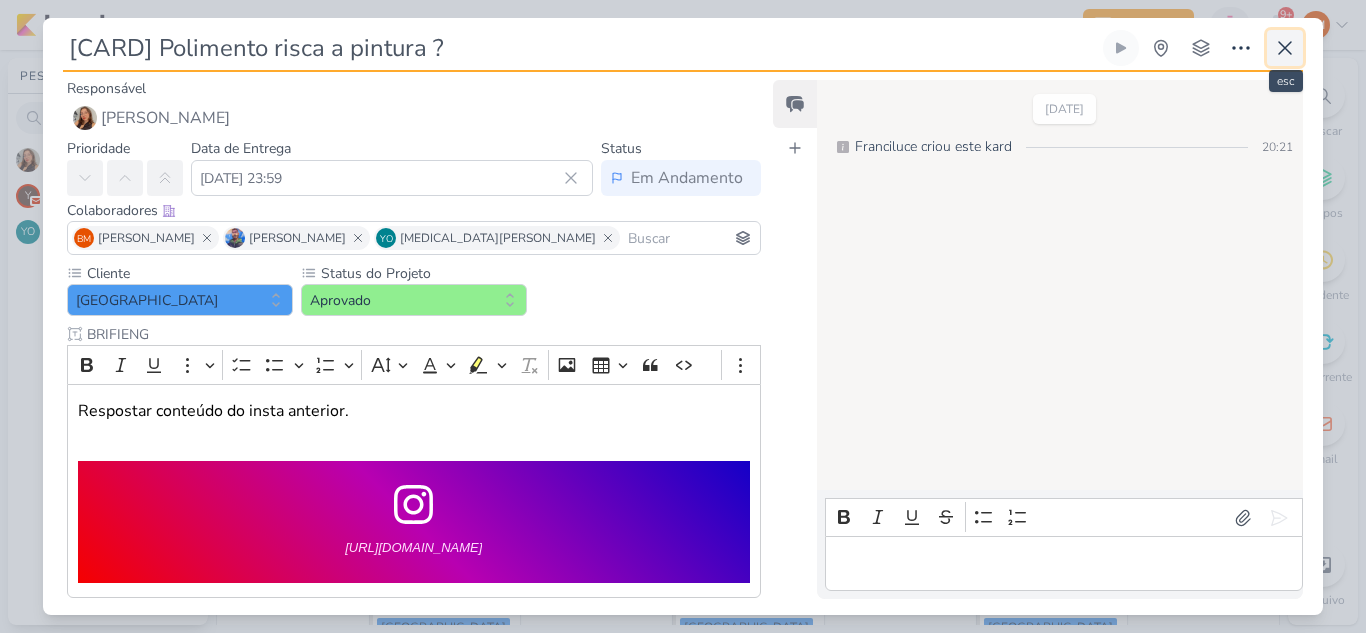 click 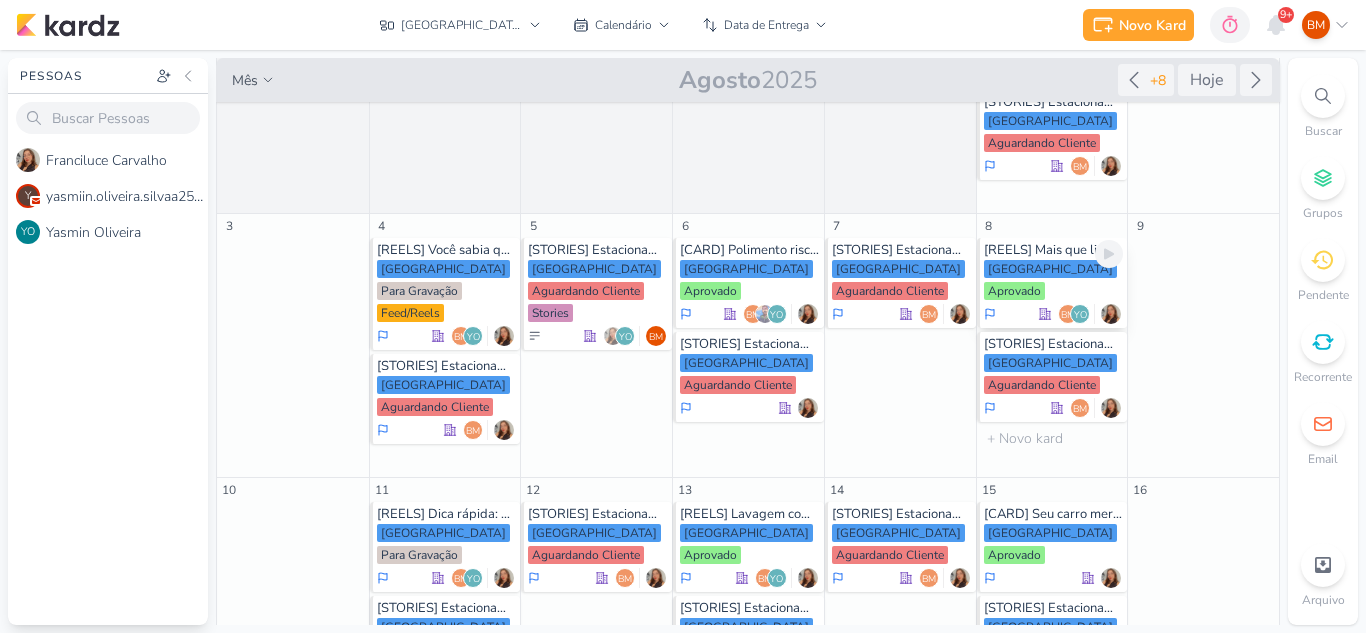 click on "[GEOGRAPHIC_DATA]" at bounding box center [1050, 269] 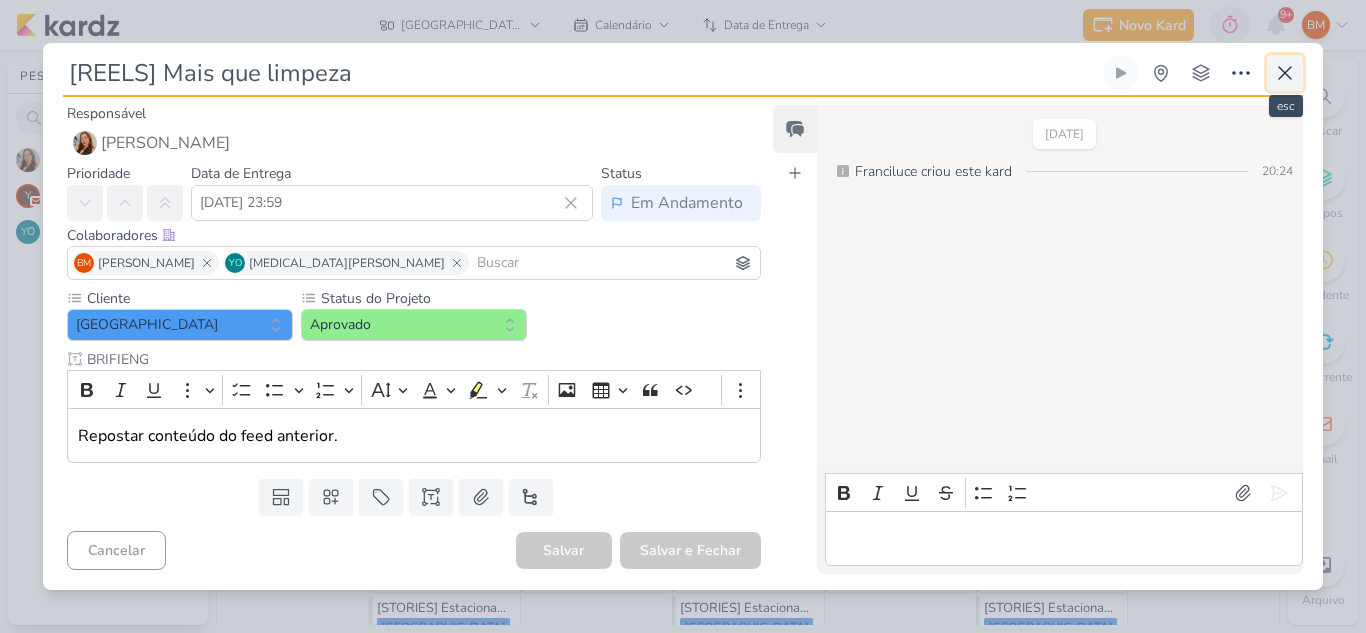 click 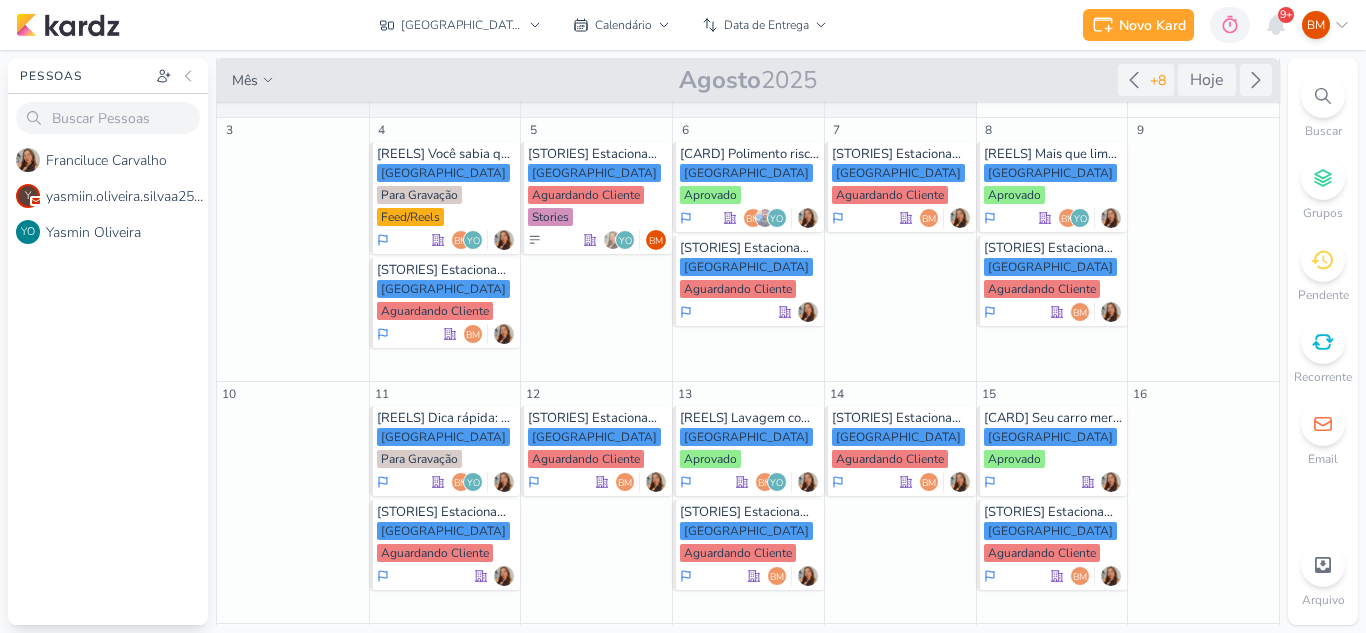 scroll, scrollTop: 279, scrollLeft: 0, axis: vertical 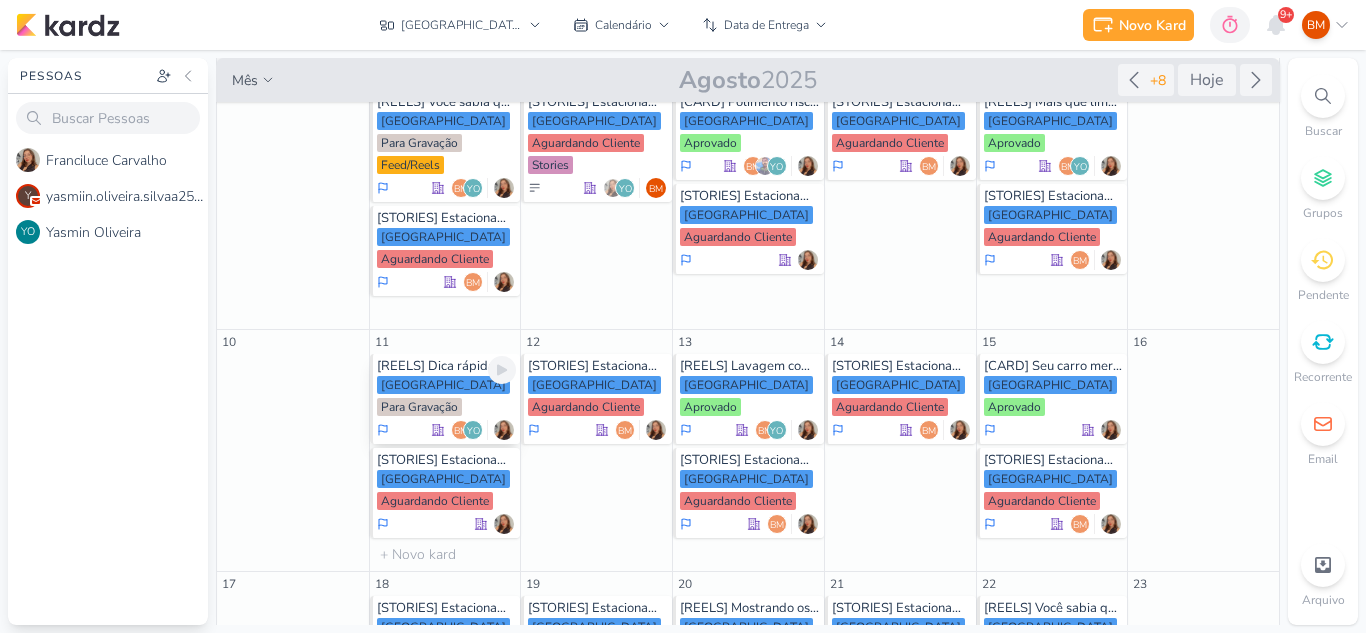 click on "[GEOGRAPHIC_DATA]" at bounding box center (443, 385) 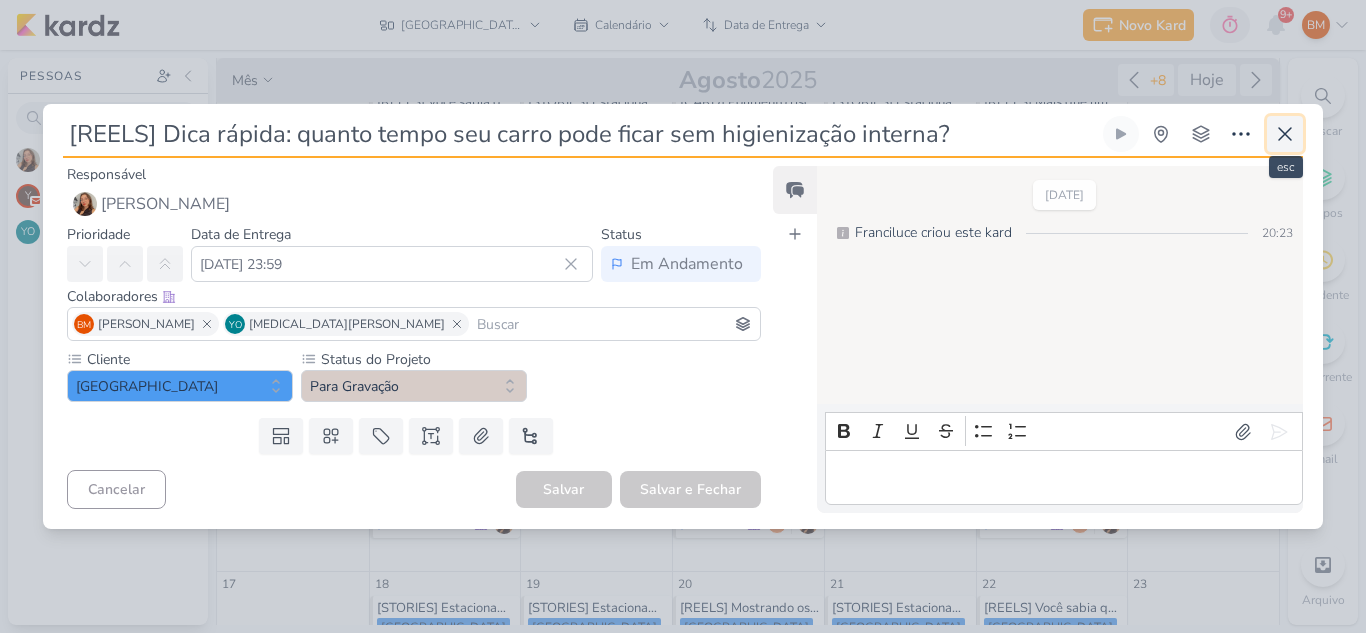 click 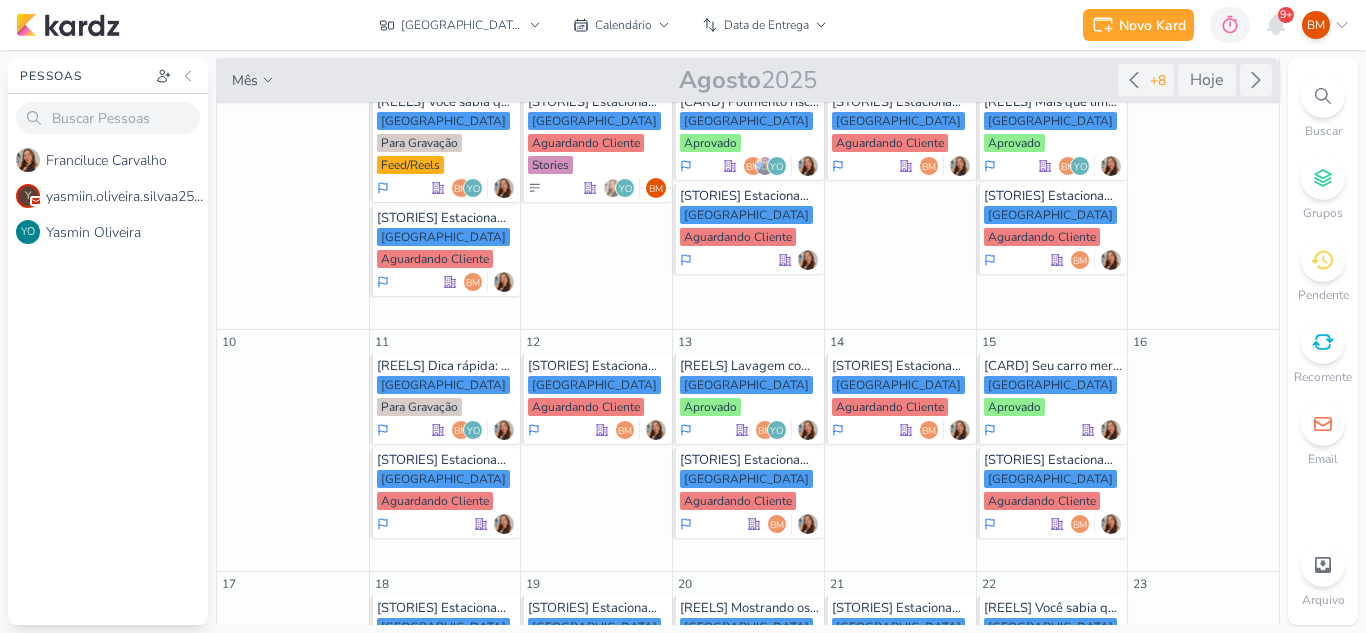 scroll, scrollTop: 834, scrollLeft: 0, axis: vertical 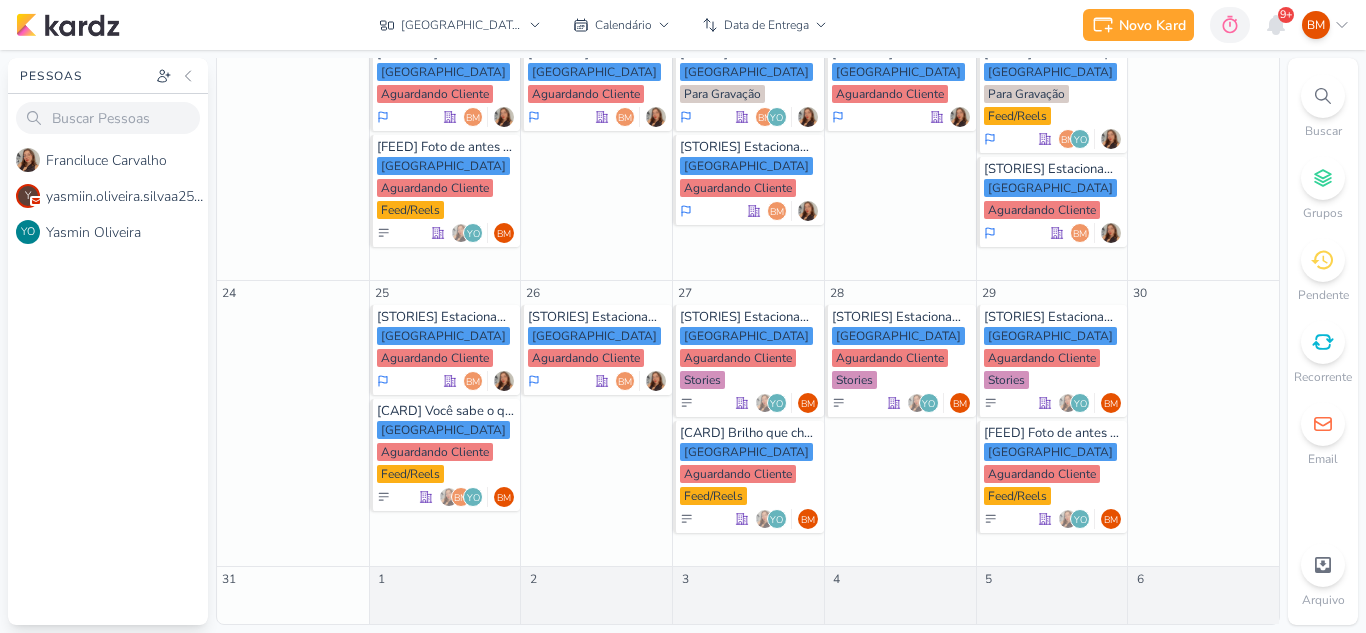 click on "BM" at bounding box center [1326, 25] 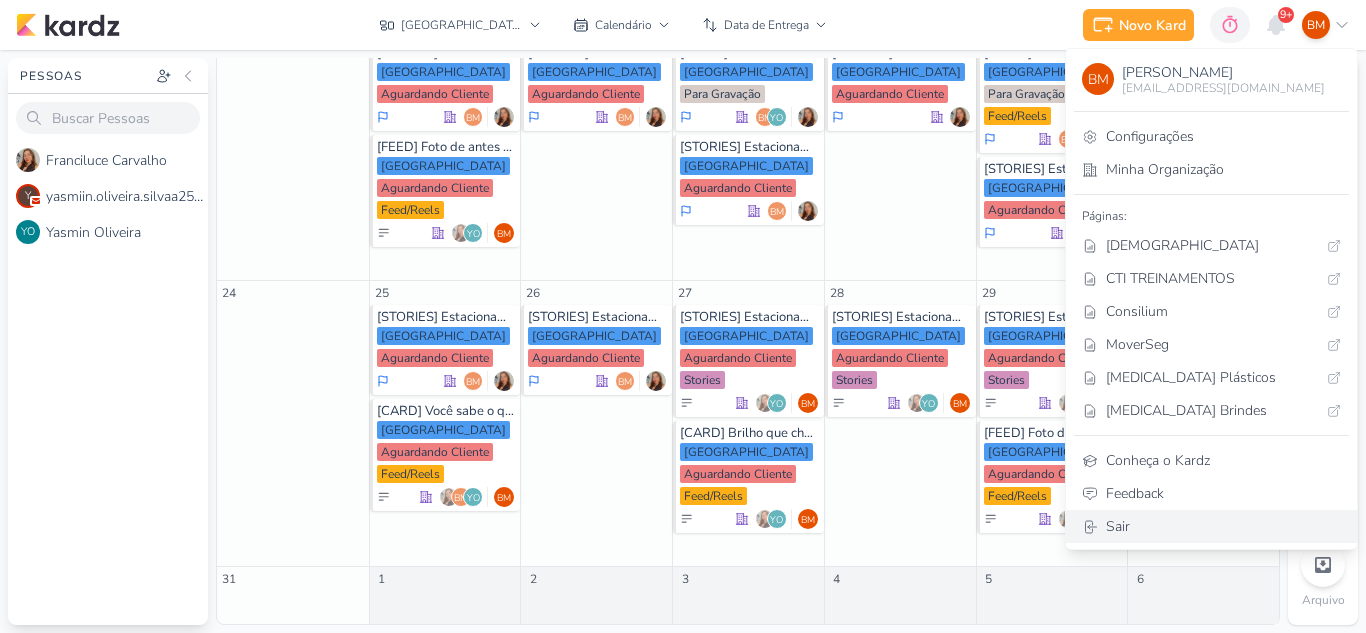 click on "Sair" at bounding box center [1211, 526] 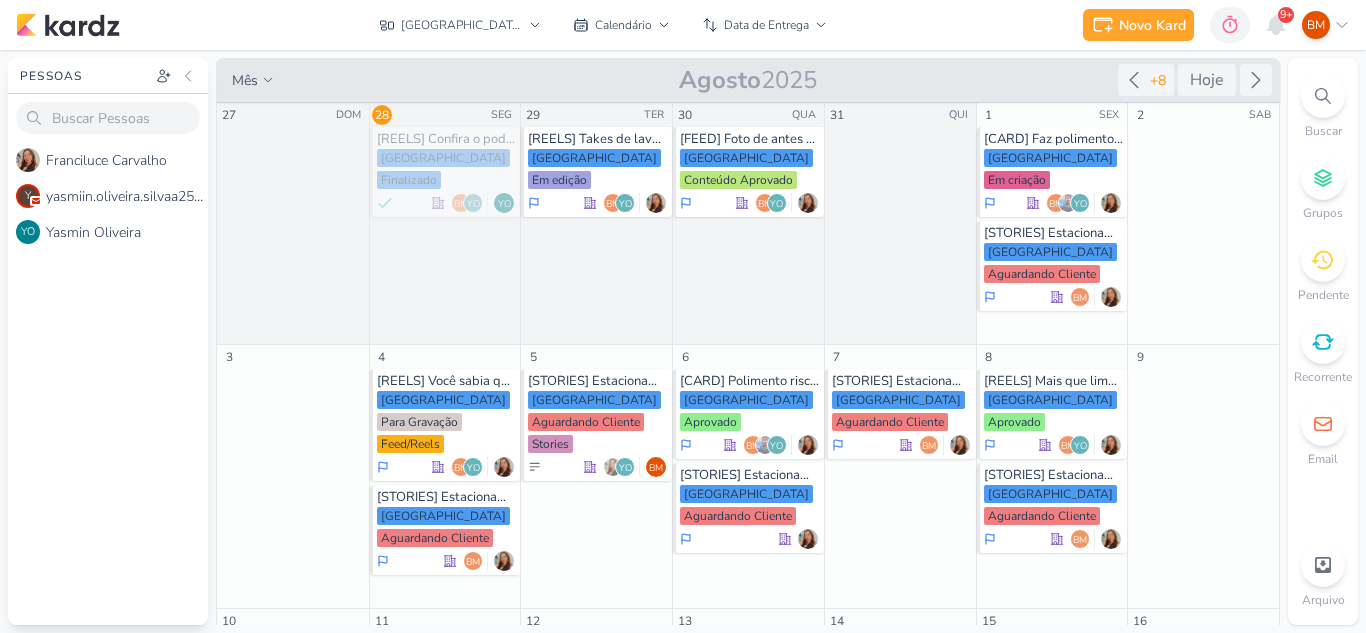 scroll, scrollTop: 0, scrollLeft: 0, axis: both 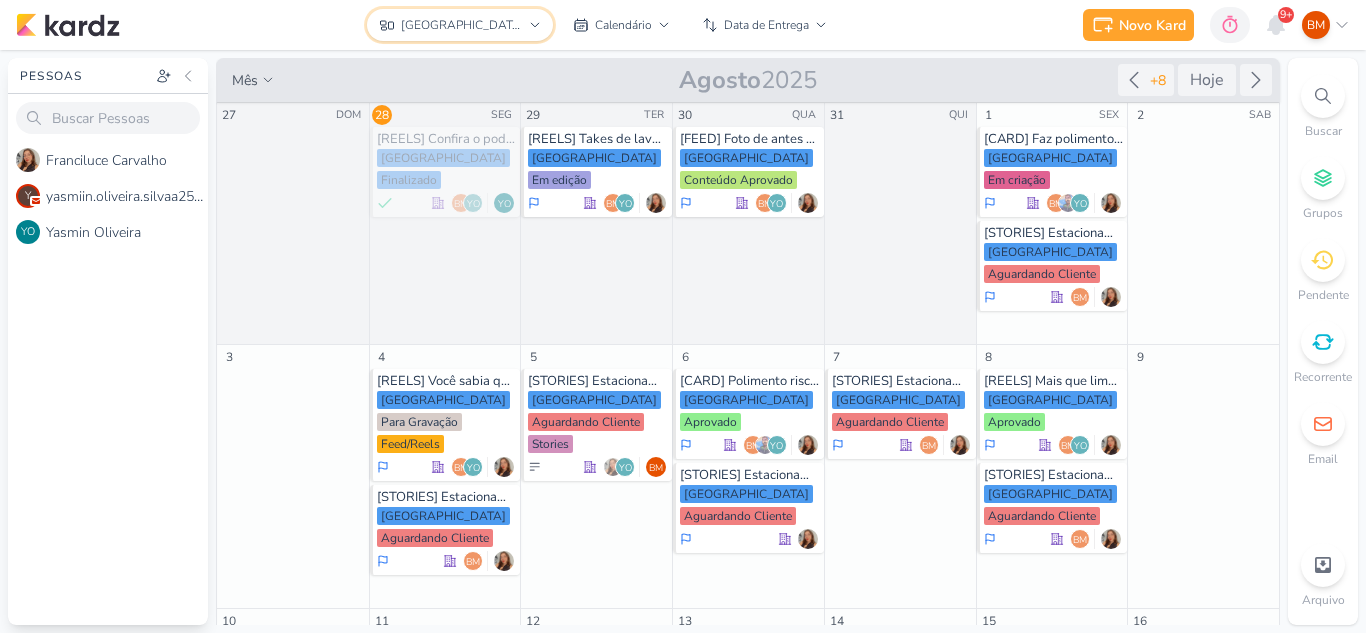 click on "[GEOGRAPHIC_DATA]" at bounding box center [461, 25] 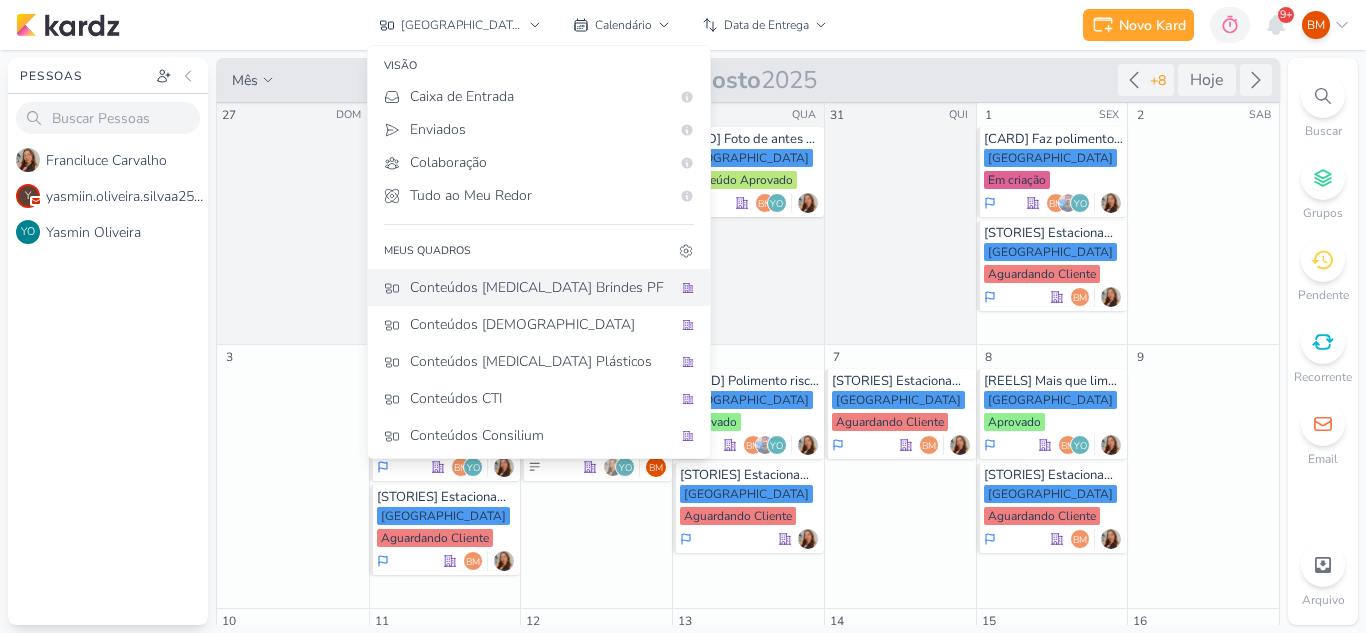 click on "Conteúdos [MEDICAL_DATA] Brindes PF" at bounding box center (541, 287) 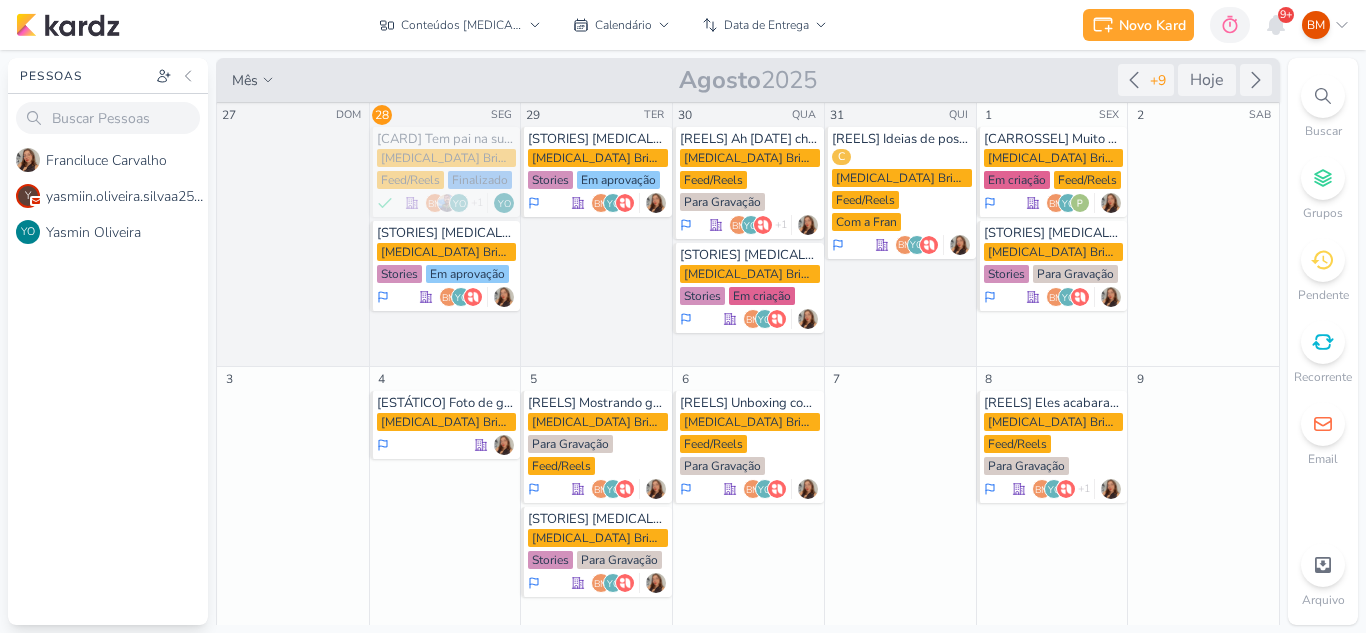 scroll, scrollTop: 3, scrollLeft: 0, axis: vertical 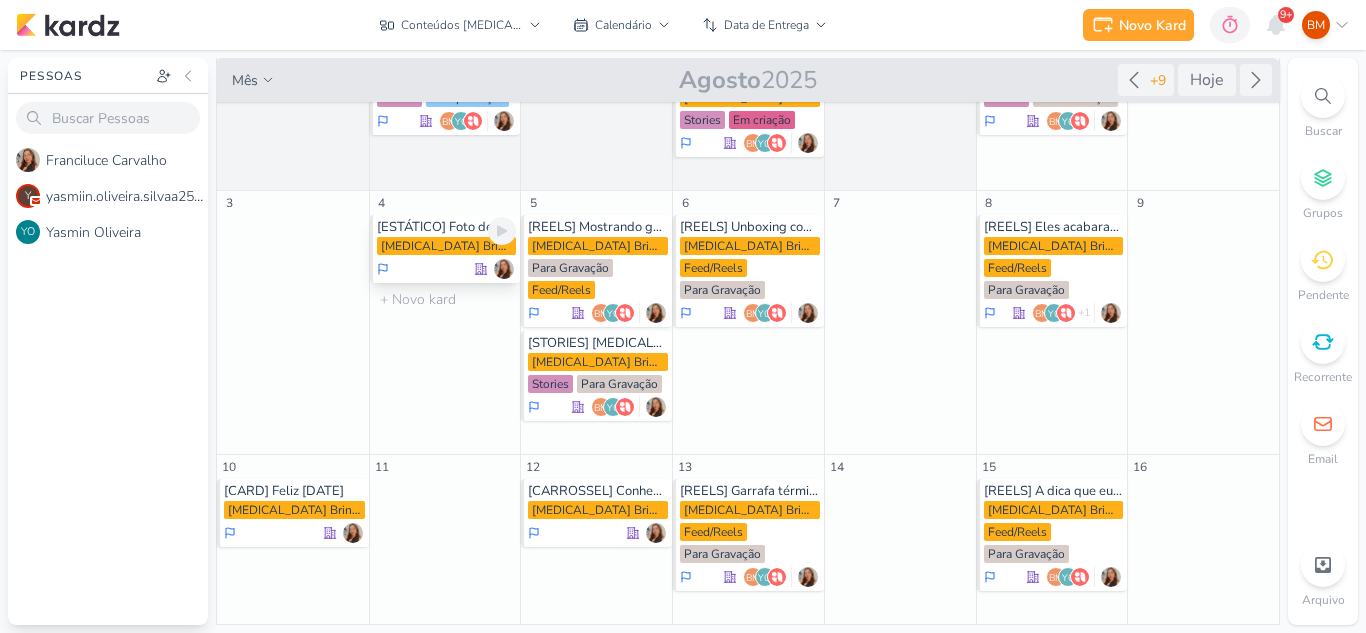 click on "[MEDICAL_DATA] Brindes PF" at bounding box center (447, 246) 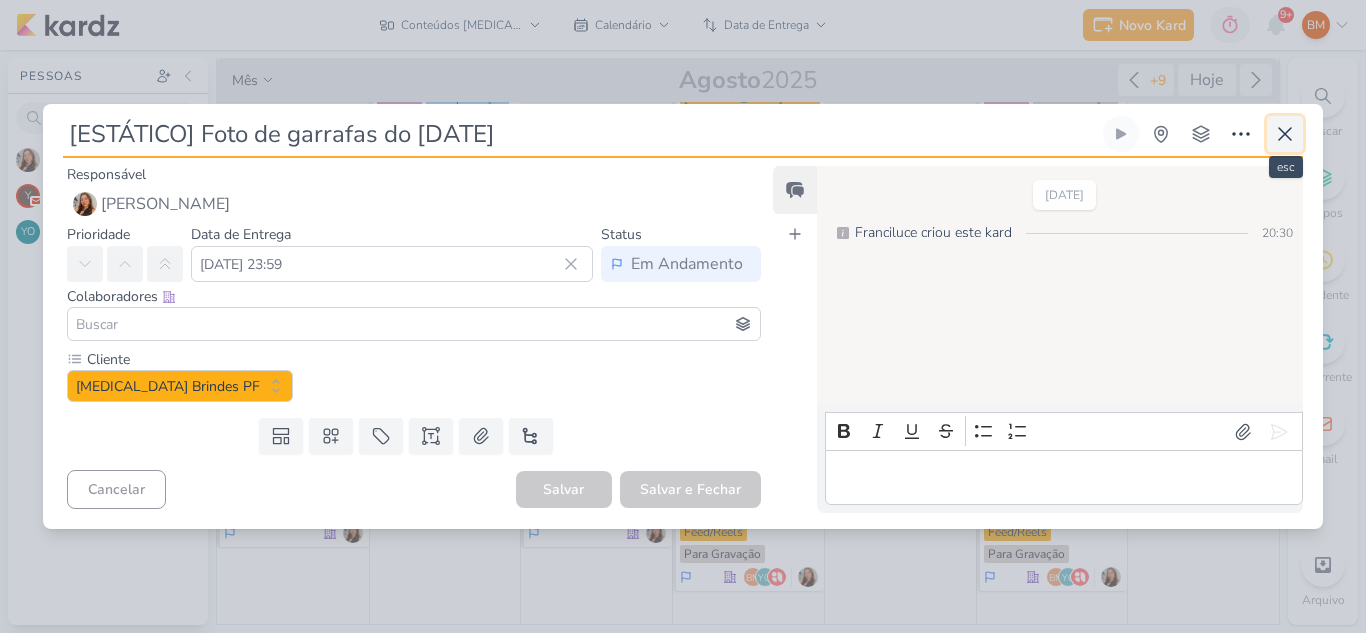 click 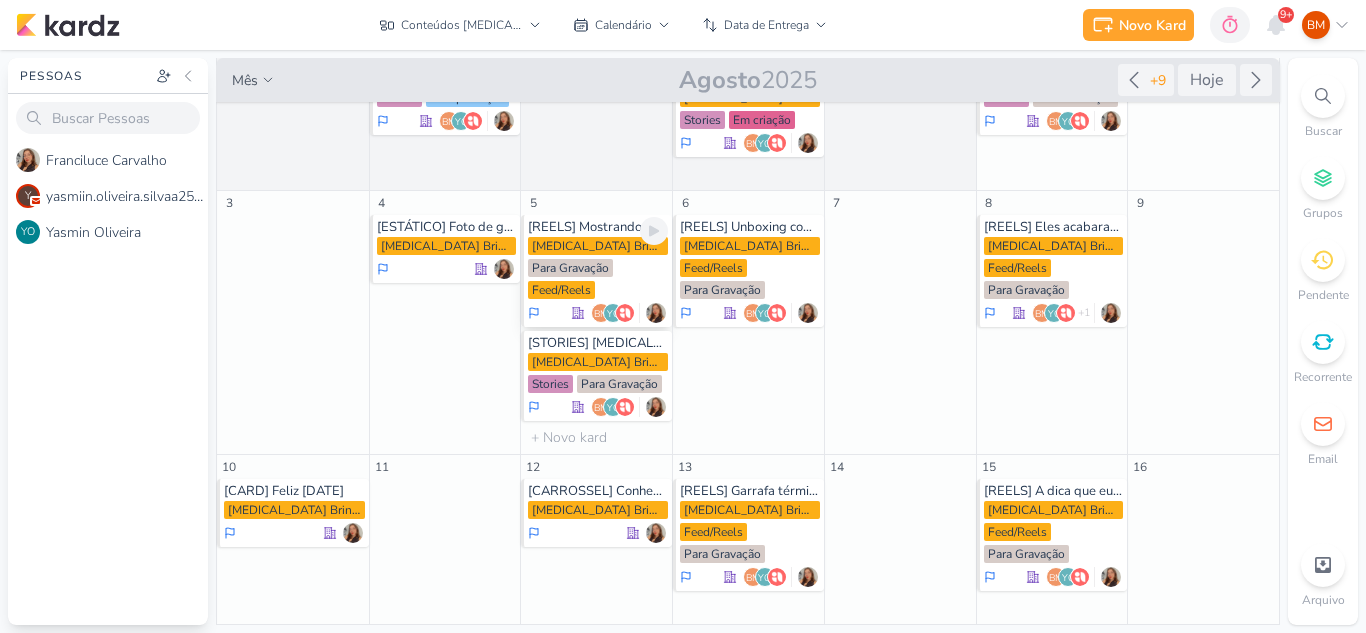 click on "Allegra Brindes PF
Para Gravação
Feed/Reels" at bounding box center [598, 269] 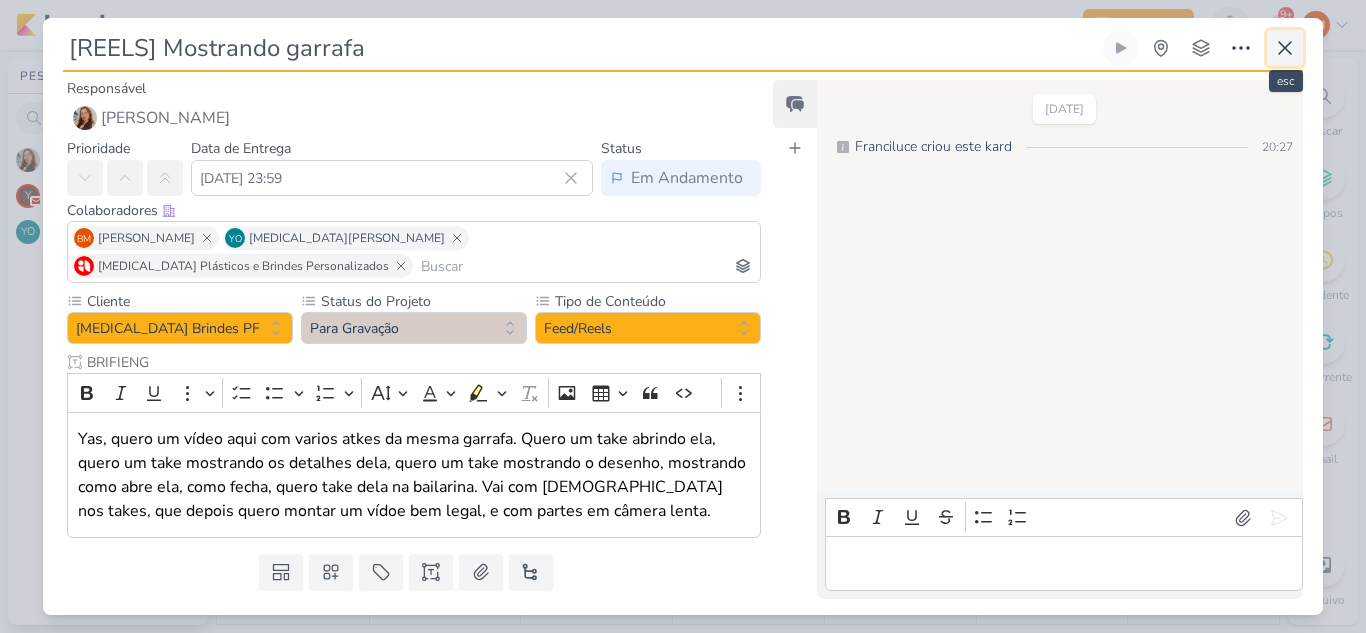 click 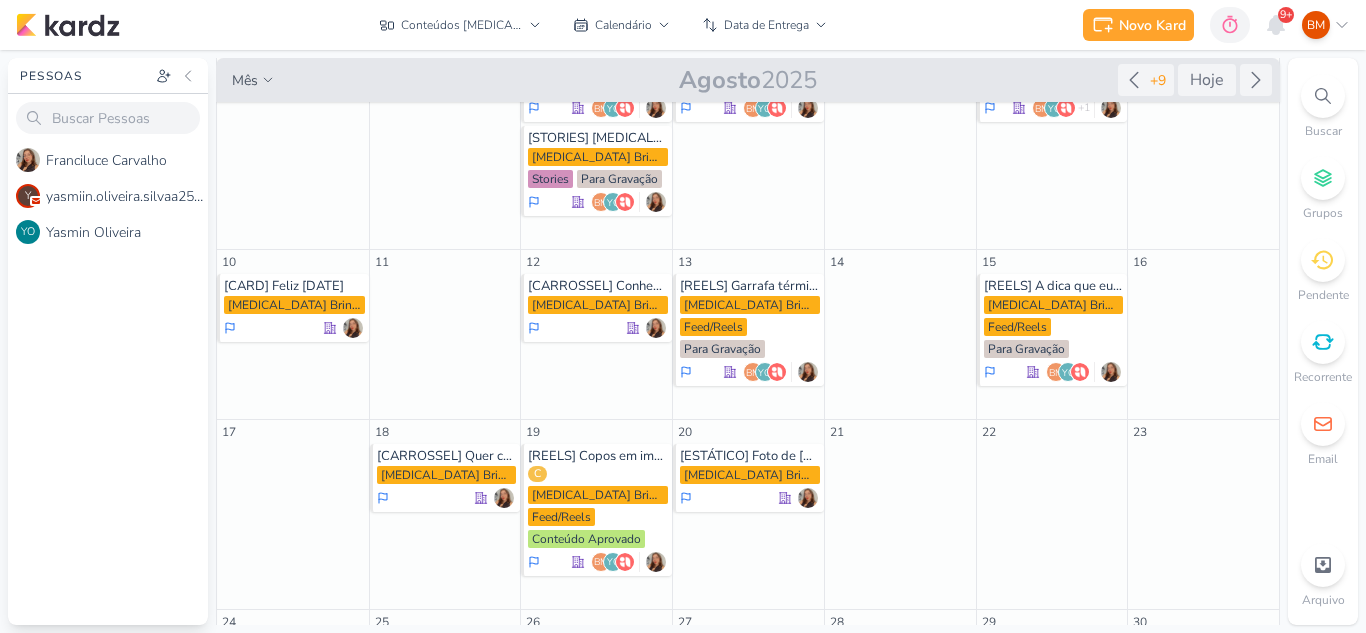 scroll, scrollTop: 413, scrollLeft: 0, axis: vertical 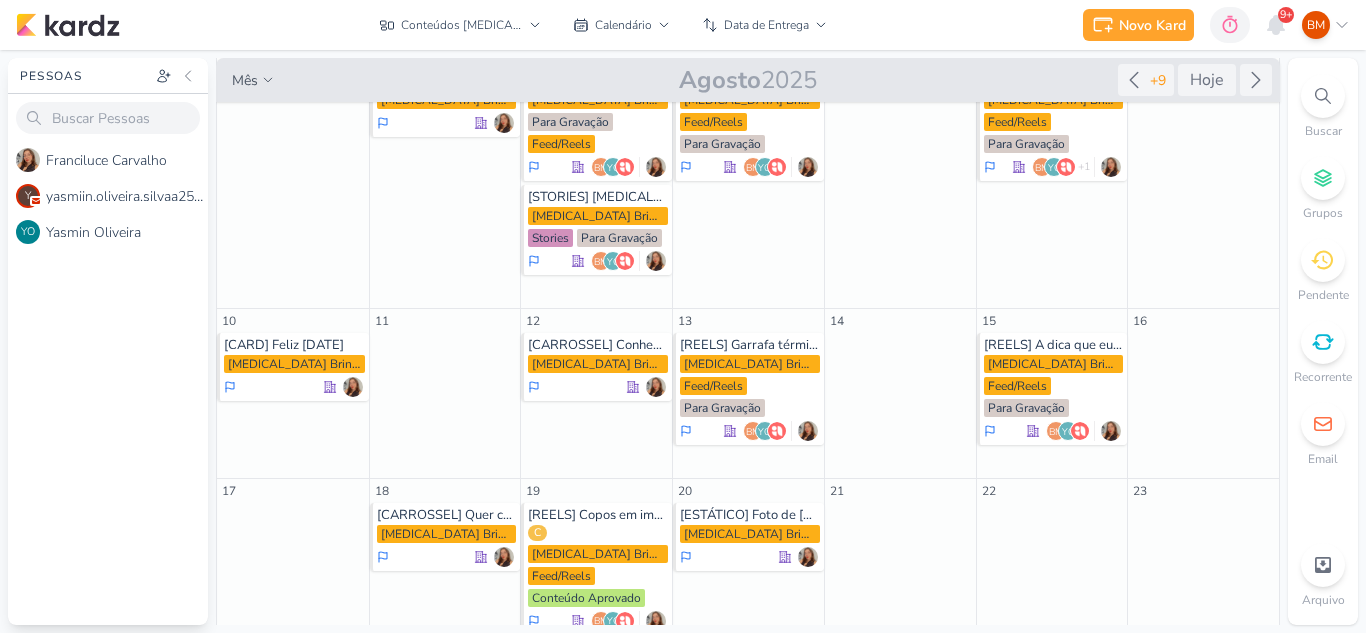 drag, startPoint x: 1273, startPoint y: 322, endPoint x: 1257, endPoint y: 266, distance: 58.24088 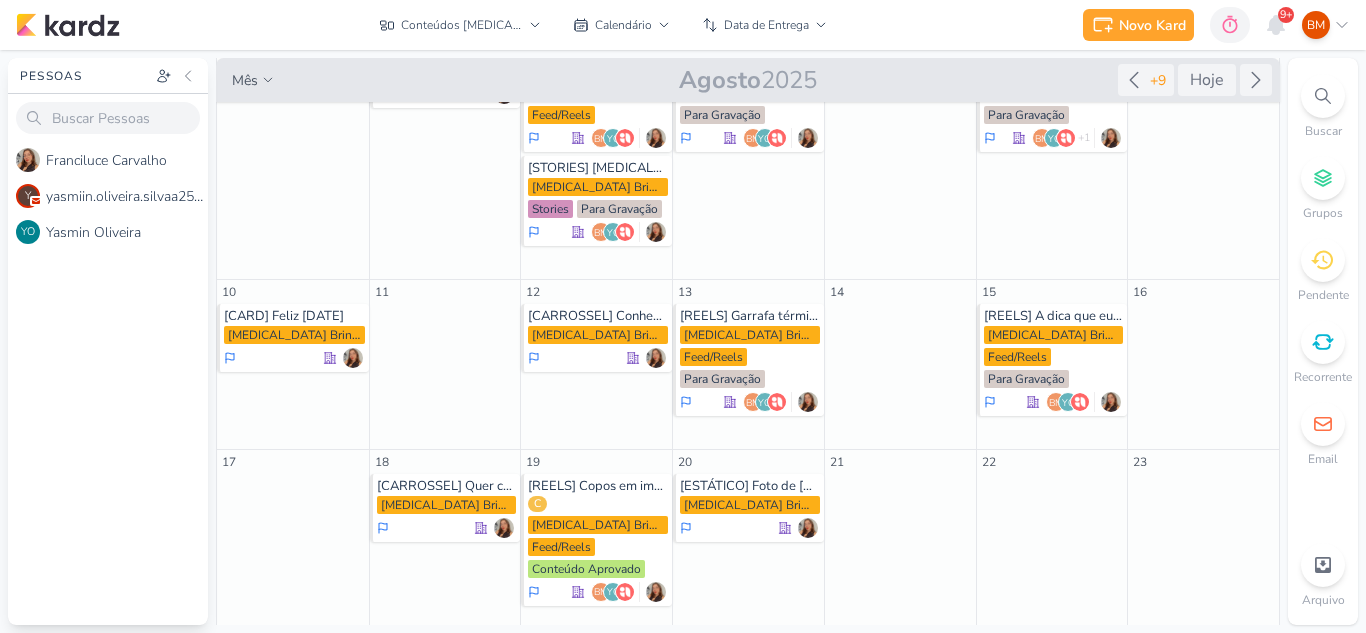 scroll, scrollTop: 366, scrollLeft: 0, axis: vertical 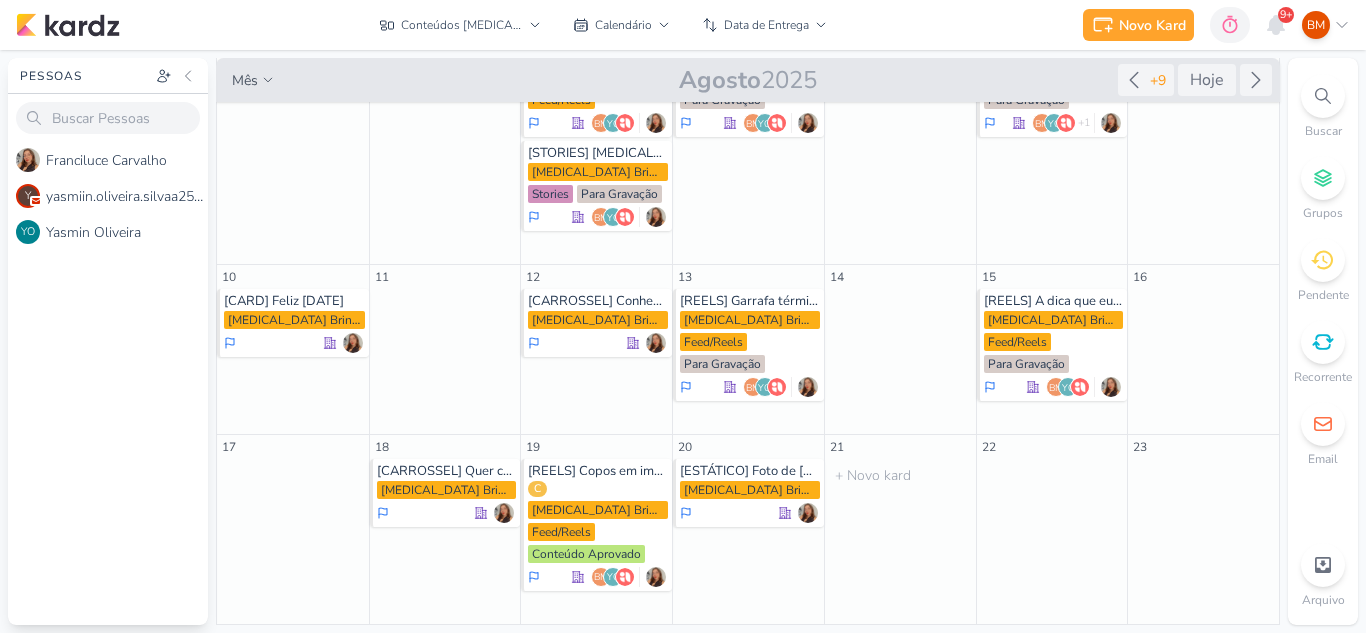 click on "21
O título do kard deve ter menos que 100 caracteres" at bounding box center (900, 530) 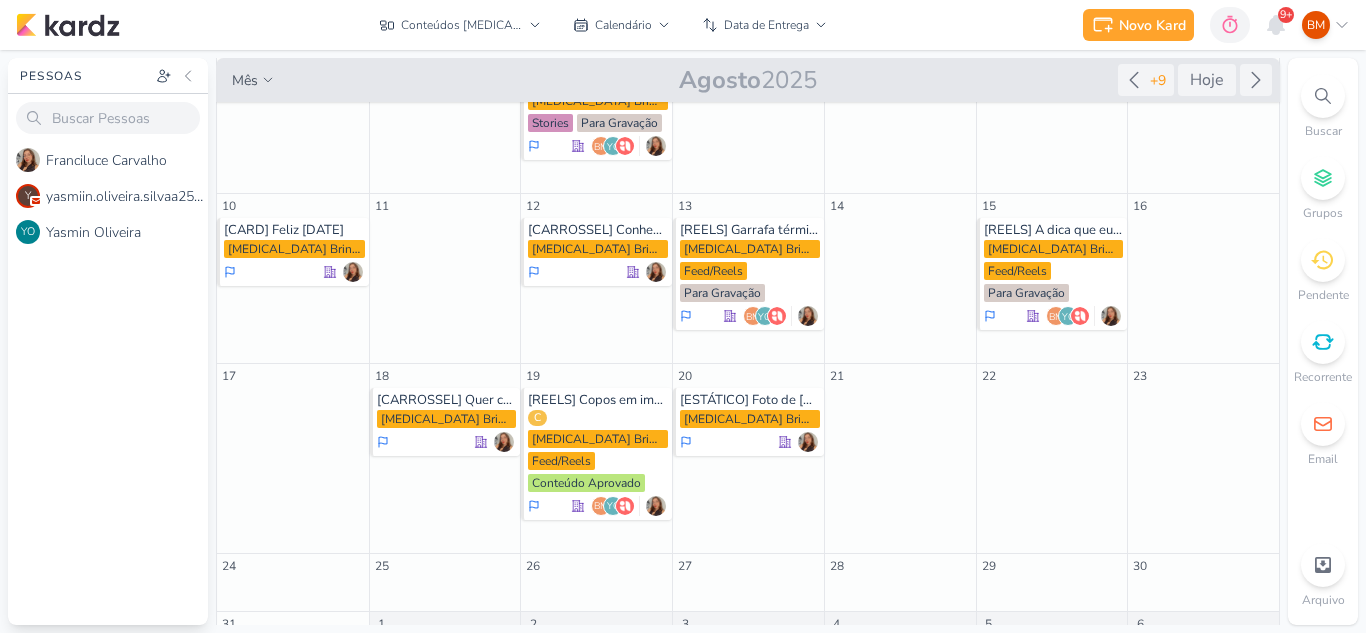 scroll, scrollTop: 462, scrollLeft: 0, axis: vertical 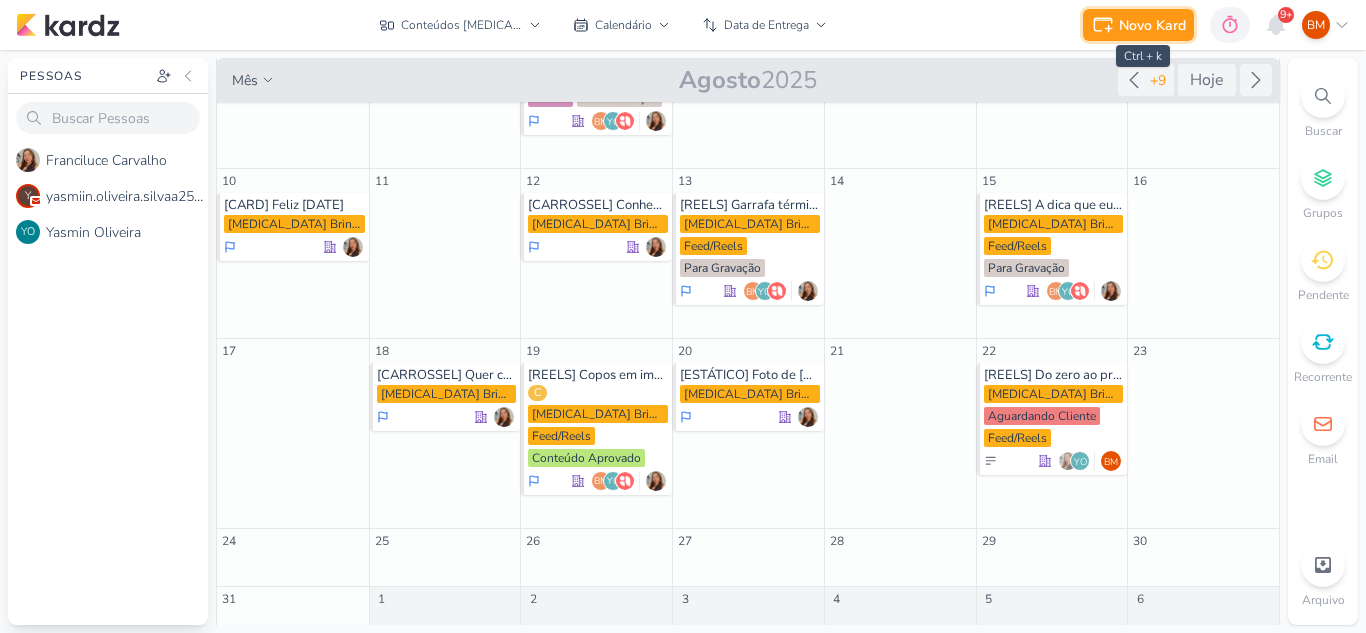 click 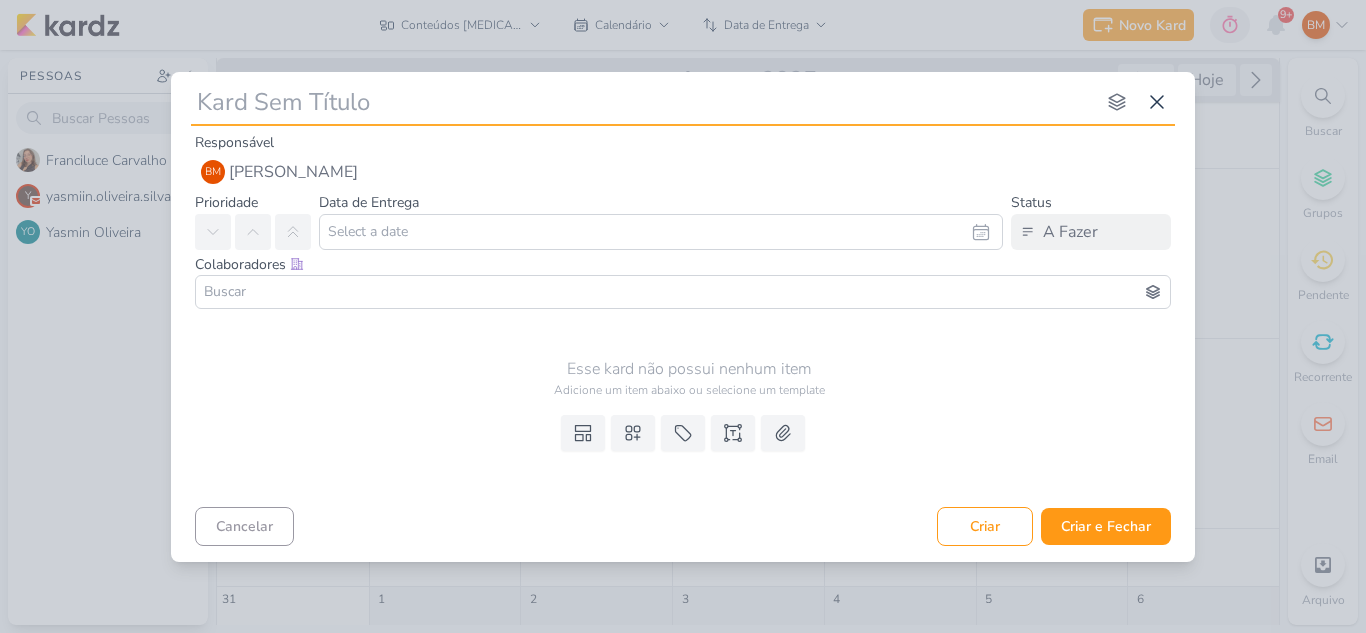 type on "Preview da coleção Mostre uma prévia das estampas, kits ou embalagens com a frase:  “Vem aí a coleção mais fofa do ano! 💛✨”" 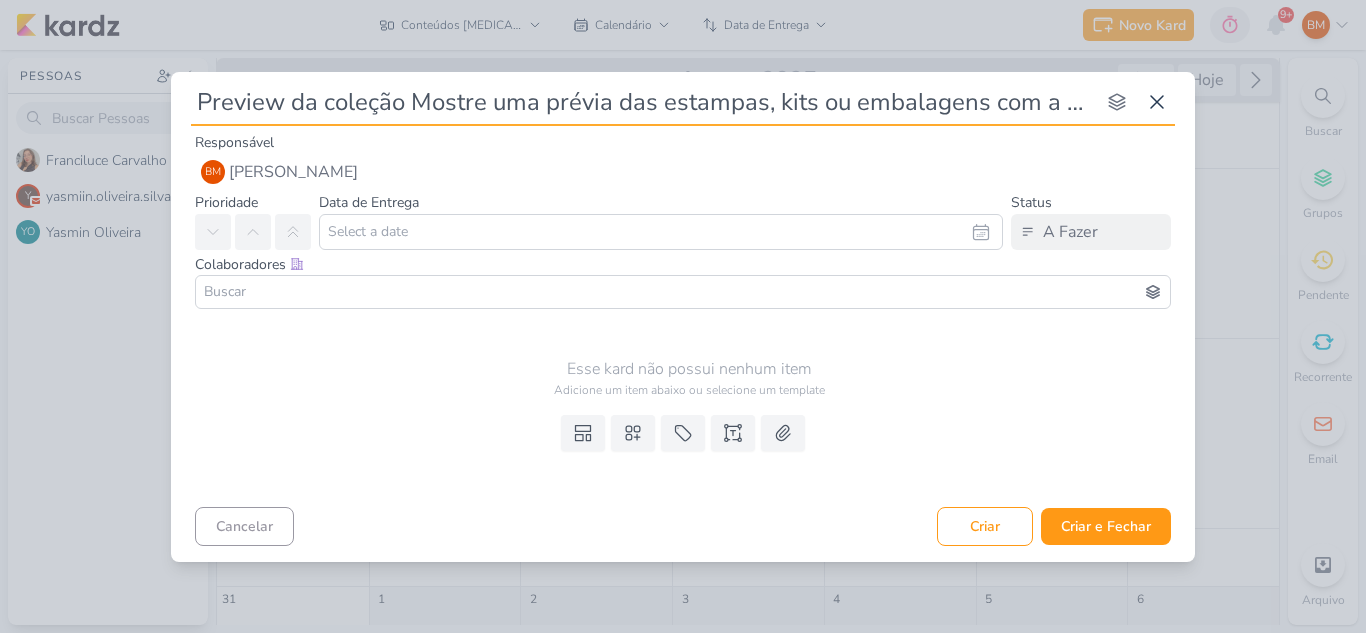 scroll, scrollTop: 0, scrollLeft: 501, axis: horizontal 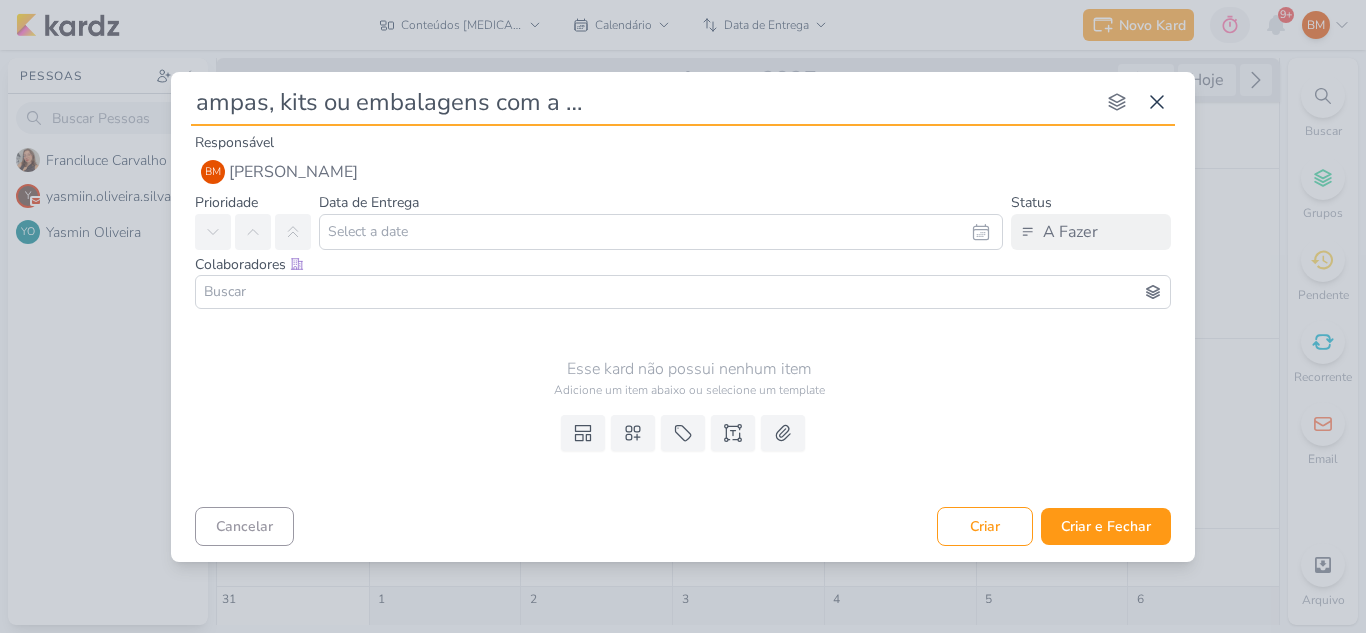 type 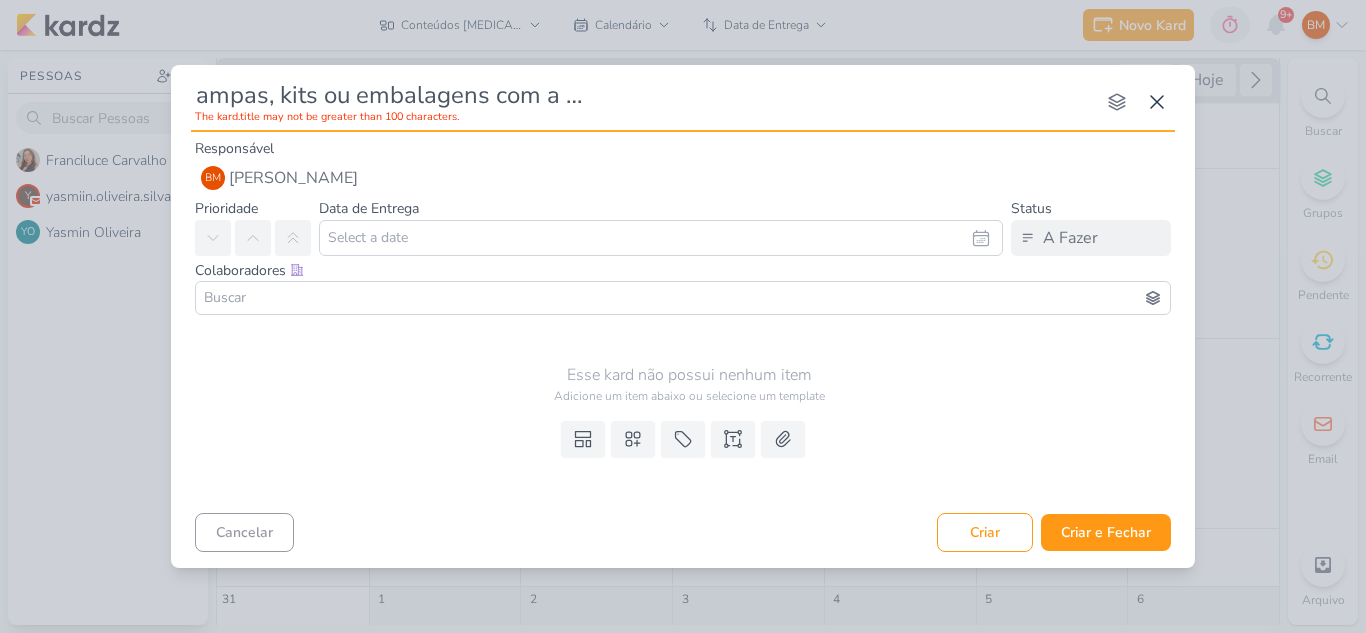 drag, startPoint x: 640, startPoint y: 97, endPoint x: 57, endPoint y: 164, distance: 586.8373 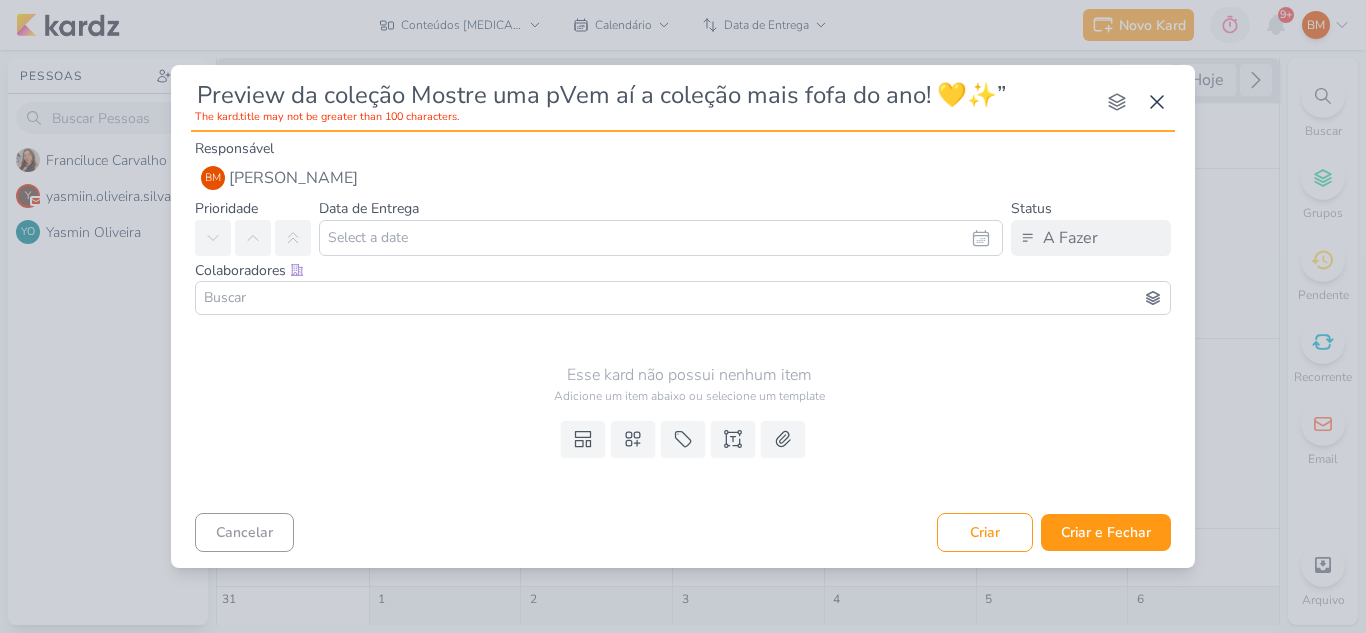 scroll, scrollTop: 0, scrollLeft: 0, axis: both 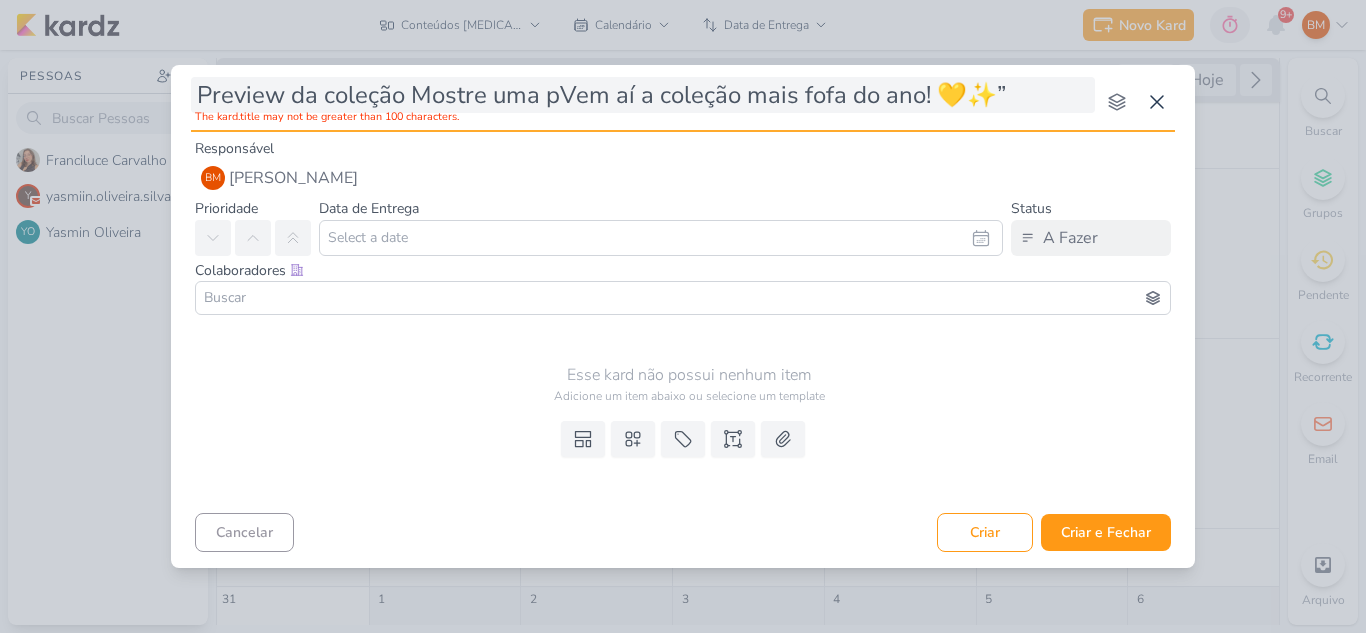type on "Preview da coleção Mostre uma Vem aí a coleção mais fofa do ano! 💛✨”" 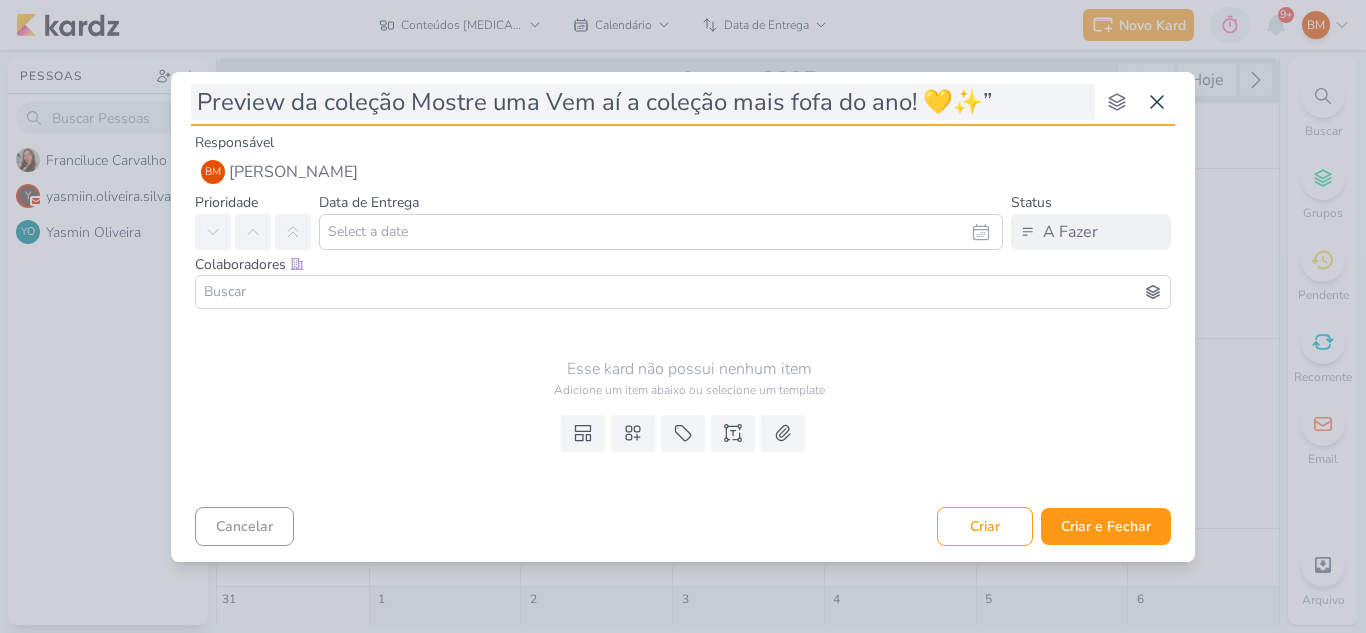 type on "Preview da coleção Mostre umaVem aí a coleção mais fofa do ano! 💛✨”" 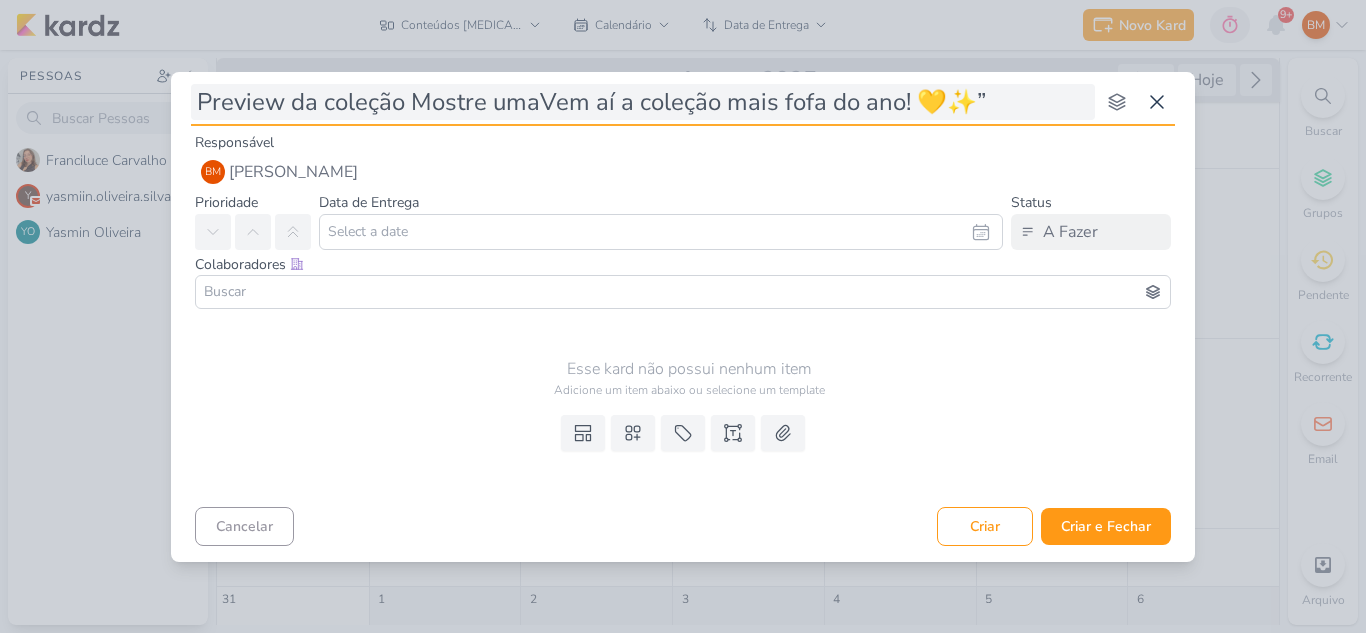 type 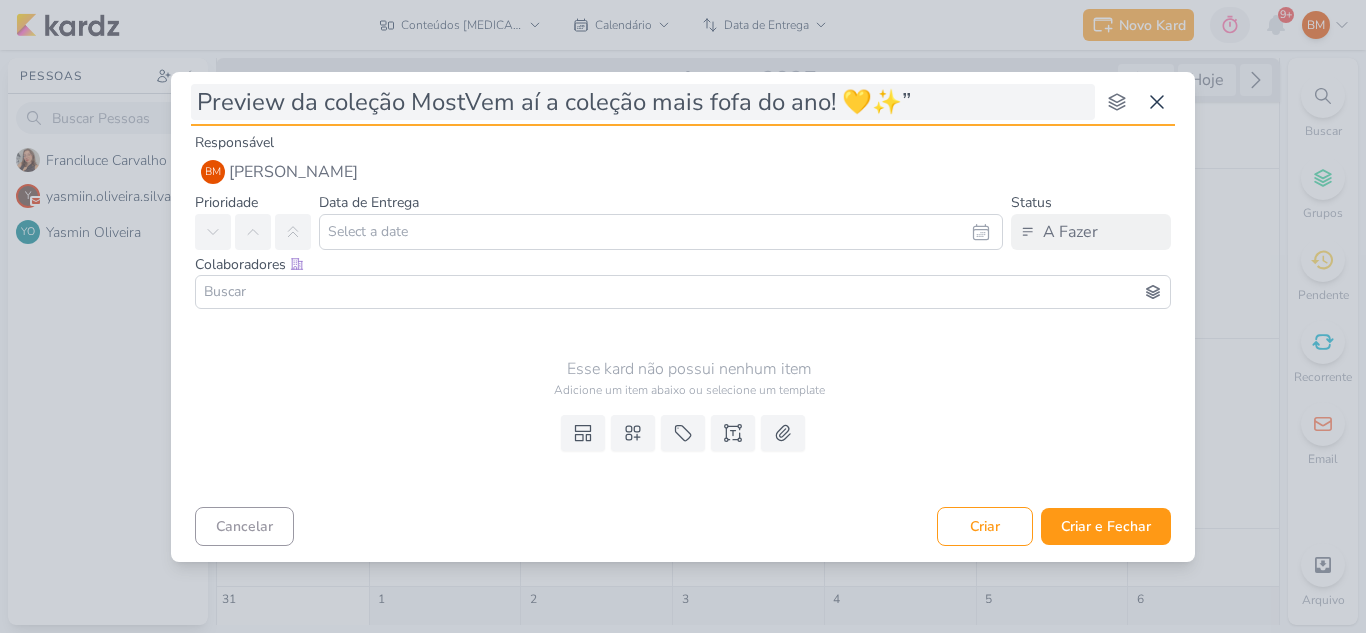type on "Preview da coleção MosVem aí a coleção mais fofa do ano! 💛✨”" 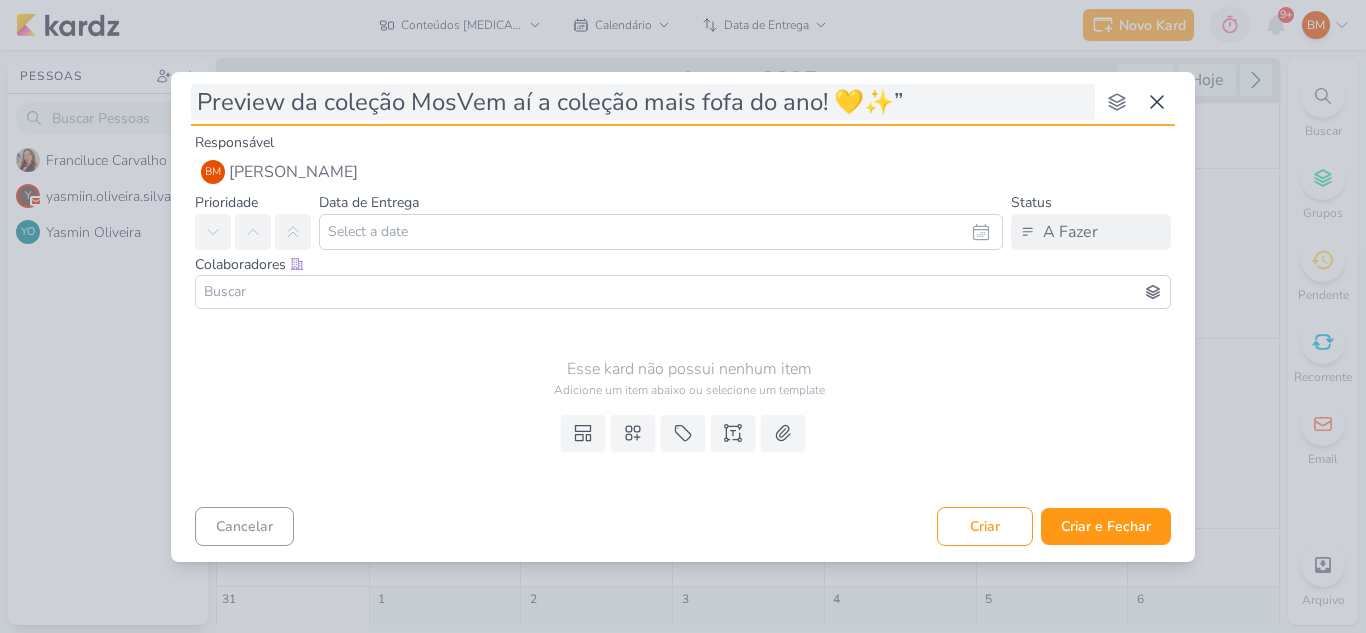 type 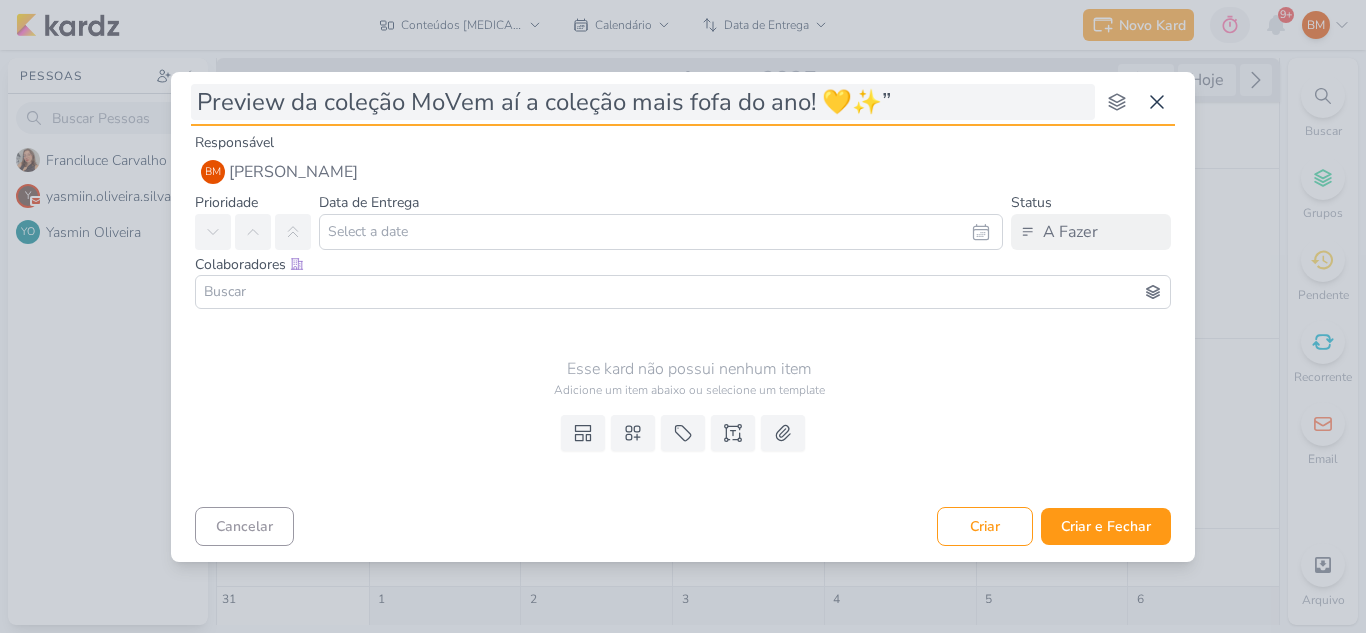 type on "Preview da coleção MVem aí a coleção mais fofa do ano! 💛✨”" 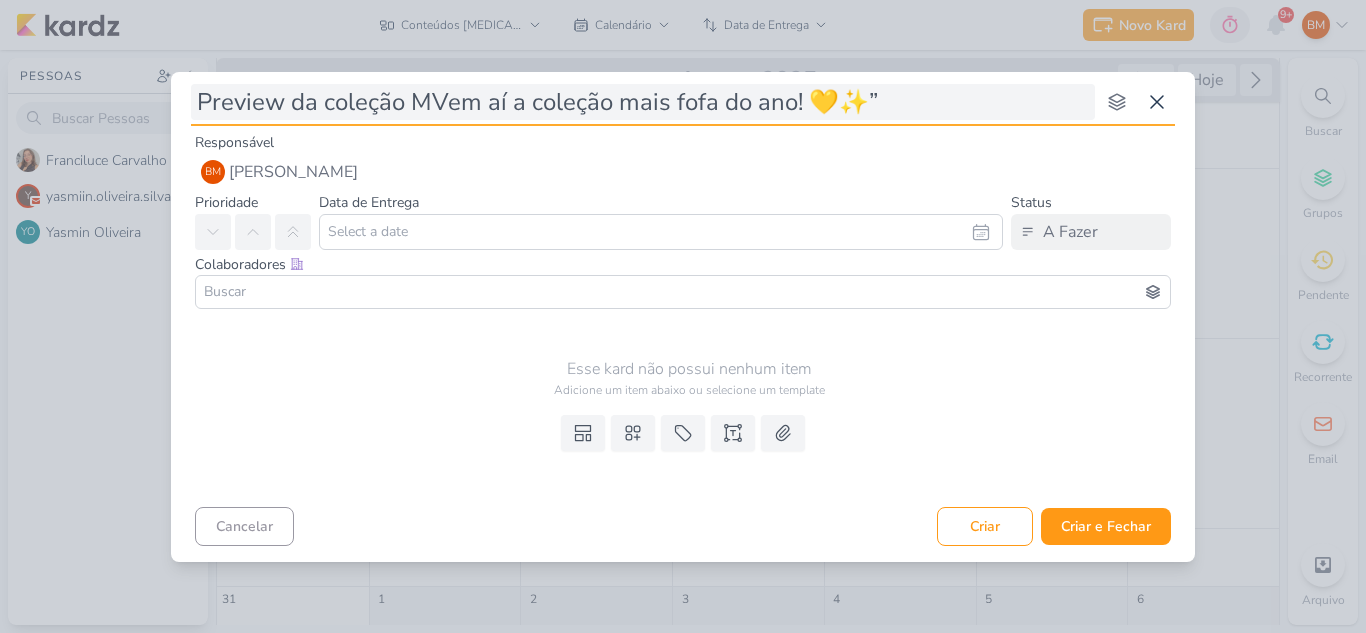 type 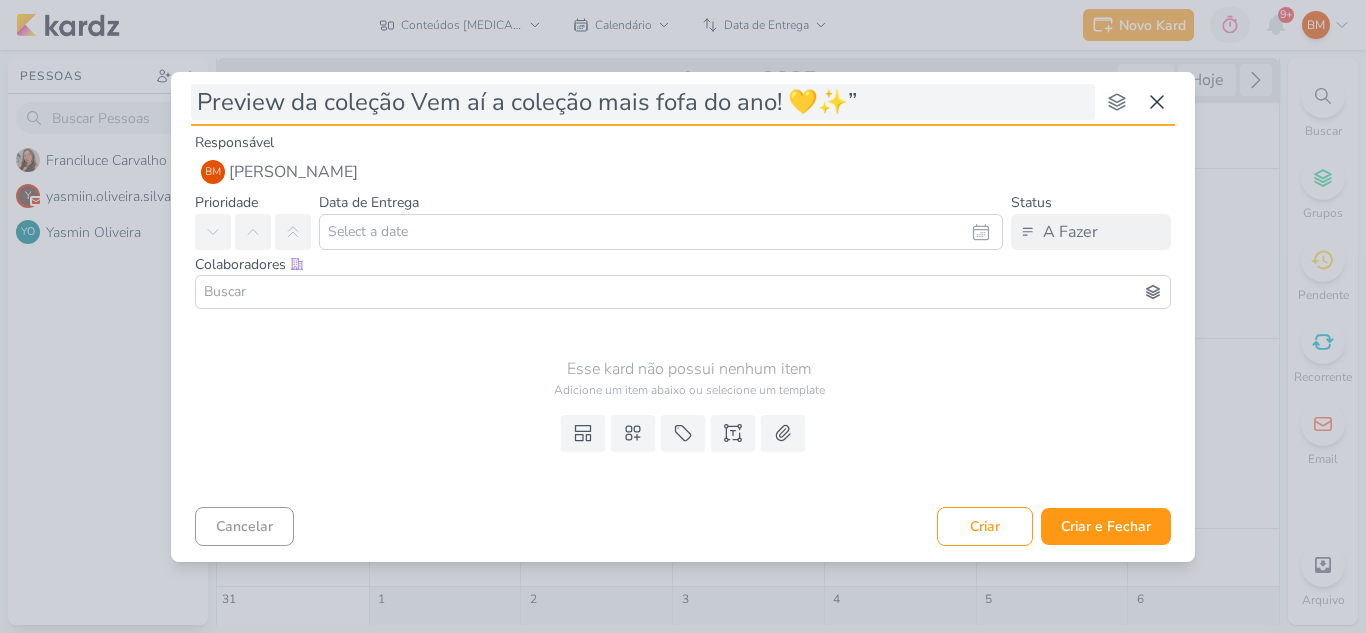 type 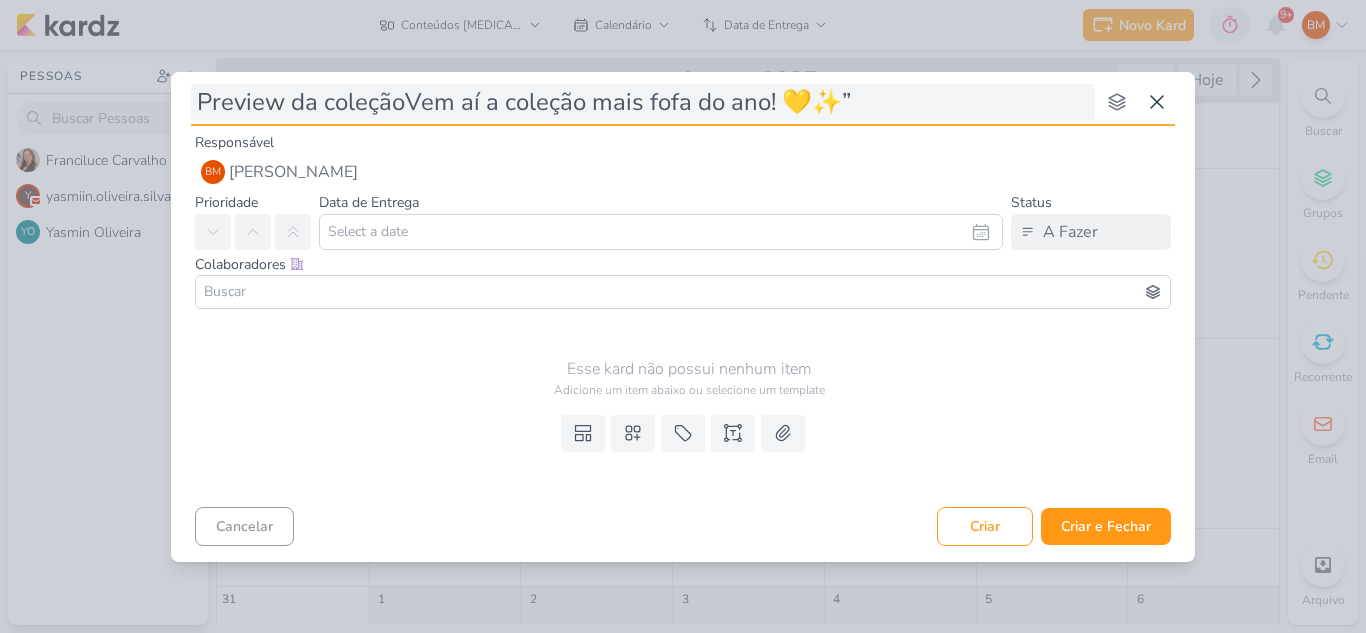 type 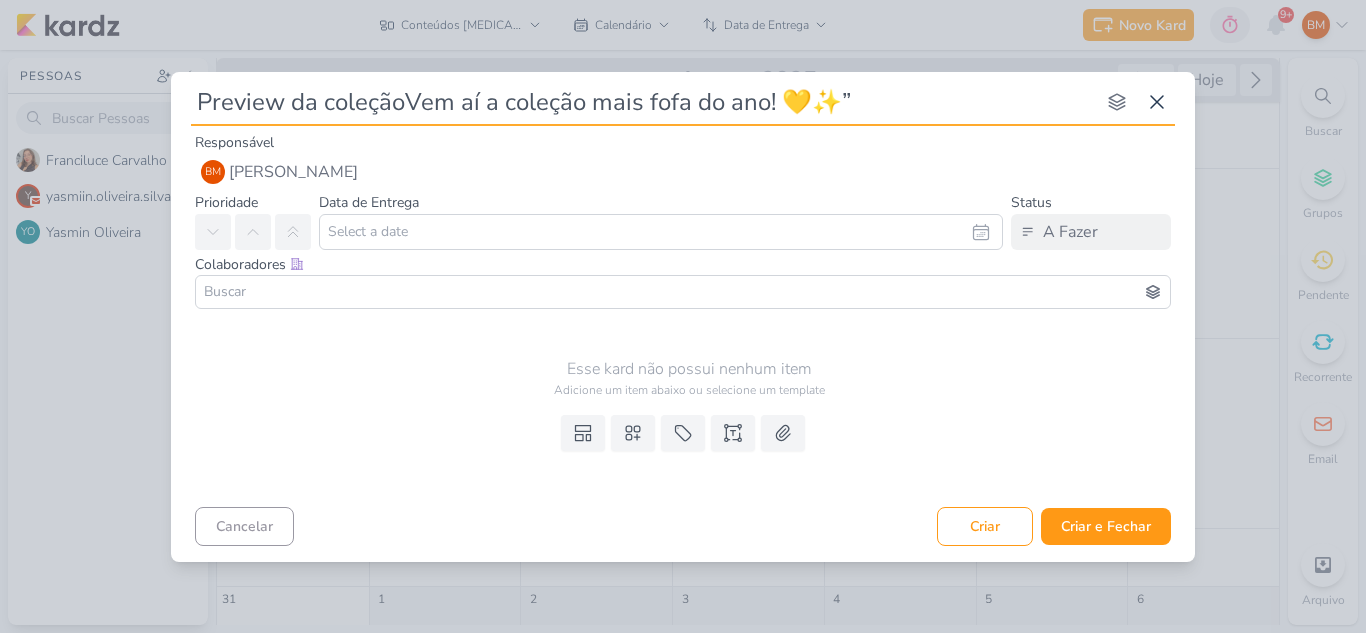 drag, startPoint x: 918, startPoint y: 94, endPoint x: 783, endPoint y: 120, distance: 137.48091 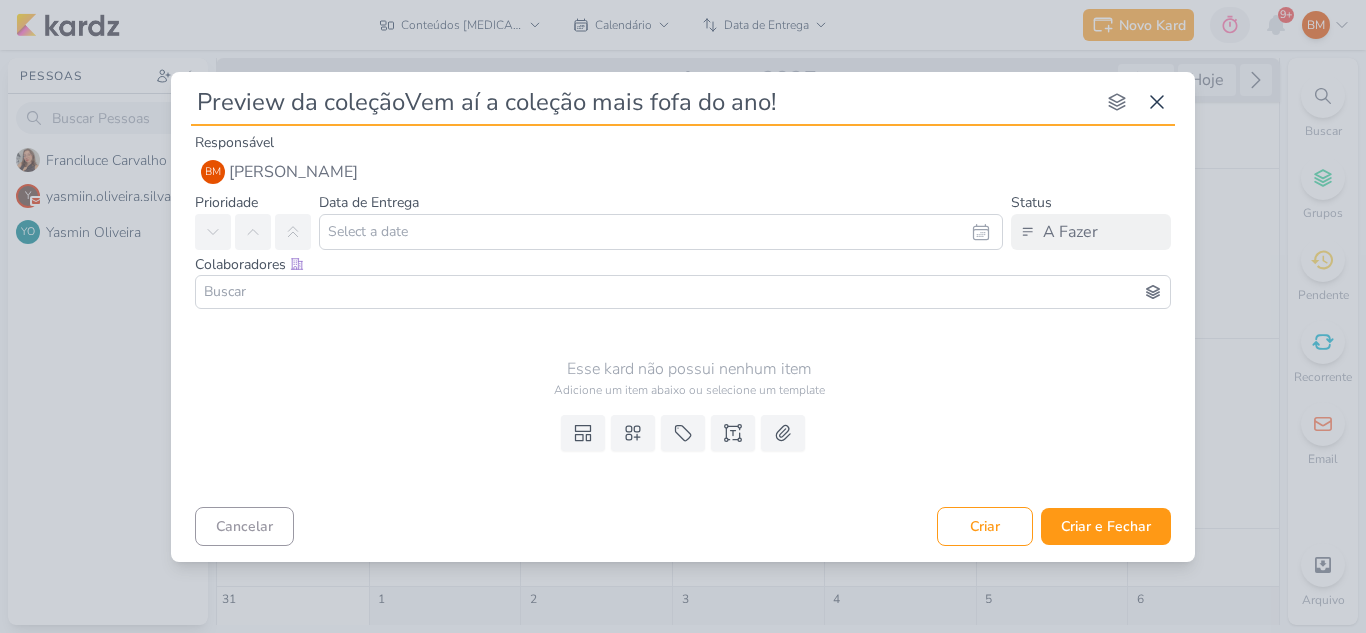 type on "Preview da coleçãoVem aí a coleção mais fofa do ano!" 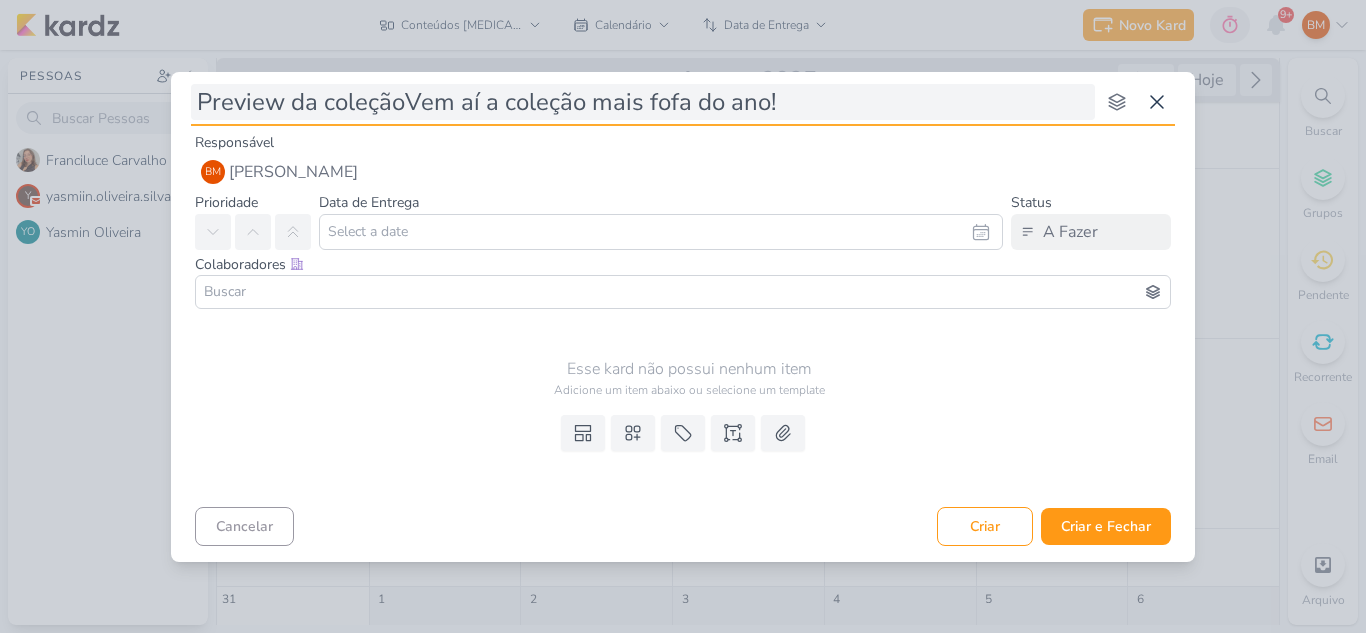 click on "Preview da coleçãoVem aí a coleção mais fofa do ano!" at bounding box center (643, 102) 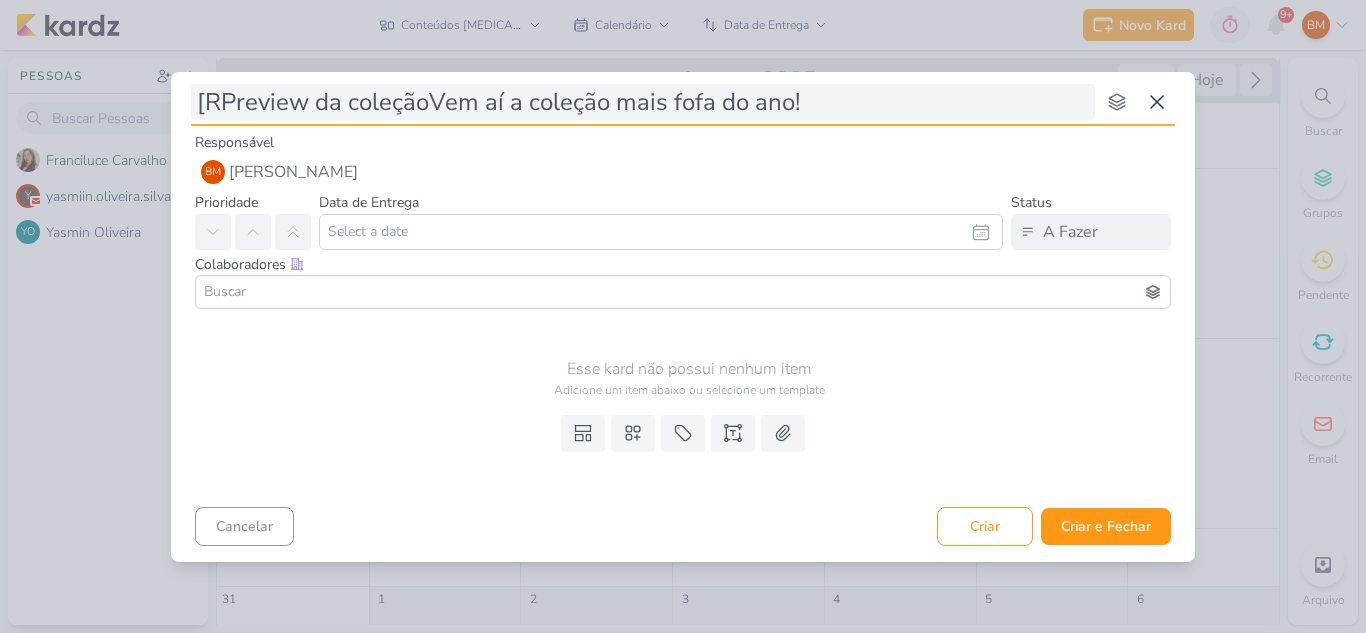 type on "[REPreview da coleçãoVem aí a coleção mais fofa do ano!" 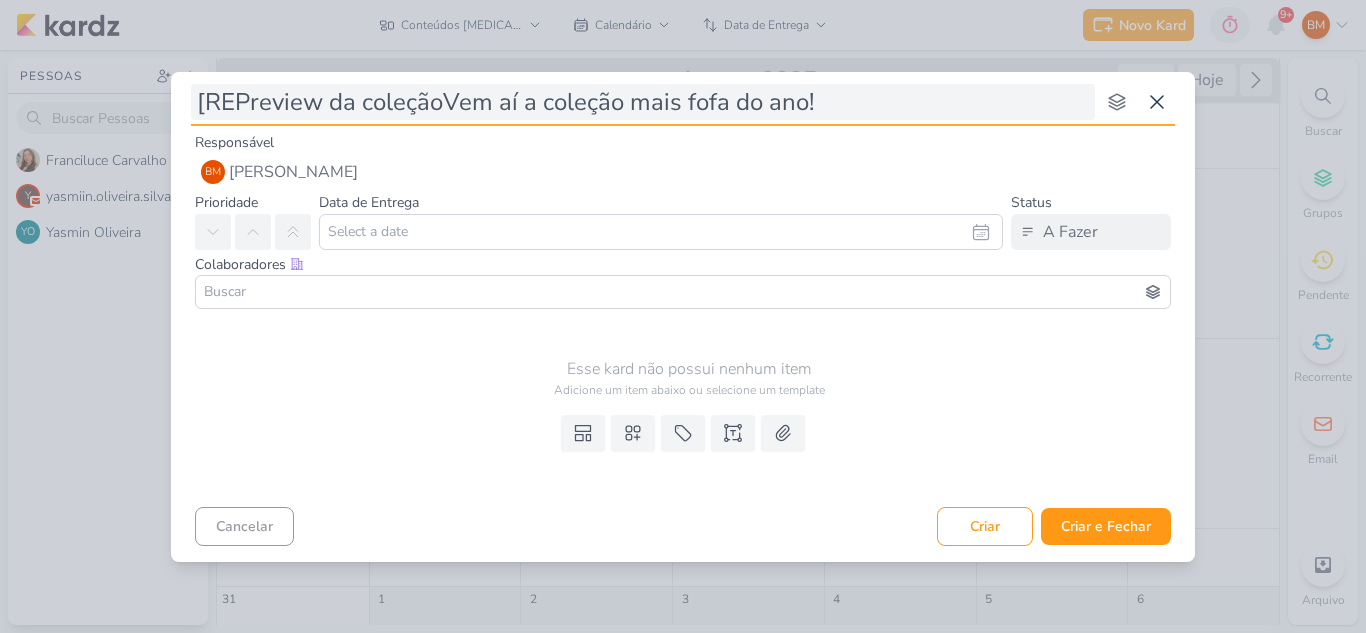 type on "[REEPreview da coleçãoVem aí a coleção mais fofa do ano!" 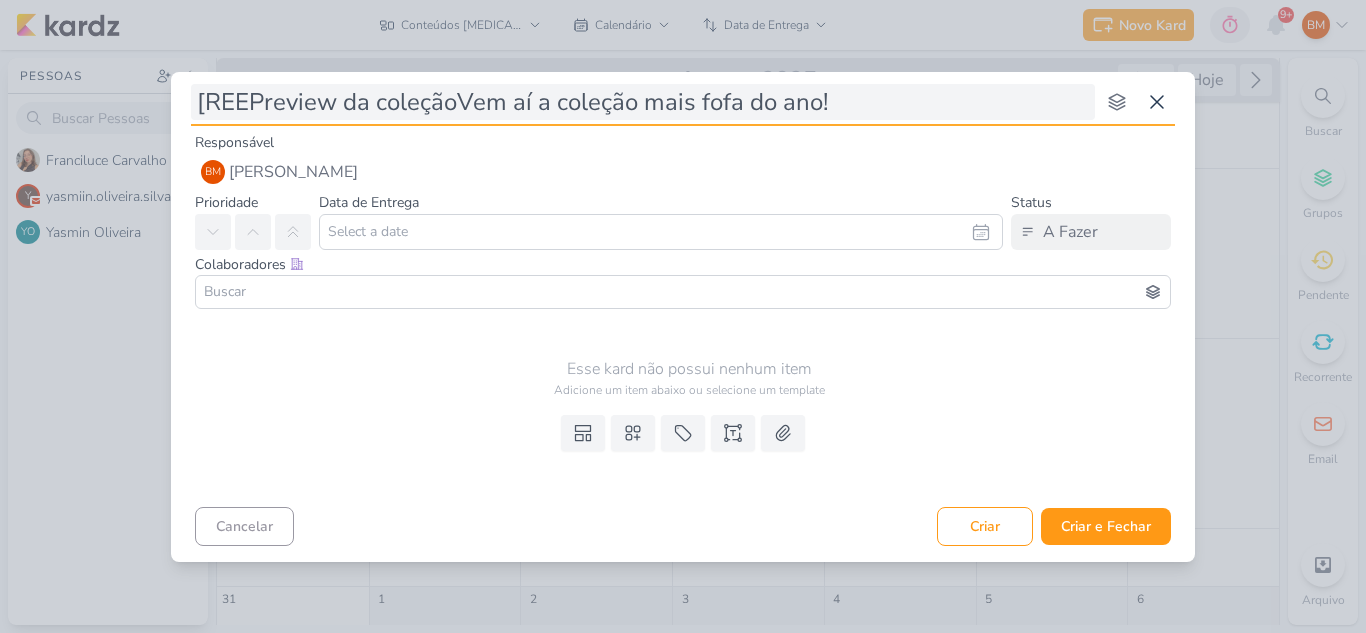 type 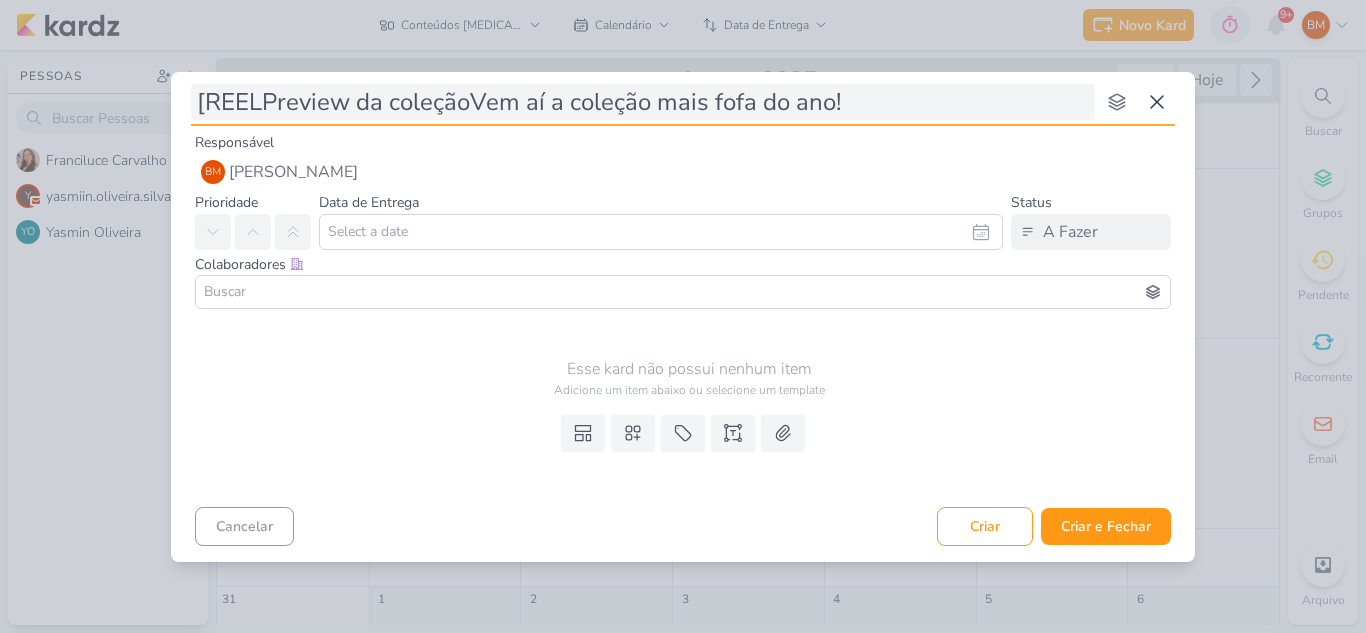 type 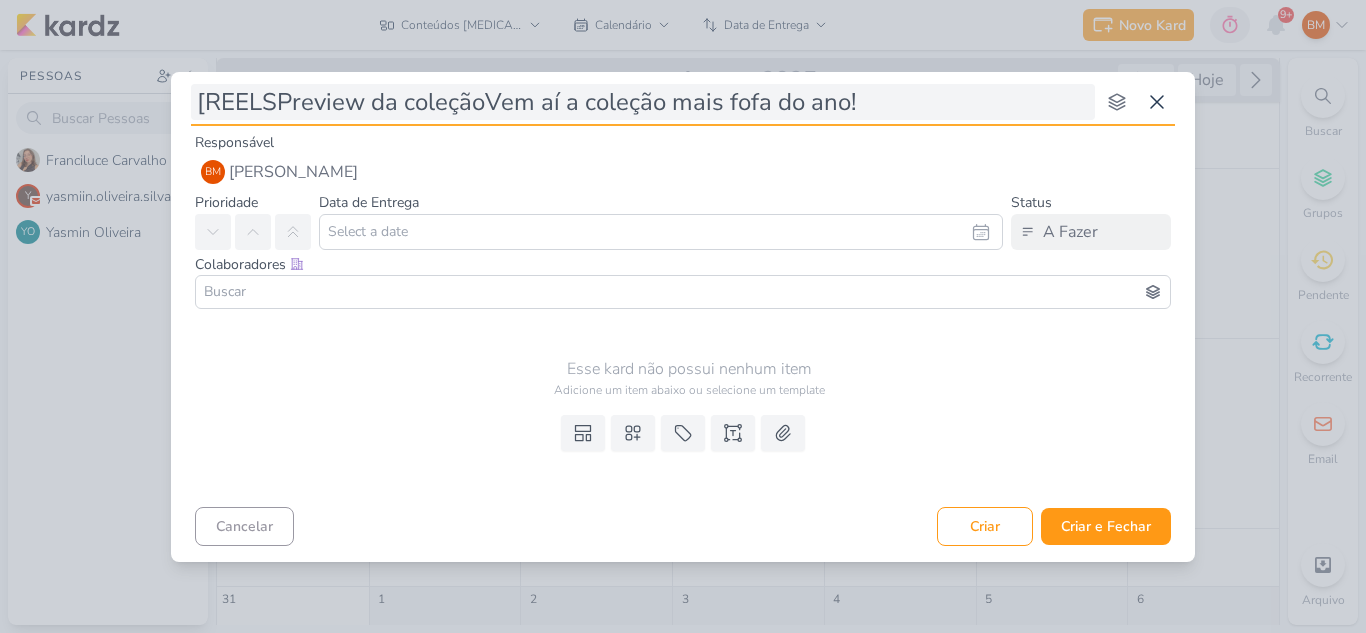 type 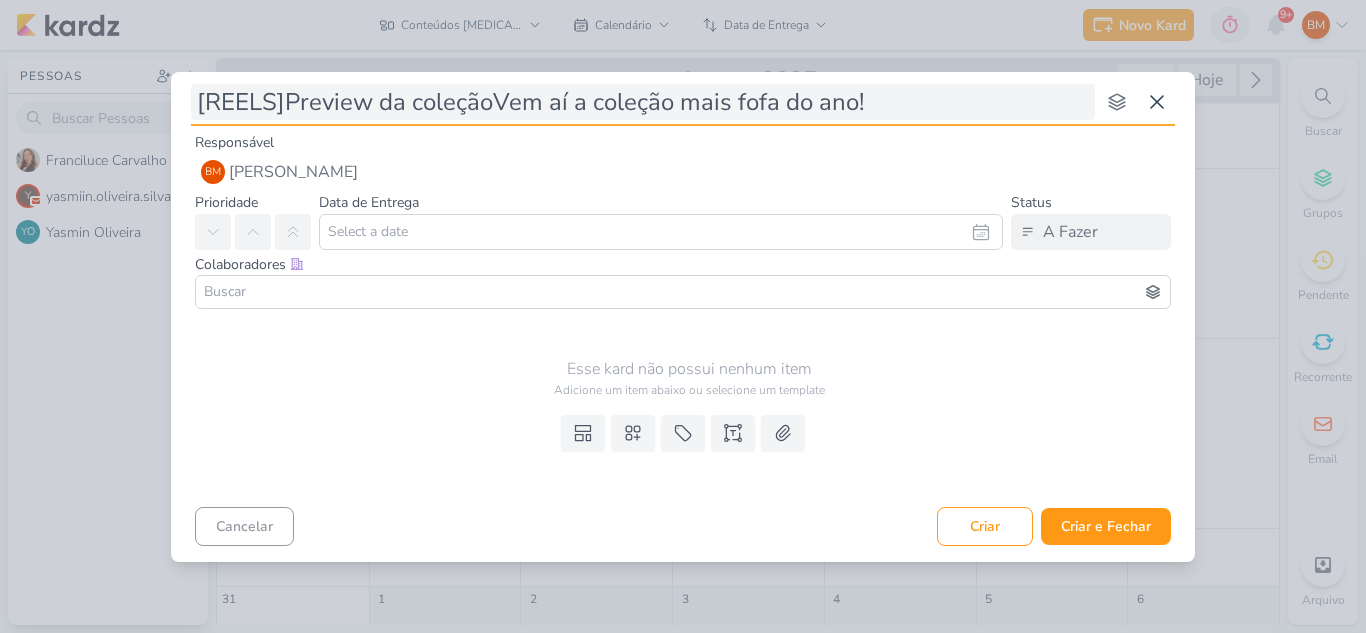 type 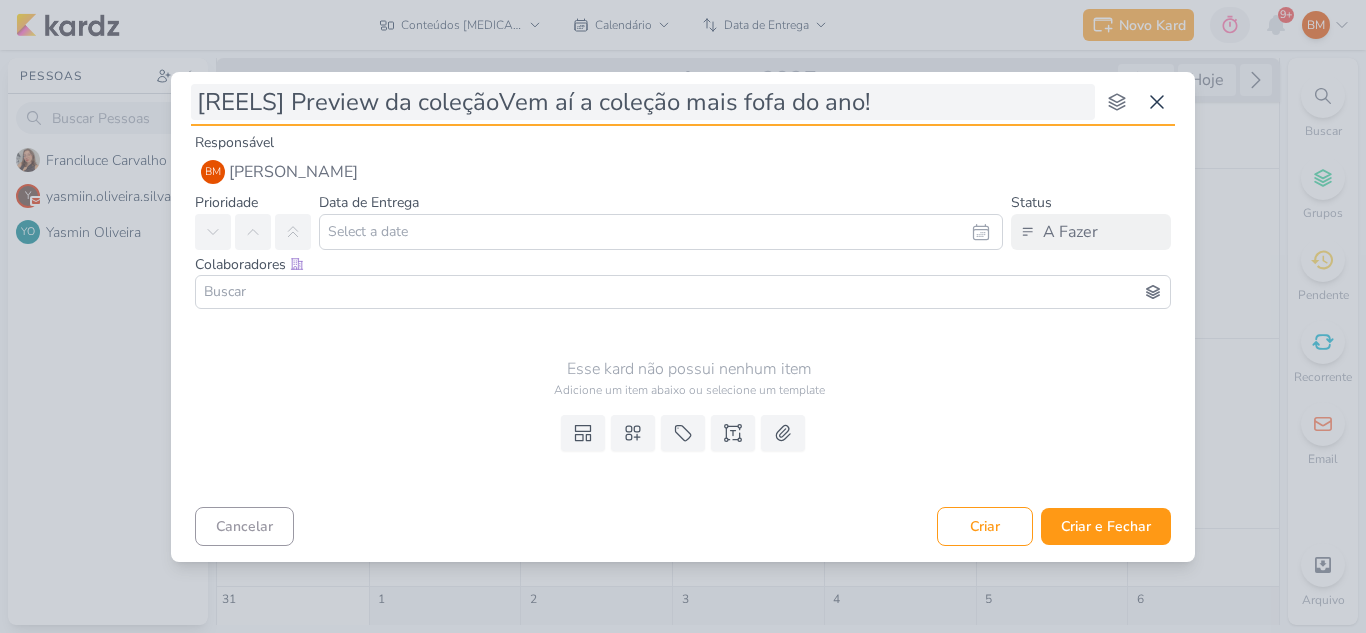 type 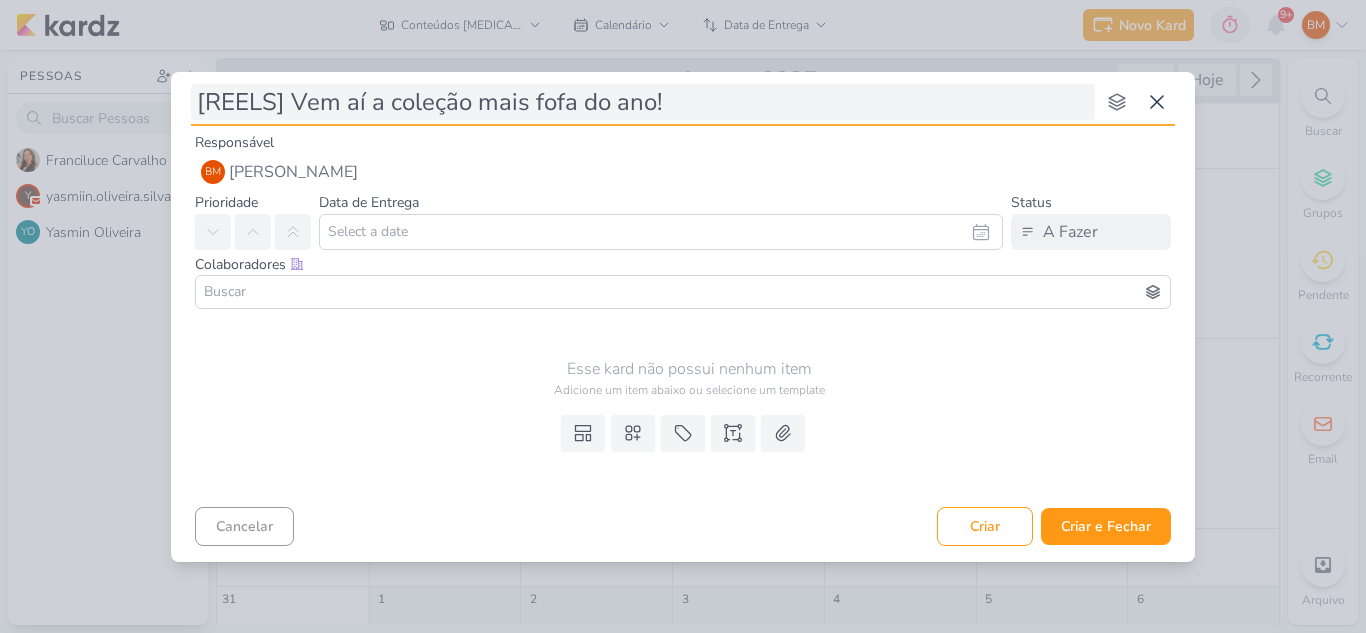 type 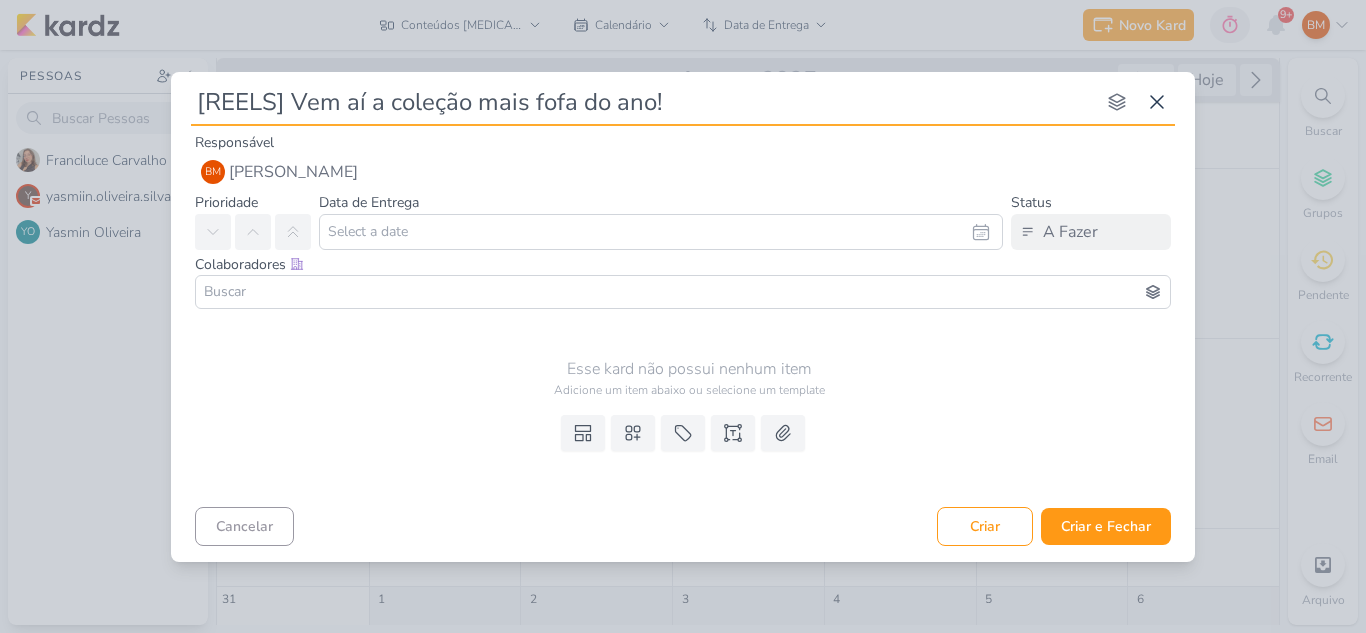 type on "[REELS] Vem aí a coleção mais fofa do ano!" 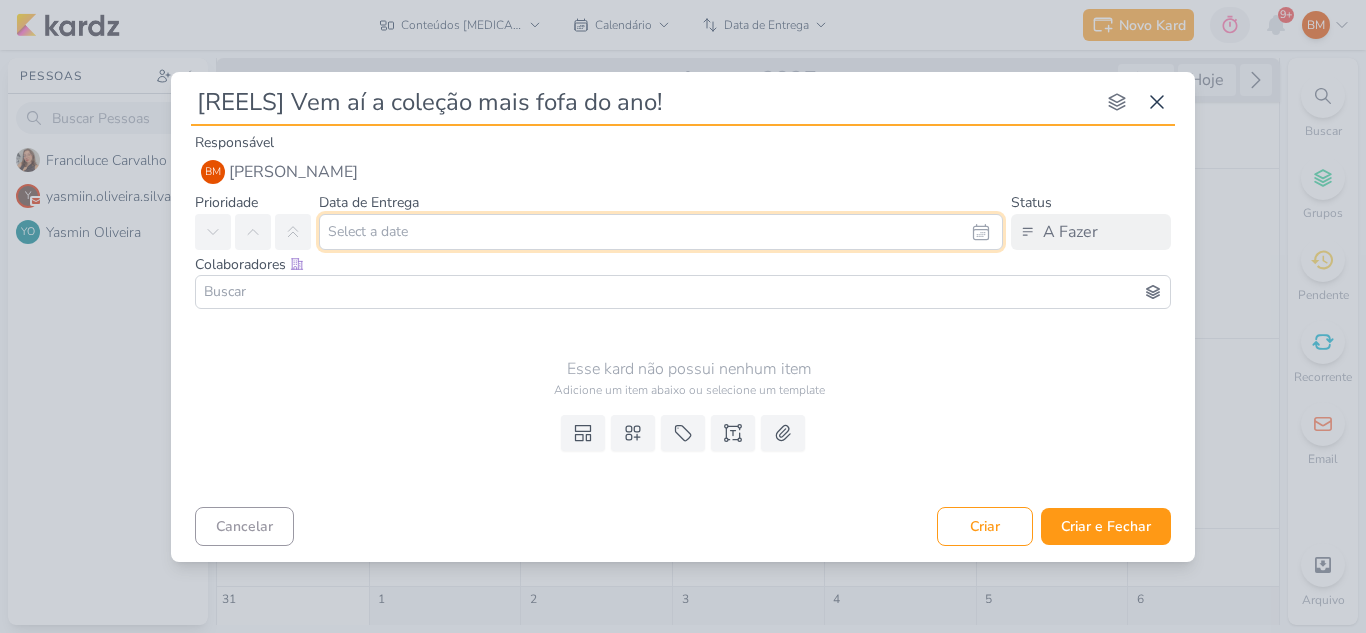 click at bounding box center [661, 232] 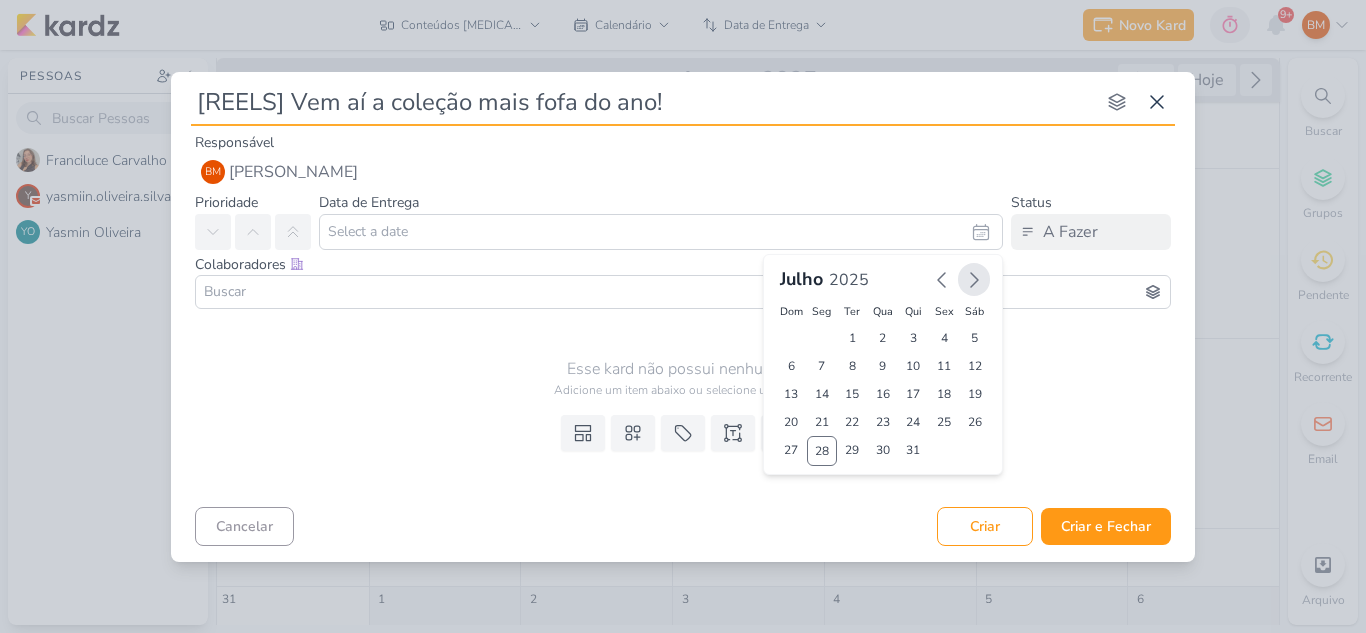 click 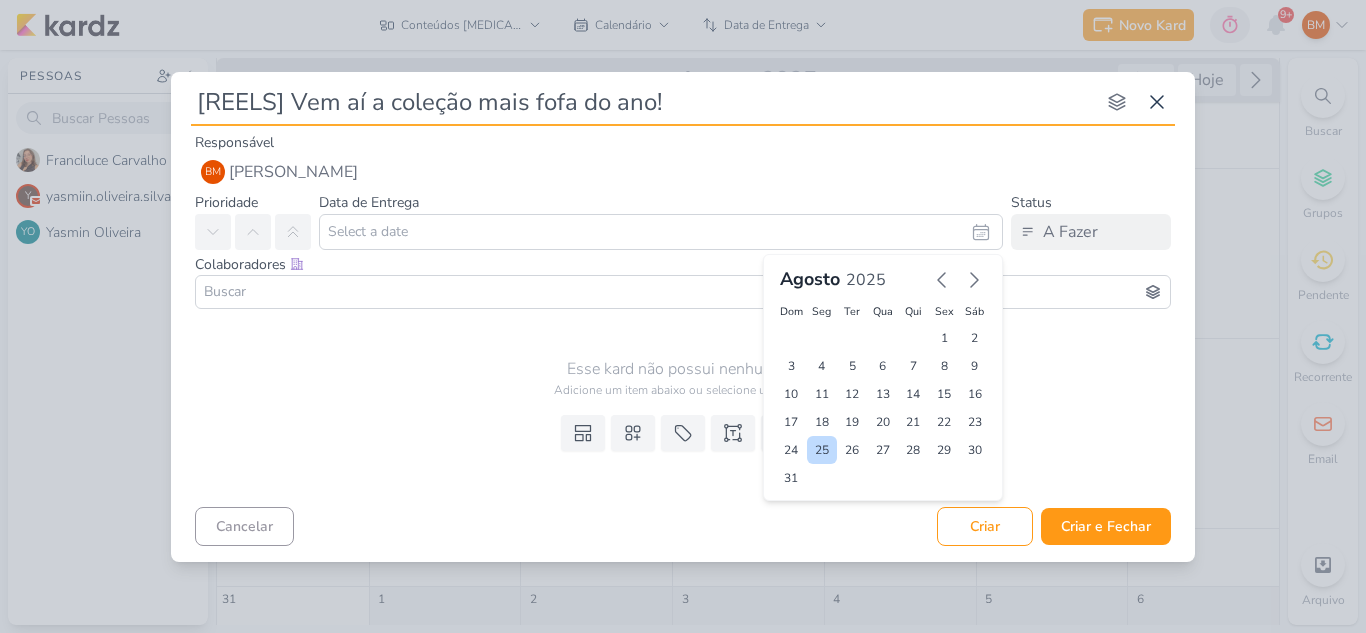 click on "25" at bounding box center [822, 450] 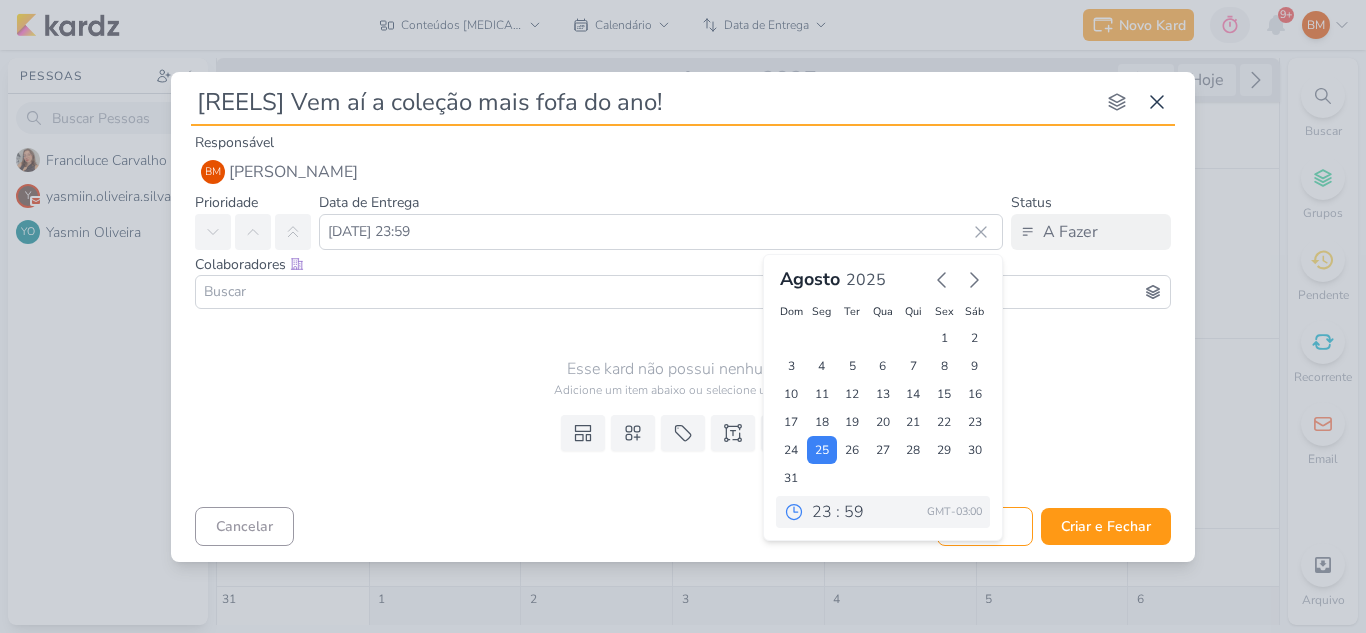 click at bounding box center (683, 292) 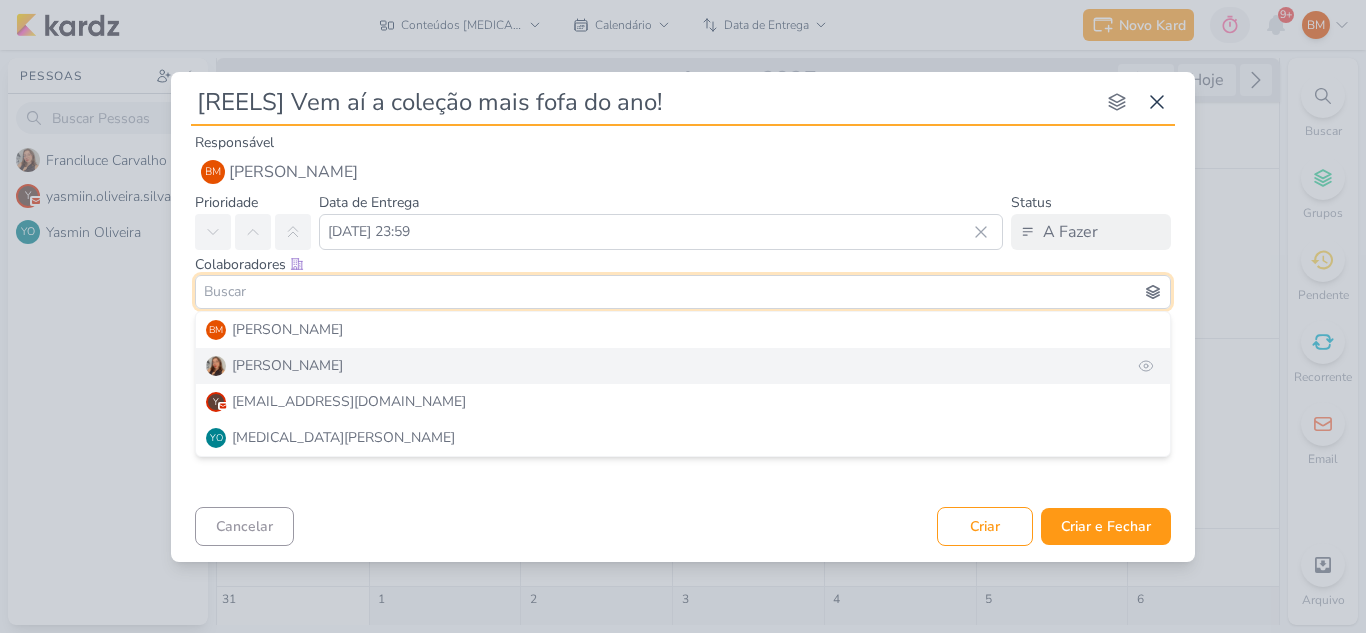 click on "[PERSON_NAME]" at bounding box center (683, 366) 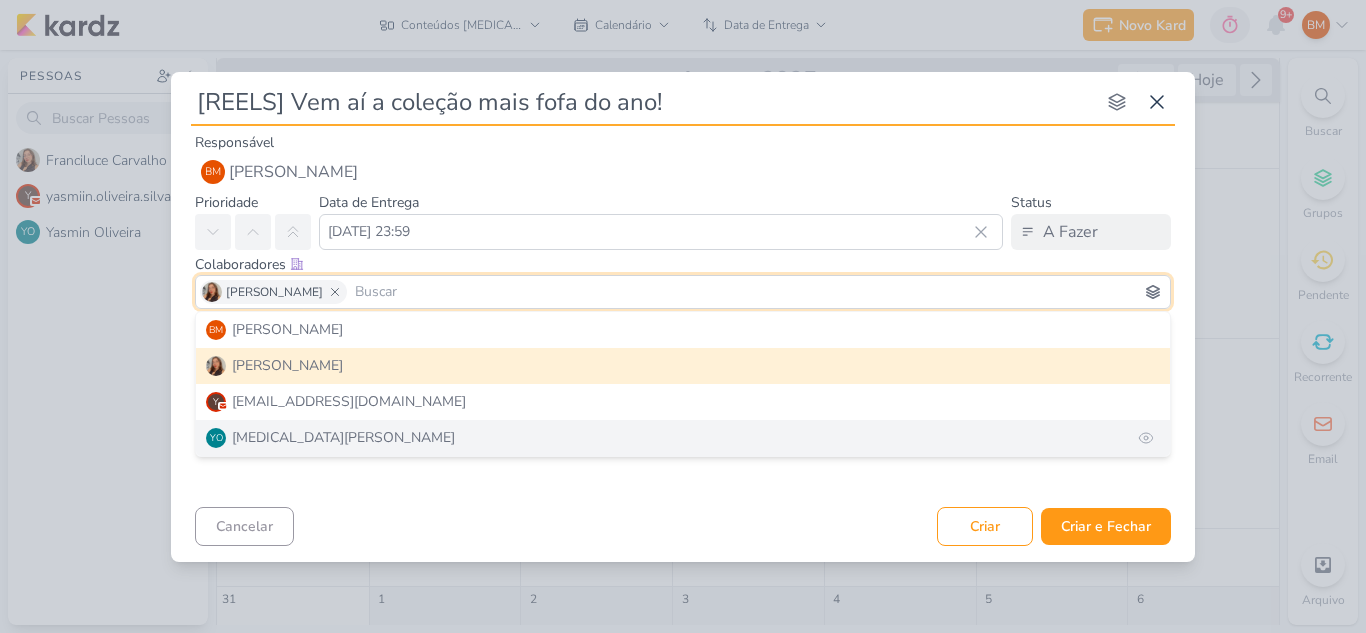 click on "YO
[MEDICAL_DATA][PERSON_NAME]" at bounding box center [683, 438] 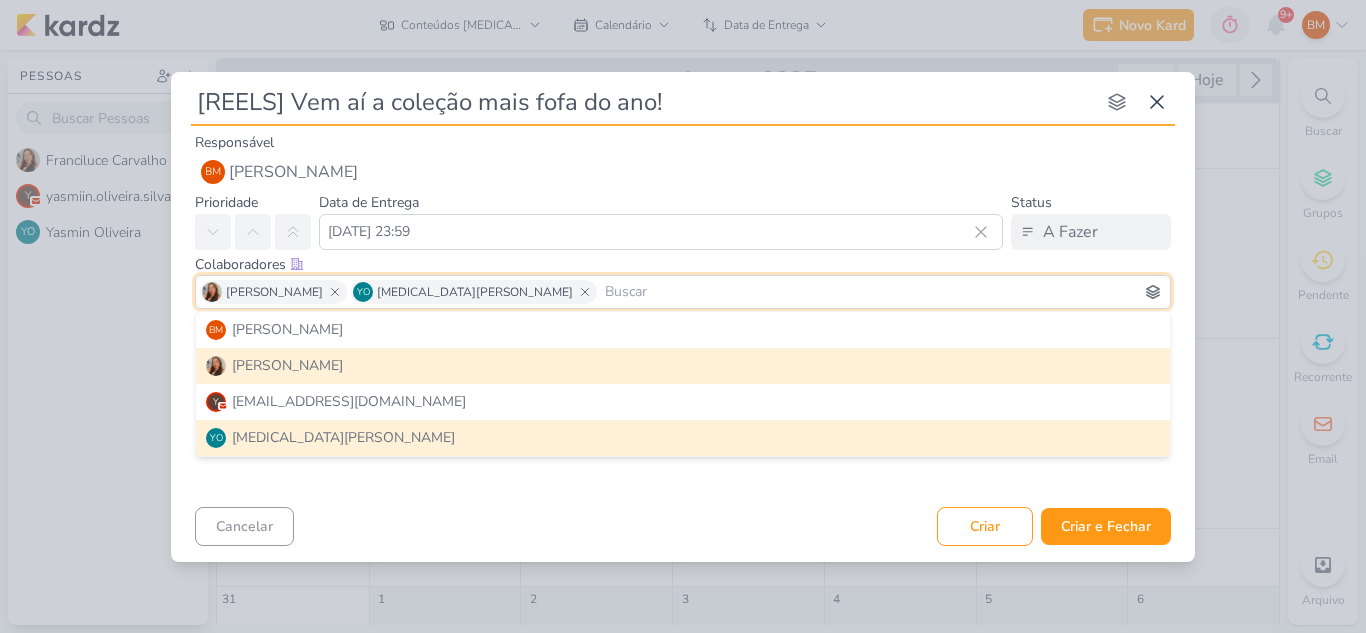 click on "Cancelar
Criar
Criar e Fechar
Ctrl + Enter" at bounding box center (683, 524) 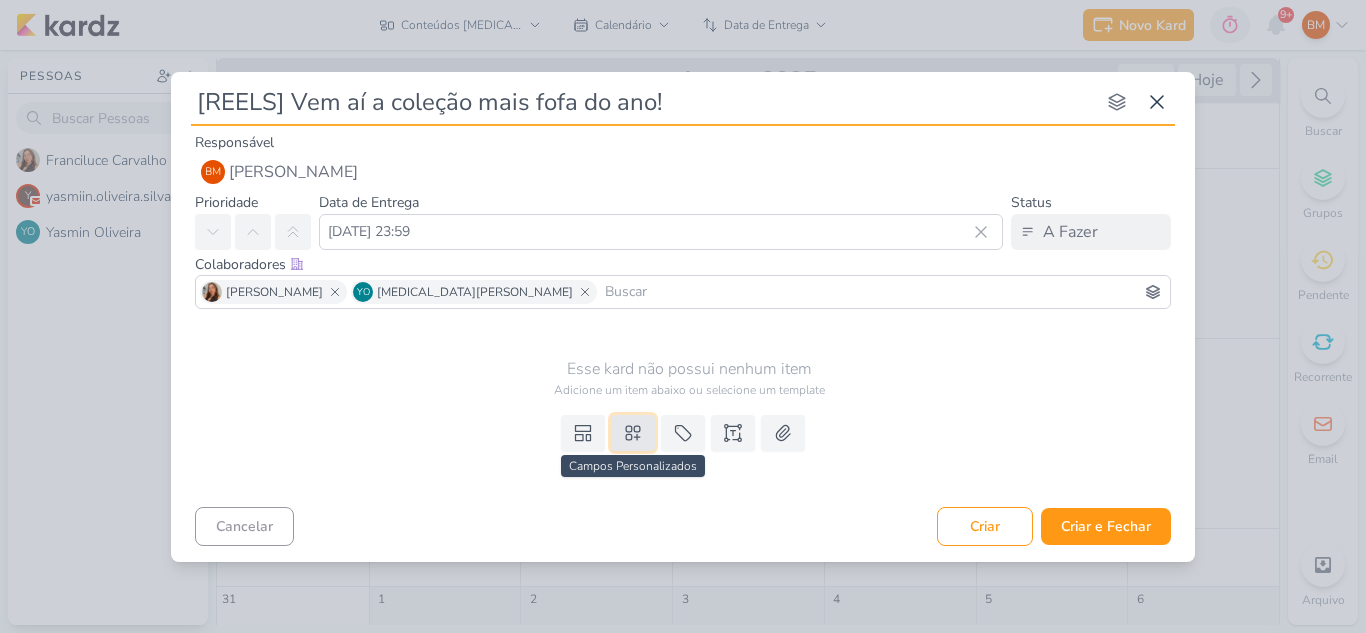 click 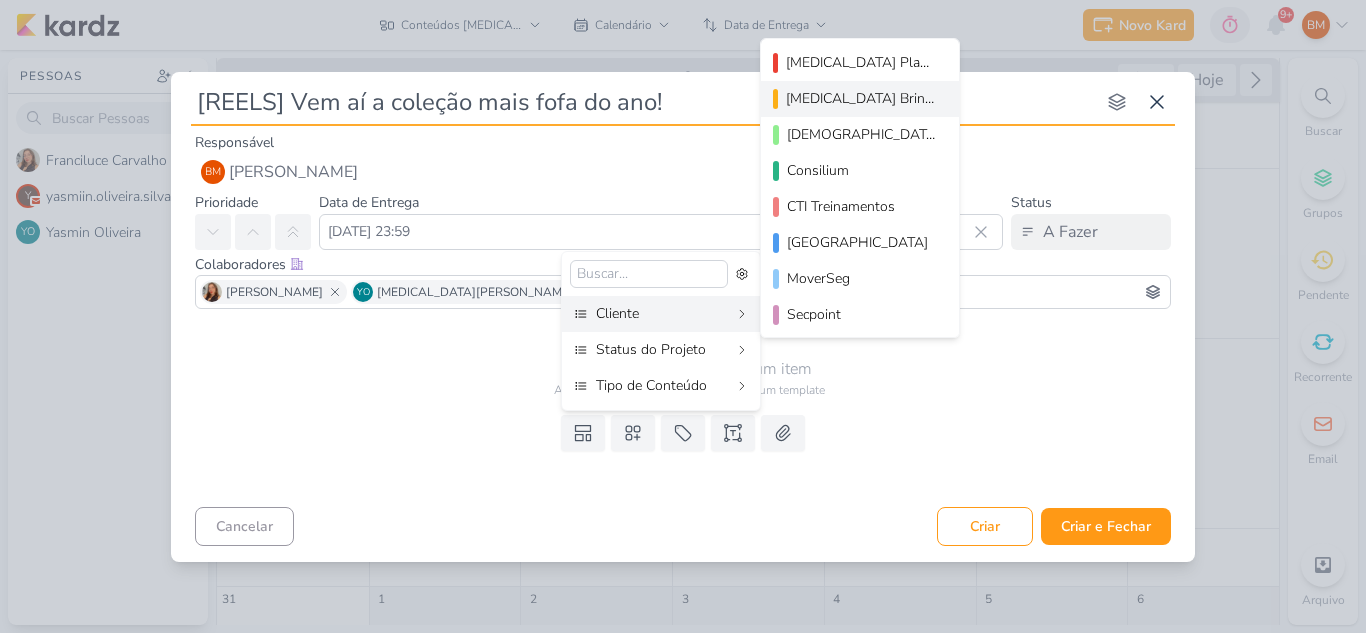 click on "[MEDICAL_DATA] Brindes PF" at bounding box center [860, 98] 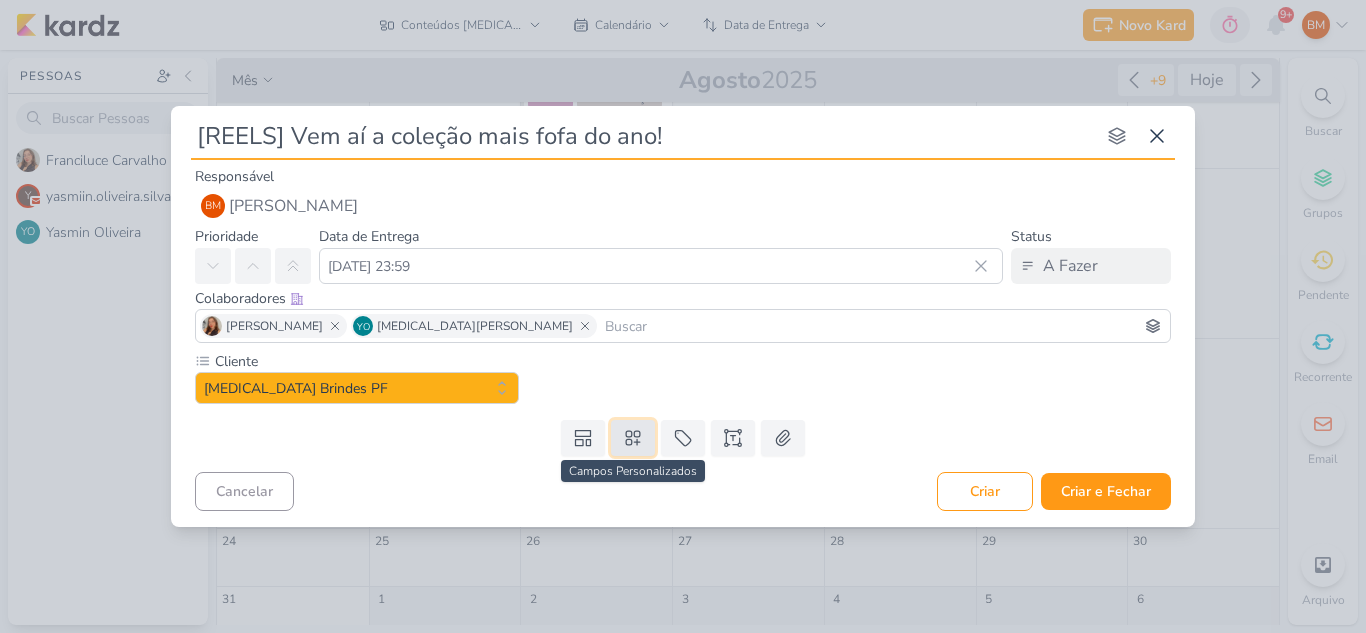 click 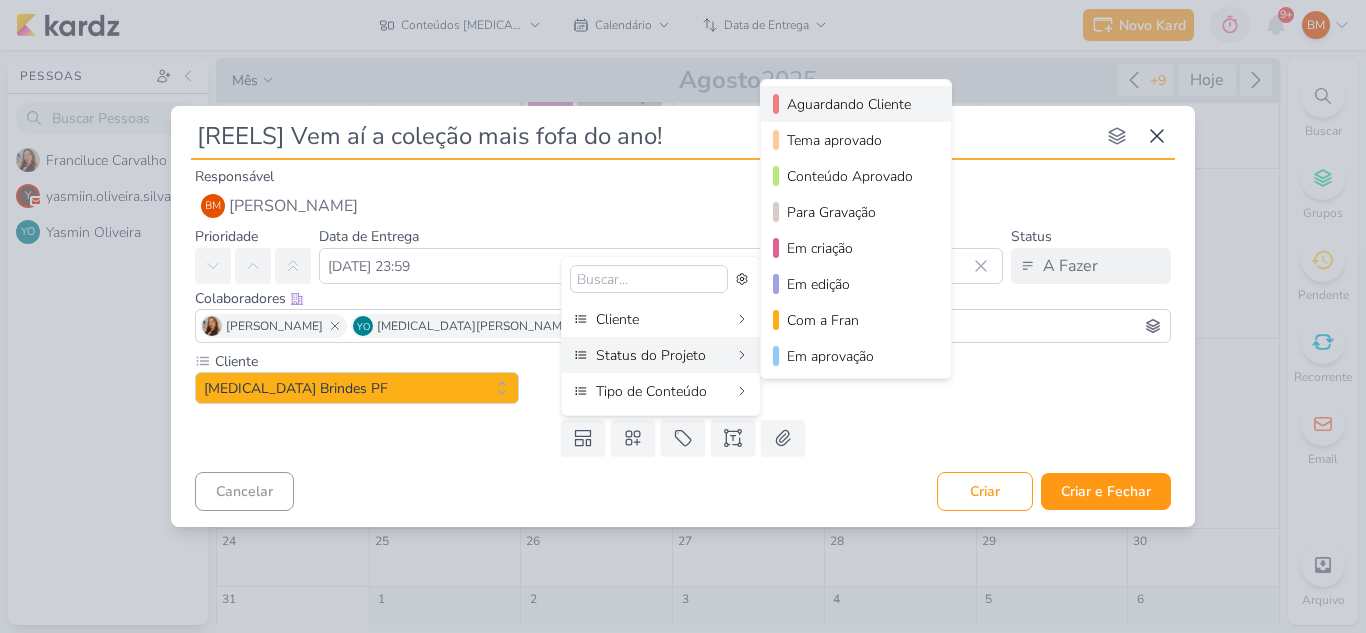 click on "Aguardando Cliente" at bounding box center [857, 104] 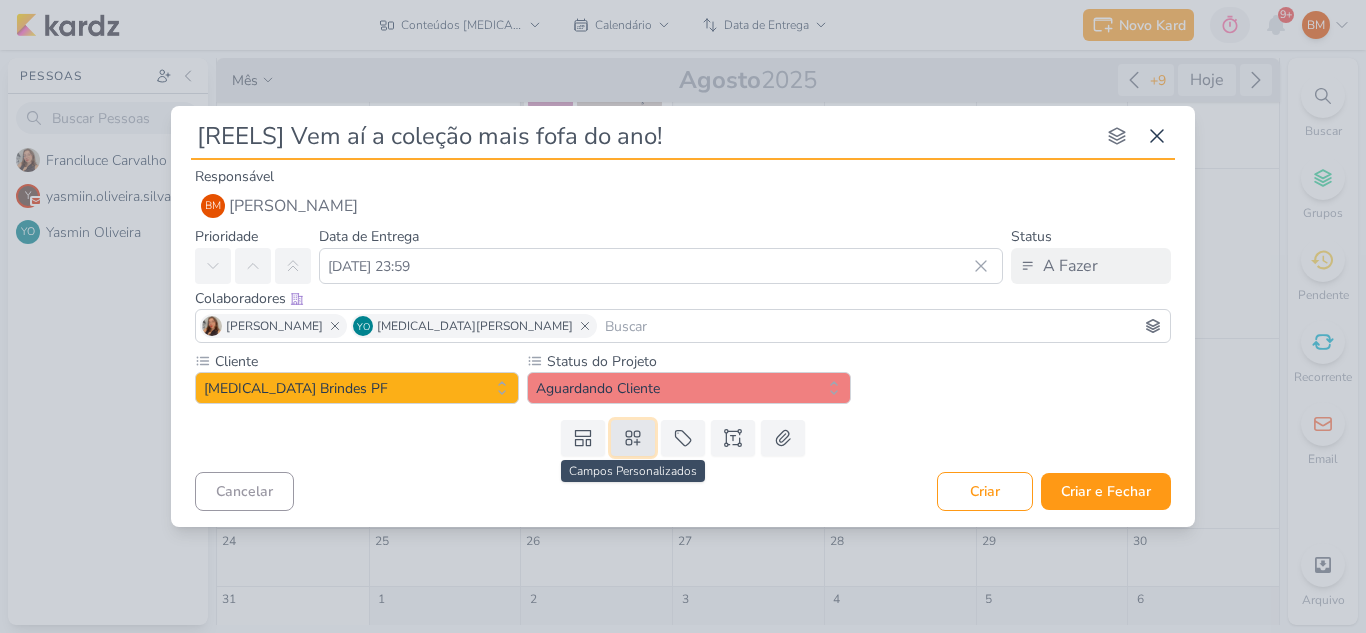 click at bounding box center [633, 438] 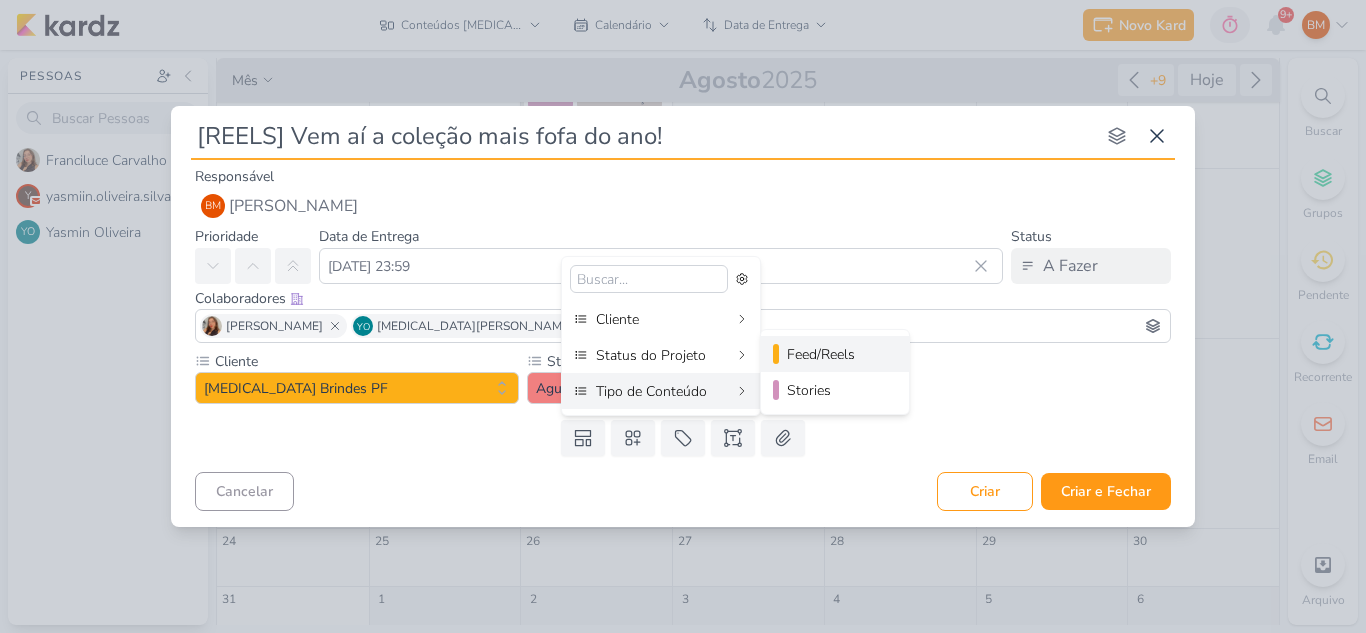 click on "Feed/Reels" at bounding box center [836, 354] 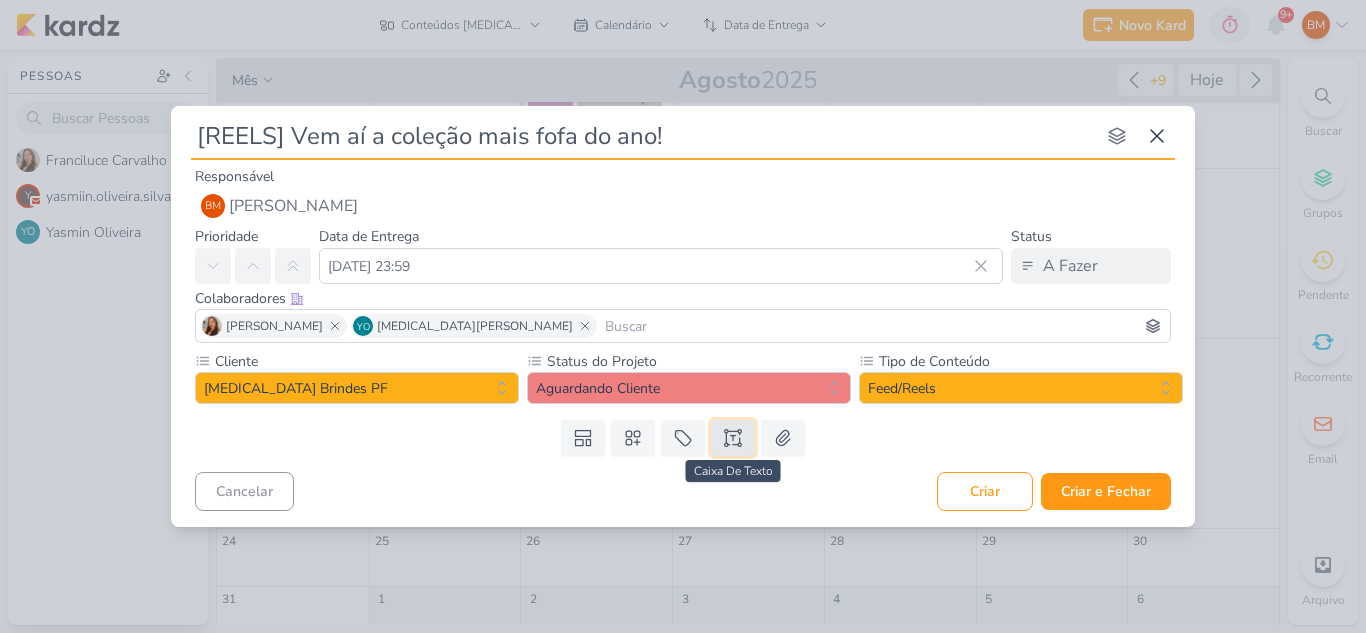 click at bounding box center (733, 438) 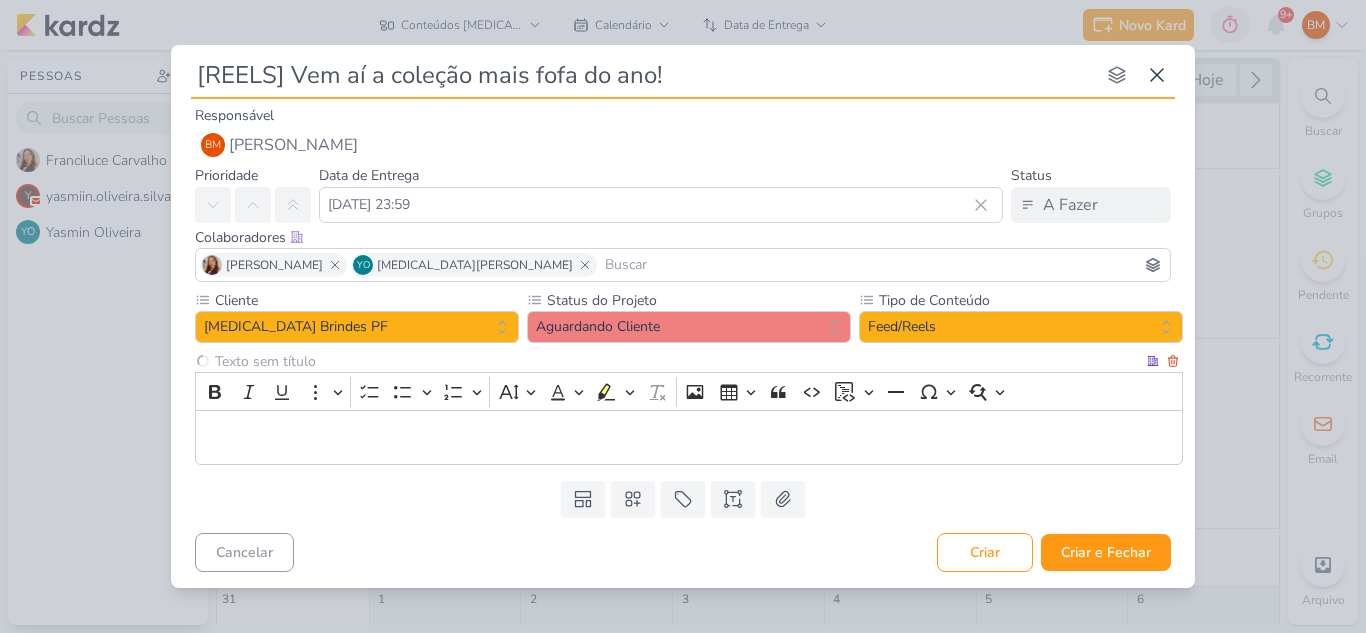 click at bounding box center (677, 361) 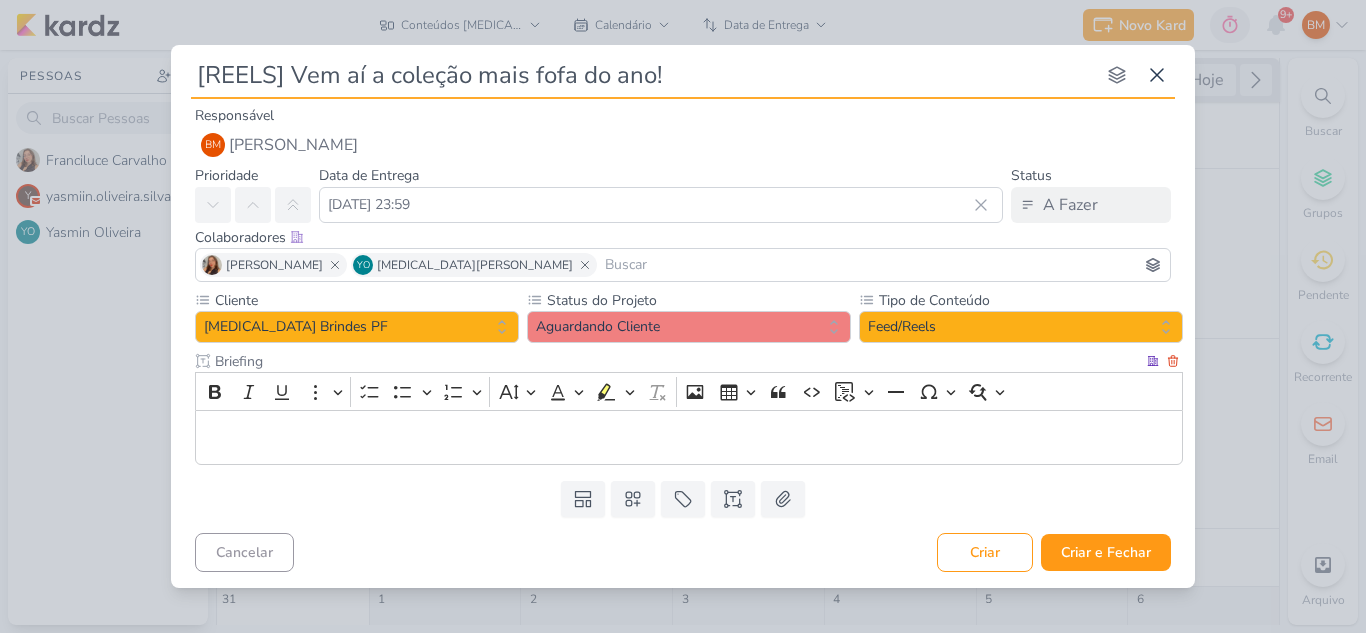 type on "Briefing" 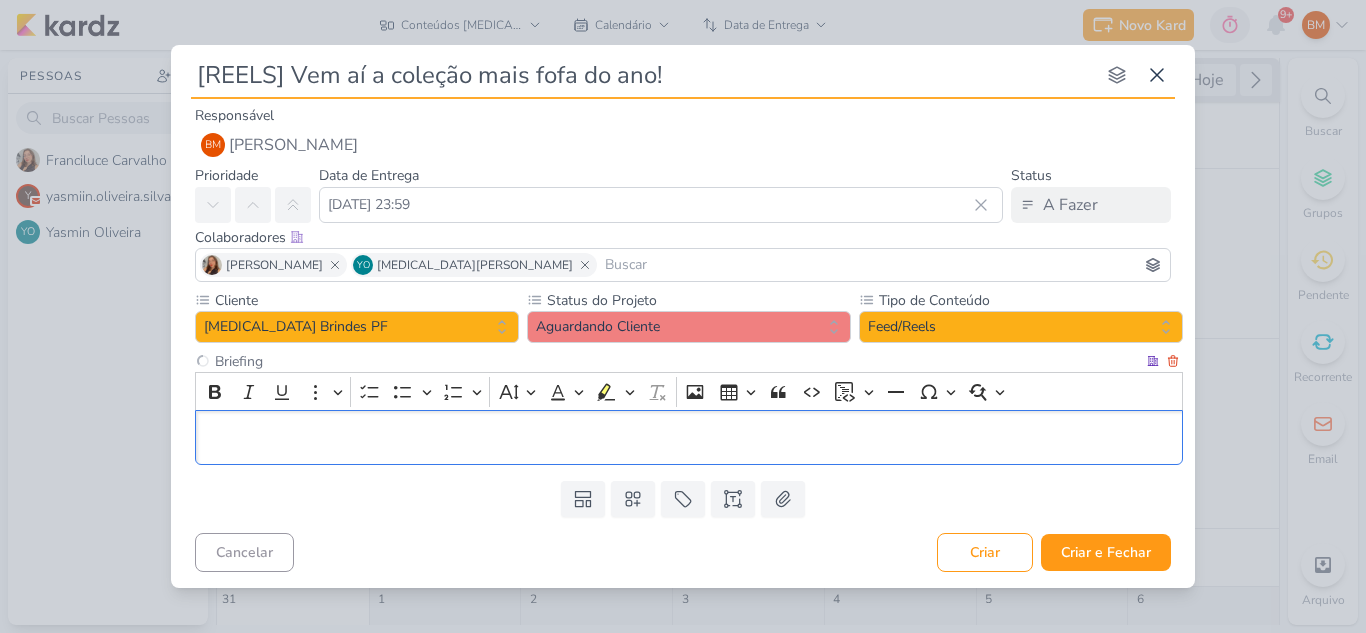 click at bounding box center (689, 437) 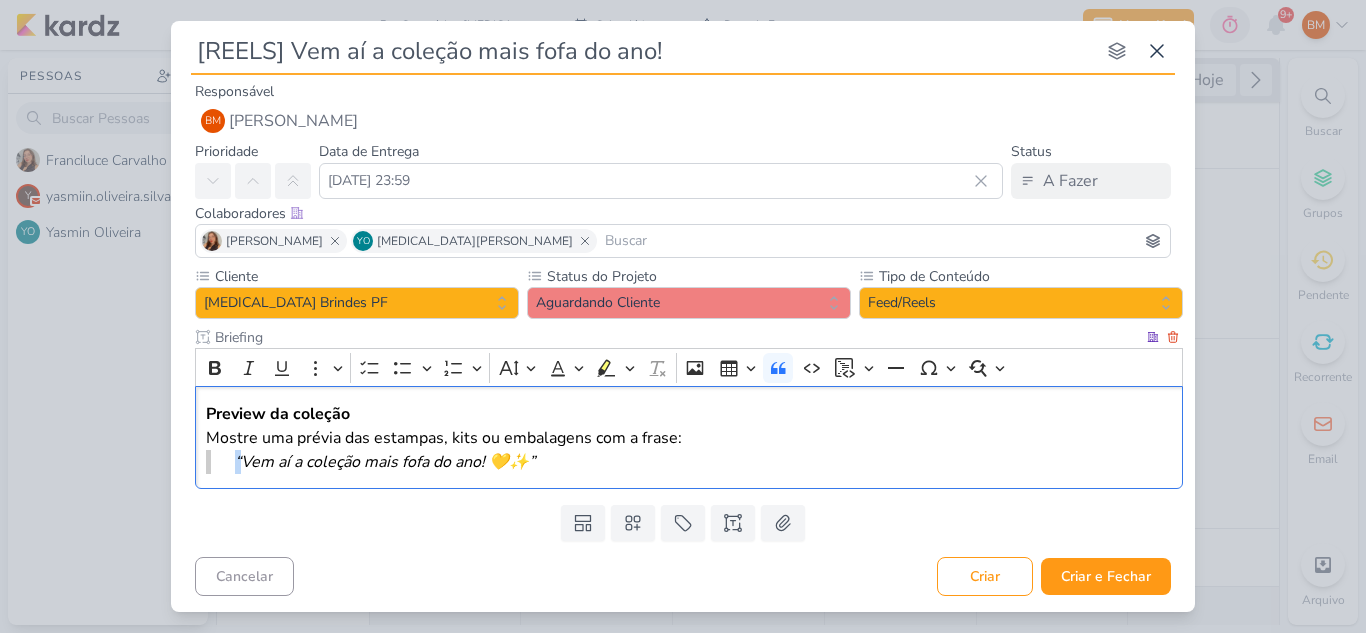drag, startPoint x: 245, startPoint y: 466, endPoint x: 211, endPoint y: 474, distance: 34.928497 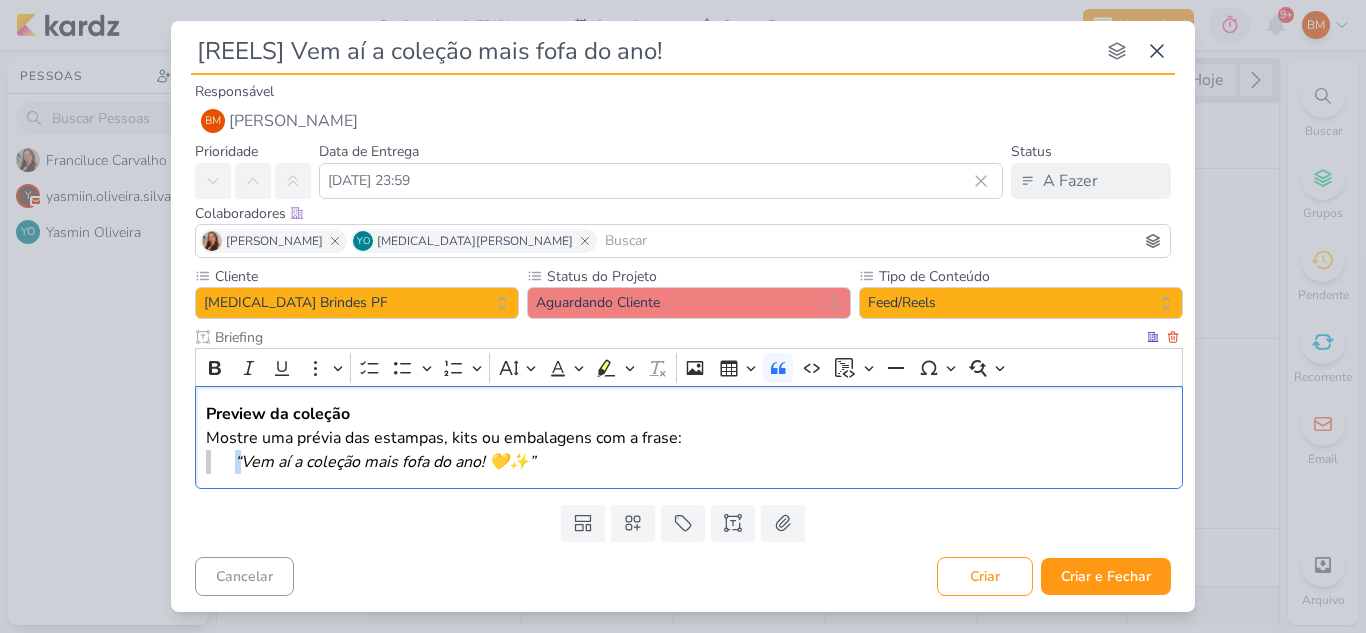 click on "Preview da coleção Mostre uma prévia das estampas, kits ou embalagens com a frase: “Vem aí a coleção mais fofa do ano! 💛✨”" at bounding box center (689, 437) 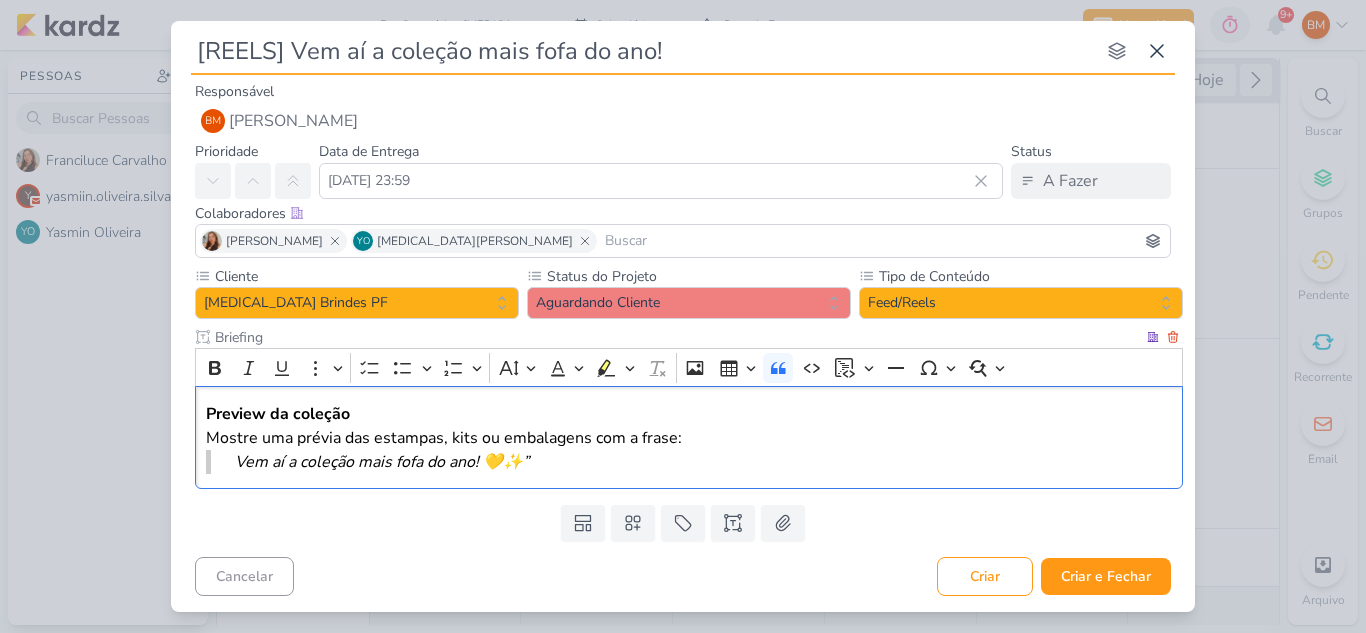click on "Vem aí a coleção mais fofa do ano! 💛✨”" at bounding box center [692, 462] 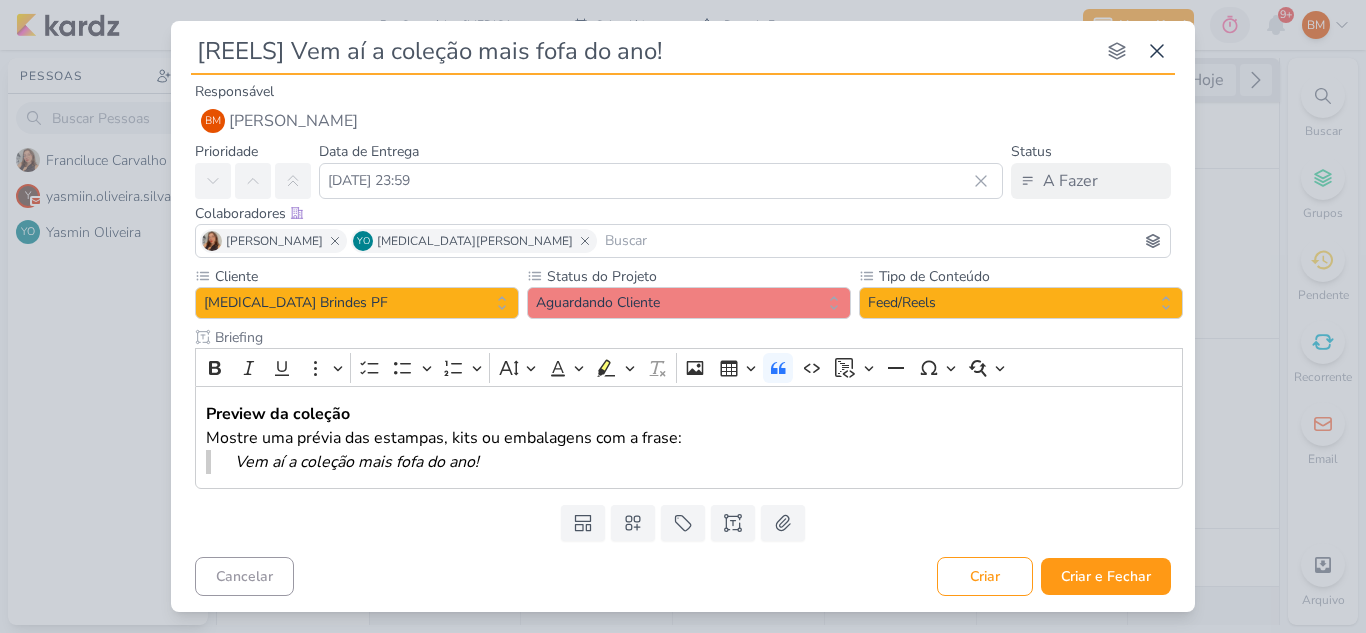 click on "Cancelar
Criar
Criar e Fechar
Ctrl + Enter" at bounding box center [683, 574] 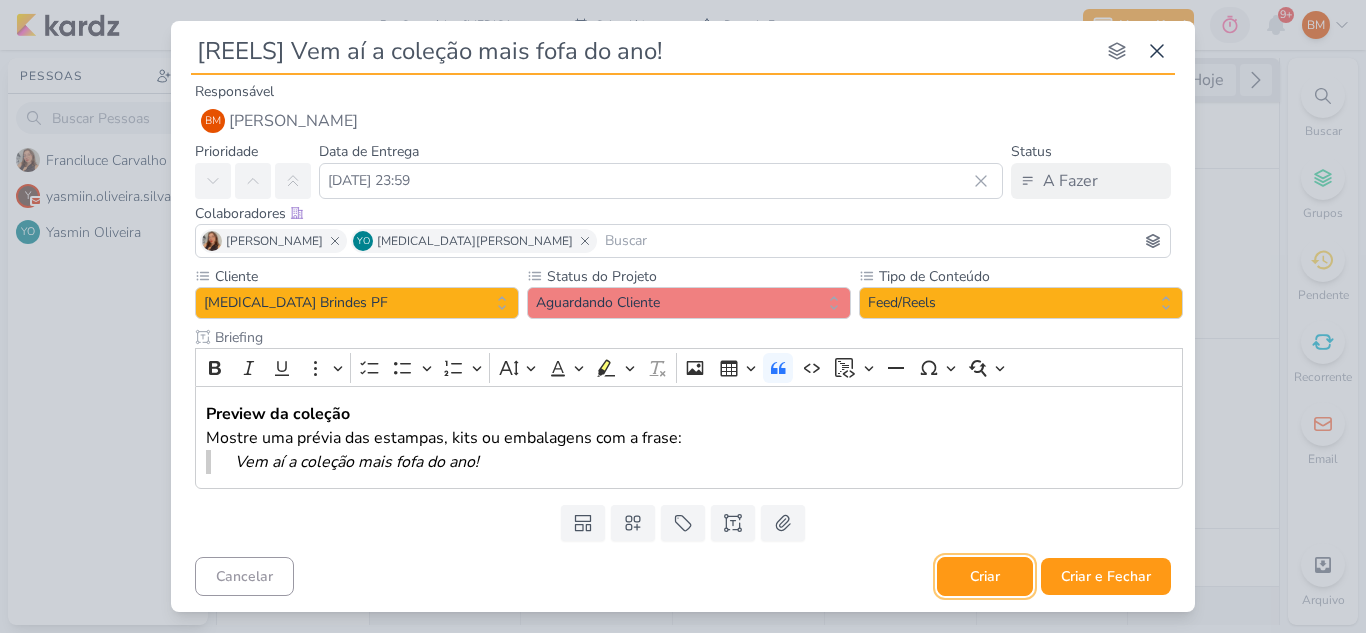 click on "Criar" at bounding box center (985, 576) 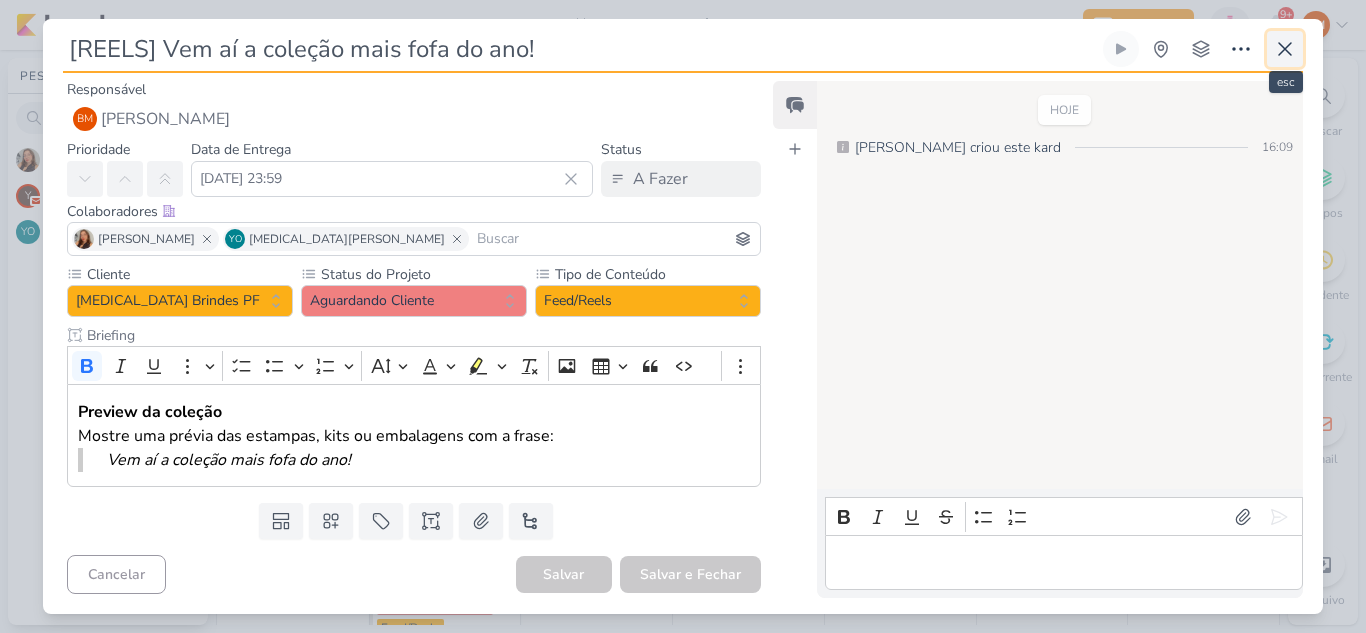 click 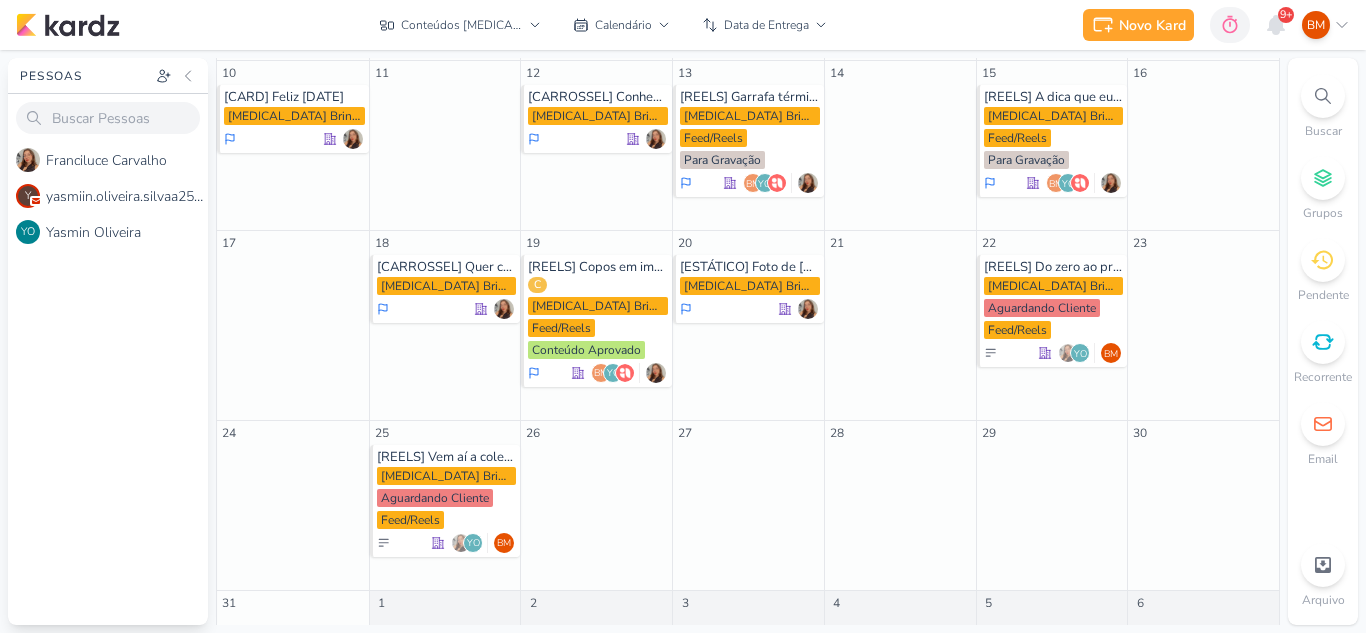 scroll, scrollTop: 574, scrollLeft: 0, axis: vertical 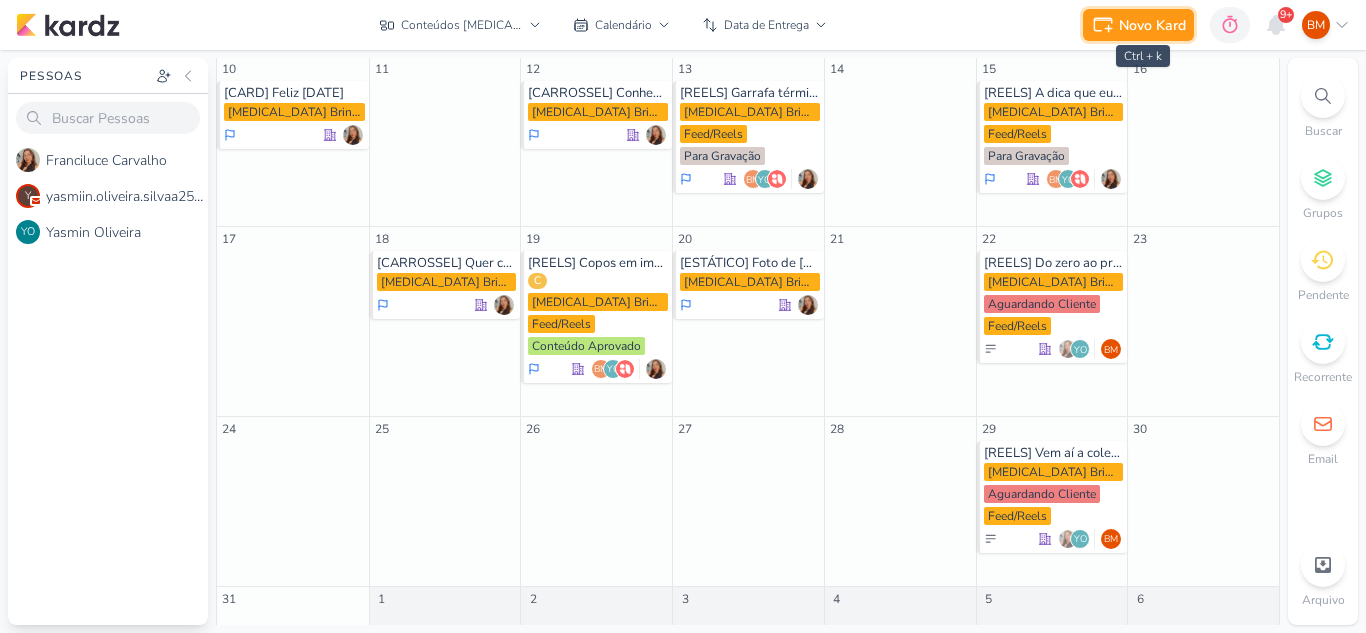 click on "Novo Kard" at bounding box center (1138, 25) 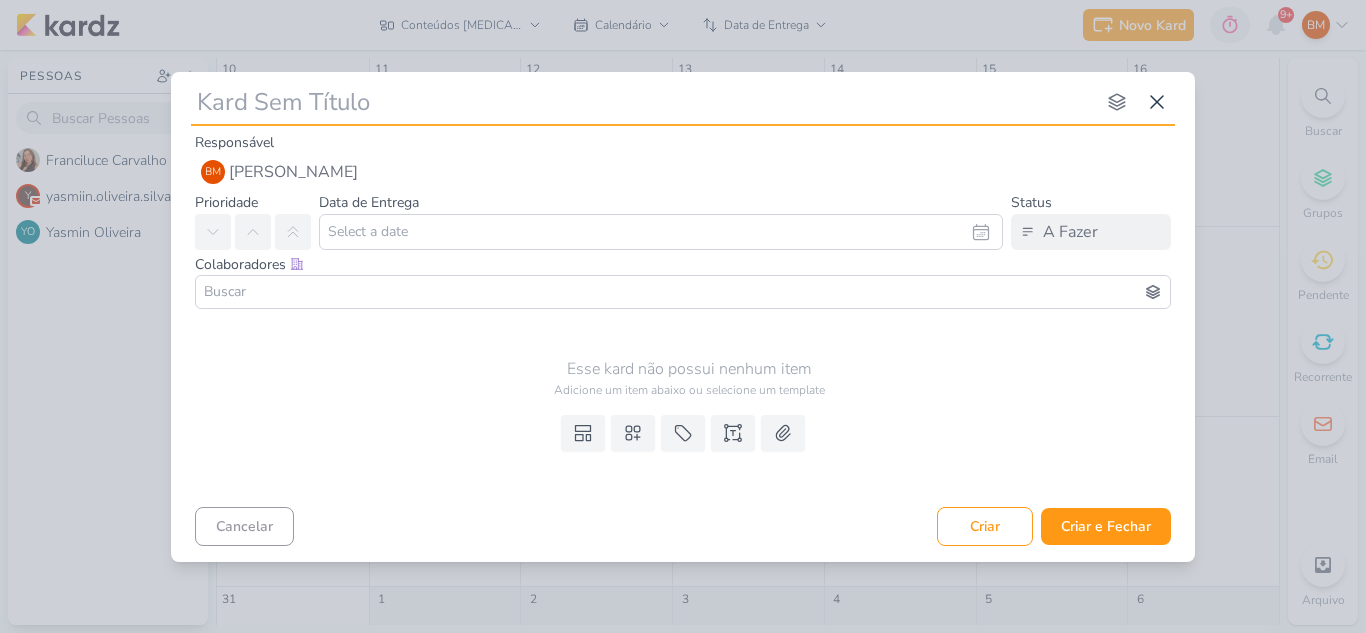 type on "[" 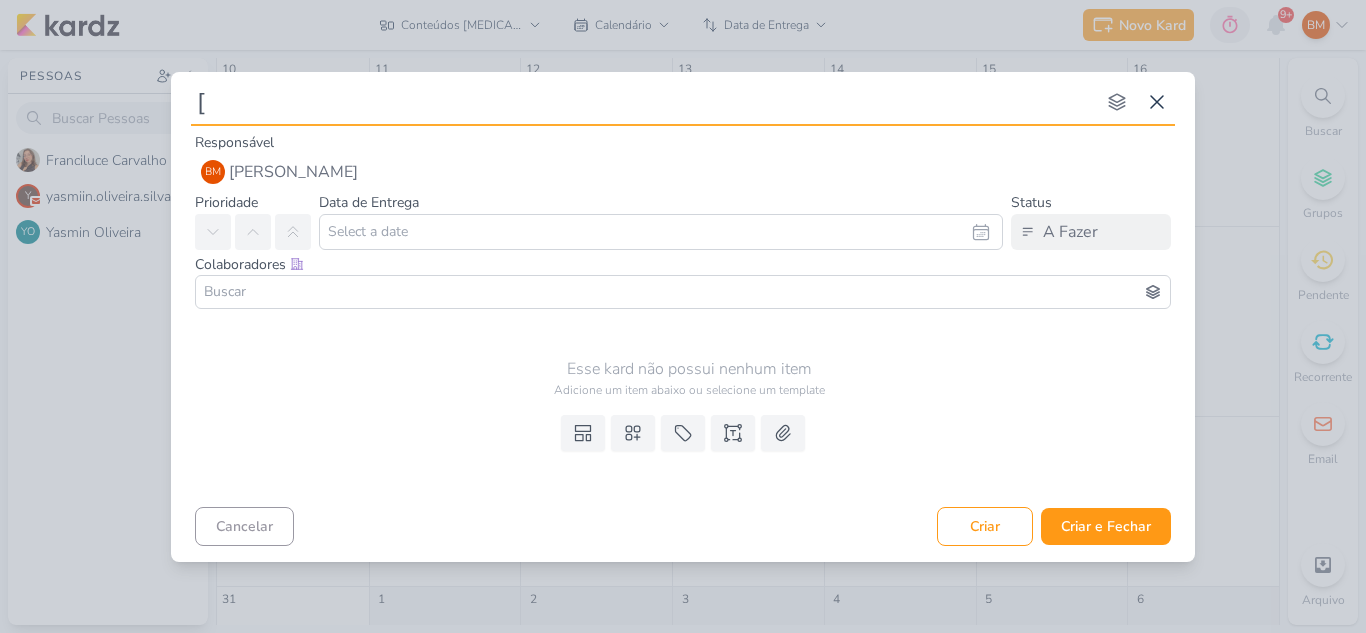 type 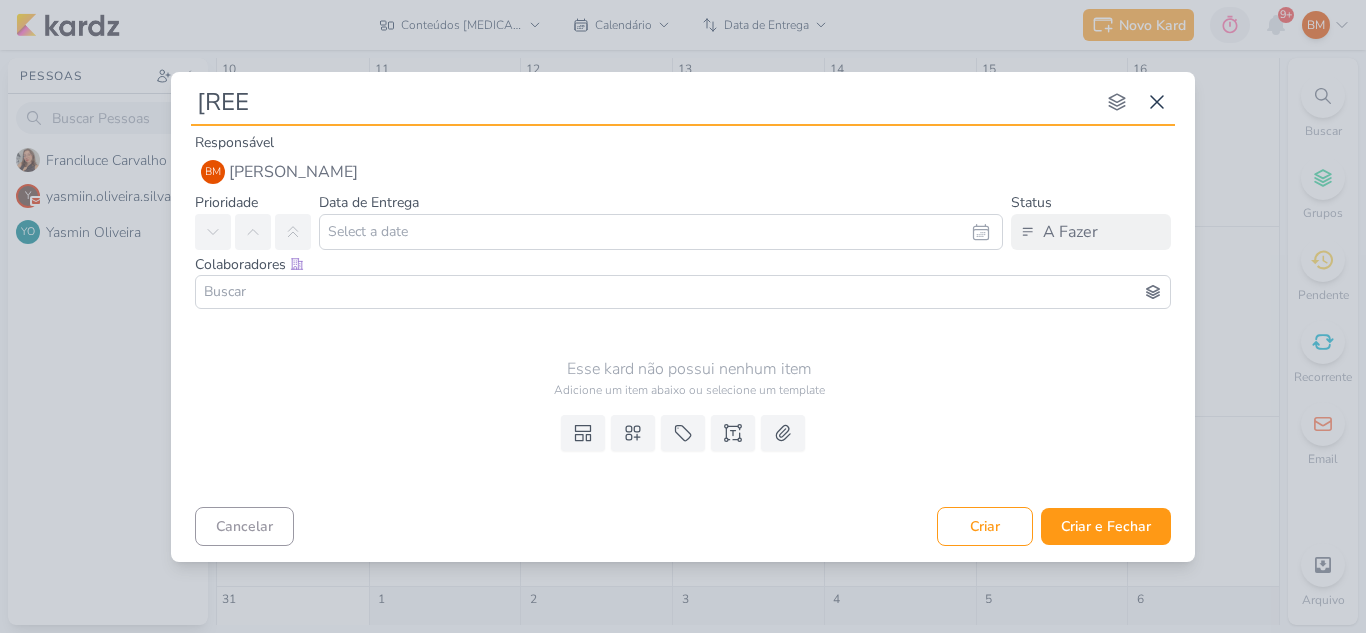 type on "[REEL" 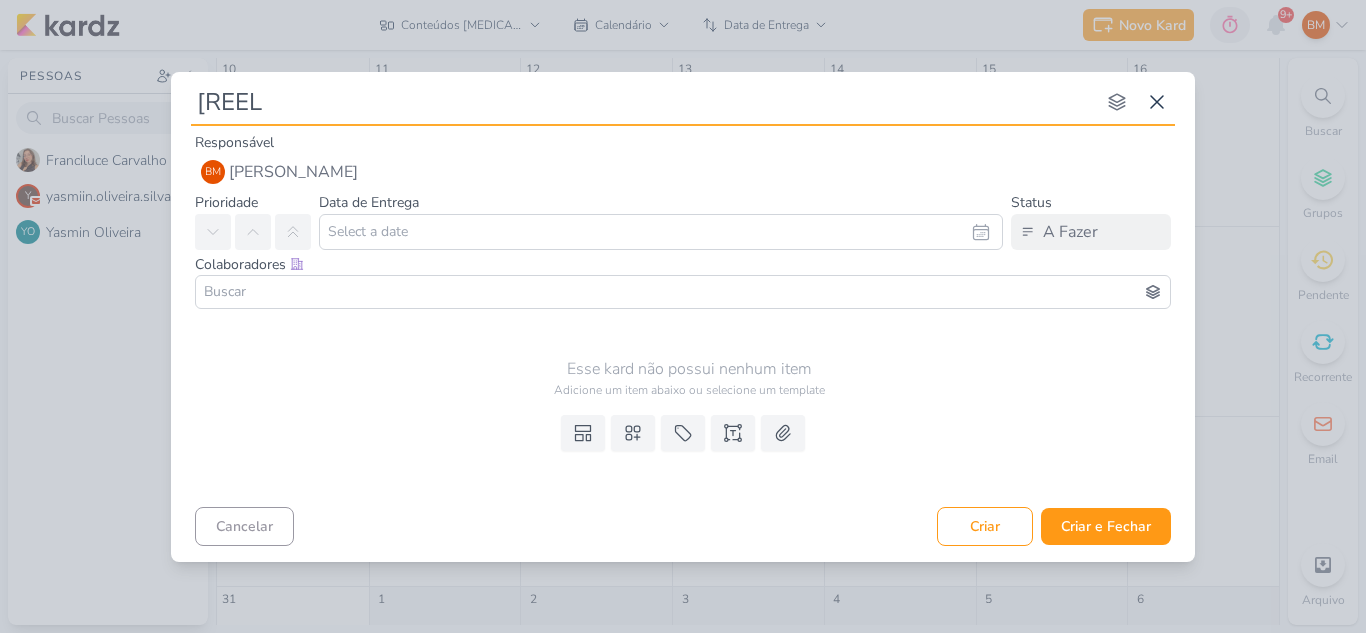 type on "[REELS" 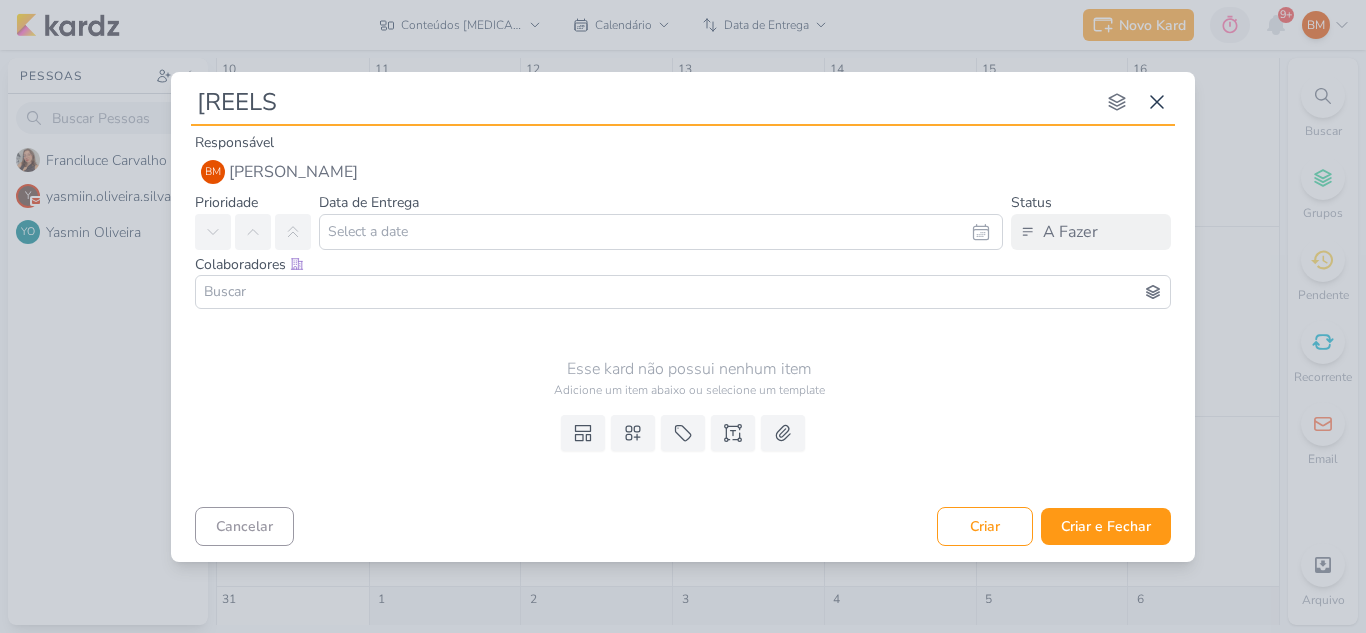type 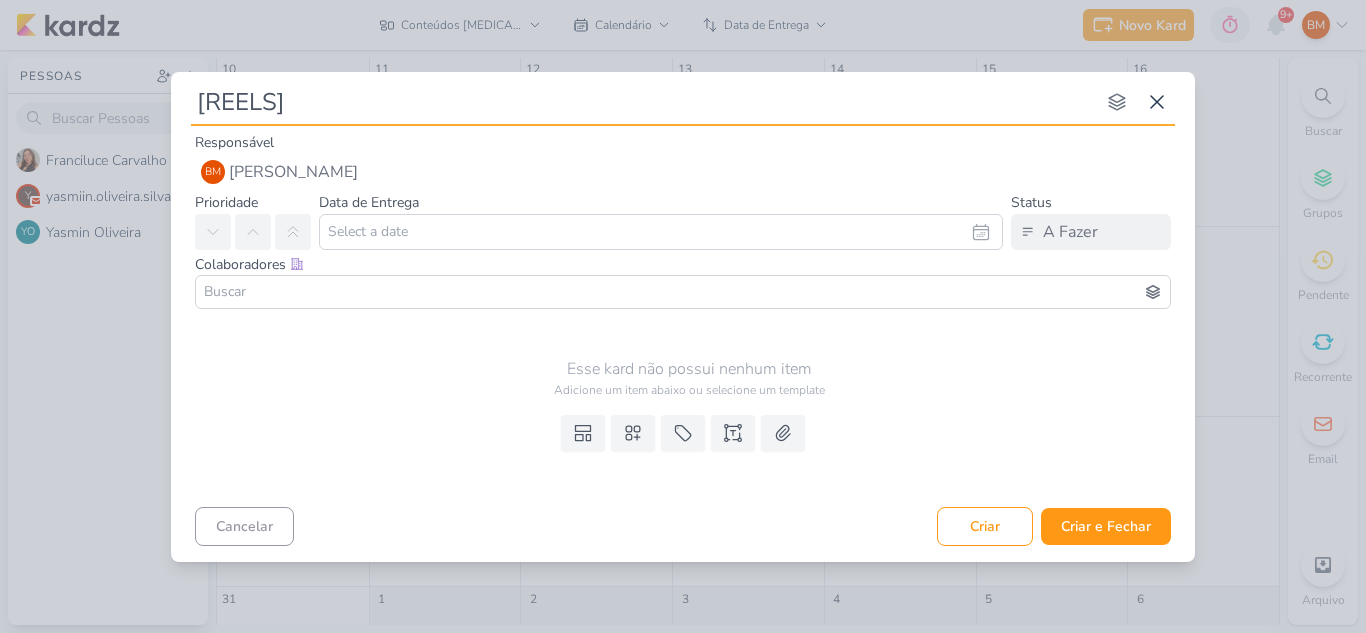 type 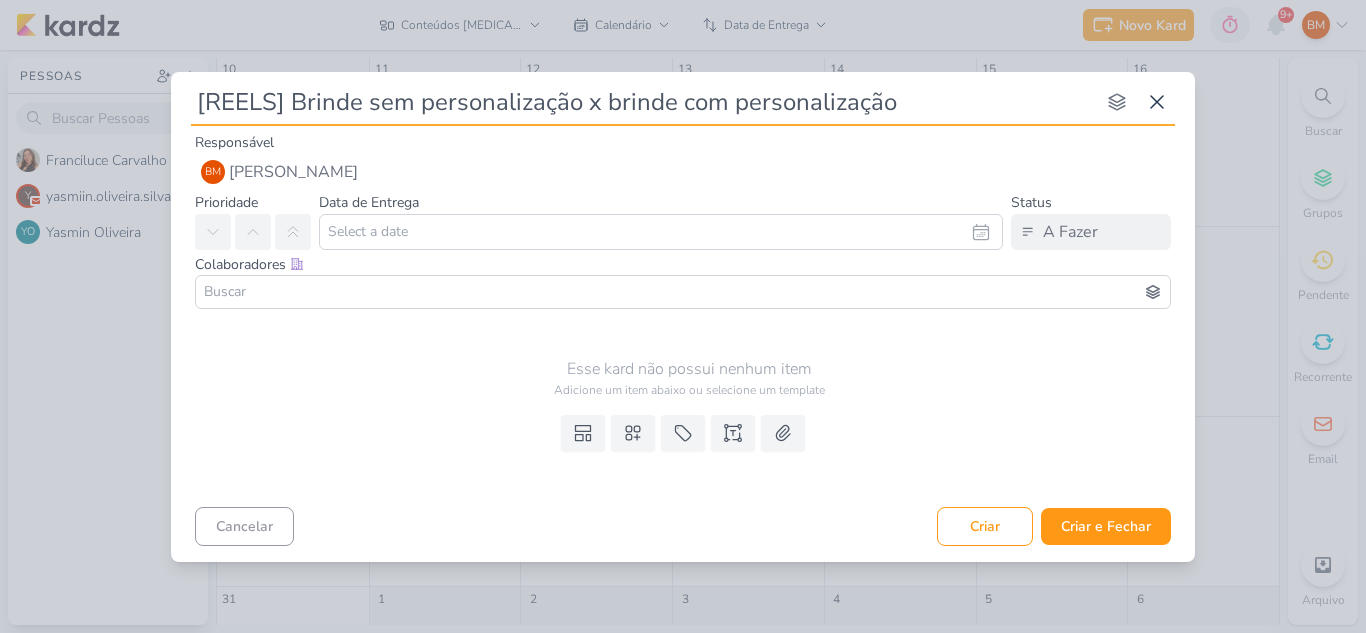 type 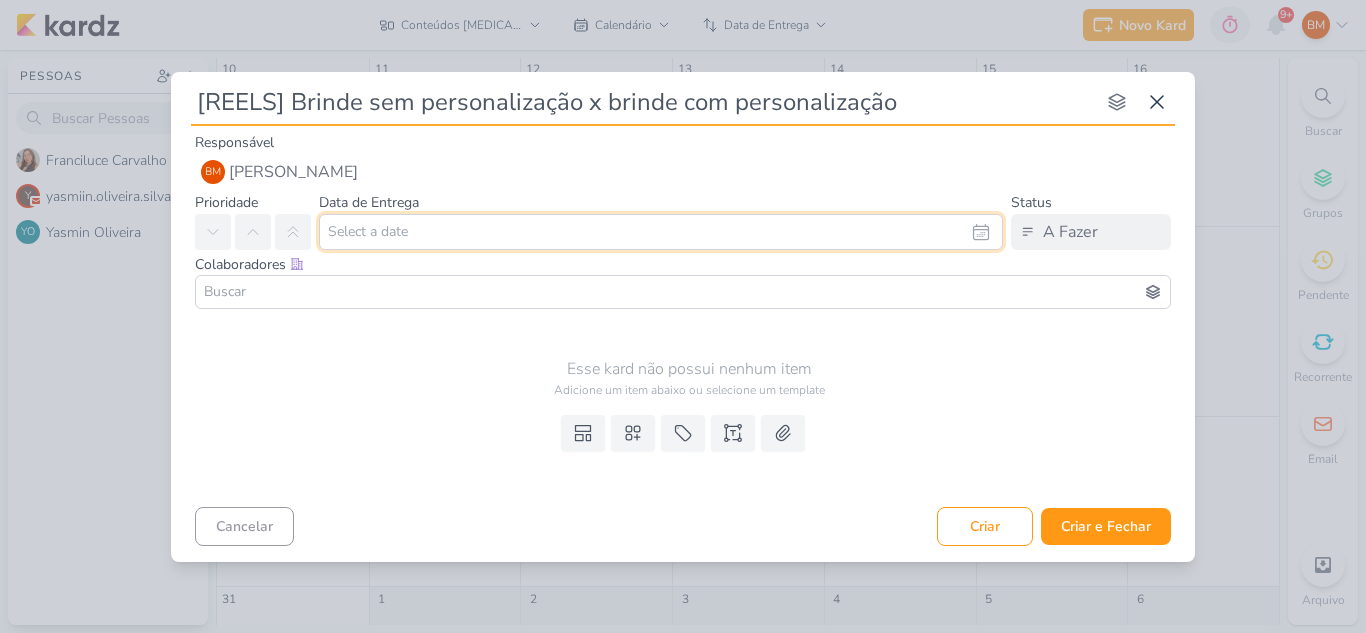 click at bounding box center (661, 232) 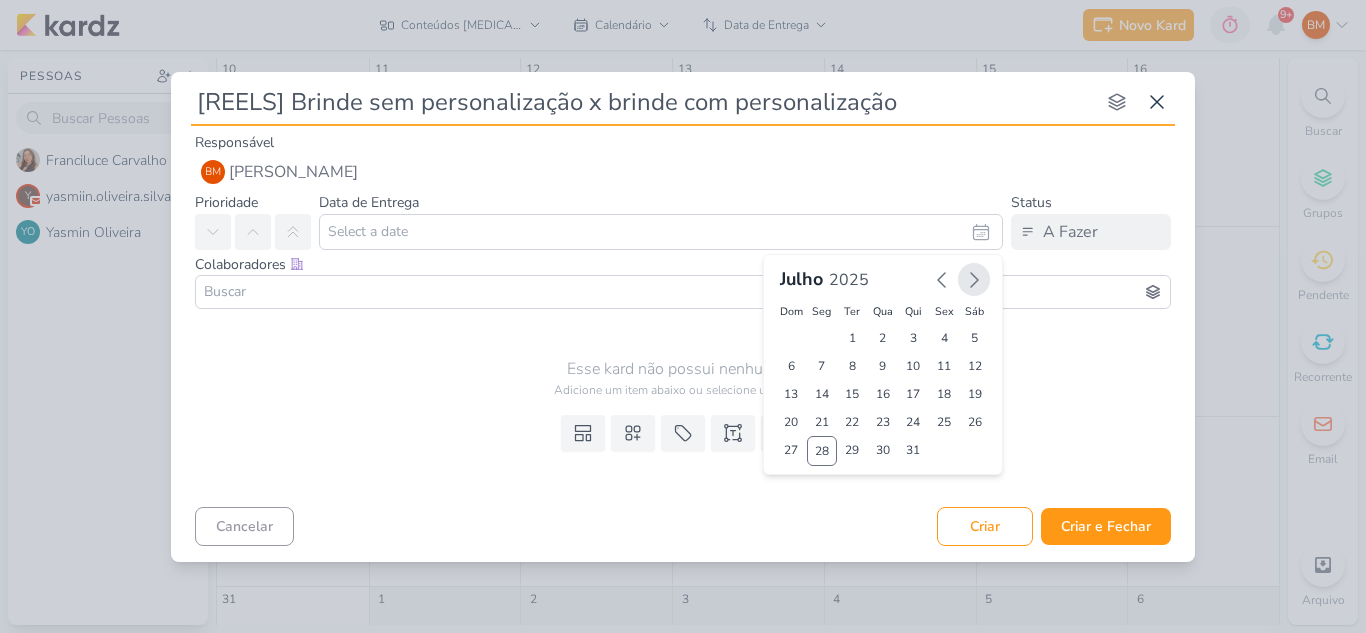 click 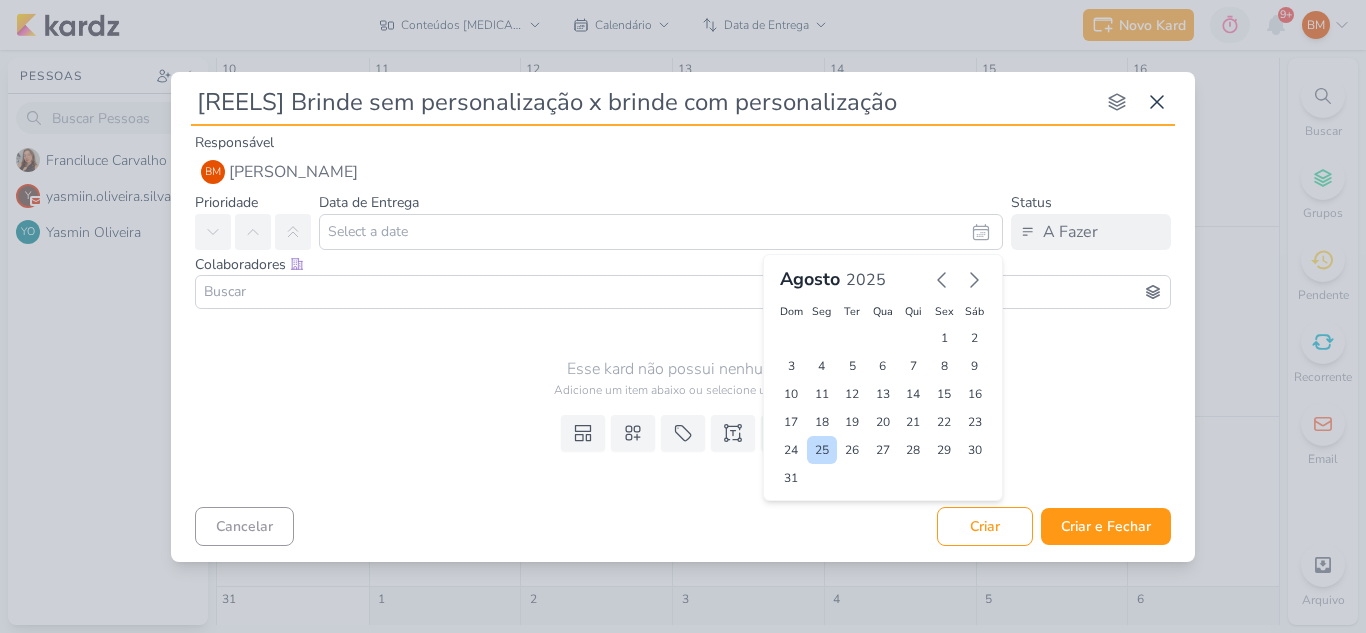 click on "25" at bounding box center [822, 450] 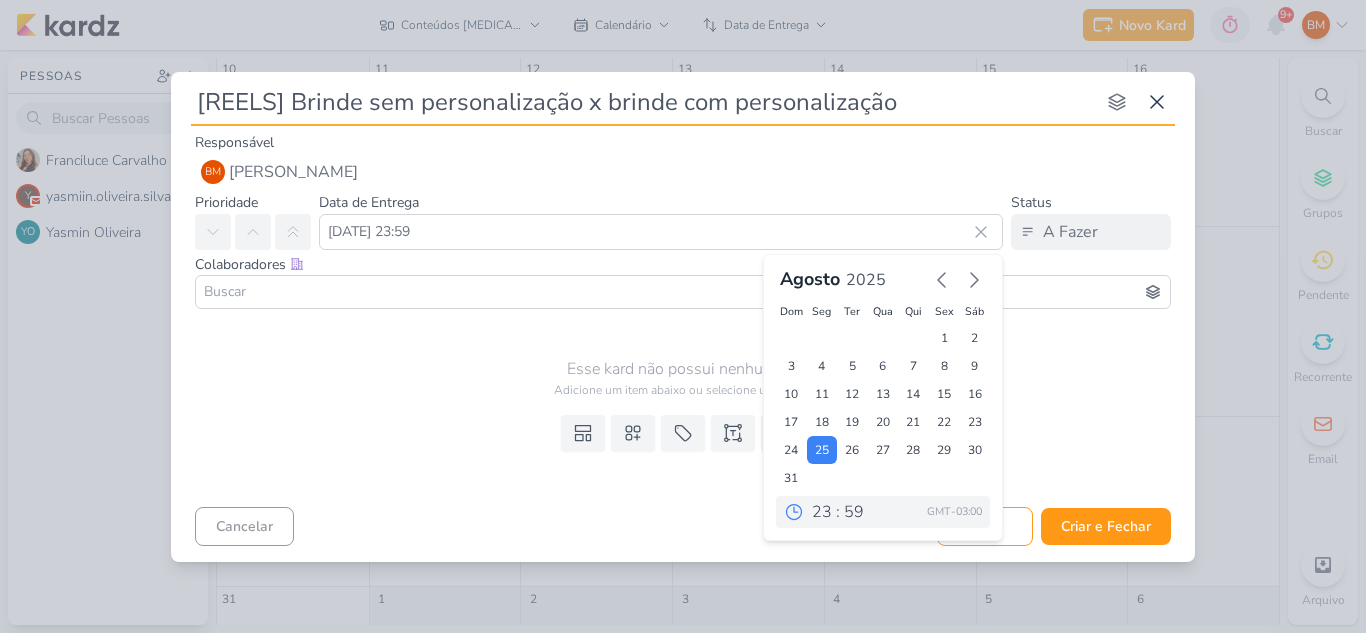 click at bounding box center [683, 292] 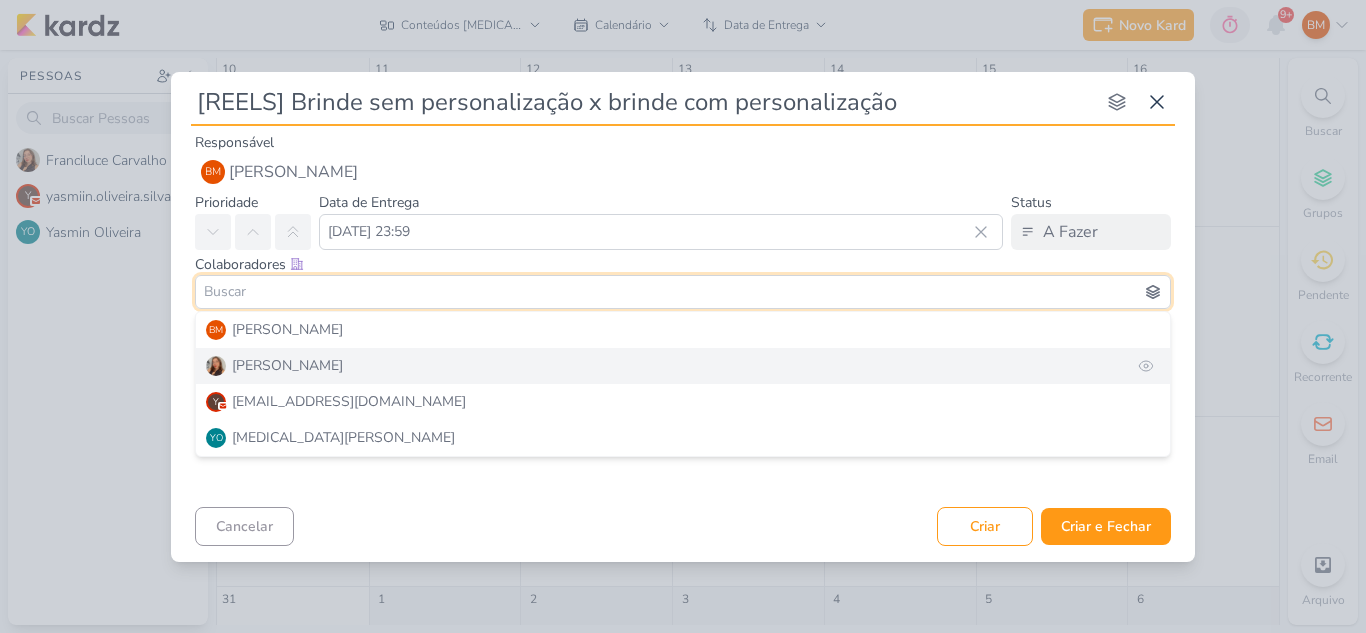 click on "[PERSON_NAME]" at bounding box center [683, 366] 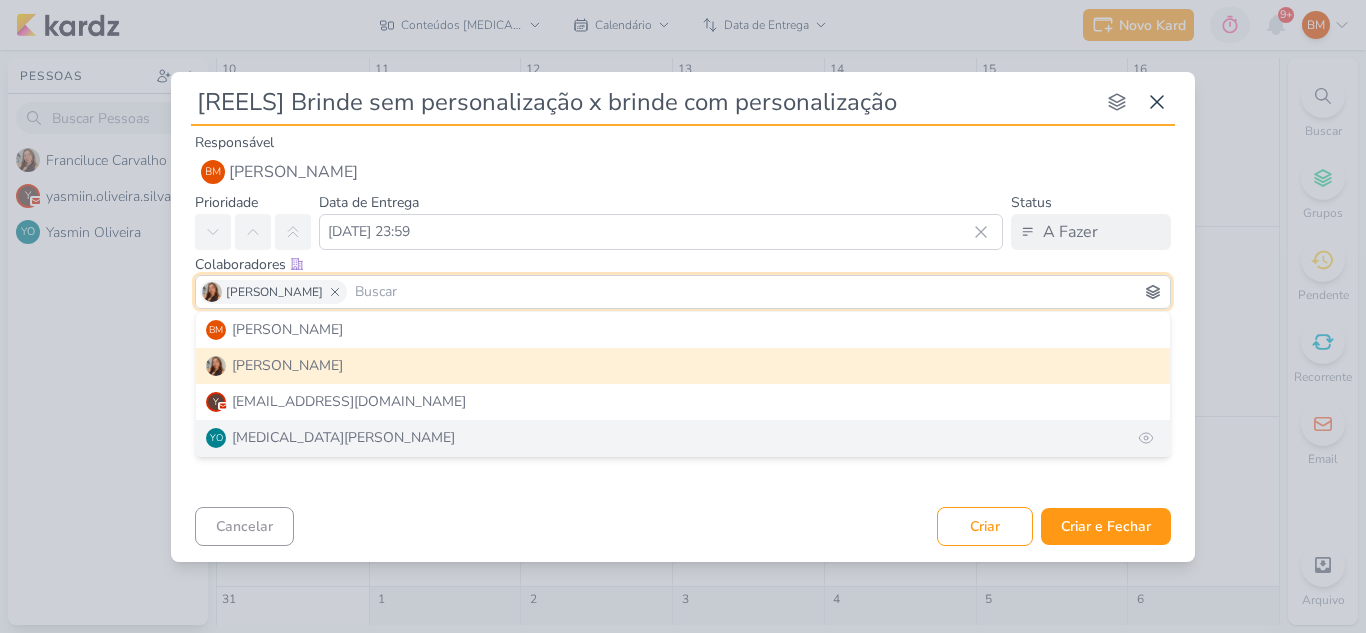 click on "YO
[MEDICAL_DATA][PERSON_NAME]" at bounding box center (683, 438) 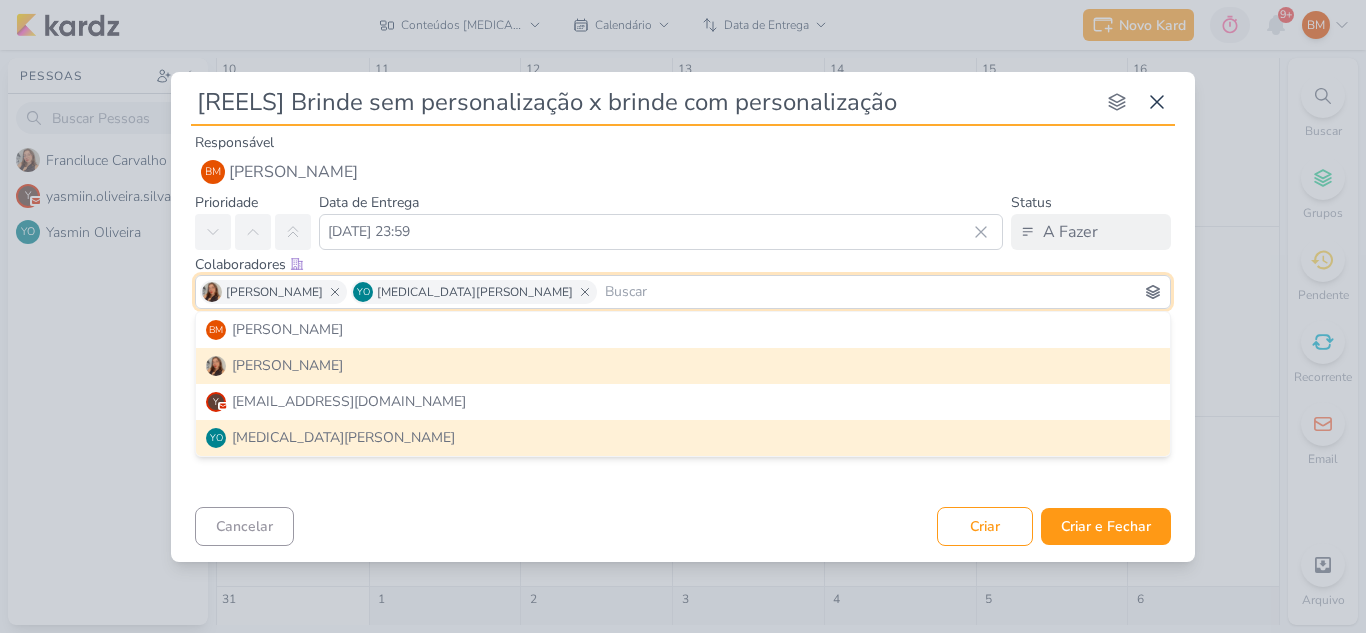 click on "Cancelar
Criar
Criar e Fechar
Ctrl + Enter" at bounding box center (683, 524) 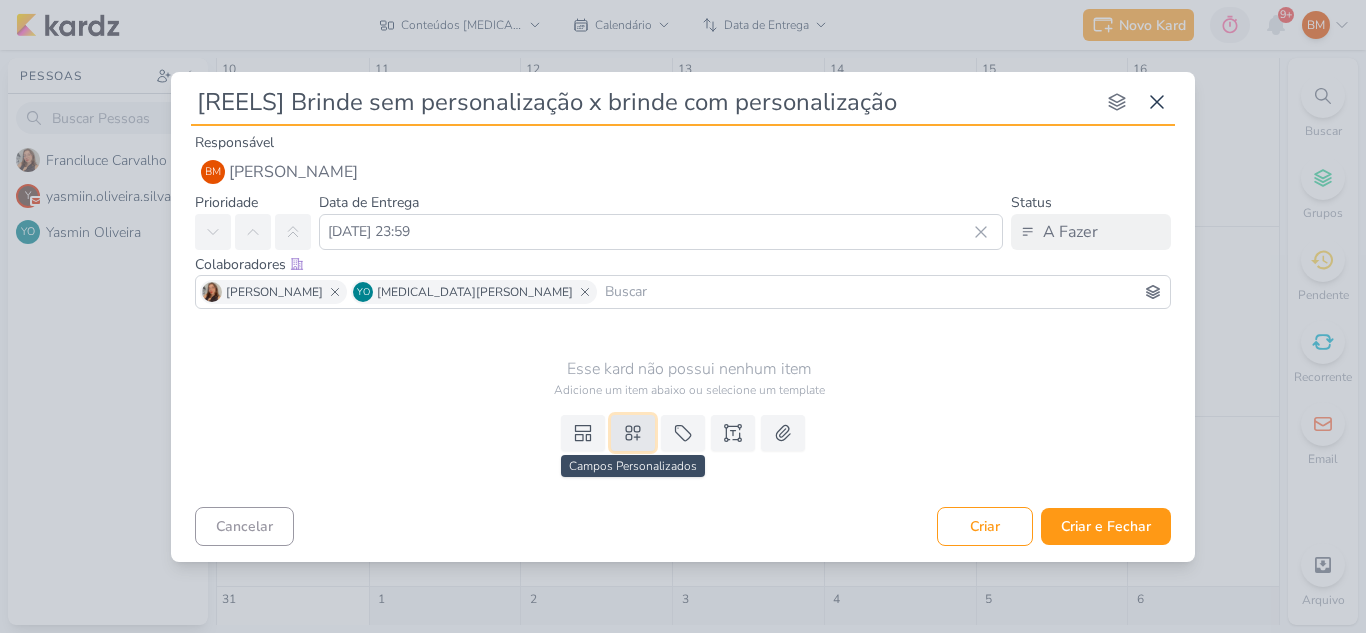 click 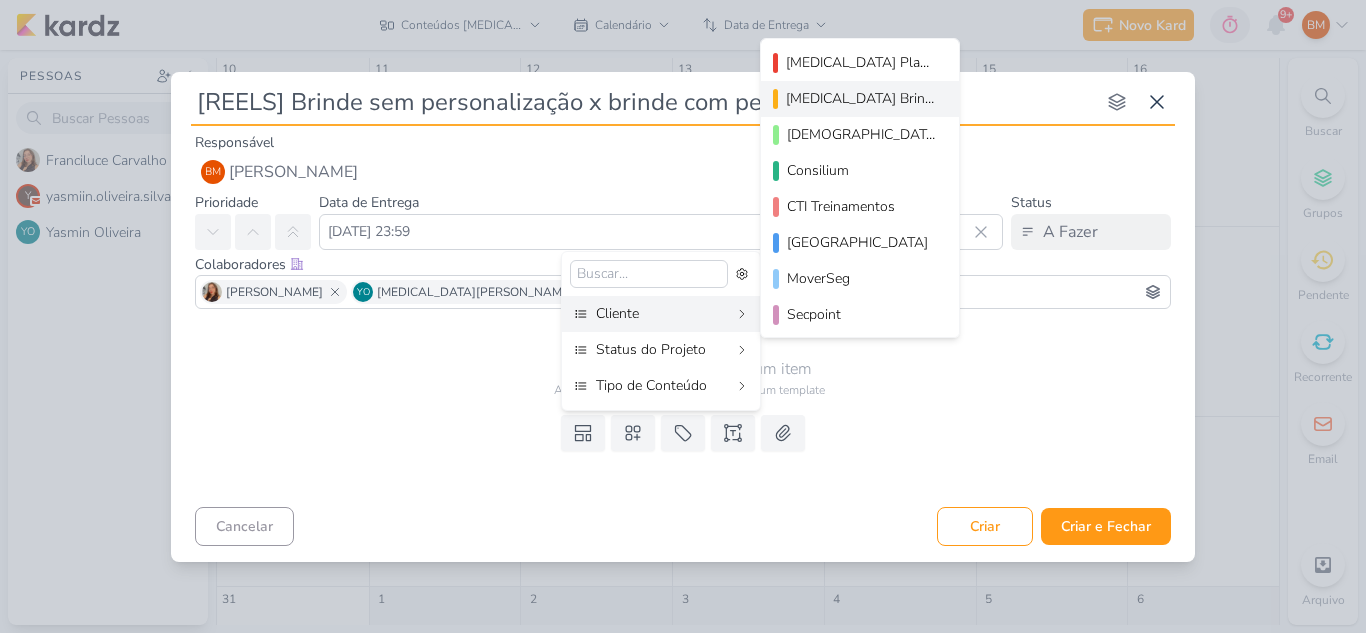 click on "[MEDICAL_DATA] Brindes PF" at bounding box center (860, 98) 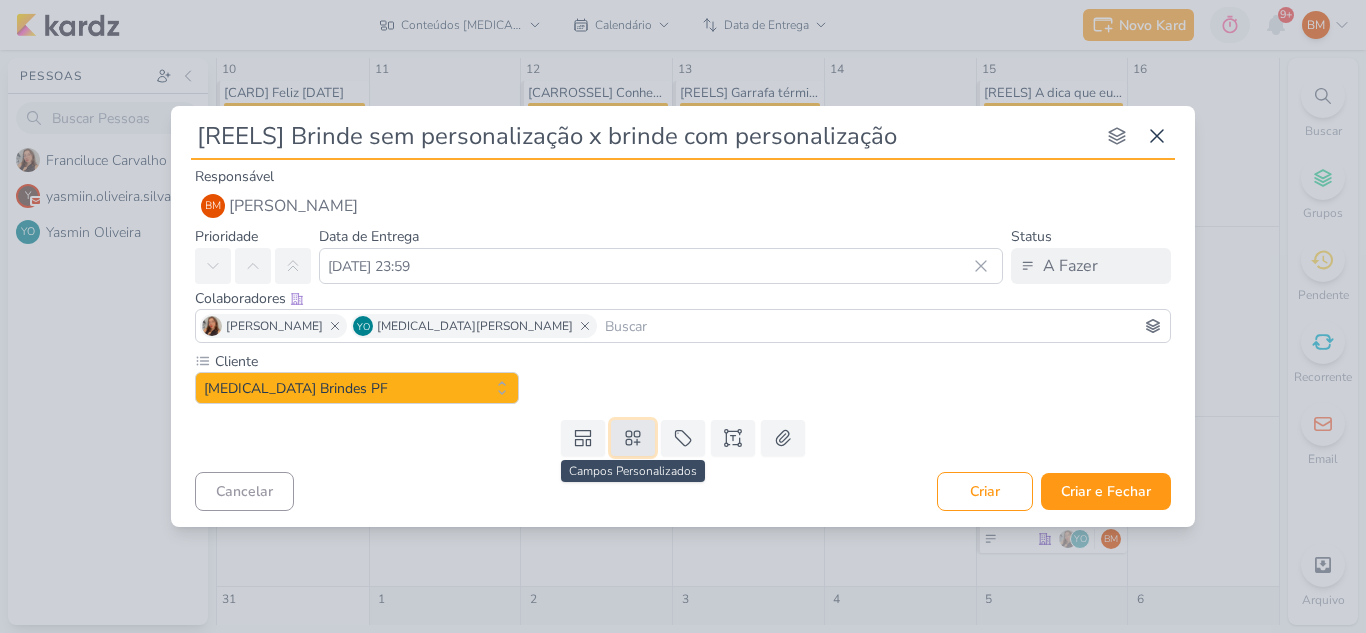 click 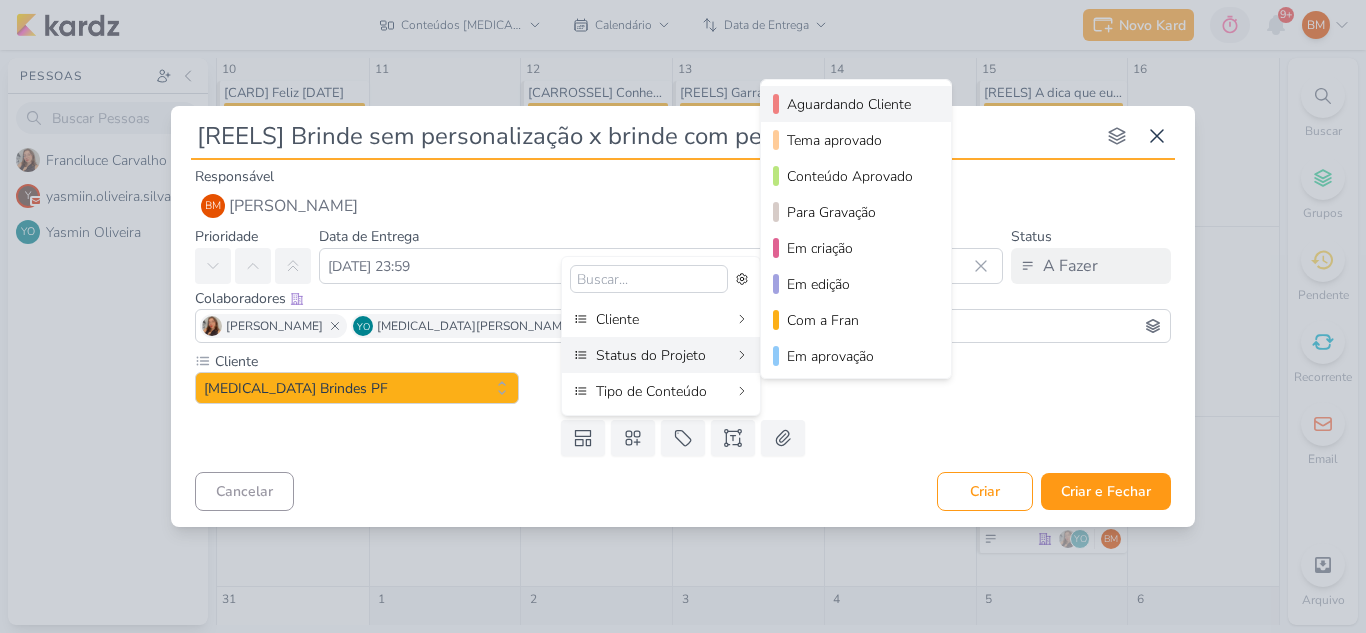 click on "Aguardando Cliente" at bounding box center [857, 104] 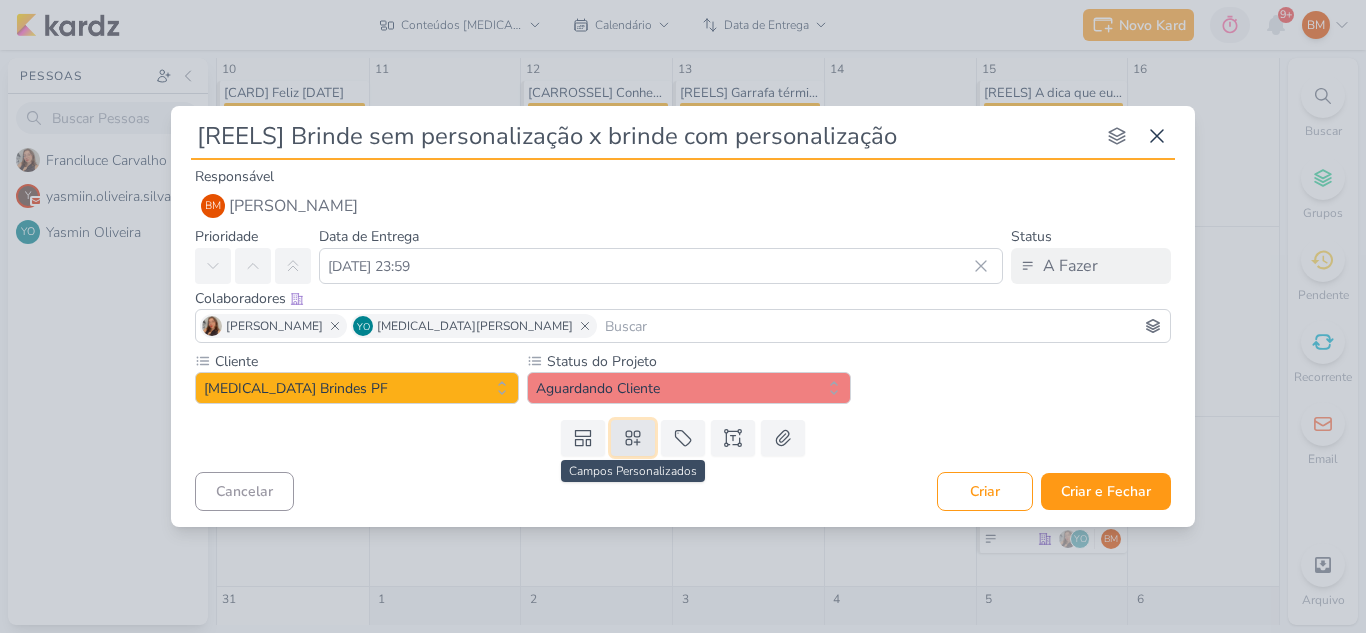 click 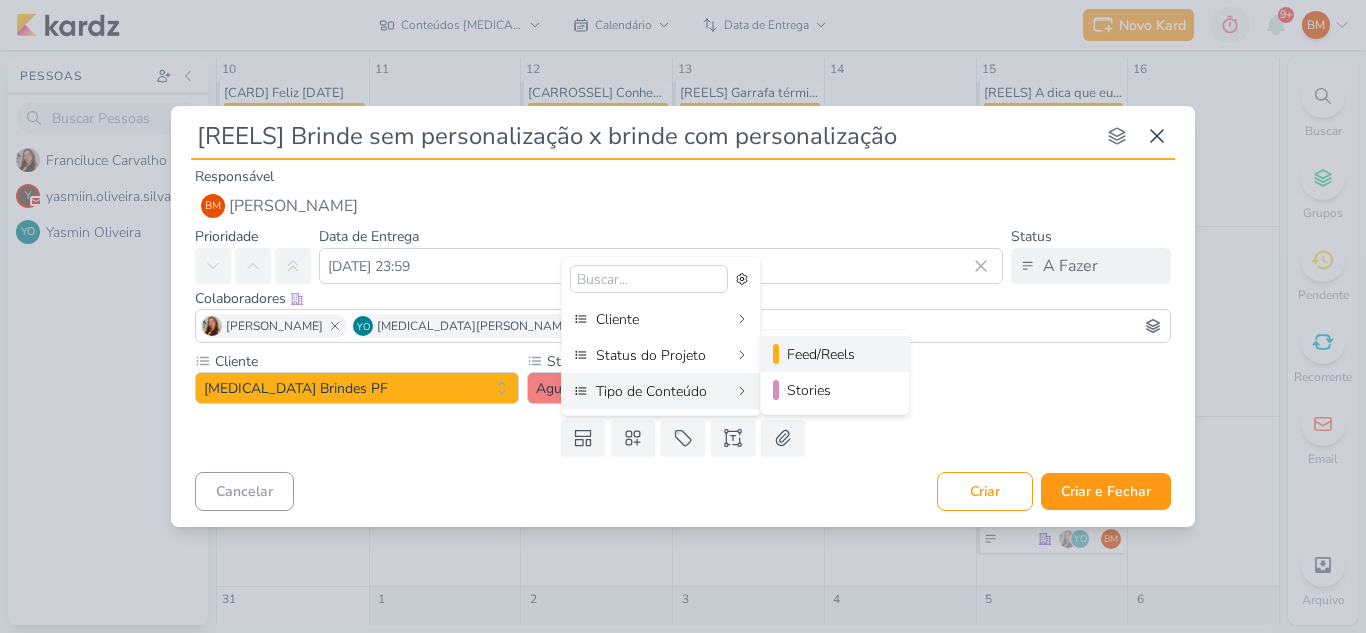 click on "Feed/Reels" at bounding box center (836, 354) 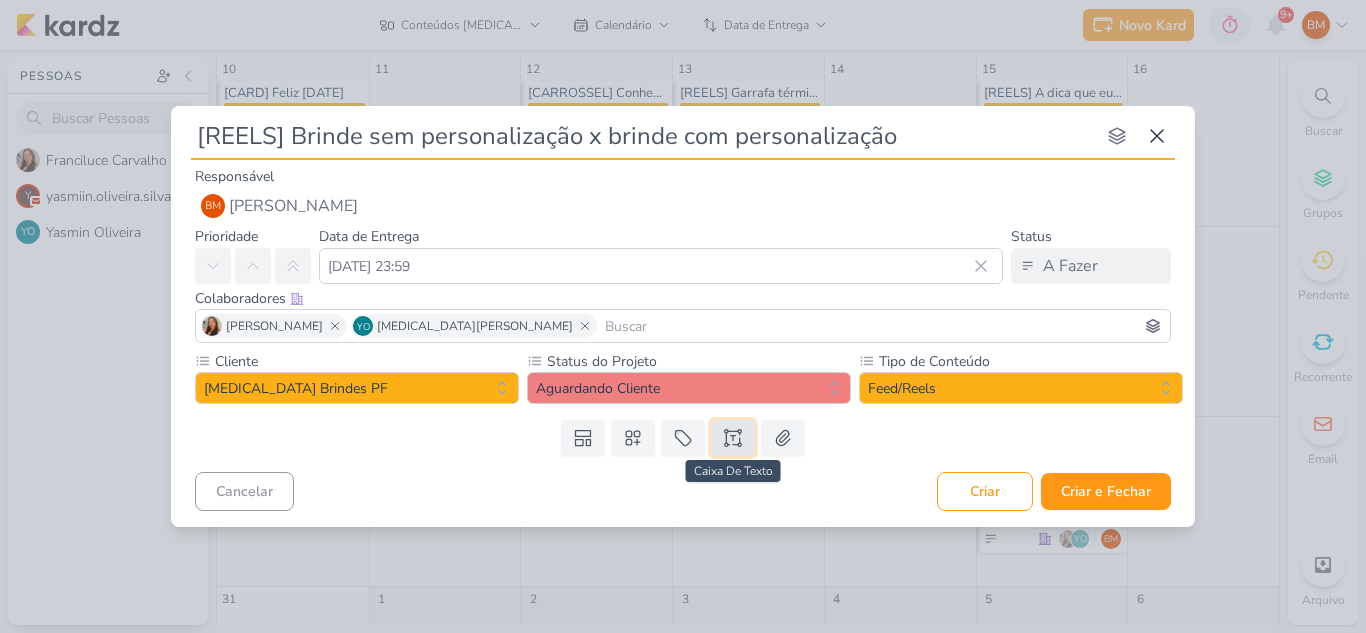 click 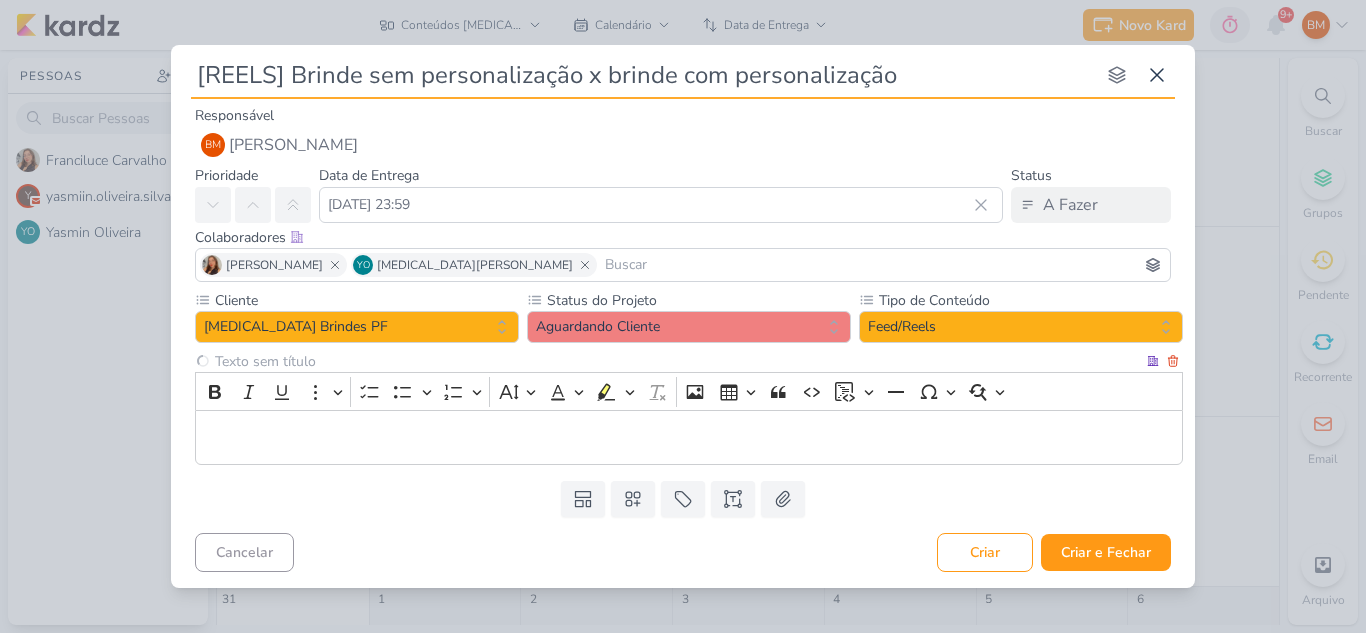 click at bounding box center [677, 361] 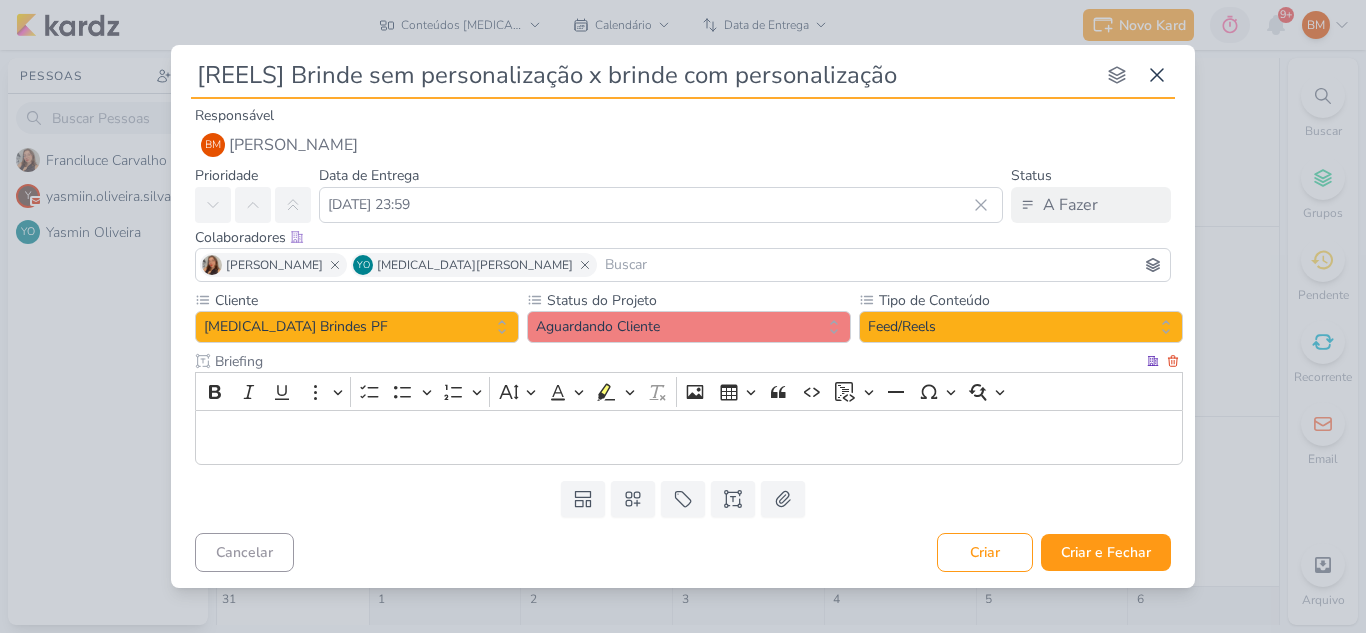 type on "Briefing" 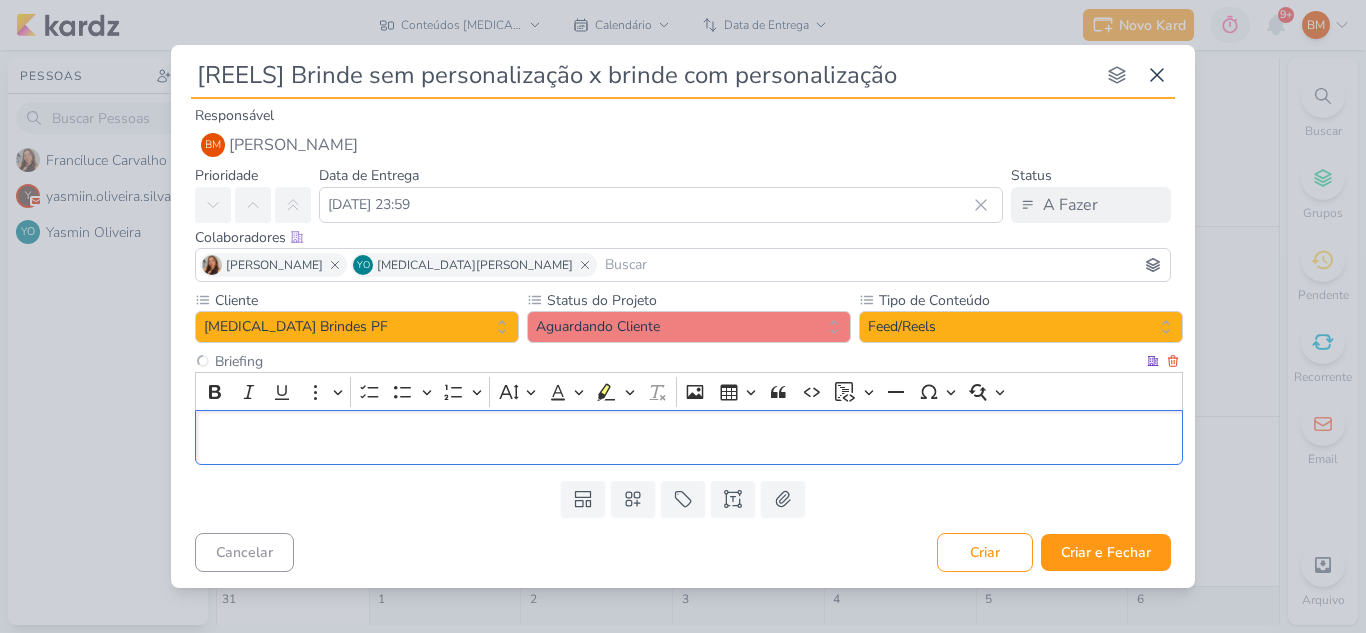 click at bounding box center [689, 437] 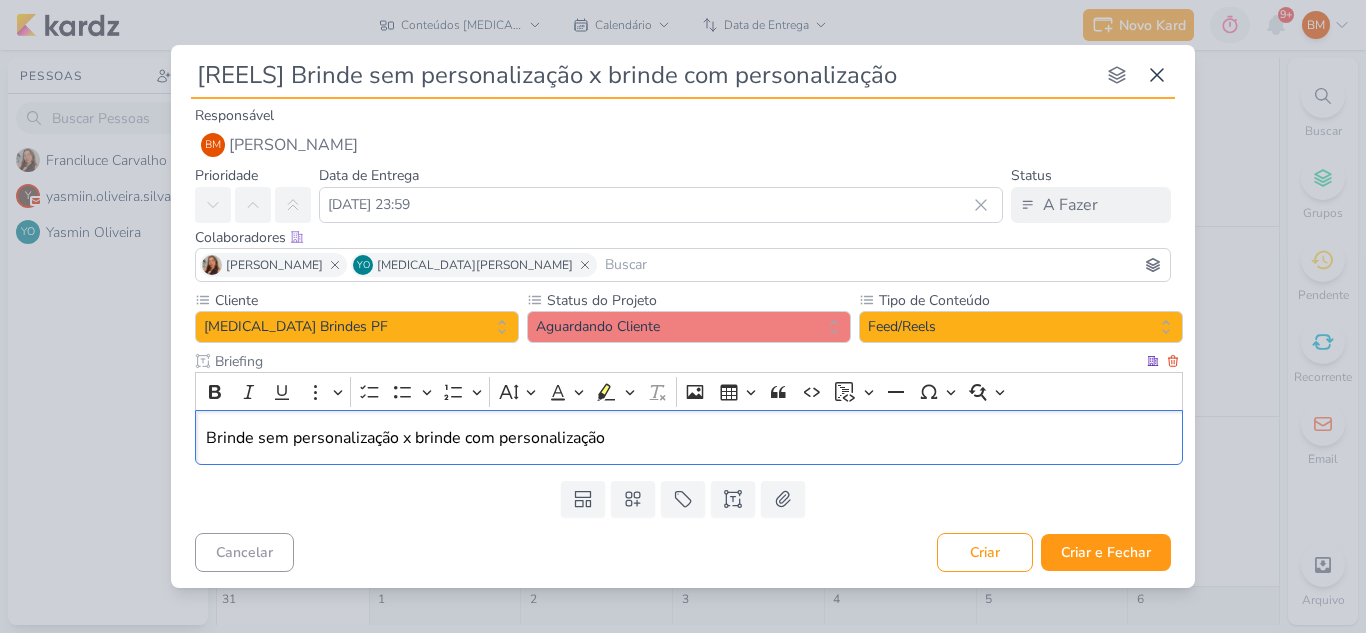 click on "Brinde sem personalização x brinde com personalização" at bounding box center (689, 438) 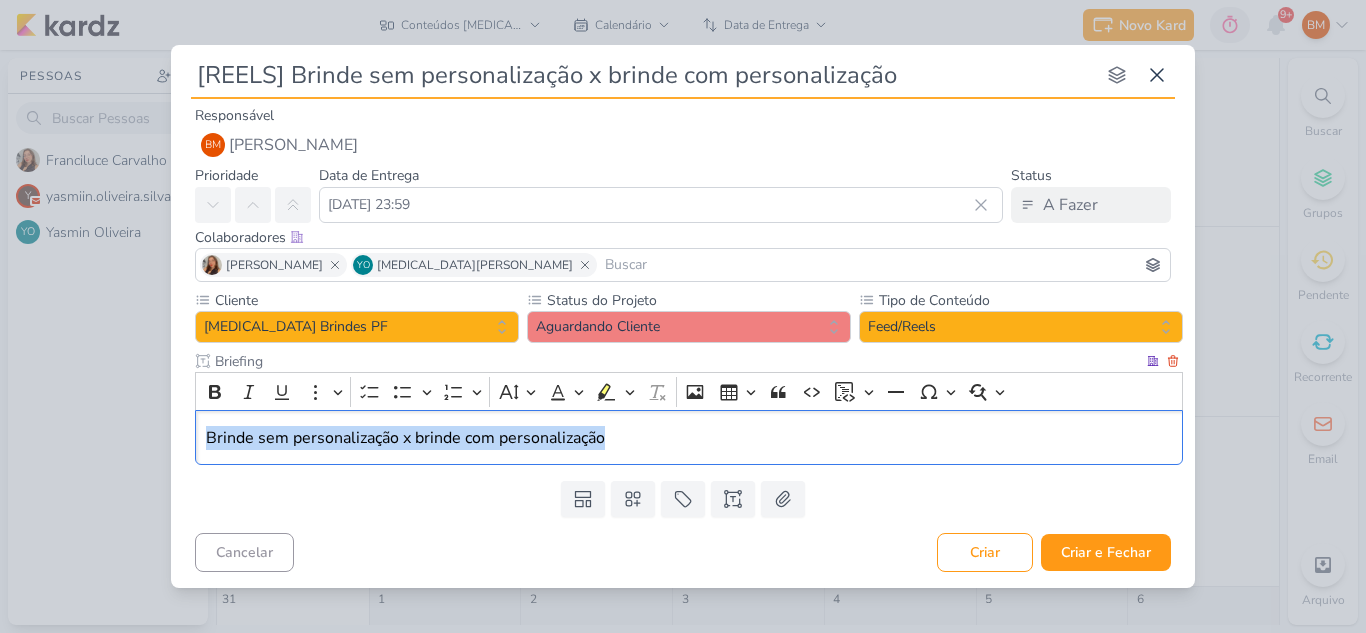 click on "Brinde sem personalização x brinde com personalização" at bounding box center (689, 438) 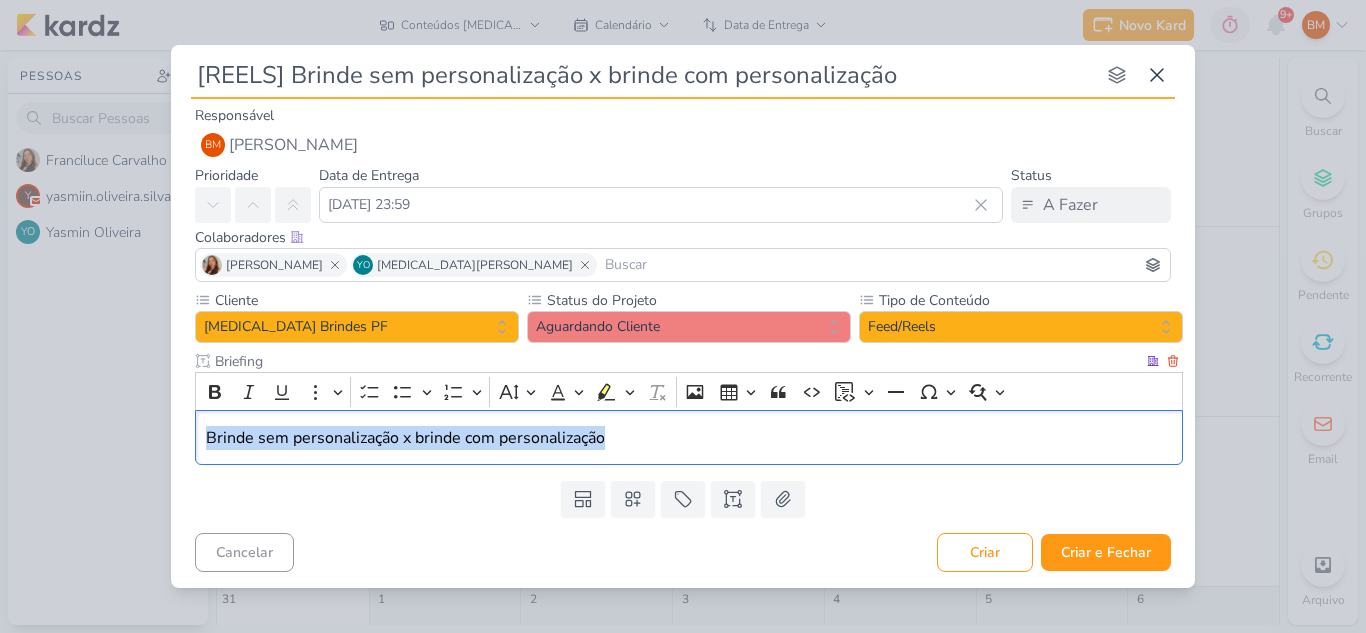 click on "Brinde sem personalização x brinde com personalização" at bounding box center (689, 438) 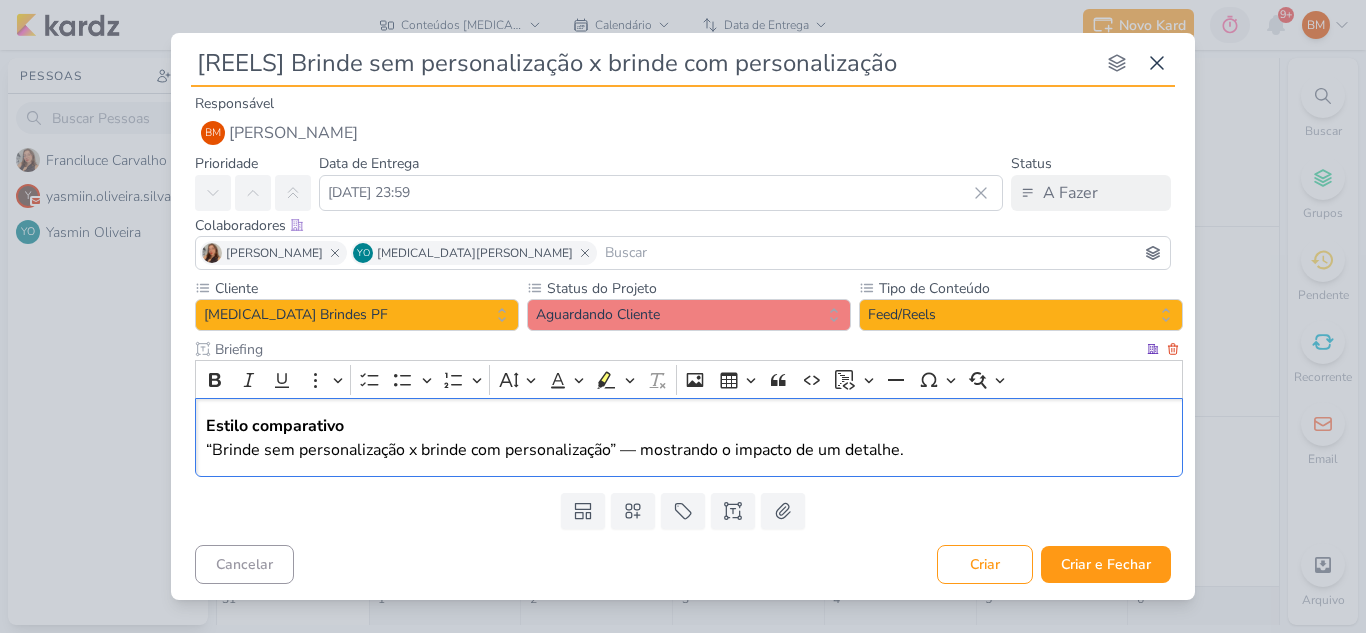 click on "“Brinde sem personalização x brinde com personalização” — mostrando o impacto de um detalhe." at bounding box center [689, 450] 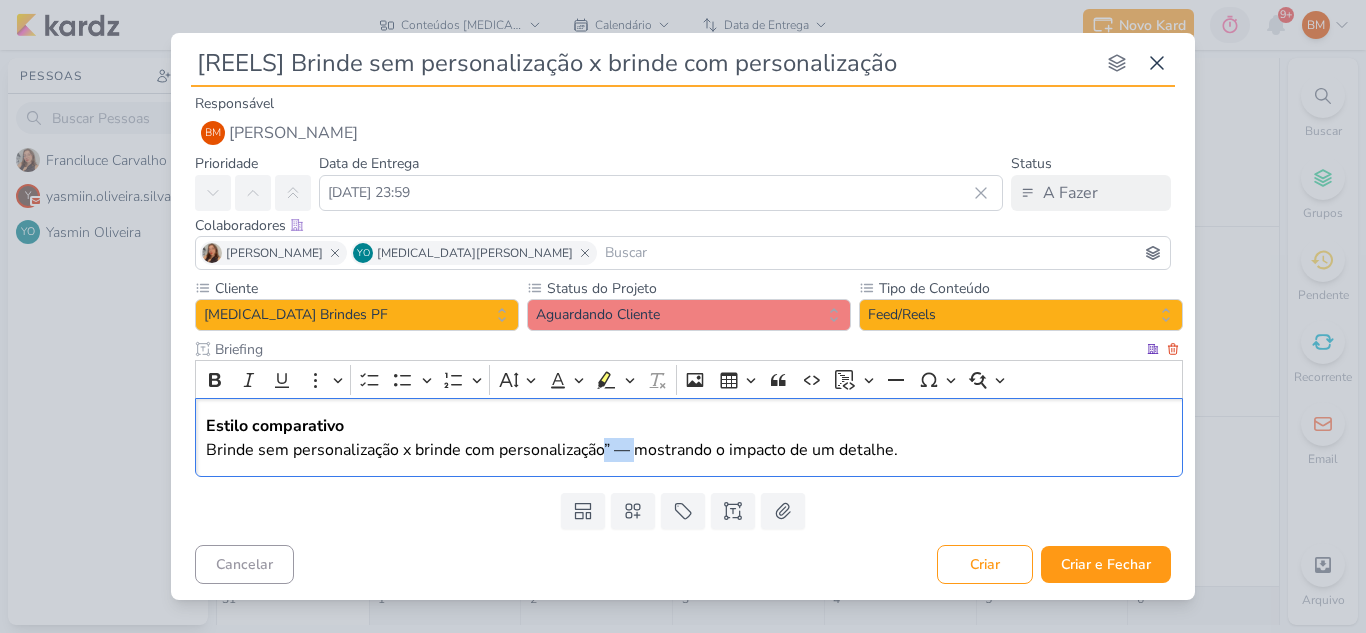 drag, startPoint x: 638, startPoint y: 453, endPoint x: 606, endPoint y: 451, distance: 32.06244 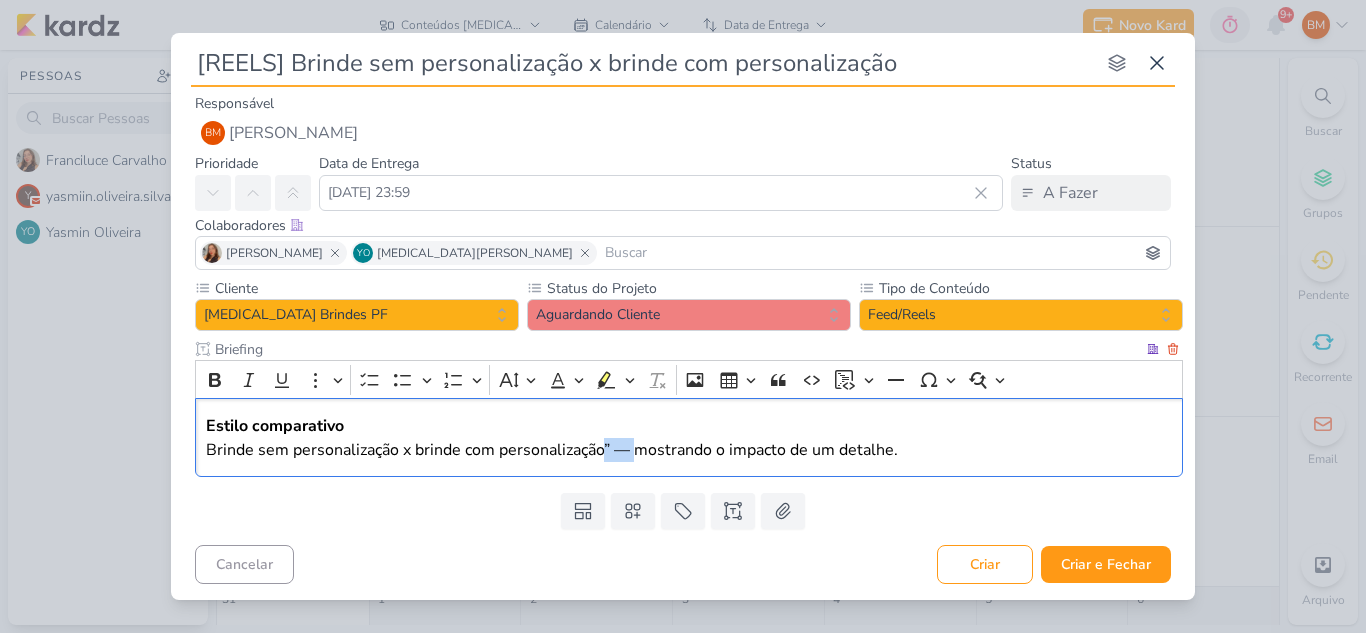 click on "Brinde sem personalização x brinde com personalização” — mostrando o impacto de um detalhe." at bounding box center [689, 450] 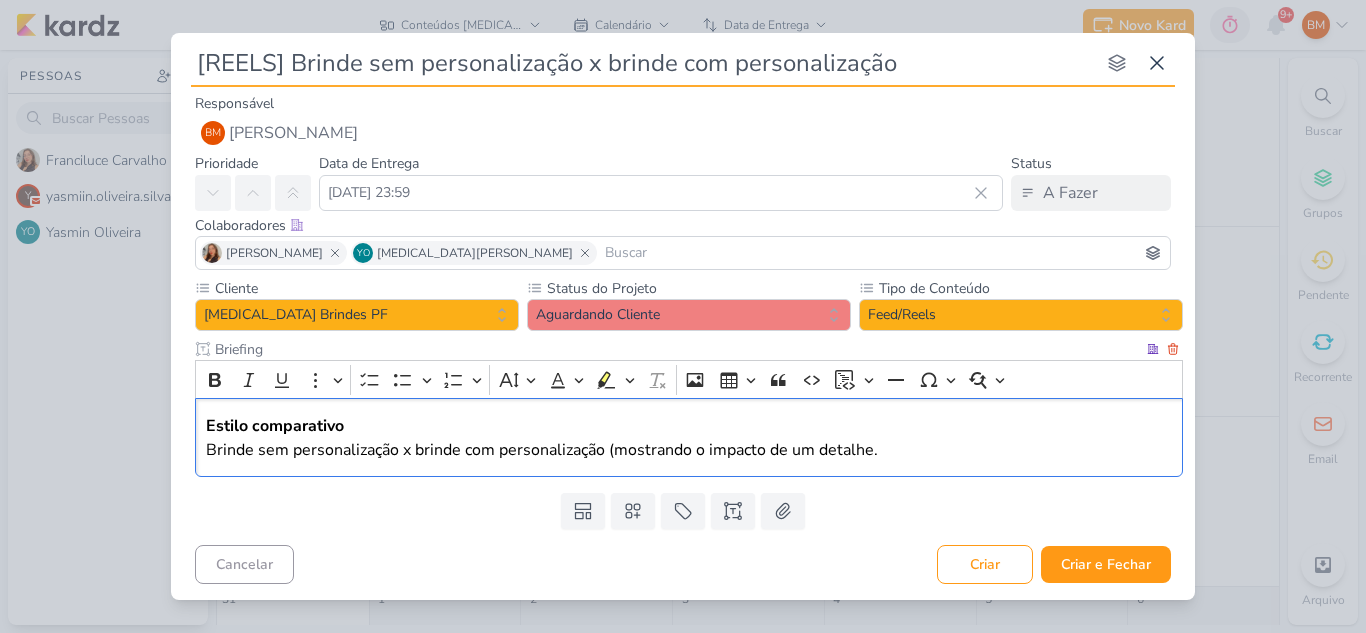 click on "Brinde sem personalização x brinde com personalização (mostrando o impacto de um detalhe." at bounding box center [689, 450] 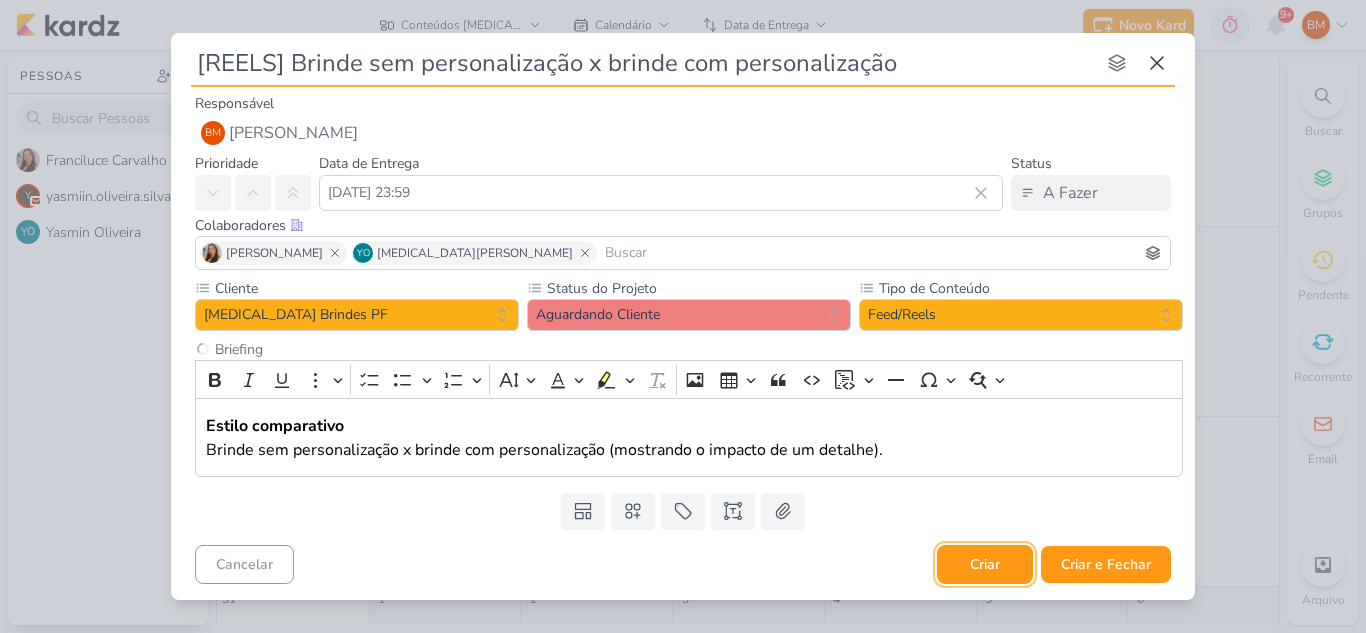 click on "Criar" at bounding box center [985, 564] 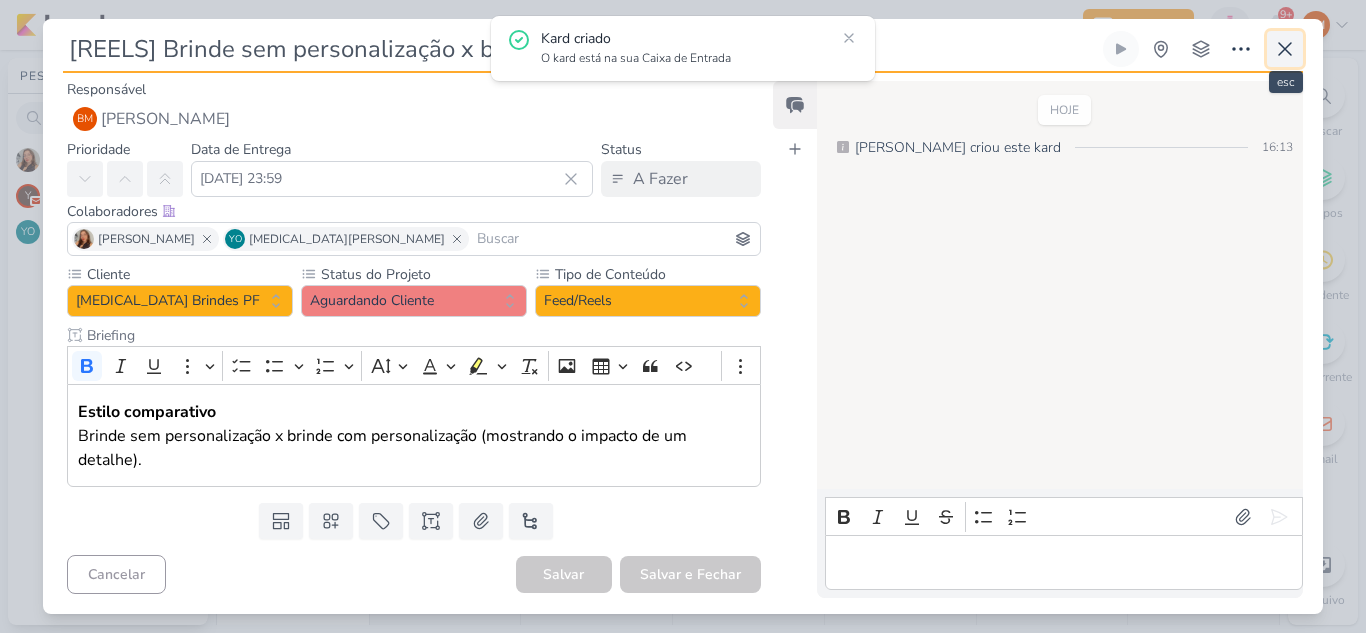click 